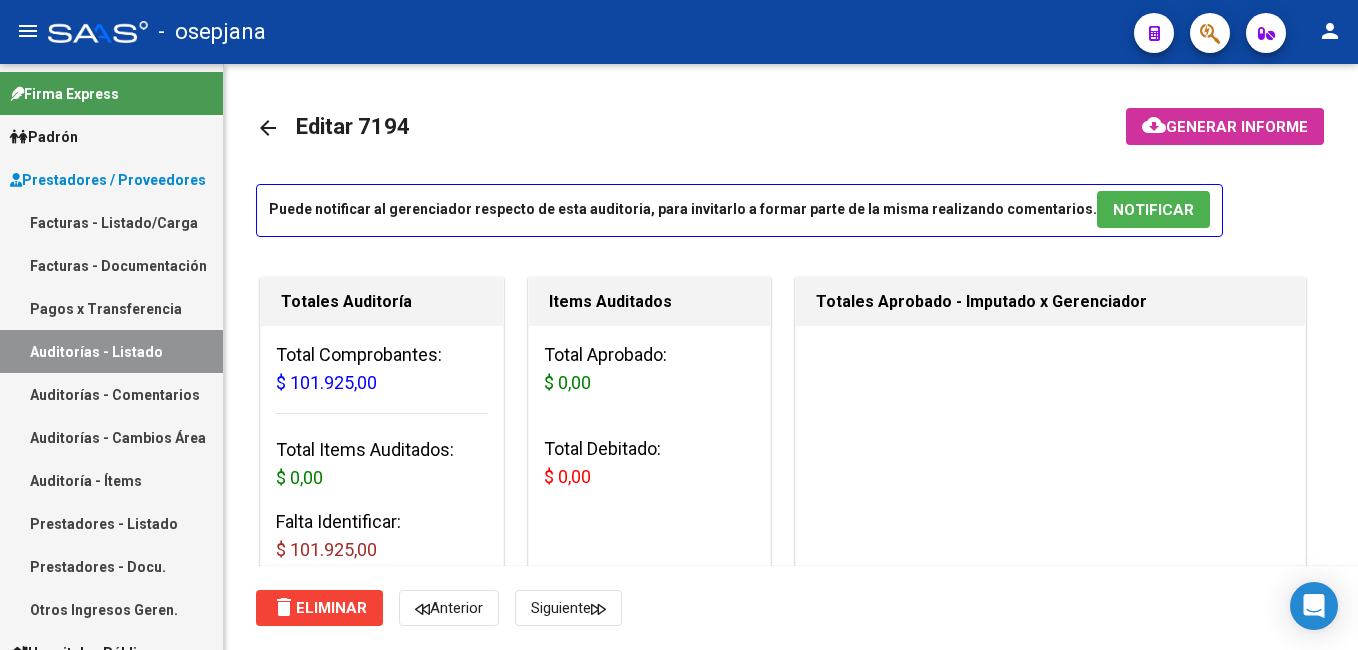scroll, scrollTop: 0, scrollLeft: 0, axis: both 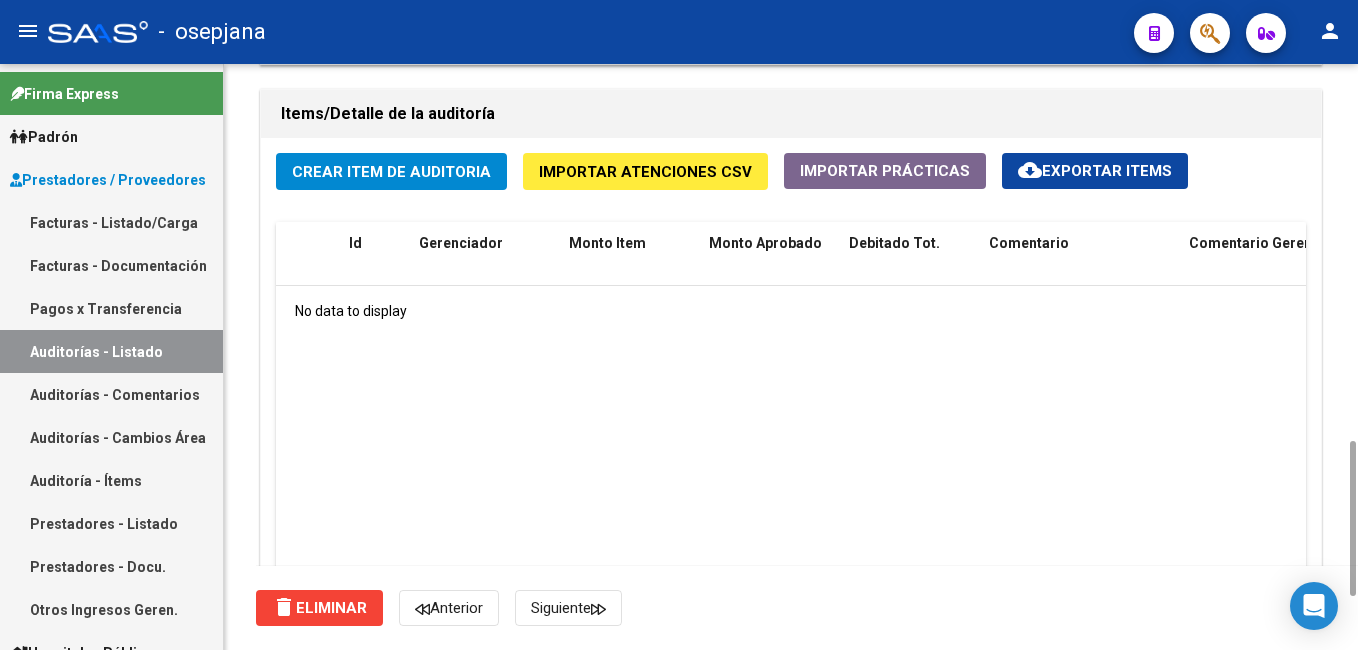 drag, startPoint x: 1351, startPoint y: 467, endPoint x: 1332, endPoint y: 464, distance: 19.235384 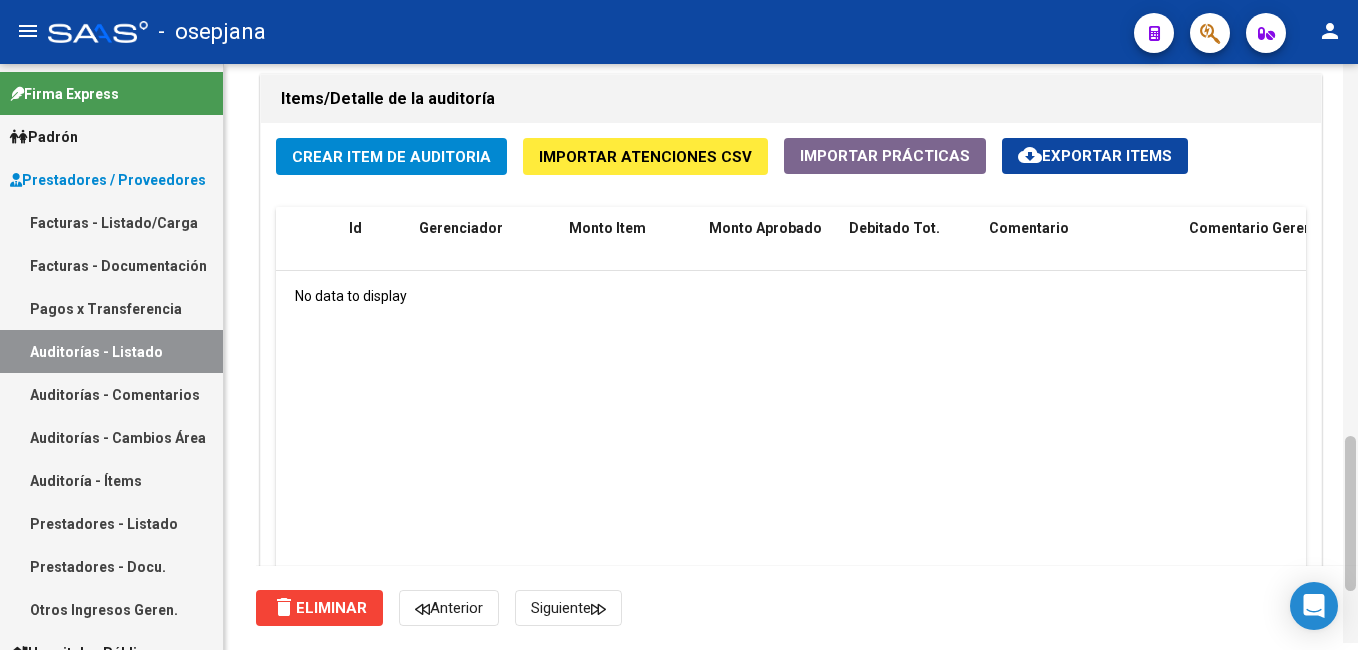 scroll, scrollTop: 1427, scrollLeft: 0, axis: vertical 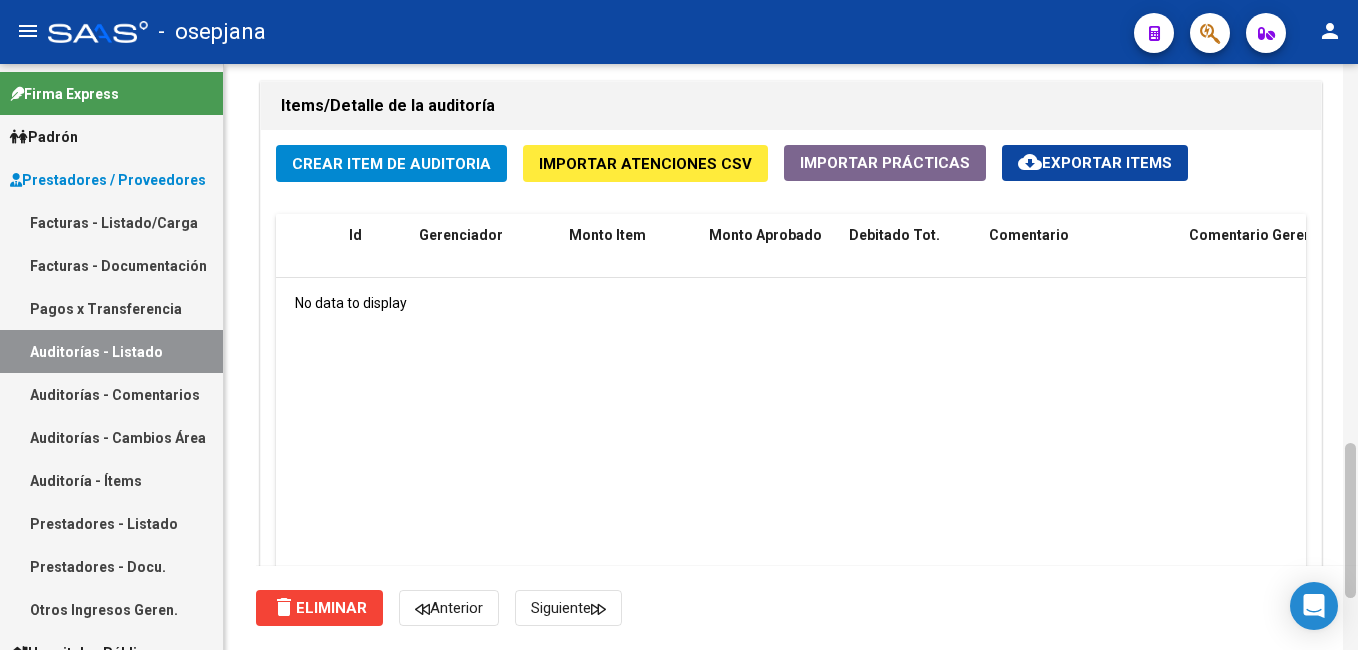 drag, startPoint x: 1350, startPoint y: 488, endPoint x: 1352, endPoint y: 469, distance: 19.104973 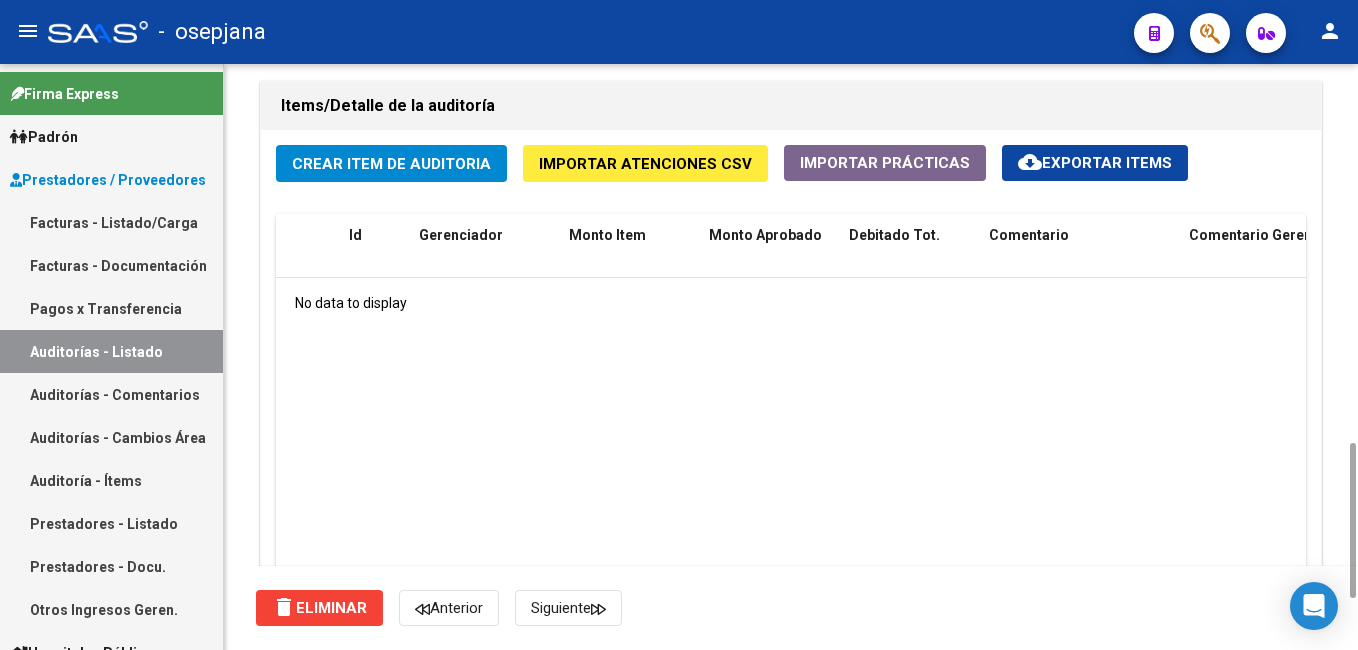 click on "Crear Item de Auditoria" 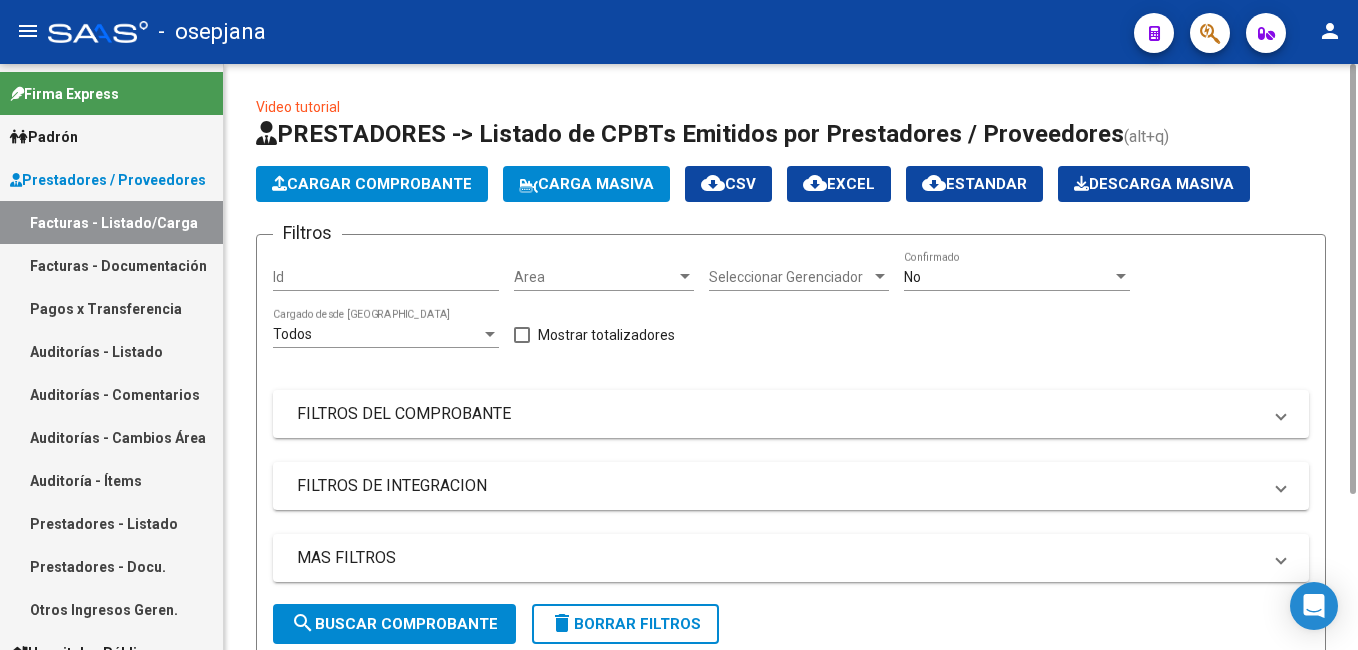 scroll, scrollTop: 0, scrollLeft: 0, axis: both 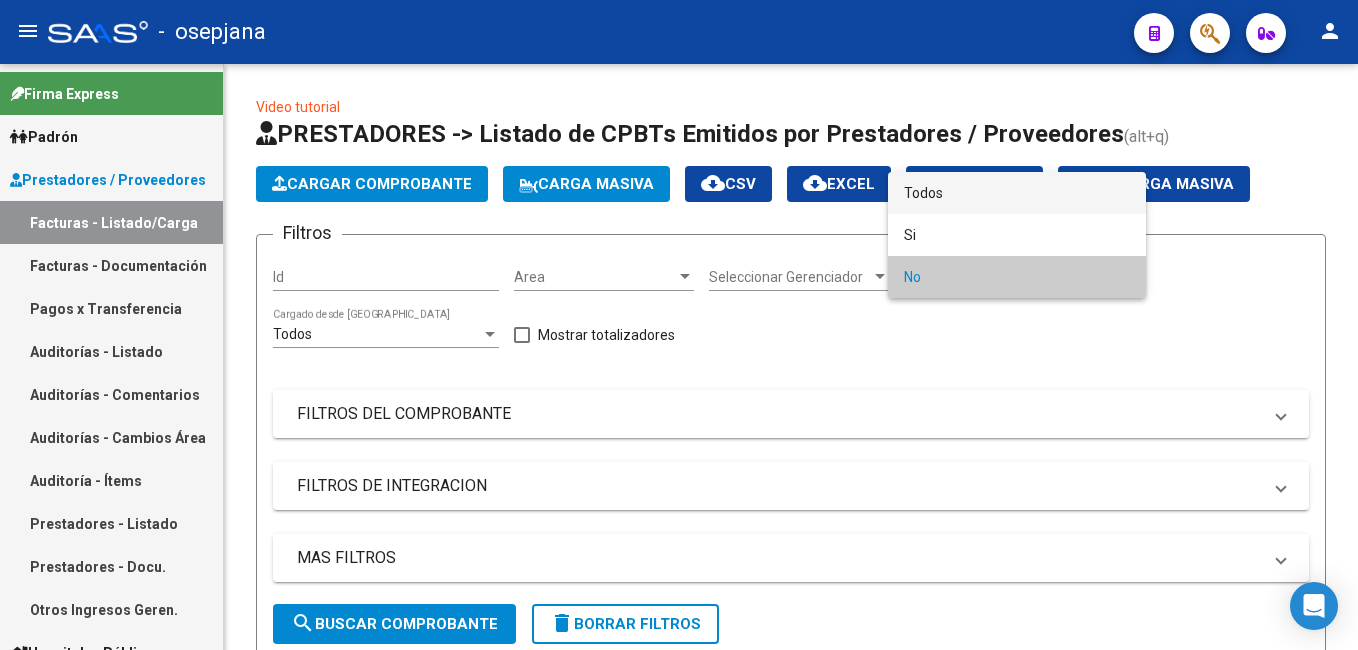 click on "Todos" at bounding box center [1017, 193] 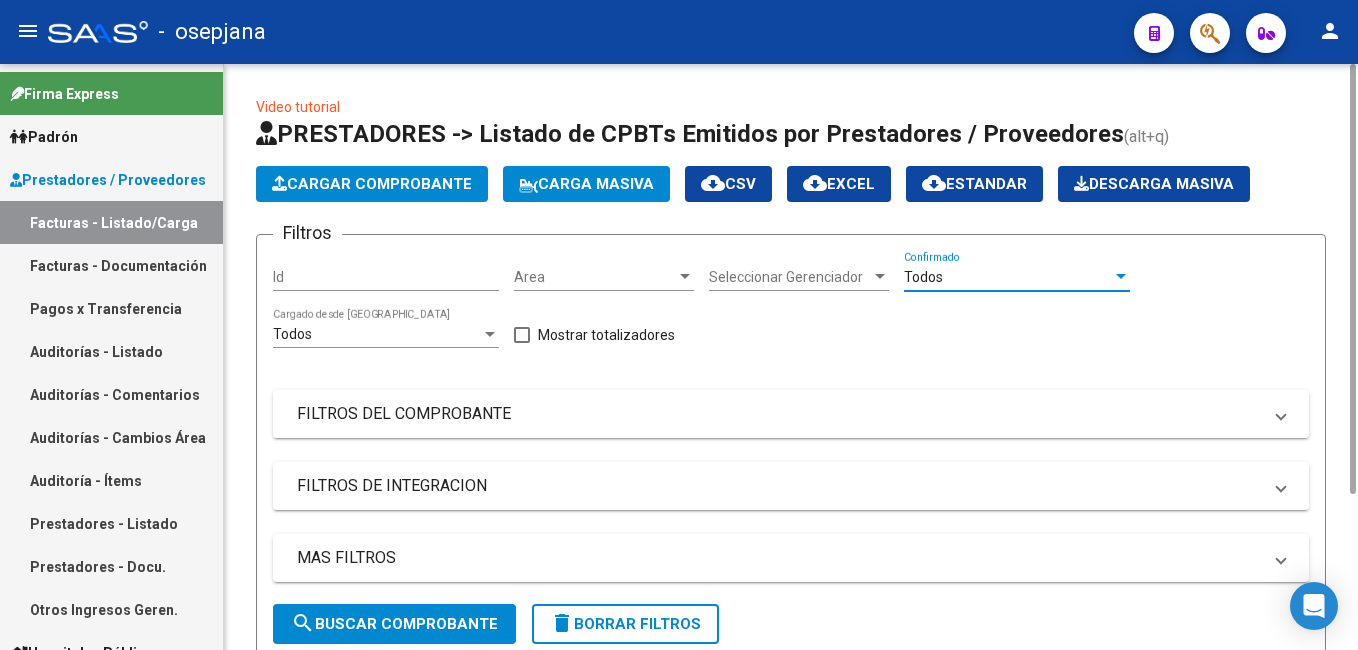 click on "FILTROS DEL COMPROBANTE" at bounding box center (779, 414) 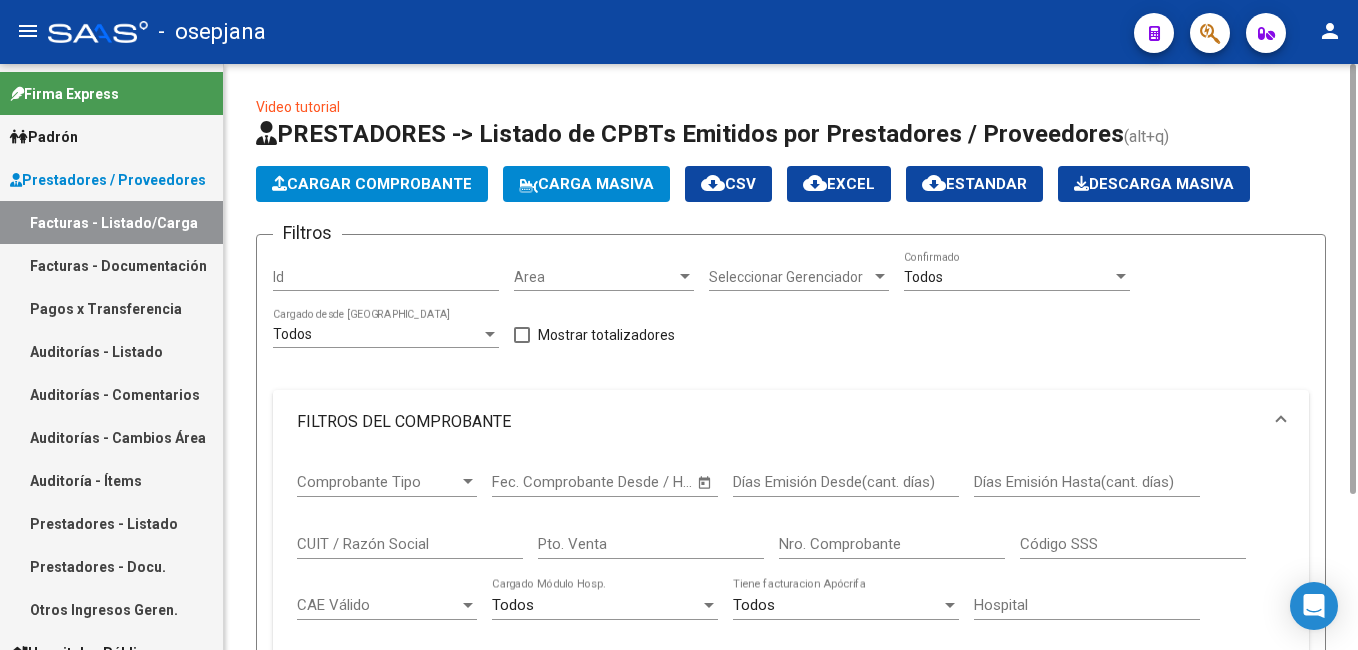 click on "Nro. Comprobante" at bounding box center [892, 544] 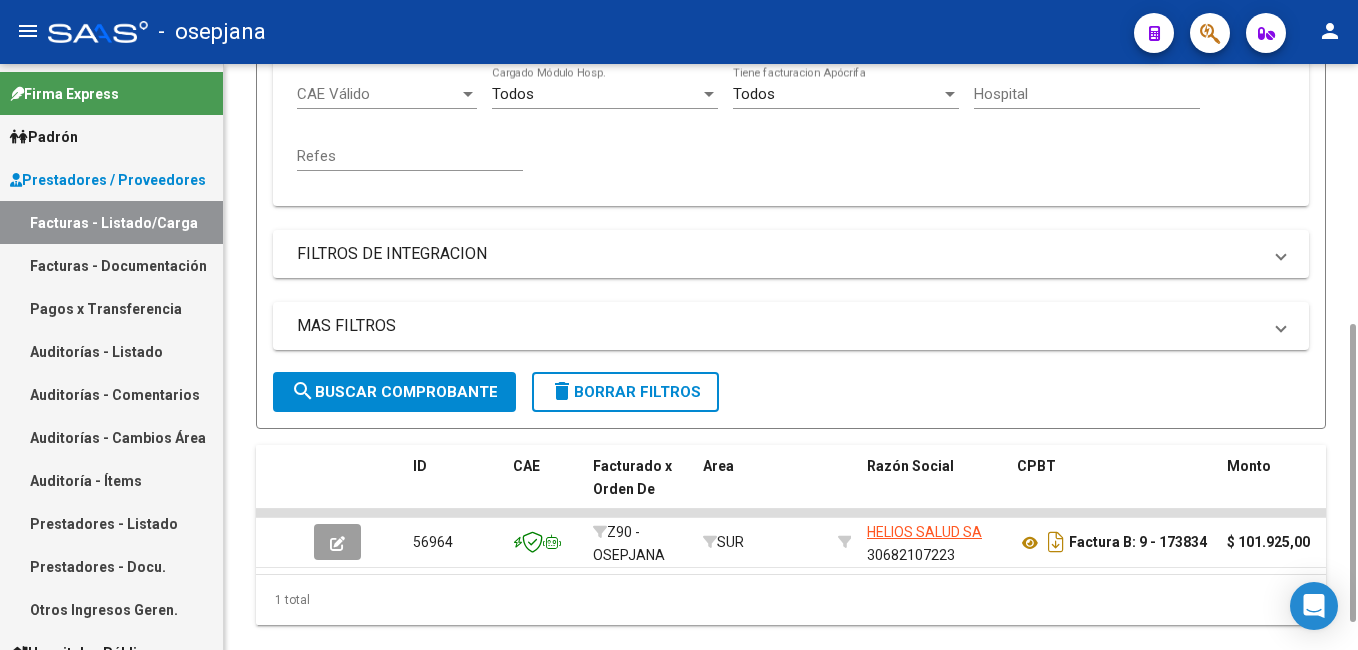 scroll, scrollTop: 505, scrollLeft: 0, axis: vertical 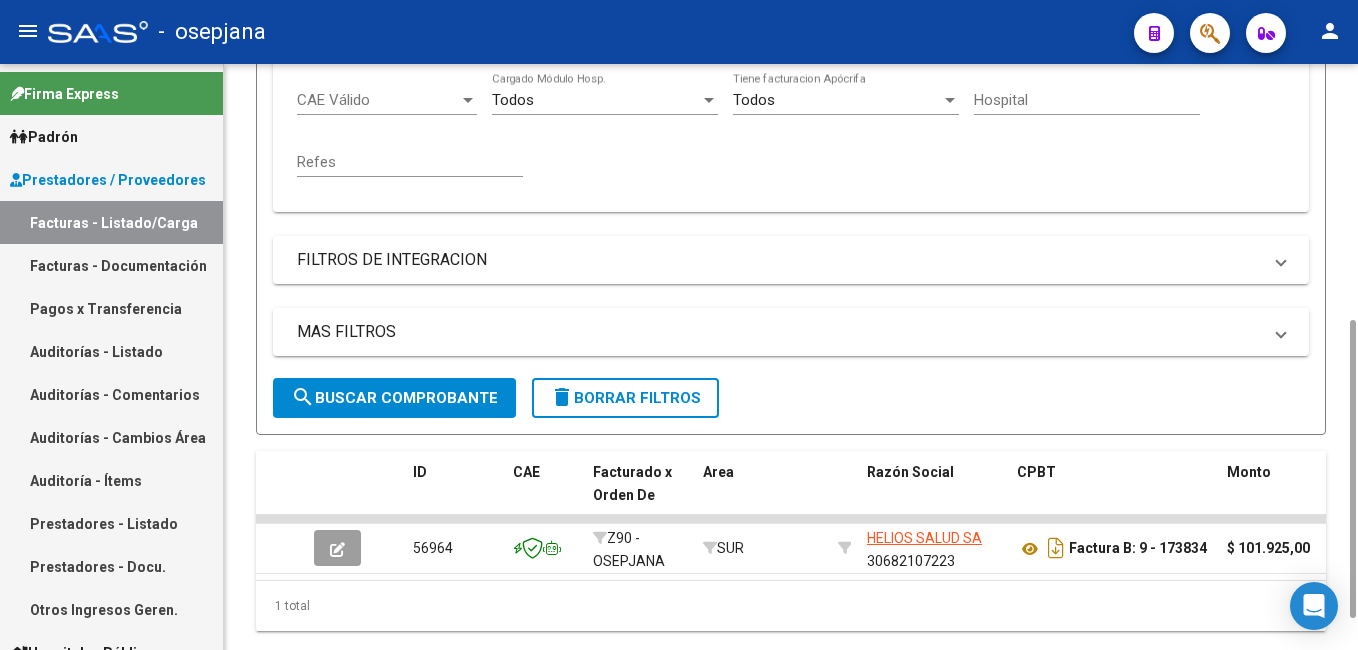 drag, startPoint x: 1351, startPoint y: 252, endPoint x: 1361, endPoint y: 625, distance: 373.13403 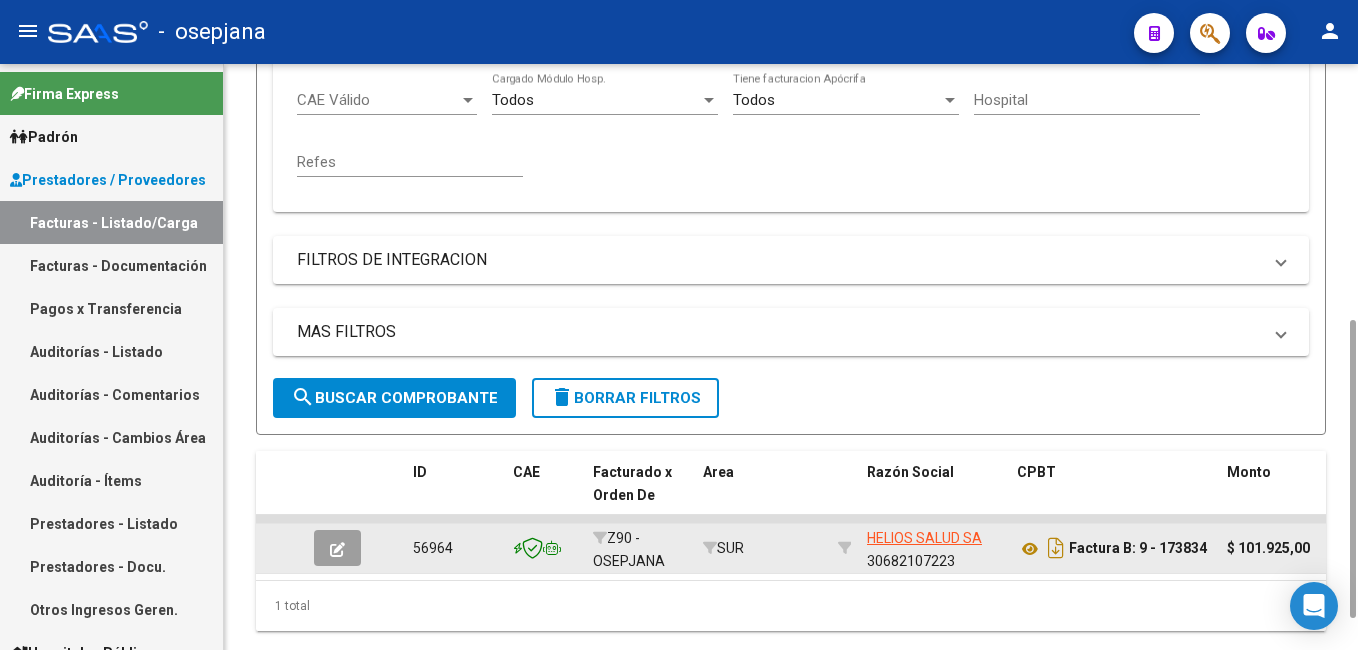 type on "173834" 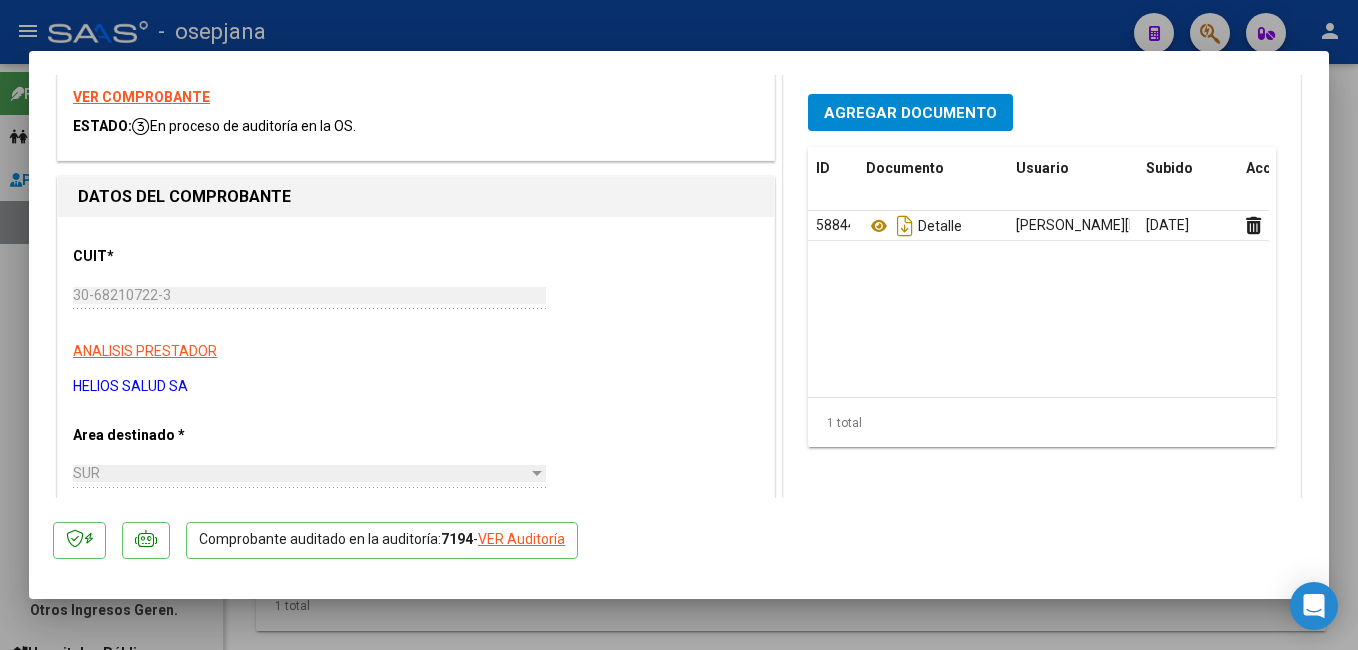 scroll, scrollTop: 0, scrollLeft: 0, axis: both 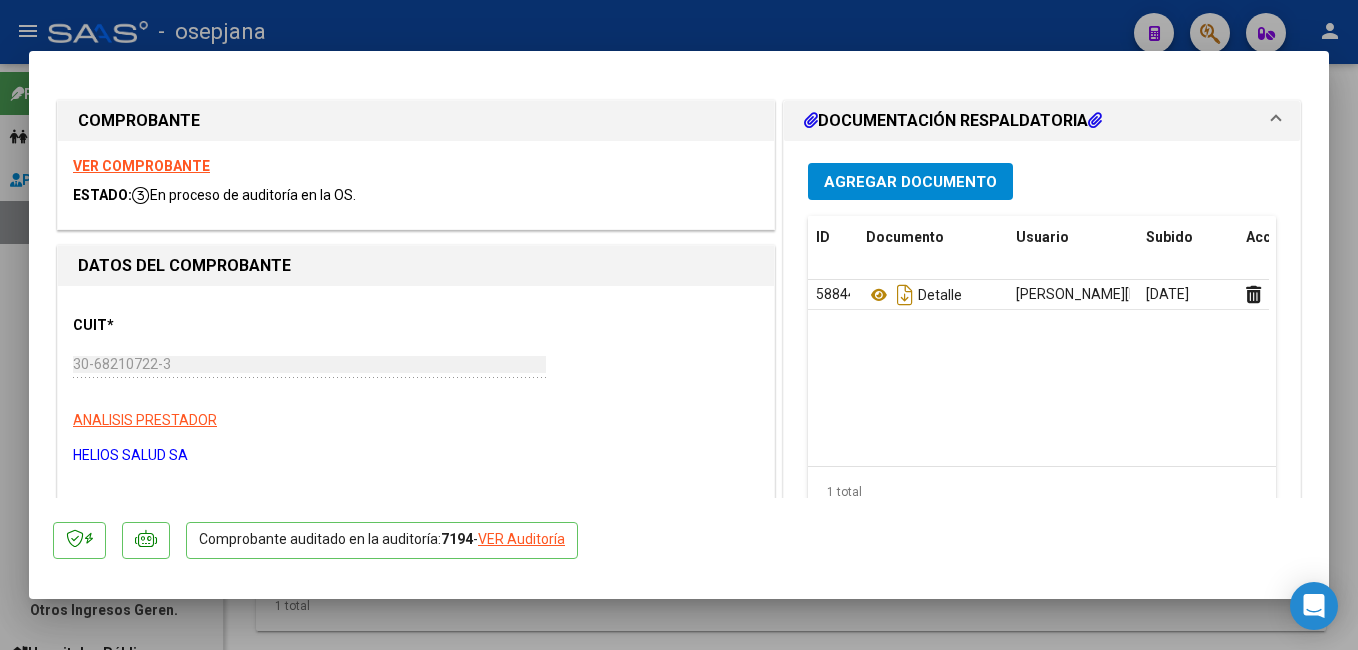 click on "VER Auditoría" 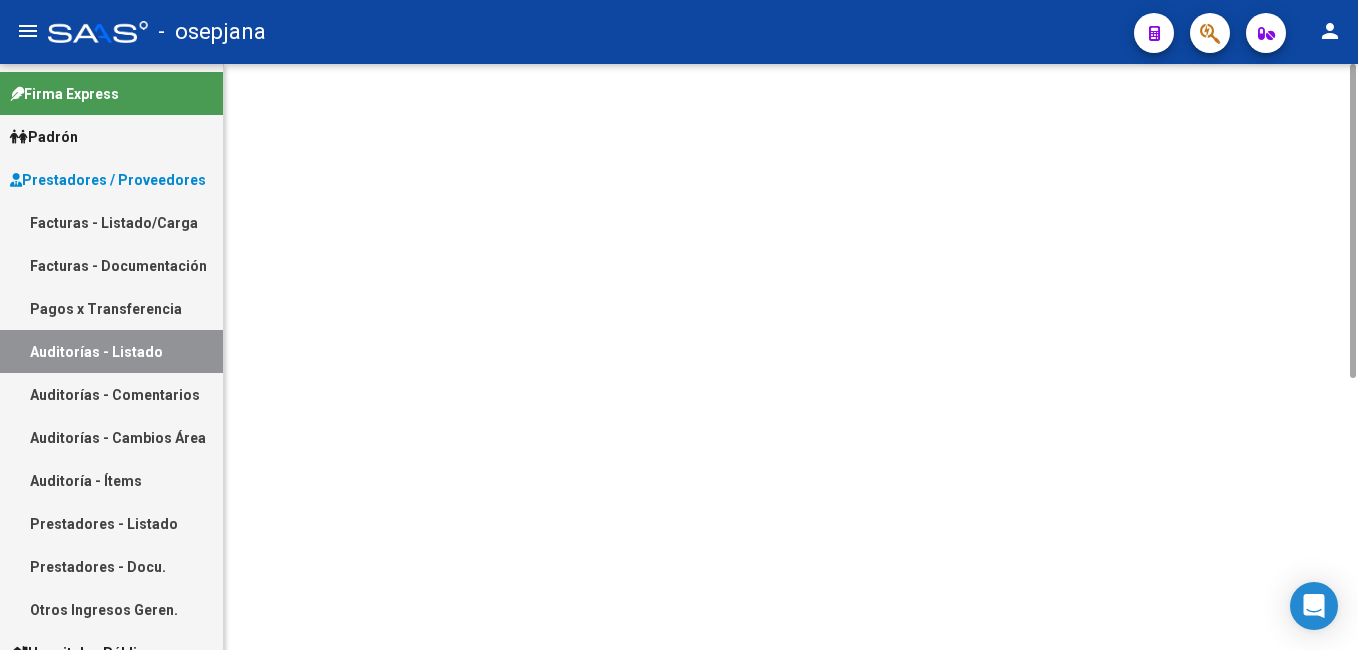 scroll, scrollTop: 0, scrollLeft: 0, axis: both 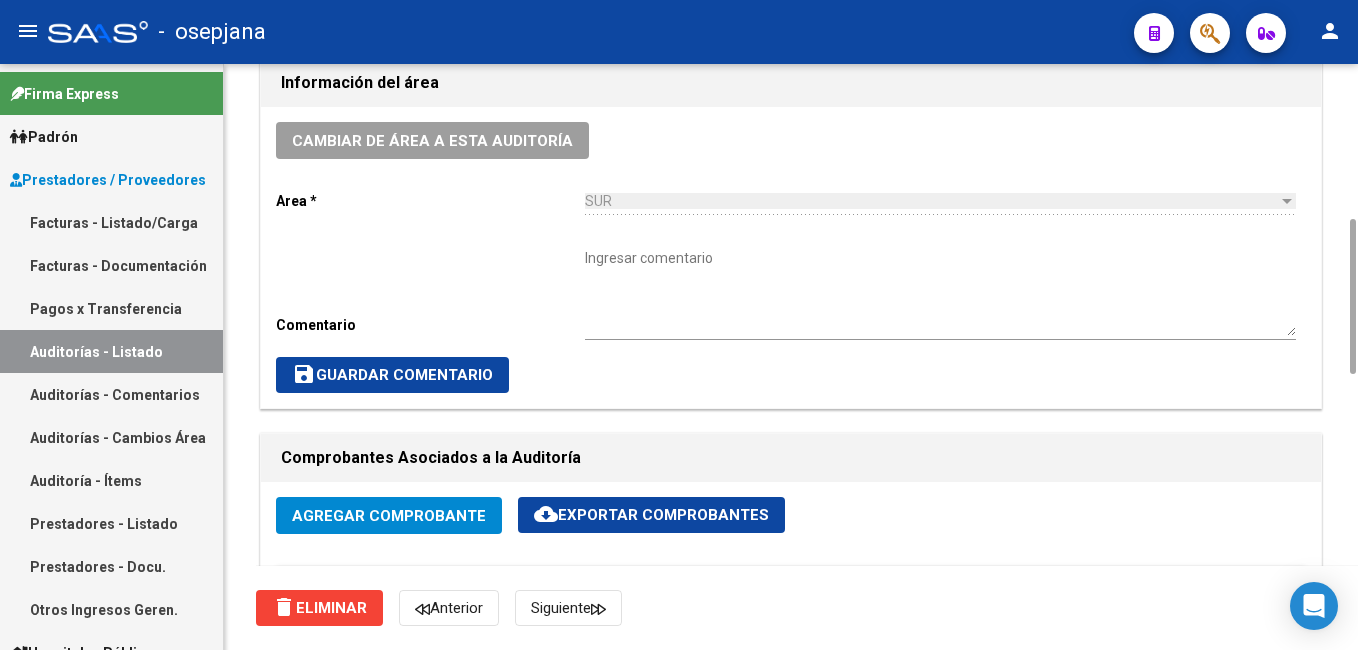 drag, startPoint x: 1350, startPoint y: 231, endPoint x: 1341, endPoint y: 398, distance: 167.24234 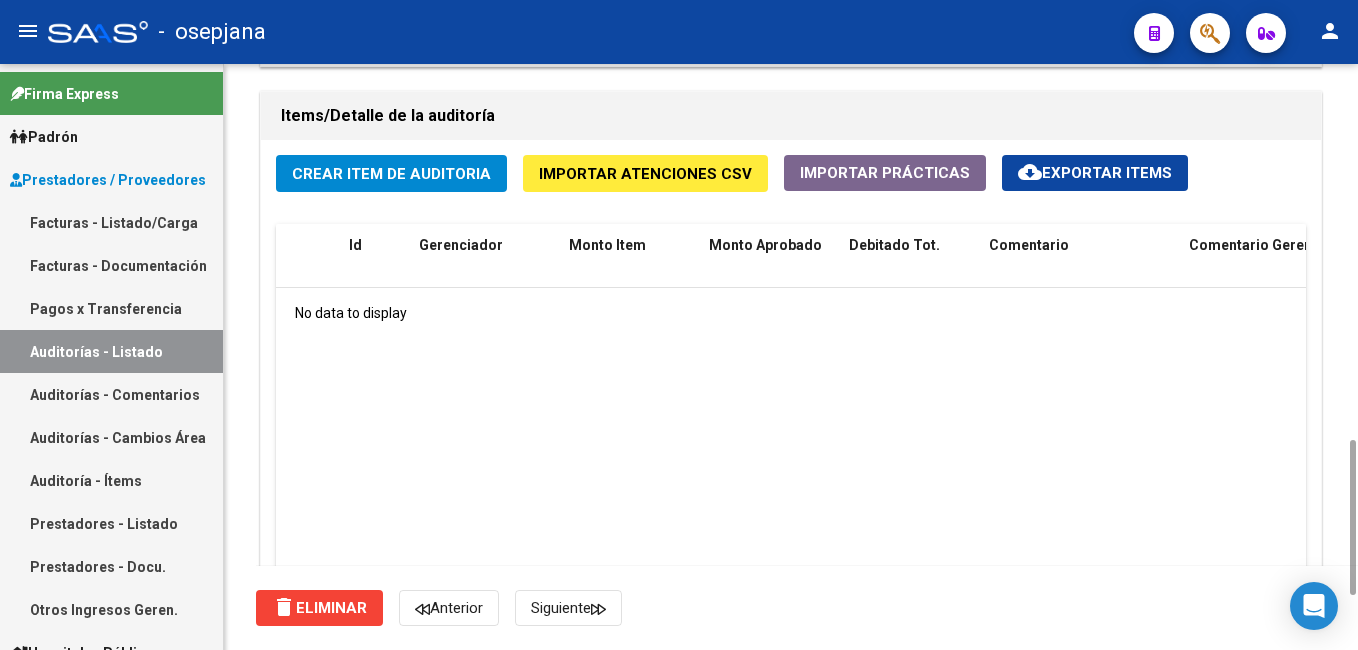 drag, startPoint x: 1351, startPoint y: 248, endPoint x: 1129, endPoint y: 376, distance: 256.2577 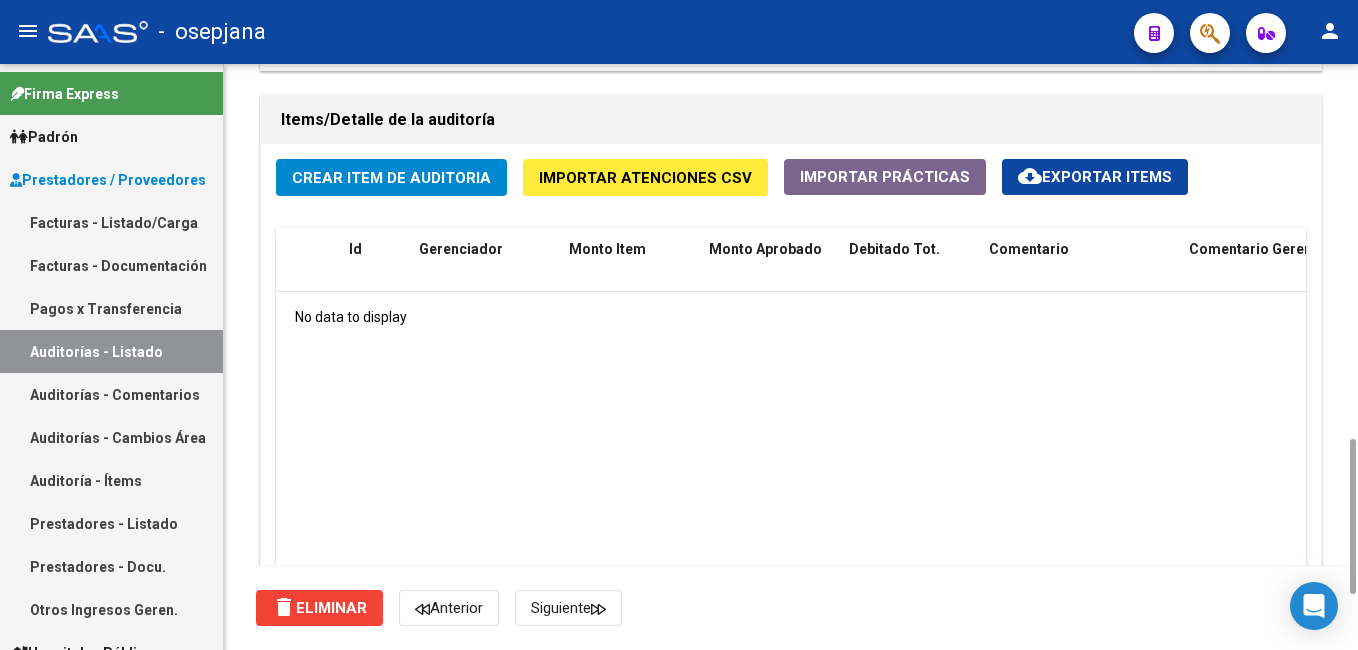 click on "Crear Item de Auditoria" 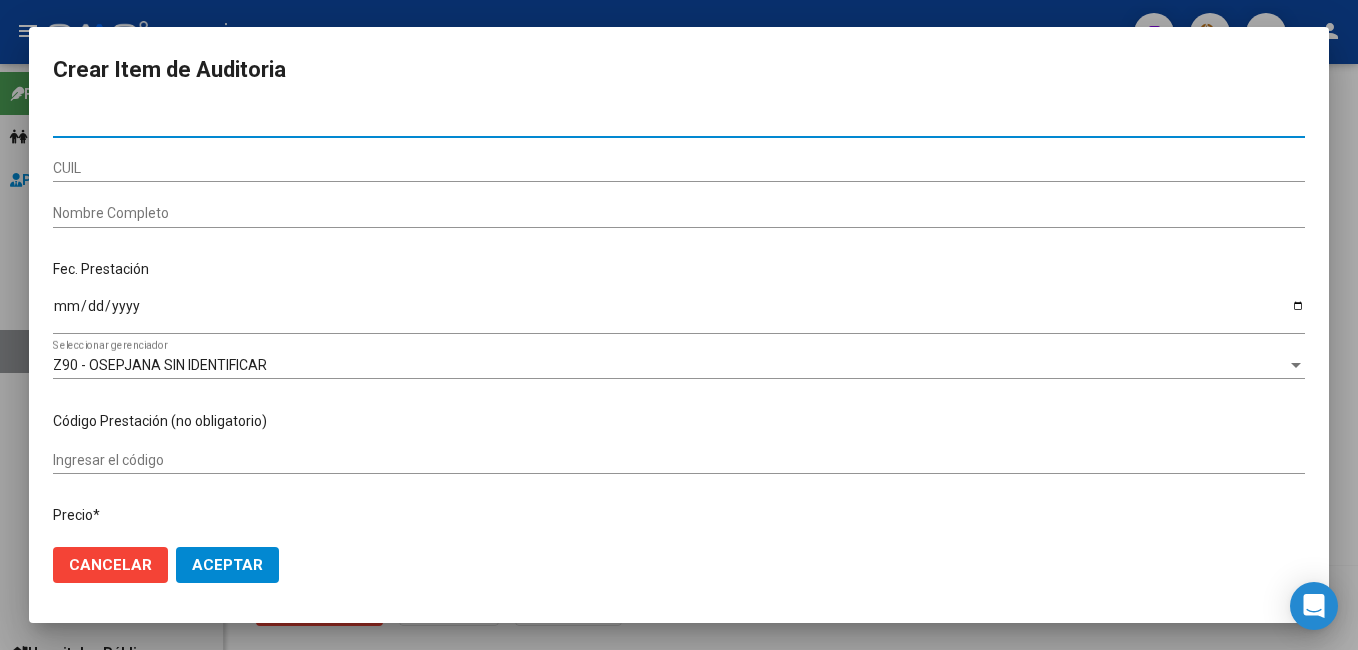 paste on "33343630" 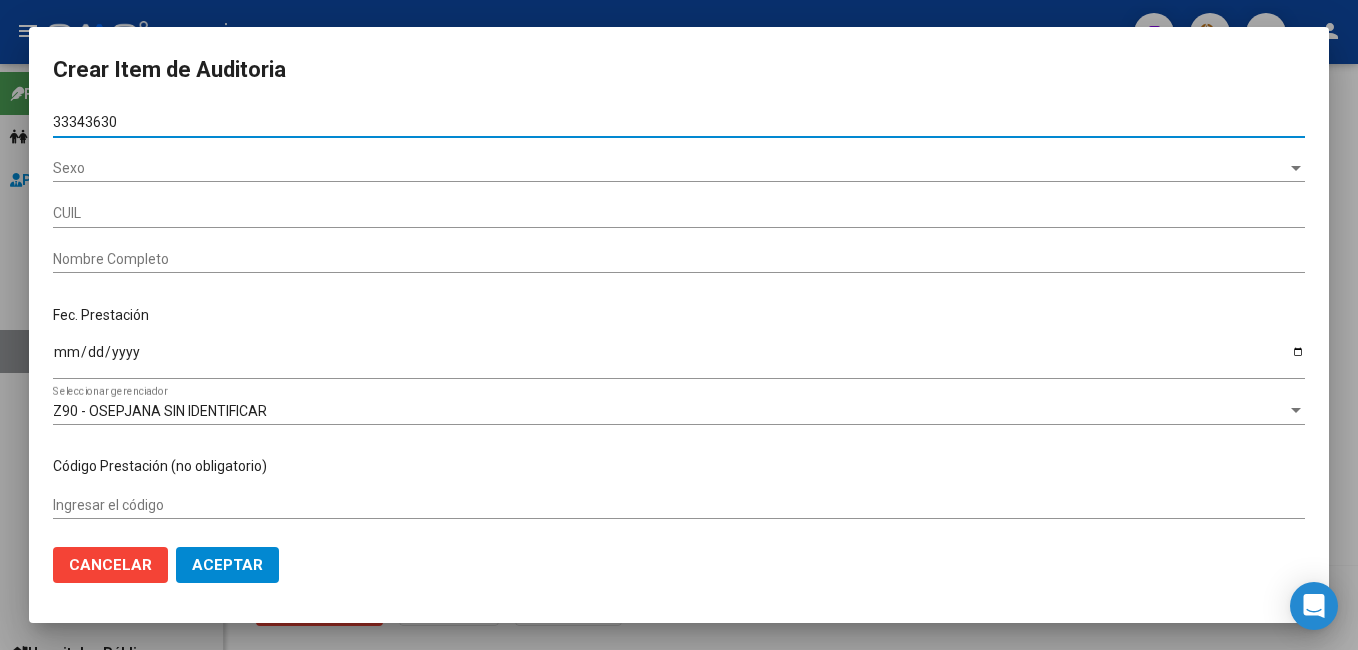 type on "20333436303" 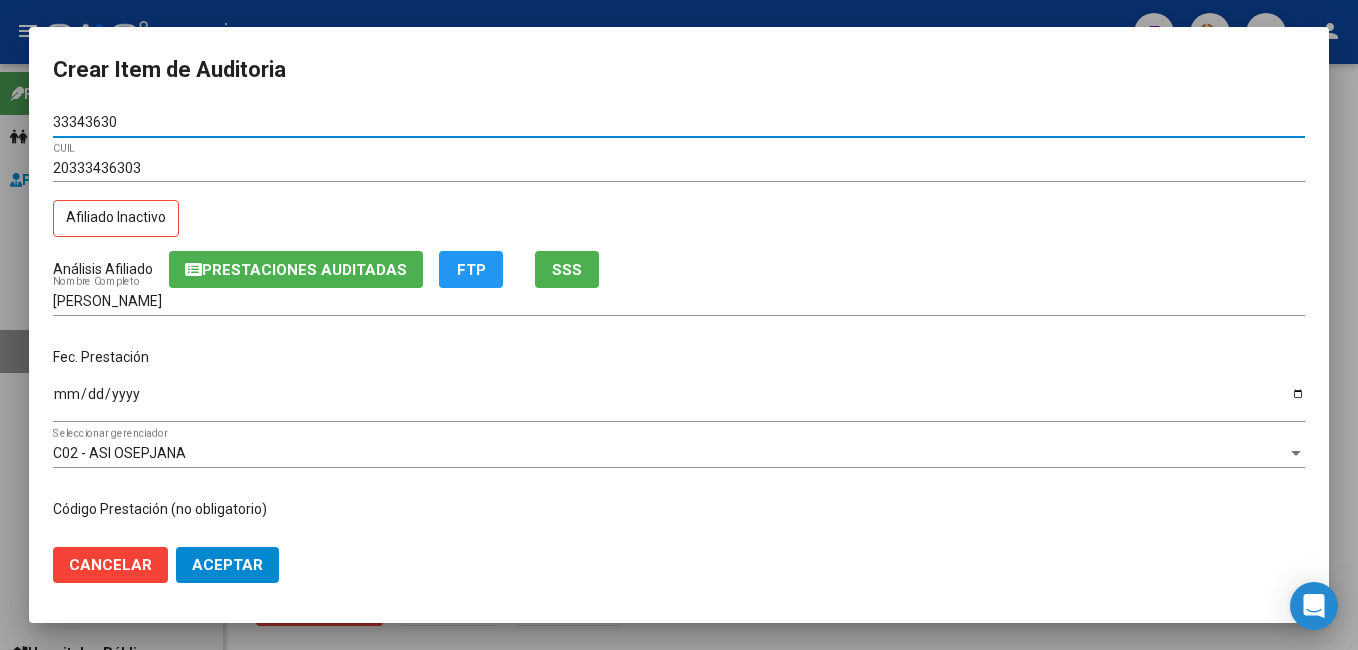 type on "33343630" 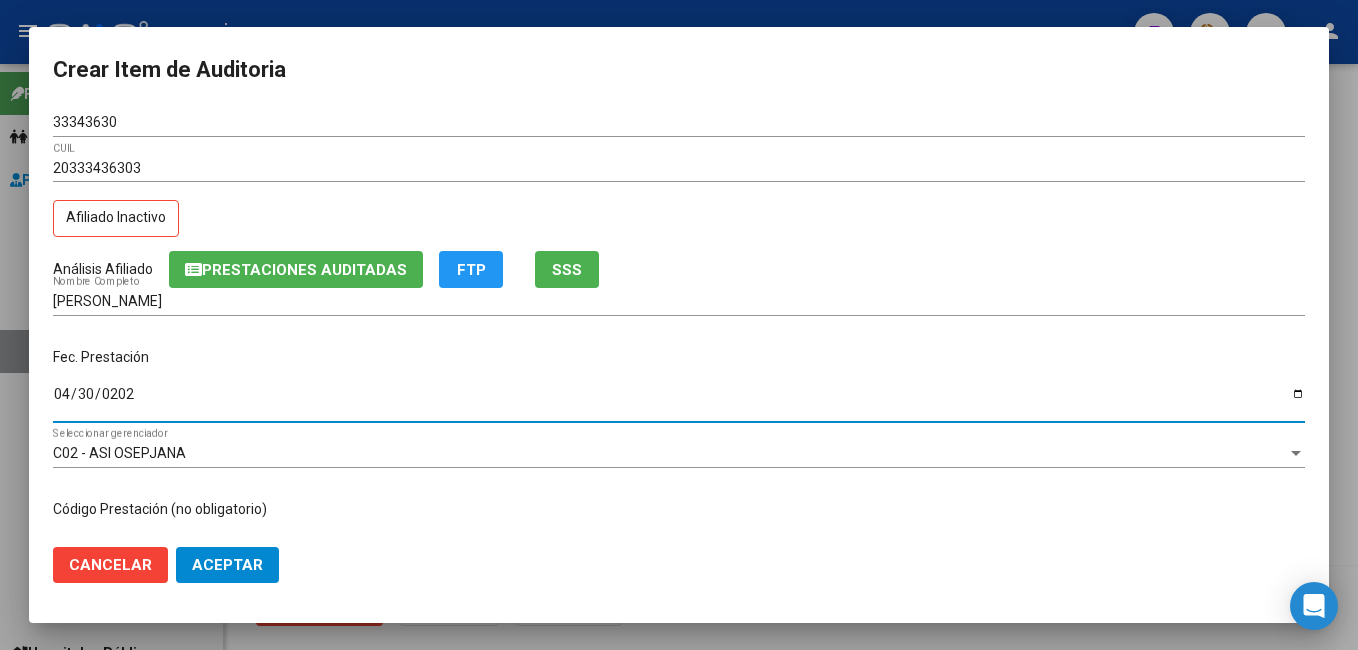 type on "[DATE]" 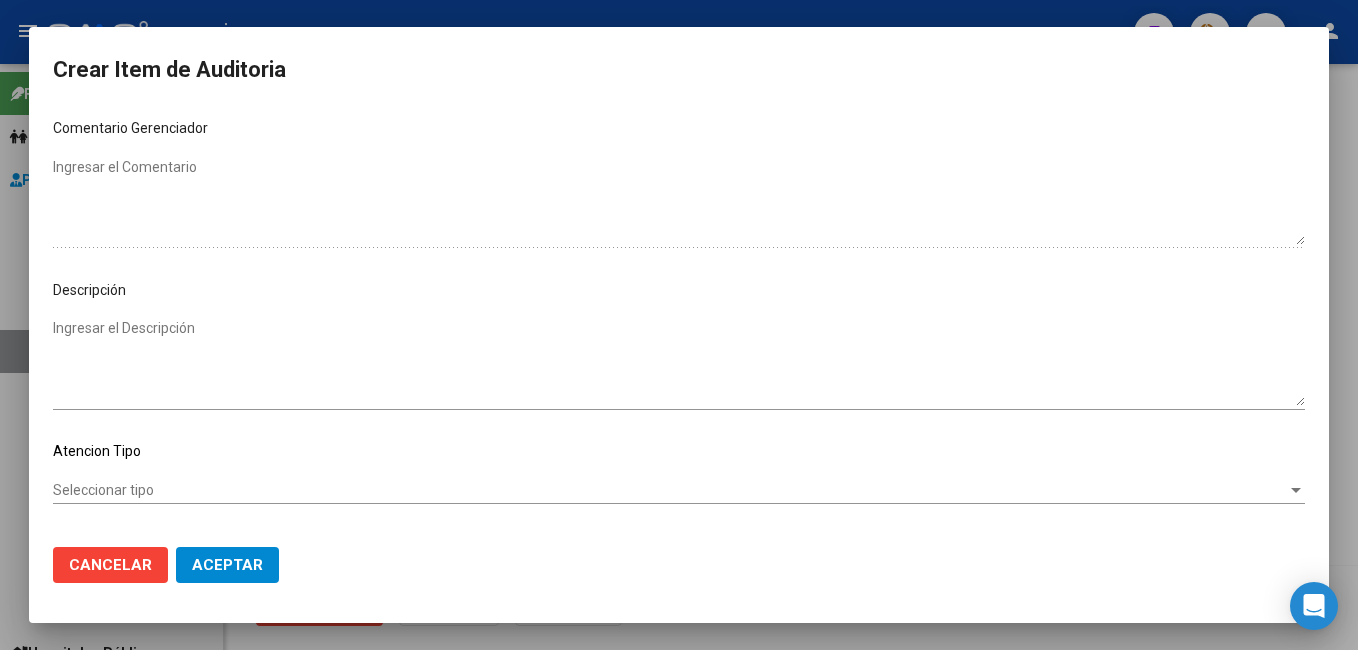 scroll, scrollTop: 1100, scrollLeft: 0, axis: vertical 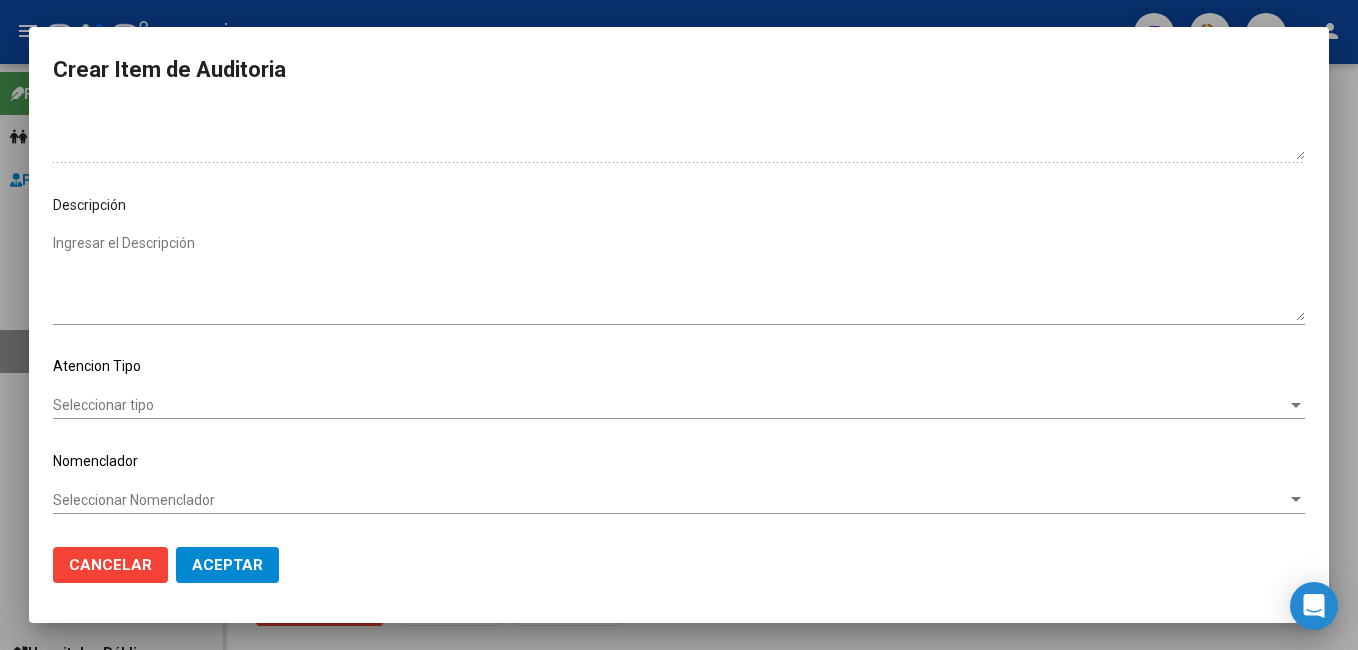 click on "33343630 Nro Documento    20333436303 CUIL   Afiliado Inactivo  Análisis Afiliado  Prestaciones Auditadas FTP SSS   [PERSON_NAME] Nombre Completo  Fec. Prestación    [DATE] Ingresar la fecha  C02 - ASI OSEPJANA  Seleccionar gerenciador Código Prestación (no obligatorio)    Ingresar el código  Precio  *   $ 101.925,00 Ingresar el precio  Cantidad  *   1 Ingresar la cantidad  Monto Item  *   $ 101.925,00 Ingresar el monto  Monto Debitado    $ 0,00 Ingresar el monto  Comentario Operador    Ingresar el Comentario  Comentario Gerenciador    Ingresar el Comentario  Descripción    Ingresar el Descripción   Atencion Tipo  Seleccionar tipo Seleccionar tipo  Nomenclador  Seleccionar Nomenclador Seleccionar Nomenclador" at bounding box center [679, 320] 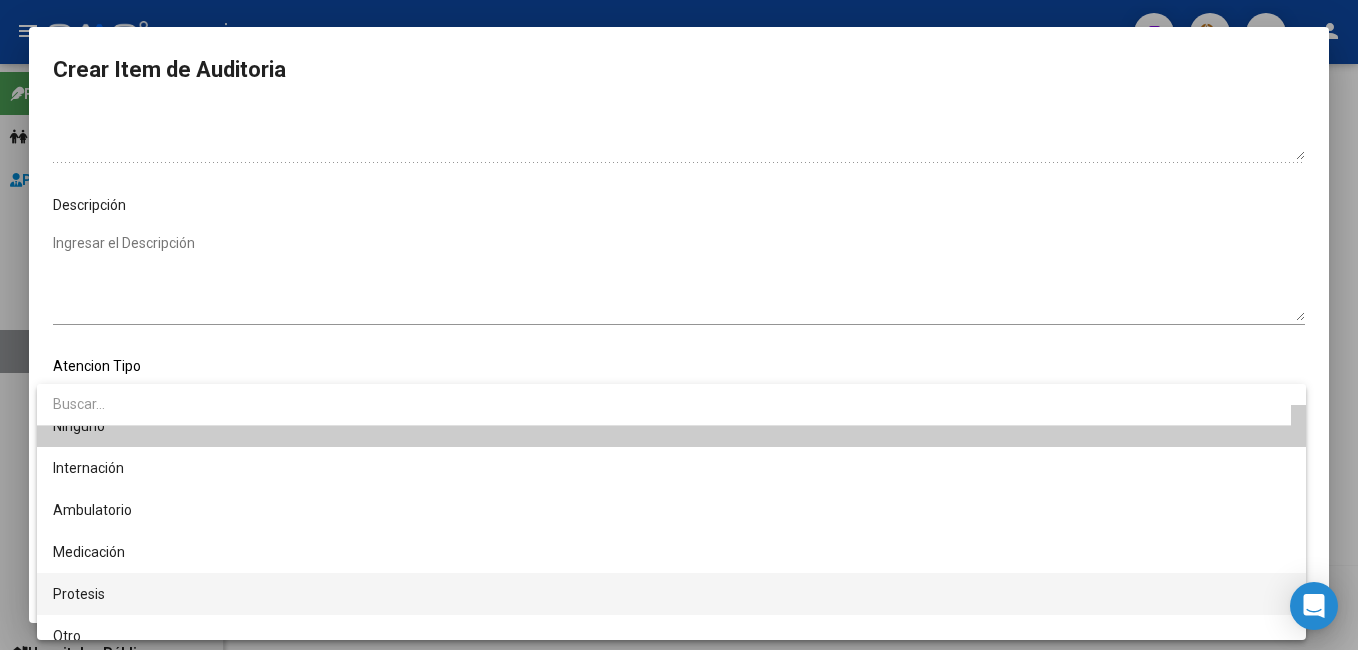 scroll, scrollTop: 38, scrollLeft: 0, axis: vertical 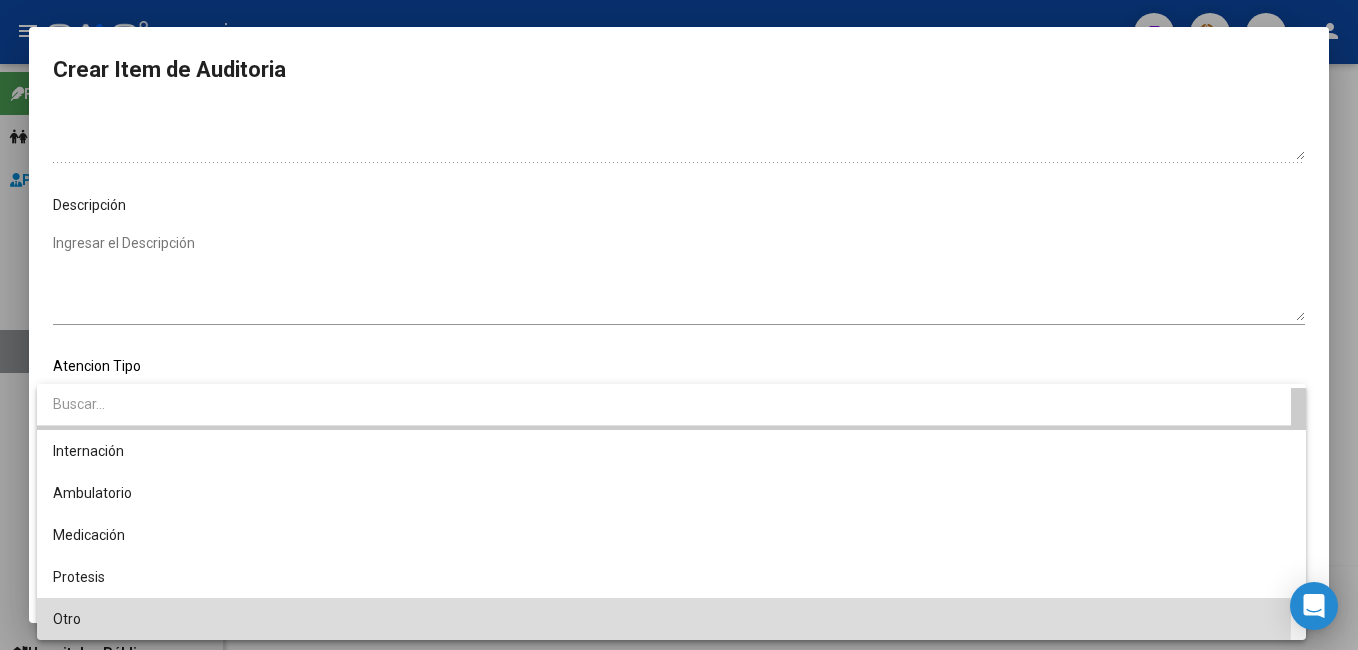click on "Otro" at bounding box center (671, 619) 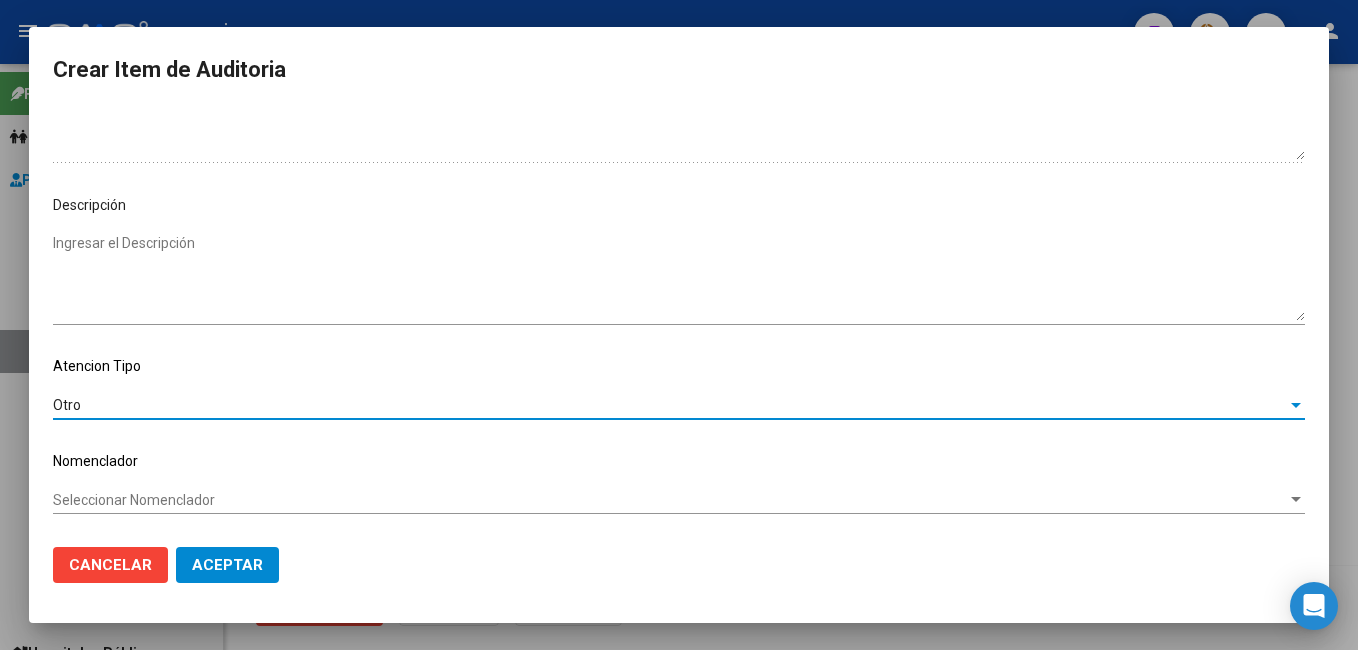 click on "Aceptar" 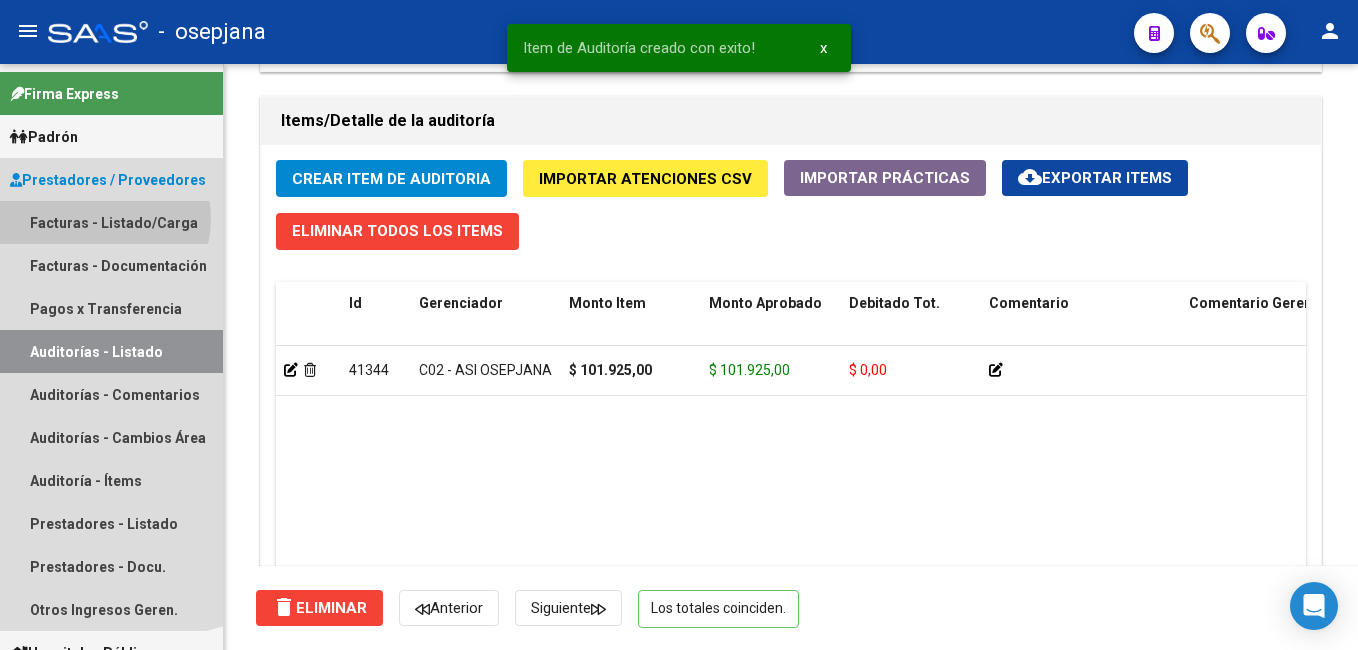click on "Facturas - Listado/Carga" at bounding box center (111, 222) 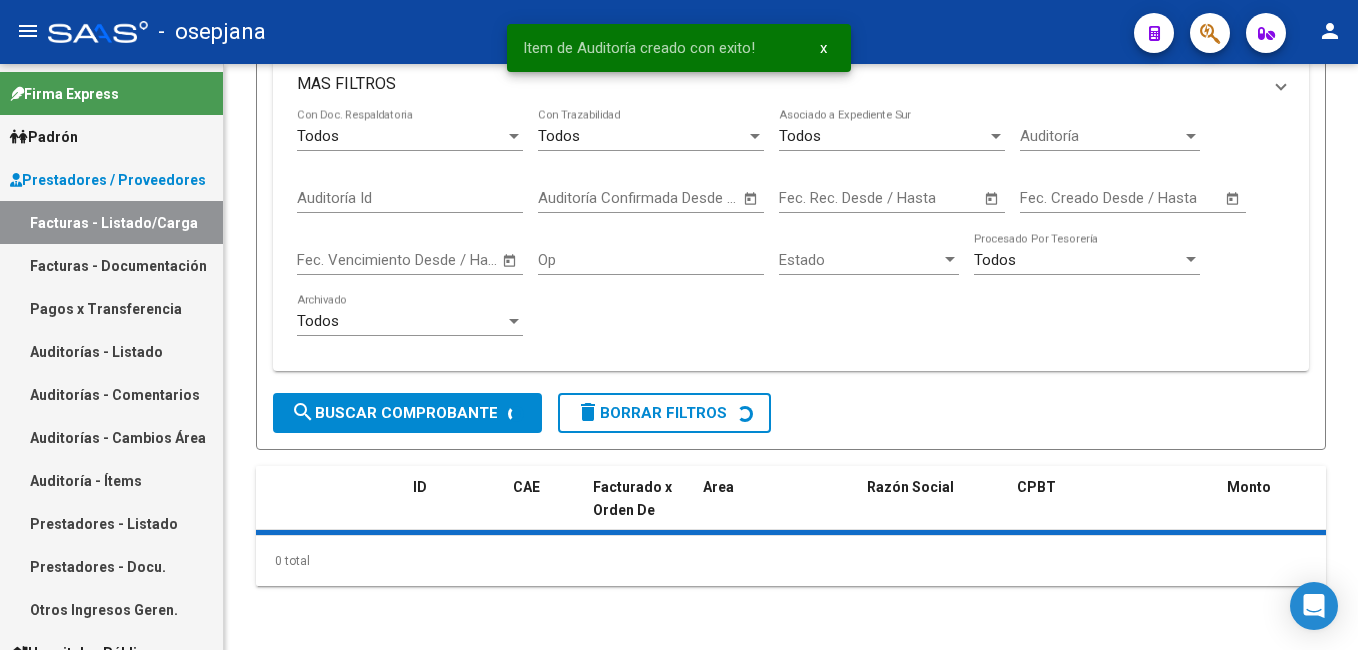 scroll, scrollTop: 0, scrollLeft: 0, axis: both 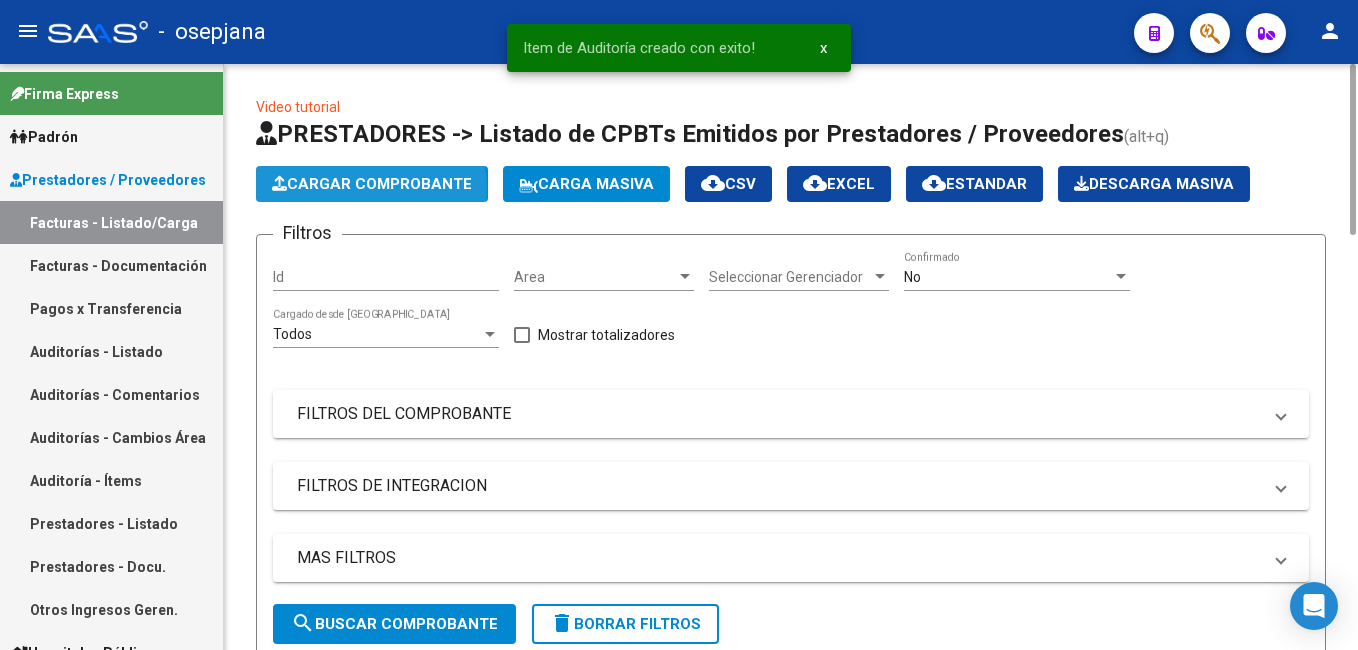 click on "Cargar Comprobante" 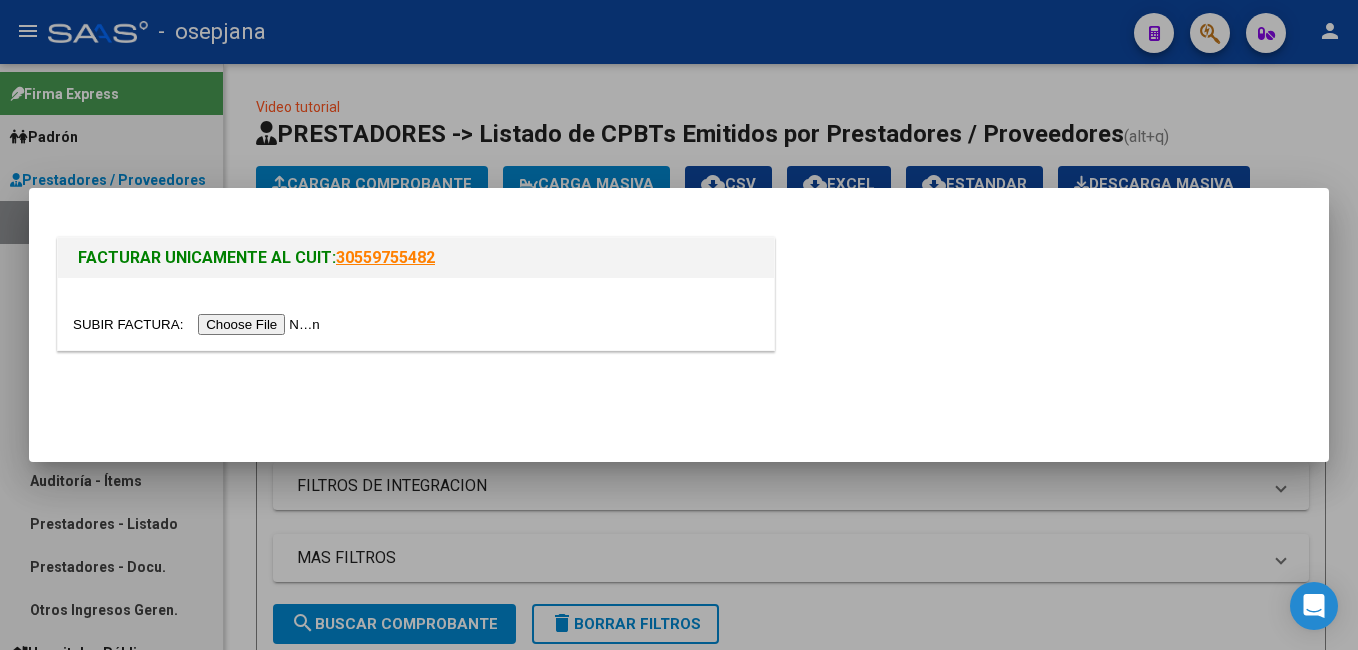 click at bounding box center (199, 324) 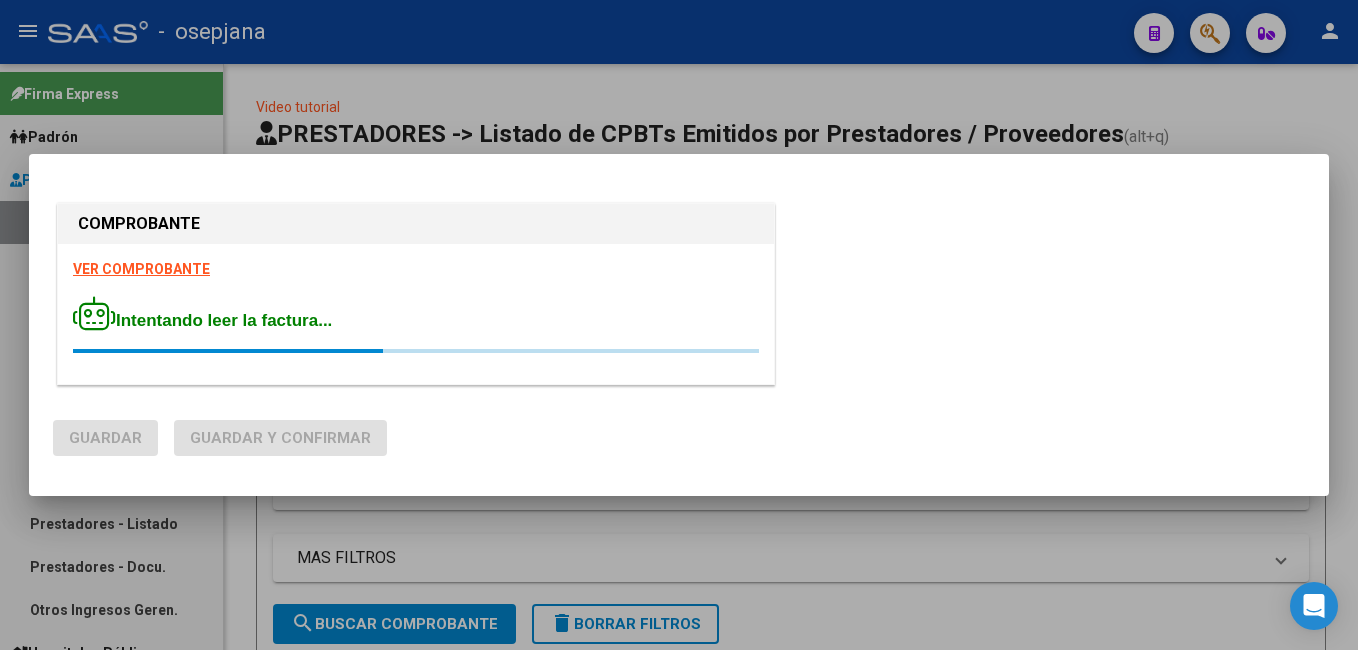 click on "VER COMPROBANTE" at bounding box center [141, 269] 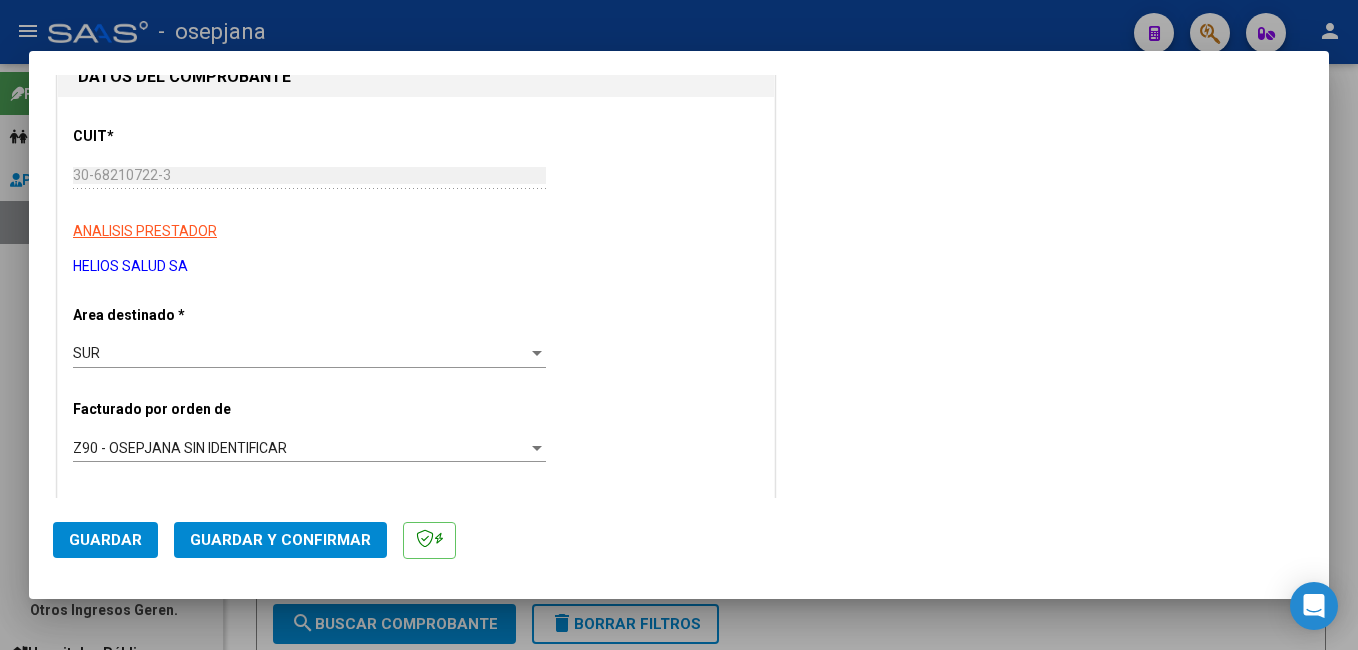 scroll, scrollTop: 200, scrollLeft: 0, axis: vertical 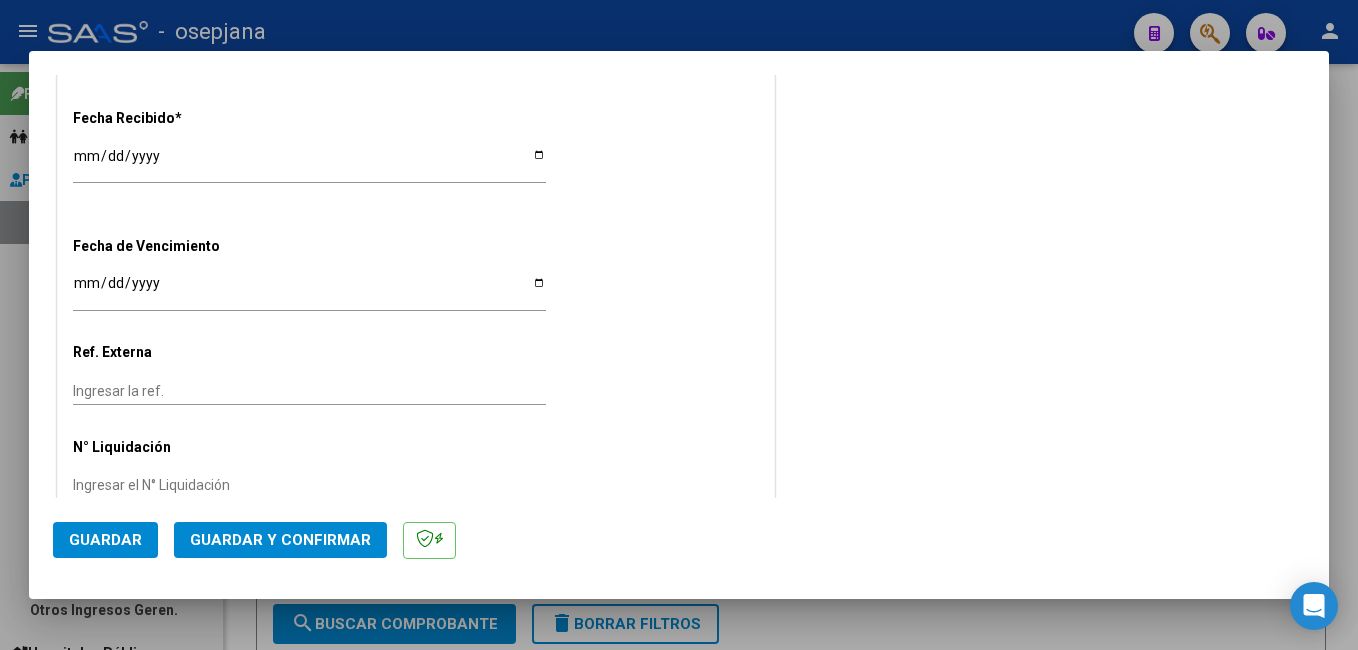 click on "[DATE]" at bounding box center (309, 163) 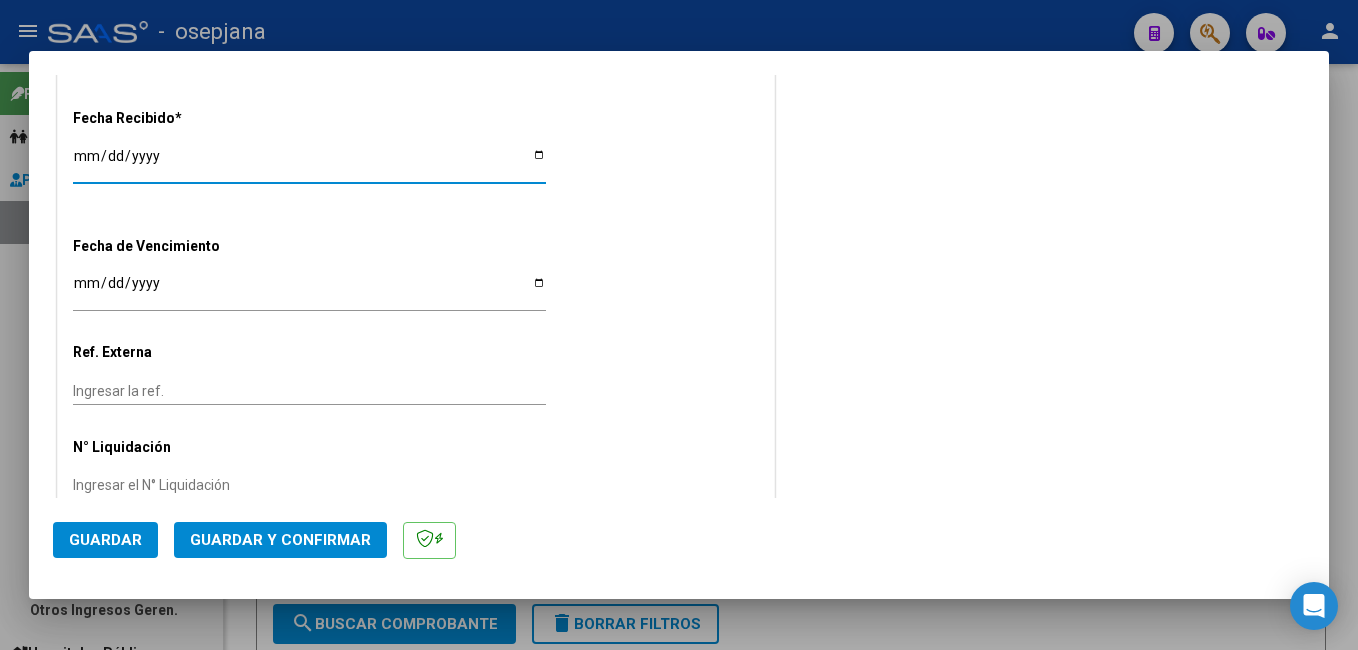 type on "[DATE]" 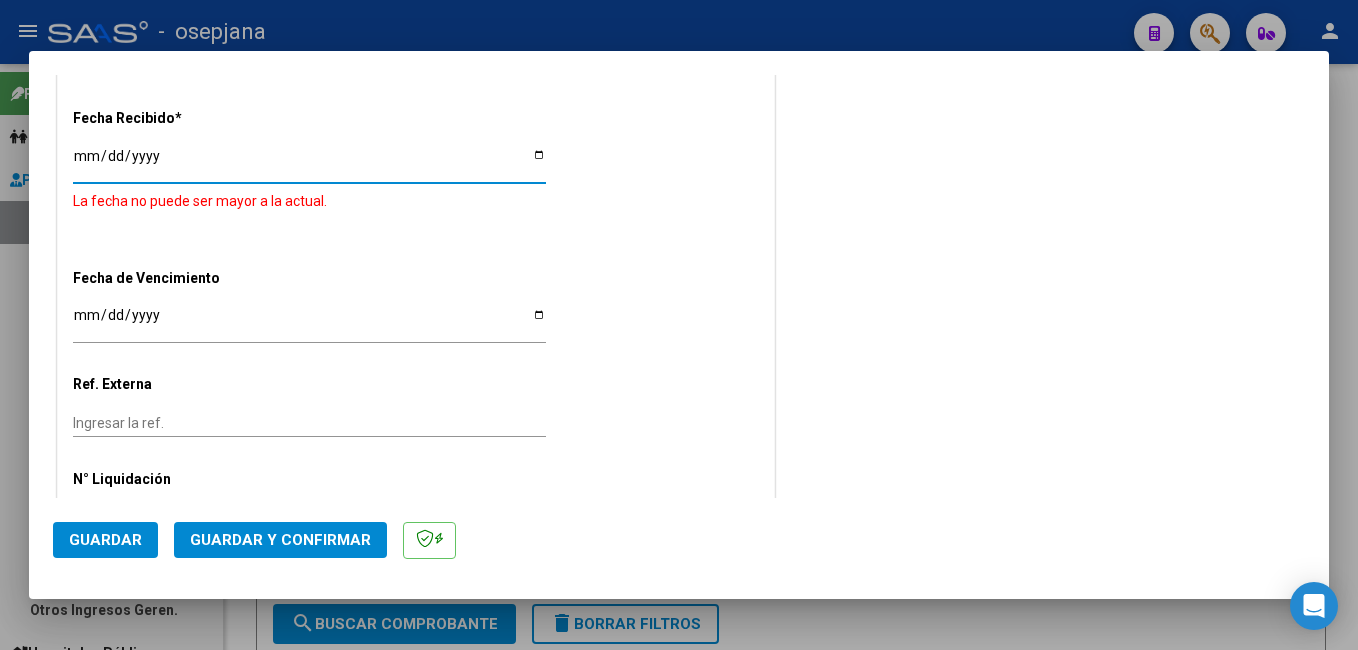 type on "[DATE]" 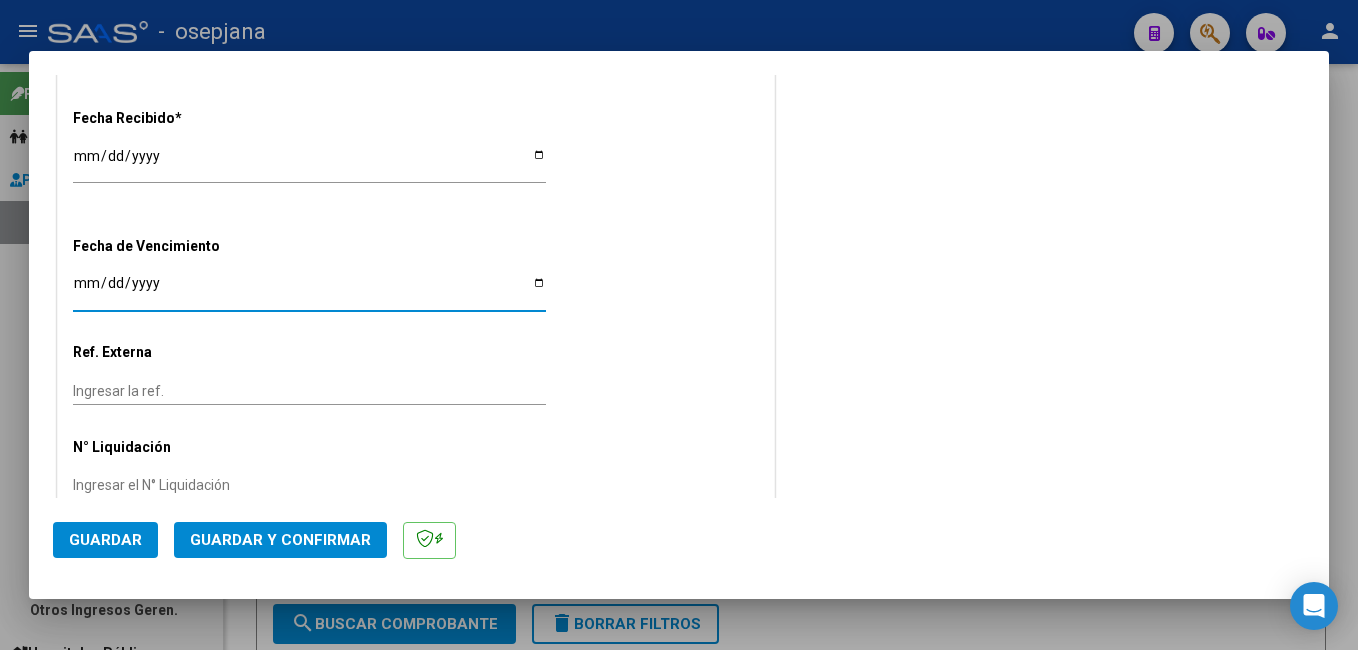 click on "Ingresar la fecha" at bounding box center (309, 290) 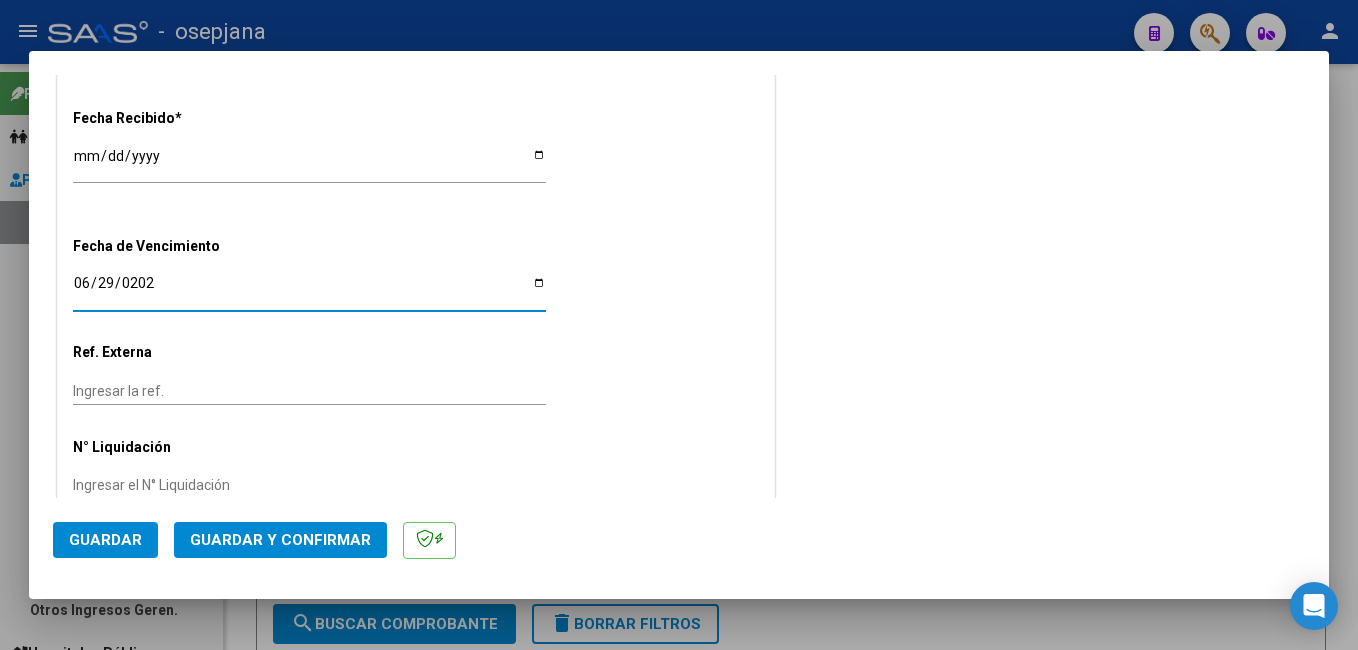 type on "[DATE]" 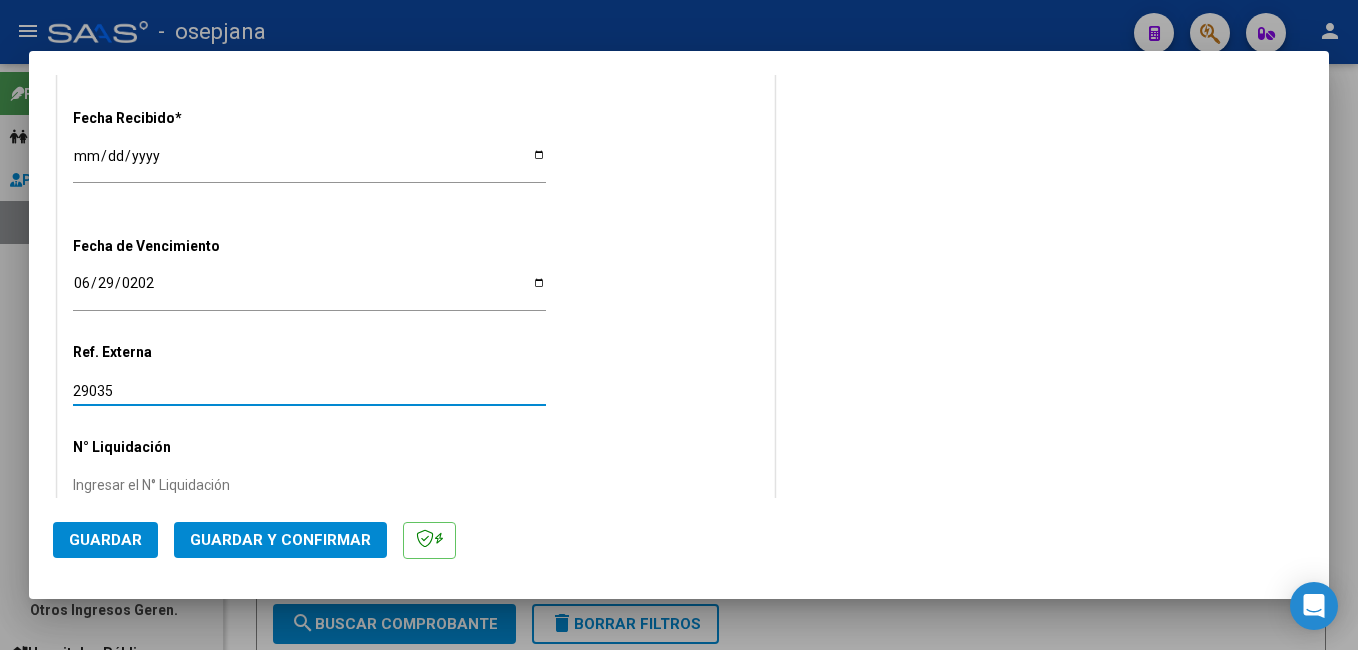 type on "29035" 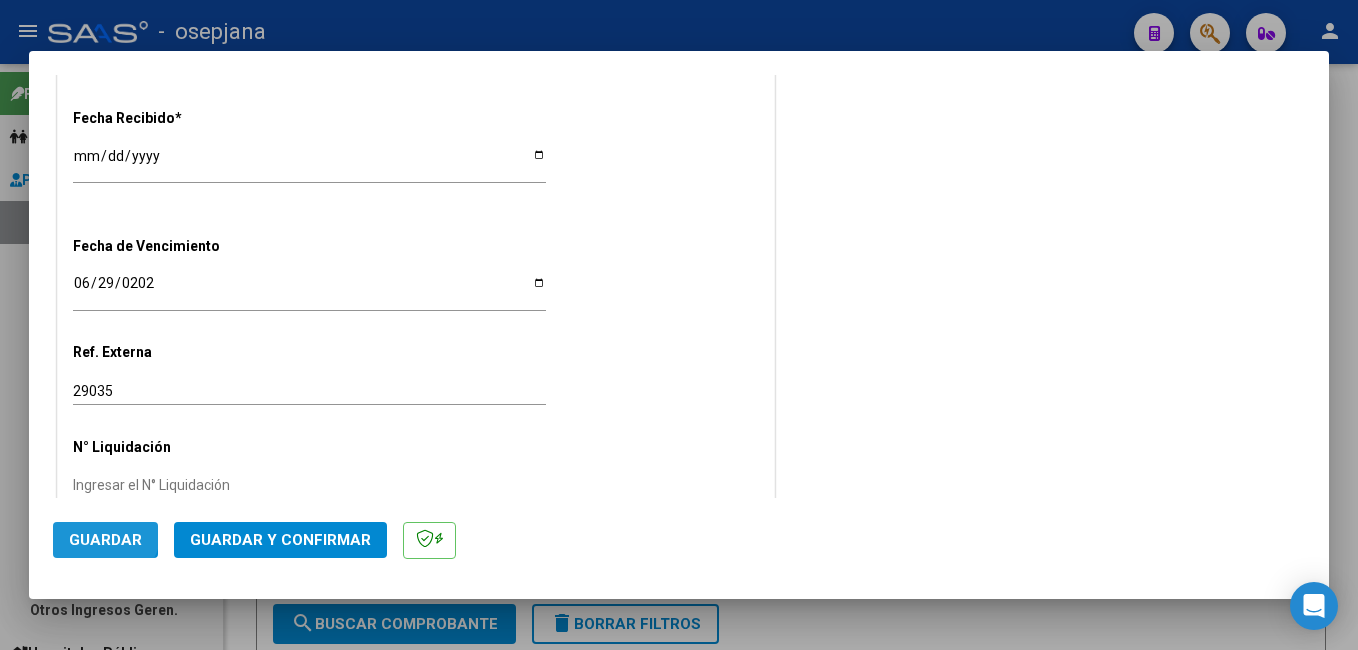 click on "Guardar" 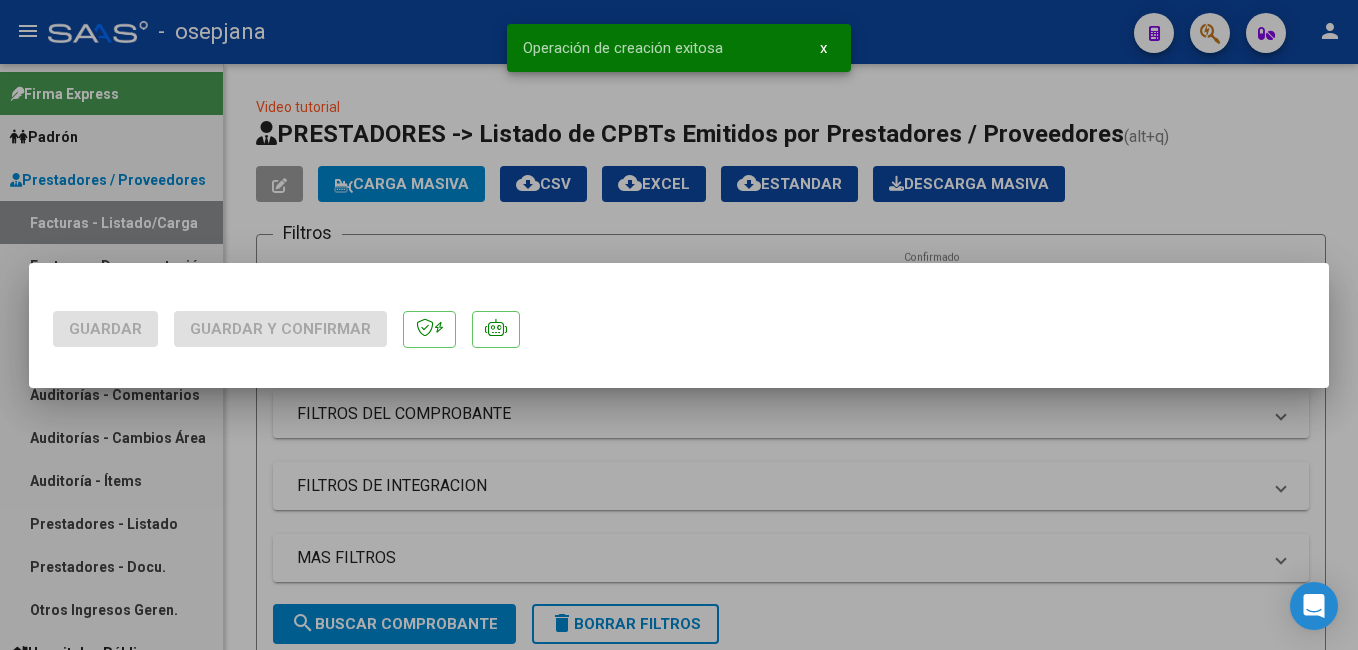 scroll, scrollTop: 0, scrollLeft: 0, axis: both 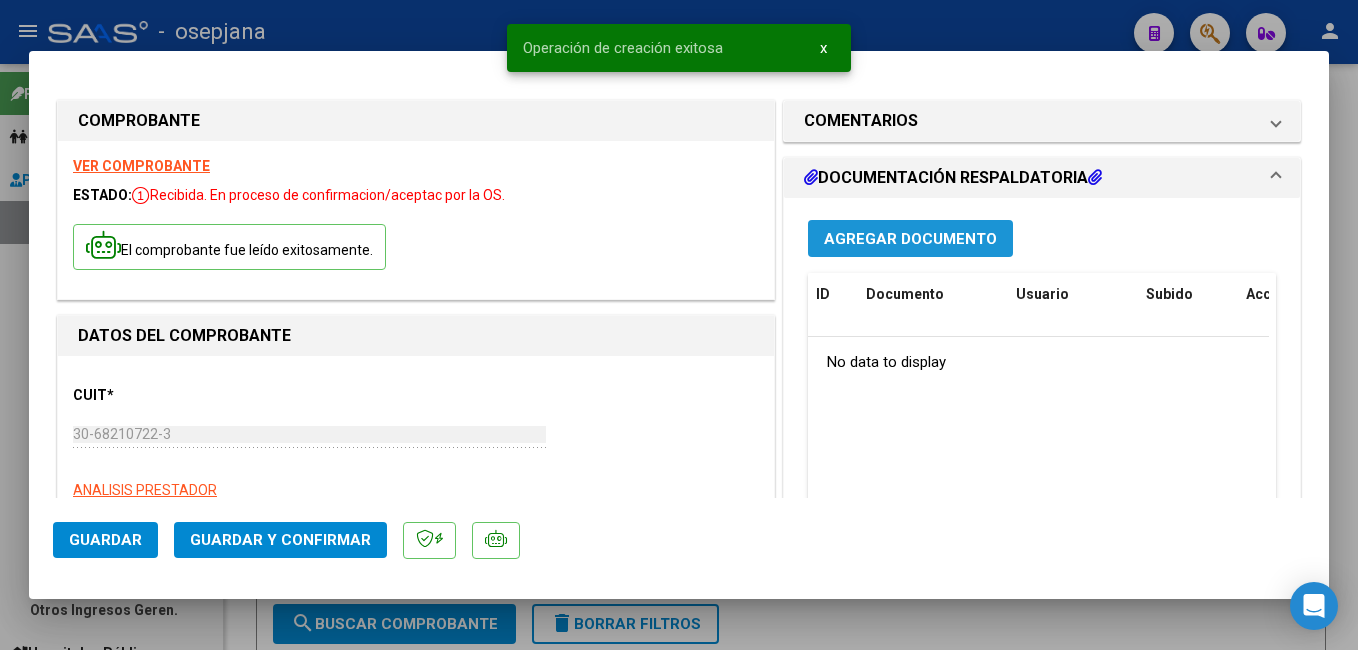 click on "Agregar Documento" at bounding box center [910, 239] 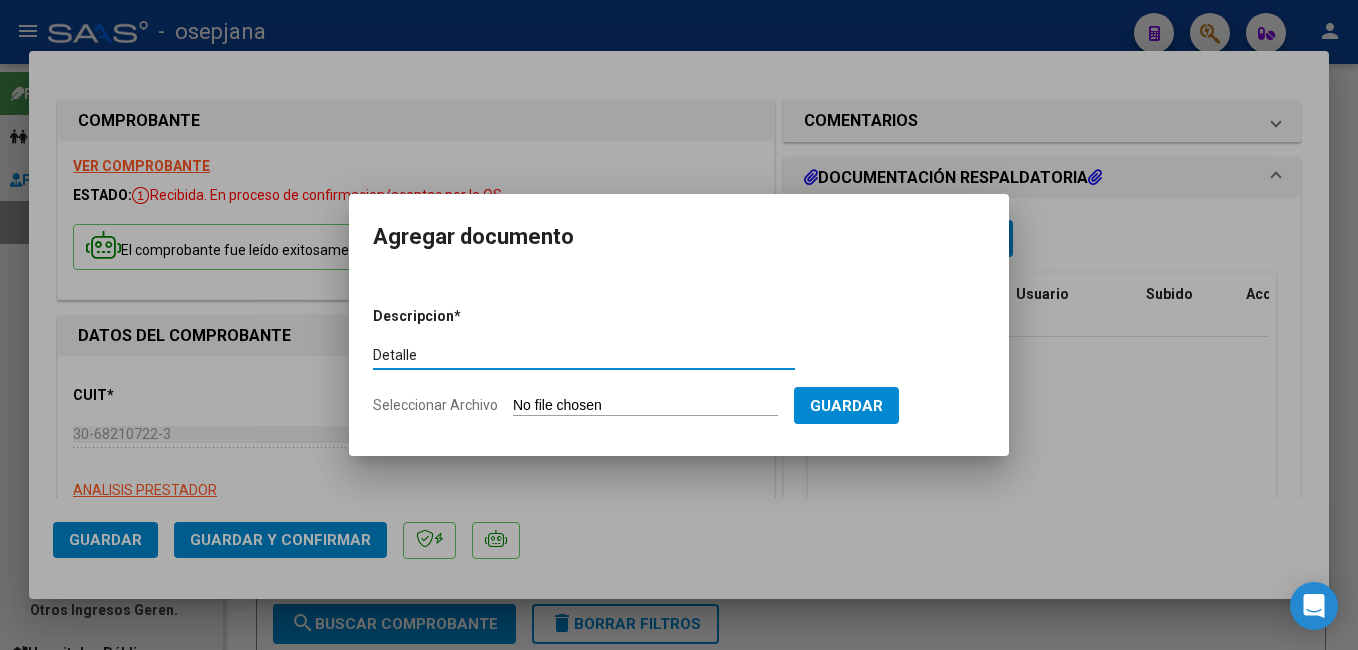 type on "Detalle" 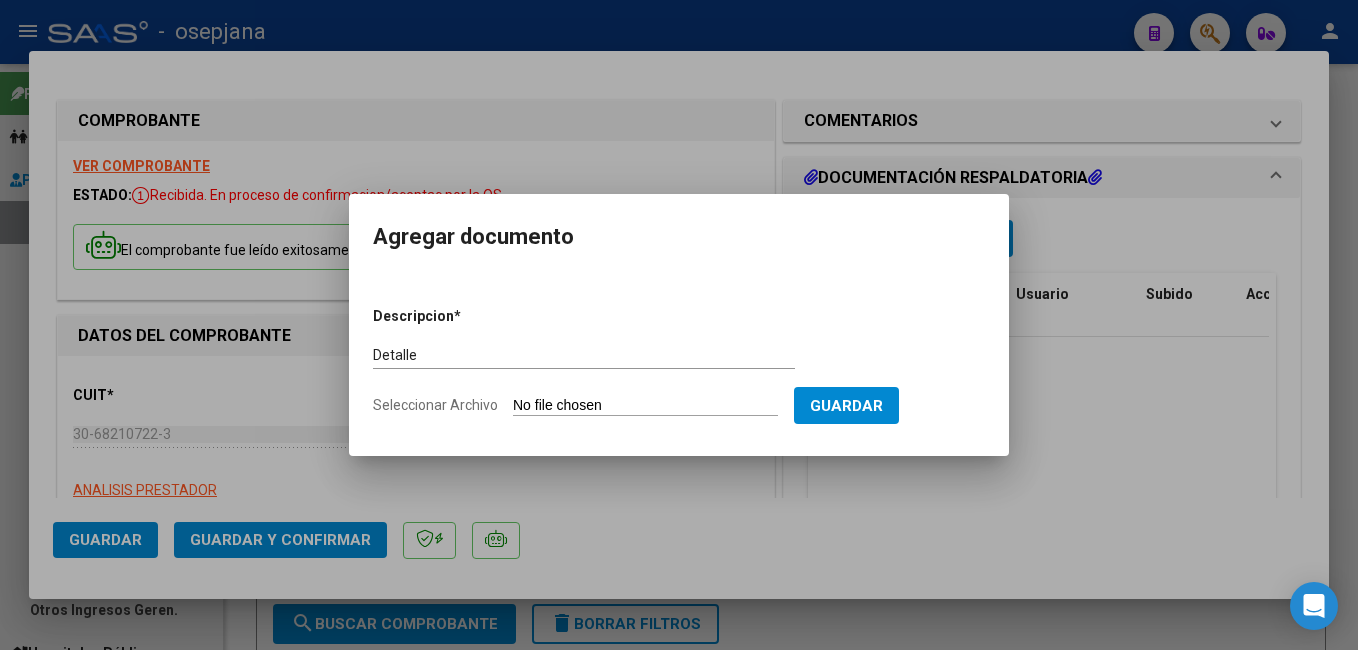 click on "Seleccionar Archivo" at bounding box center [645, 406] 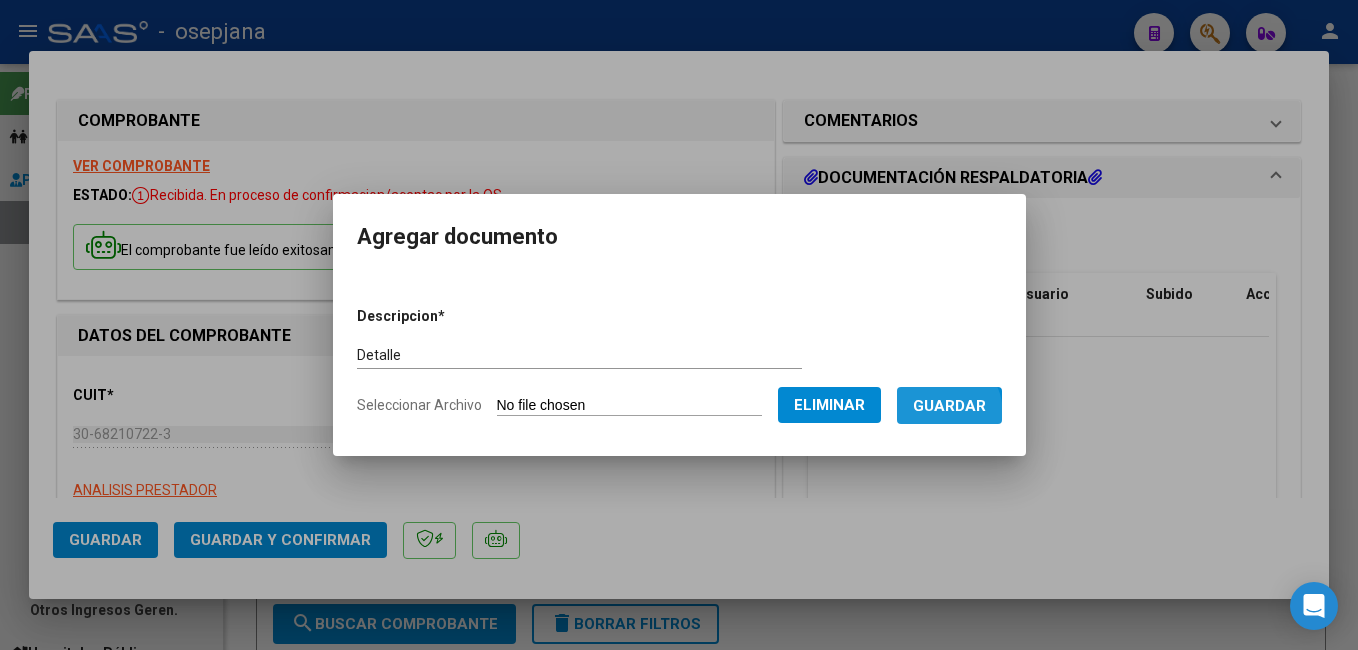 click on "Guardar" at bounding box center [949, 406] 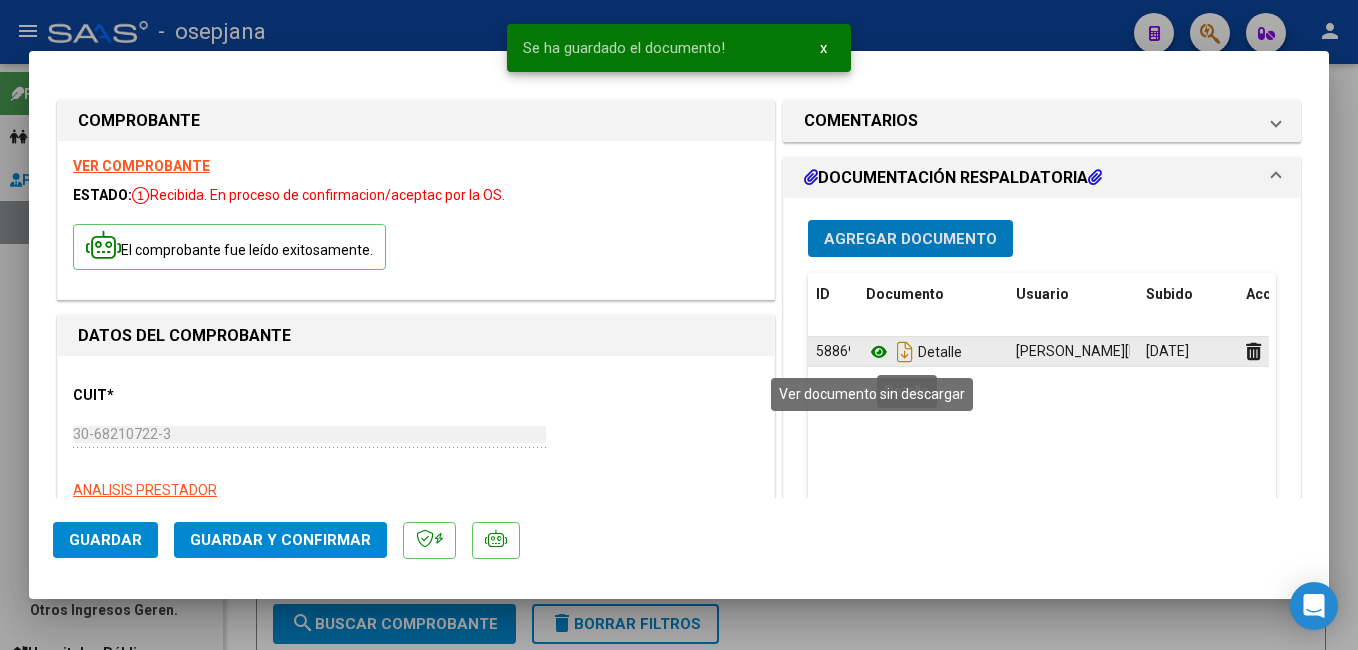 click 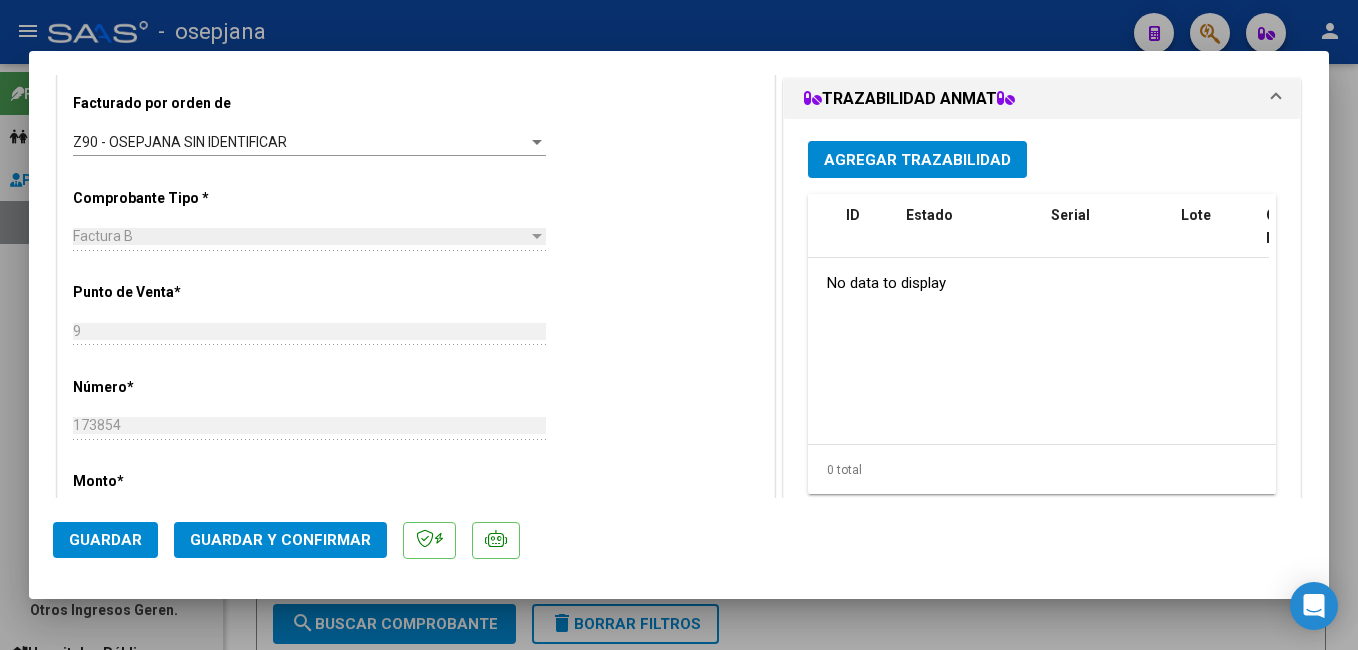 scroll, scrollTop: 560, scrollLeft: 0, axis: vertical 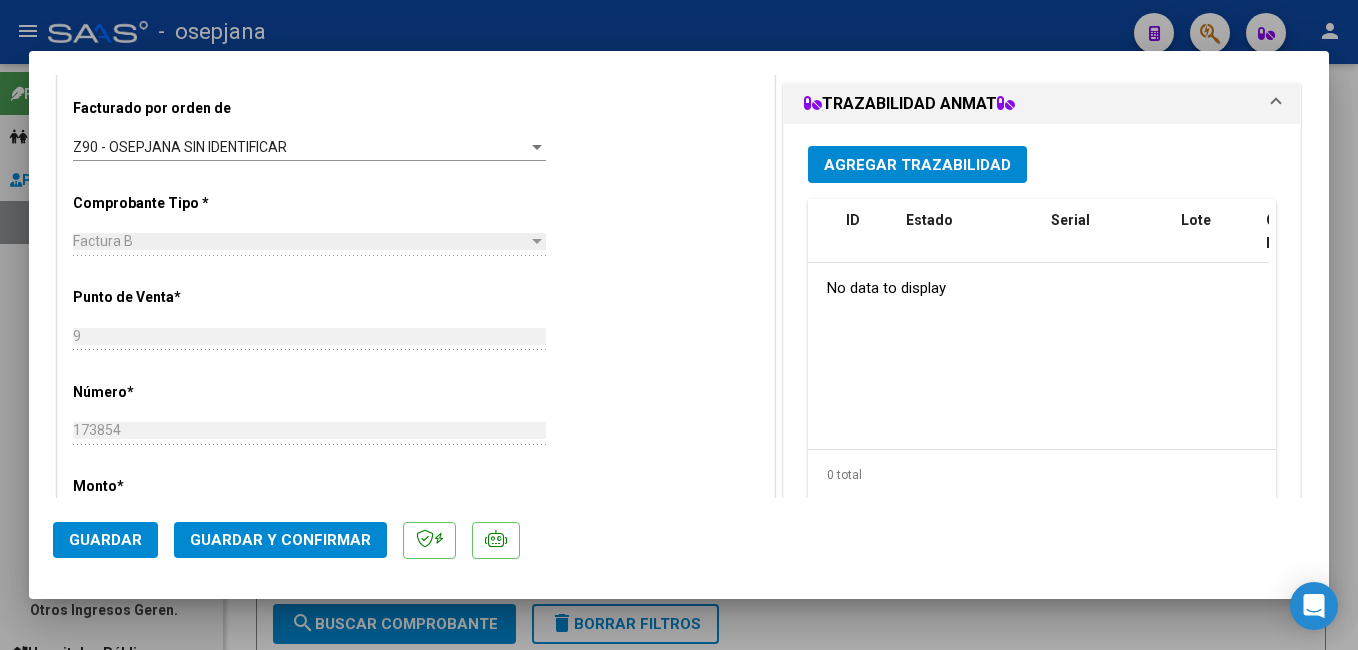 click on "Agregar Trazabilidad" at bounding box center (917, 165) 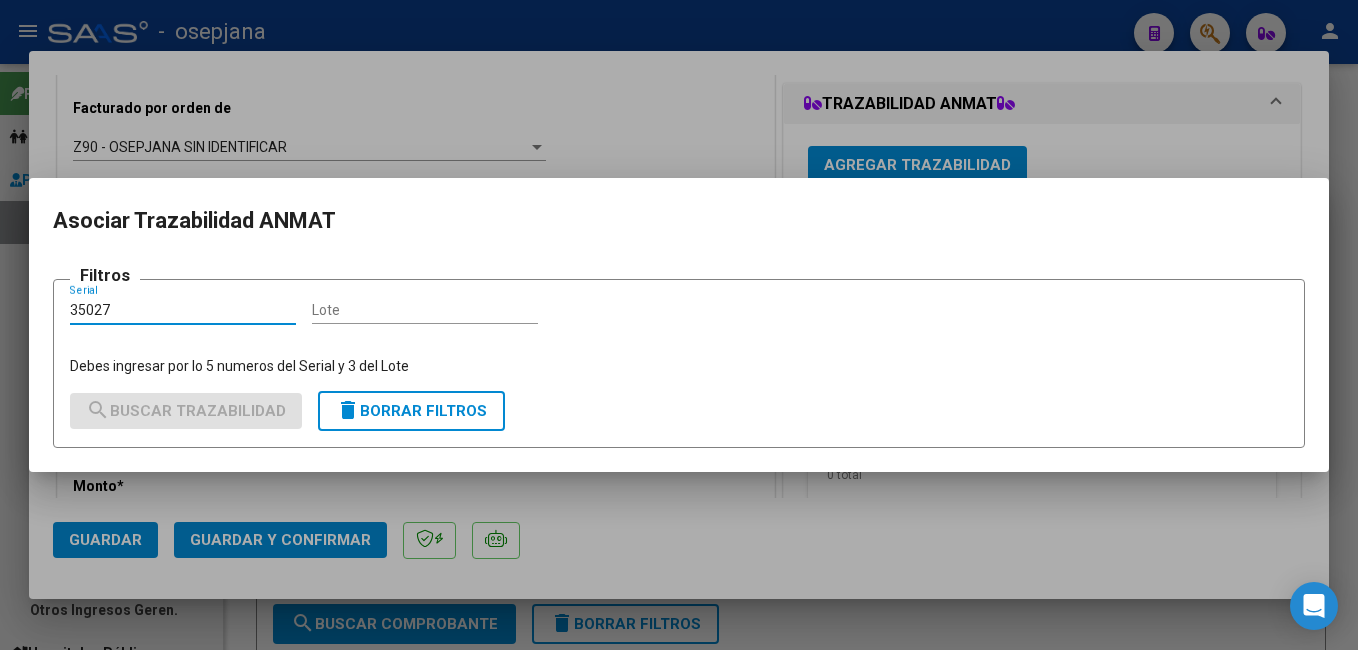 type on "35027" 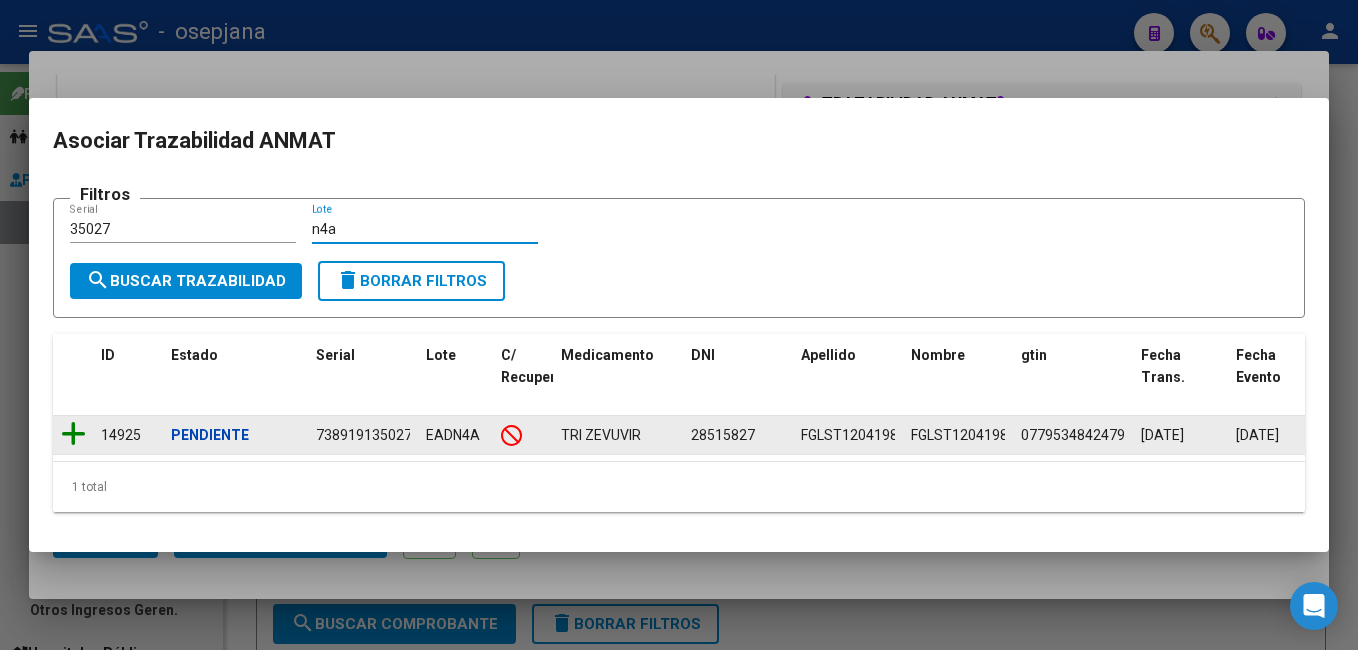 type on "n4a" 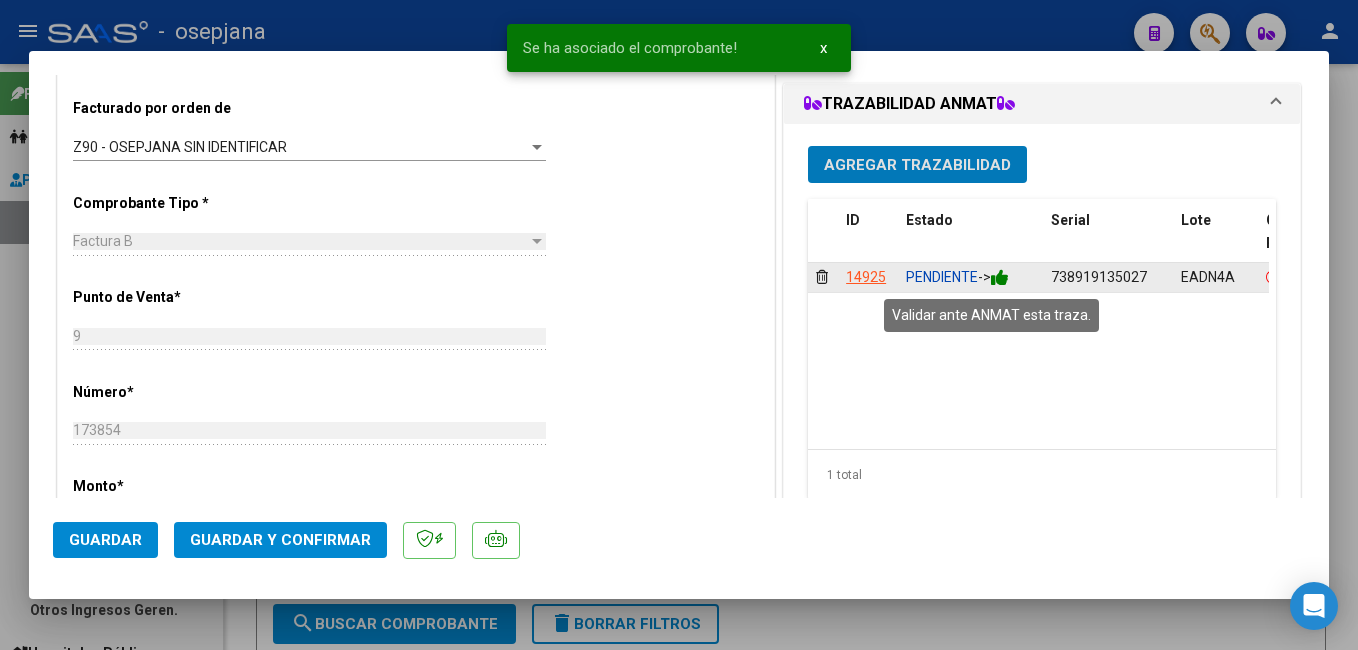 click 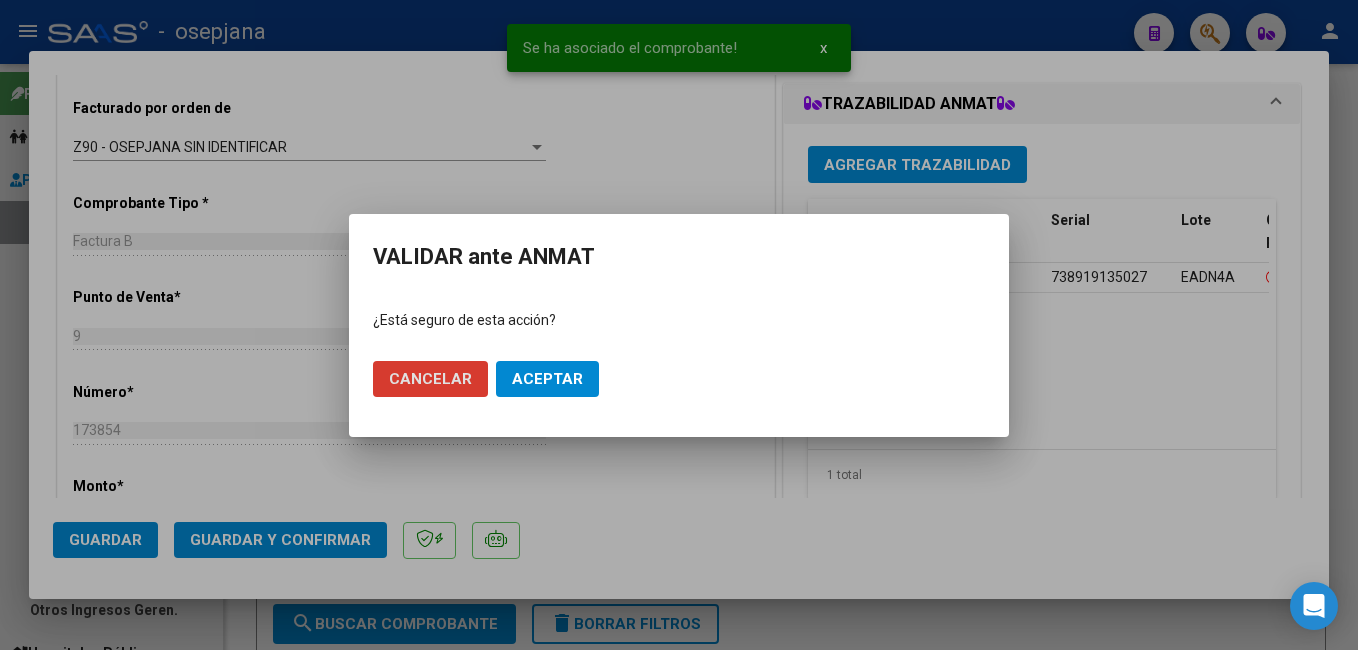 click on "Aceptar" 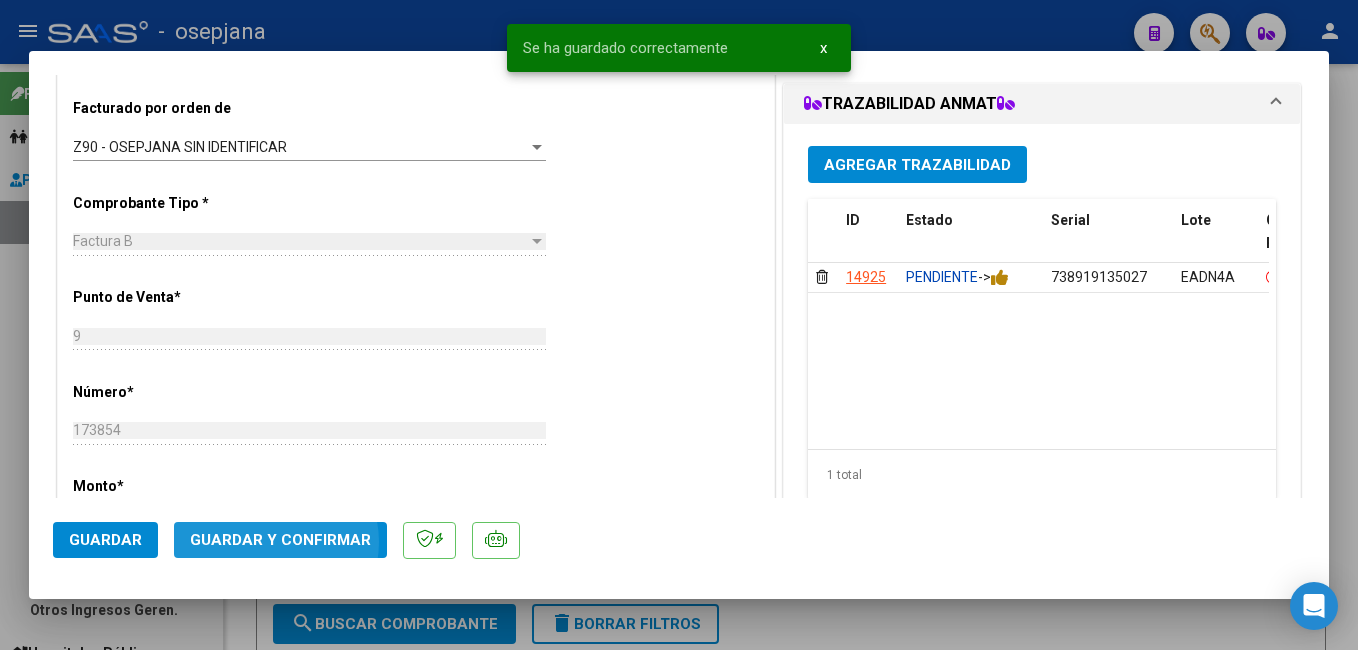 click on "Guardar y Confirmar" 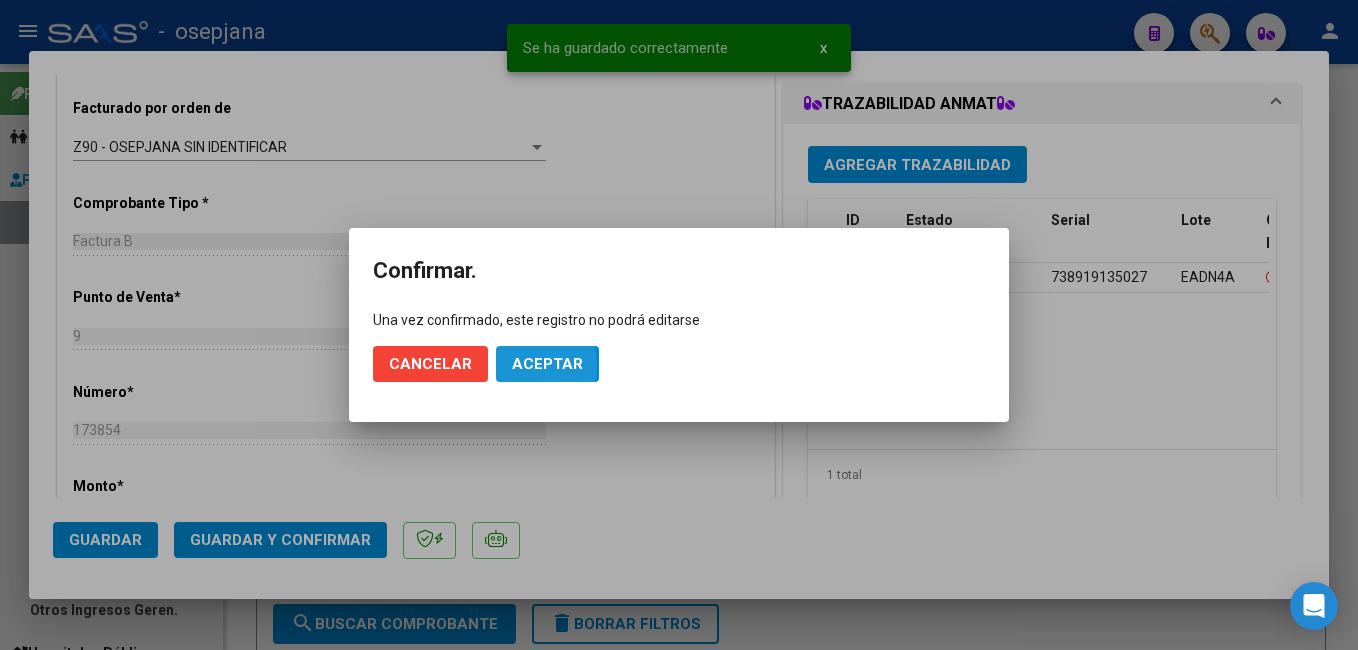 click on "Aceptar" 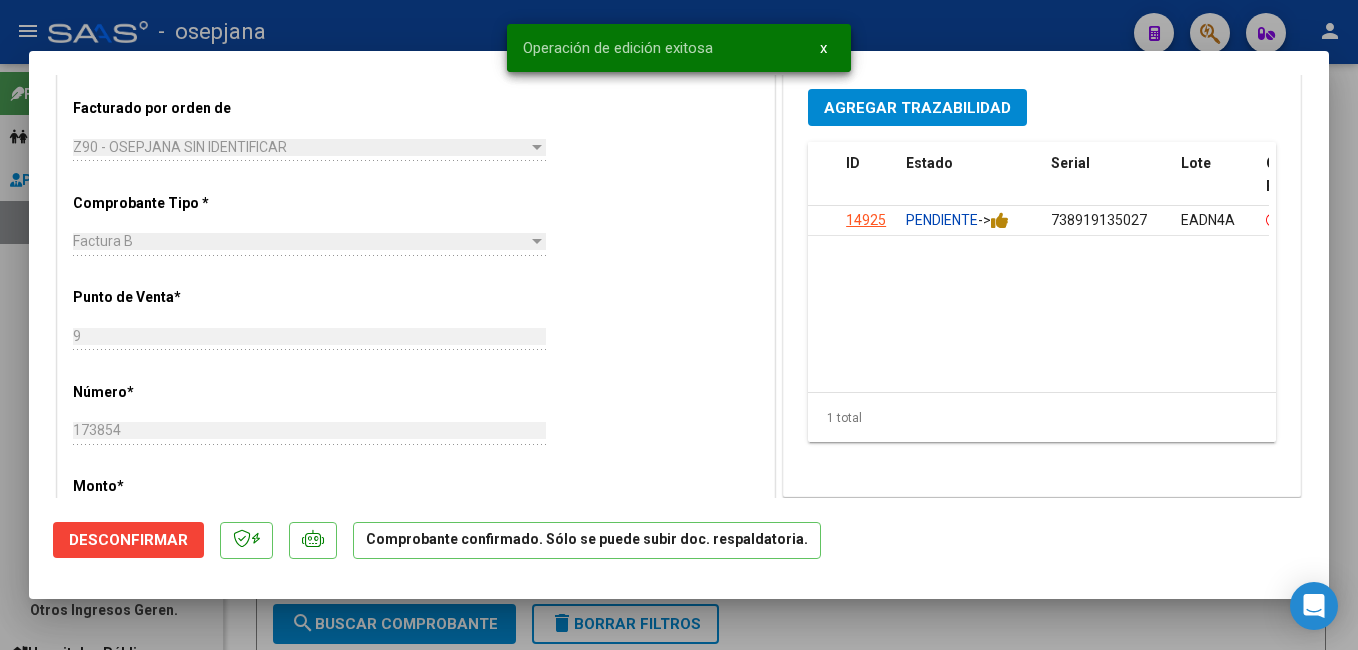 click at bounding box center [679, 325] 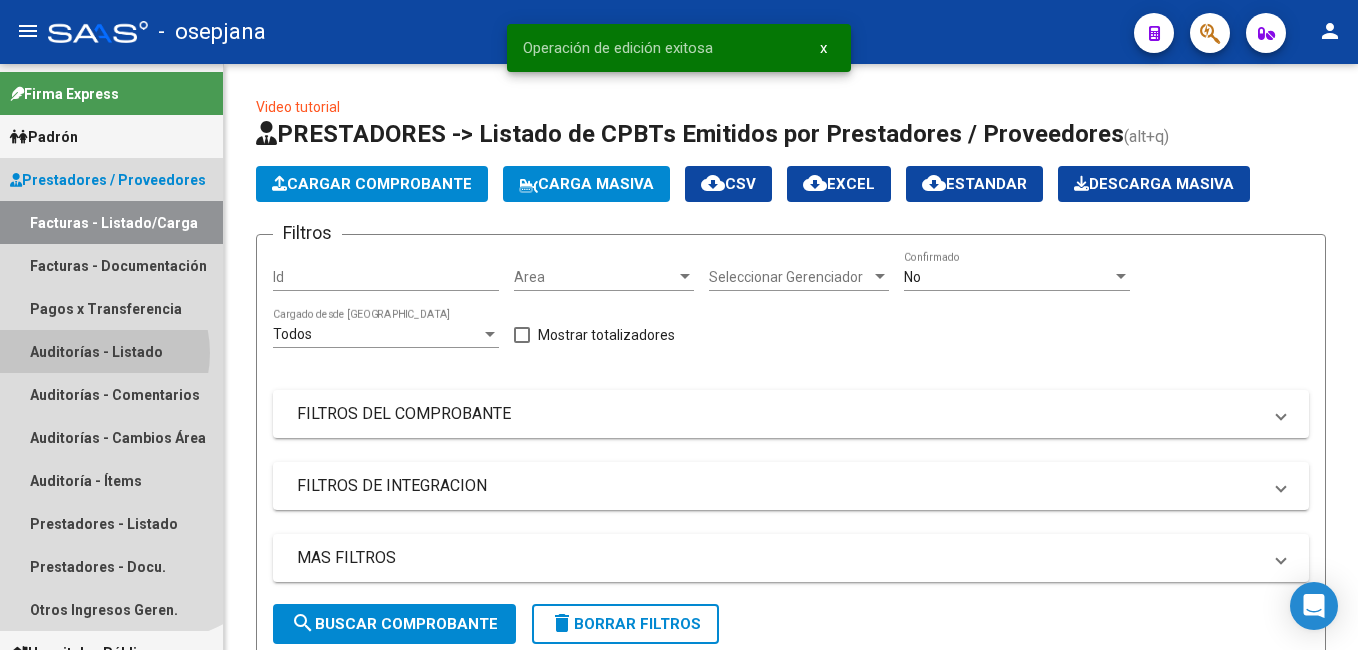 click on "Auditorías - Listado" at bounding box center (111, 351) 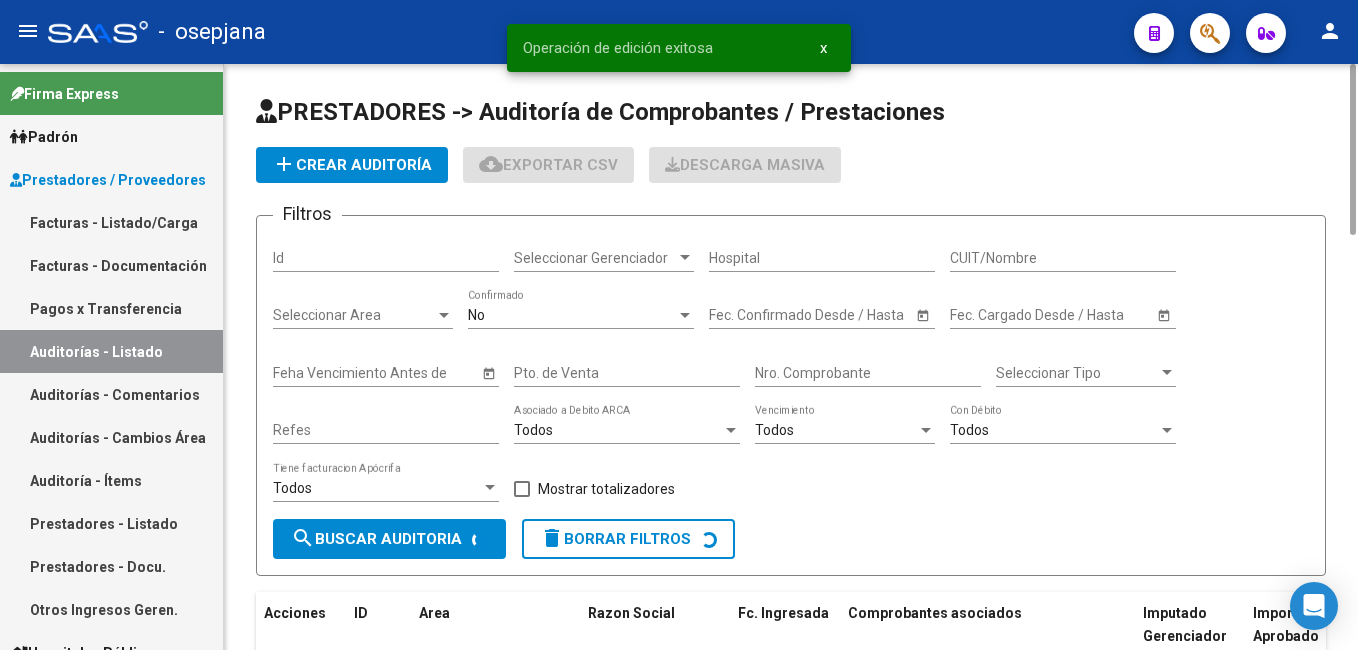 click on "add  Crear Auditoría" 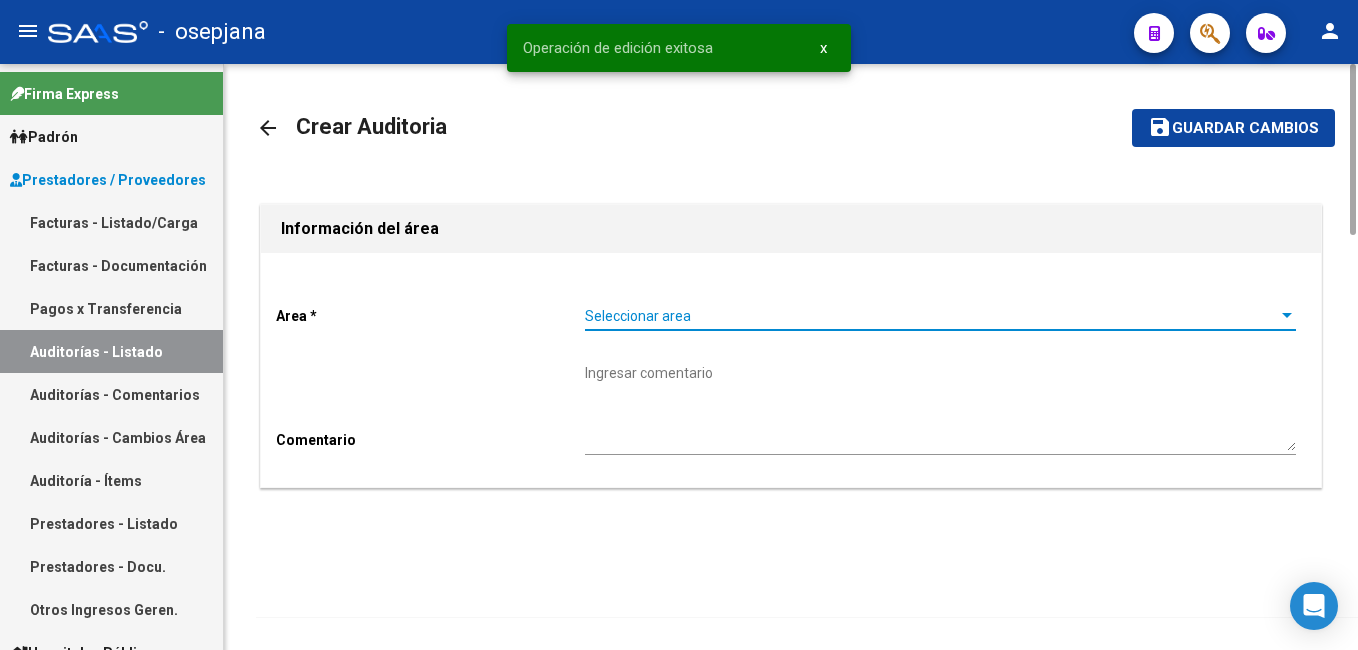 click on "Seleccionar area" at bounding box center [931, 316] 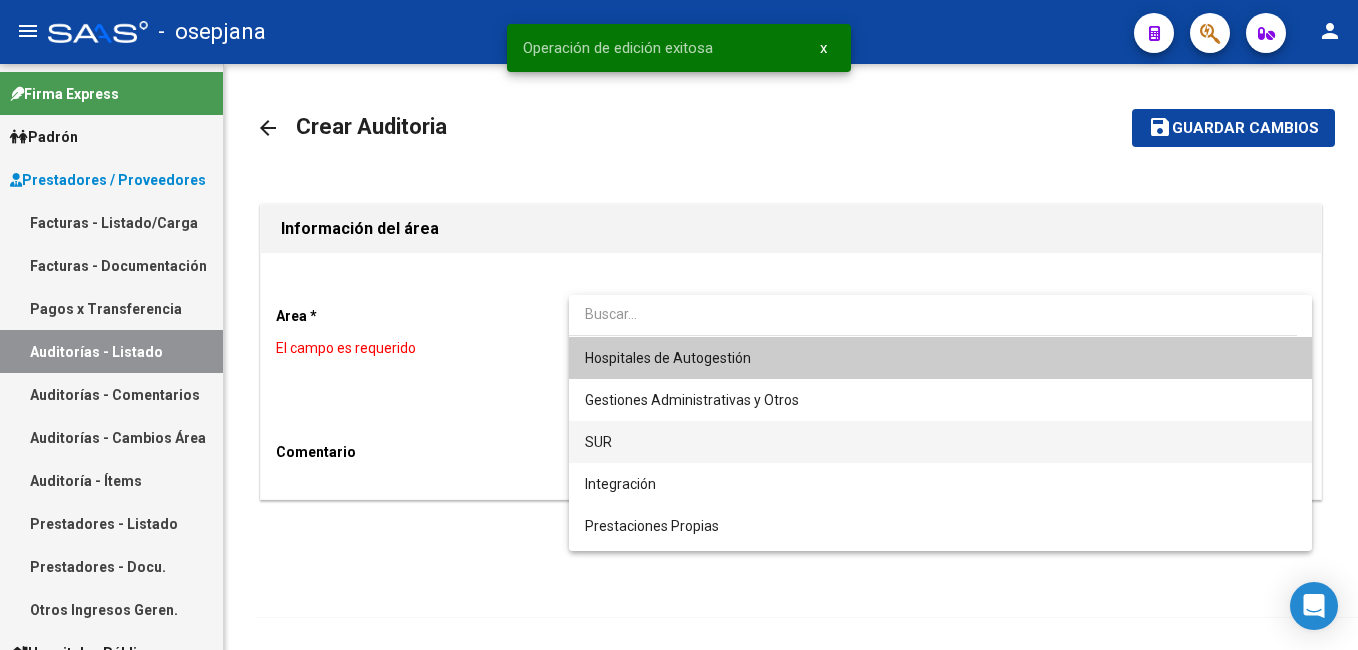 click on "SUR" at bounding box center [940, 442] 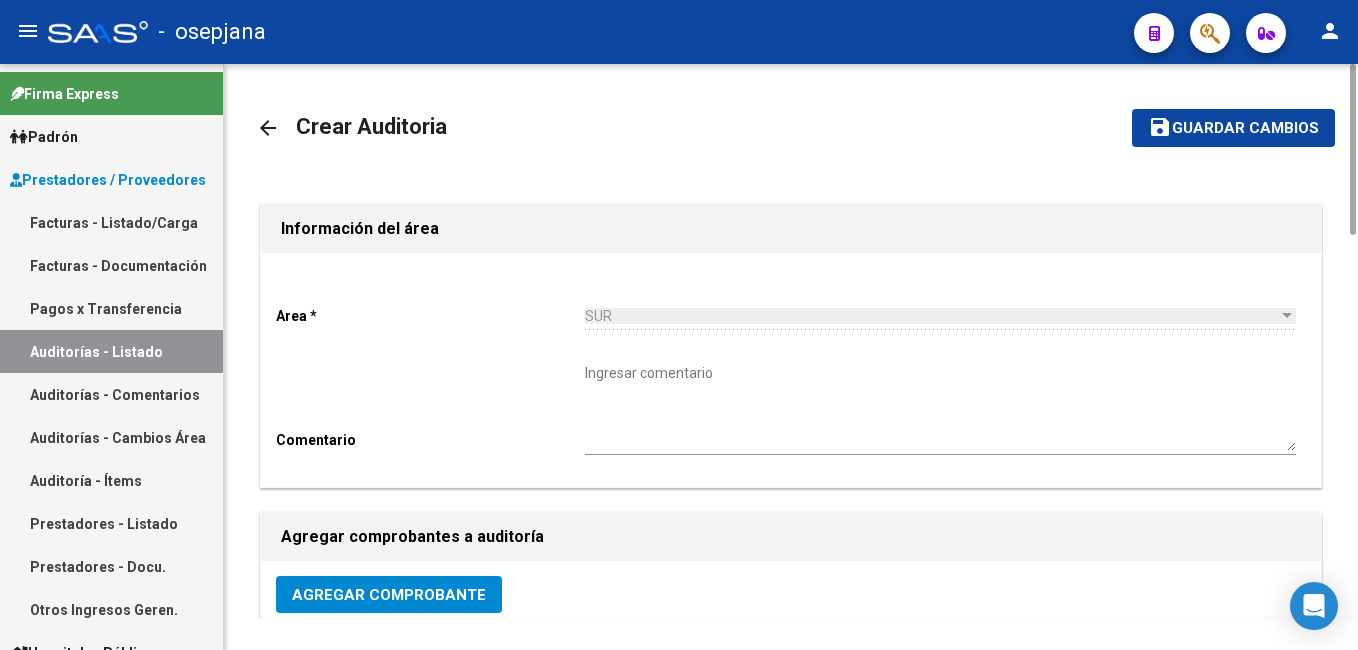 click on "arrow_back Crear Auditoria    save Guardar cambios Información del área  Area * SUR Seleccionar area Comentario    Ingresar comentario  Agregar comprobantes a auditoría Agregar Comprobante ID CAE Facturado x Orden De Razon Social CPBT Monto Fecha Cpbt Fecha Recibido Doc Respaldatoria Doc Trazabilidad Expte. Interno Creado Usuario No data to display" 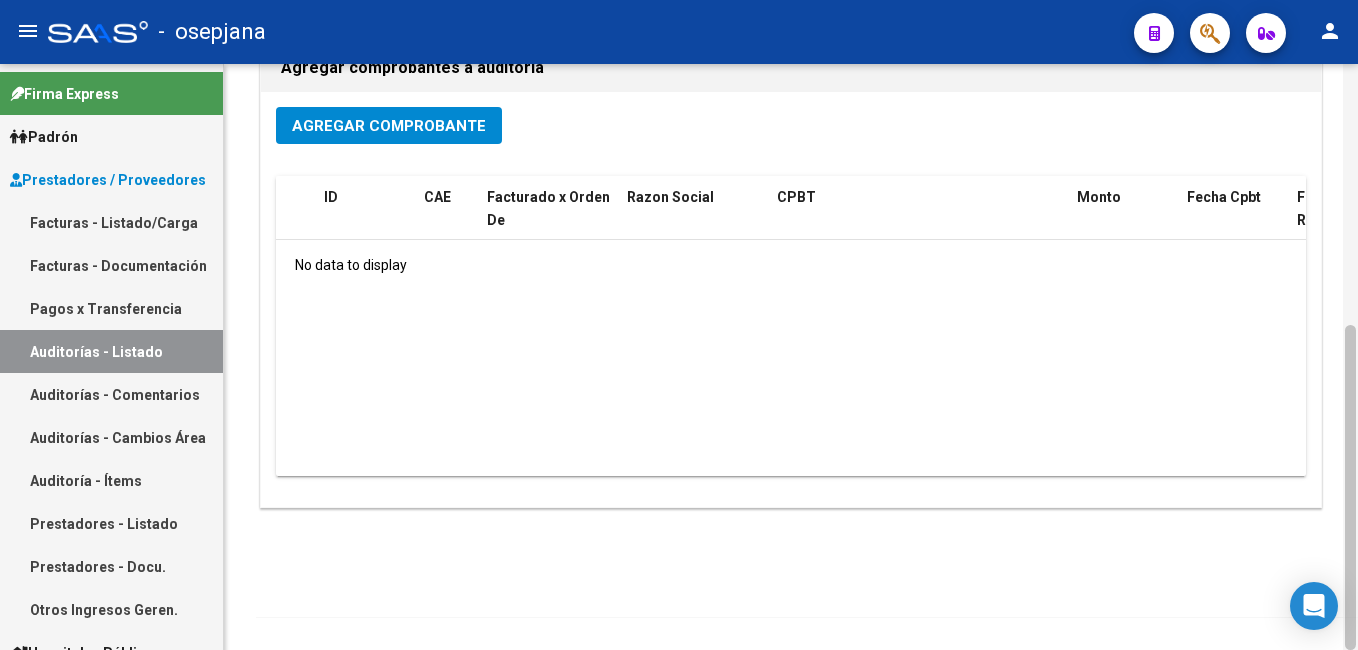 scroll, scrollTop: 443, scrollLeft: 0, axis: vertical 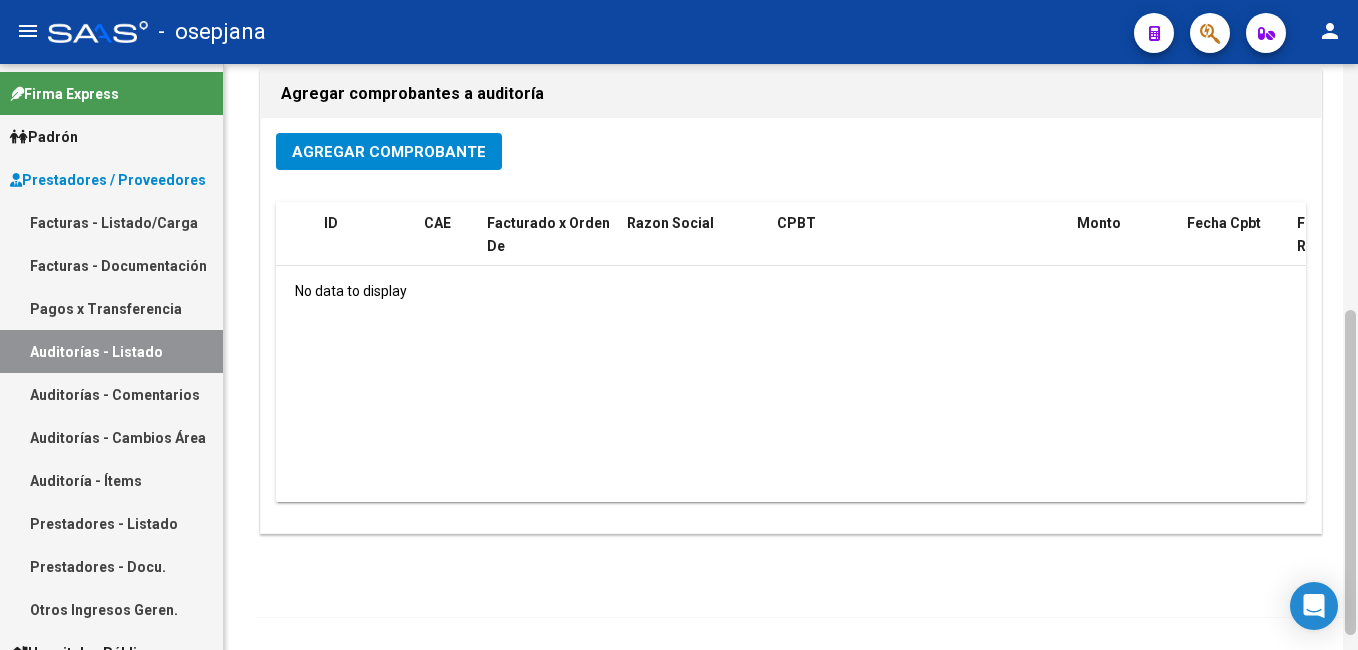 drag, startPoint x: 1353, startPoint y: 181, endPoint x: 1353, endPoint y: 311, distance: 130 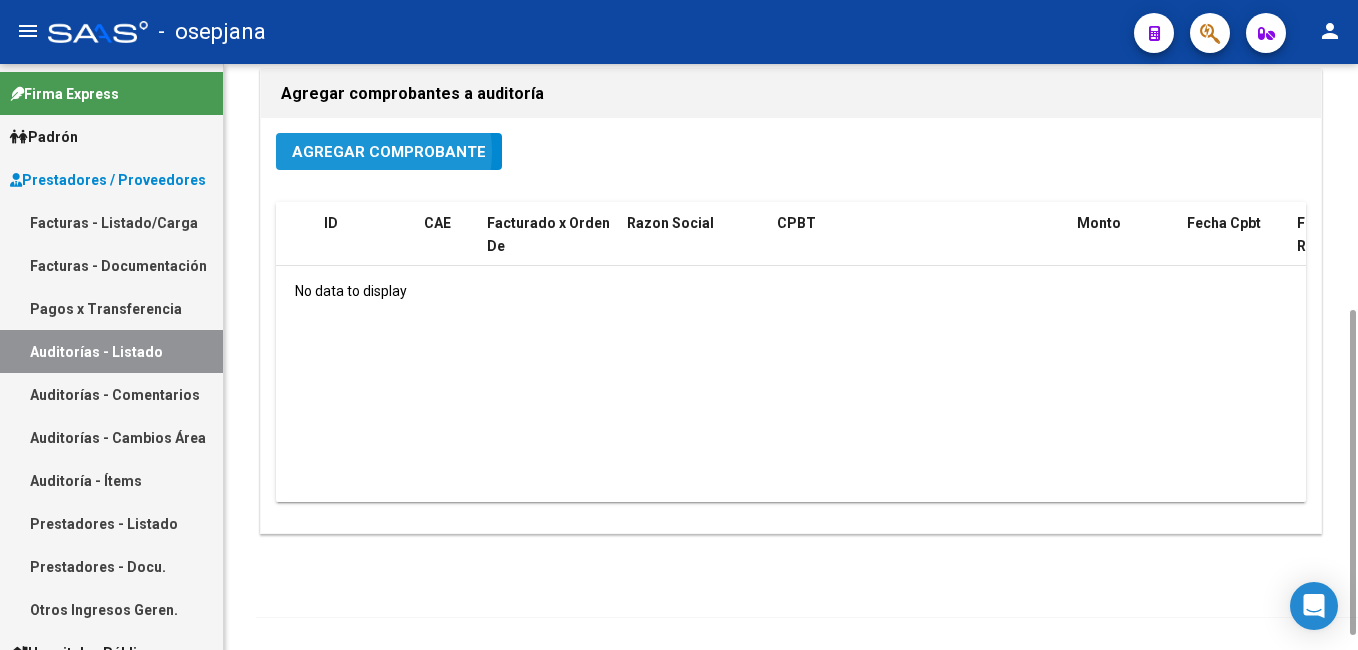 click on "Agregar Comprobante" 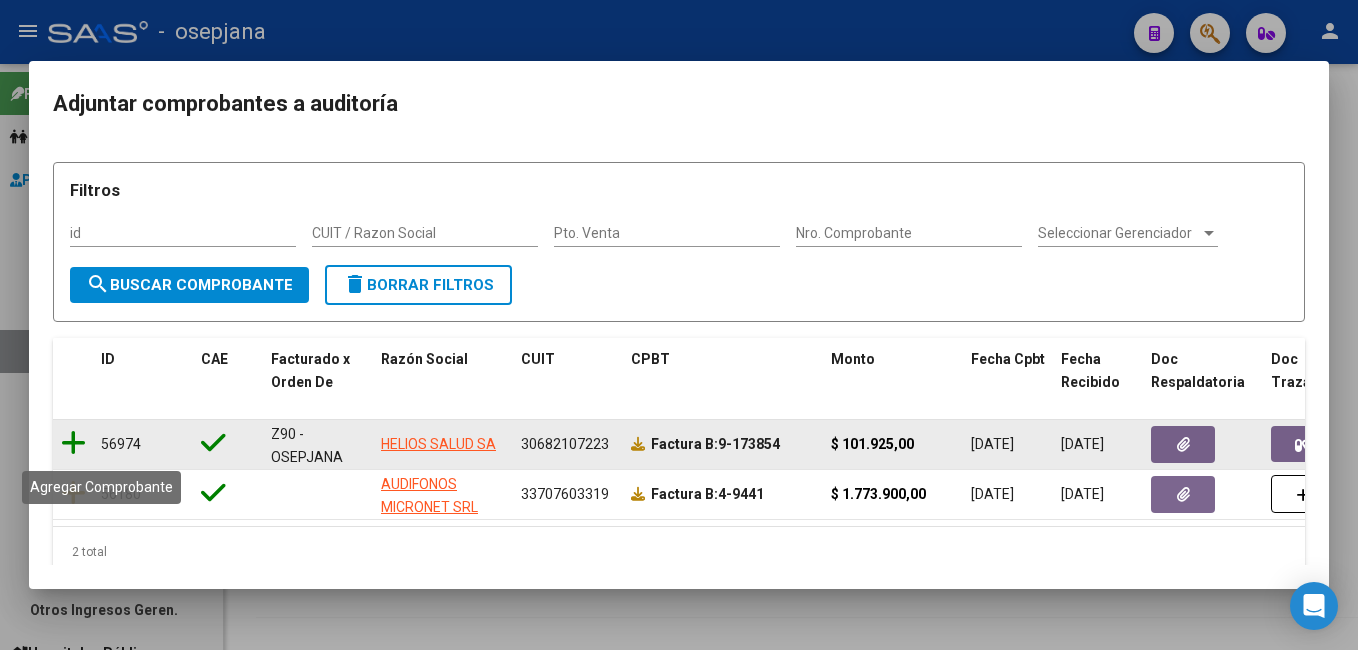click 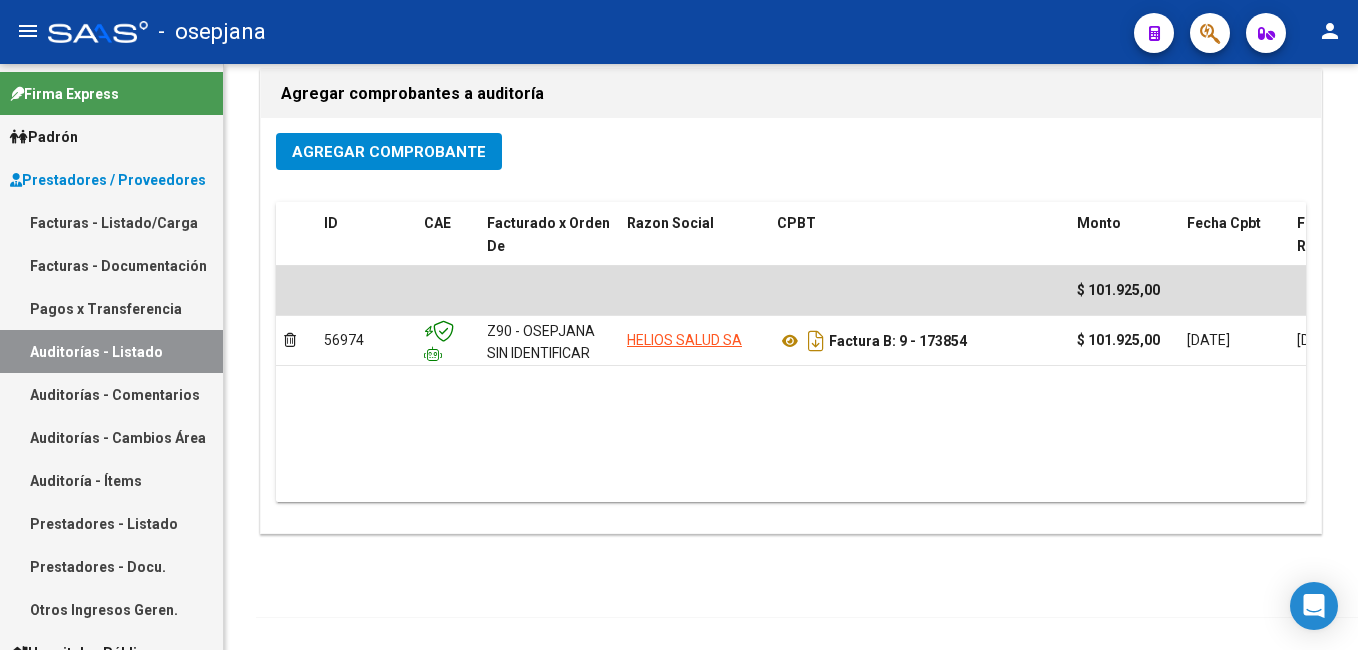 scroll, scrollTop: 0, scrollLeft: 0, axis: both 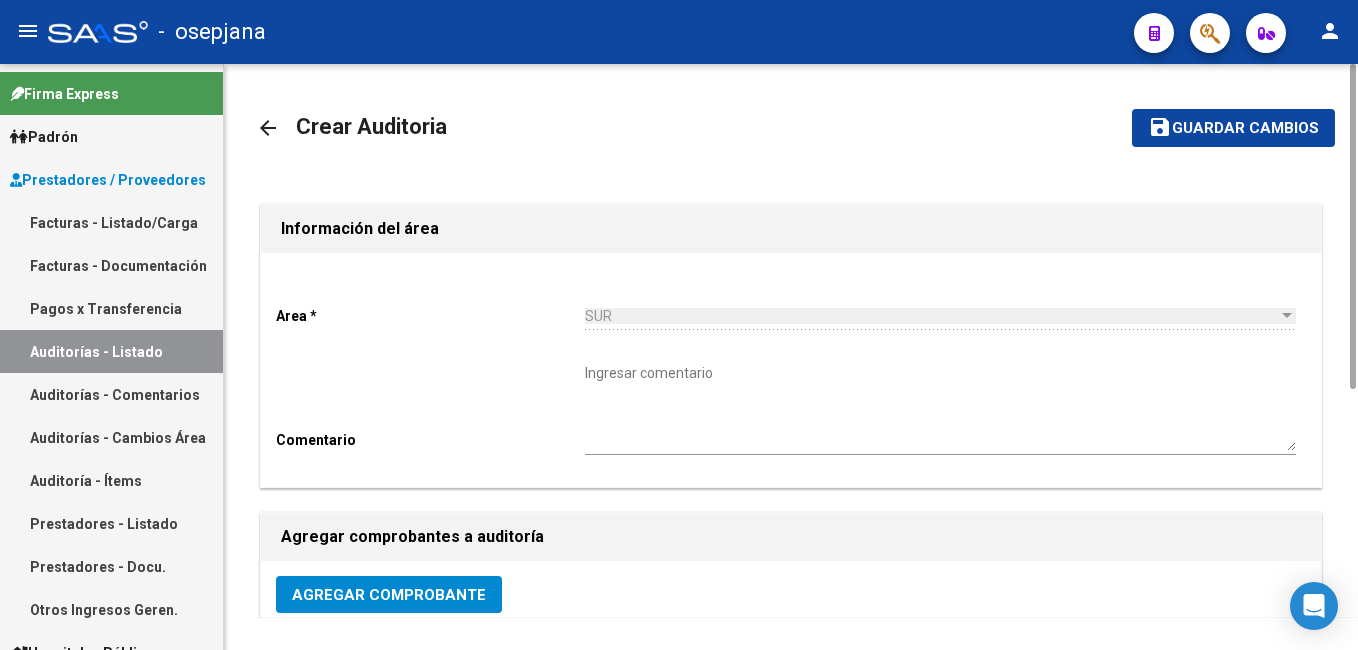 drag, startPoint x: 1361, startPoint y: 200, endPoint x: 1361, endPoint y: 93, distance: 107 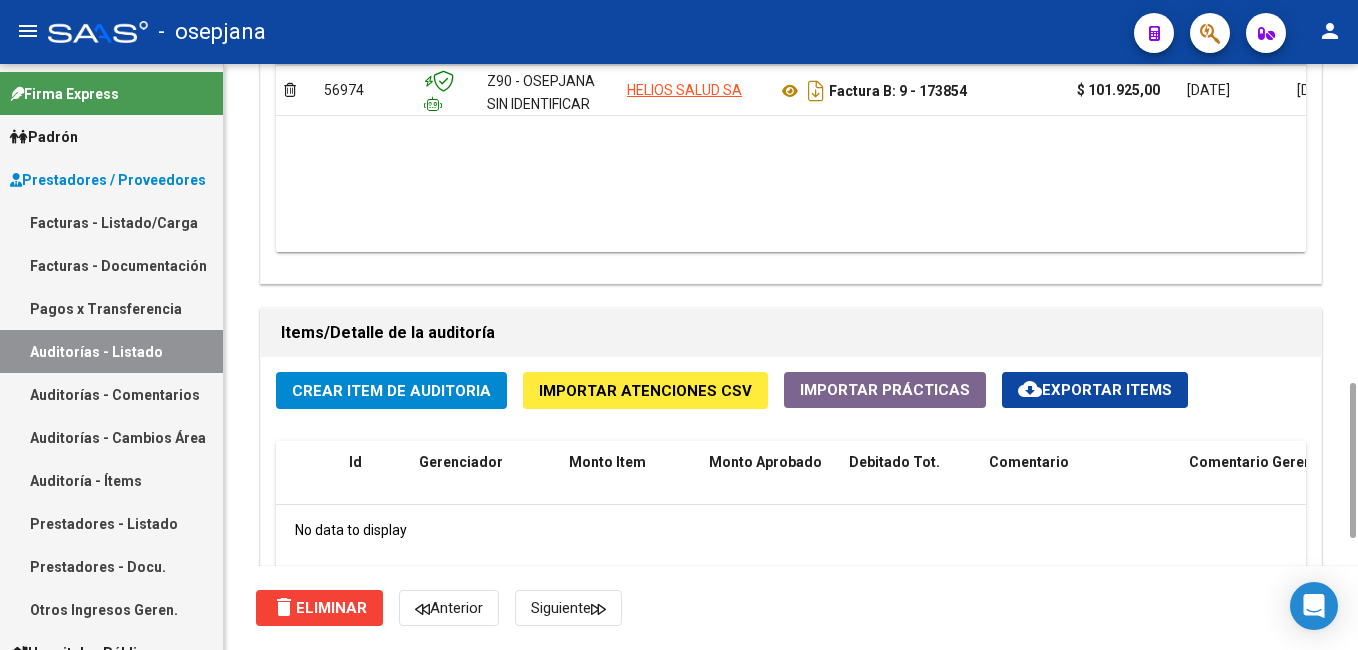 scroll, scrollTop: 1400, scrollLeft: 0, axis: vertical 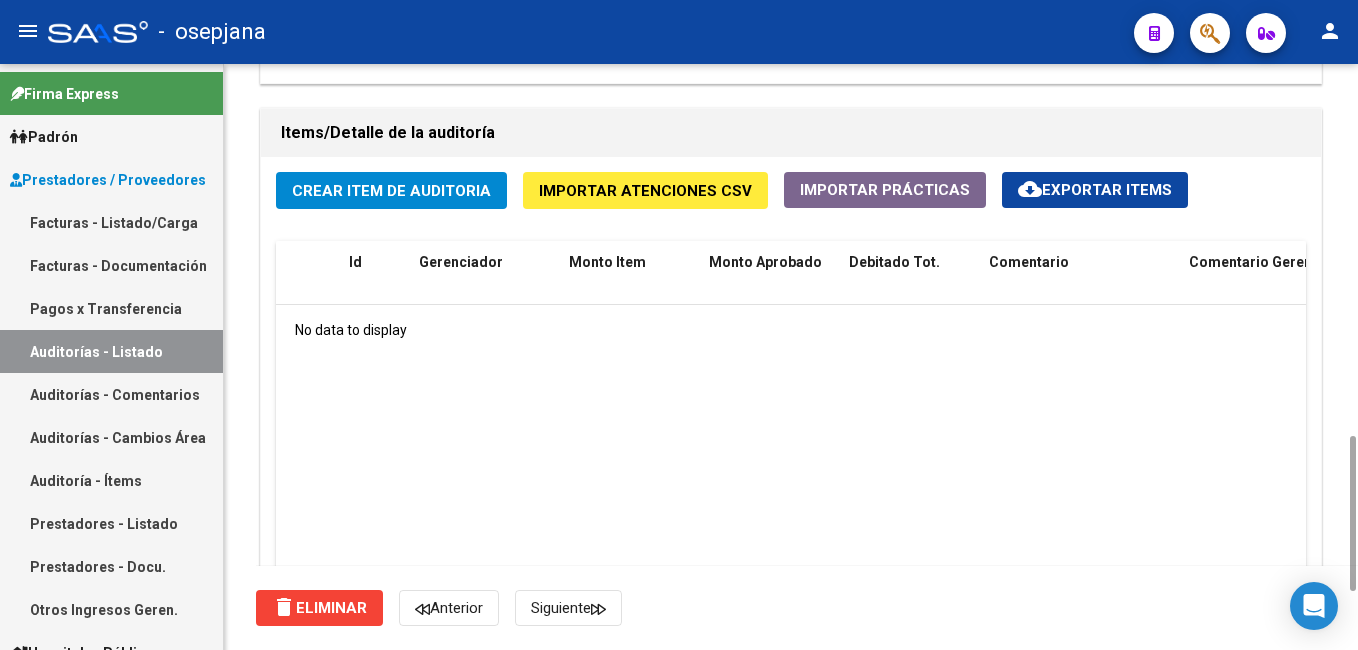 click on "Crear Item de Auditoria" 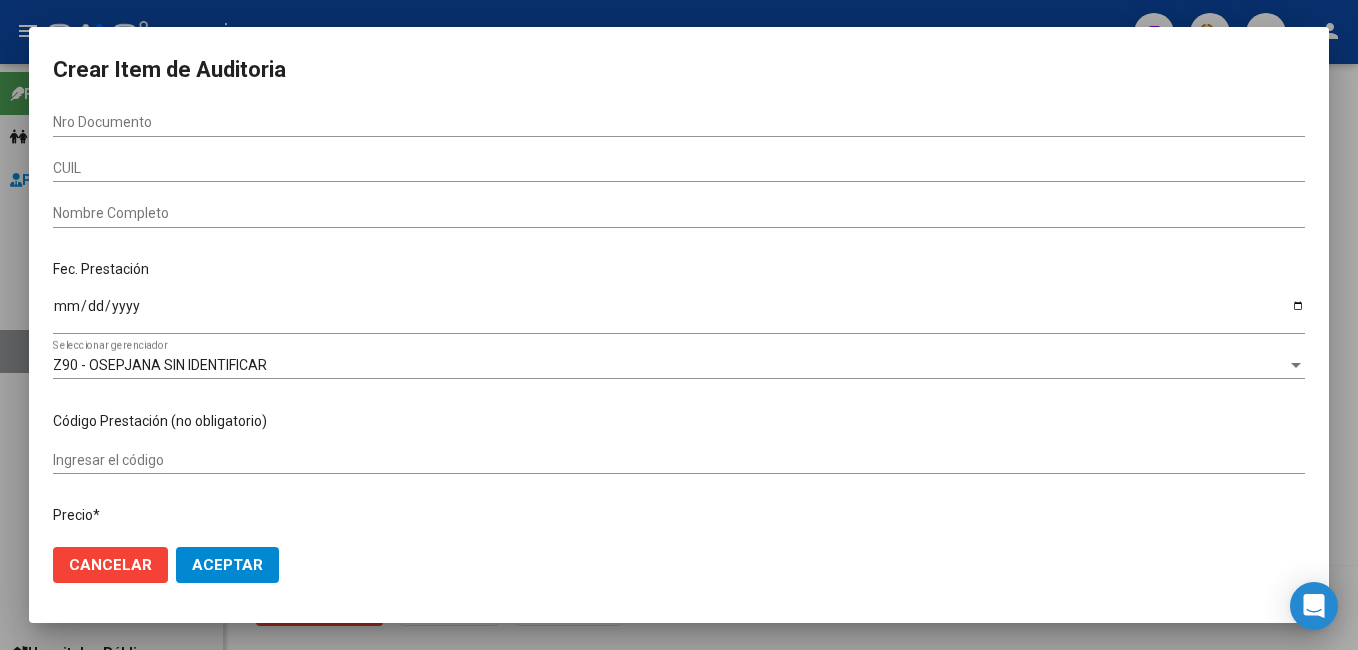 click on "Nro Documento" at bounding box center [679, 122] 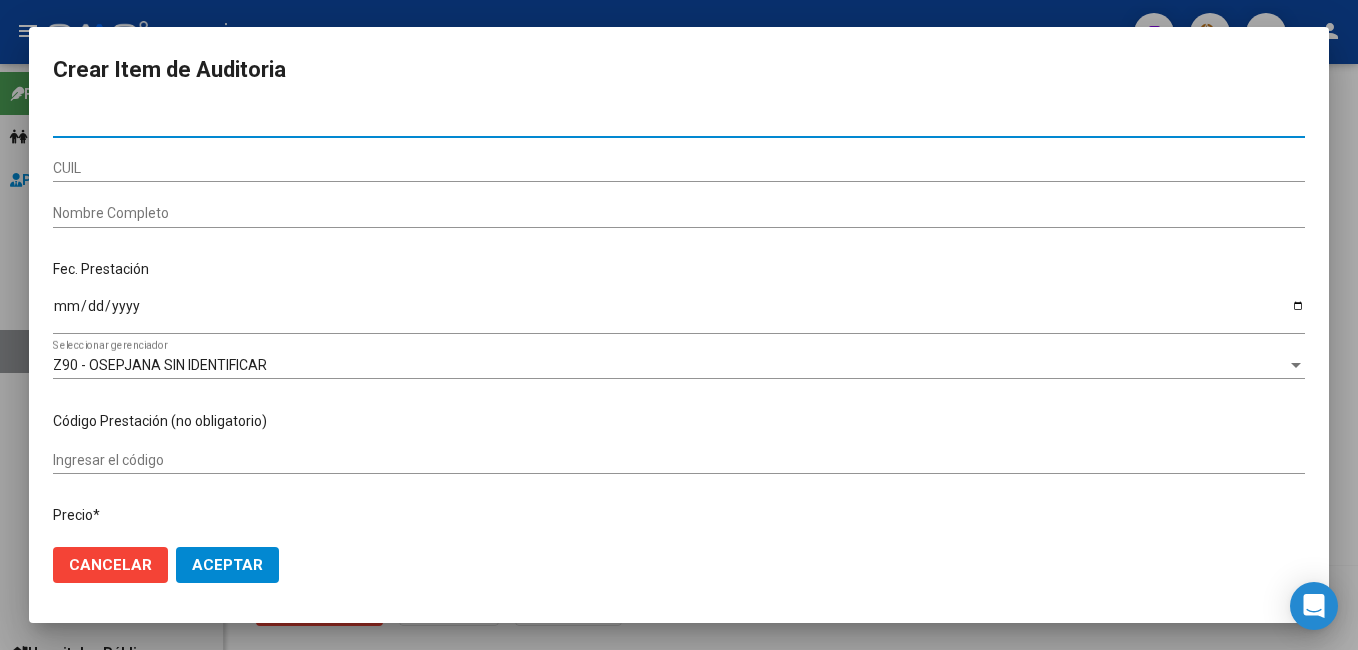 paste on "28515827" 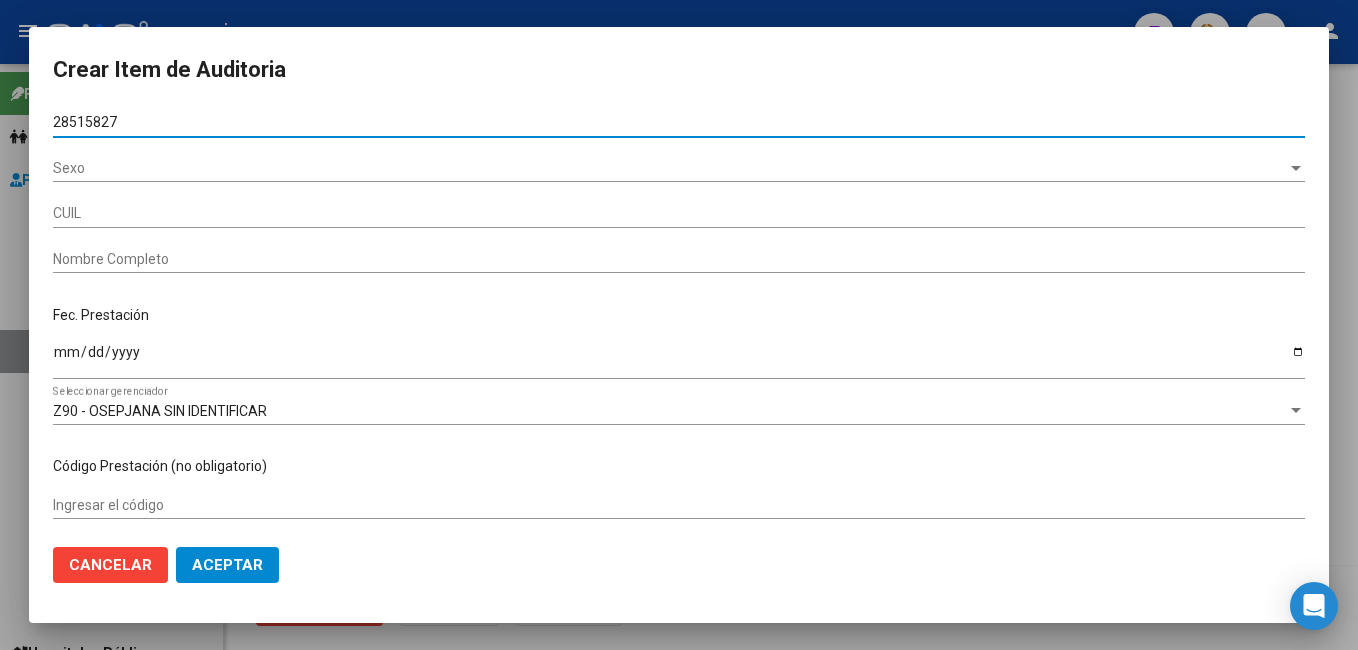 type on "27285158279" 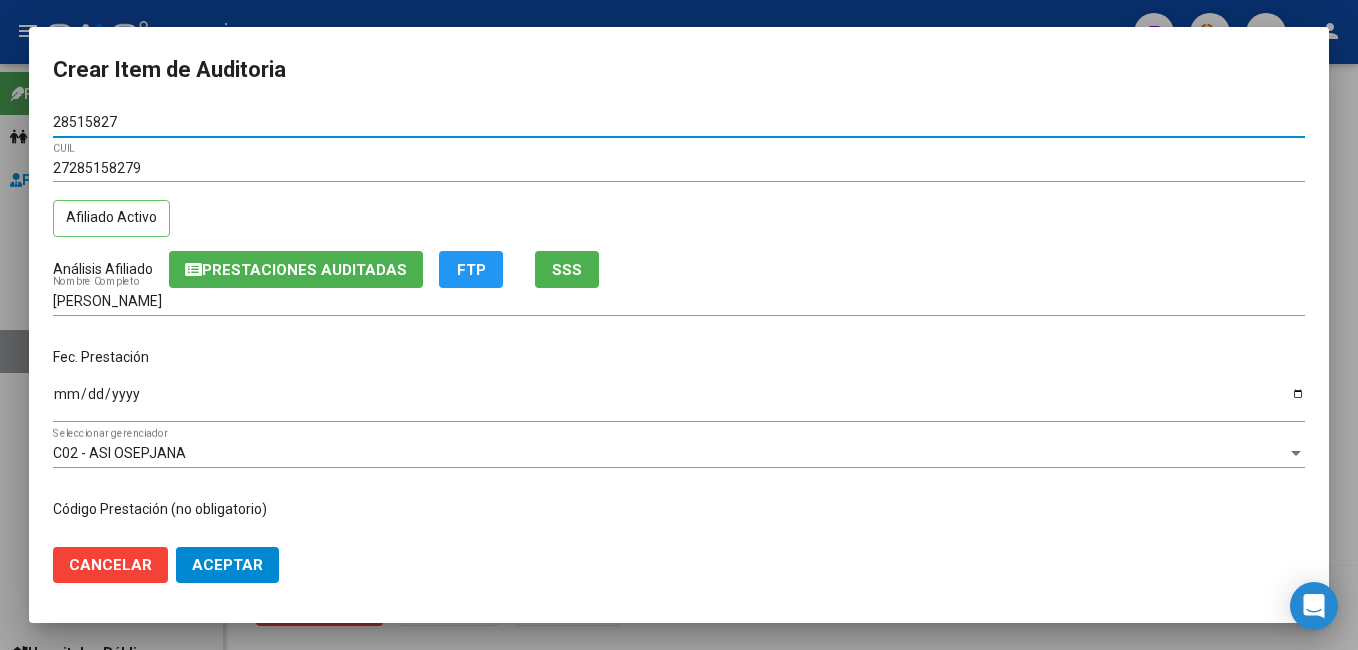 type on "28515827" 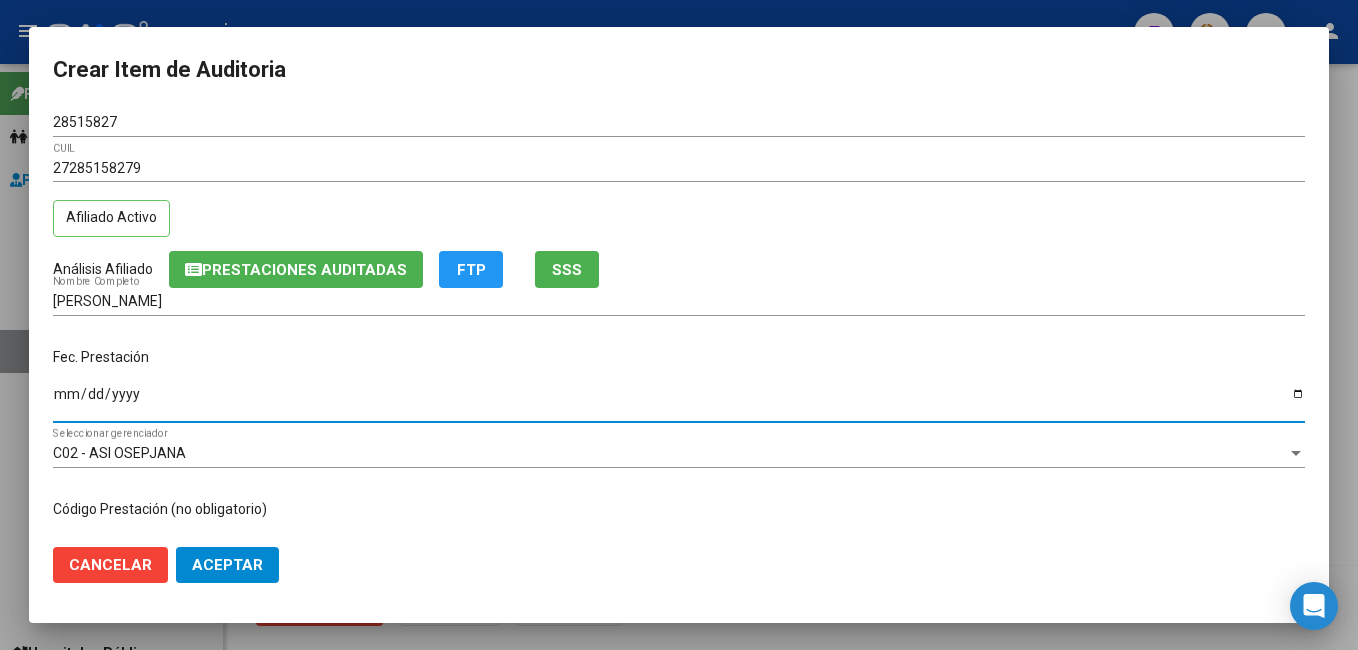 click on "Ingresar la fecha" at bounding box center [679, 401] 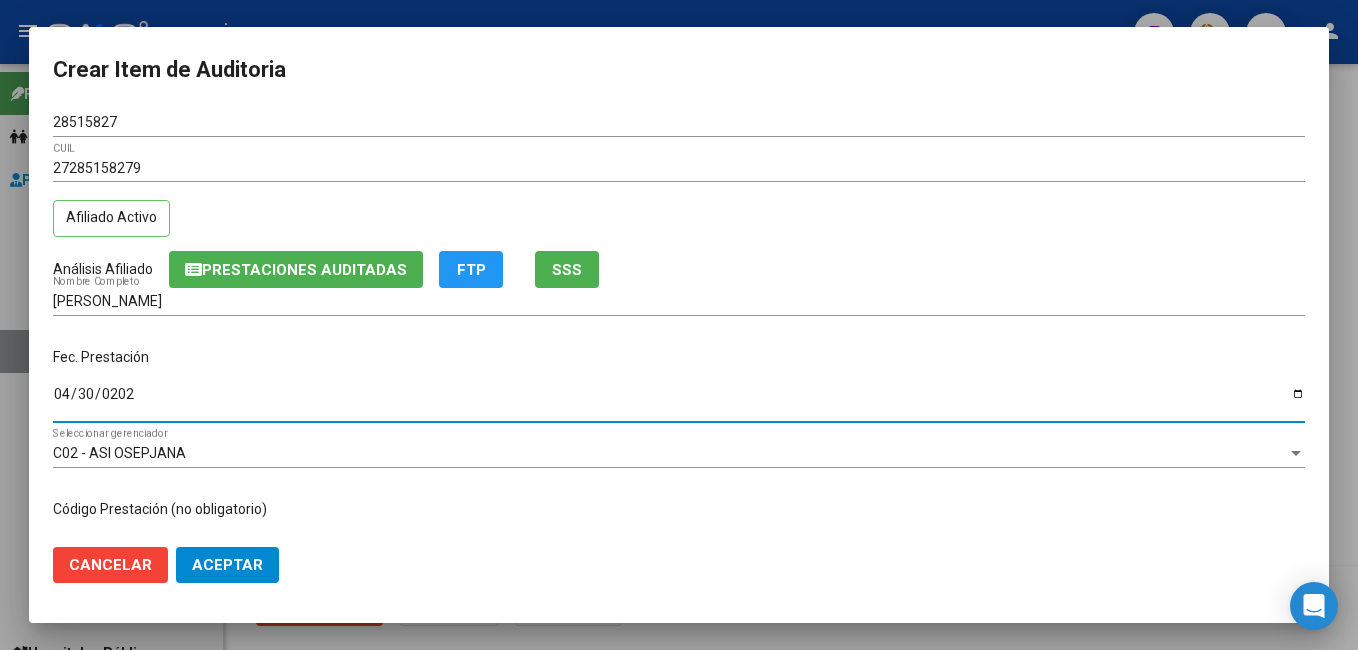 type on "[DATE]" 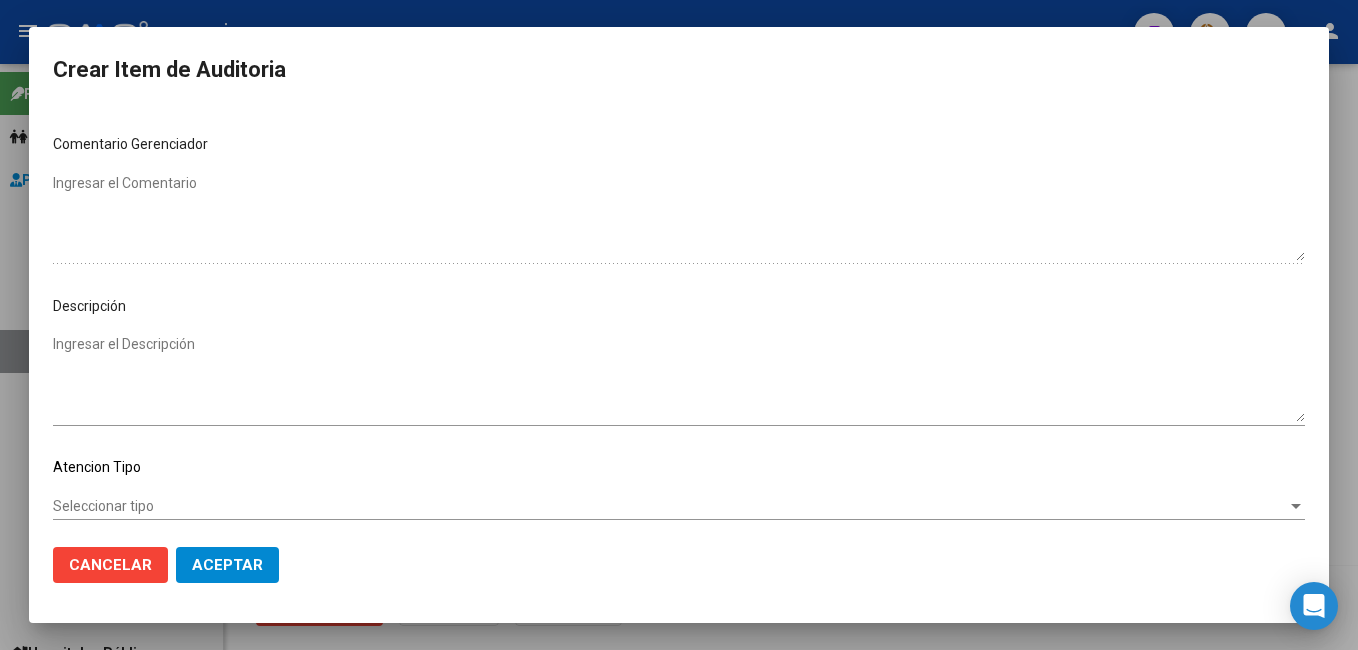 scroll, scrollTop: 1100, scrollLeft: 0, axis: vertical 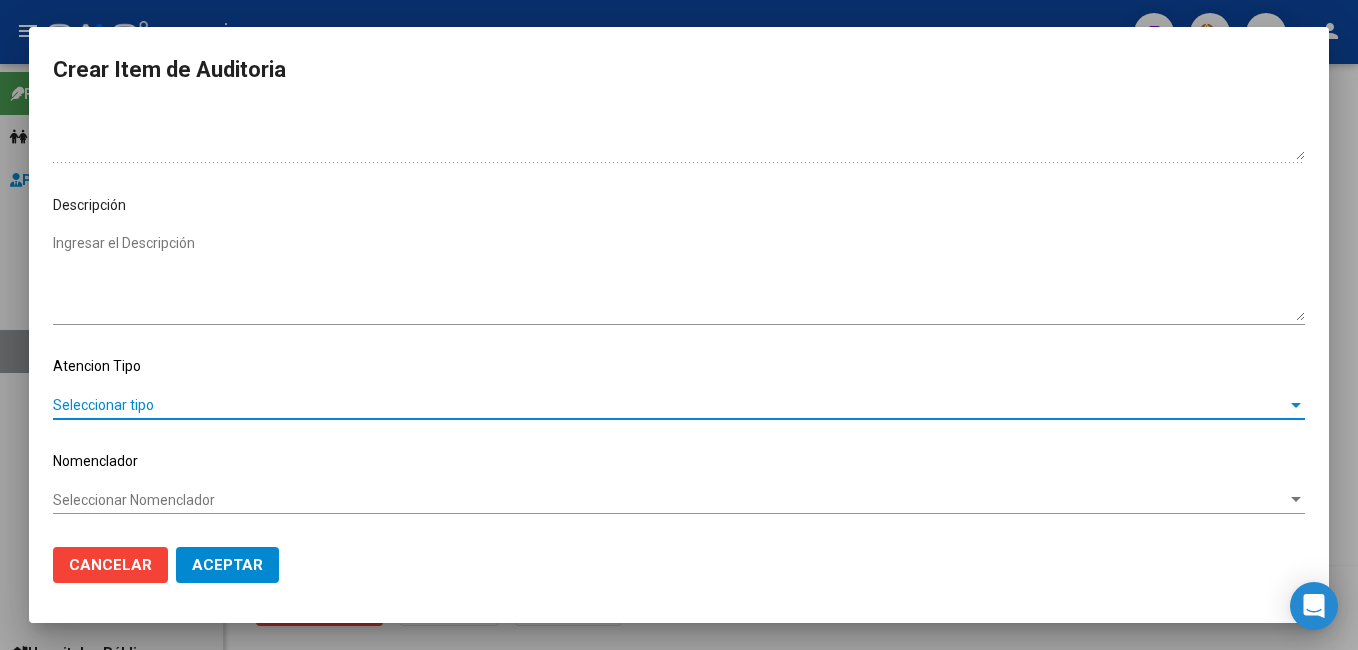 click on "Seleccionar tipo" at bounding box center [670, 405] 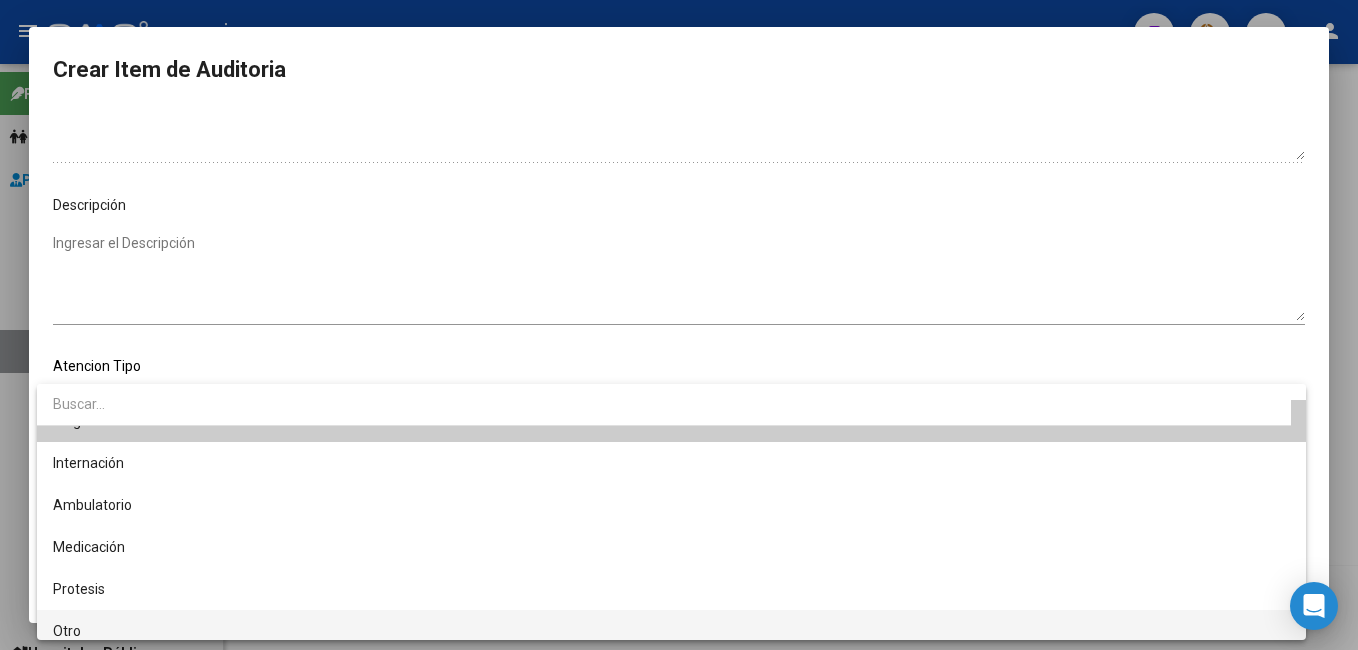 scroll, scrollTop: 38, scrollLeft: 0, axis: vertical 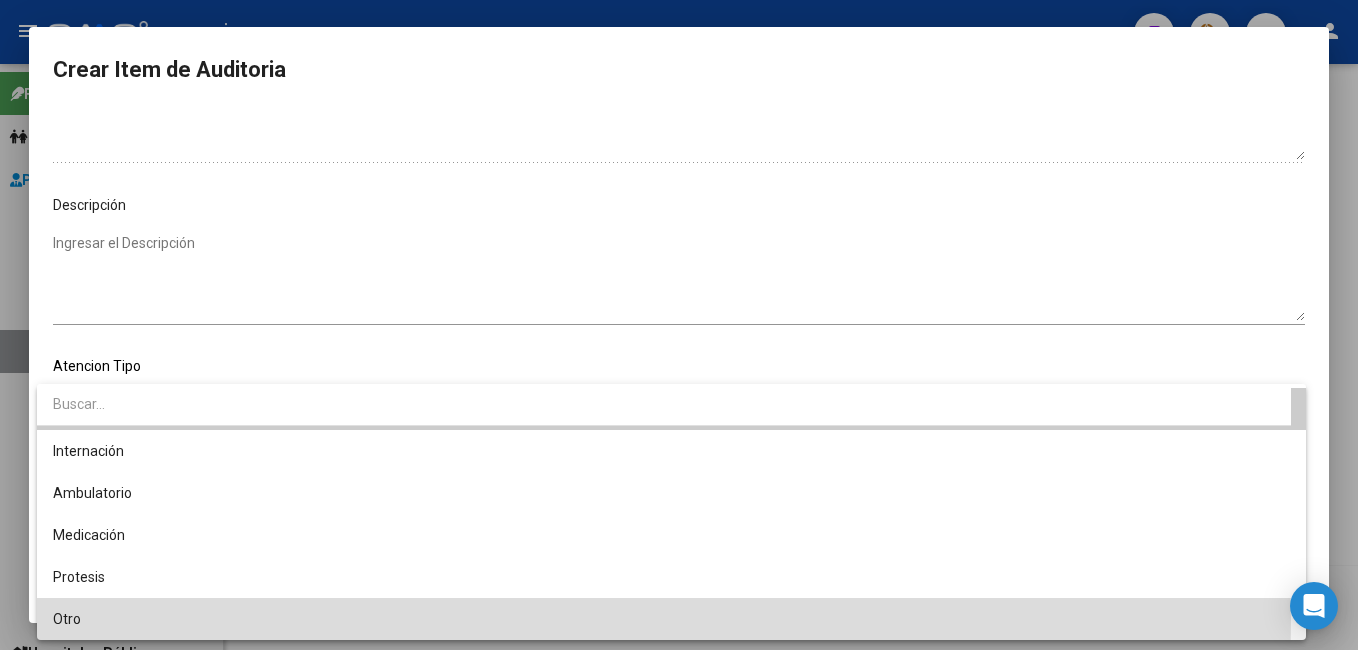 click on "Otro" at bounding box center (671, 619) 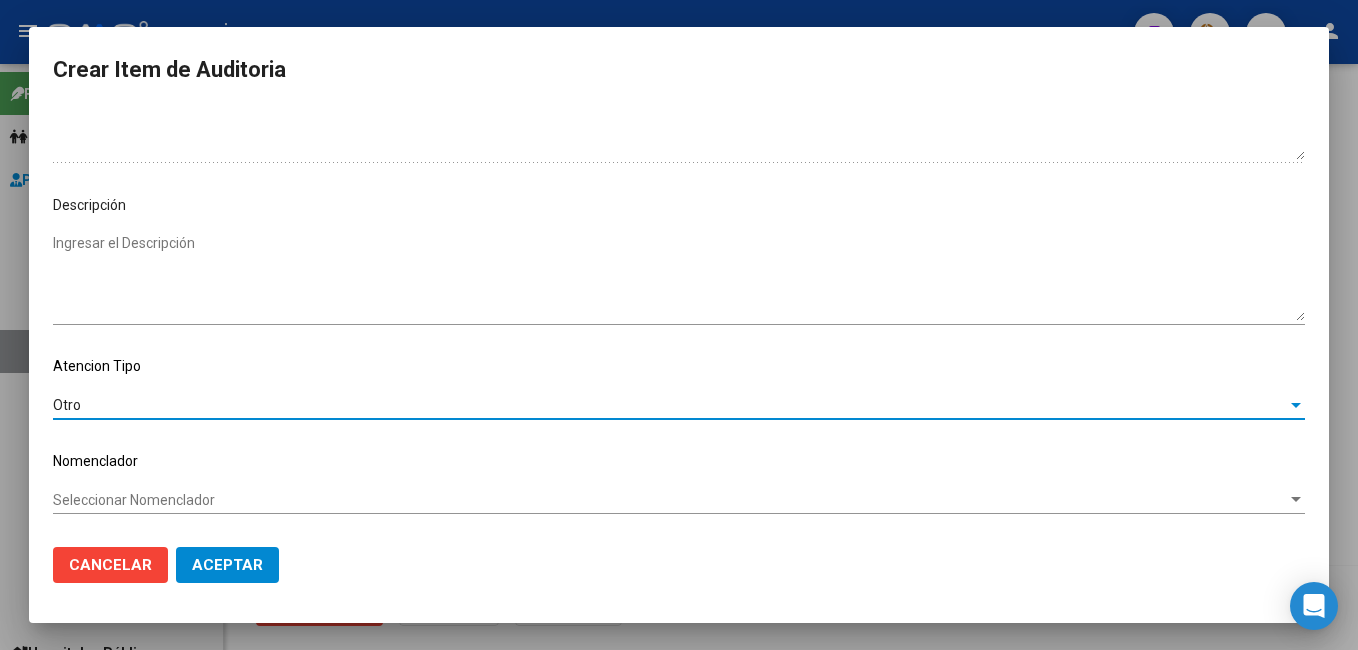 click on "Aceptar" 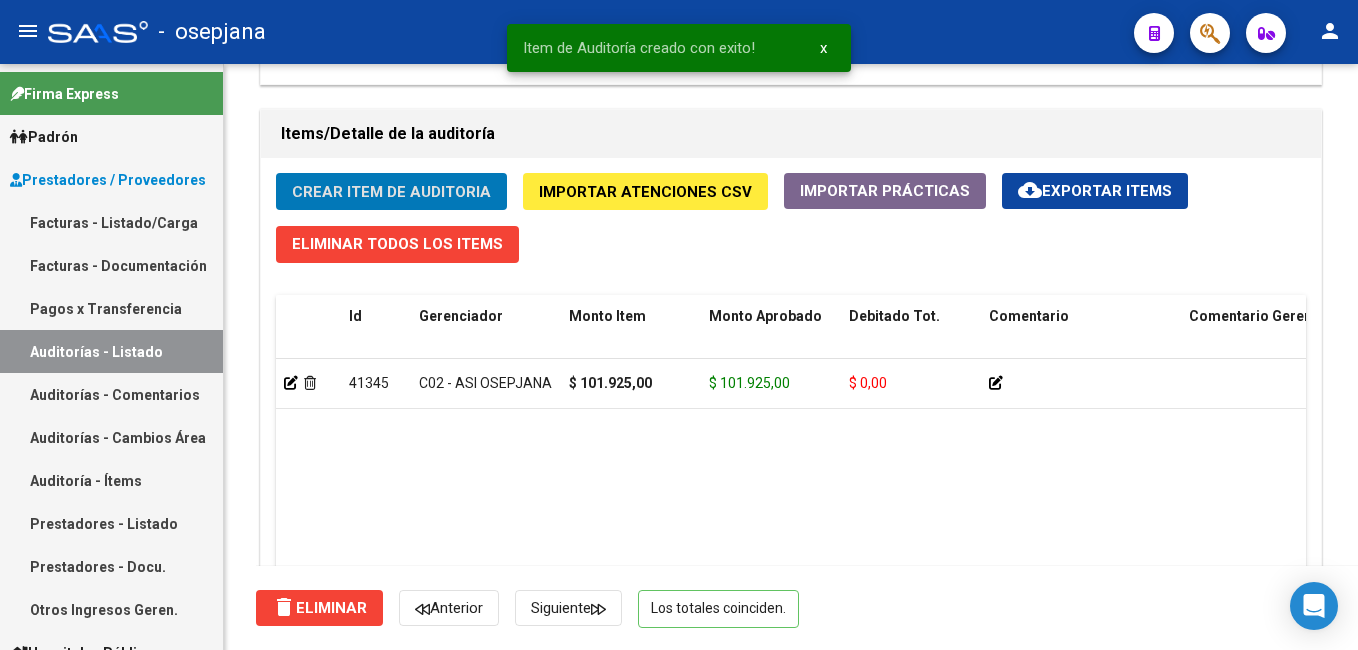 click on "Facturas - Listado/Carga" at bounding box center [111, 222] 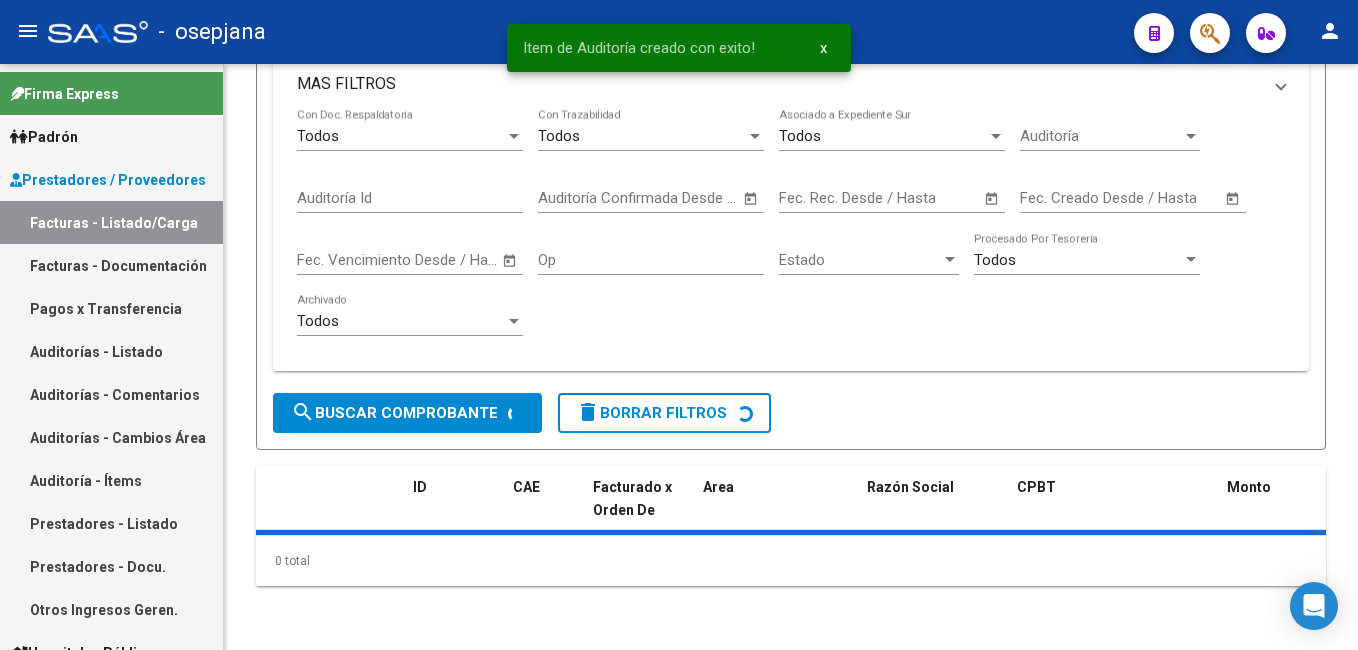 scroll, scrollTop: 0, scrollLeft: 0, axis: both 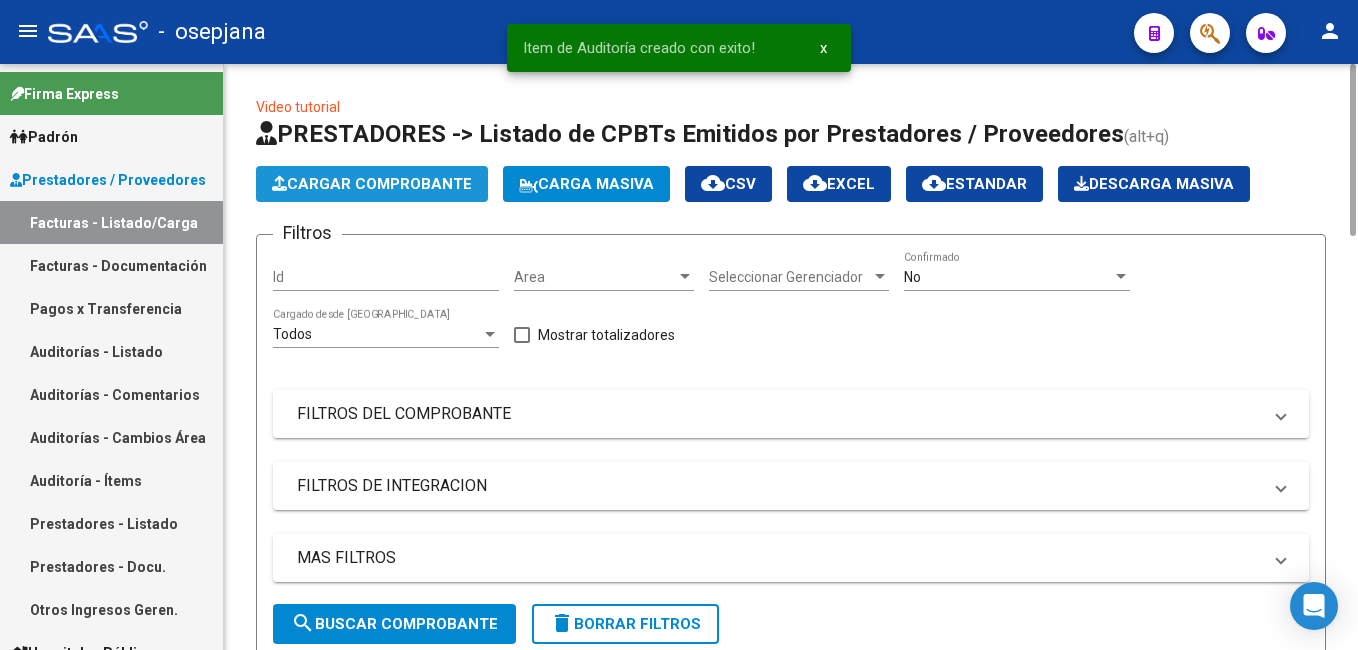 click on "Cargar Comprobante" 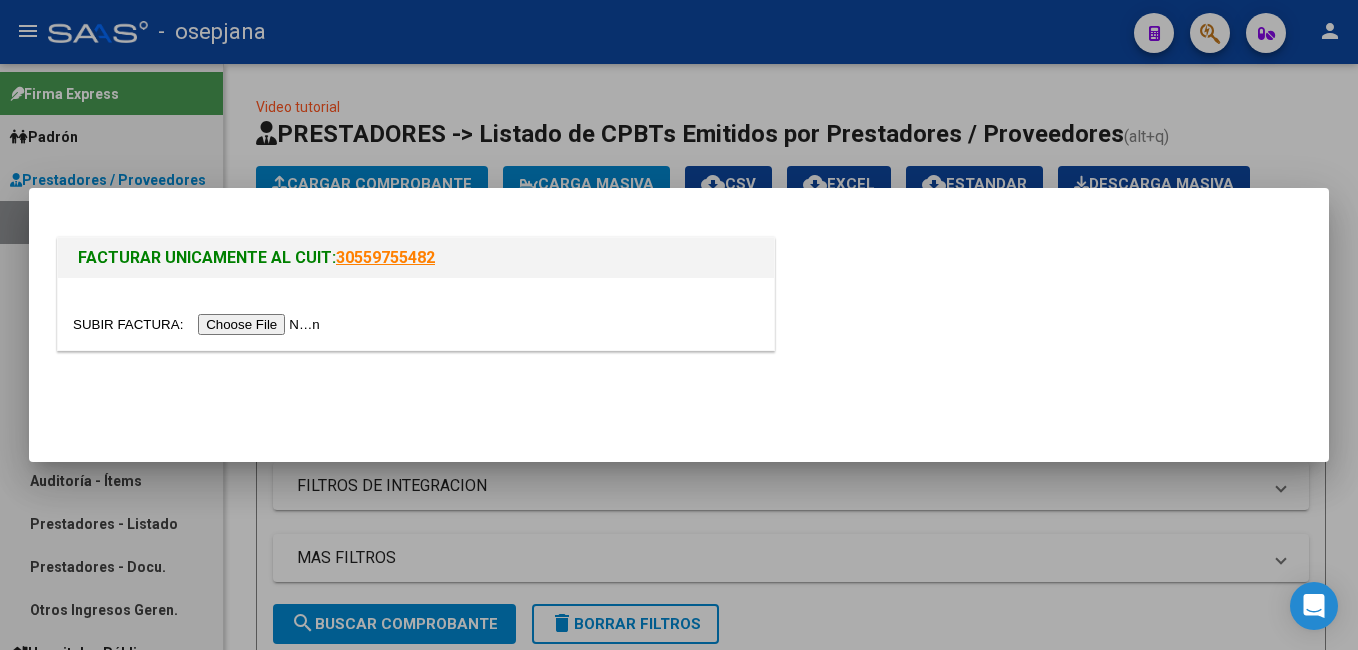 click at bounding box center (199, 324) 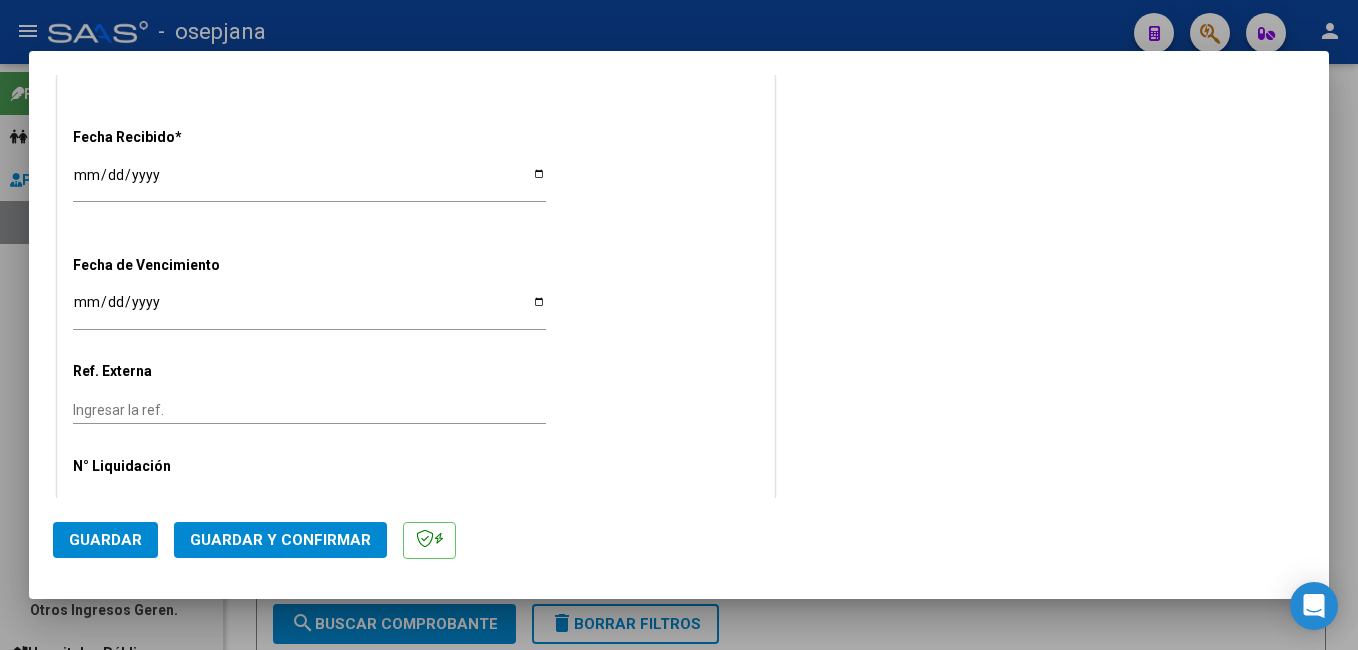 scroll, scrollTop: 1193, scrollLeft: 0, axis: vertical 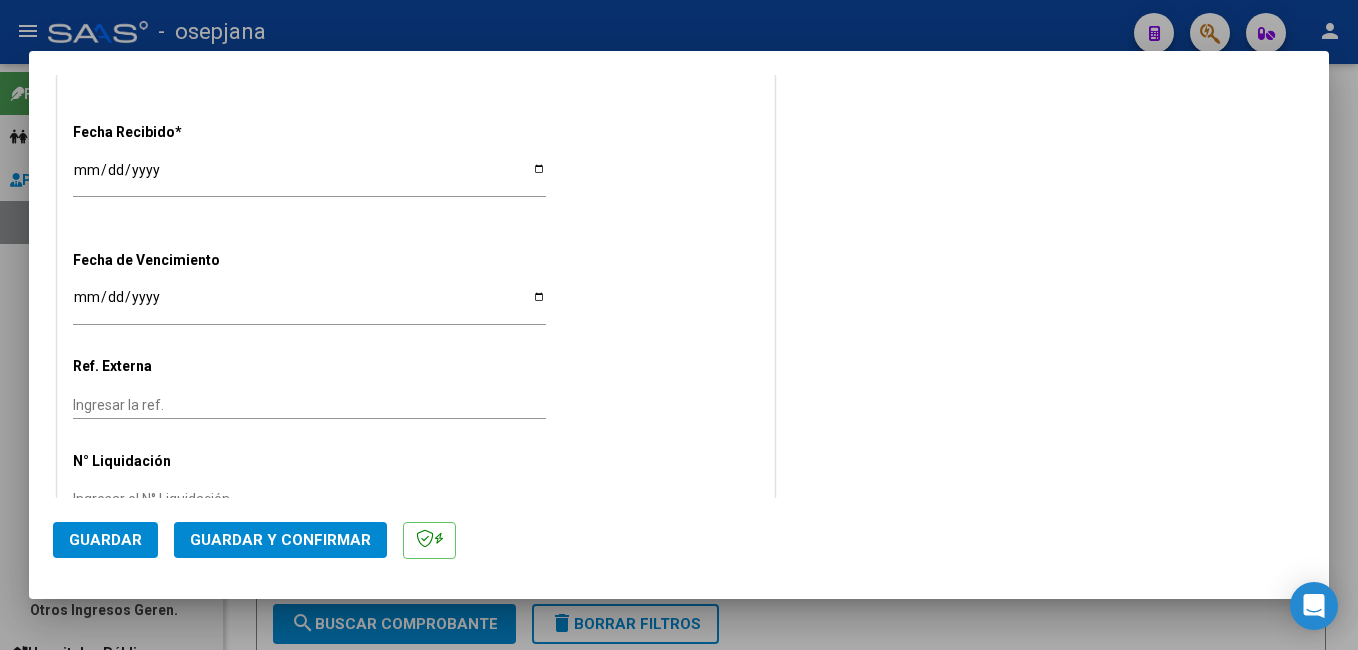 click on "[DATE]" at bounding box center [309, 177] 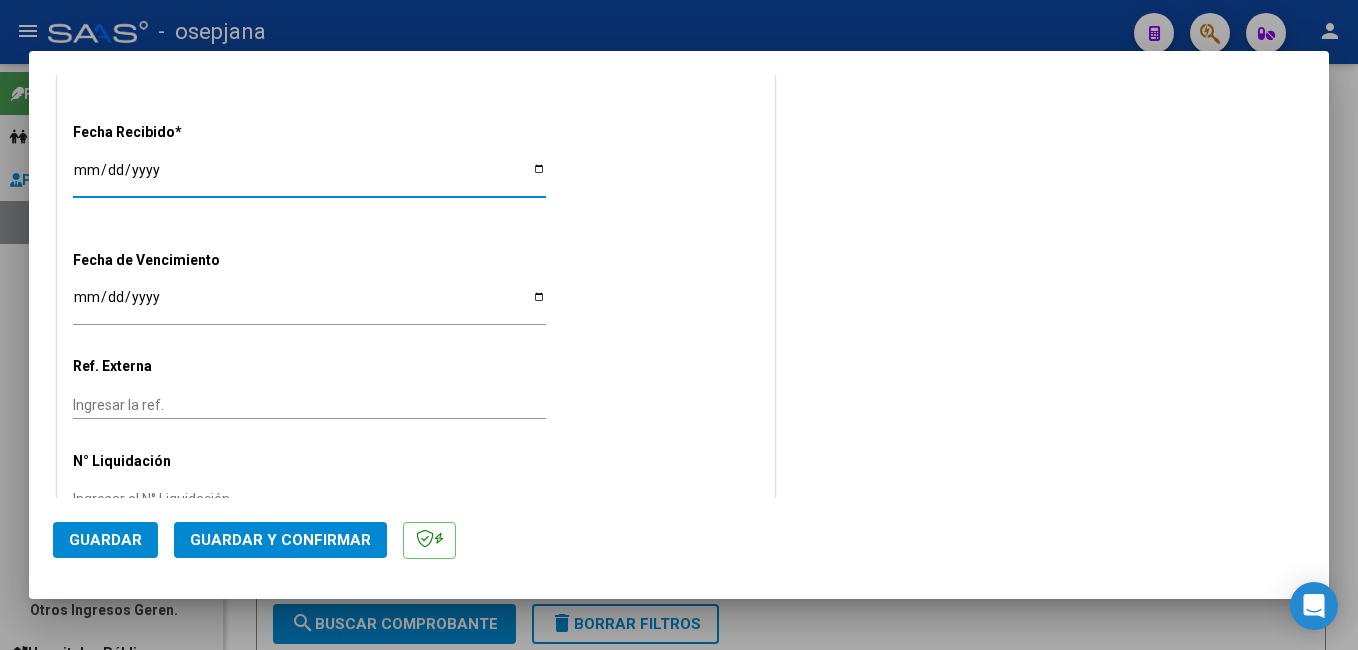 type on "[DATE]" 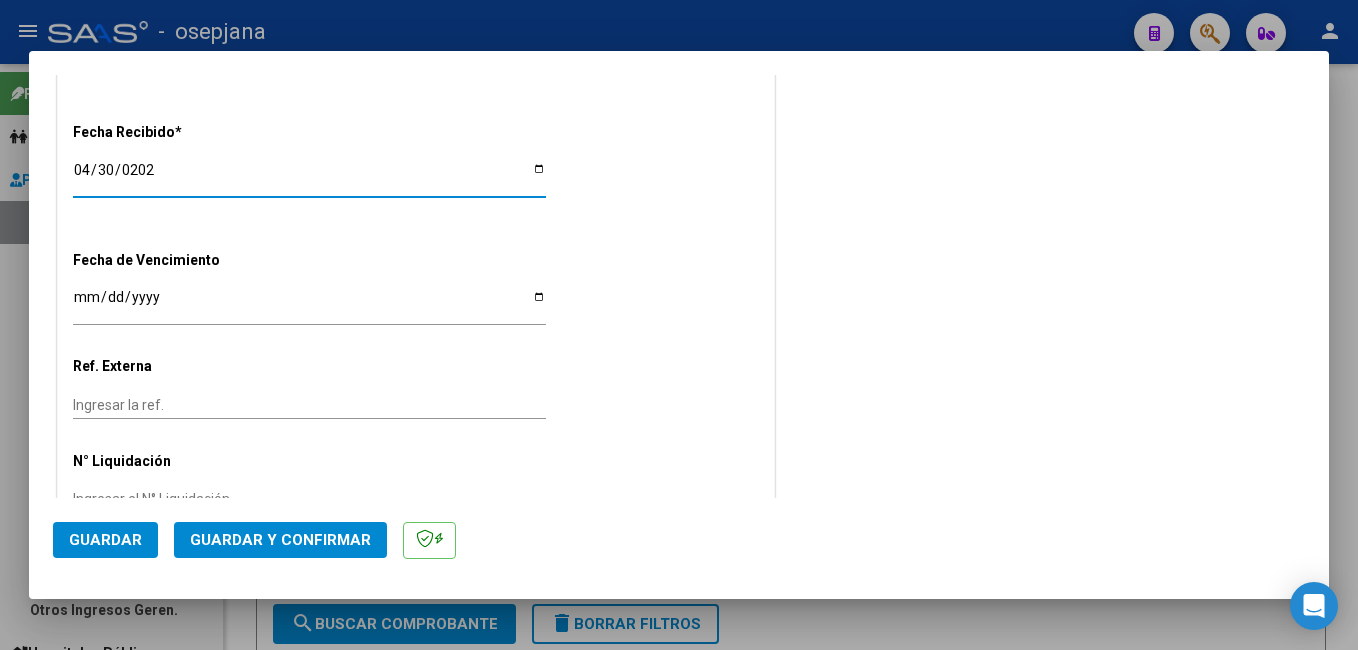 type on "[DATE]" 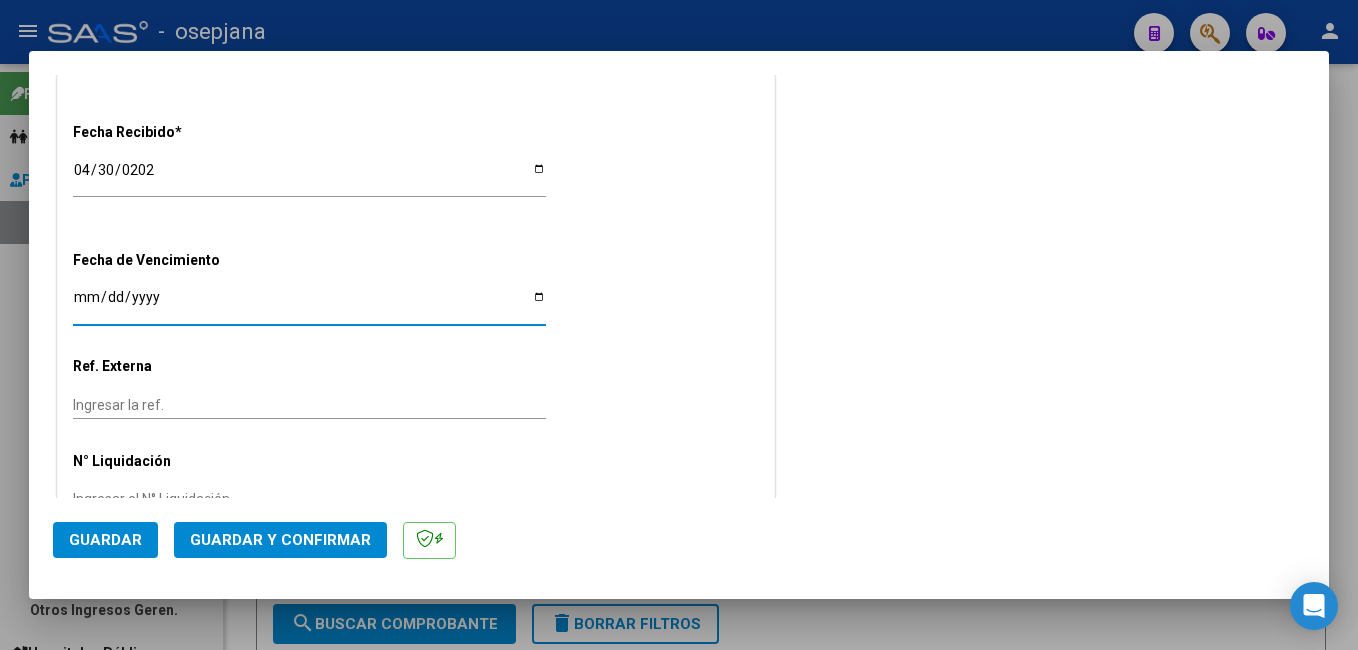 drag, startPoint x: 80, startPoint y: 295, endPoint x: 531, endPoint y: 291, distance: 451.01773 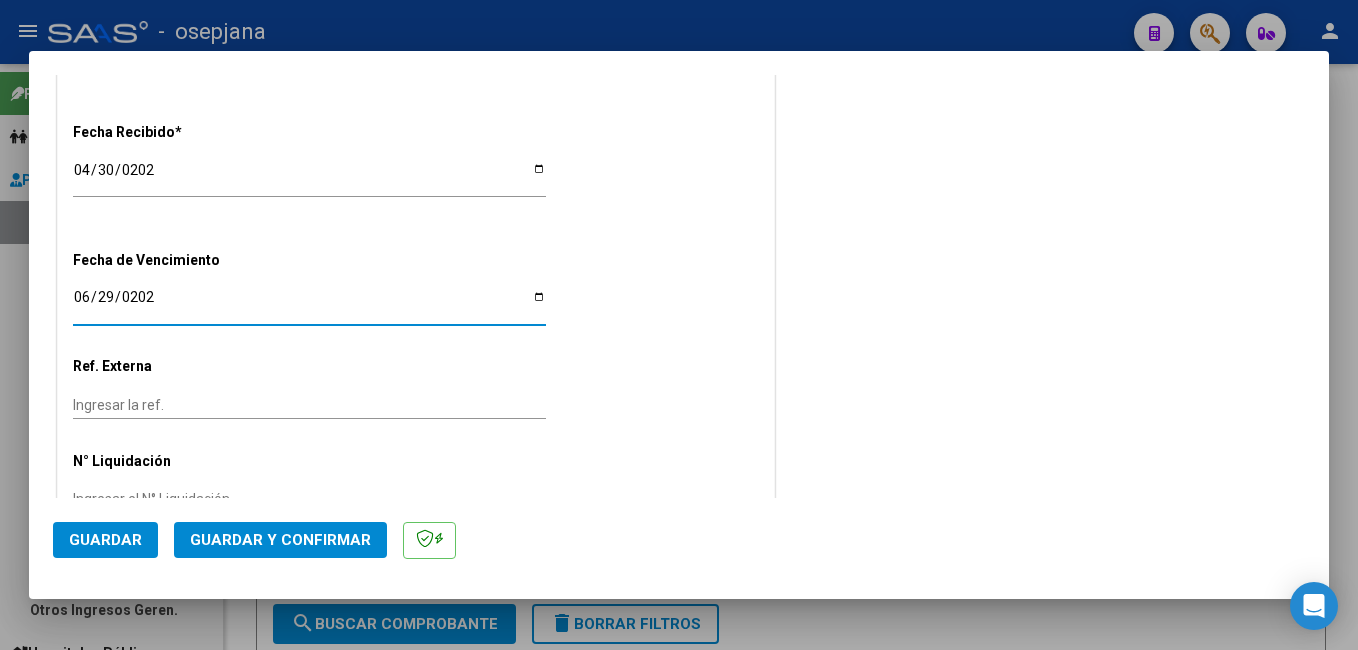 type on "[DATE]" 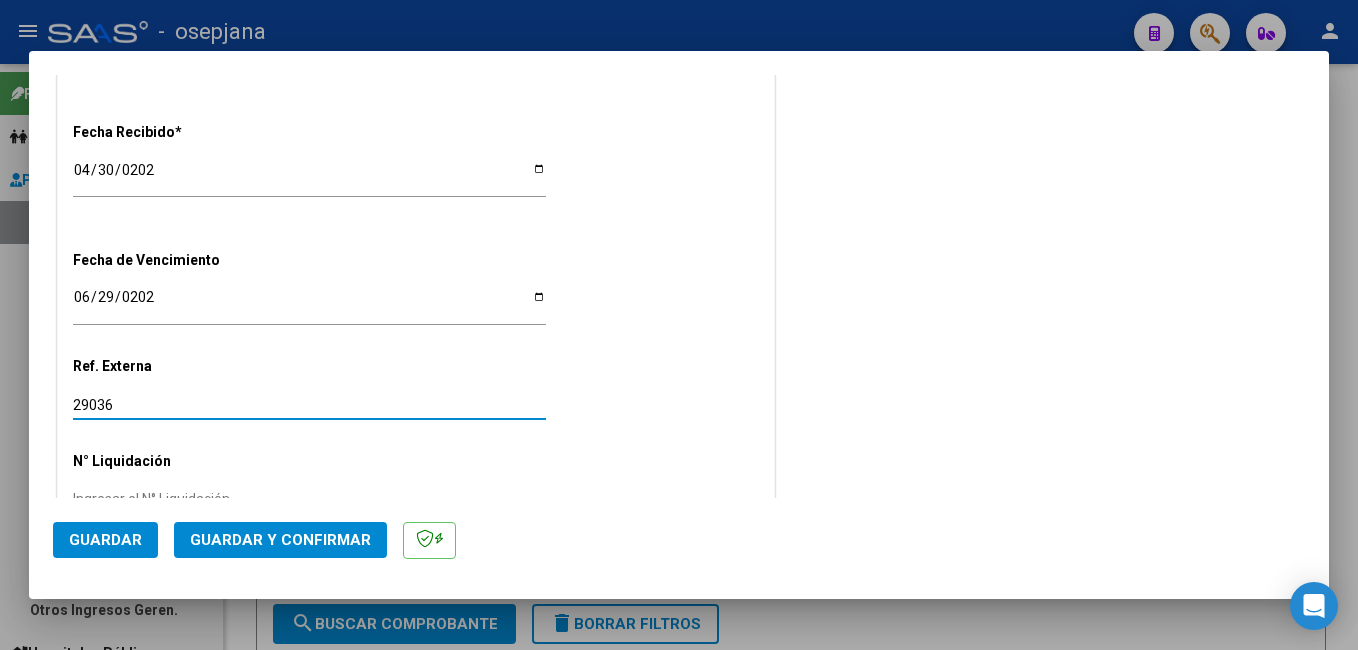 type on "29036" 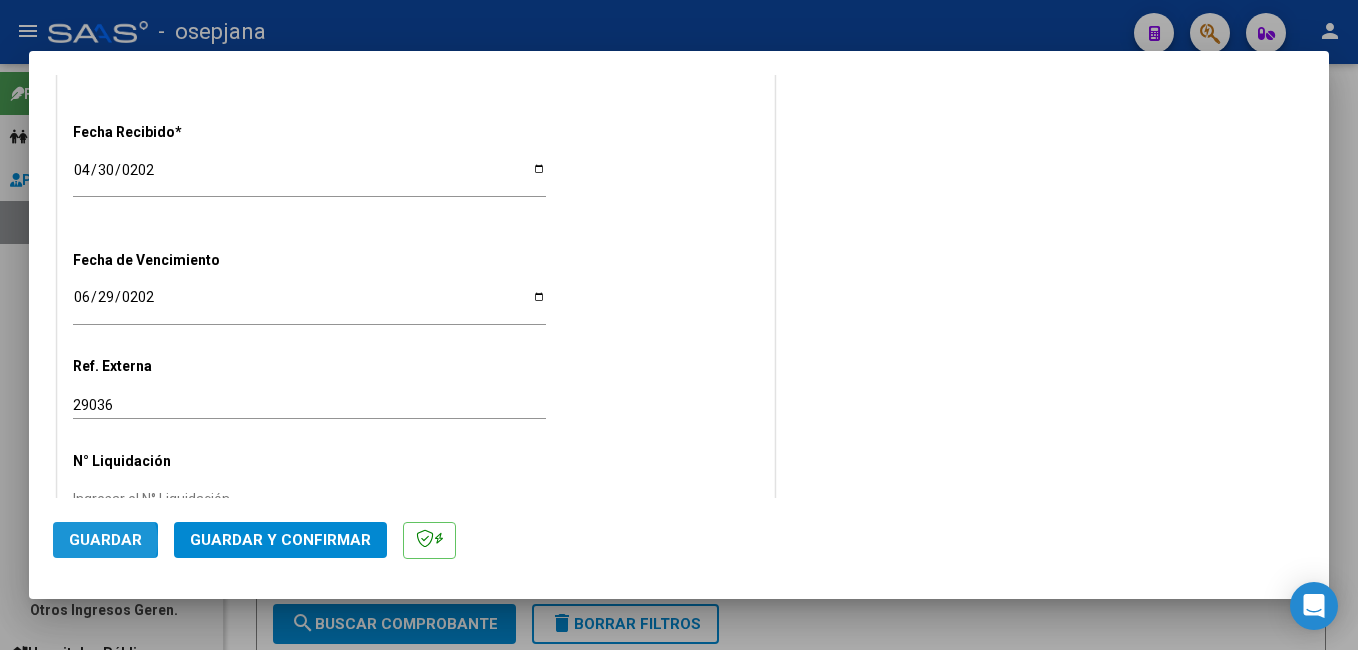 click on "Guardar" 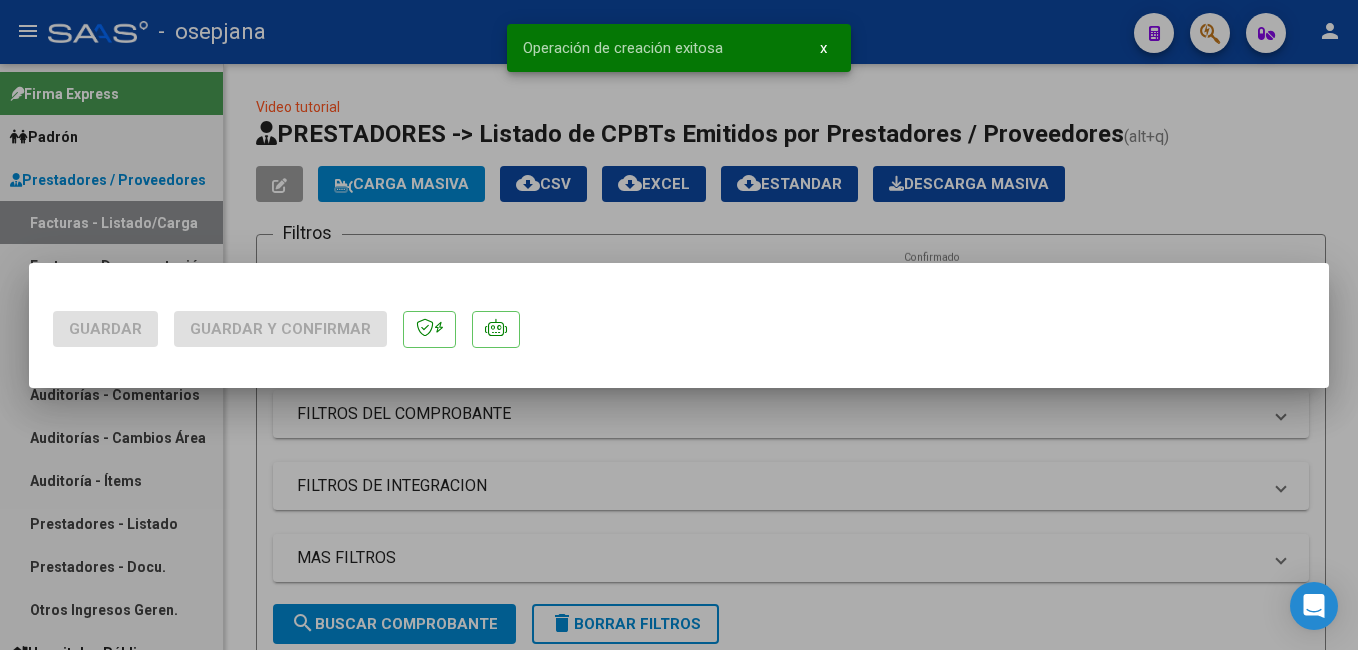 scroll, scrollTop: 0, scrollLeft: 0, axis: both 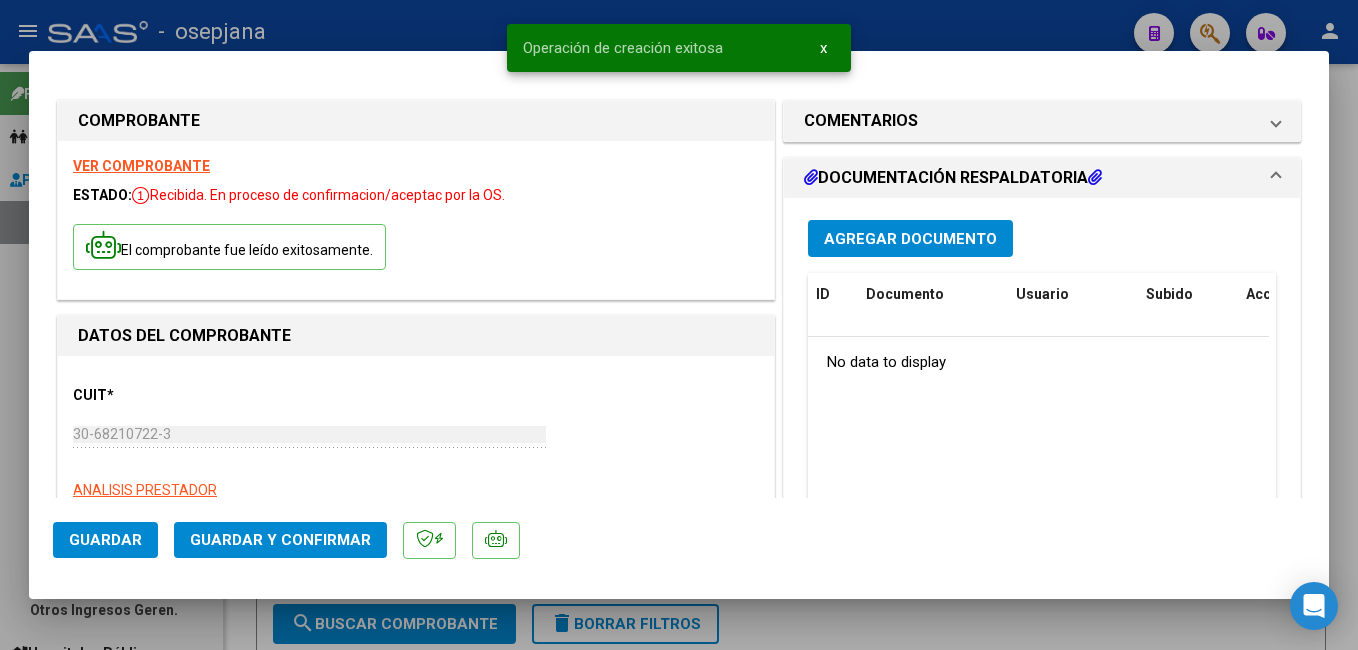 click on "Agregar Documento" at bounding box center (910, 238) 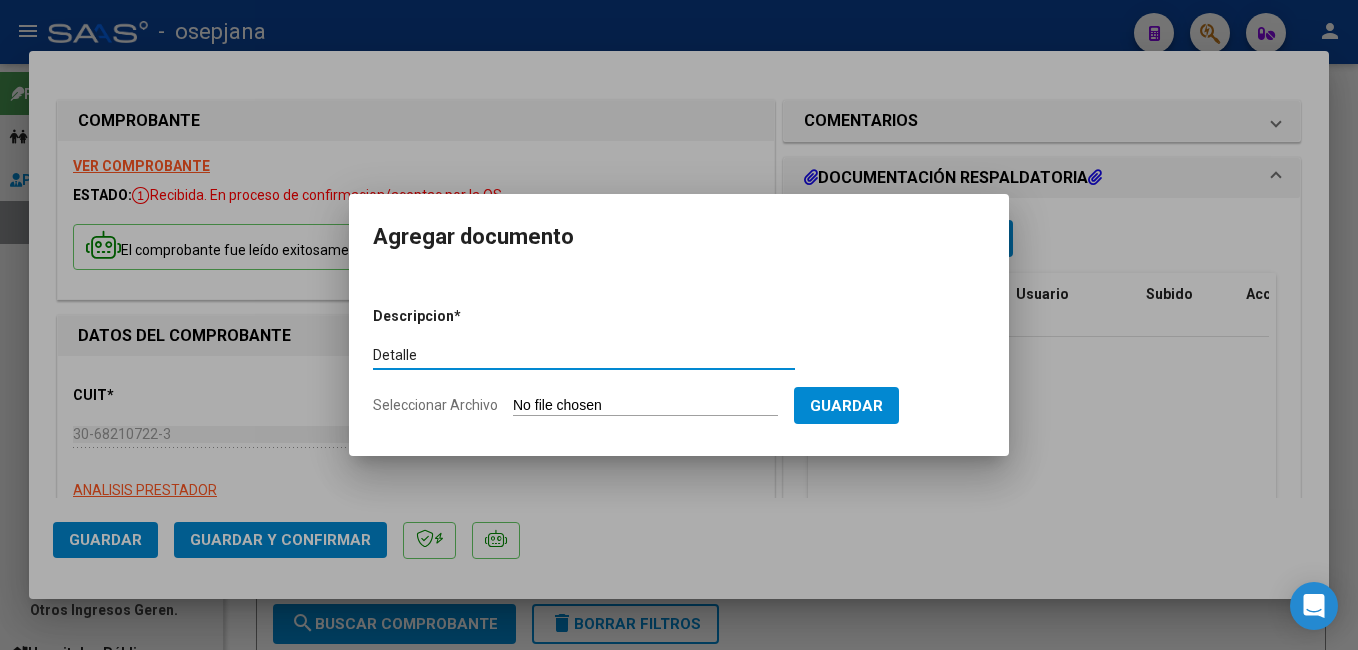 type on "Detalle" 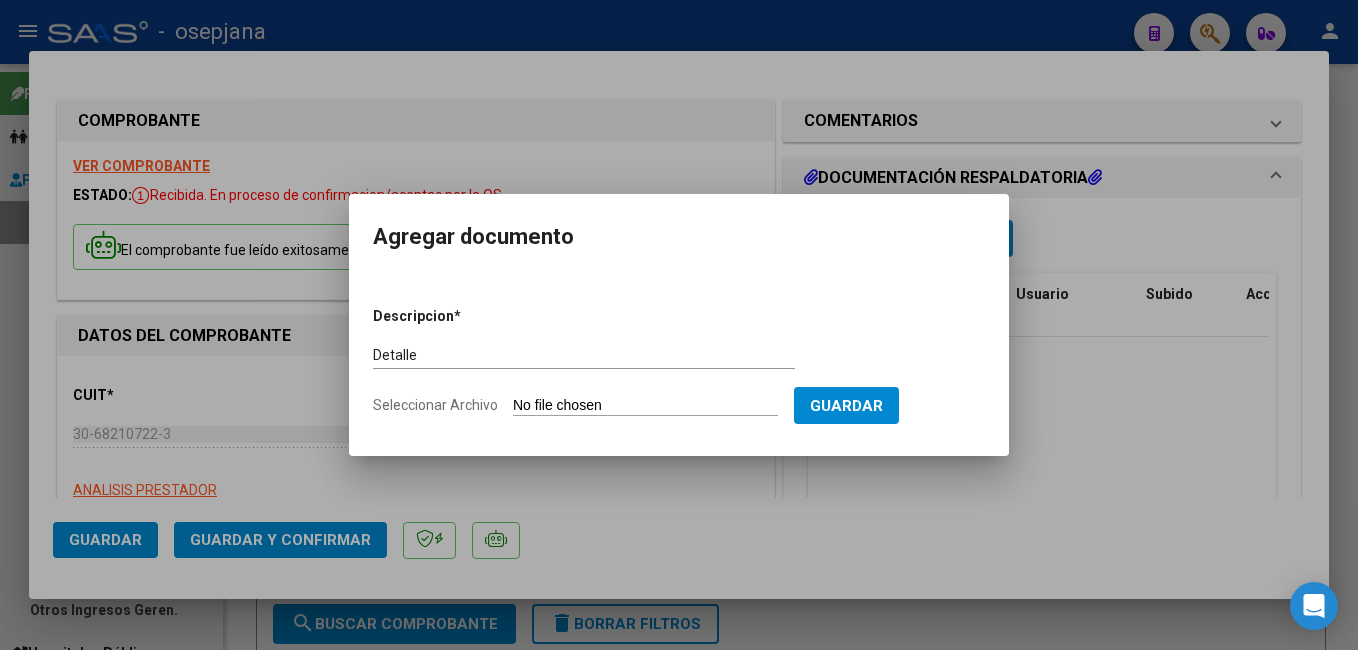 type on "C:\fakepath\FC. 173855.pdf" 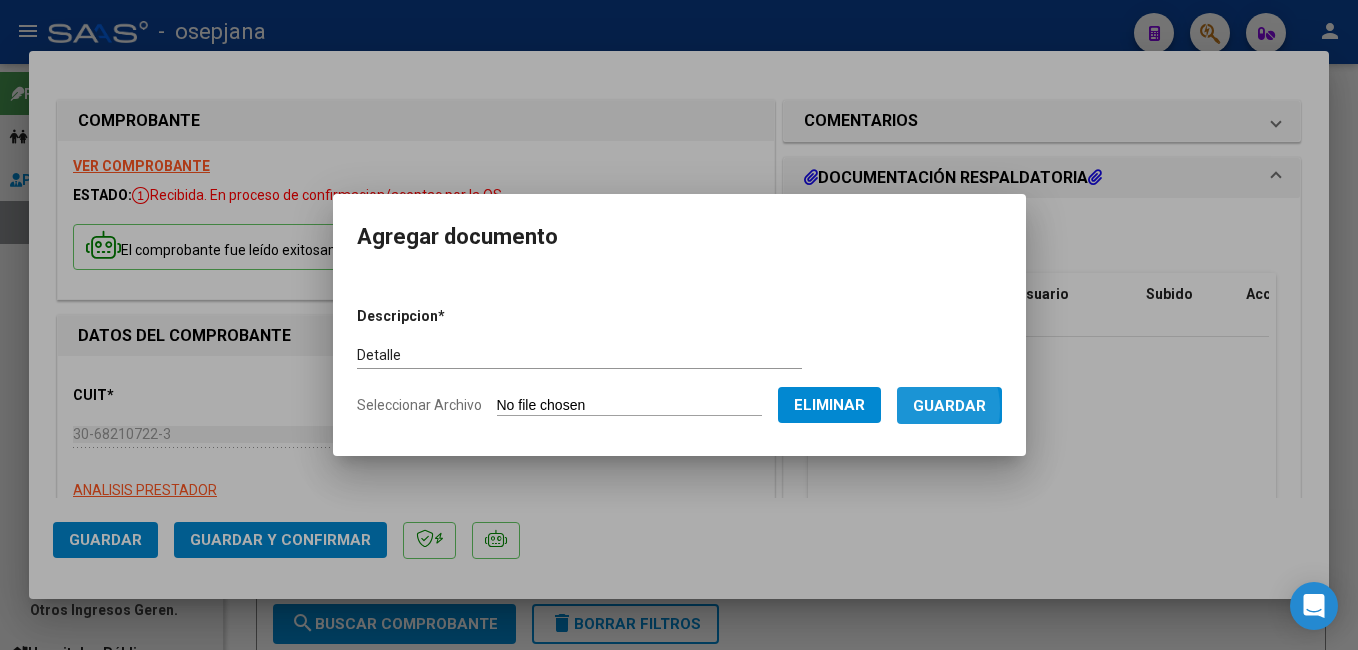 click on "Guardar" at bounding box center [949, 405] 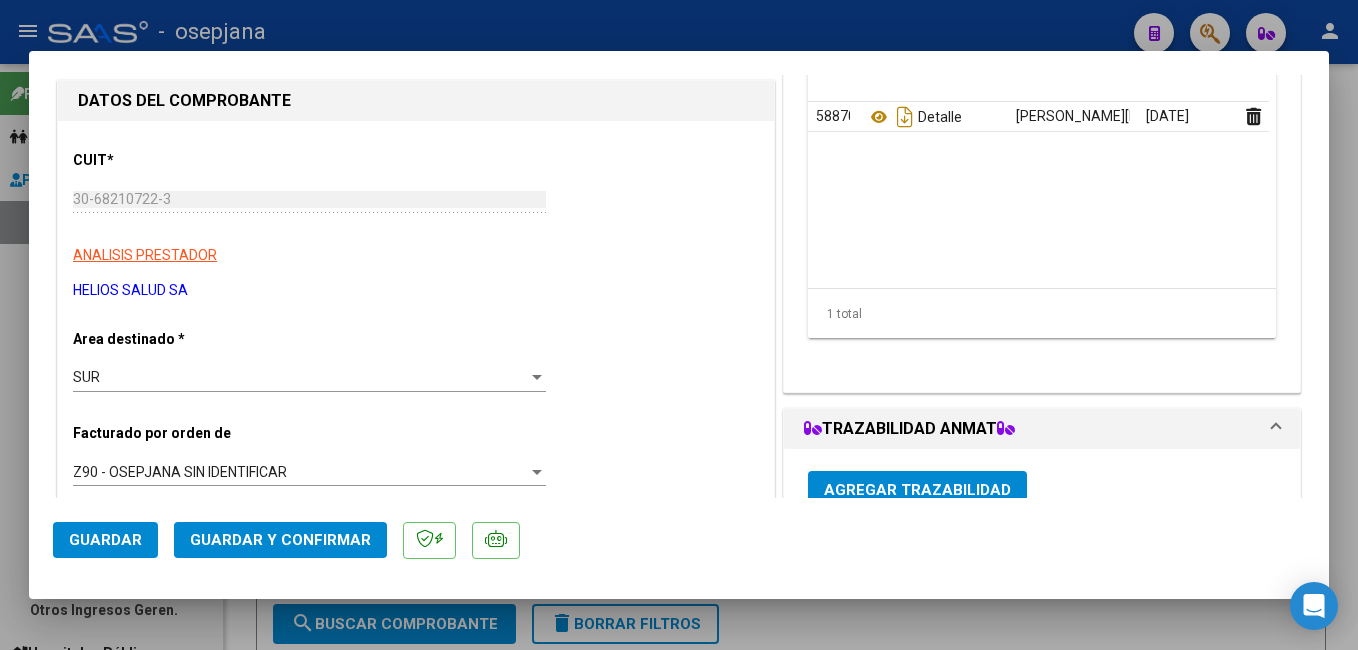 scroll, scrollTop: 145, scrollLeft: 0, axis: vertical 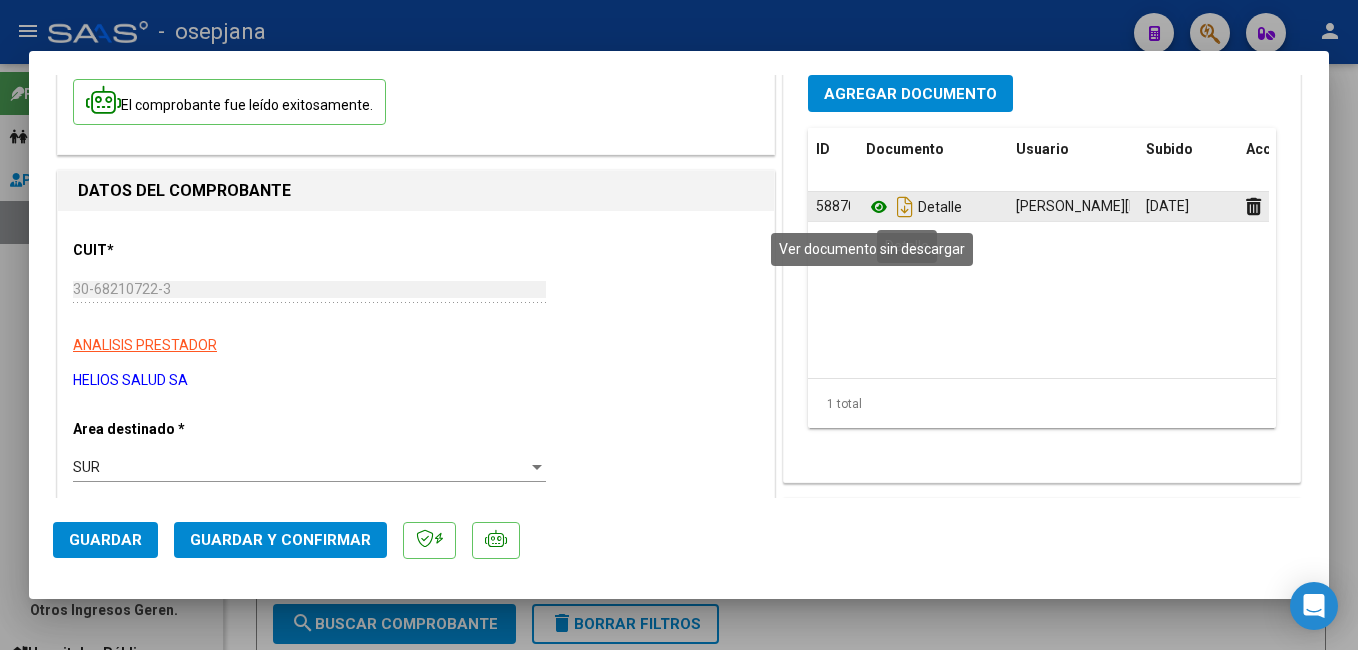 click 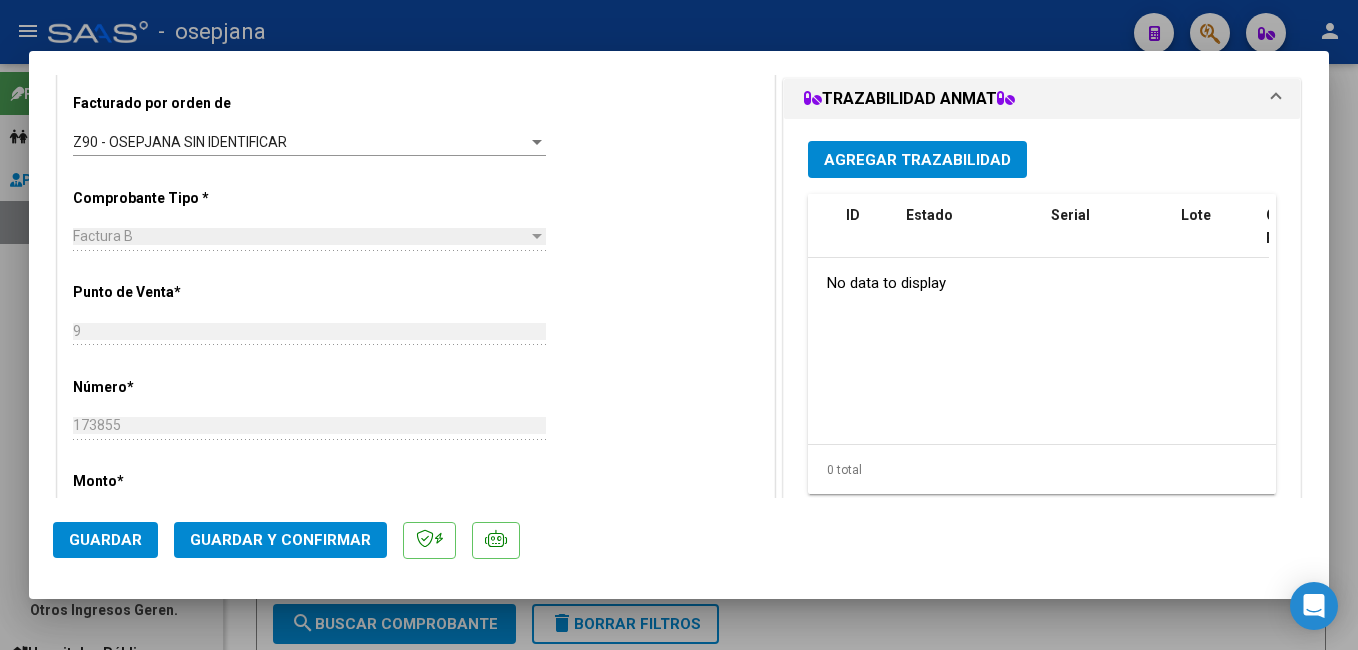 scroll, scrollTop: 560, scrollLeft: 0, axis: vertical 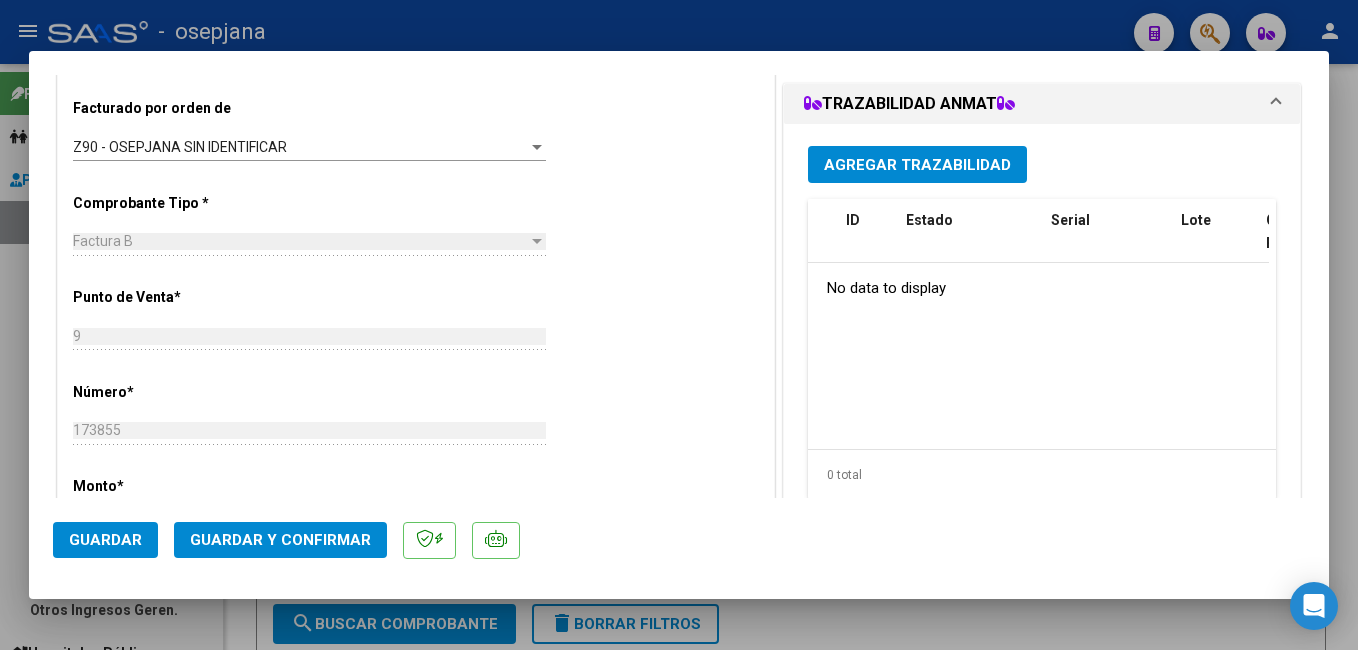 click on "Agregar Trazabilidad" at bounding box center [917, 165] 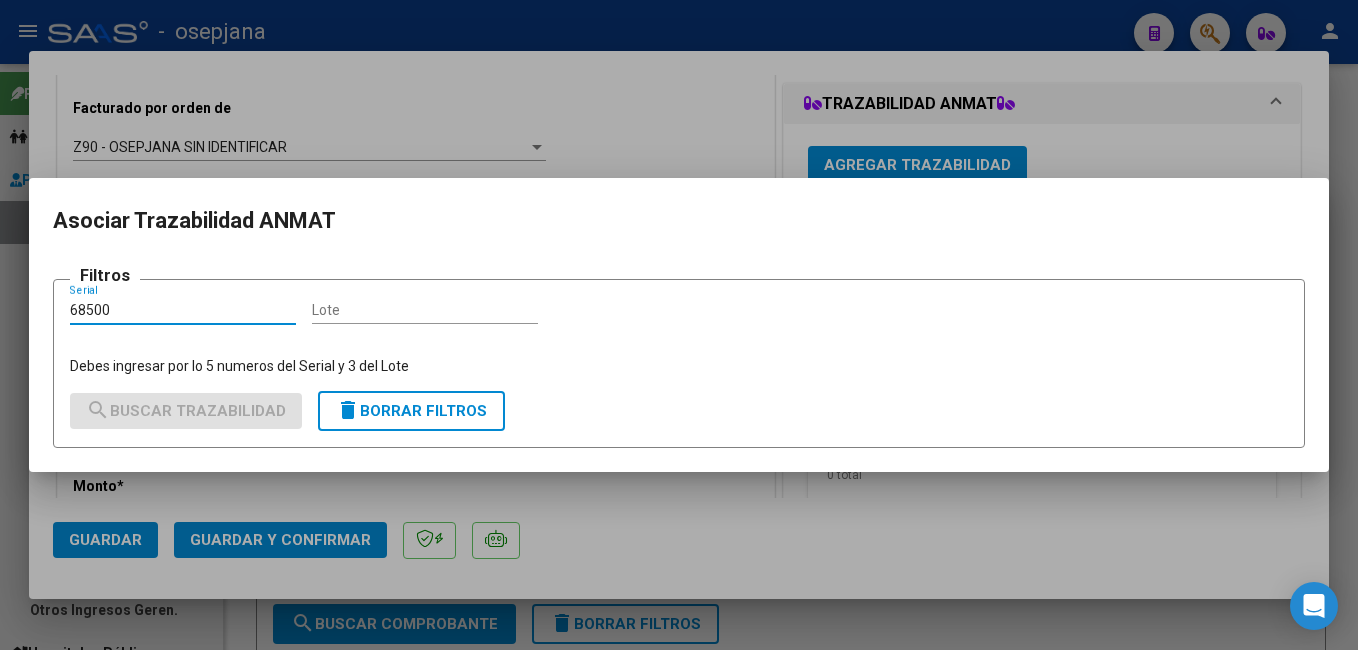 type on "68500" 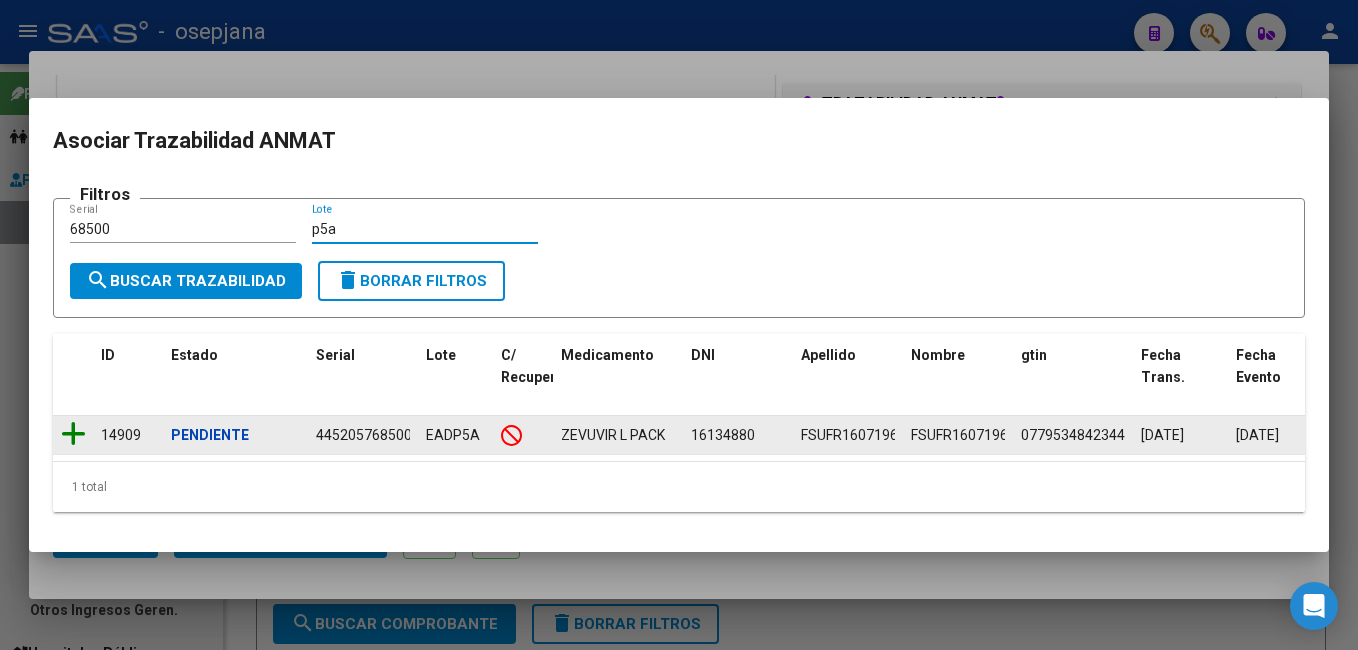 type on "p5a" 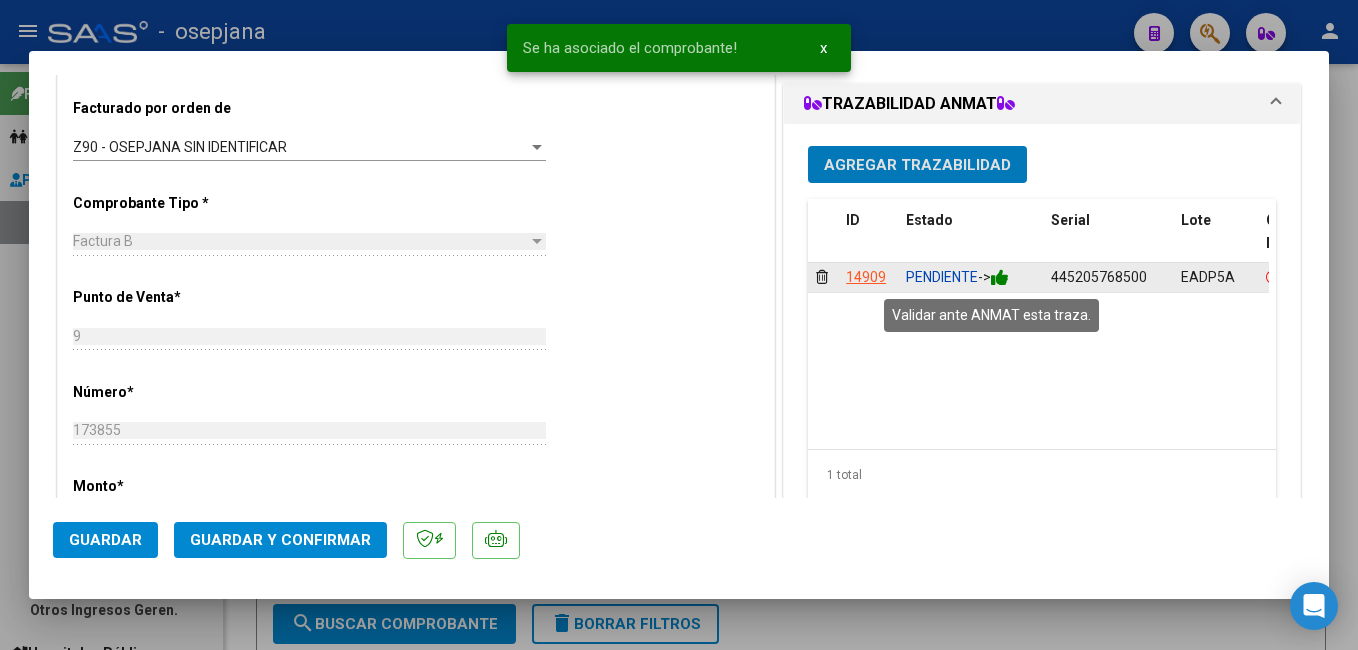 click 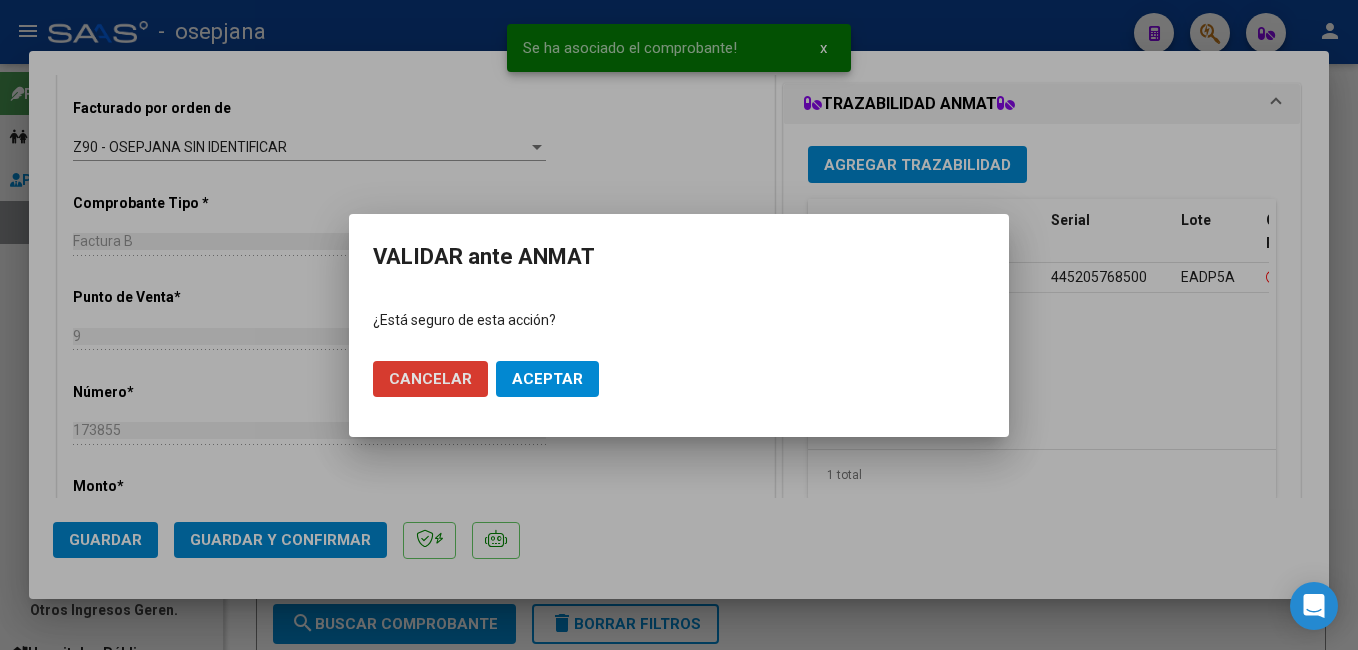 click on "Aceptar" 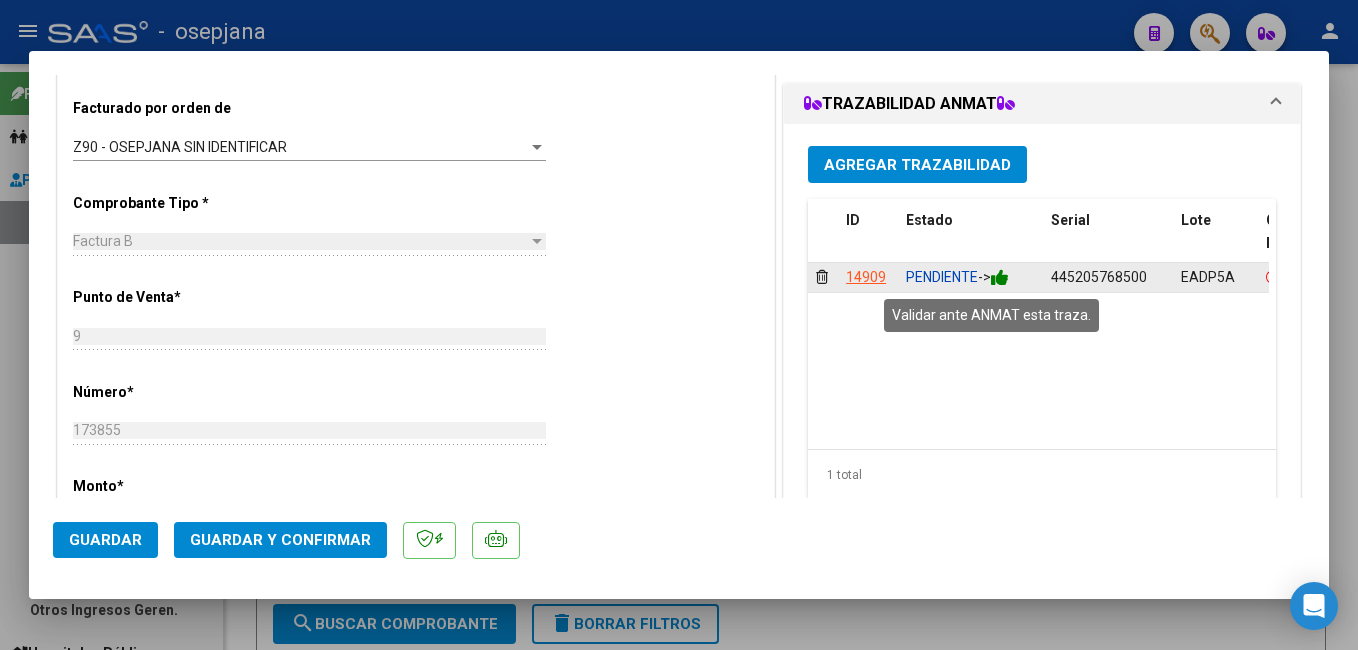 click 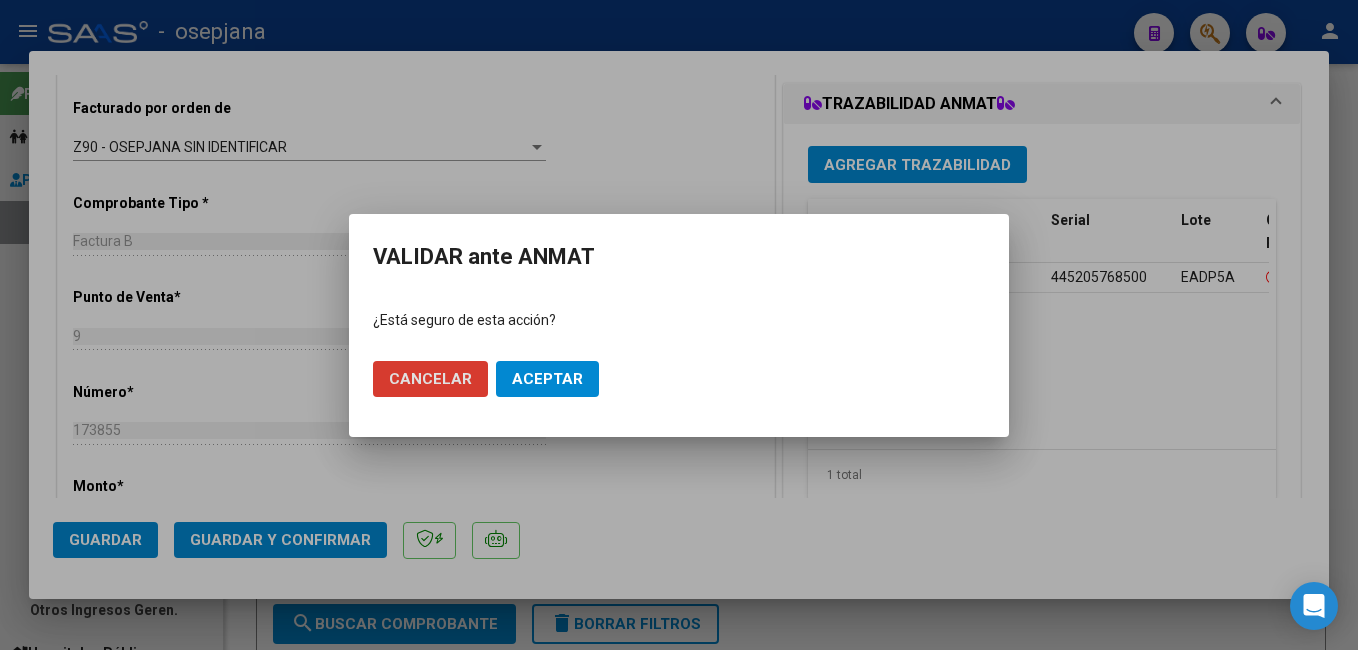 click on "Aceptar" 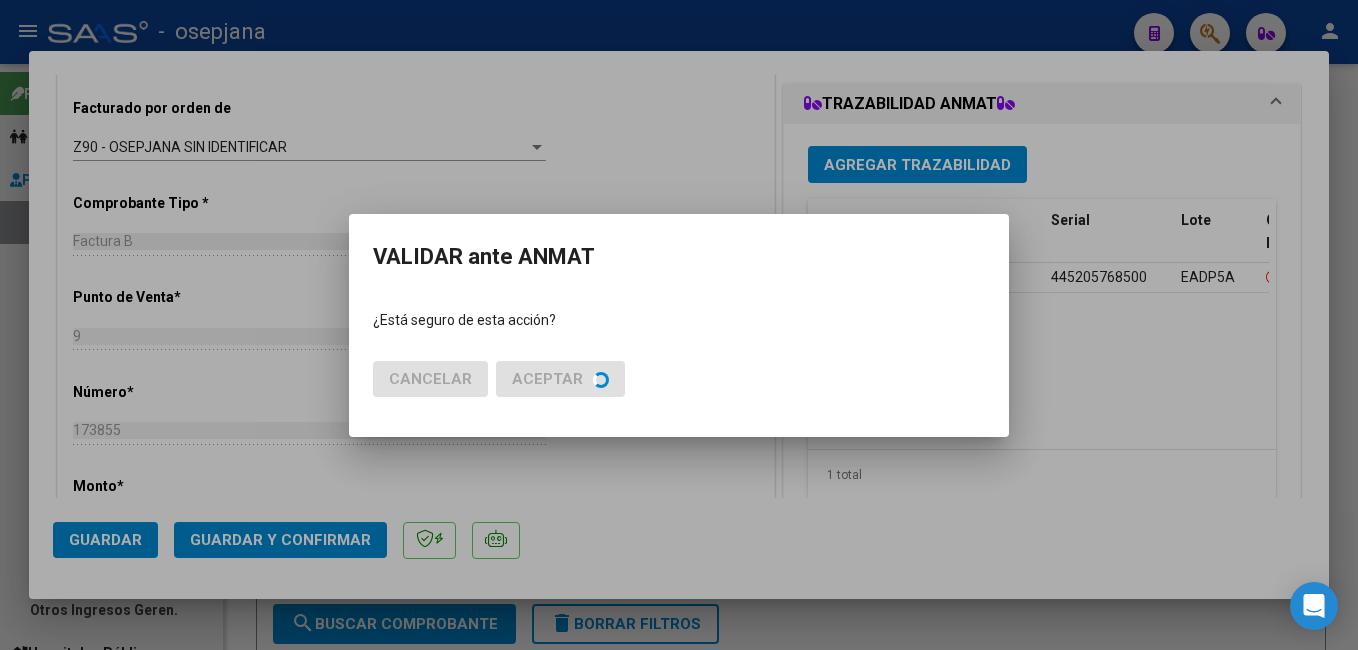 click at bounding box center [679, 325] 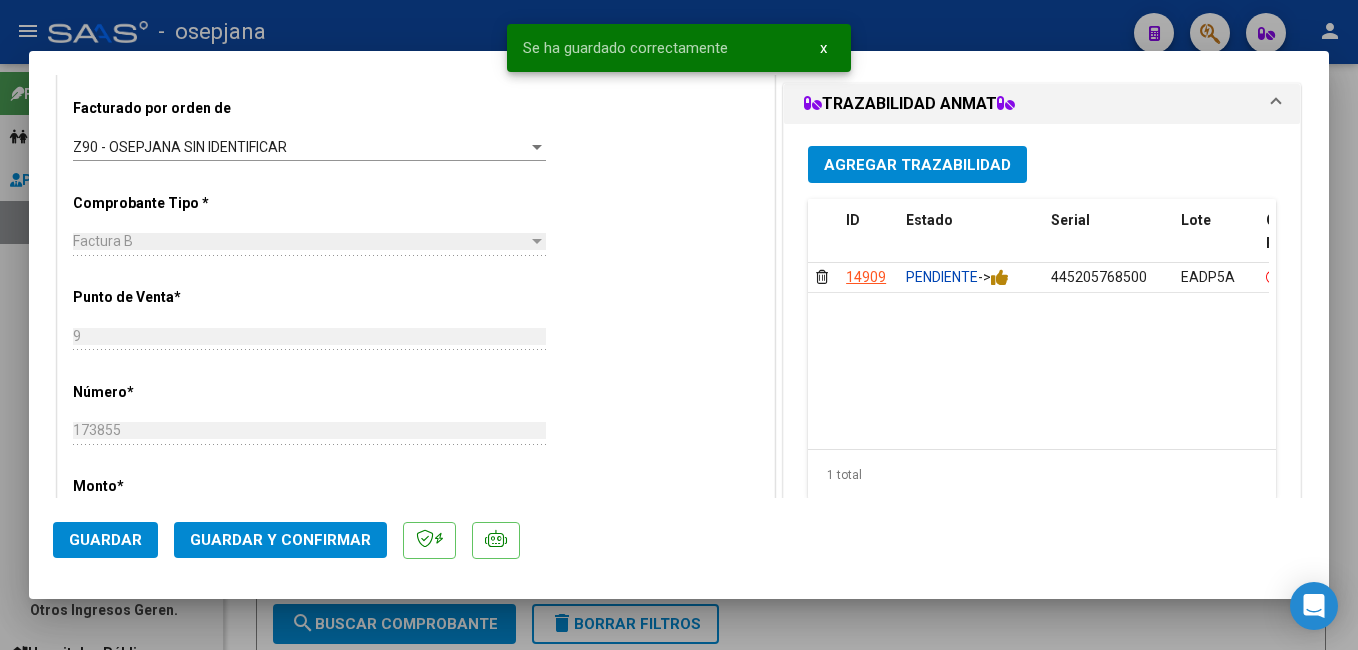 click on "Guardar y Confirmar" 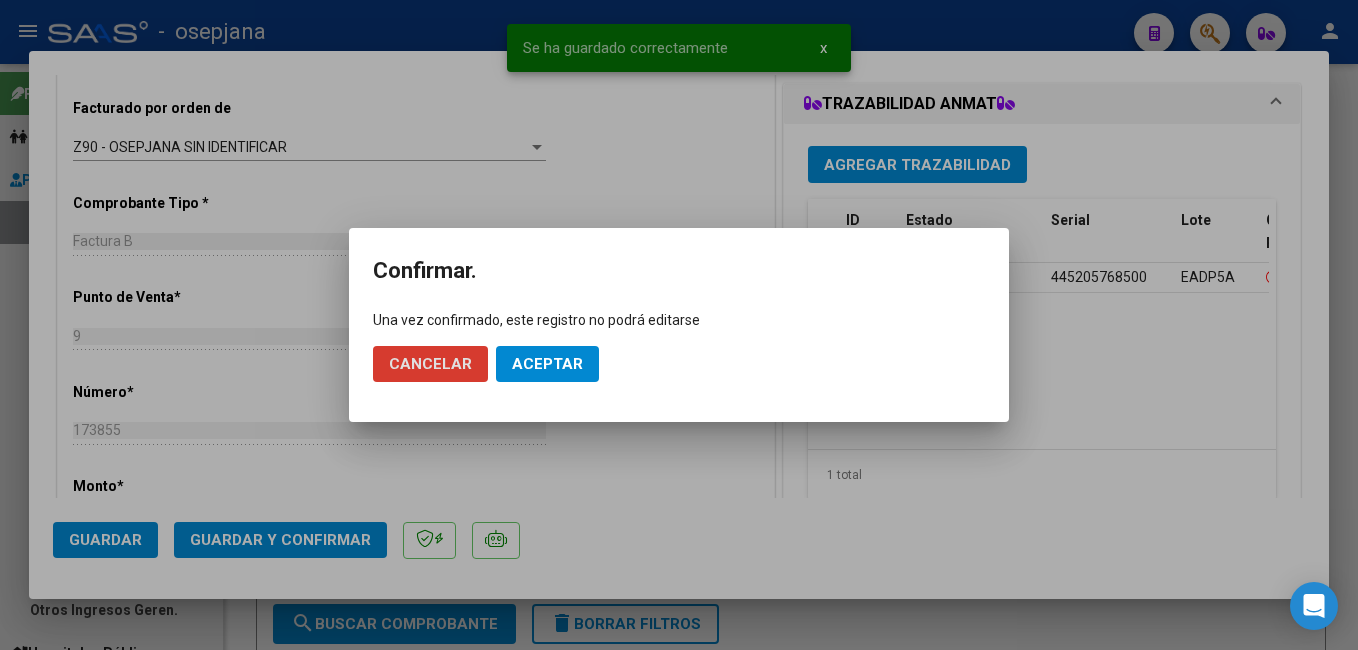 click on "Aceptar" 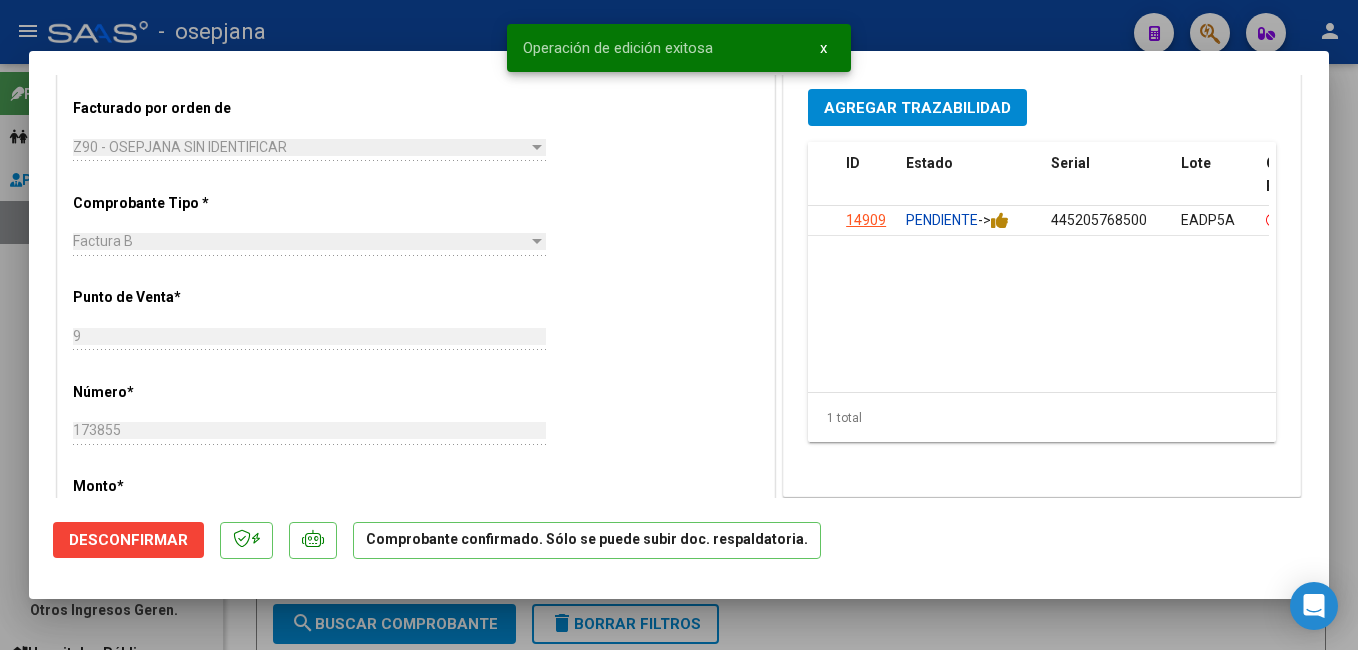 click at bounding box center [679, 325] 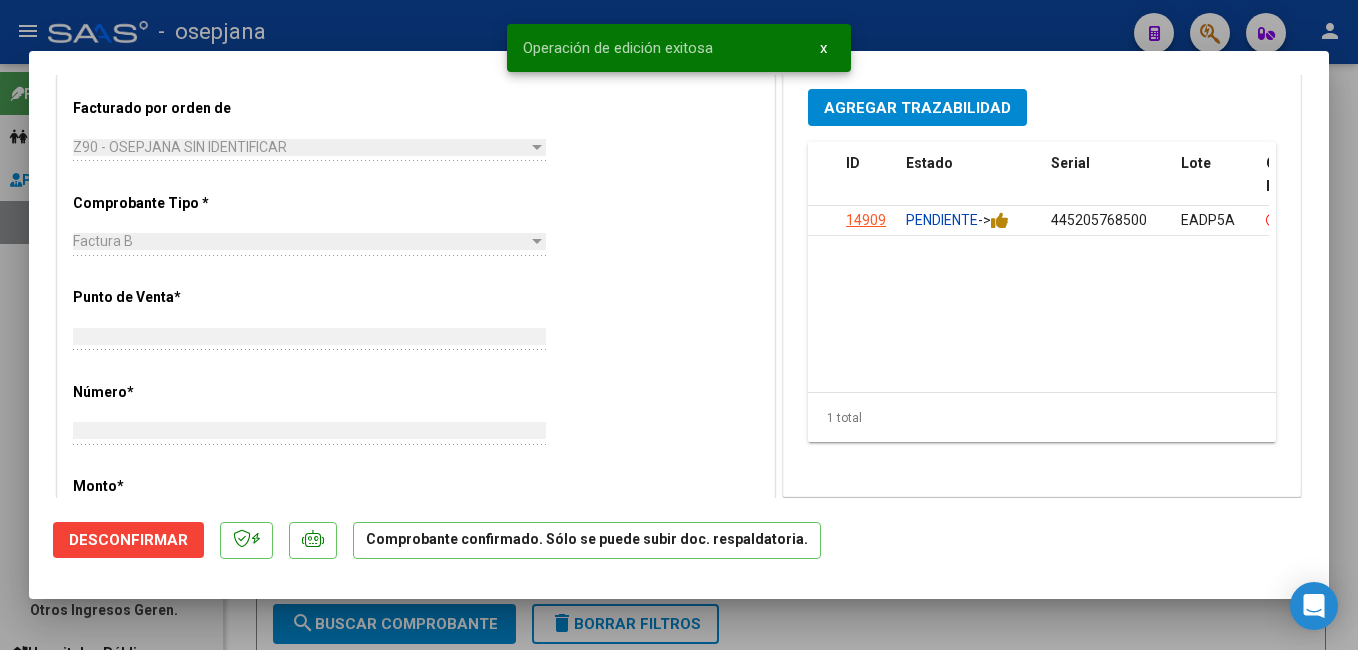 type 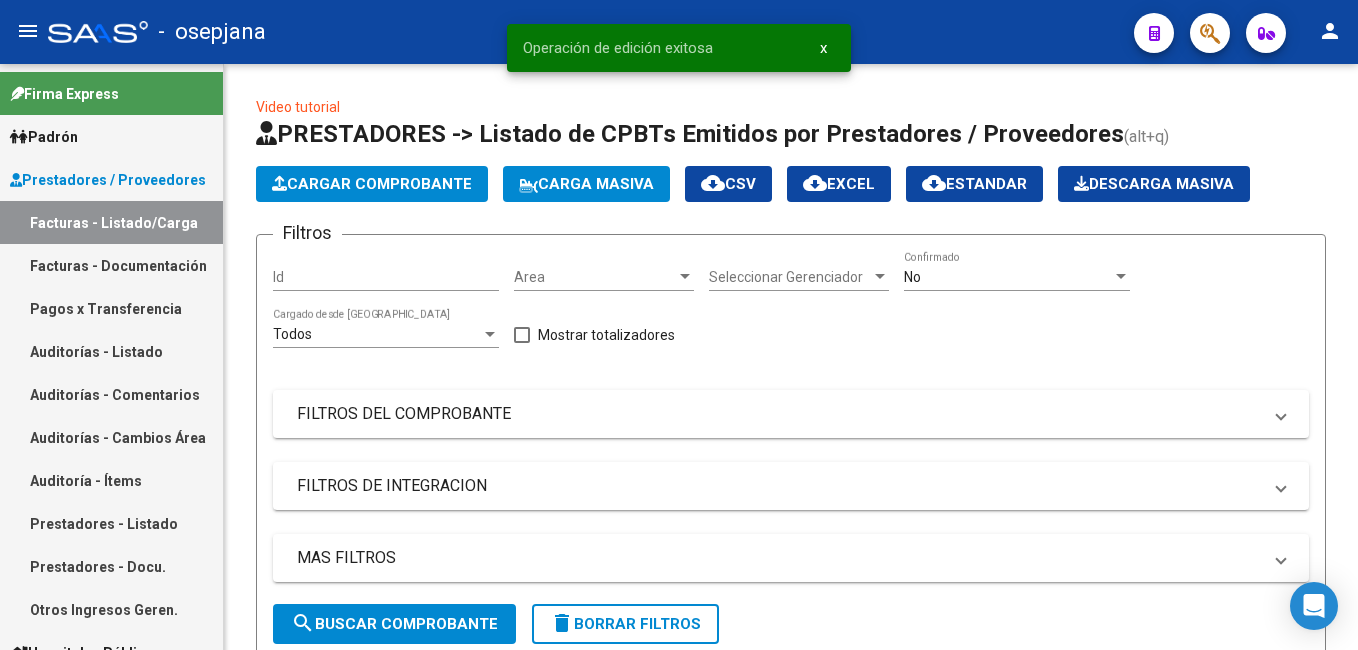 click on "Auditorías - Listado" at bounding box center [111, 351] 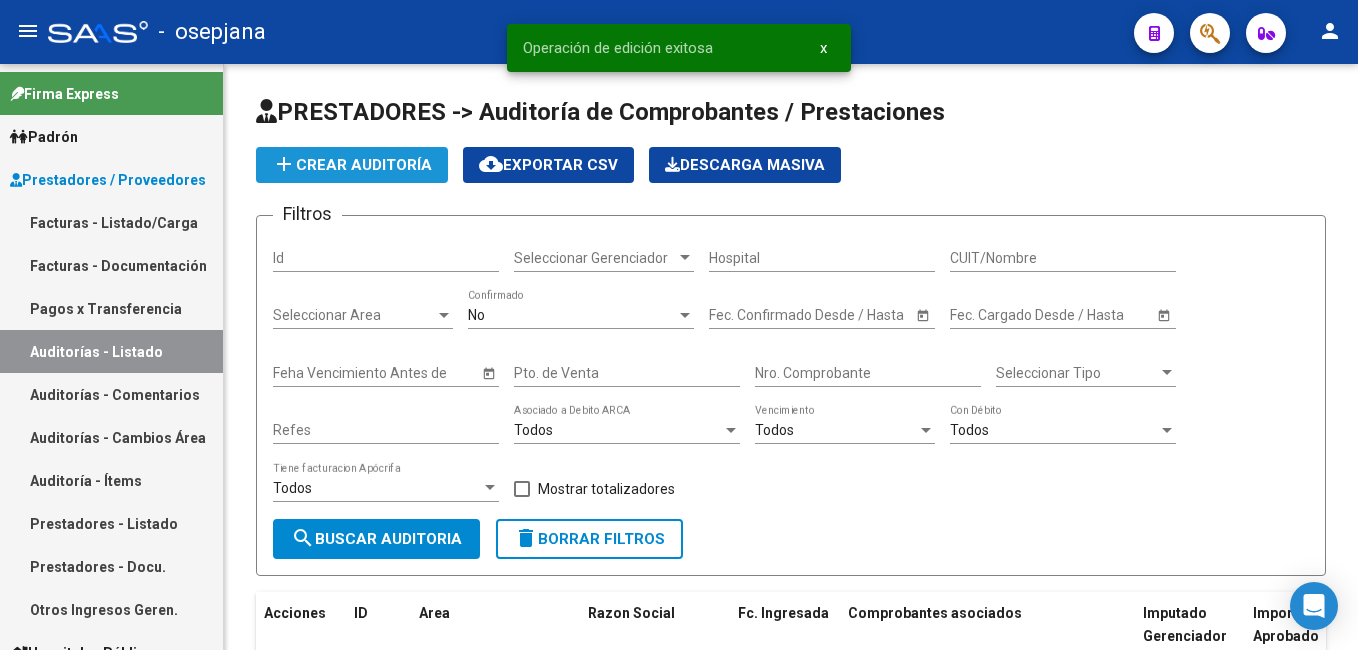 drag, startPoint x: 364, startPoint y: 153, endPoint x: 413, endPoint y: 26, distance: 136.12494 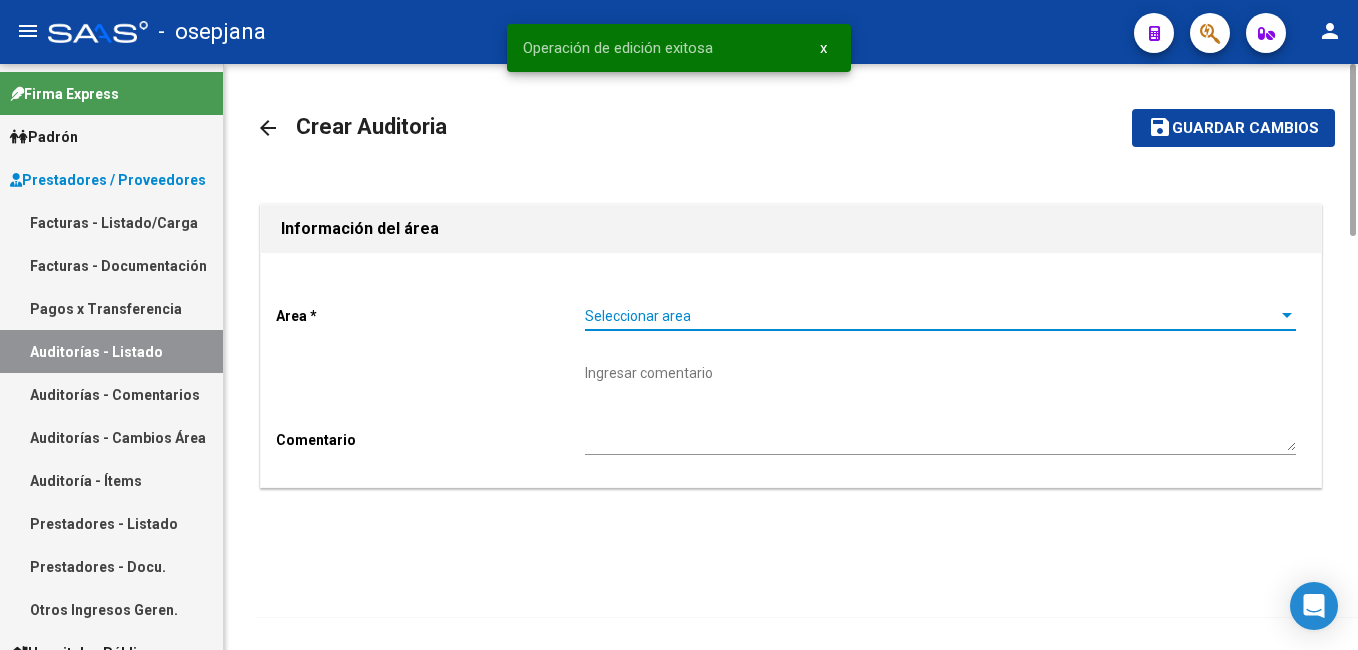 click on "Seleccionar area" at bounding box center (931, 316) 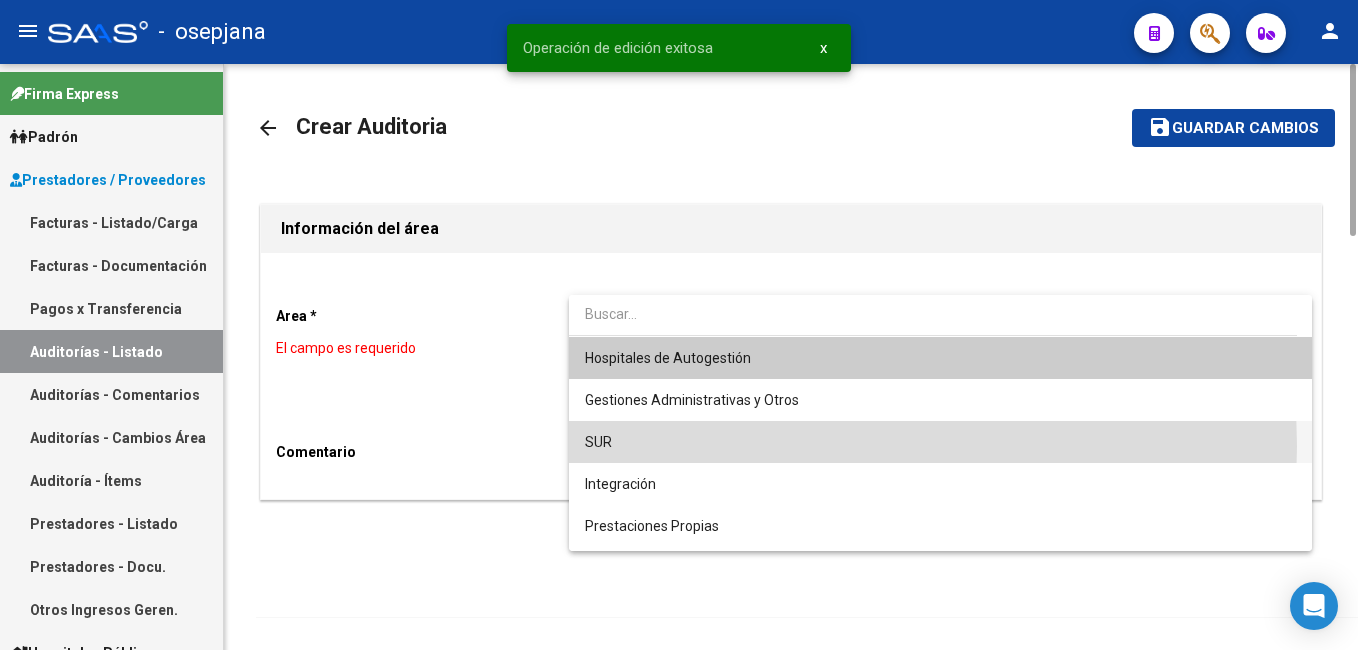 drag, startPoint x: 635, startPoint y: 446, endPoint x: 501, endPoint y: 485, distance: 139.56003 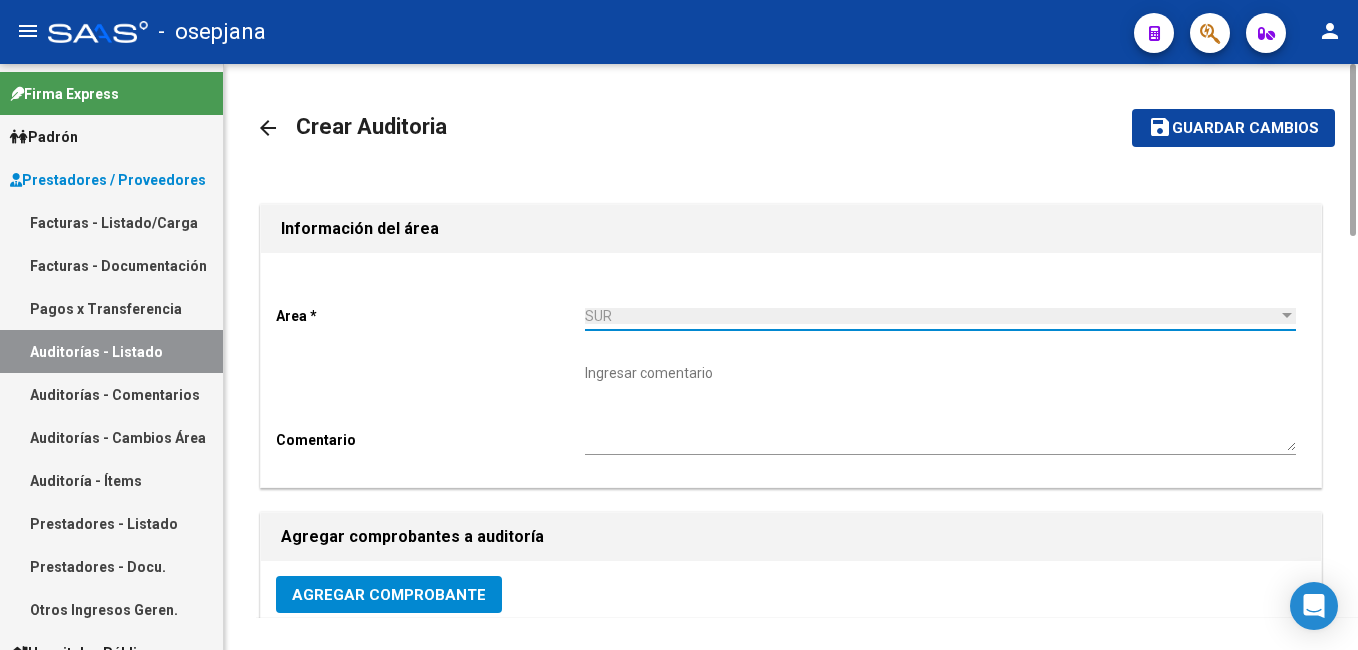click on "Agregar Comprobante" 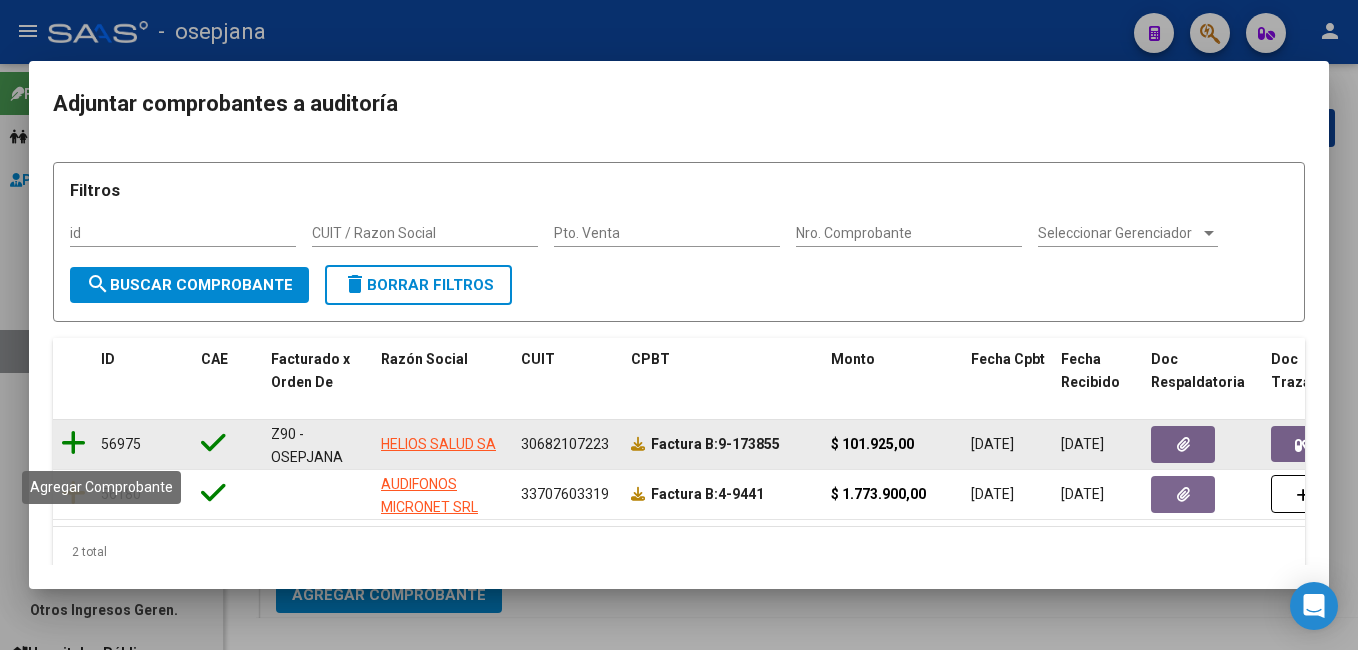 click 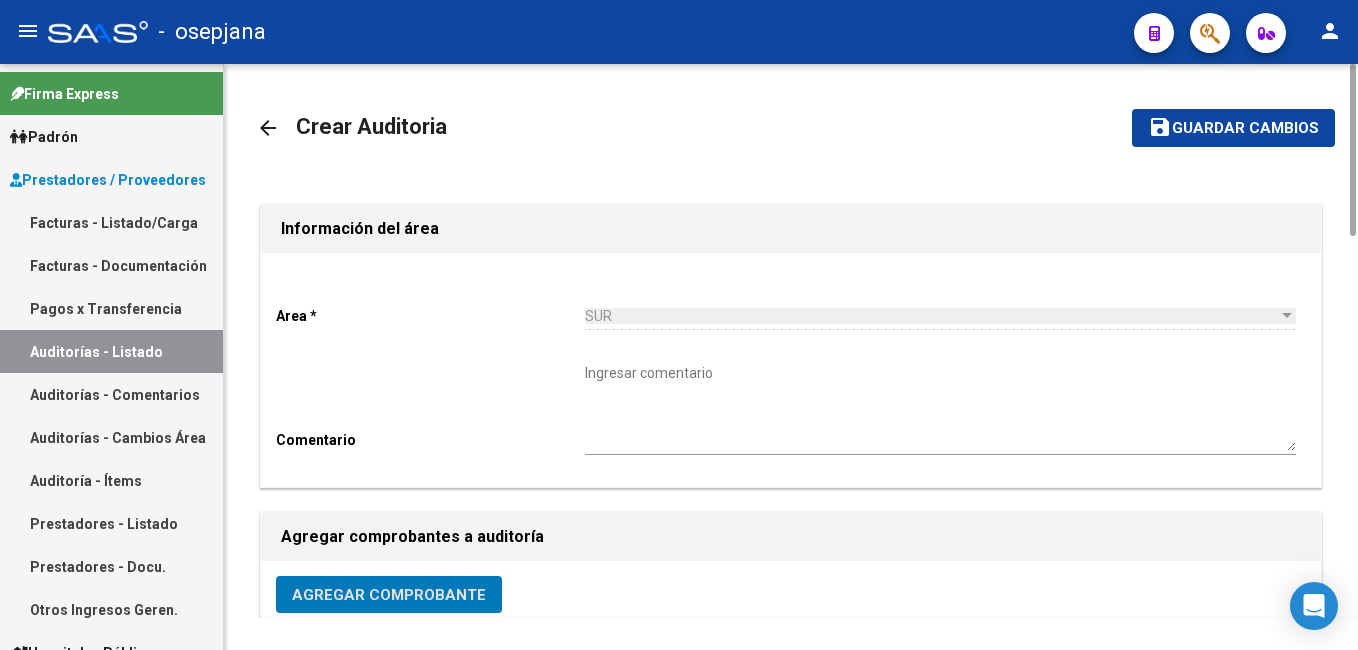 click on "save Guardar cambios" 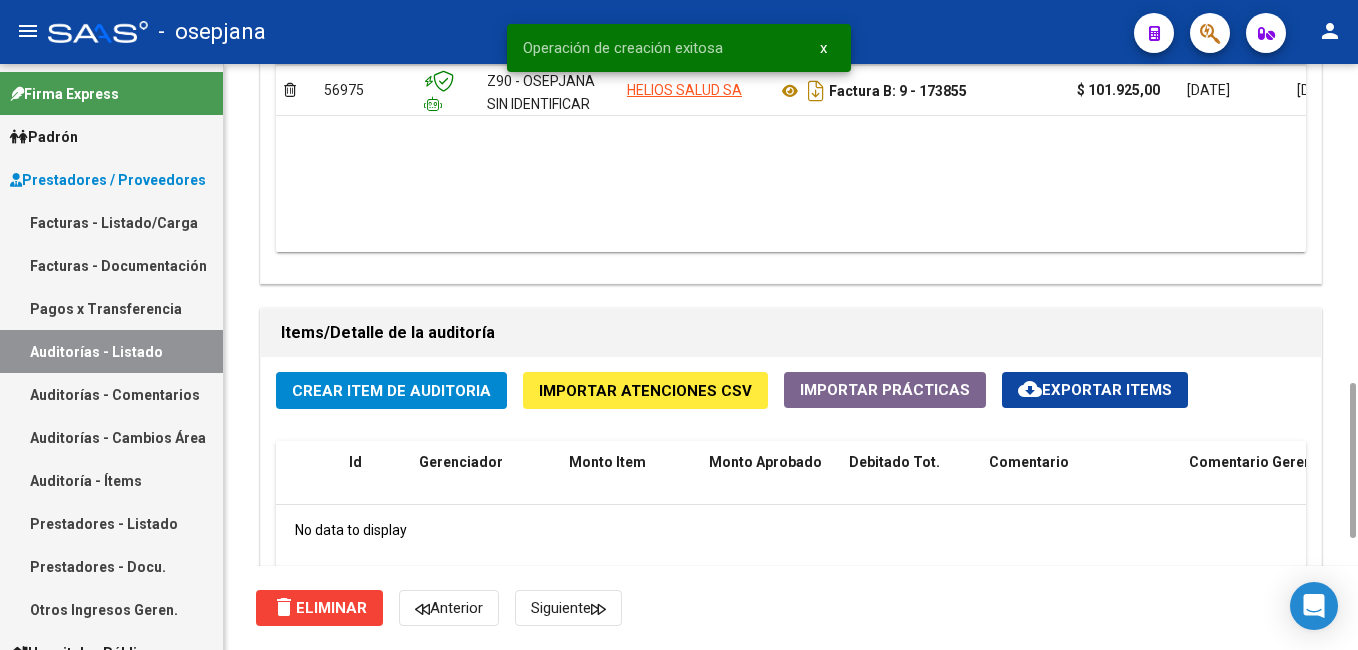 scroll, scrollTop: 1400, scrollLeft: 0, axis: vertical 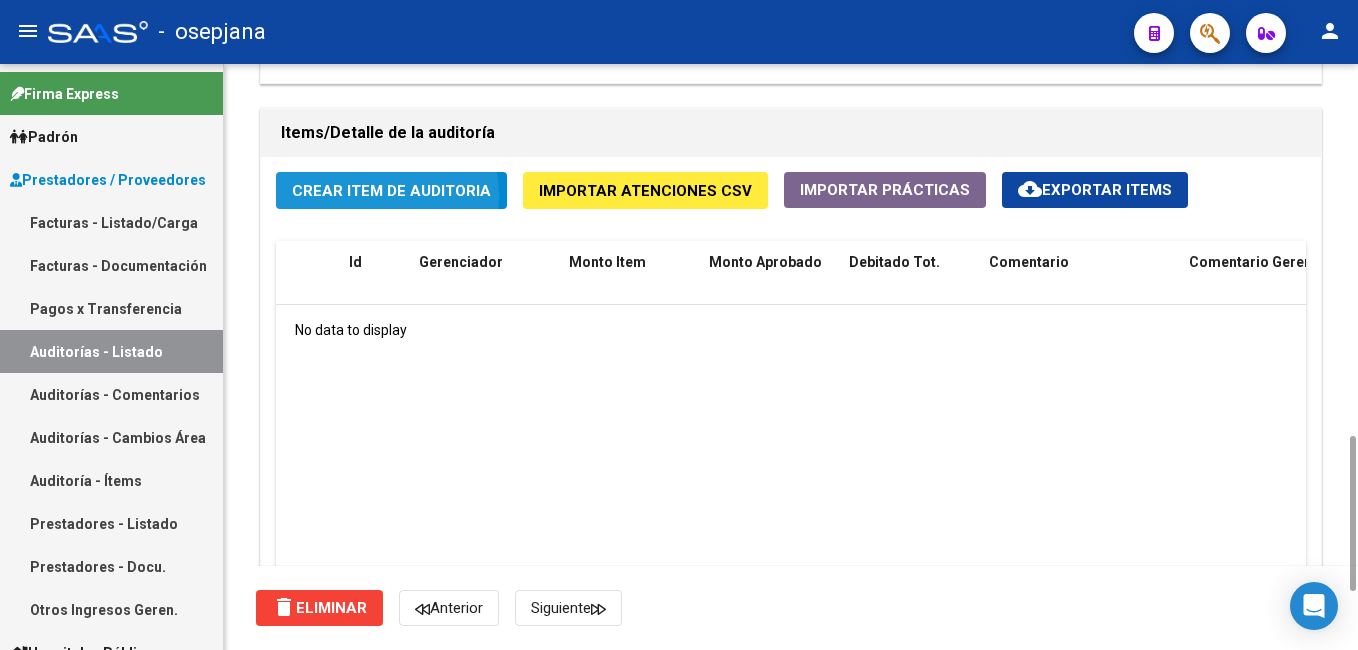 click on "Crear Item de Auditoria" 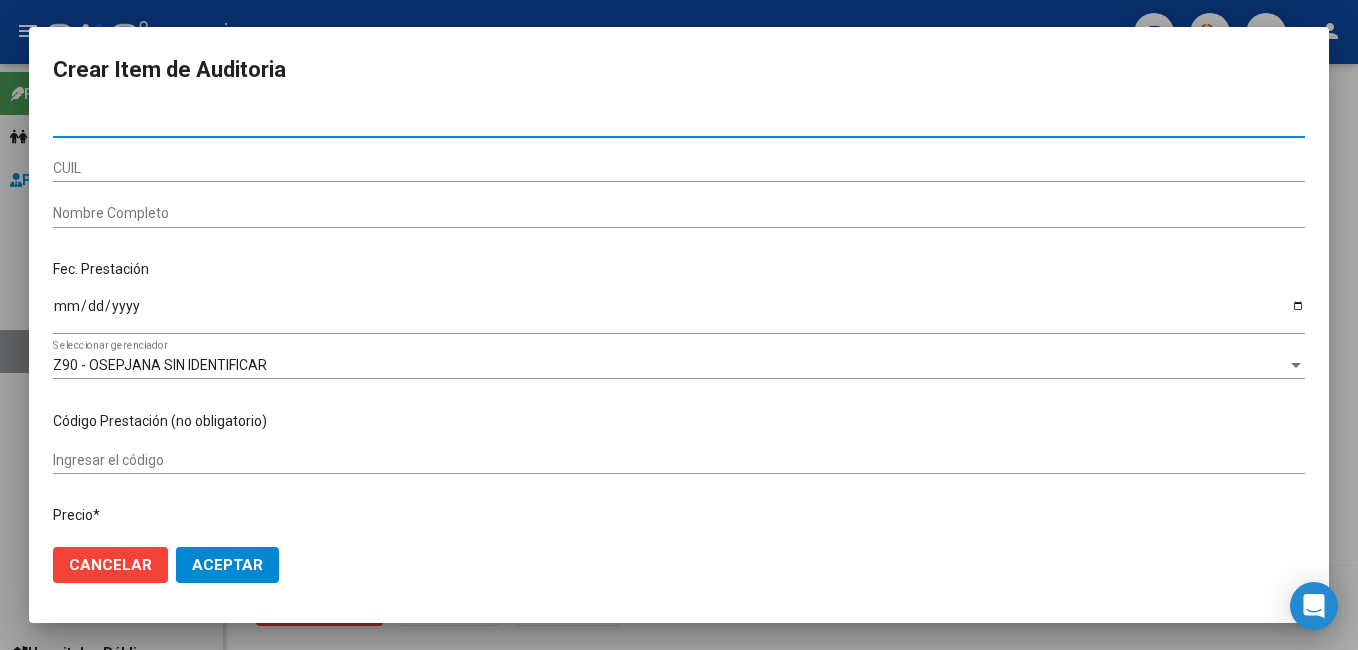paste on "16134880" 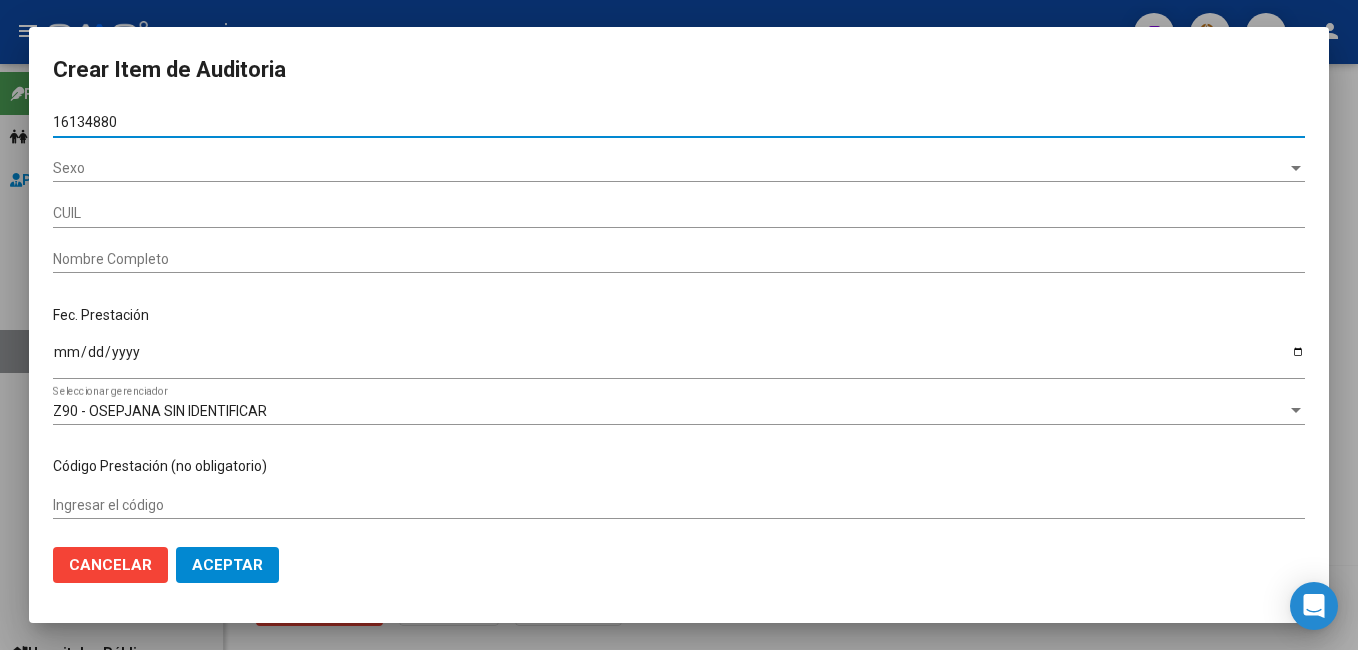 type on "27161348800" 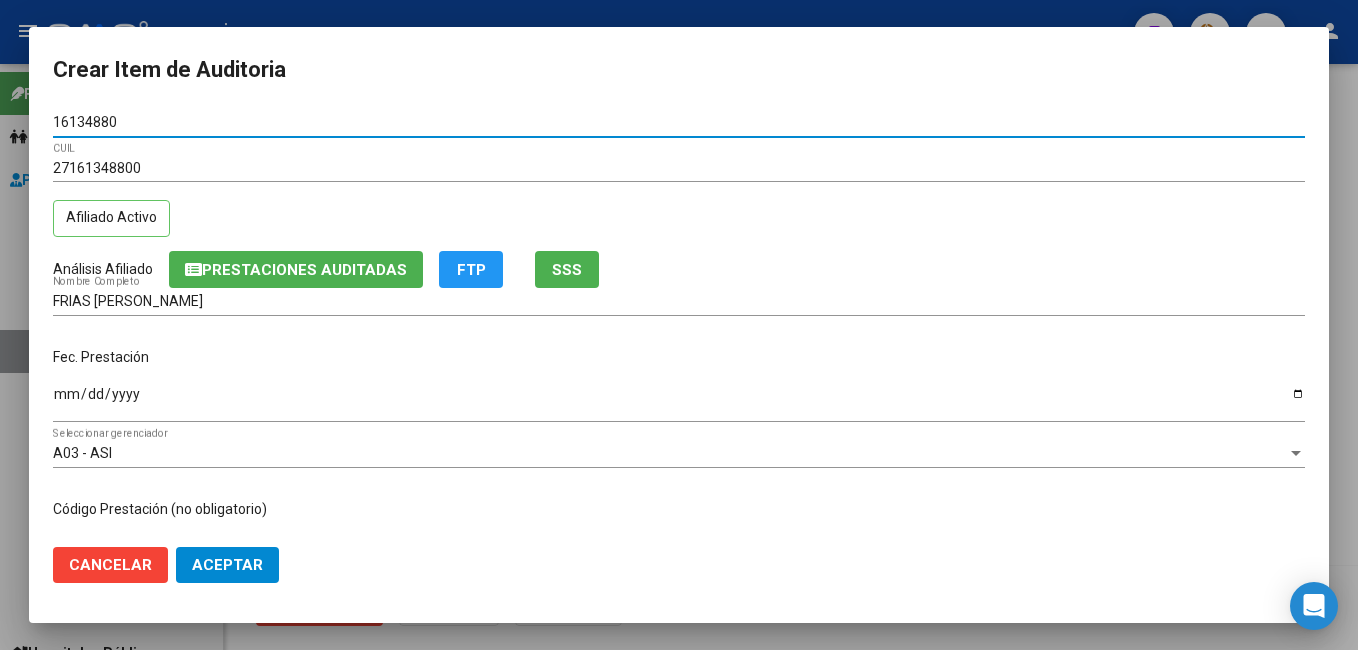 type on "16134880" 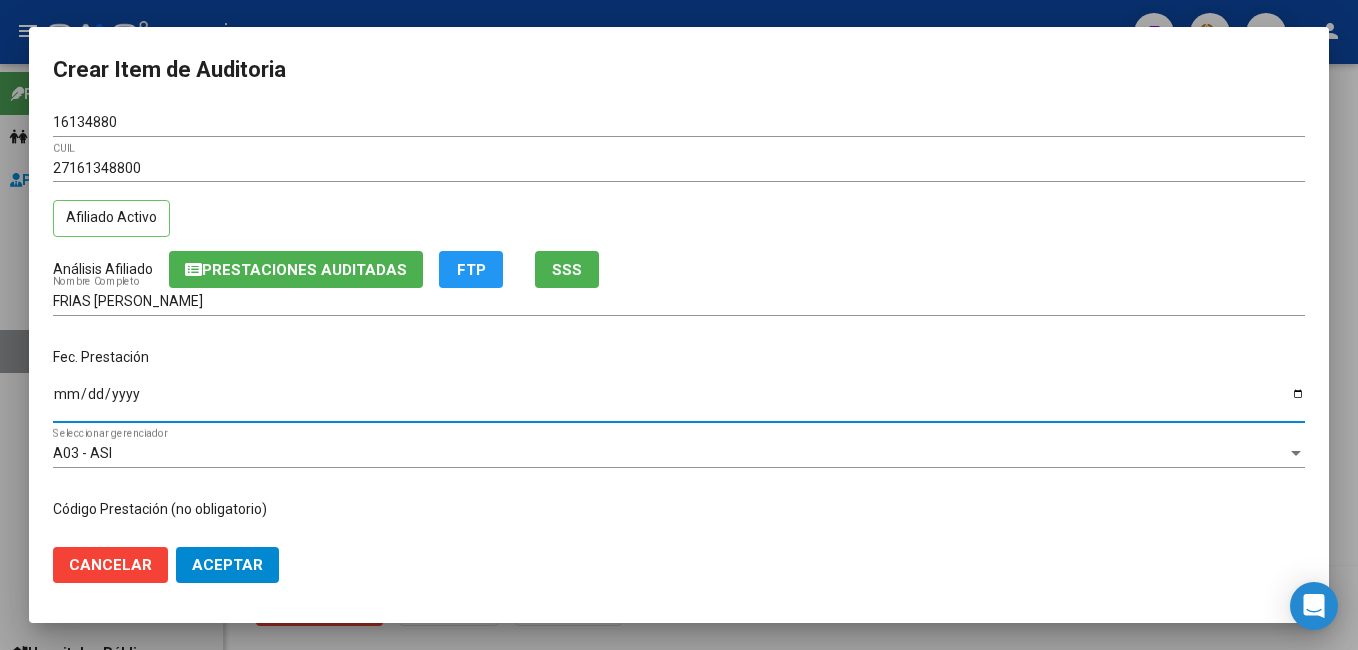 drag, startPoint x: 62, startPoint y: 400, endPoint x: 164, endPoint y: 373, distance: 105.51303 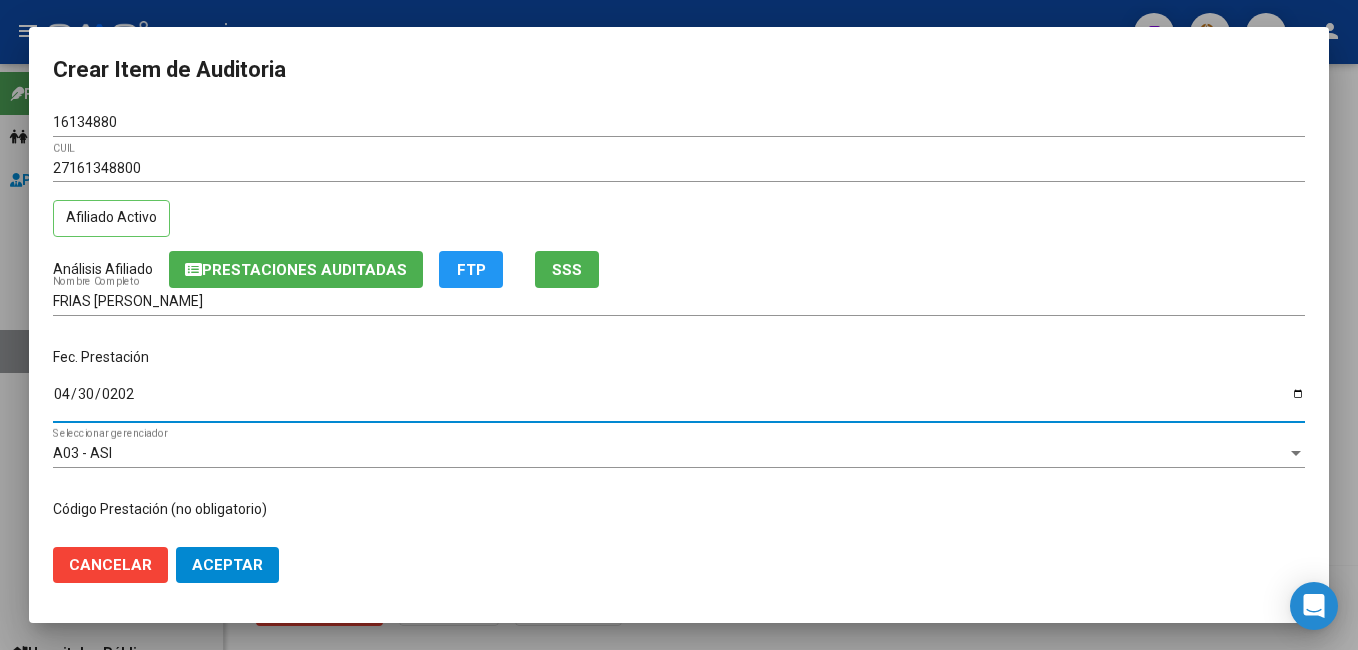 type on "[DATE]" 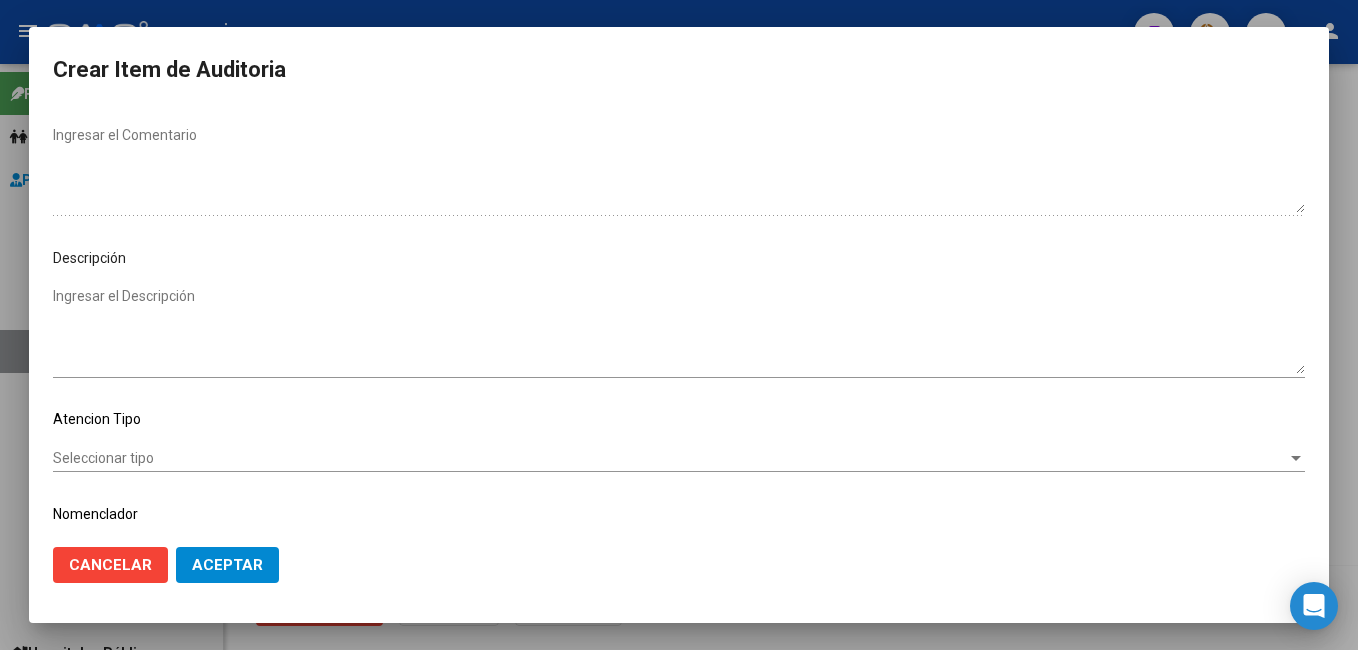 scroll, scrollTop: 1100, scrollLeft: 0, axis: vertical 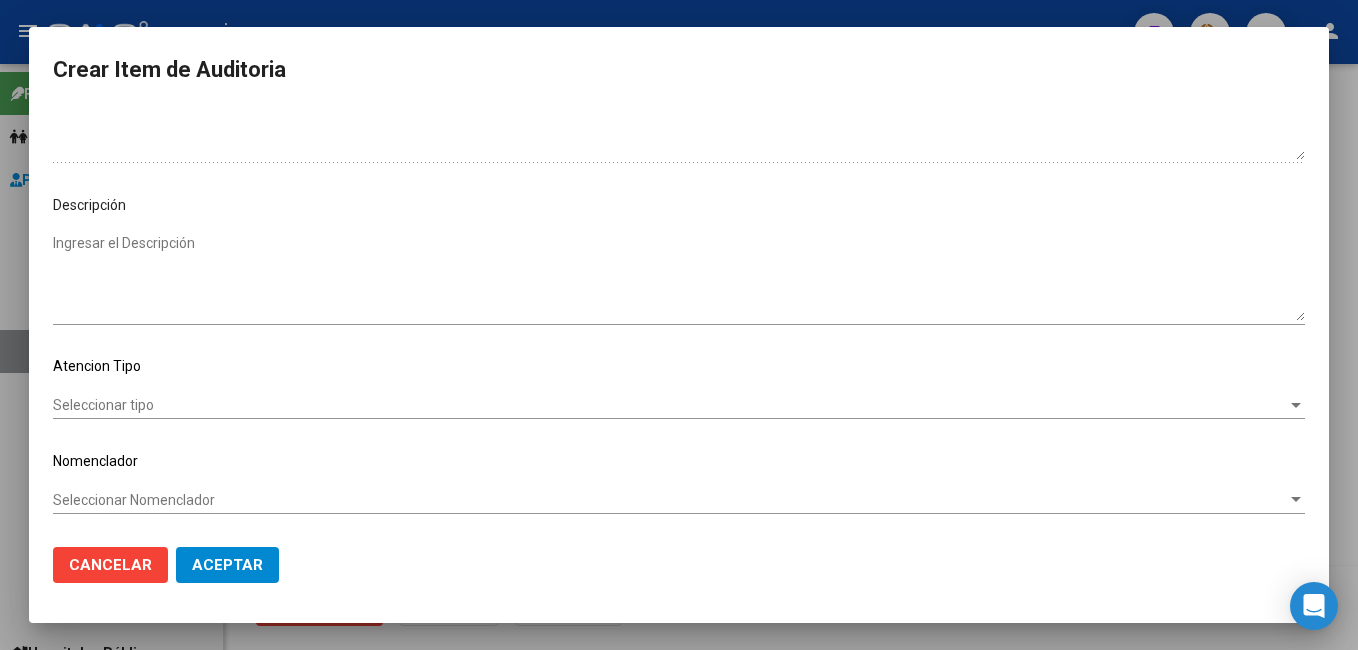 click on "Seleccionar tipo Seleccionar tipo" 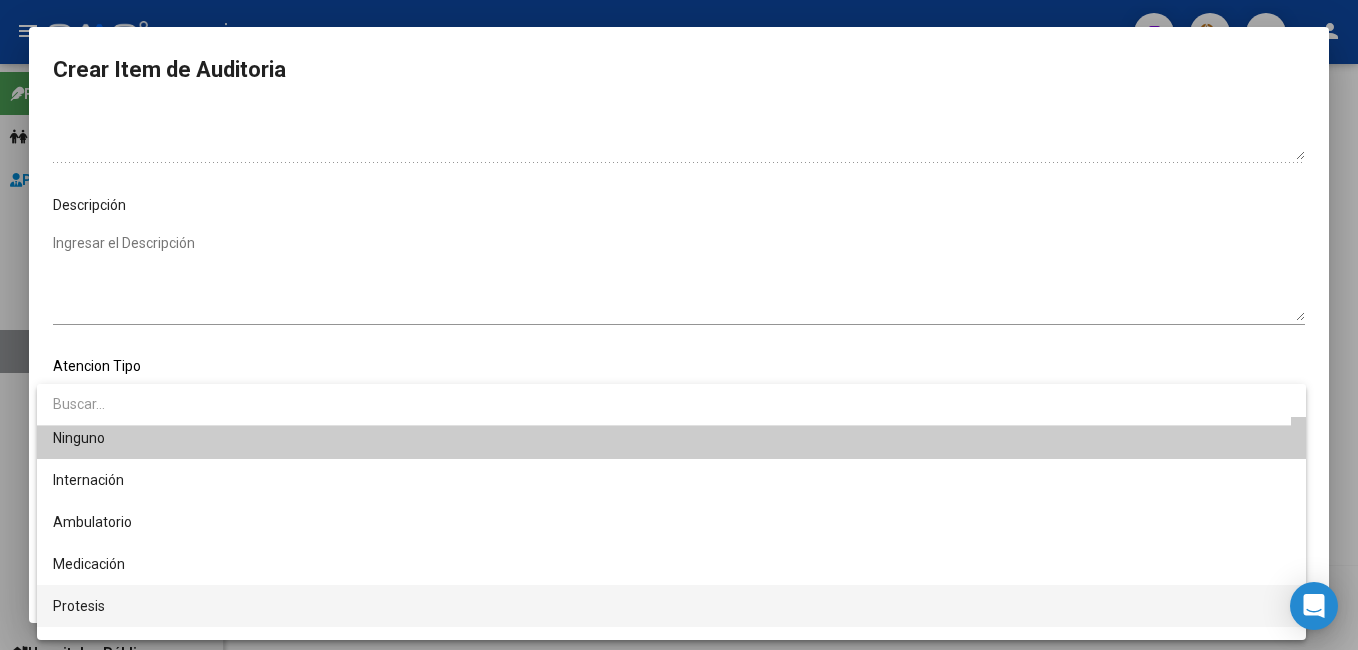 scroll, scrollTop: 38, scrollLeft: 0, axis: vertical 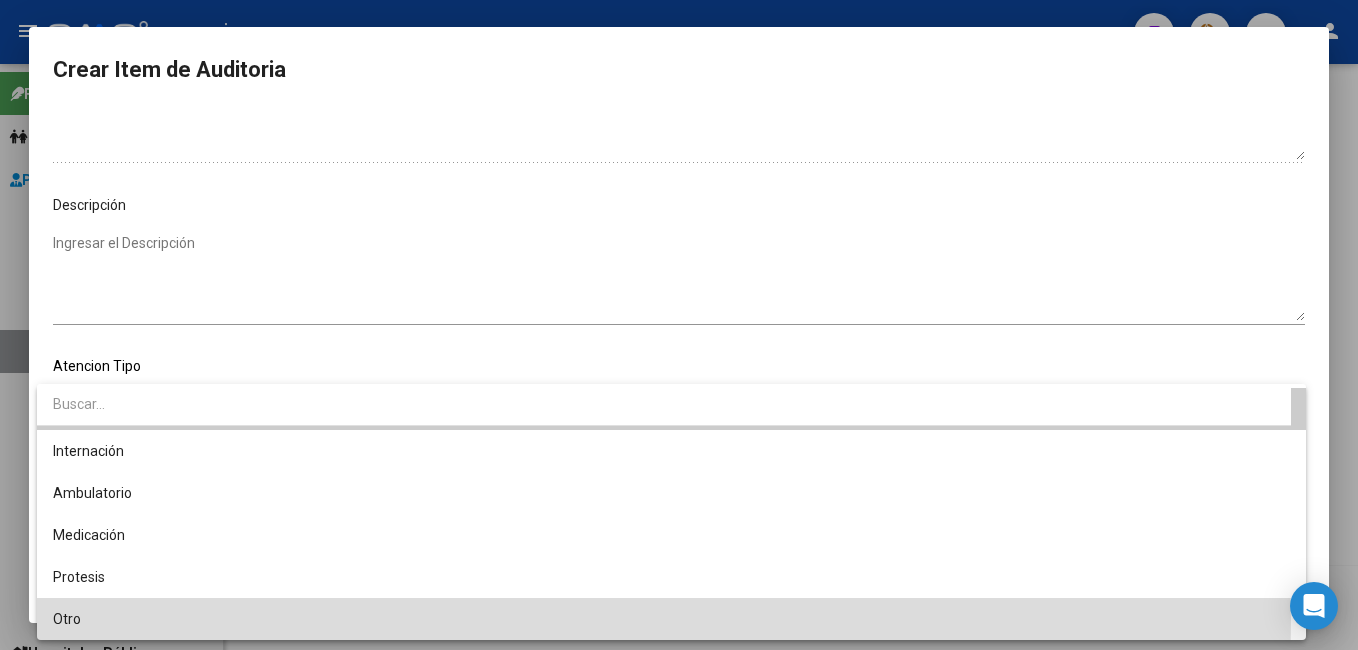 click on "Otro" at bounding box center (671, 619) 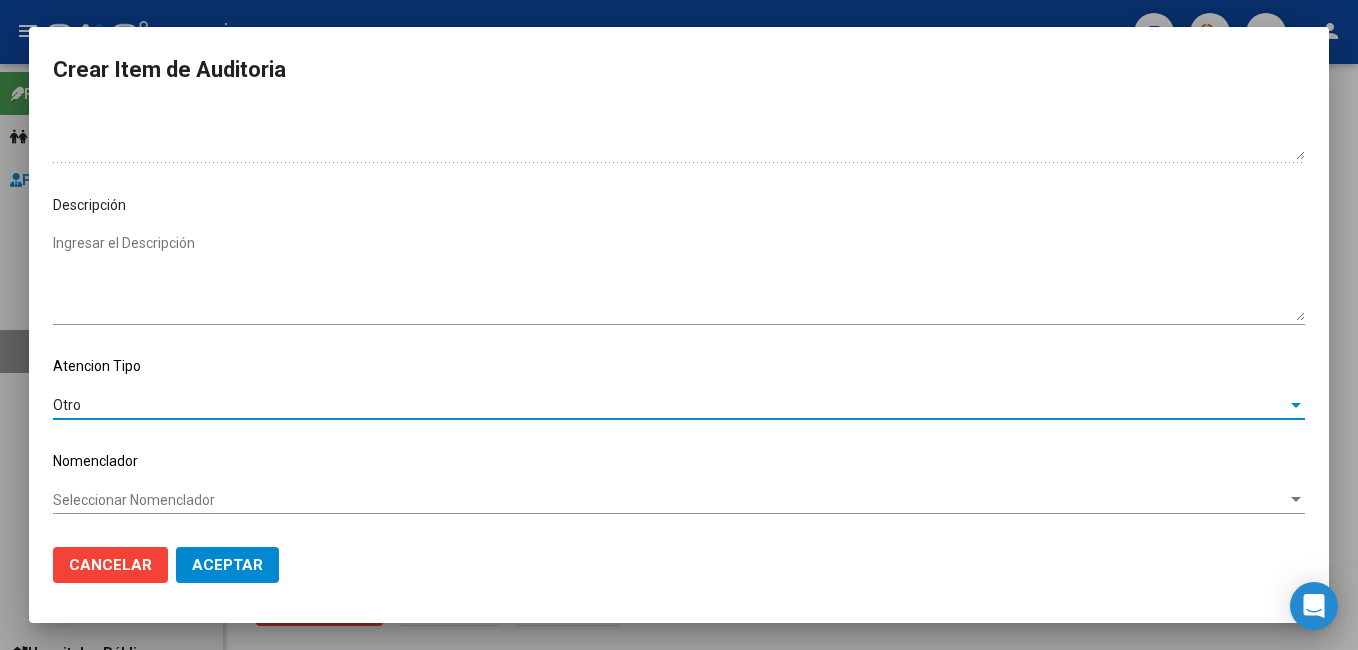 click on "Aceptar" 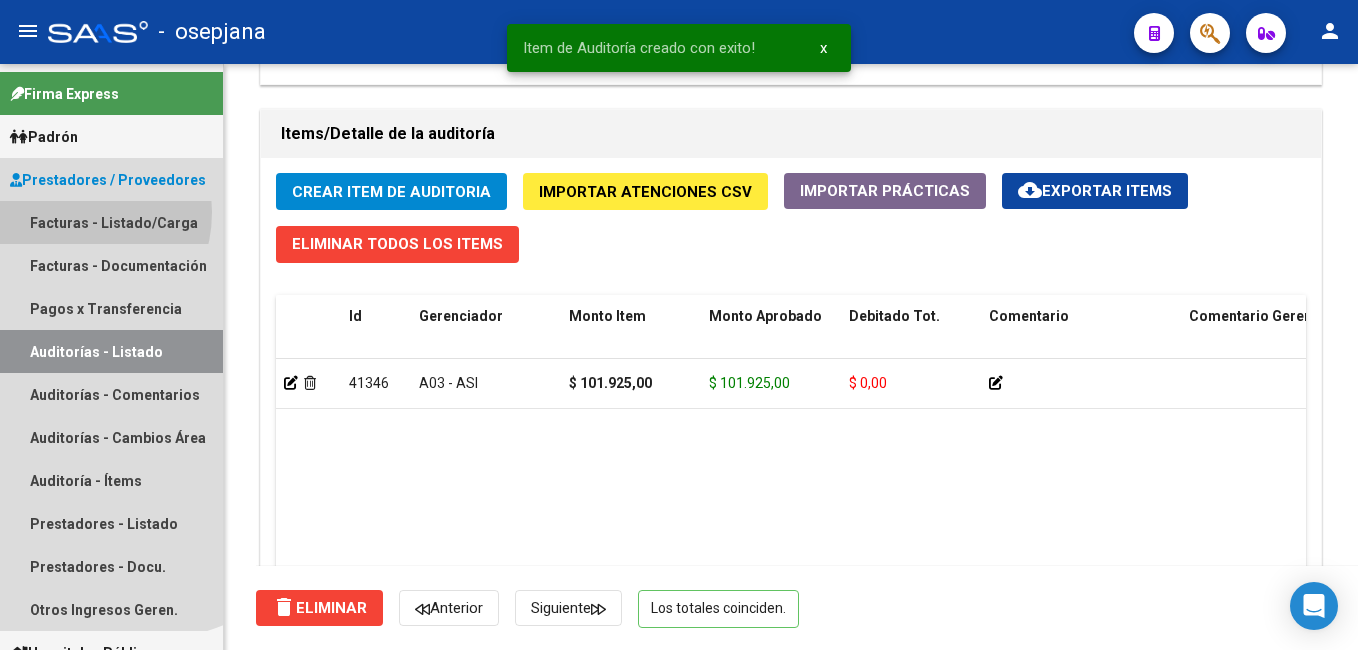click on "Facturas - Listado/Carga" at bounding box center [111, 222] 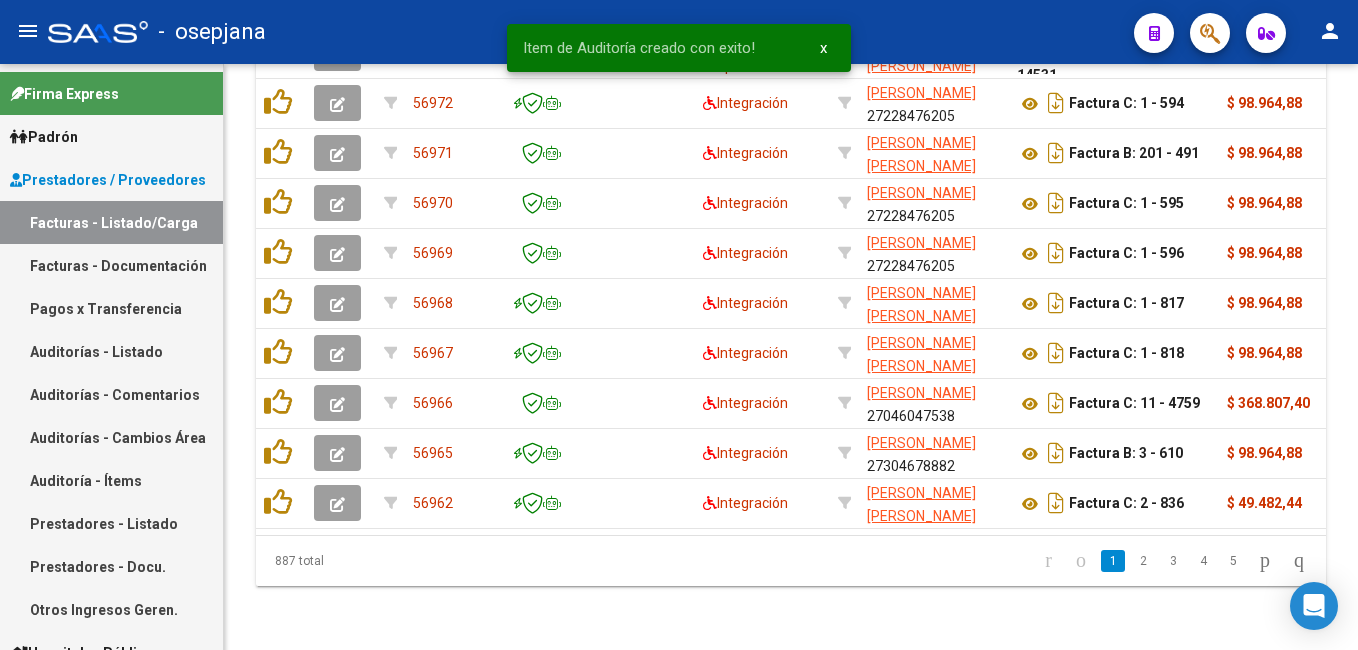scroll, scrollTop: 0, scrollLeft: 0, axis: both 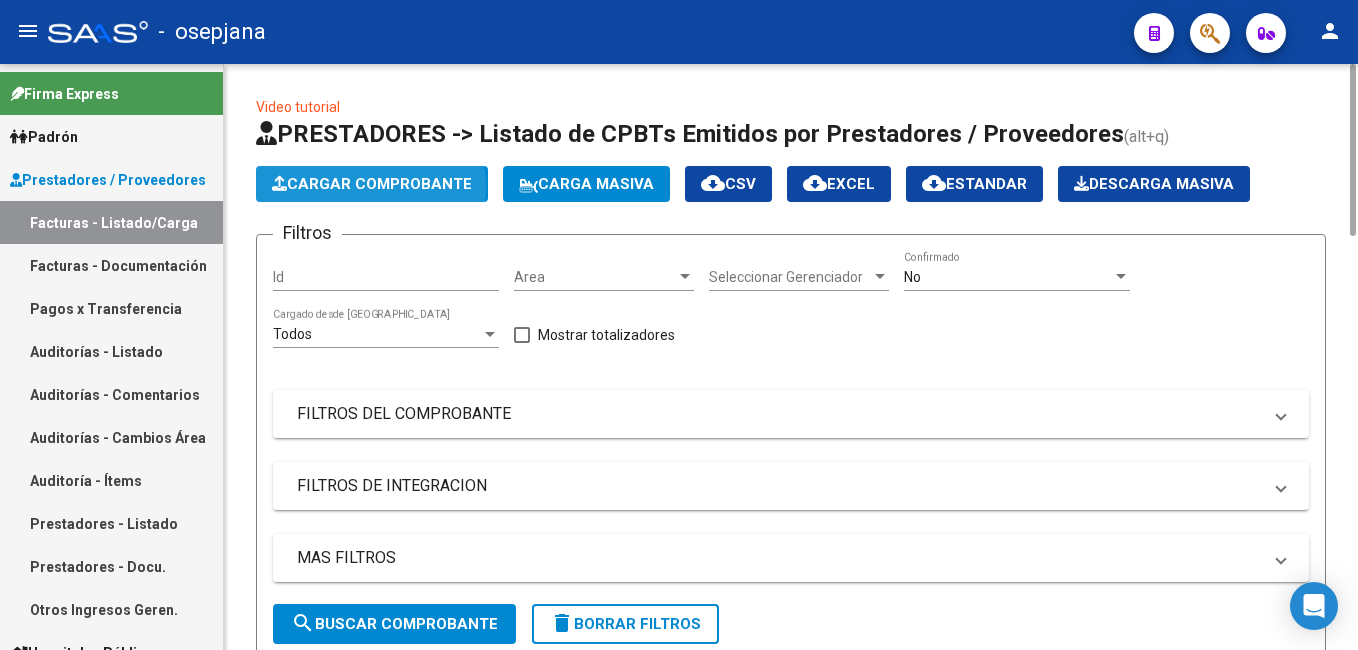 click on "Cargar Comprobante" 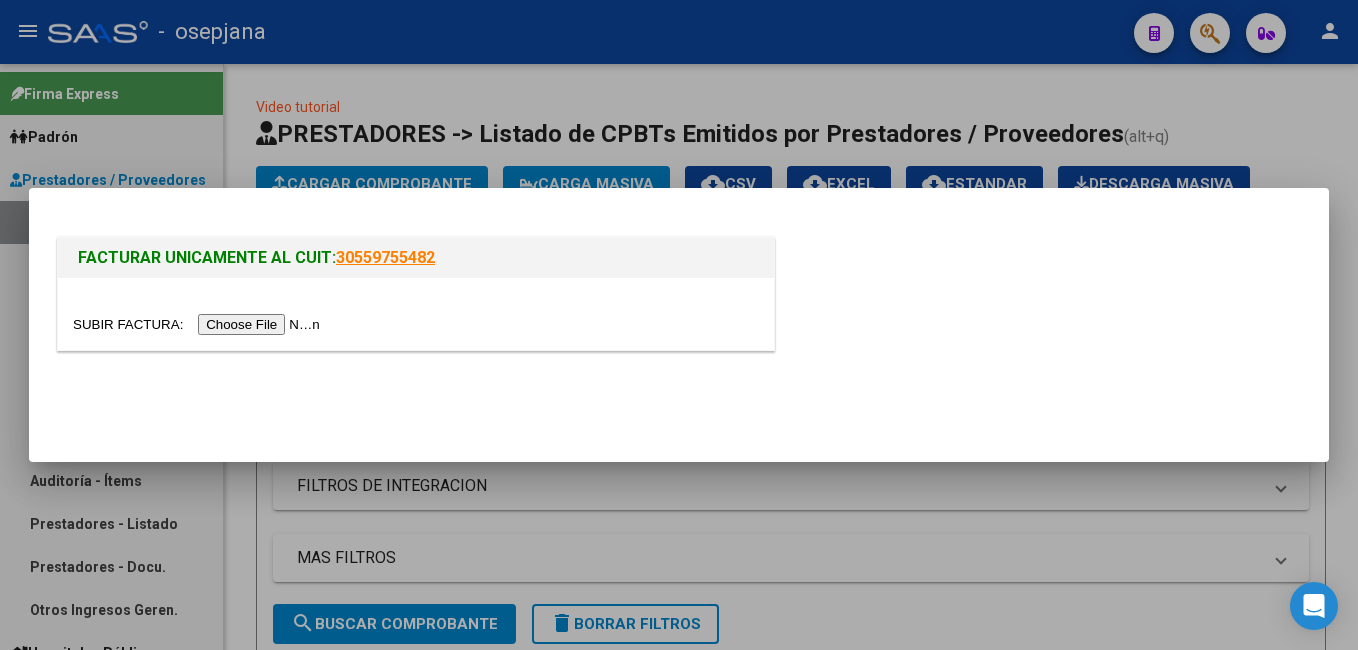 click at bounding box center (199, 324) 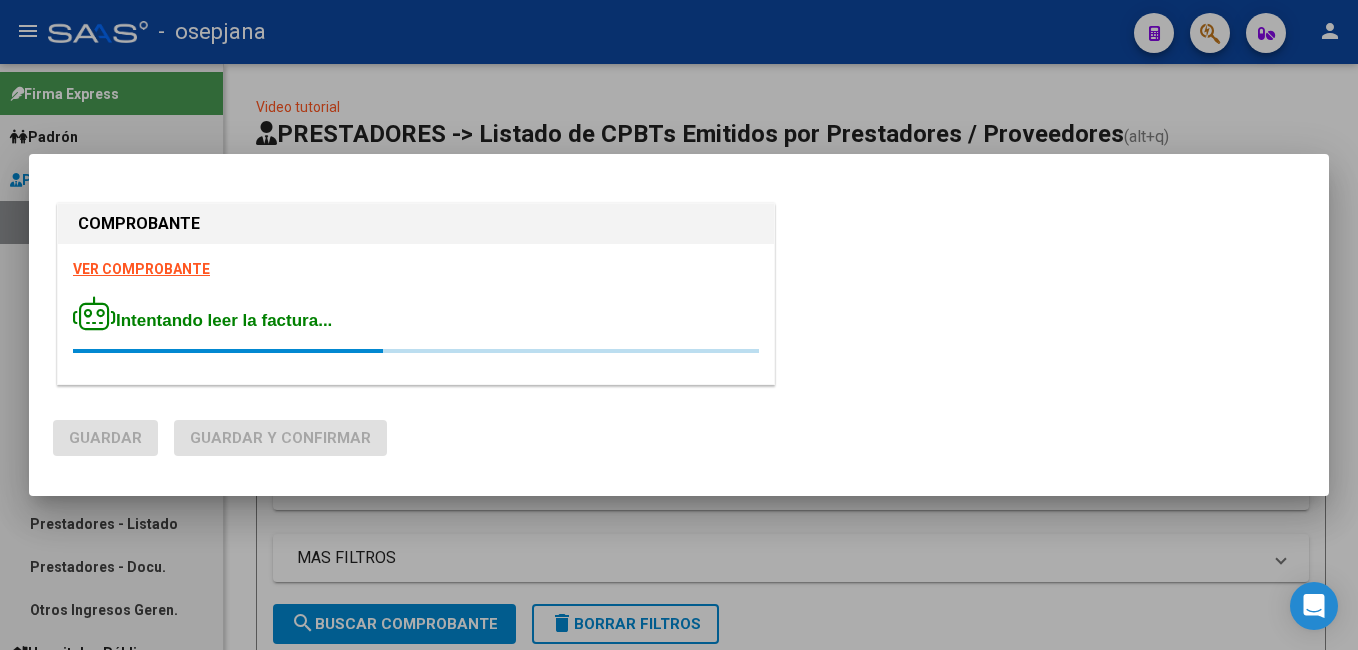 click on "VER COMPROBANTE" at bounding box center (141, 269) 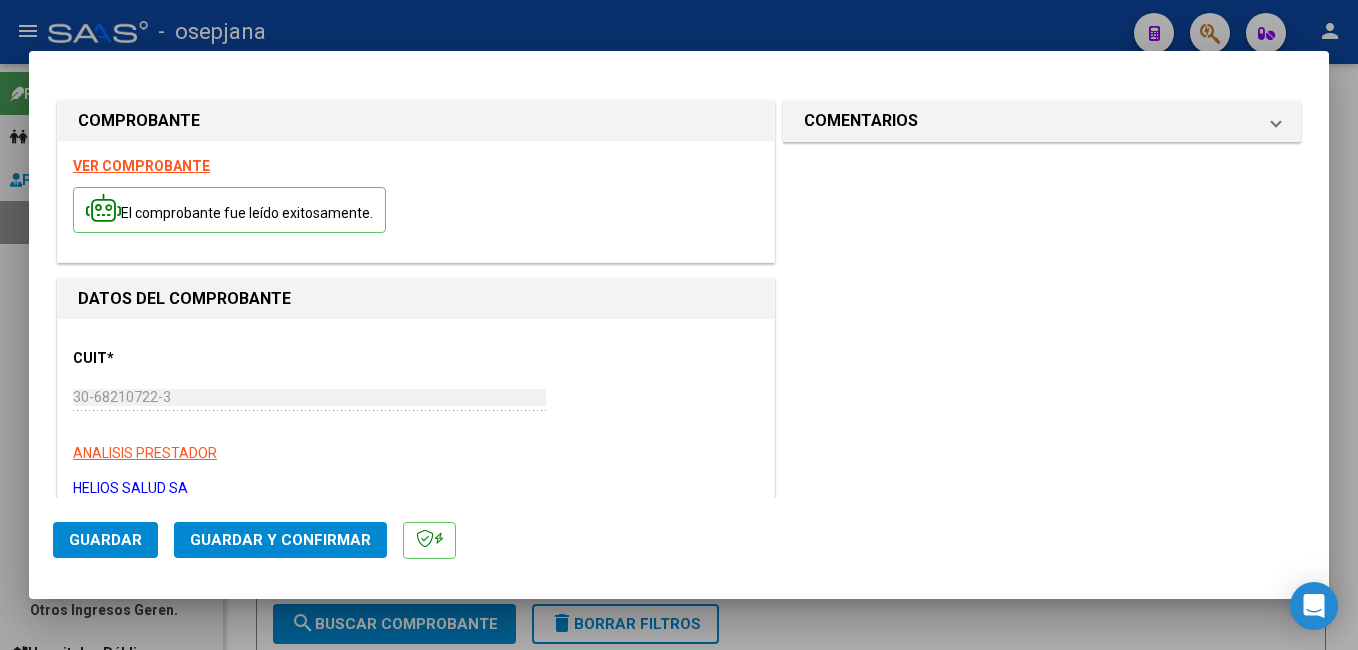 click on "El comprobante fue leído exitosamente." at bounding box center [416, 212] 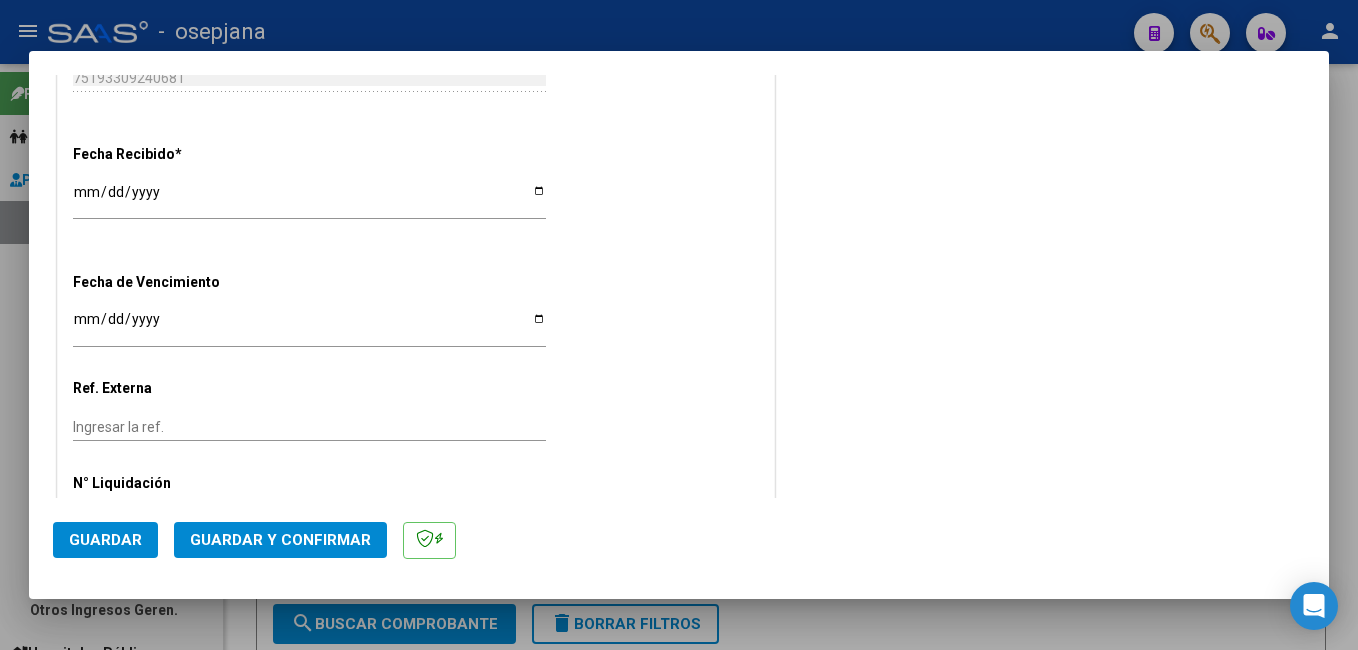 scroll, scrollTop: 1153, scrollLeft: 0, axis: vertical 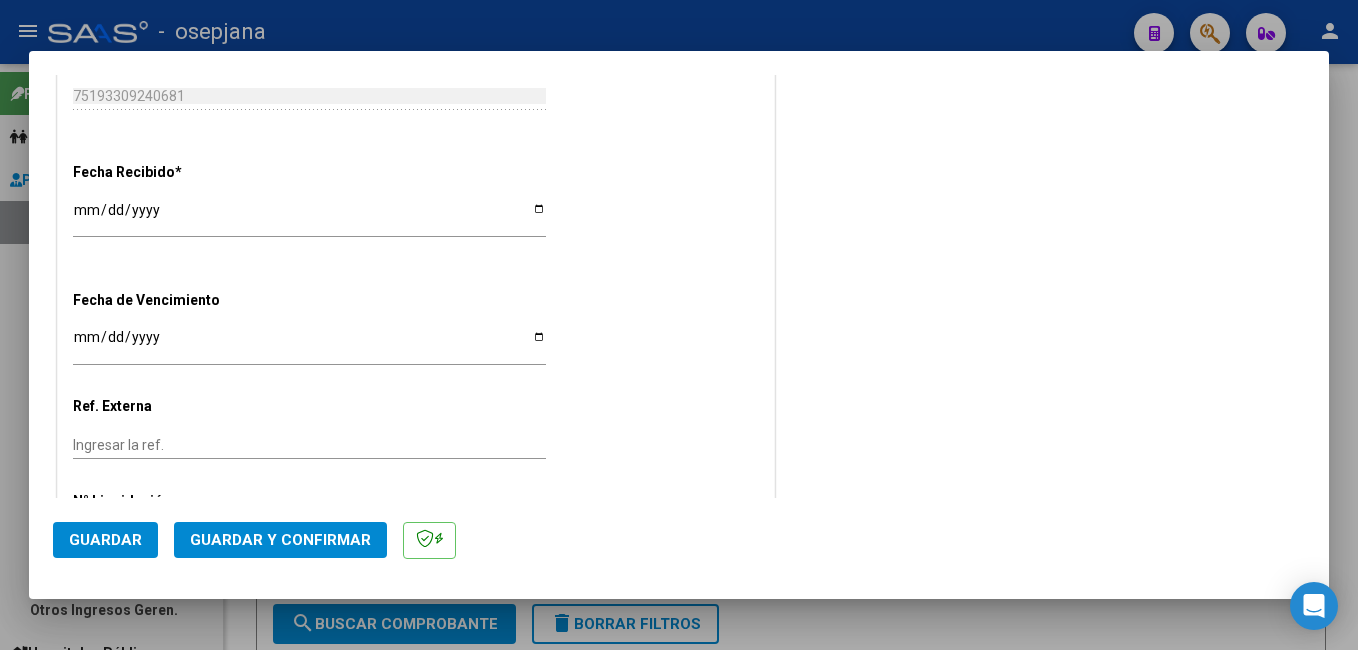 click on "[DATE]" at bounding box center [309, 217] 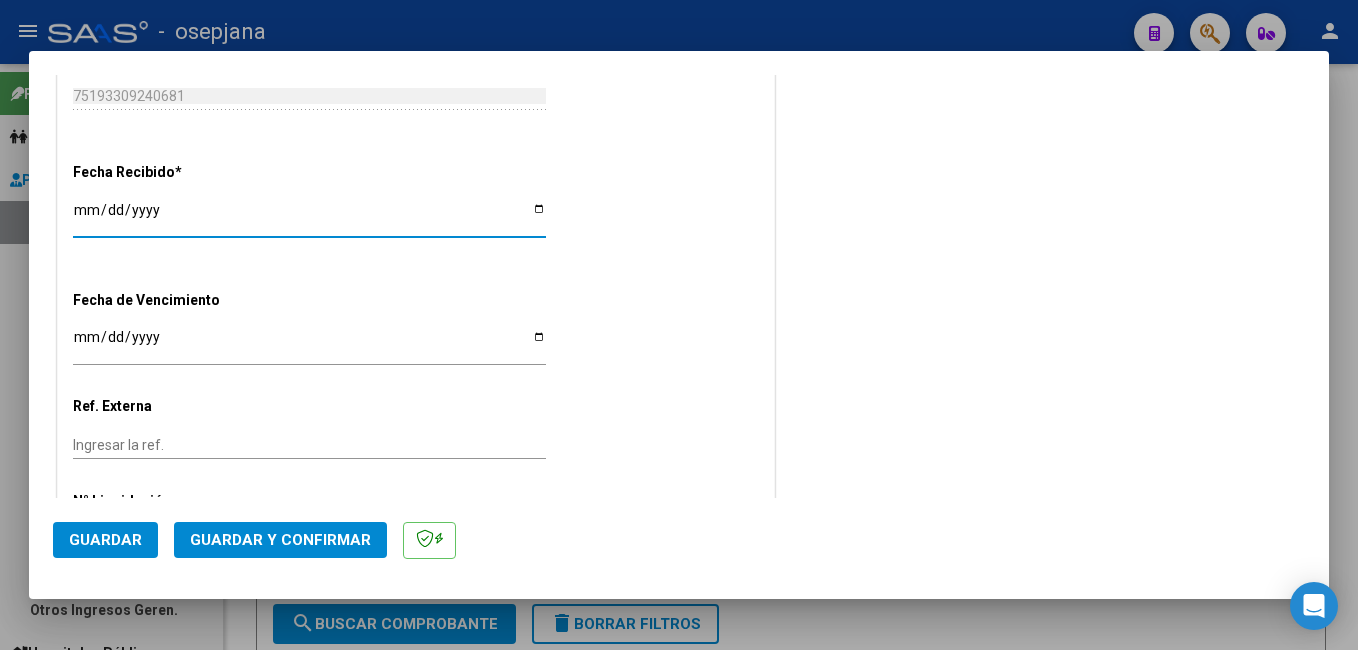 type on "[DATE]" 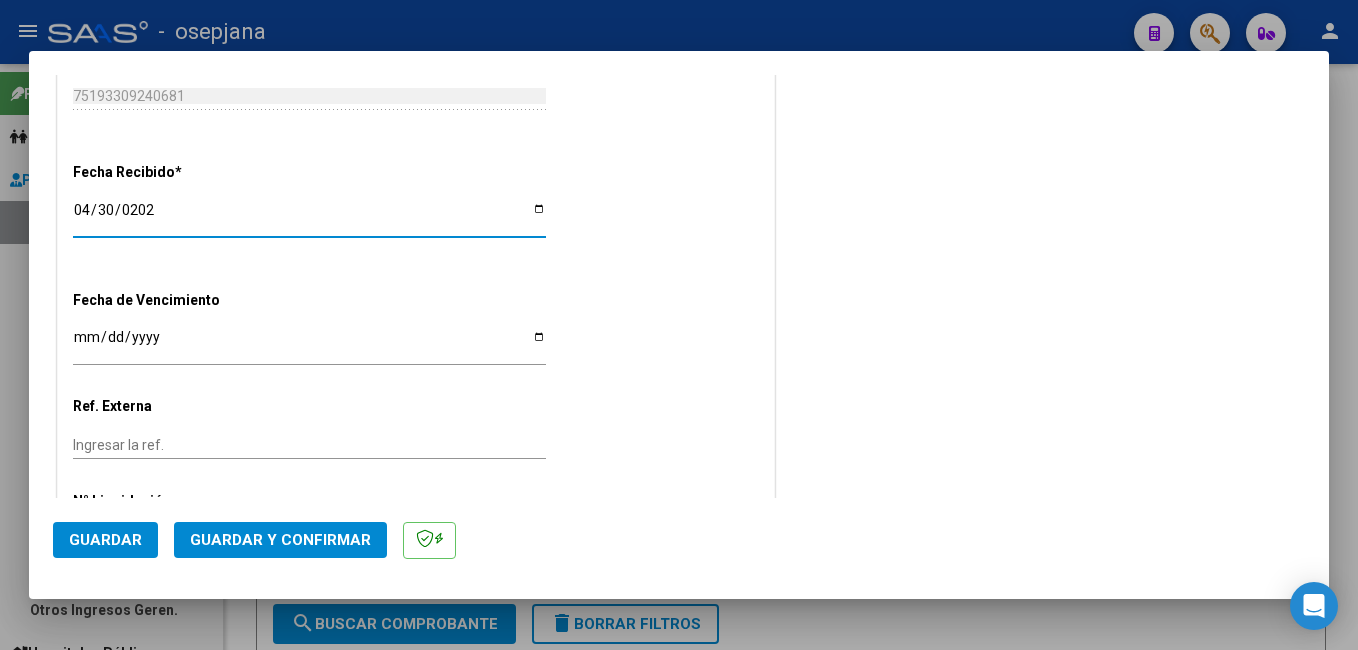 type on "[DATE]" 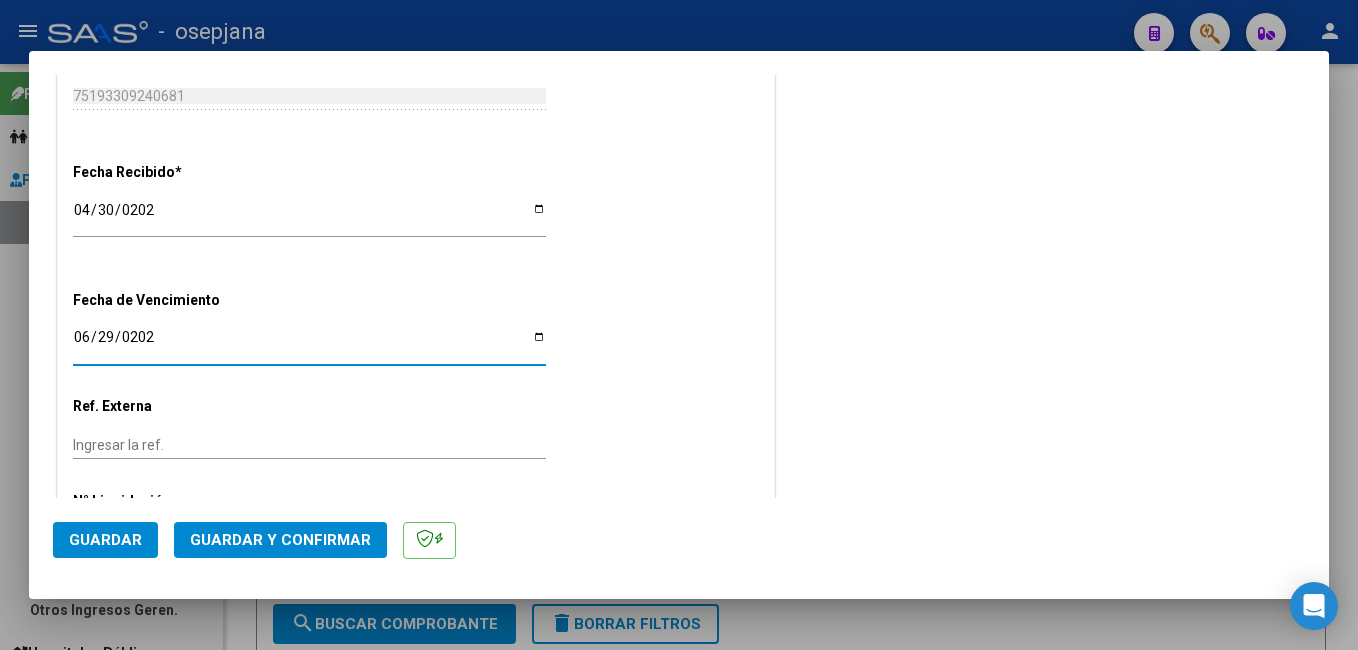 type on "[DATE]" 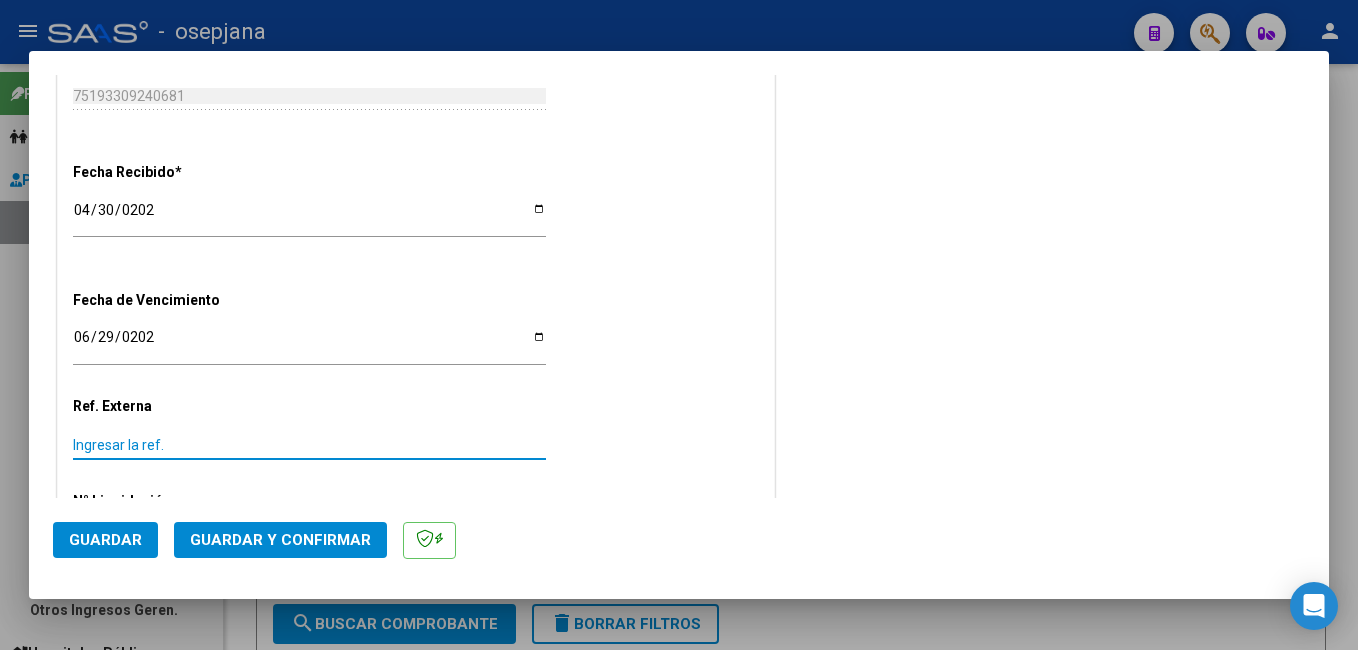 drag, startPoint x: 108, startPoint y: 451, endPoint x: 124, endPoint y: 439, distance: 20 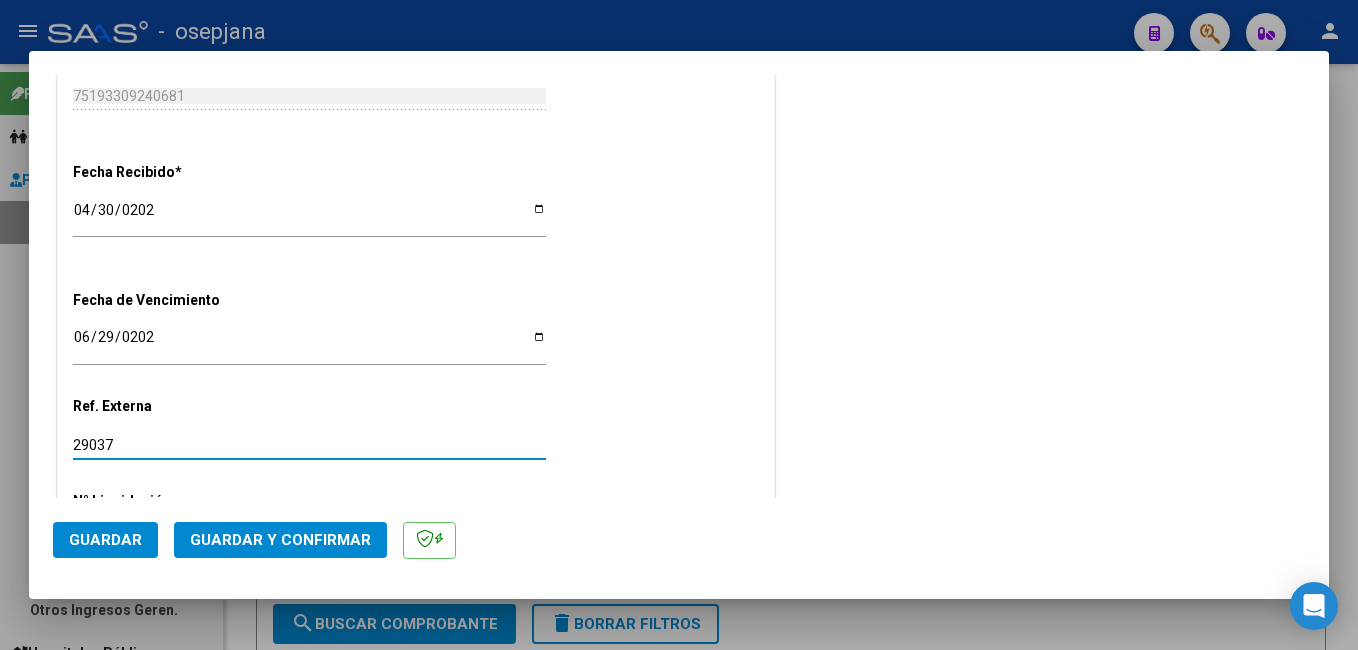 type on "29037" 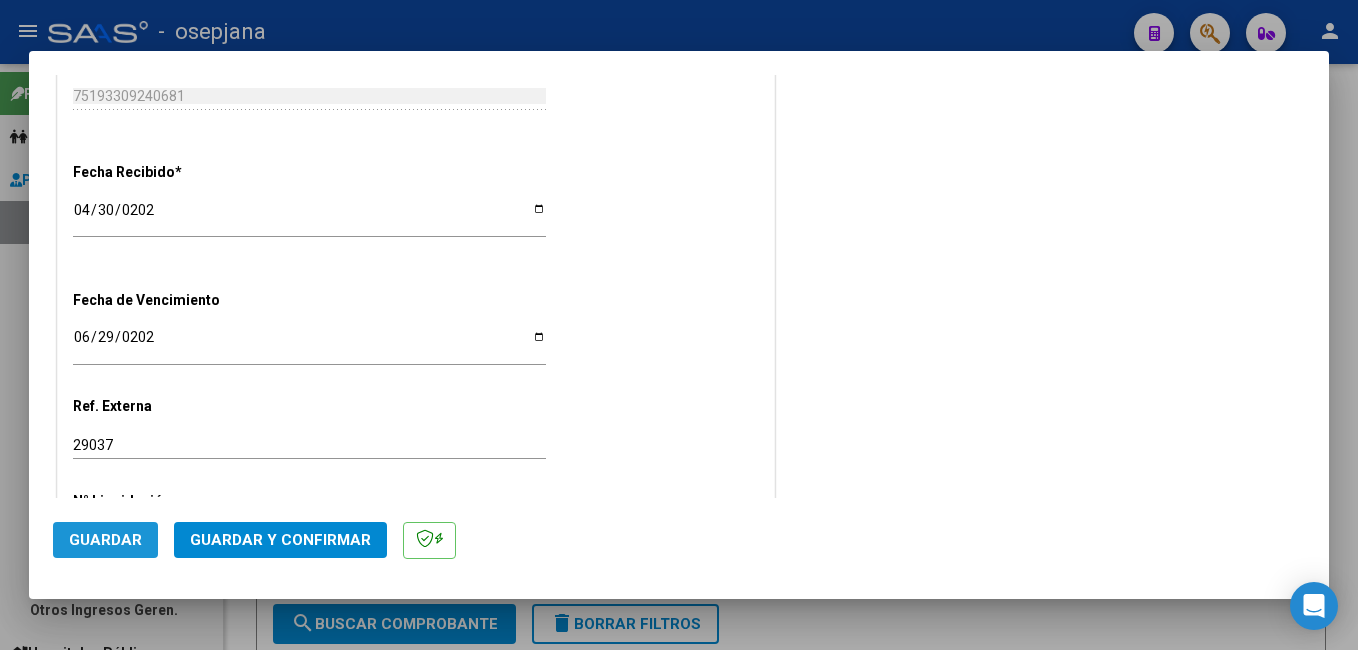 click on "Guardar" 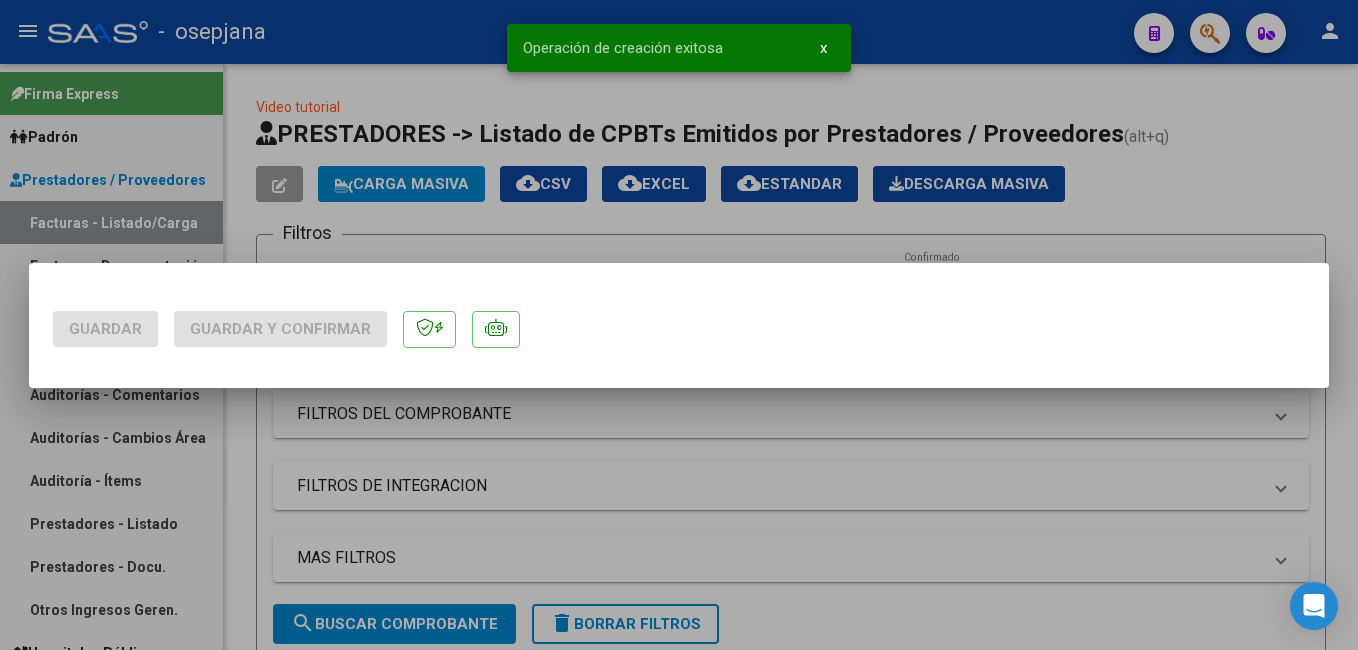 scroll, scrollTop: 0, scrollLeft: 0, axis: both 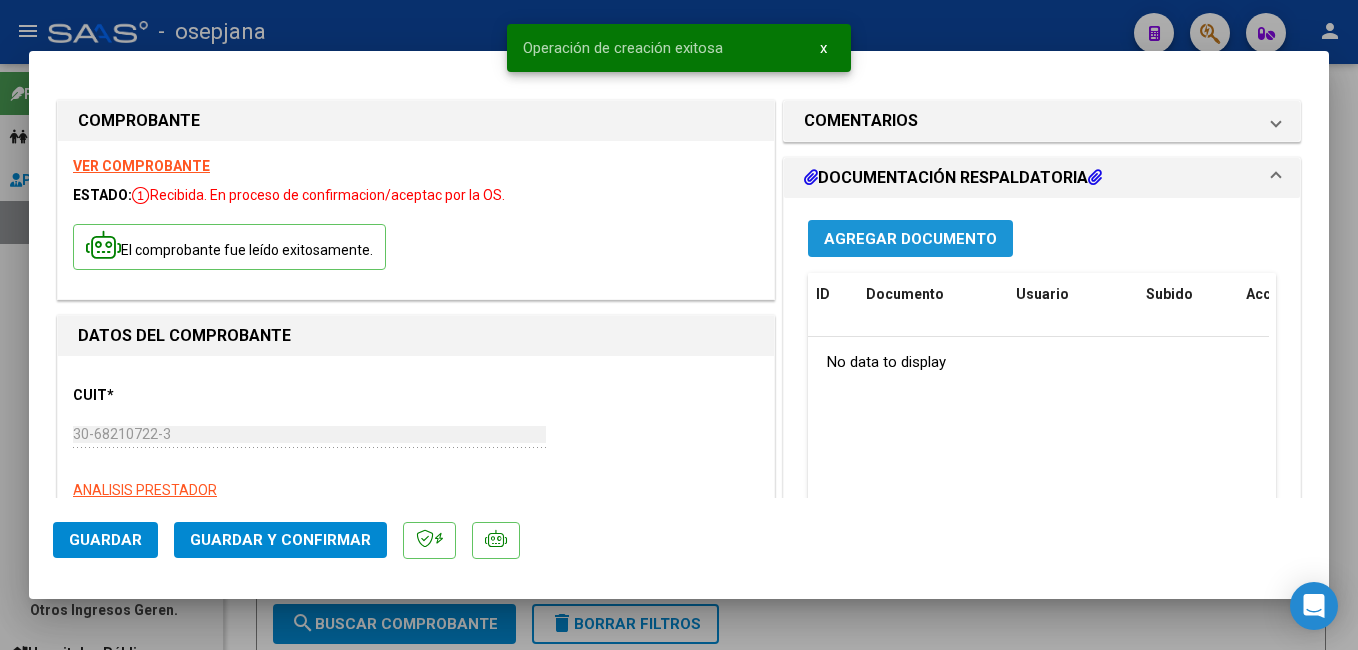 click on "Agregar Documento" at bounding box center (910, 239) 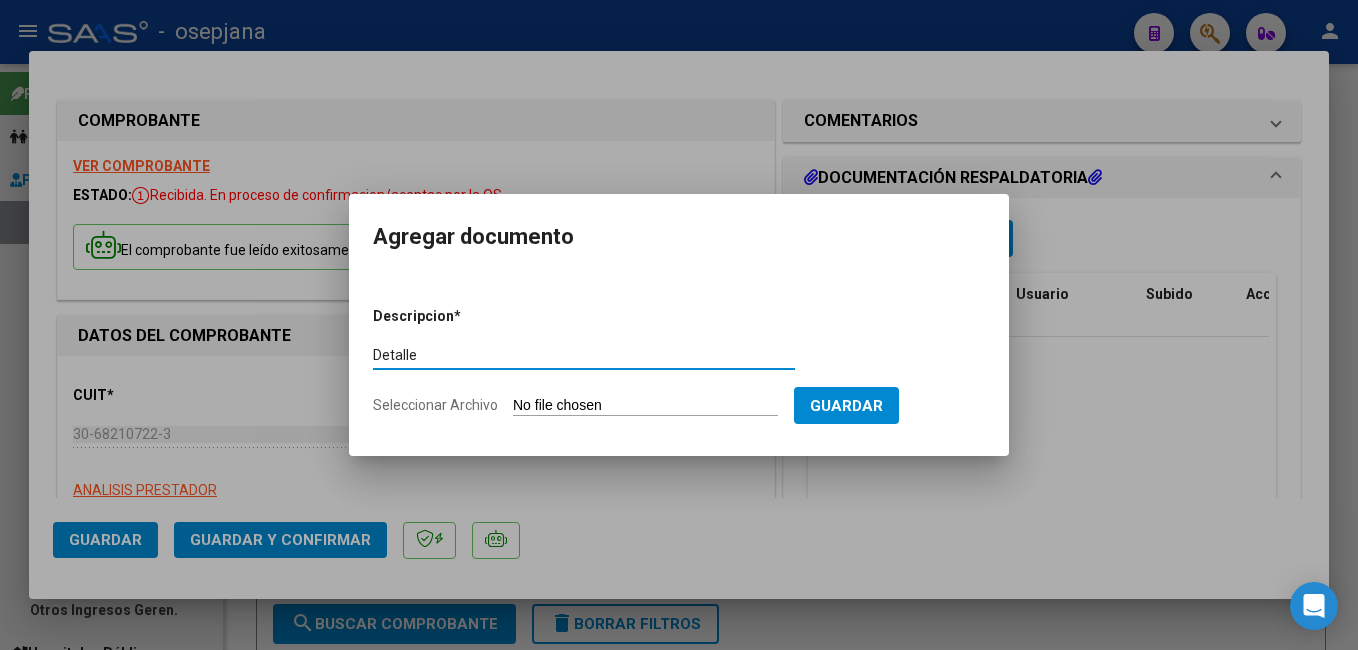 type on "Detalle" 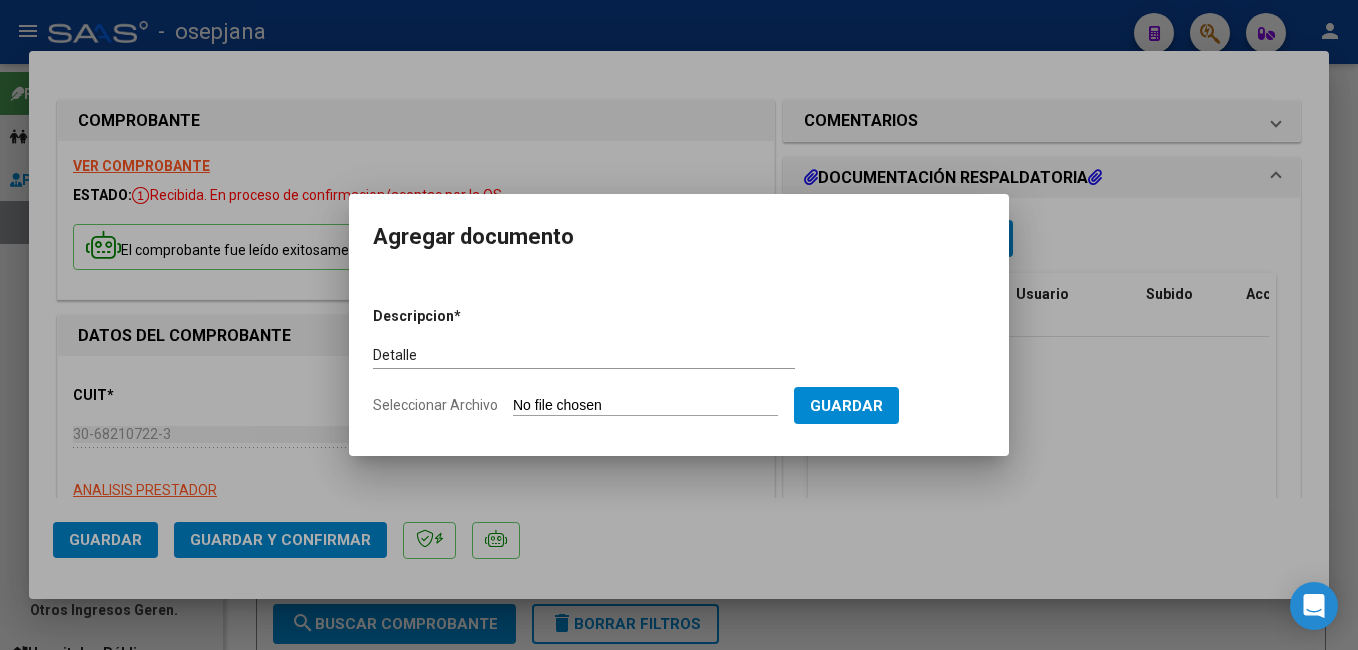click on "Seleccionar Archivo" at bounding box center [645, 406] 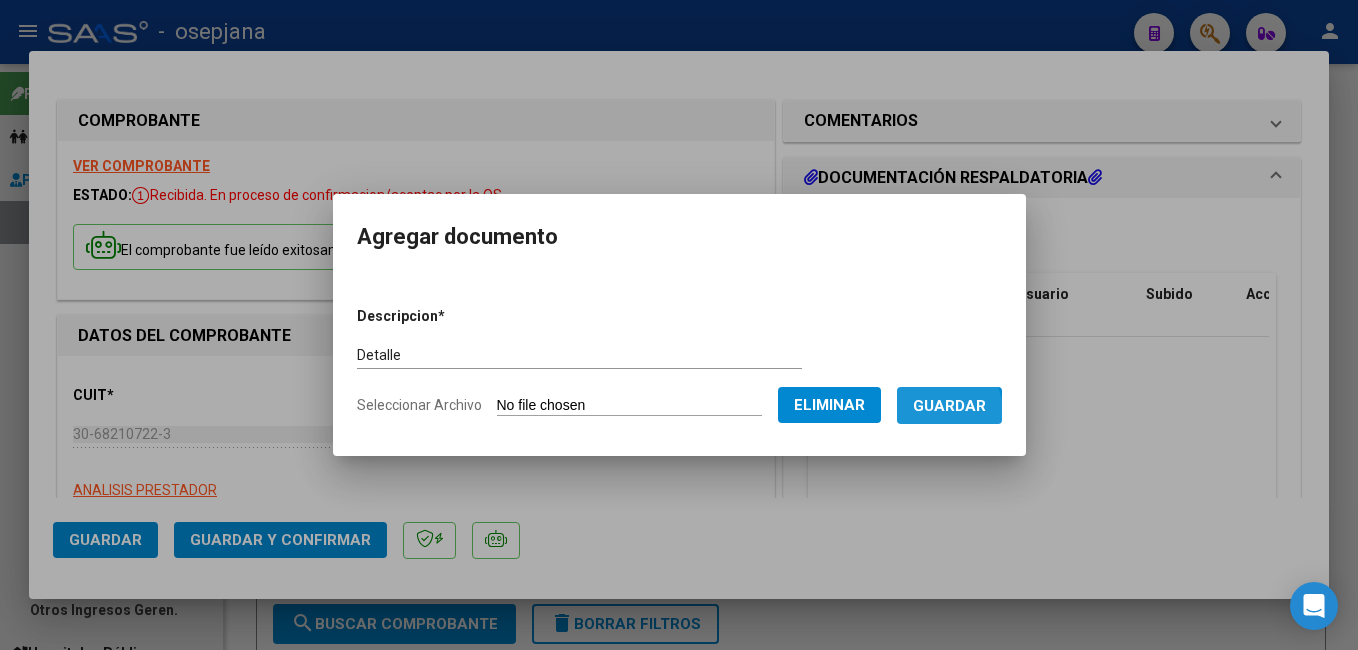 click on "Guardar" at bounding box center (949, 405) 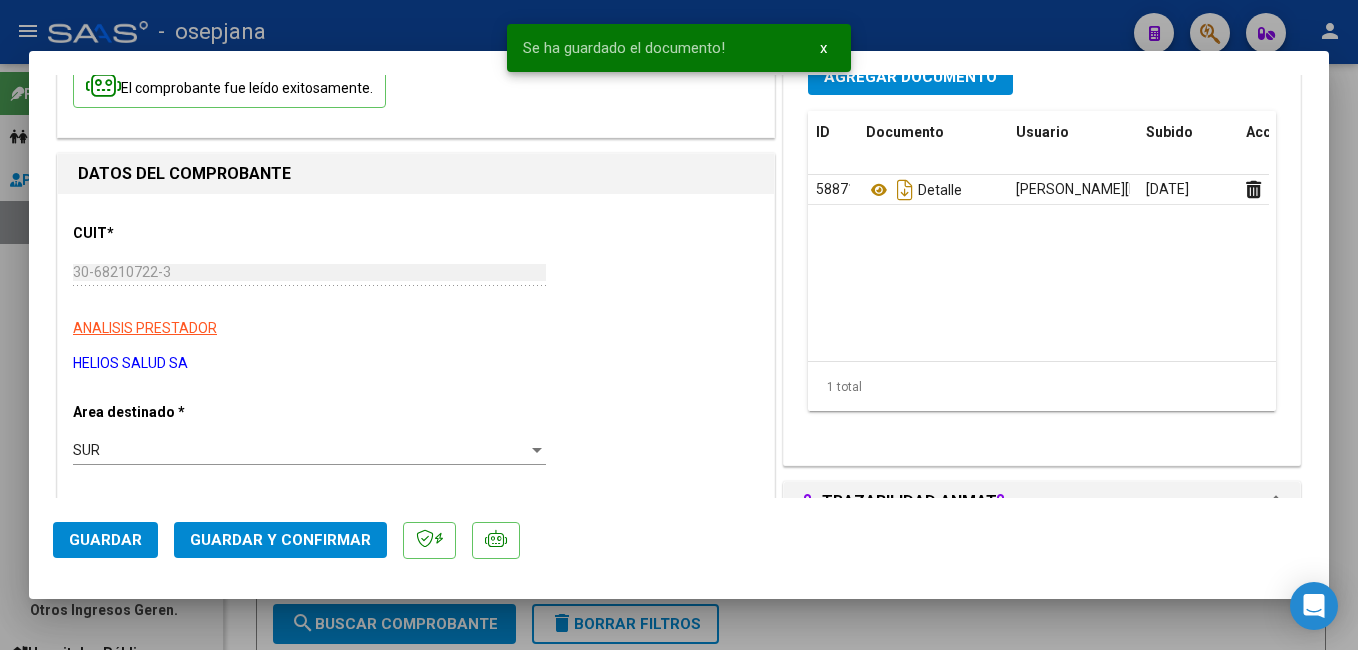scroll, scrollTop: 100, scrollLeft: 0, axis: vertical 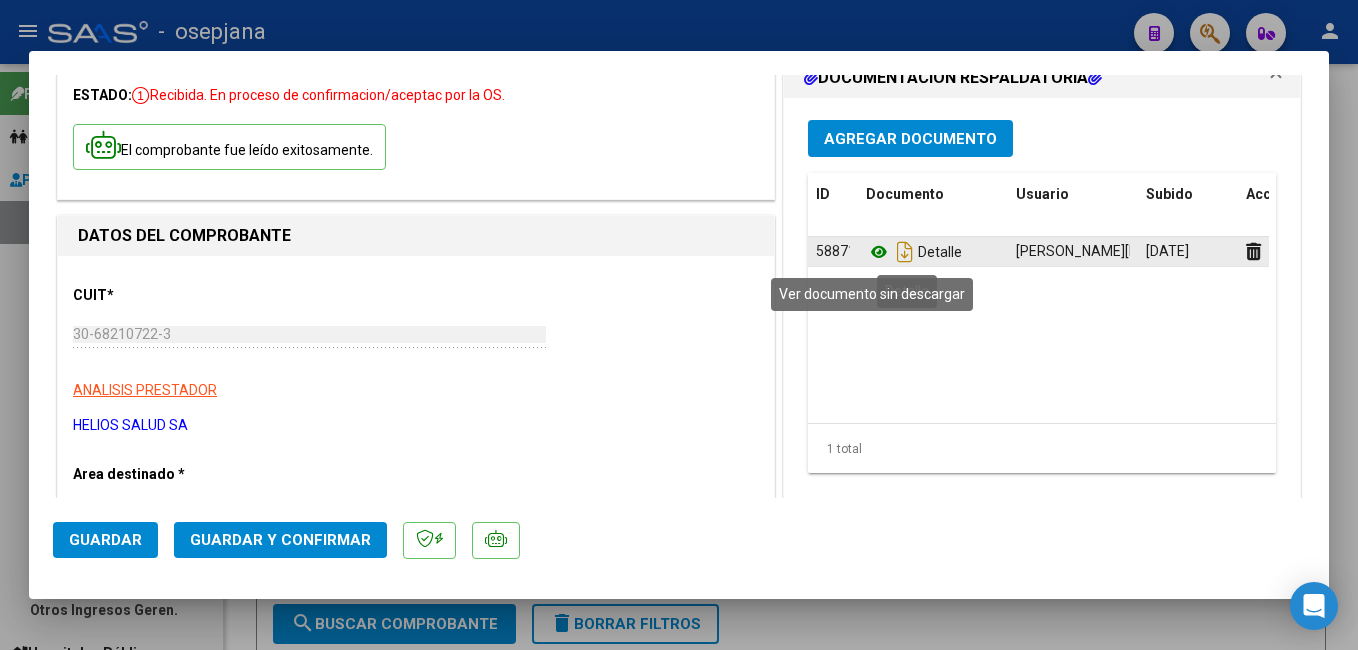 click 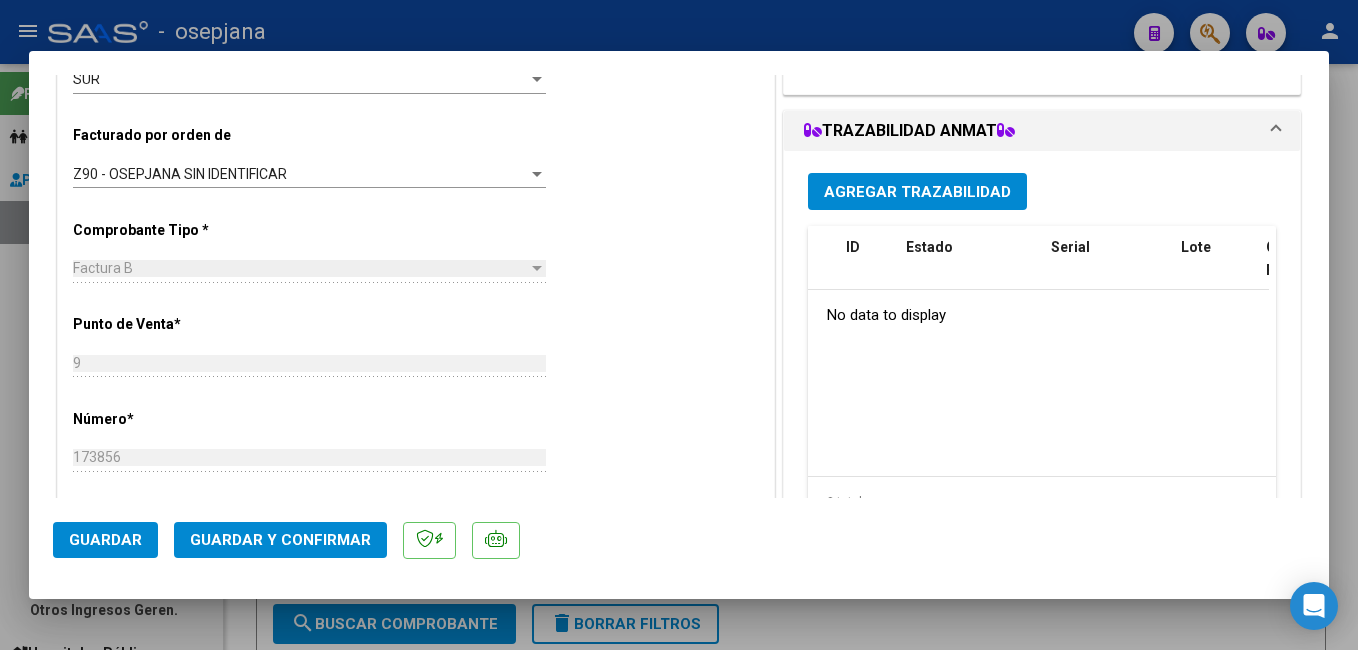 scroll, scrollTop: 556, scrollLeft: 0, axis: vertical 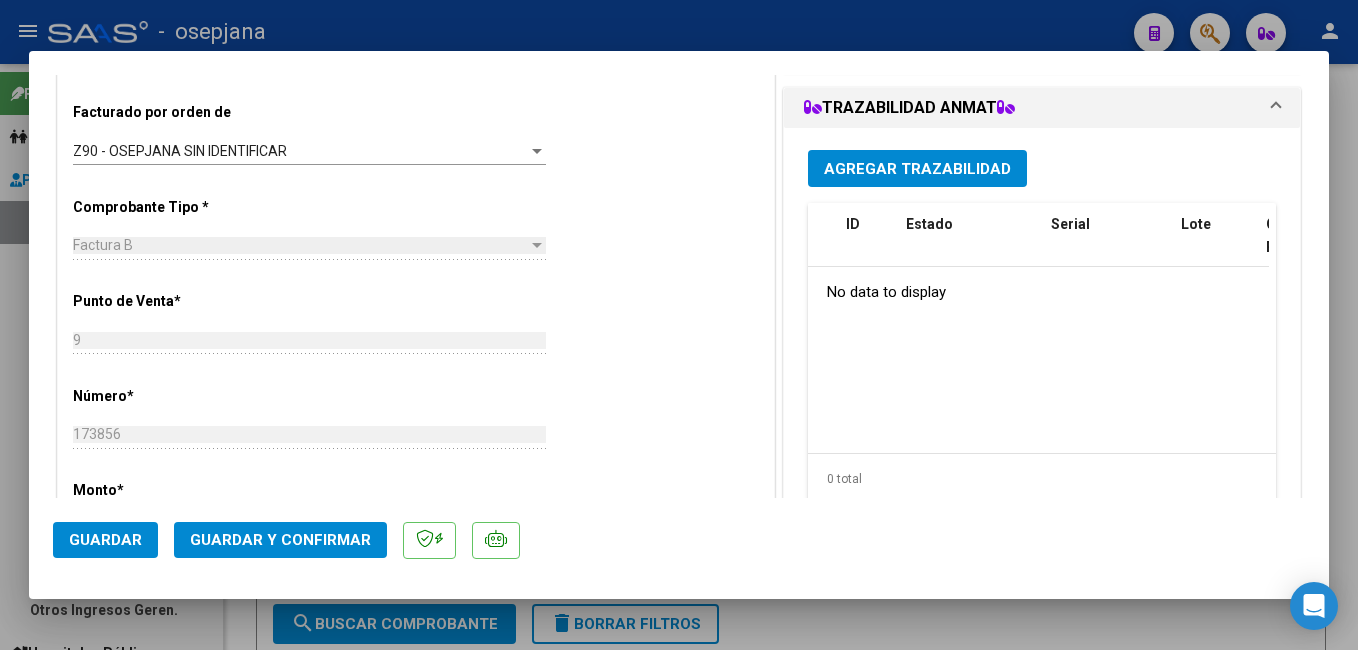 click on "Agregar Trazabilidad" at bounding box center [917, 169] 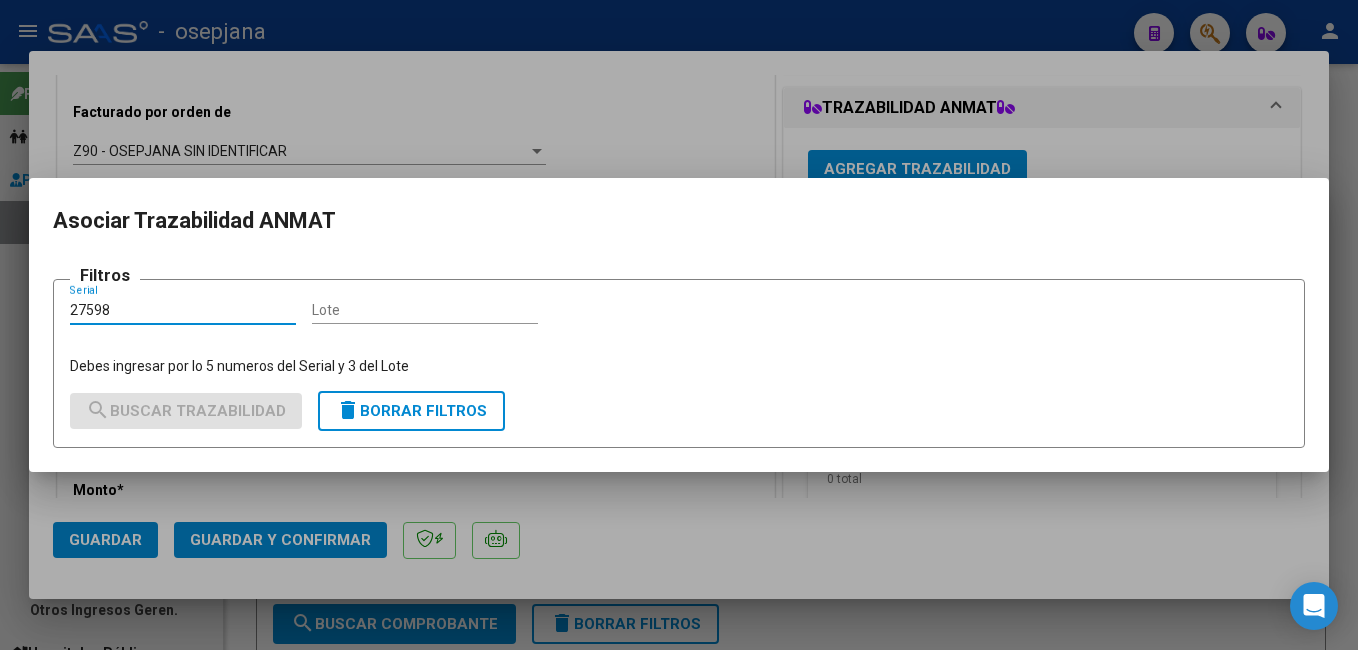 type on "27598" 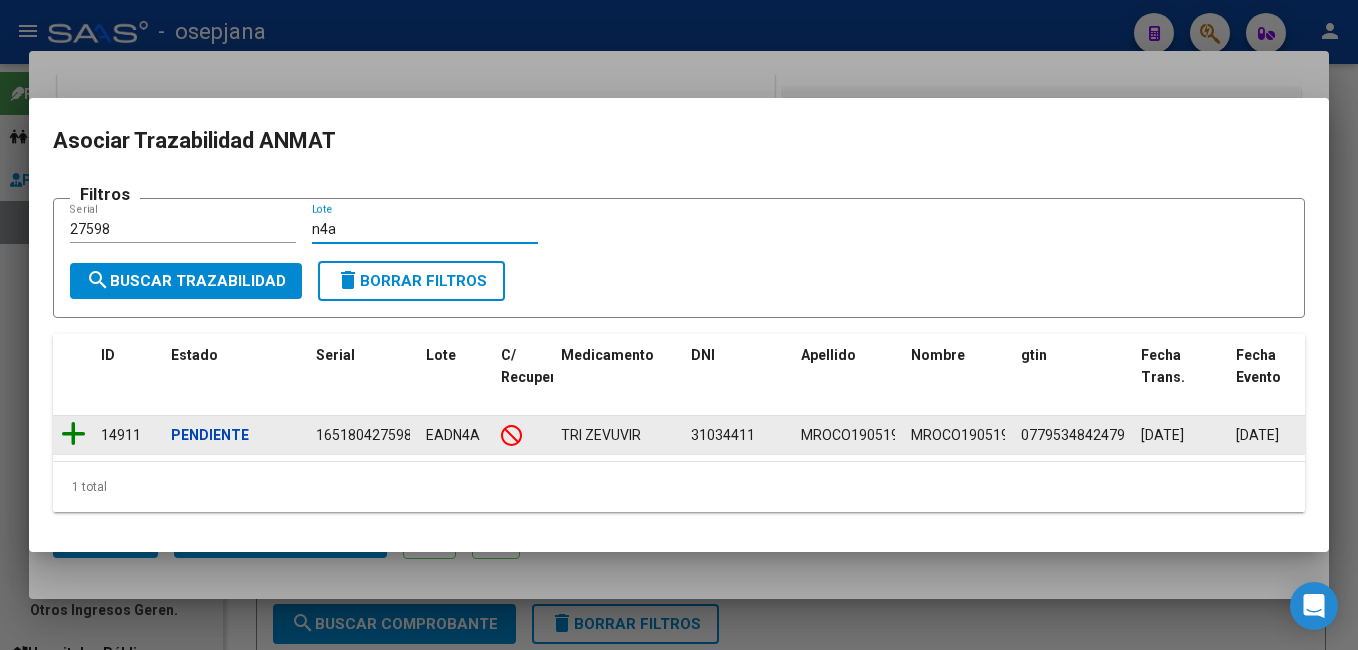 type on "n4a" 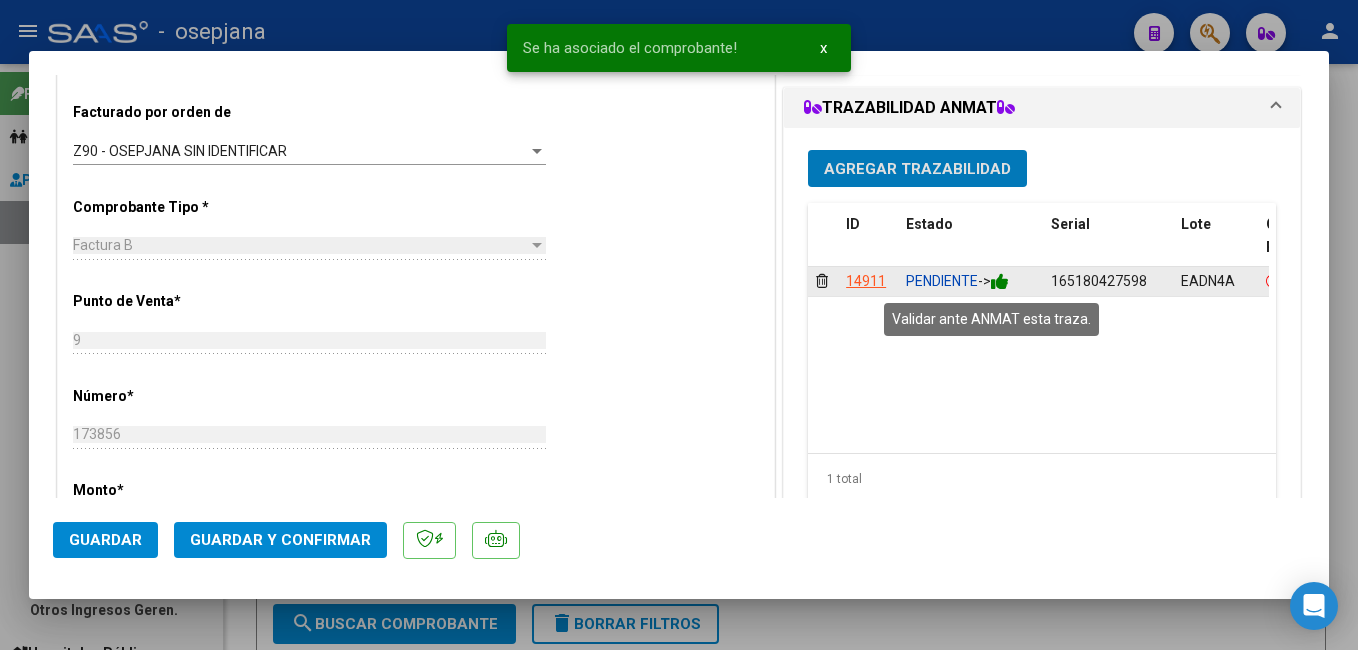 click 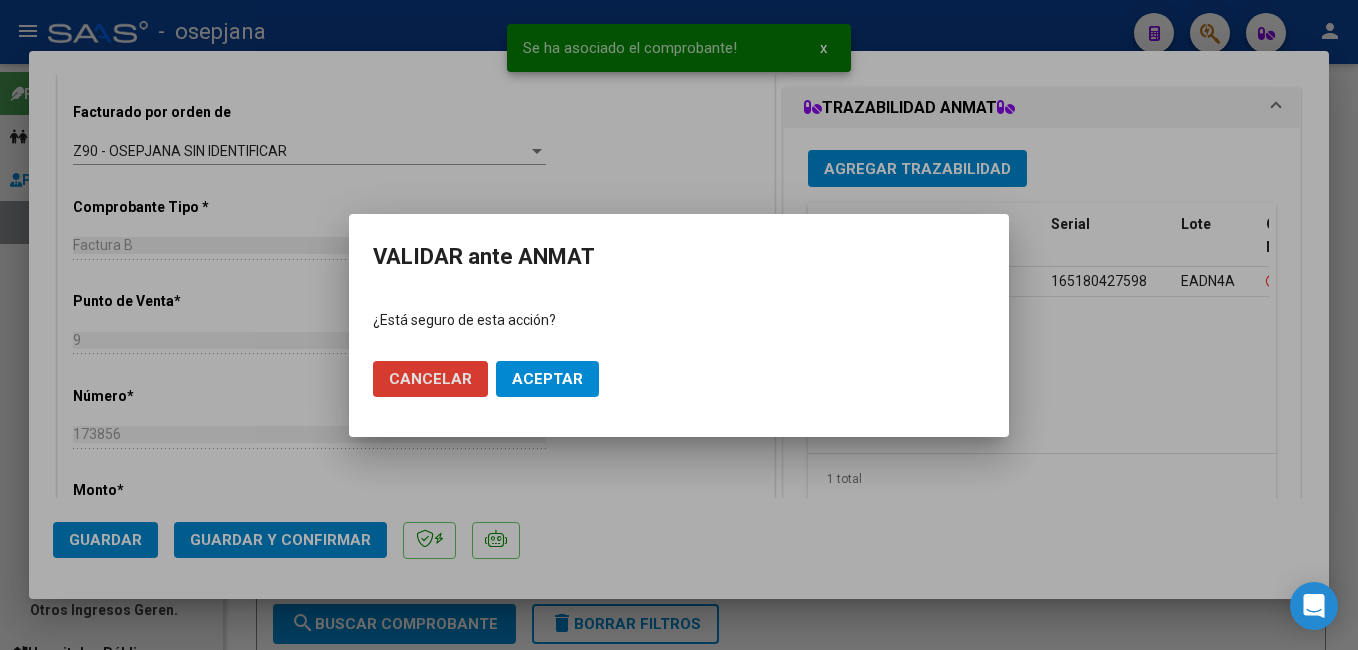 click on "Aceptar" 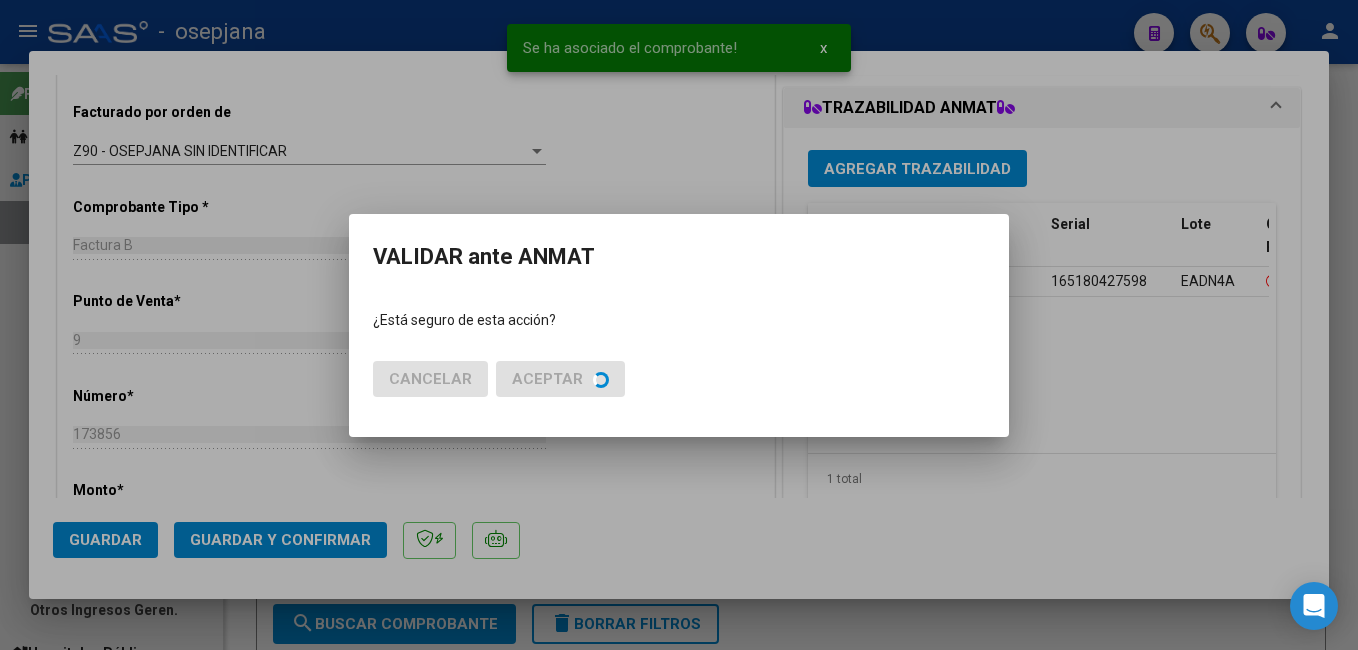 click at bounding box center [679, 325] 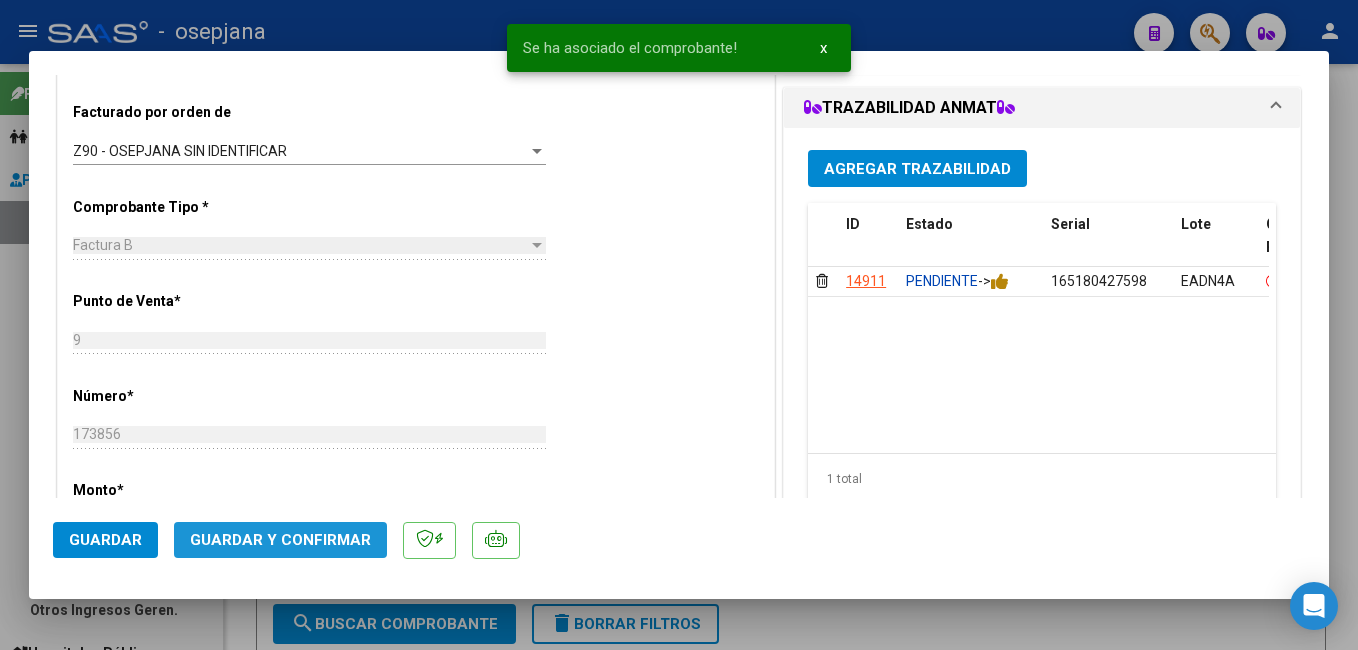click on "Guardar y Confirmar" 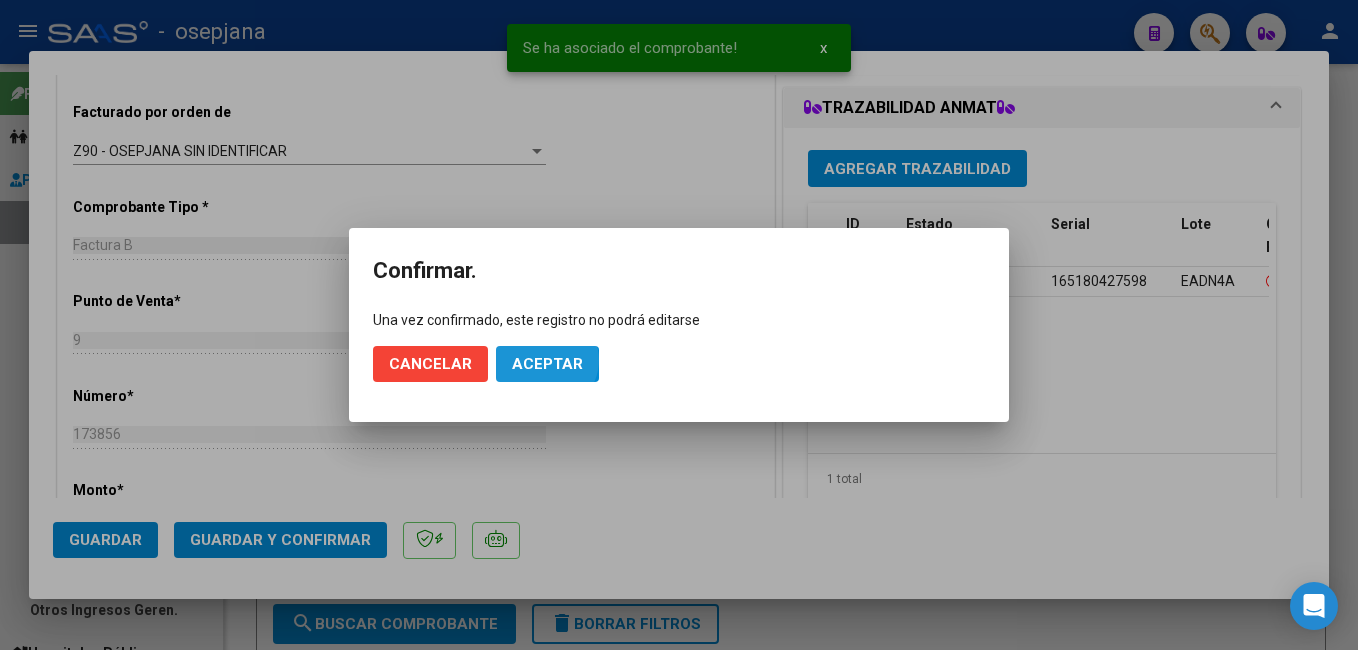 click on "Aceptar" 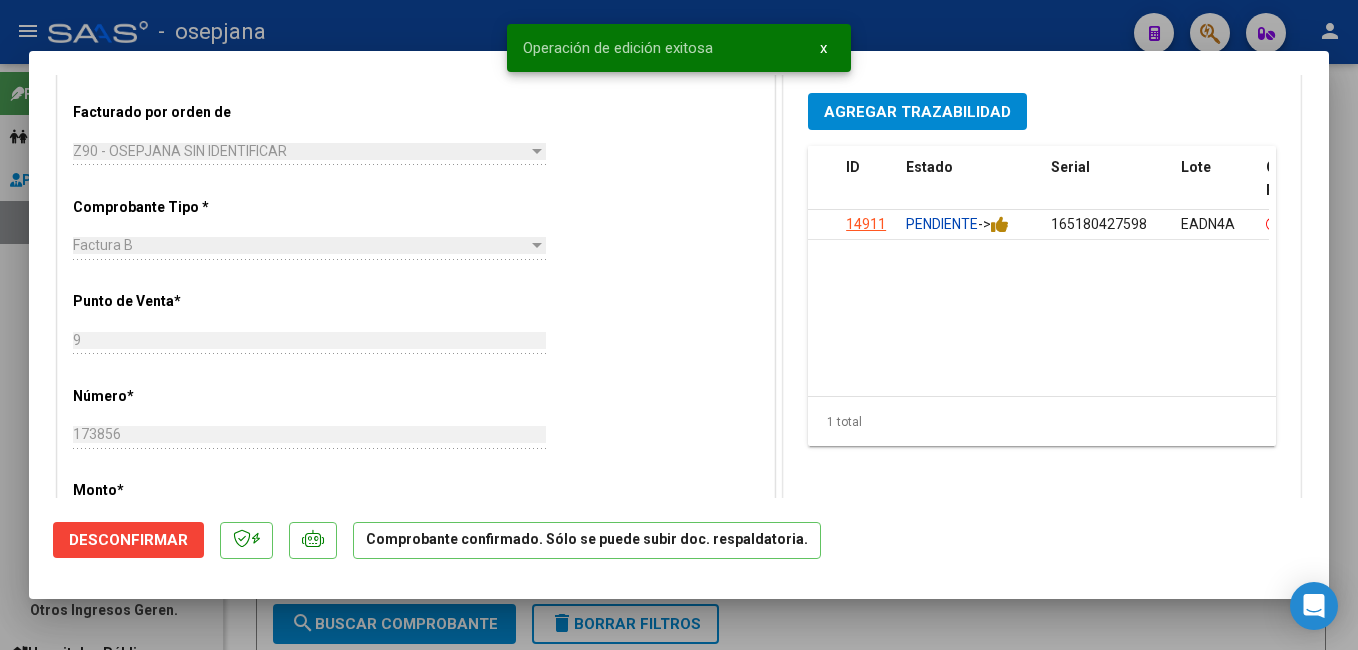 click at bounding box center [679, 325] 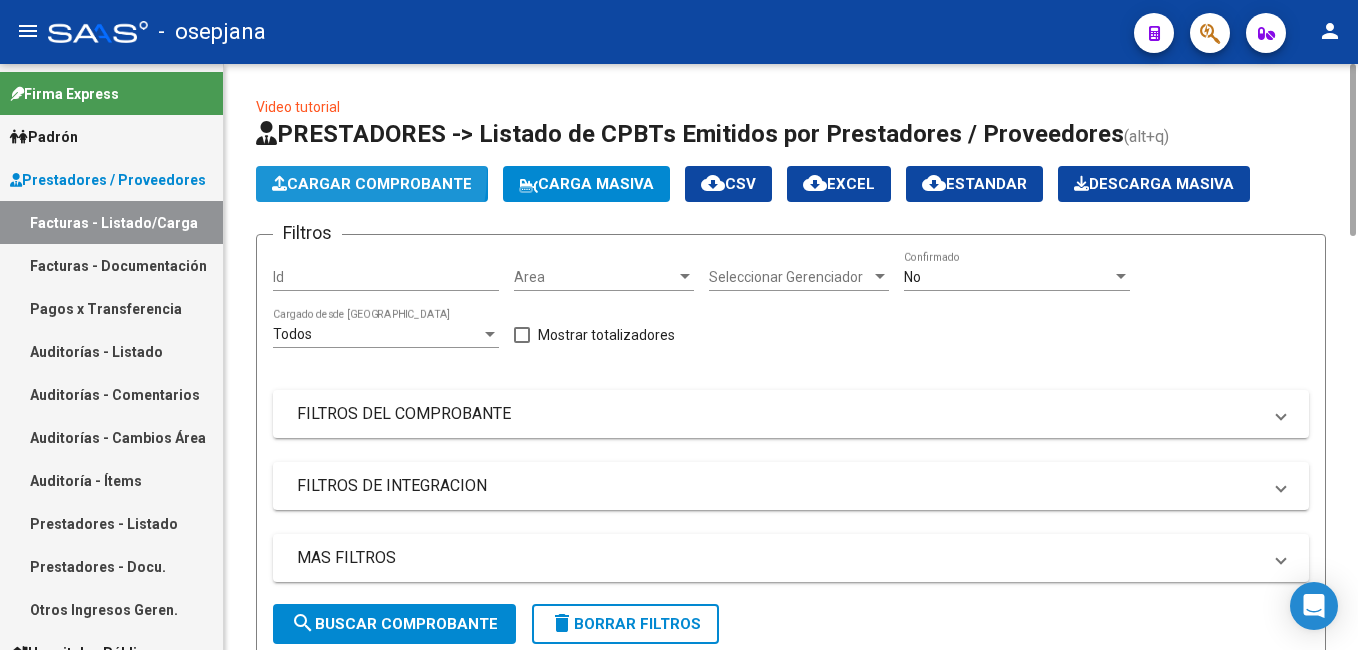 click on "Cargar Comprobante" 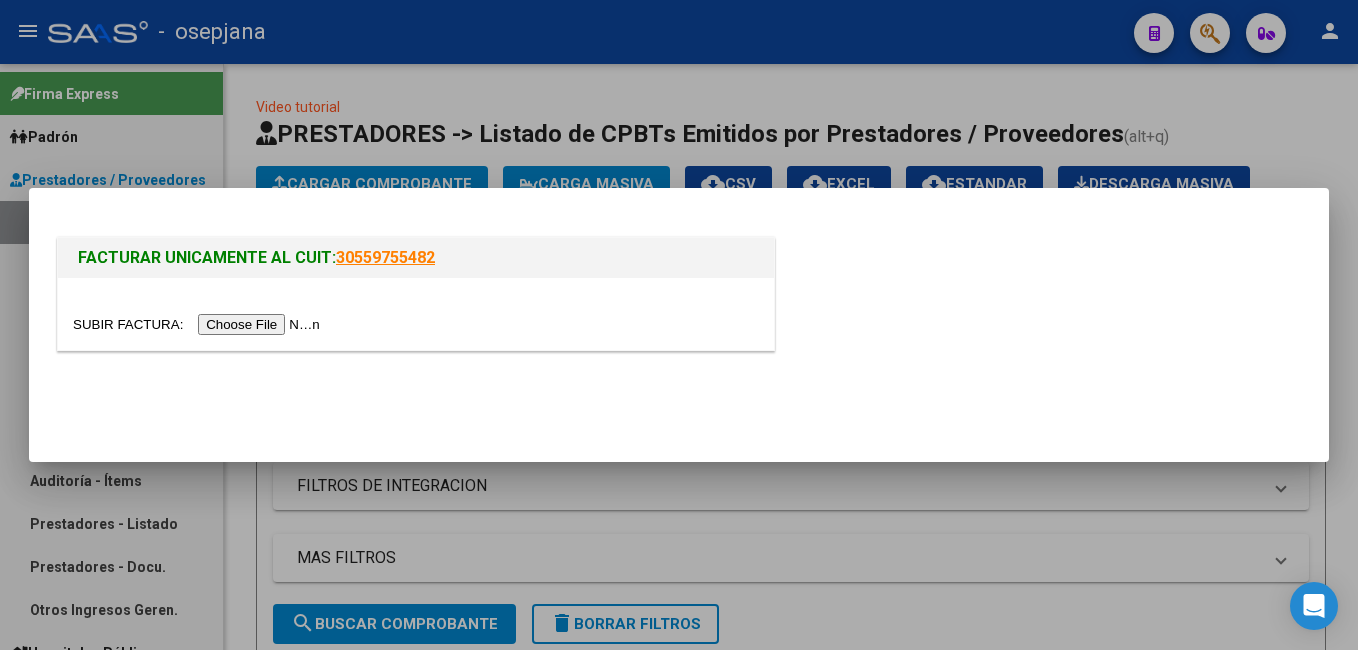 click at bounding box center [199, 324] 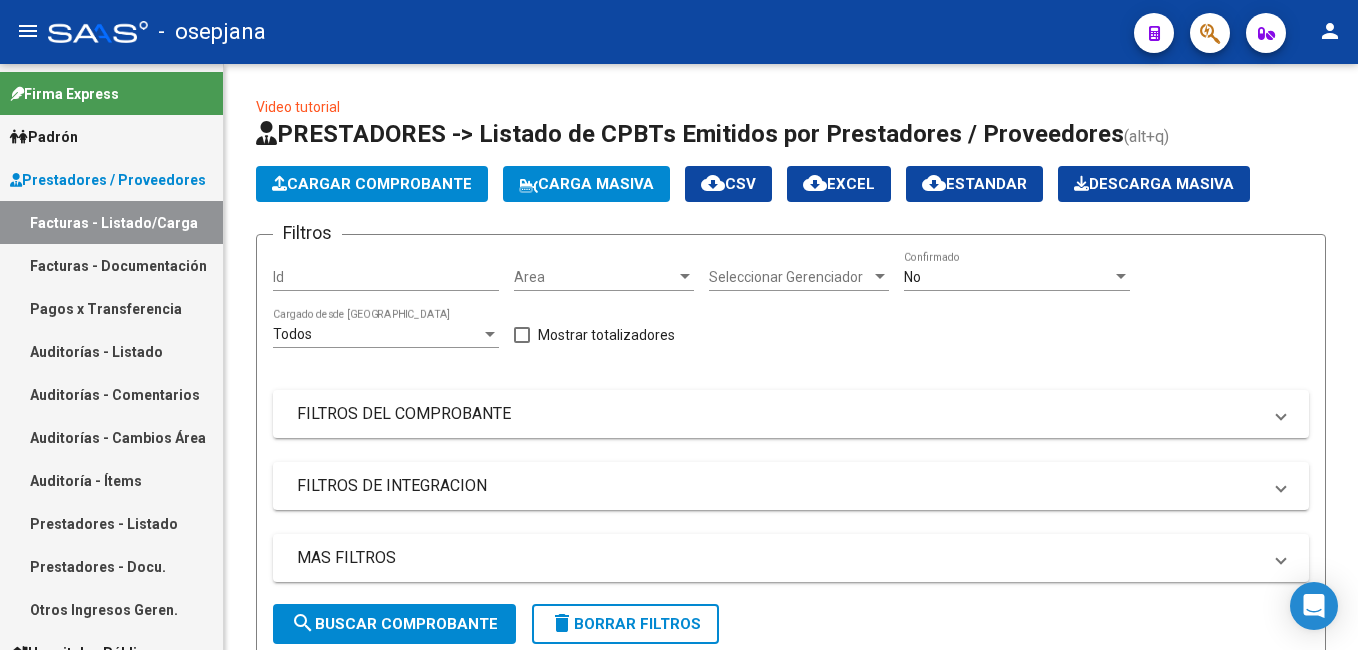 click on "Auditorías - Listado" at bounding box center [111, 351] 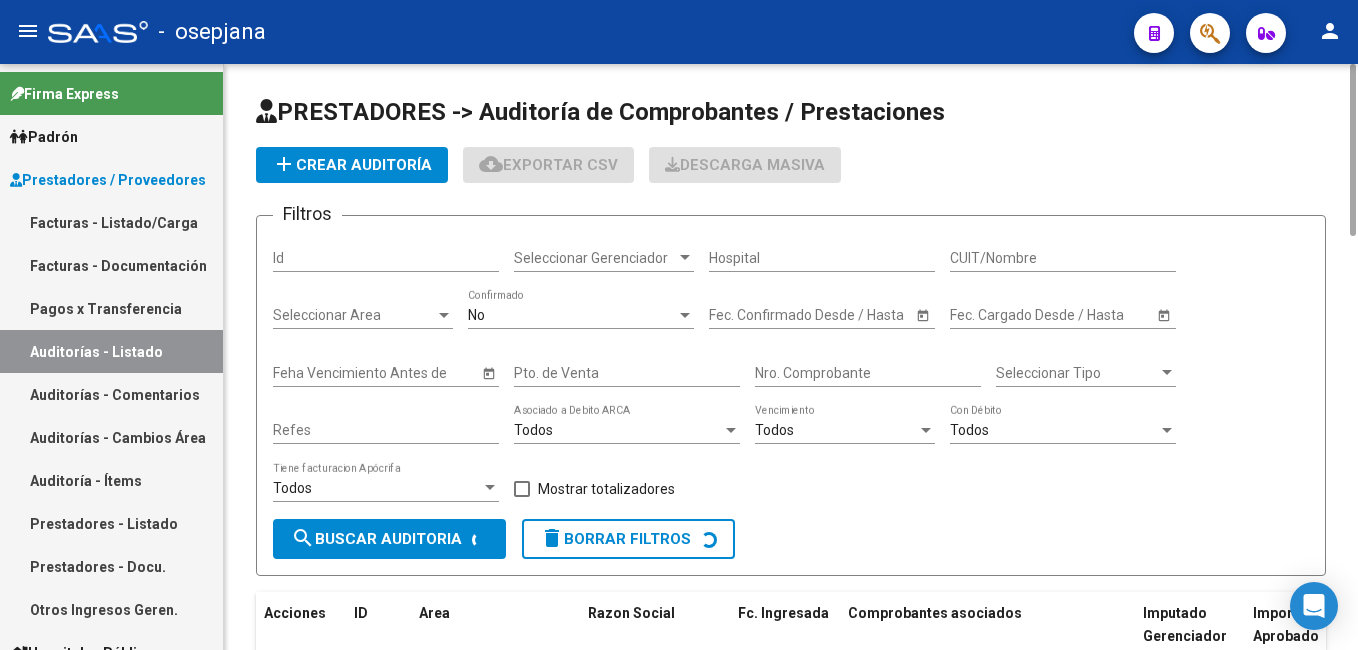 click on "add  Crear Auditoría" 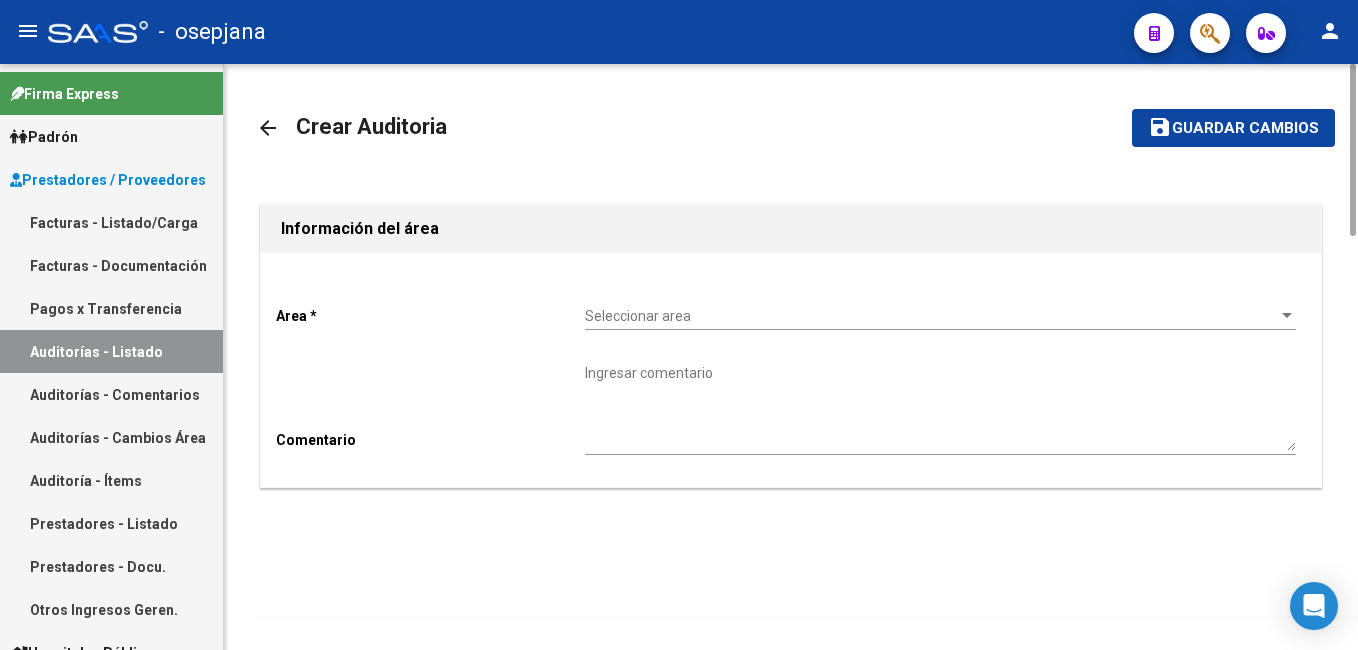 click on "Seleccionar area Seleccionar area" 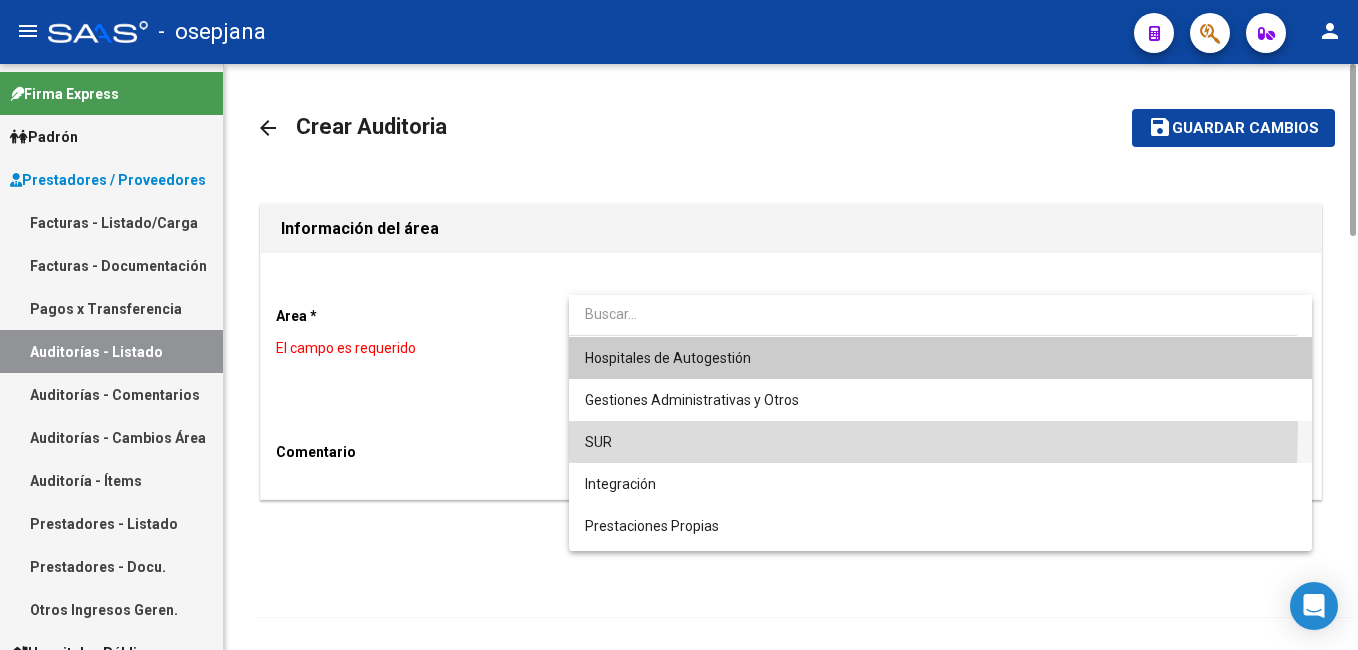 drag, startPoint x: 632, startPoint y: 429, endPoint x: 397, endPoint y: 501, distance: 245.78242 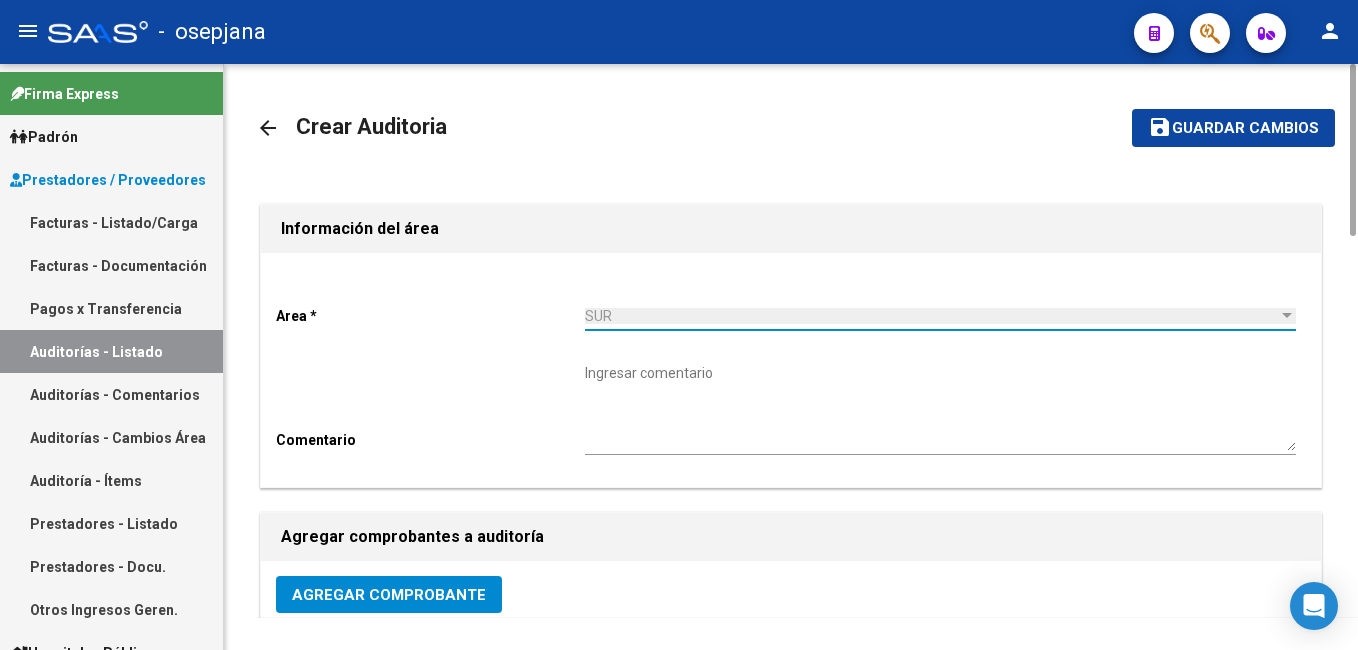 click on "Agregar Comprobante" 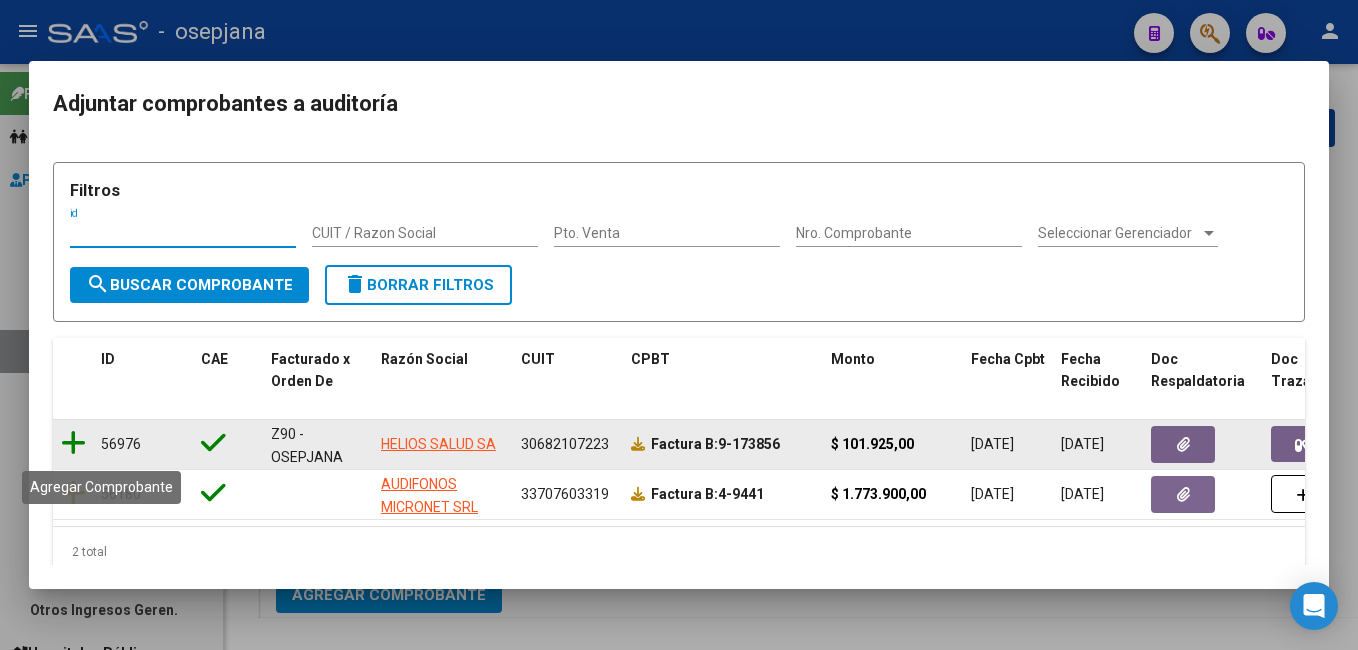 click 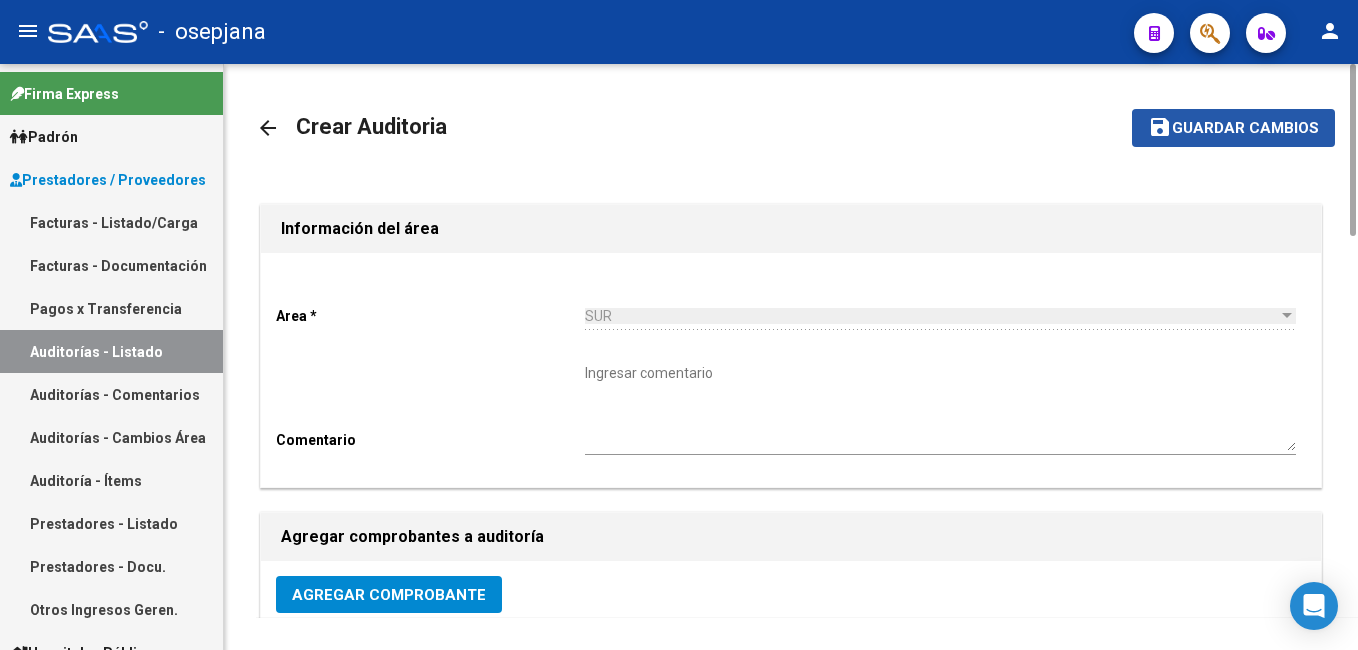 click on "Guardar cambios" 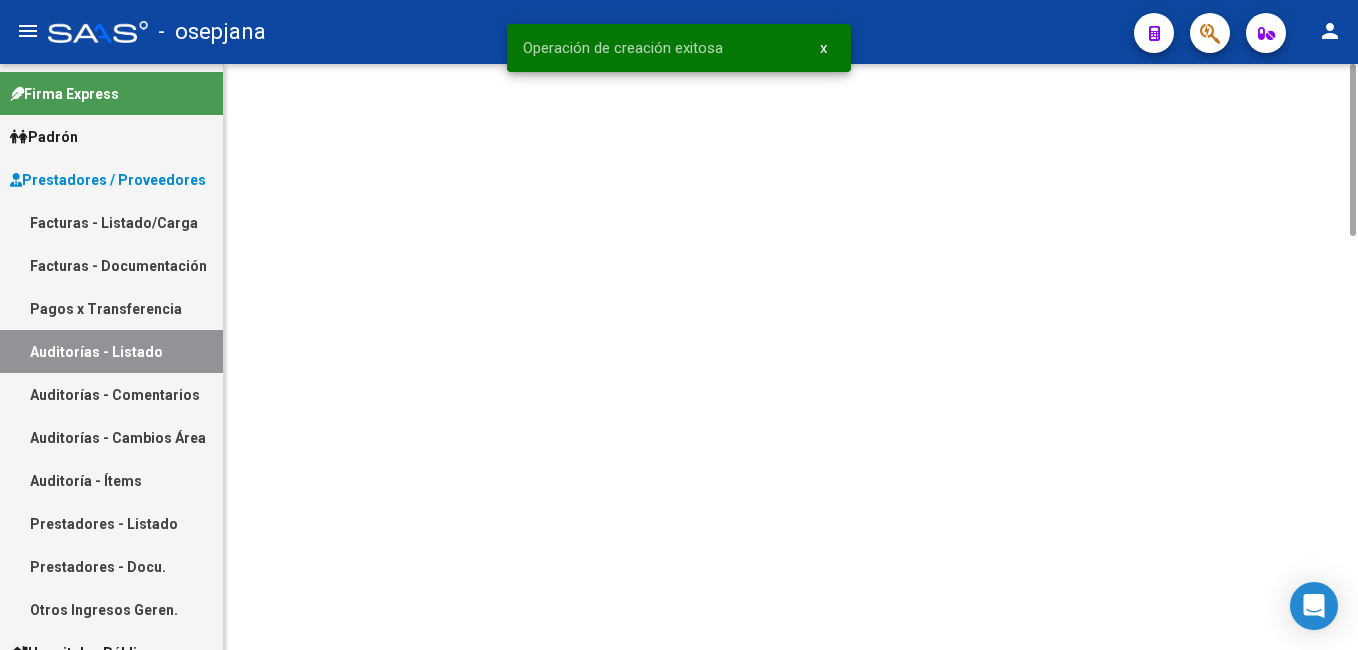click 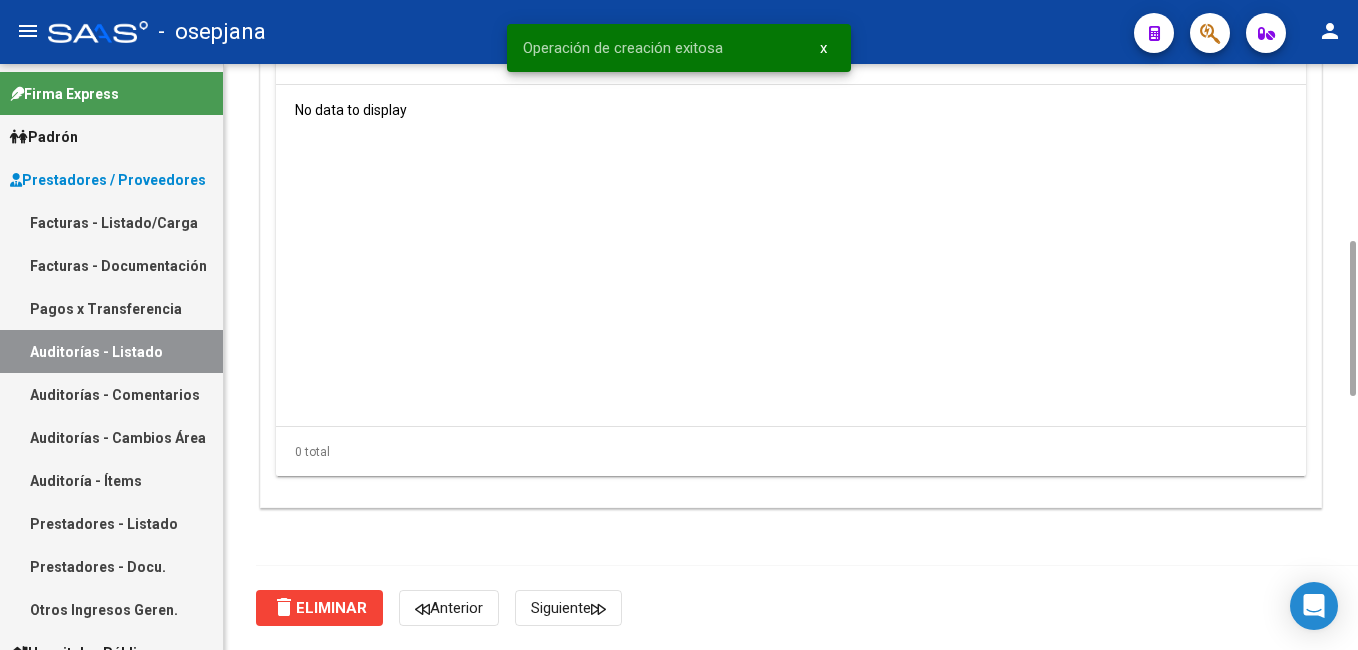 scroll, scrollTop: 1220, scrollLeft: 0, axis: vertical 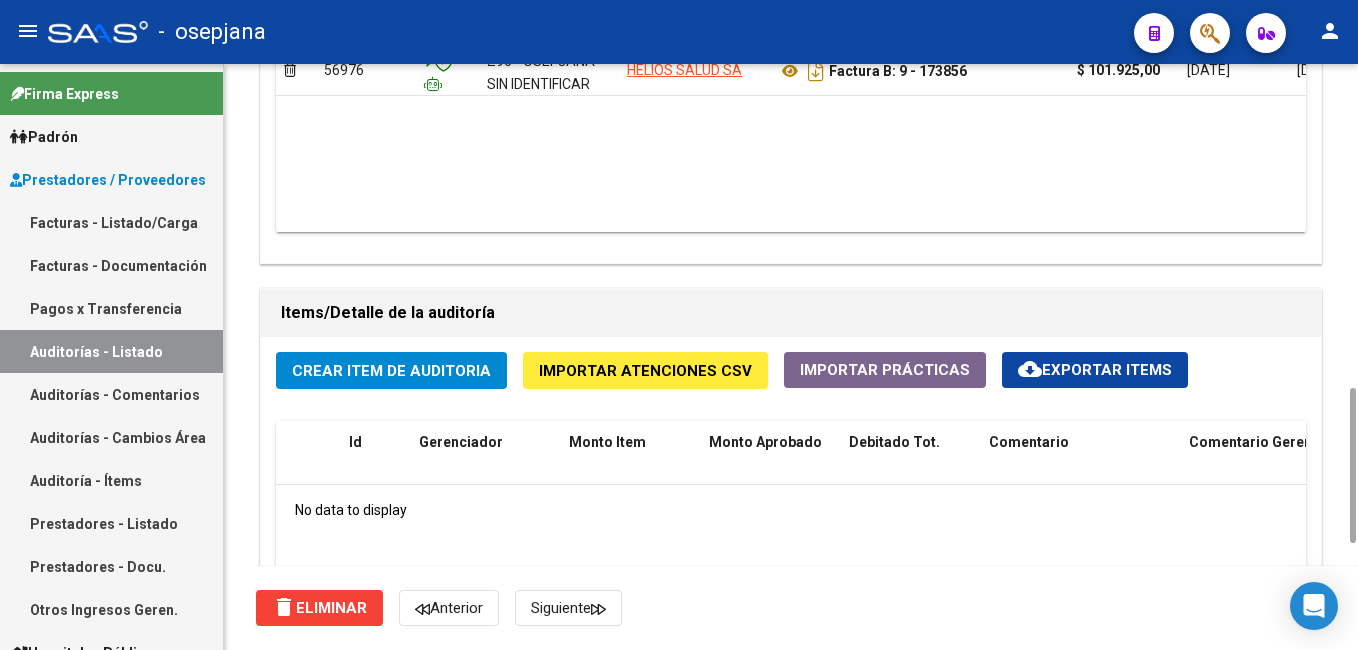 click on "Crear Item de Auditoria" 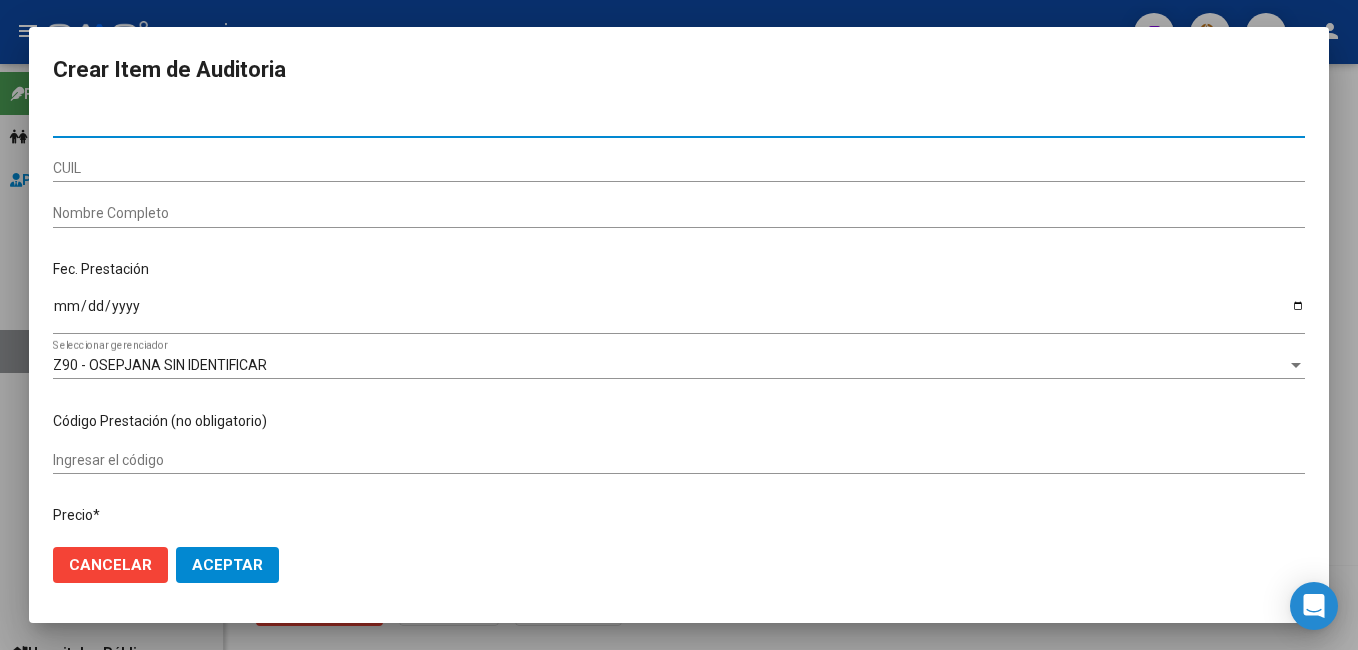 paste on "31034411" 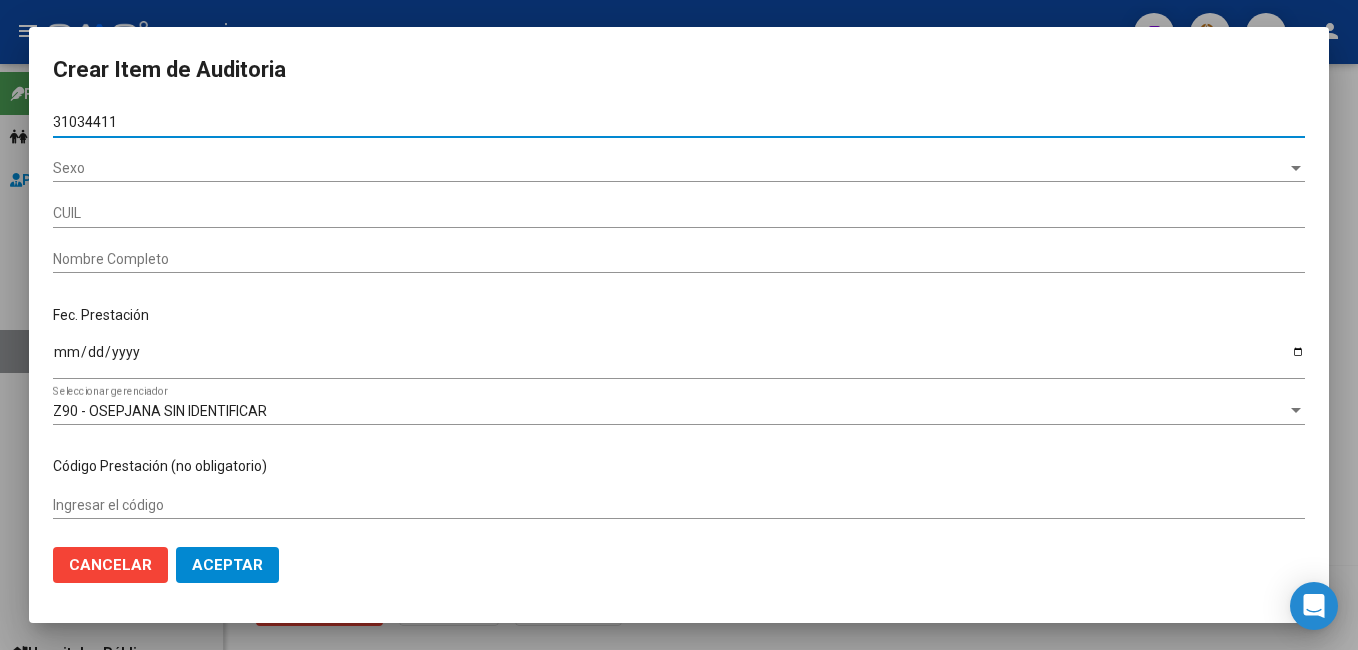 type on "20310344118" 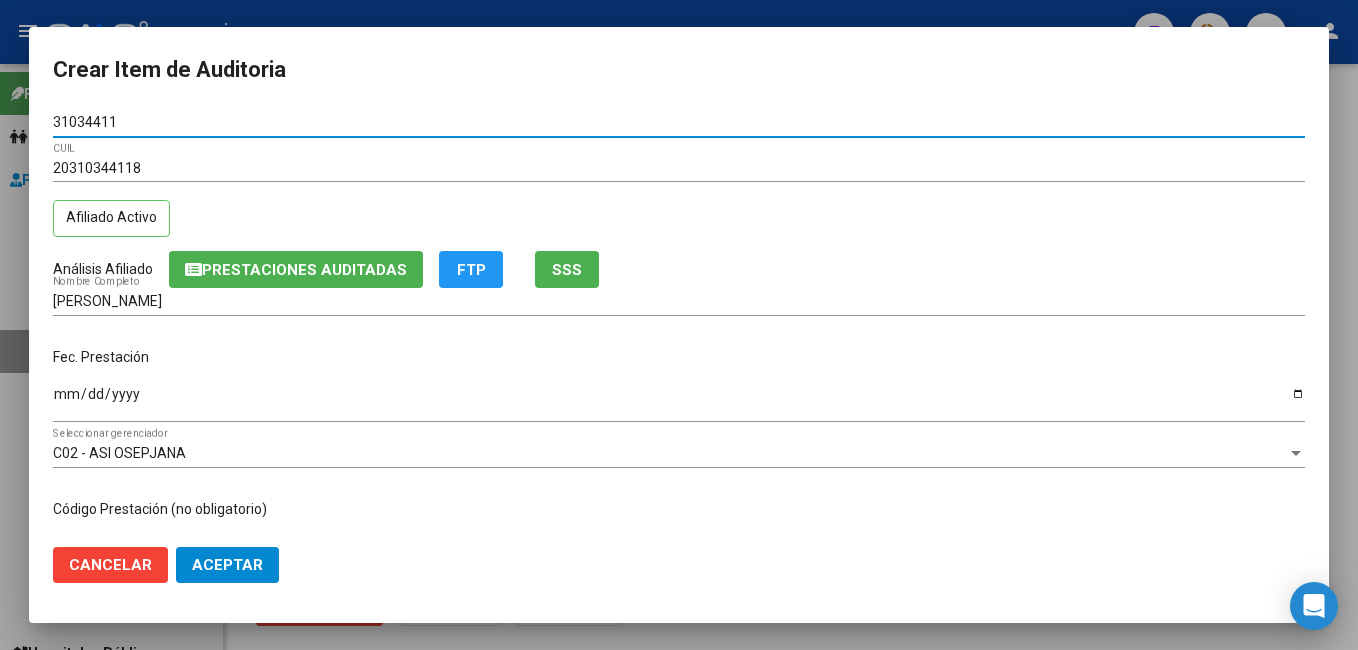type on "31034411" 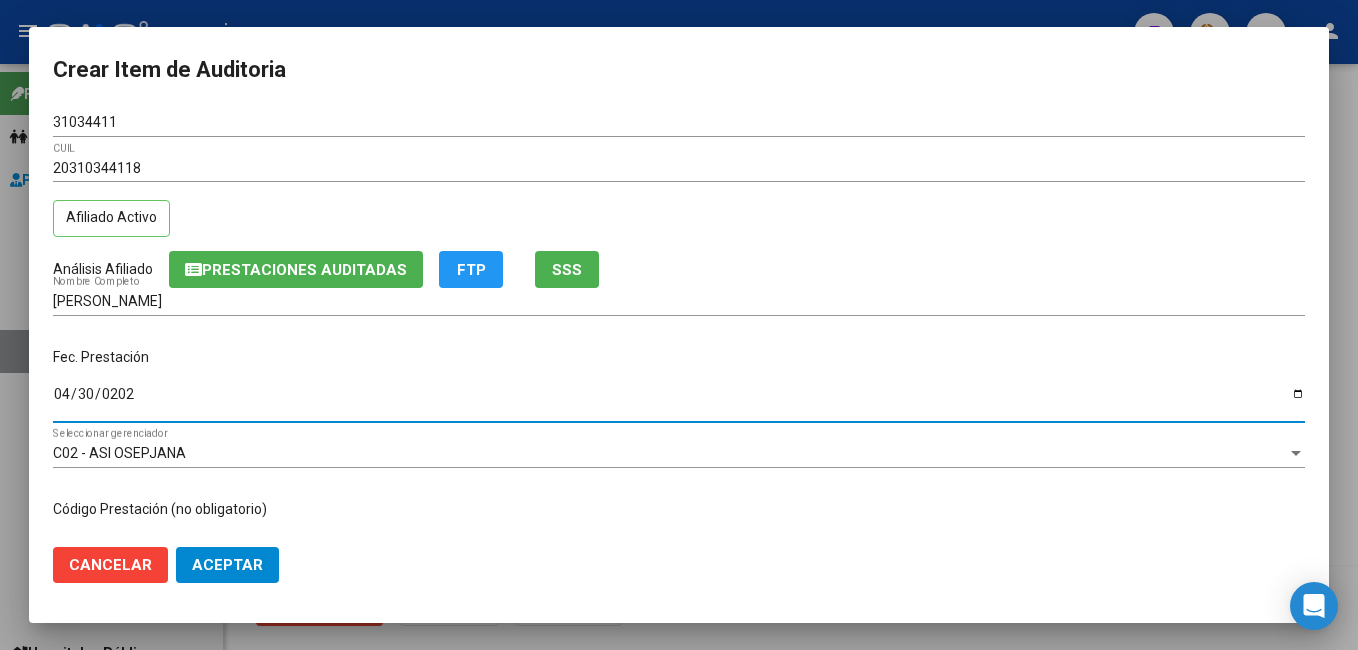 type on "[DATE]" 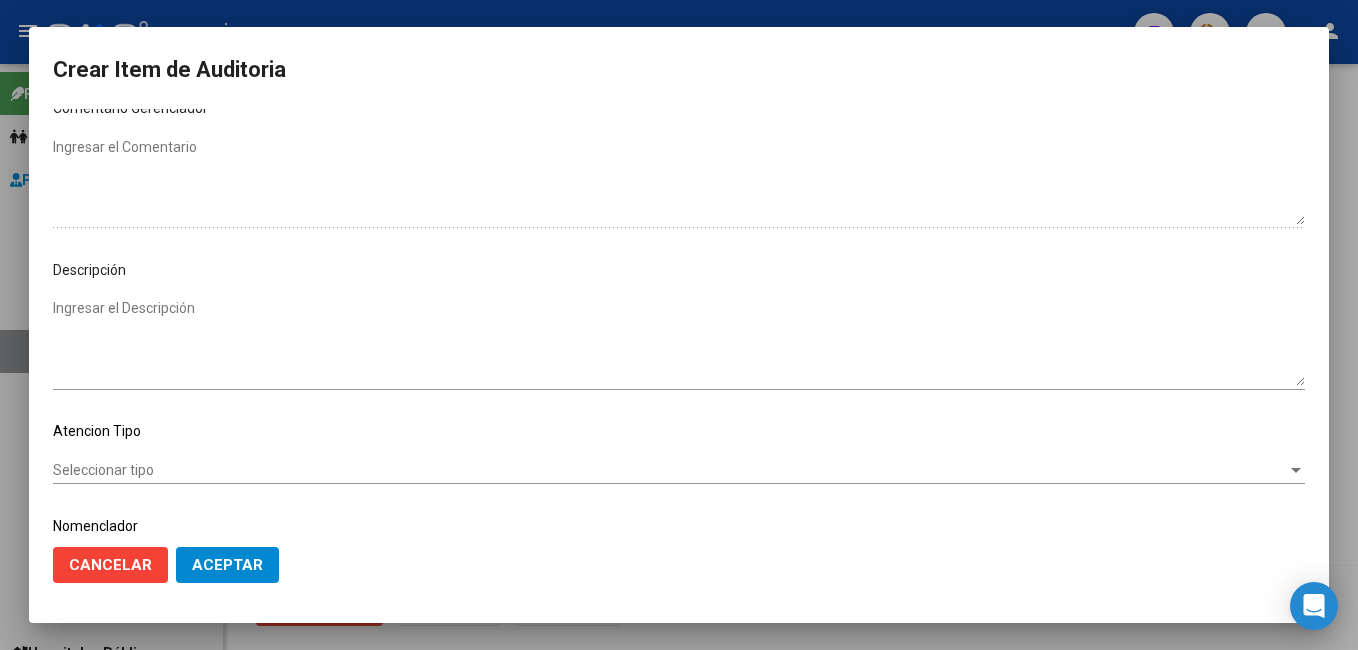 scroll, scrollTop: 1100, scrollLeft: 0, axis: vertical 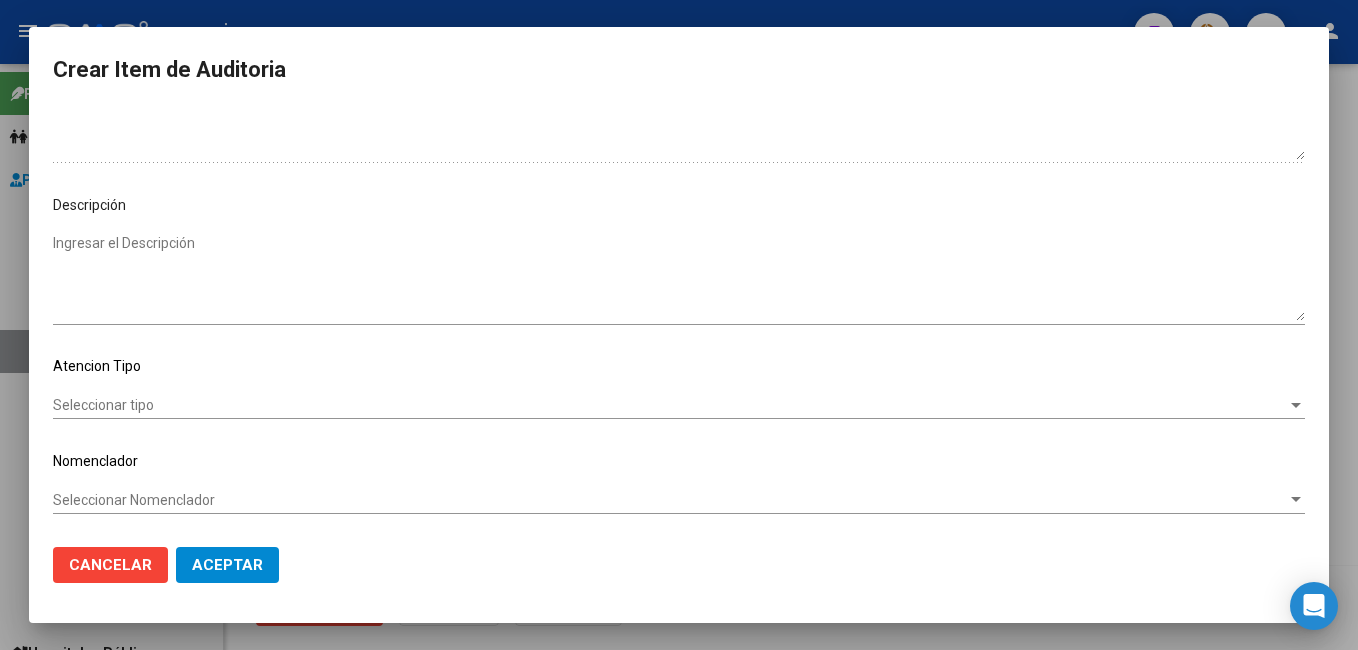 click on "Seleccionar tipo" at bounding box center (670, 405) 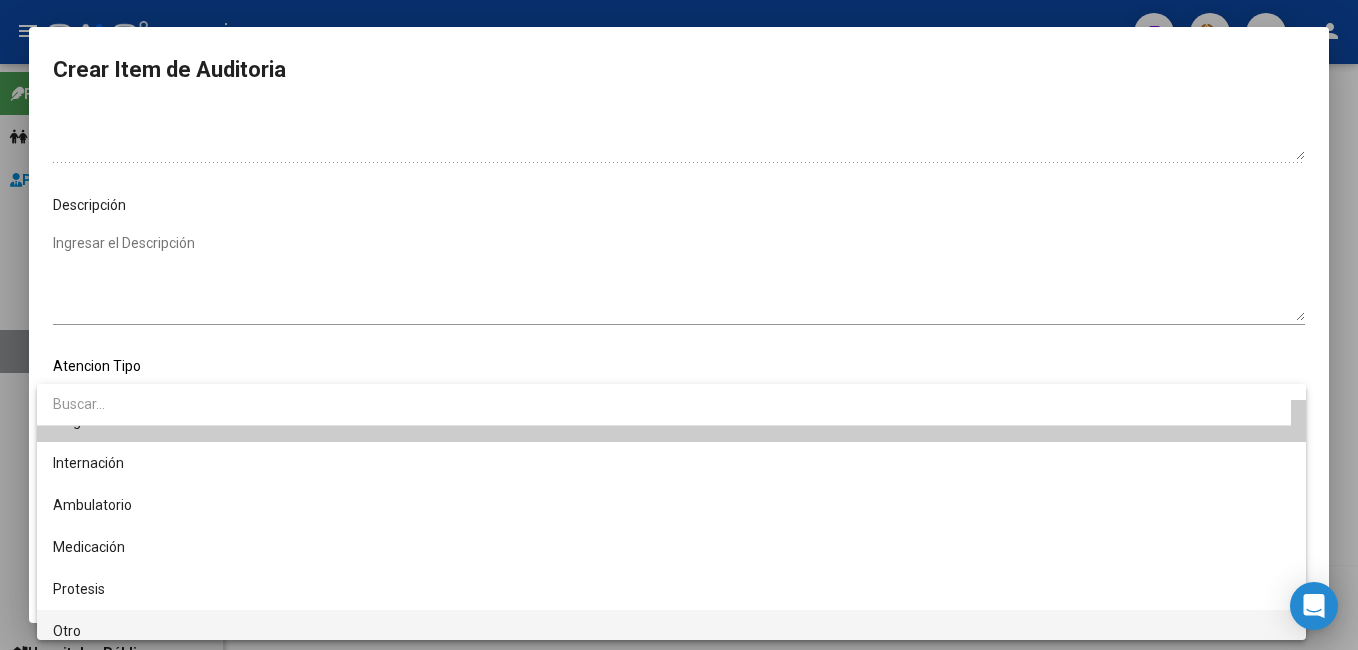 scroll, scrollTop: 38, scrollLeft: 0, axis: vertical 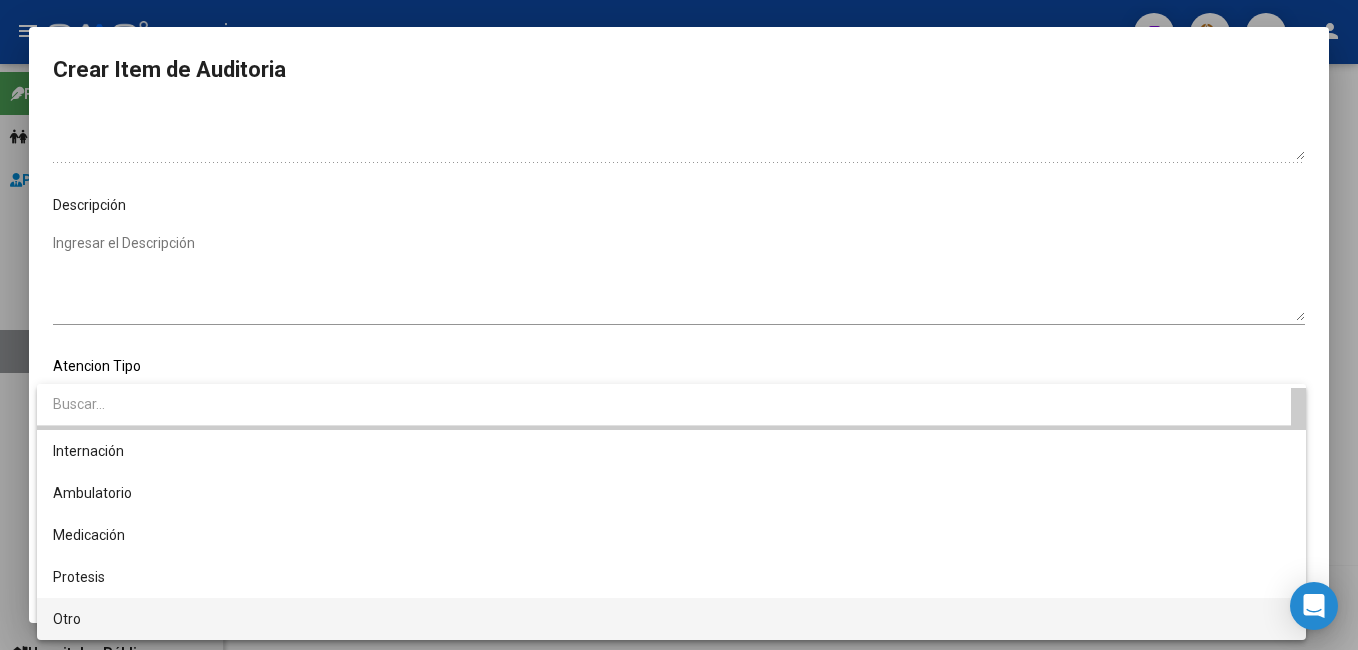 click on "Otro" at bounding box center (671, 619) 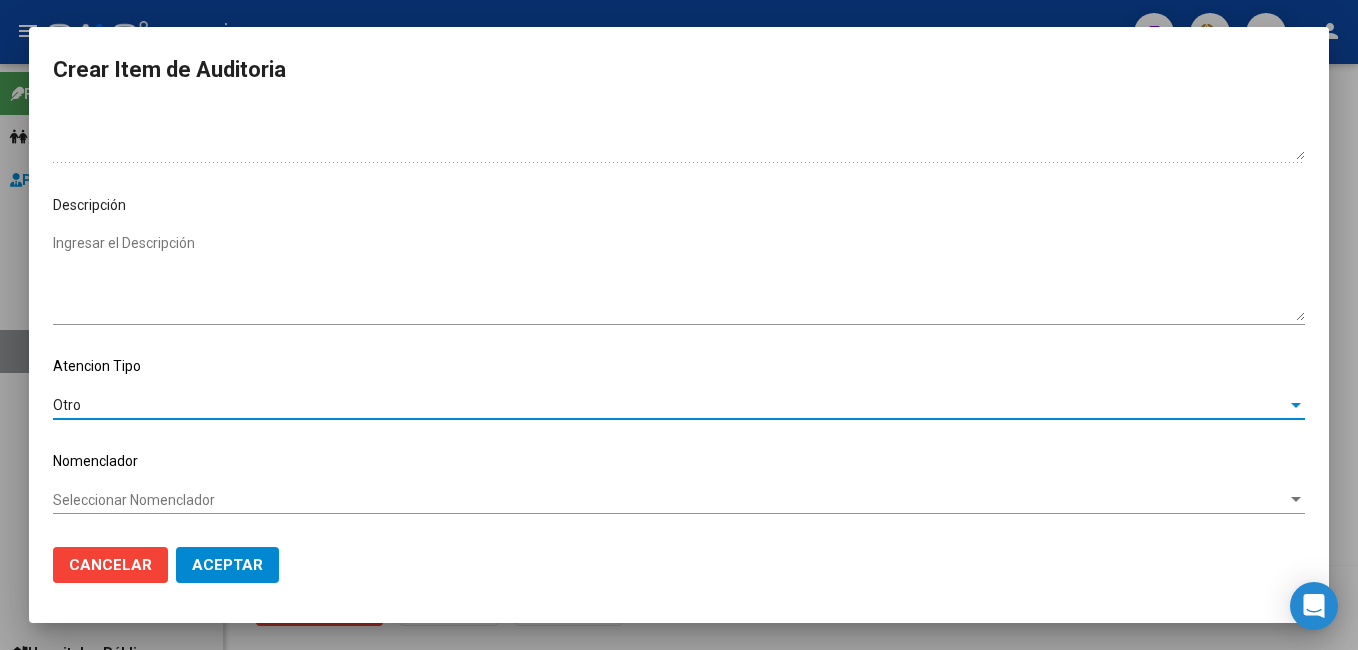 click on "Aceptar" 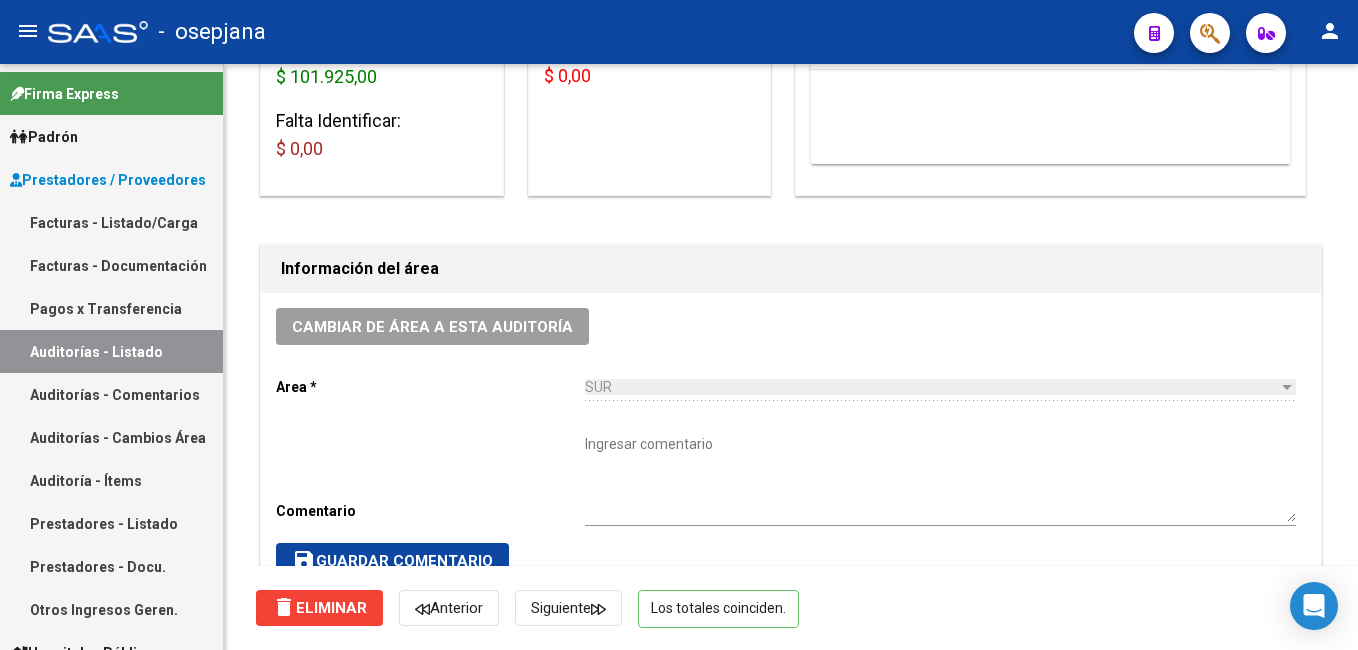 scroll, scrollTop: 0, scrollLeft: 0, axis: both 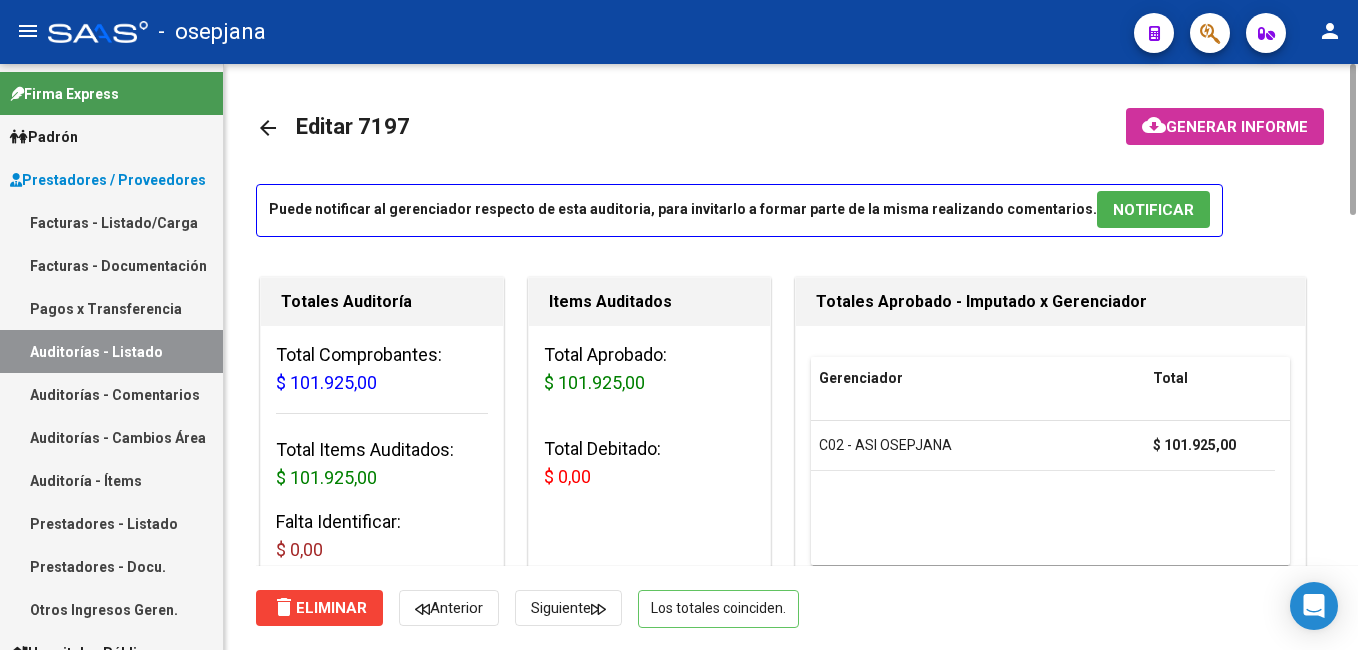 drag, startPoint x: 1347, startPoint y: 416, endPoint x: 1347, endPoint y: 23, distance: 393 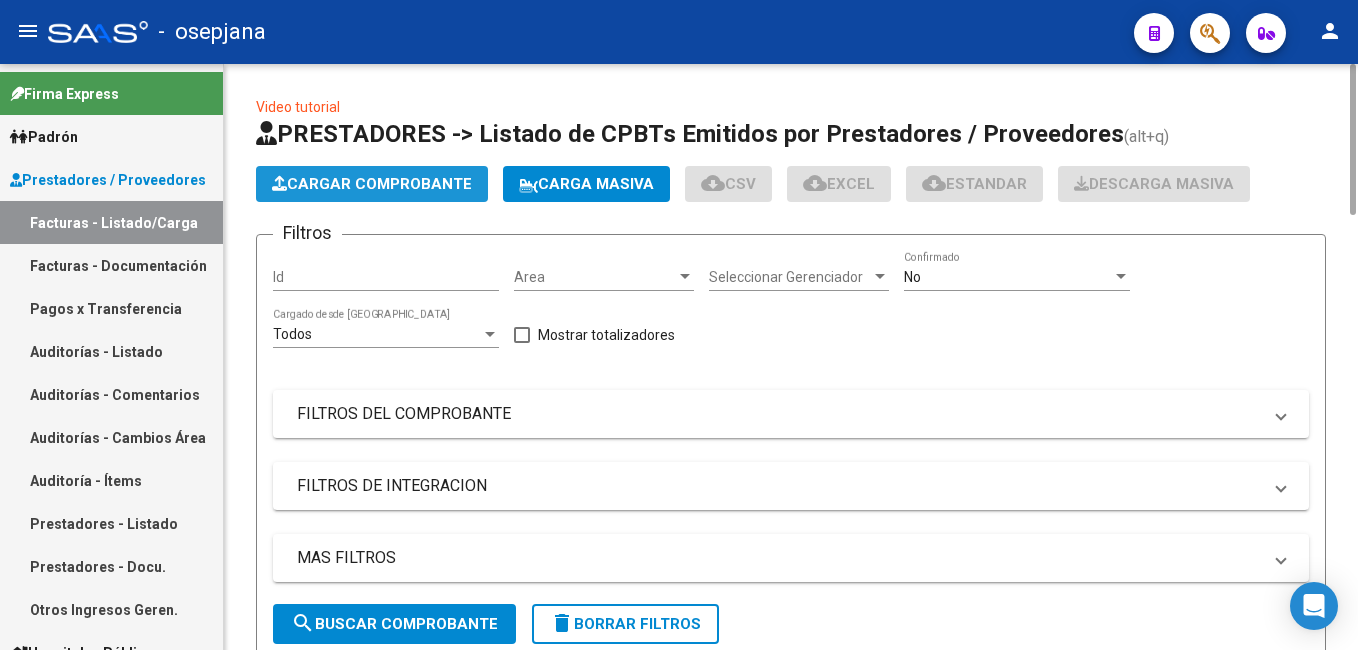 click on "Cargar Comprobante" 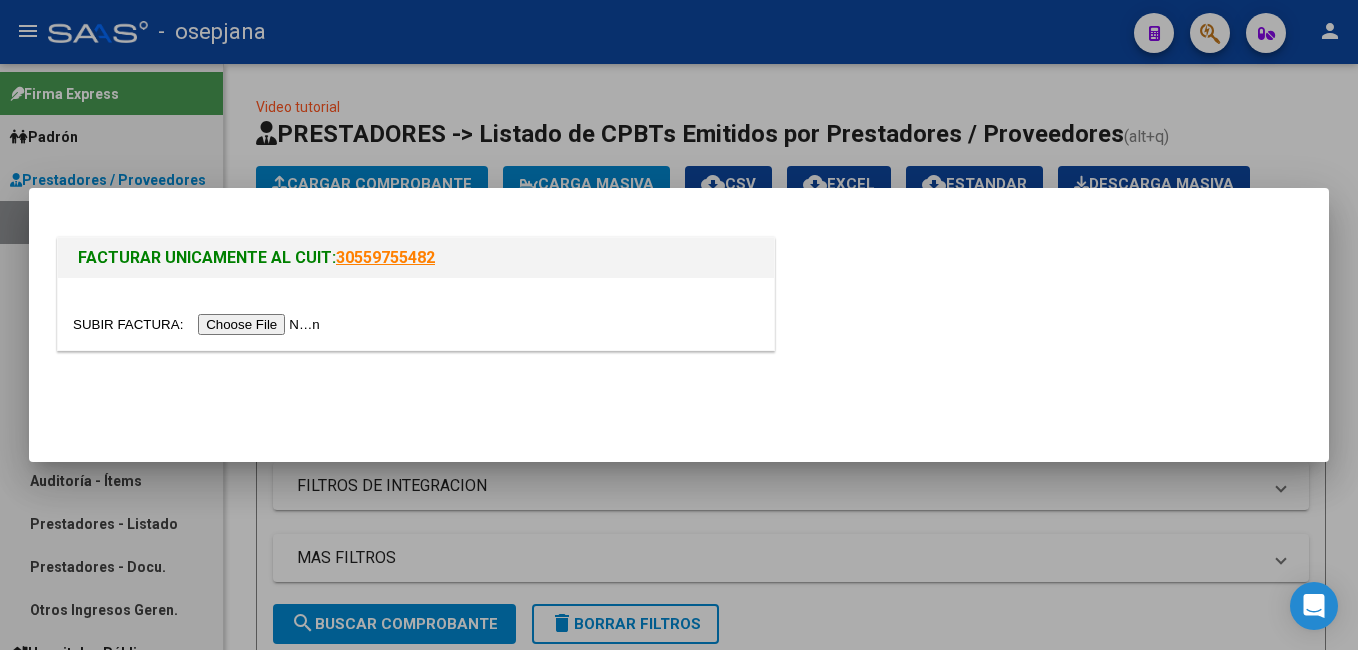 click at bounding box center (199, 324) 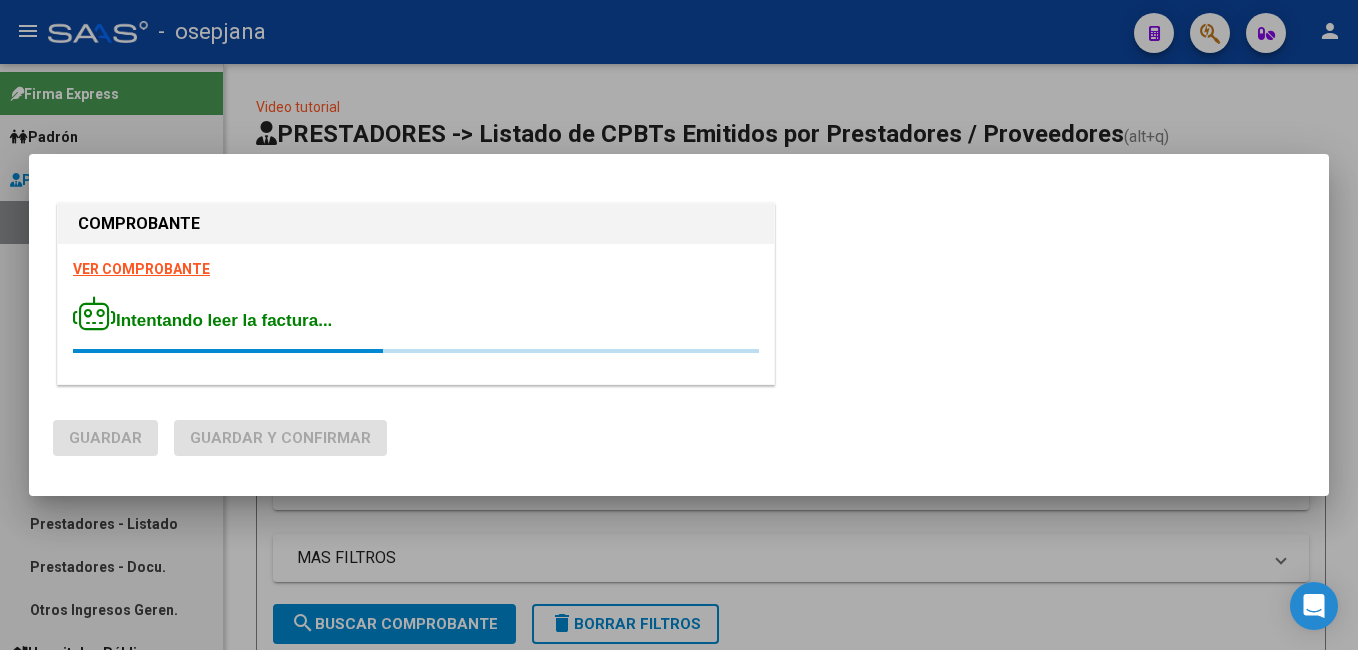 click on "VER COMPROBANTE" at bounding box center (141, 269) 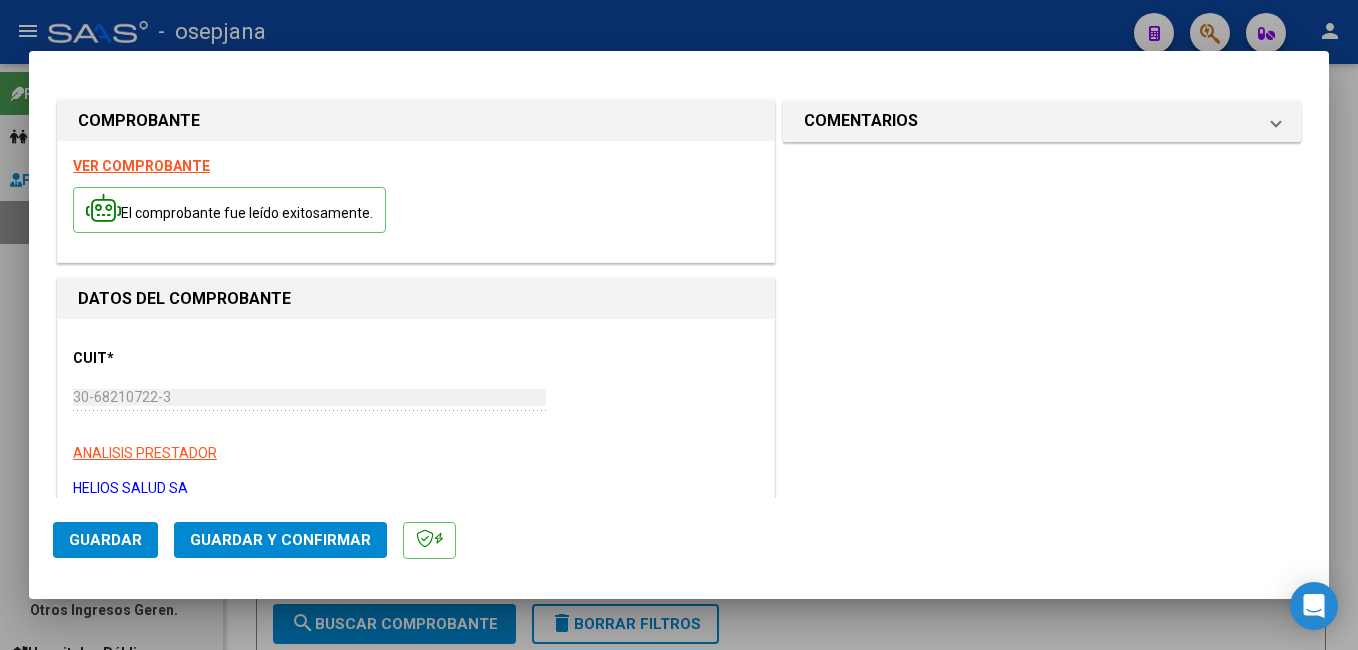 click on "DATOS DEL COMPROBANTE" at bounding box center [416, 299] 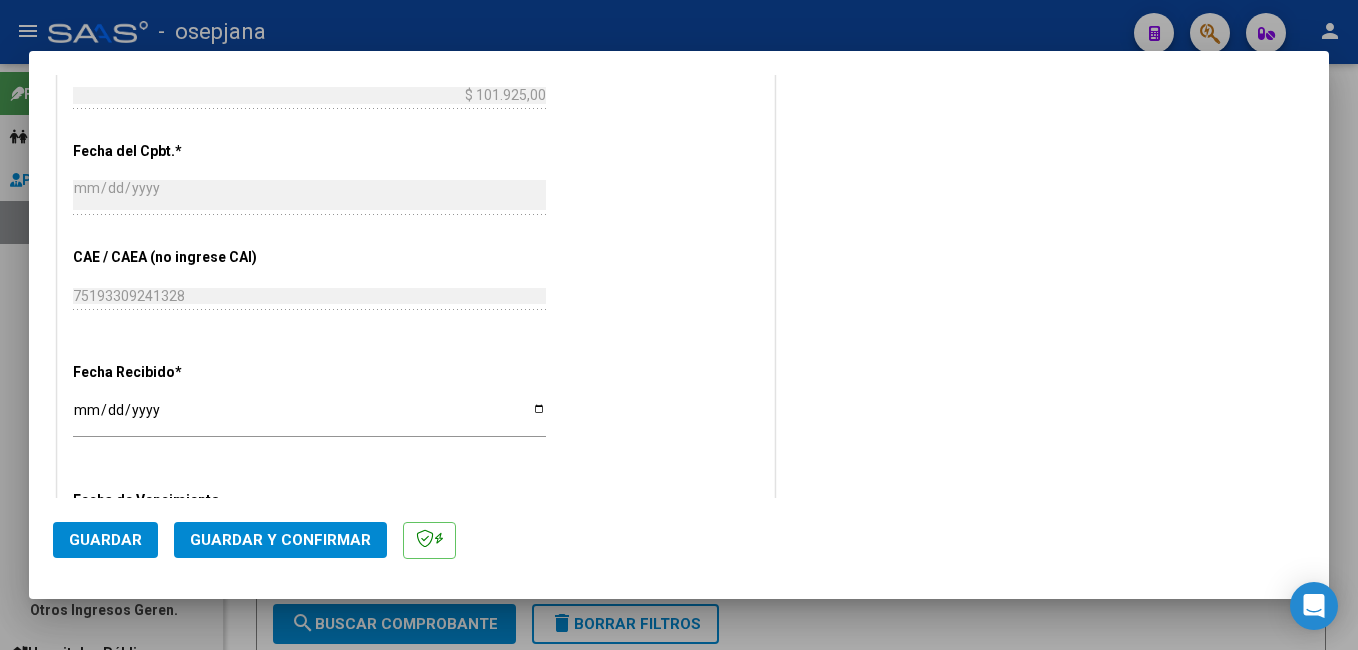 scroll, scrollTop: 1011, scrollLeft: 0, axis: vertical 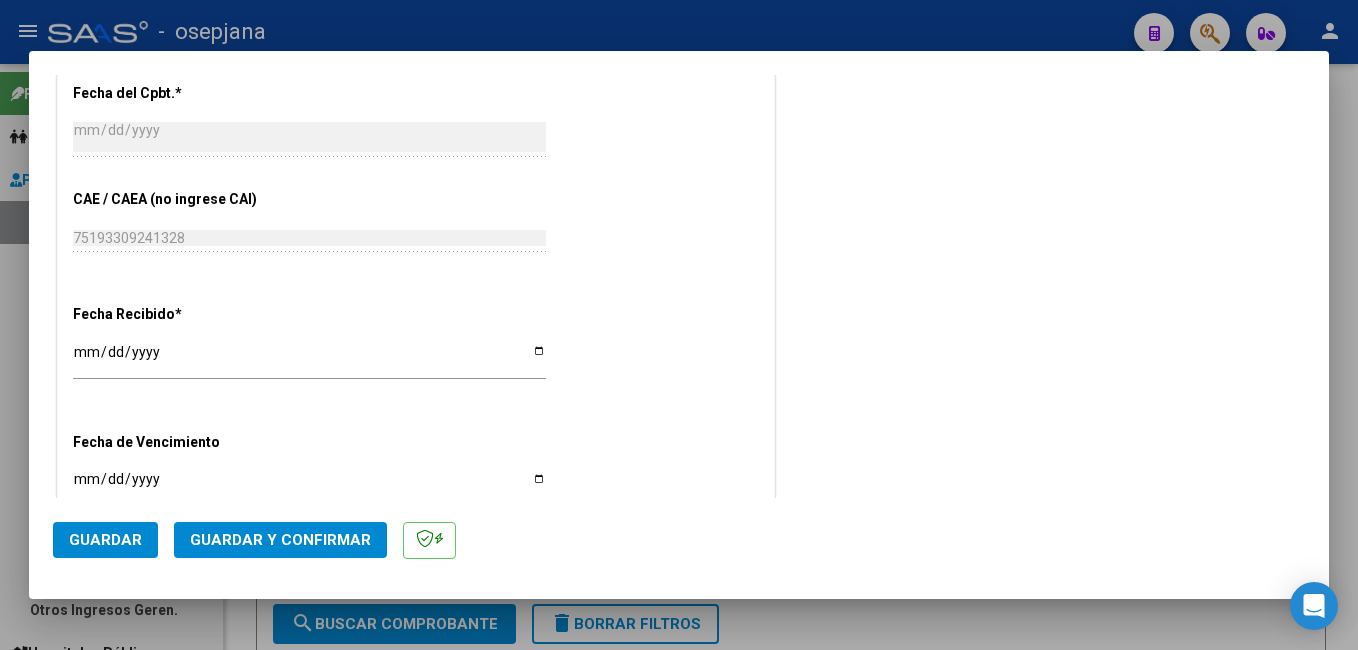 click on "[DATE]" at bounding box center (309, 359) 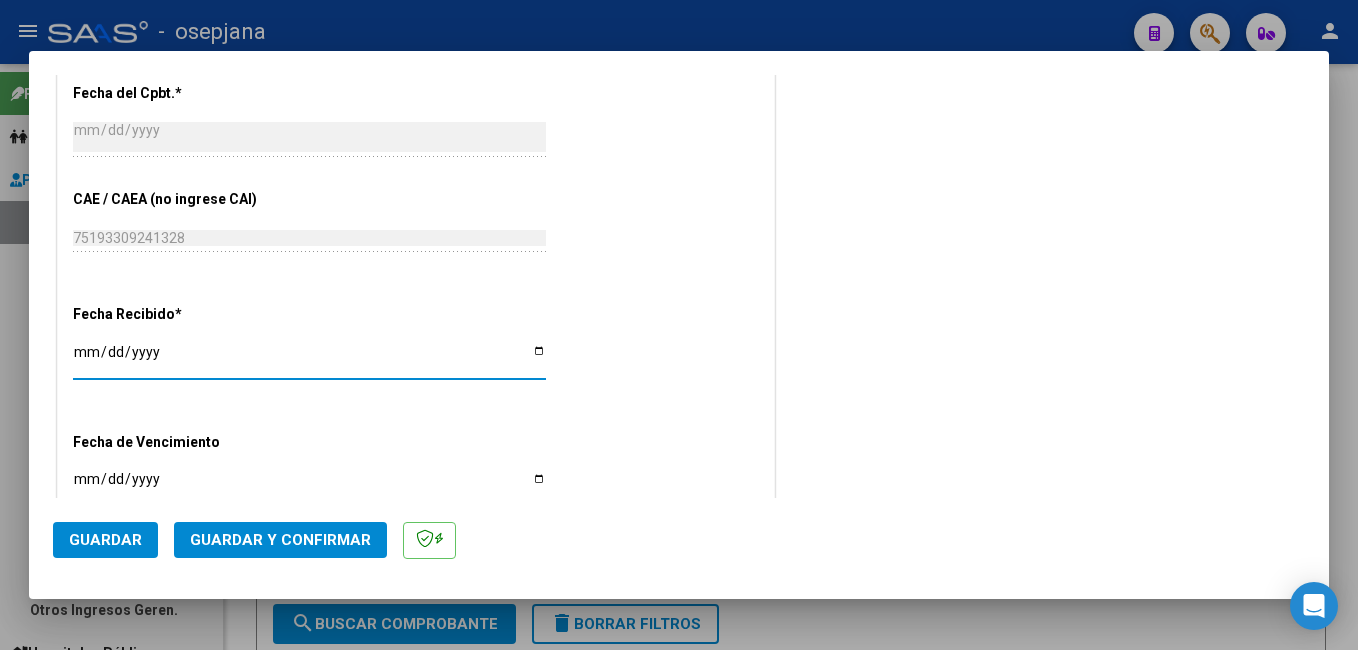 type on "[DATE]" 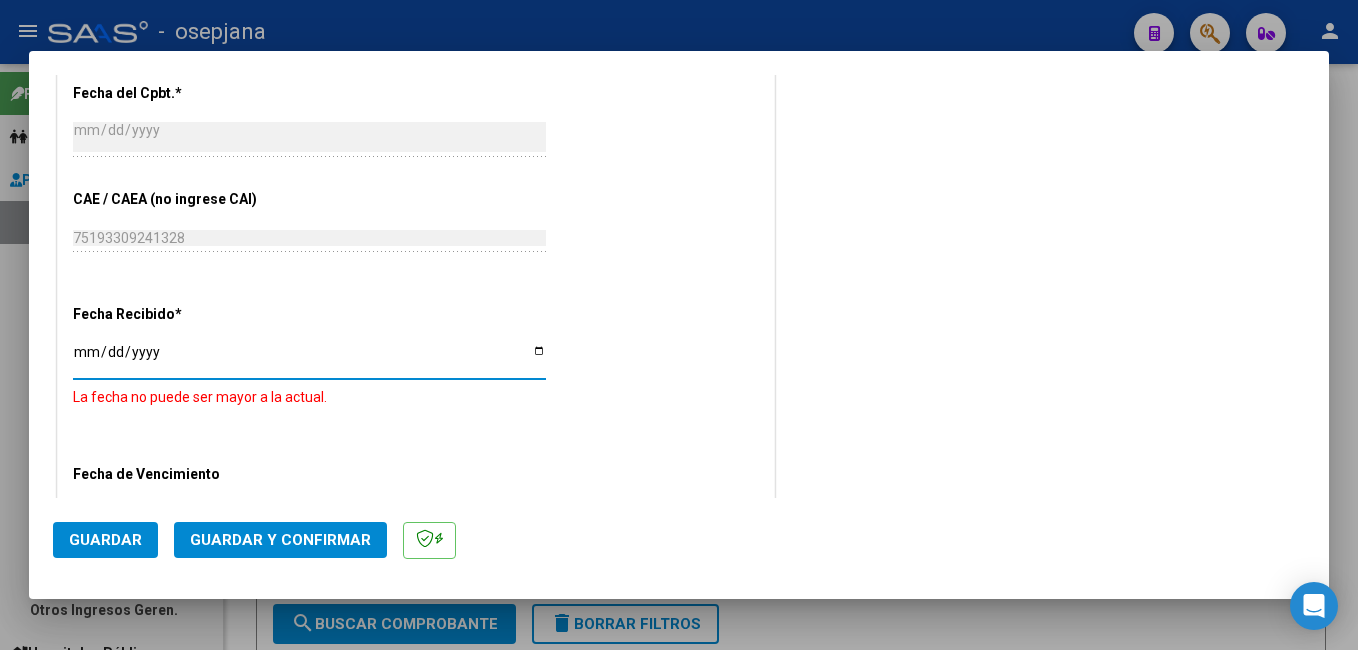 type on "[DATE]" 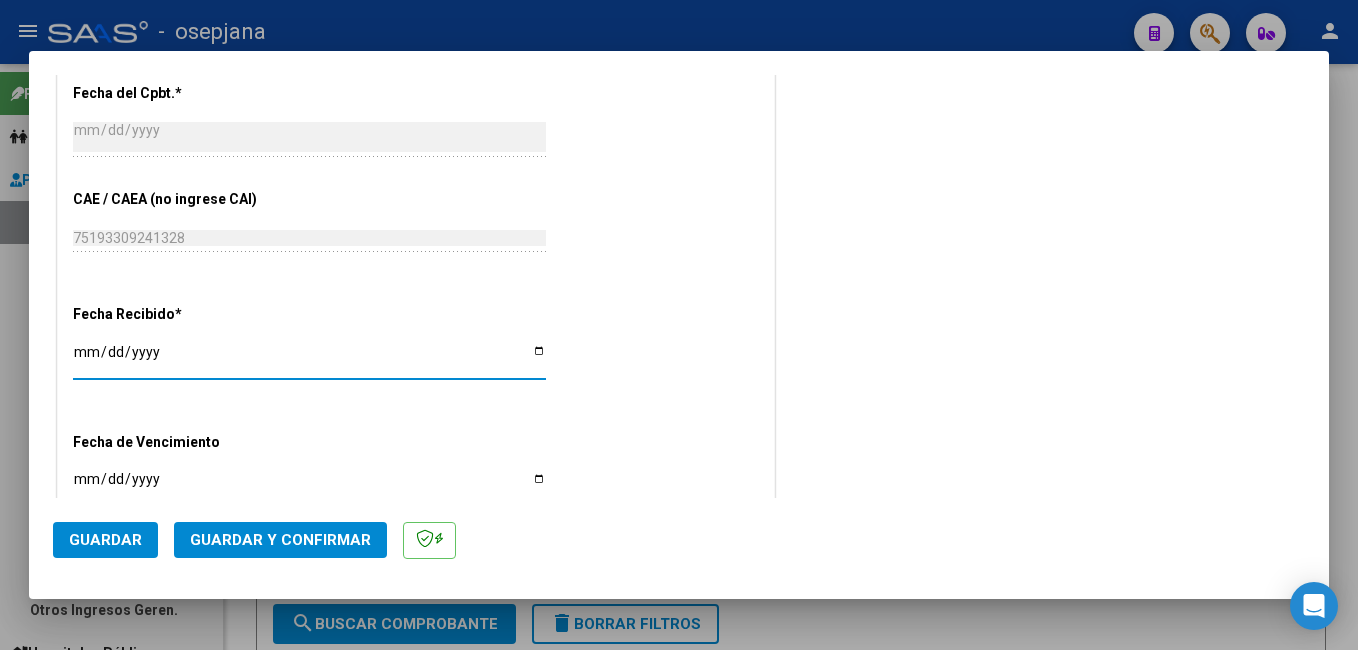 click on "Ingresar la fecha" at bounding box center (309, 486) 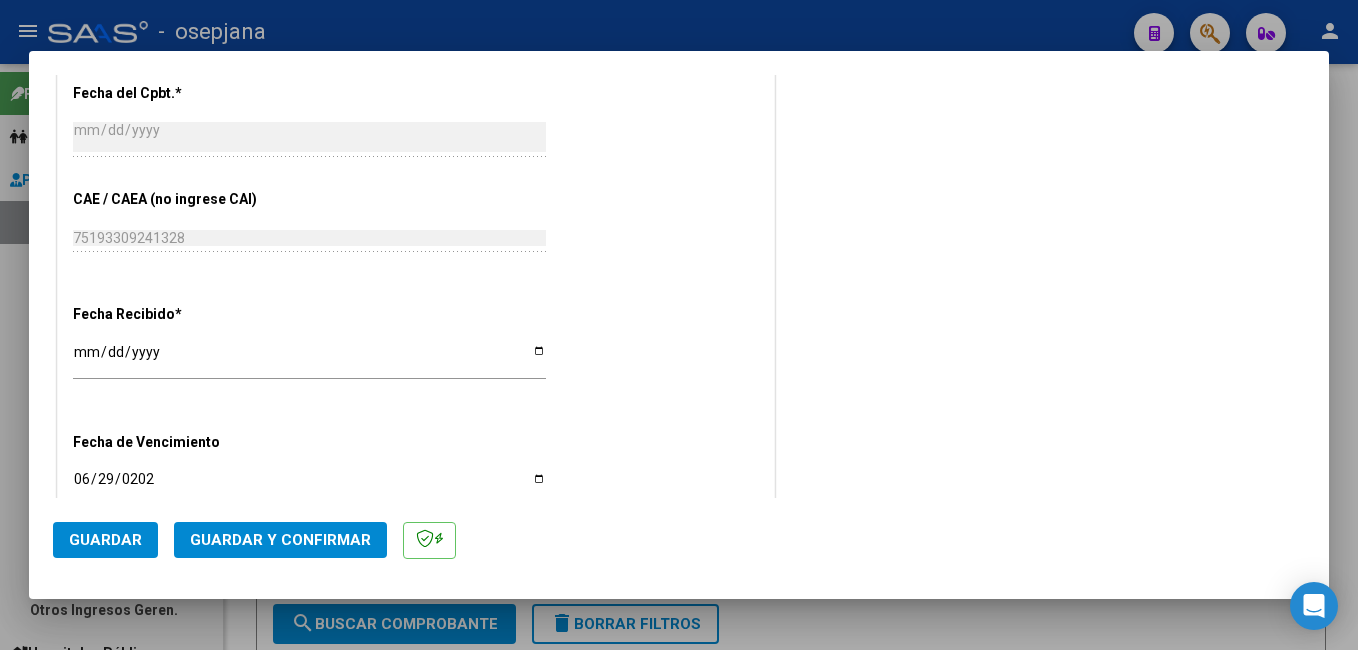 type on "[DATE]" 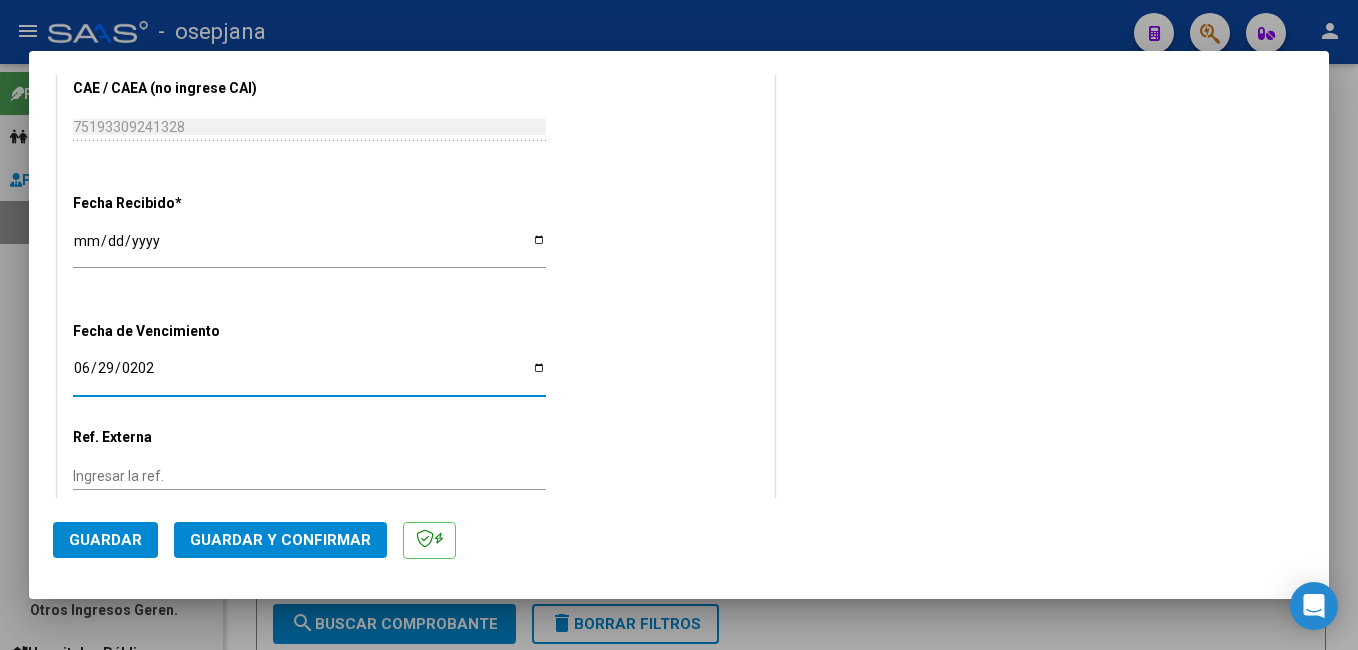 scroll, scrollTop: 1111, scrollLeft: 0, axis: vertical 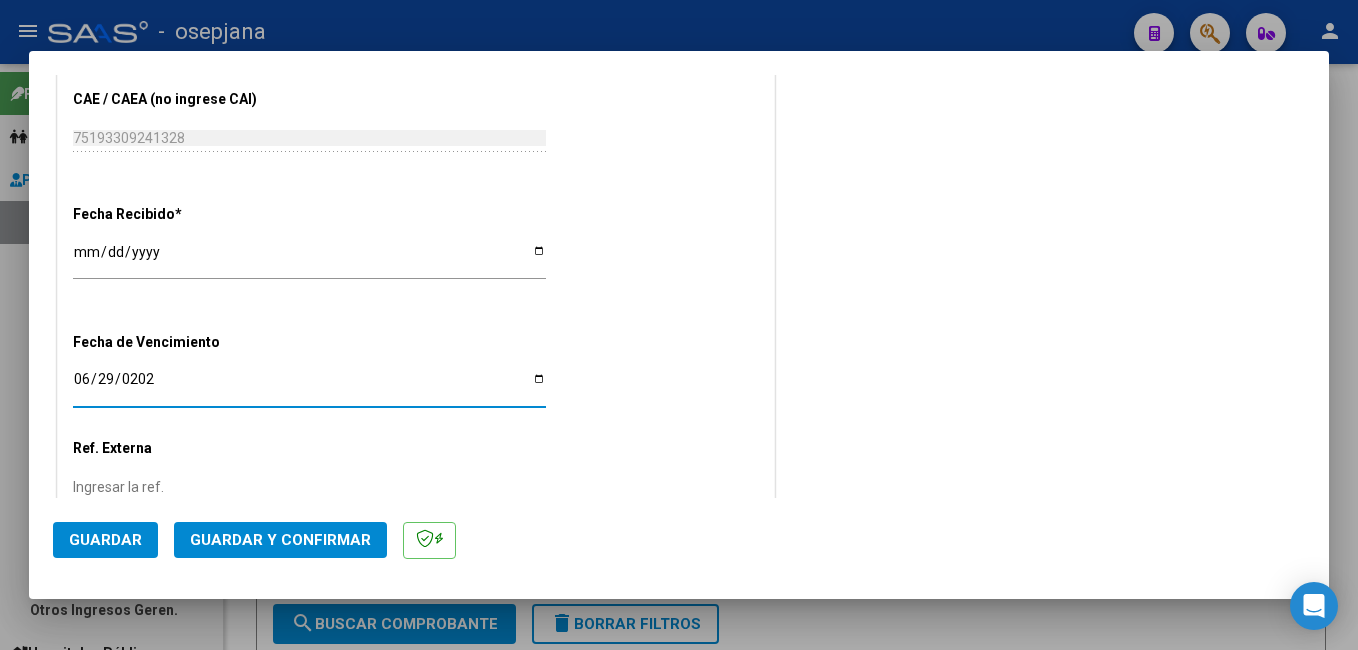 click on "Ingresar la ref." at bounding box center (309, 487) 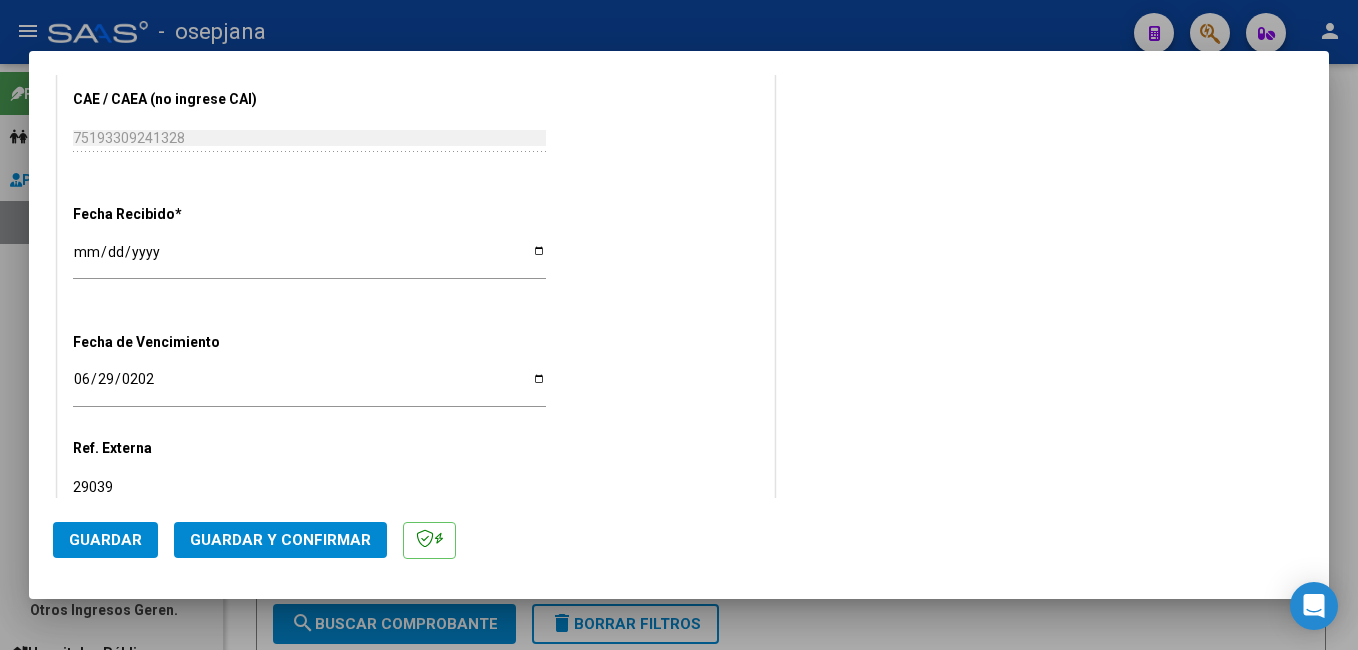 type on "29039" 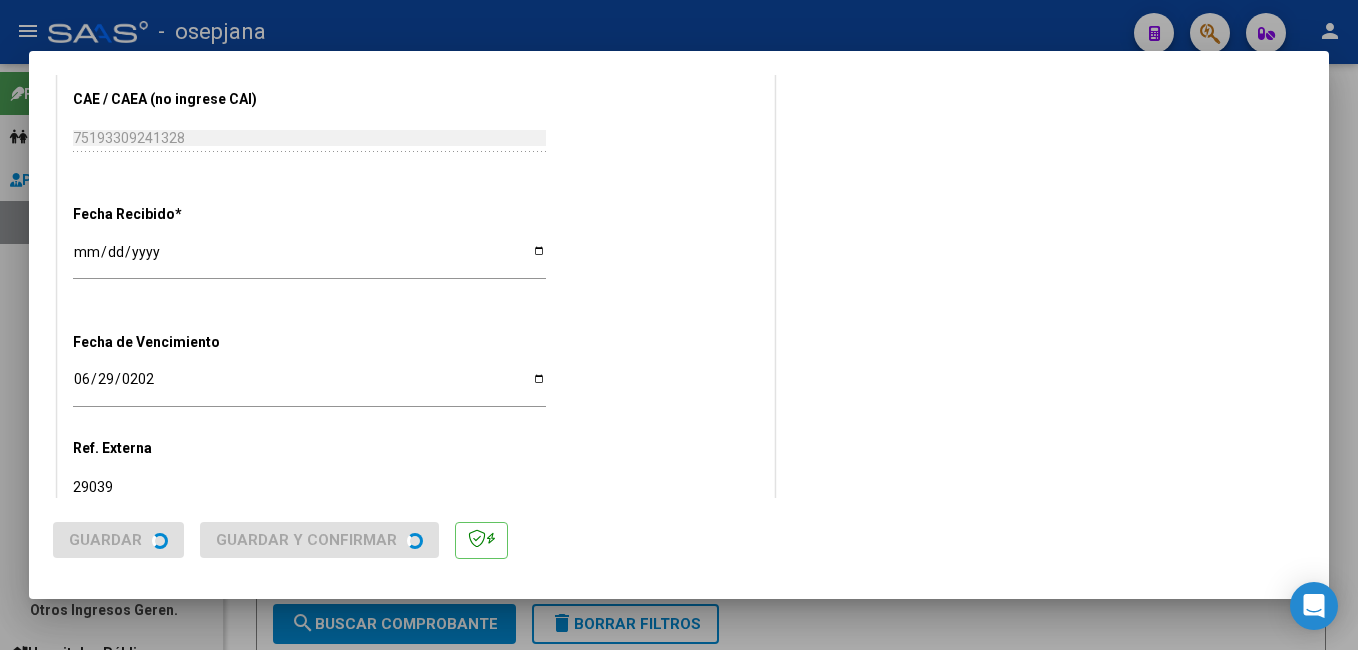 scroll, scrollTop: 0, scrollLeft: 0, axis: both 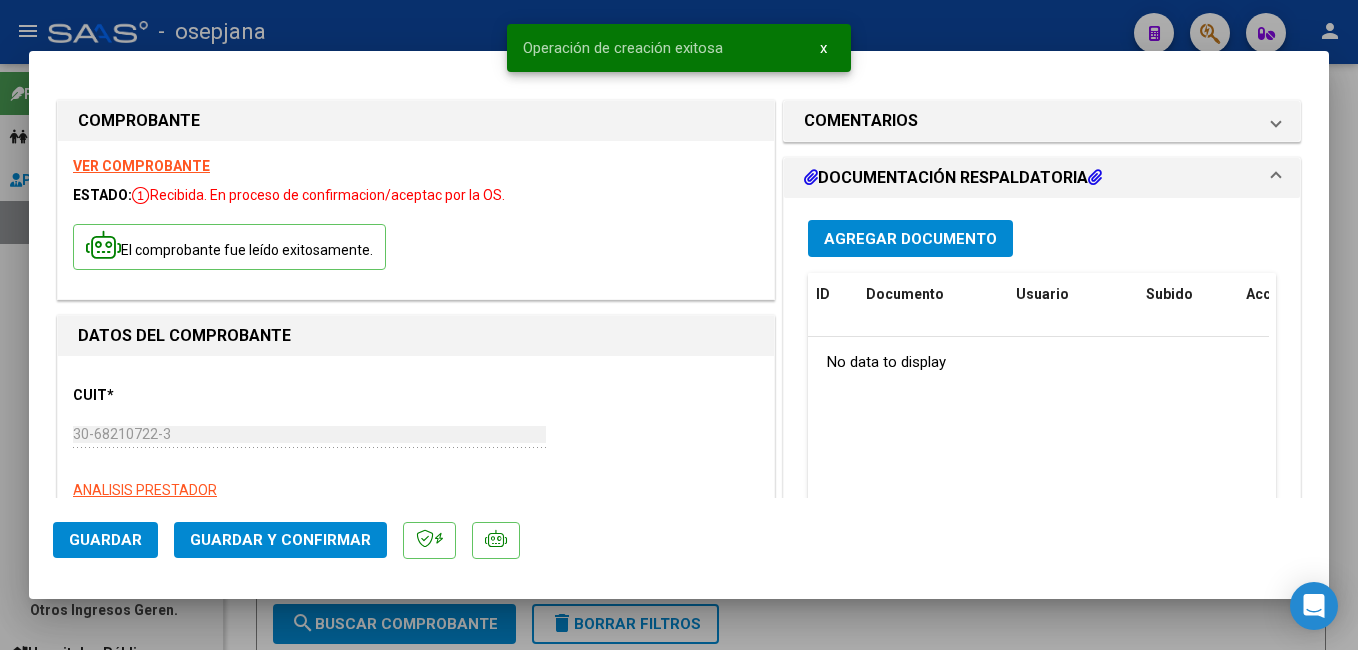 click on "Agregar Documento" at bounding box center [910, 239] 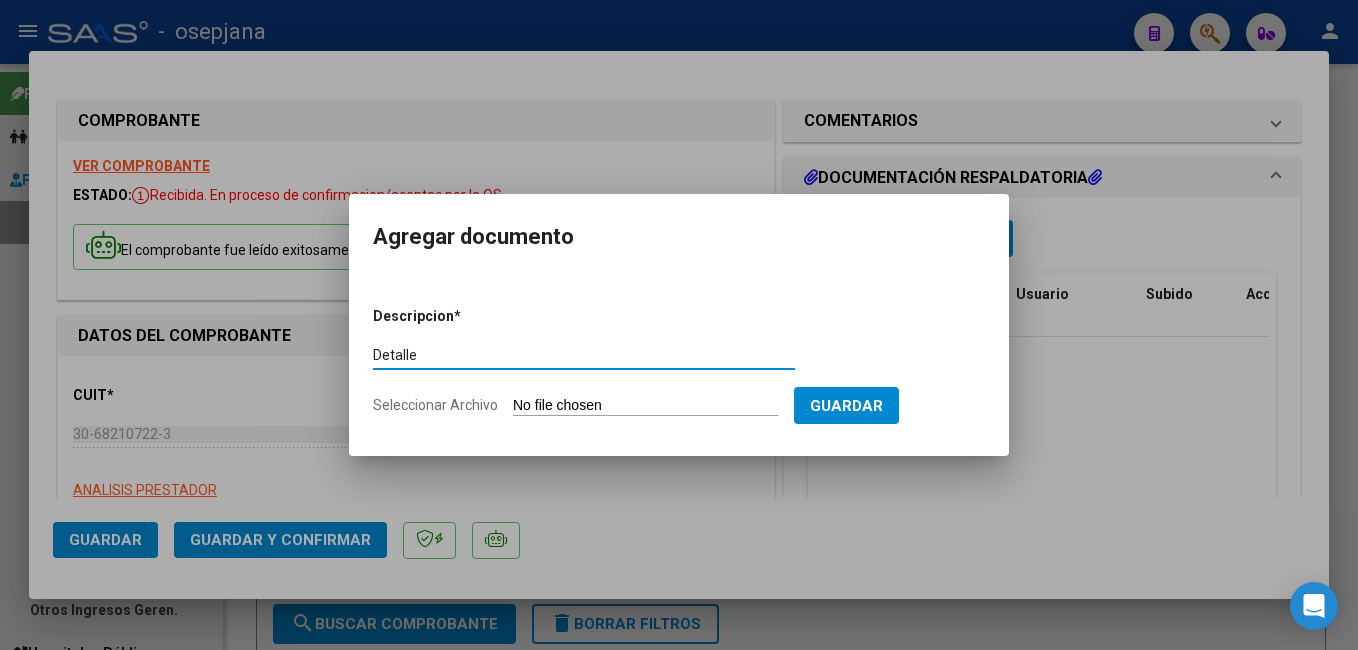 type on "Detalle" 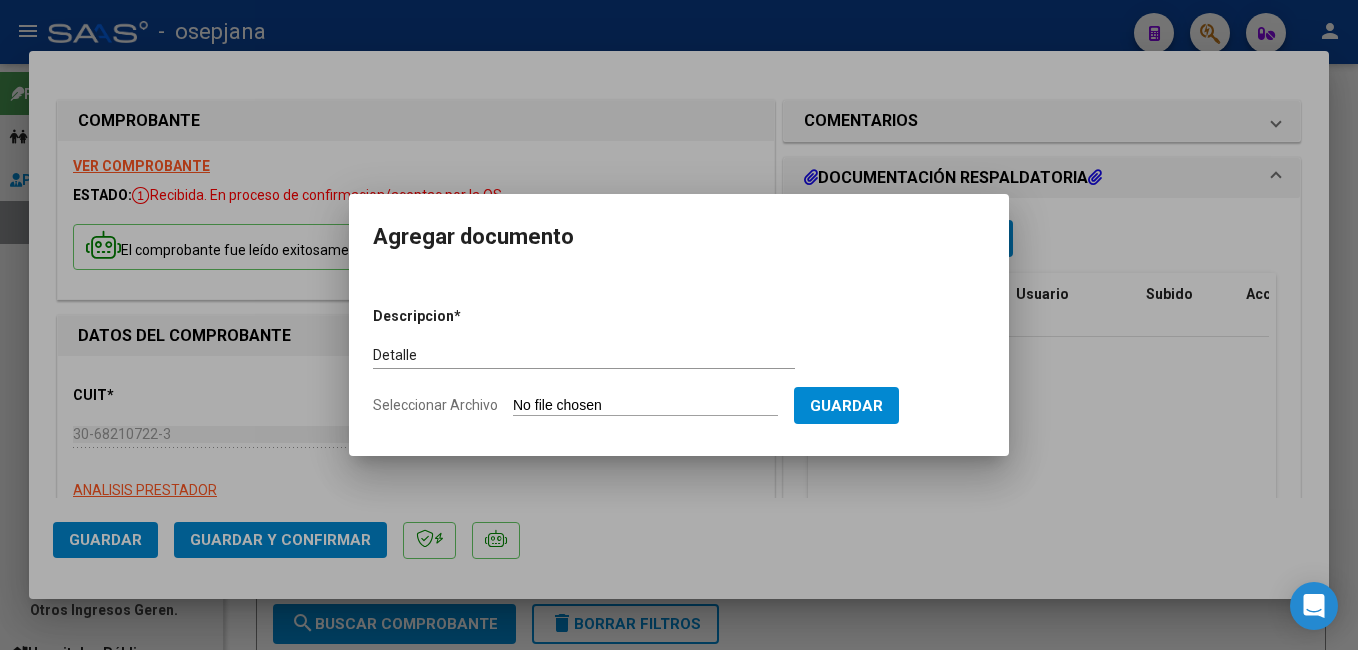 type on "C:\fakepath\FC. 173857.pdf" 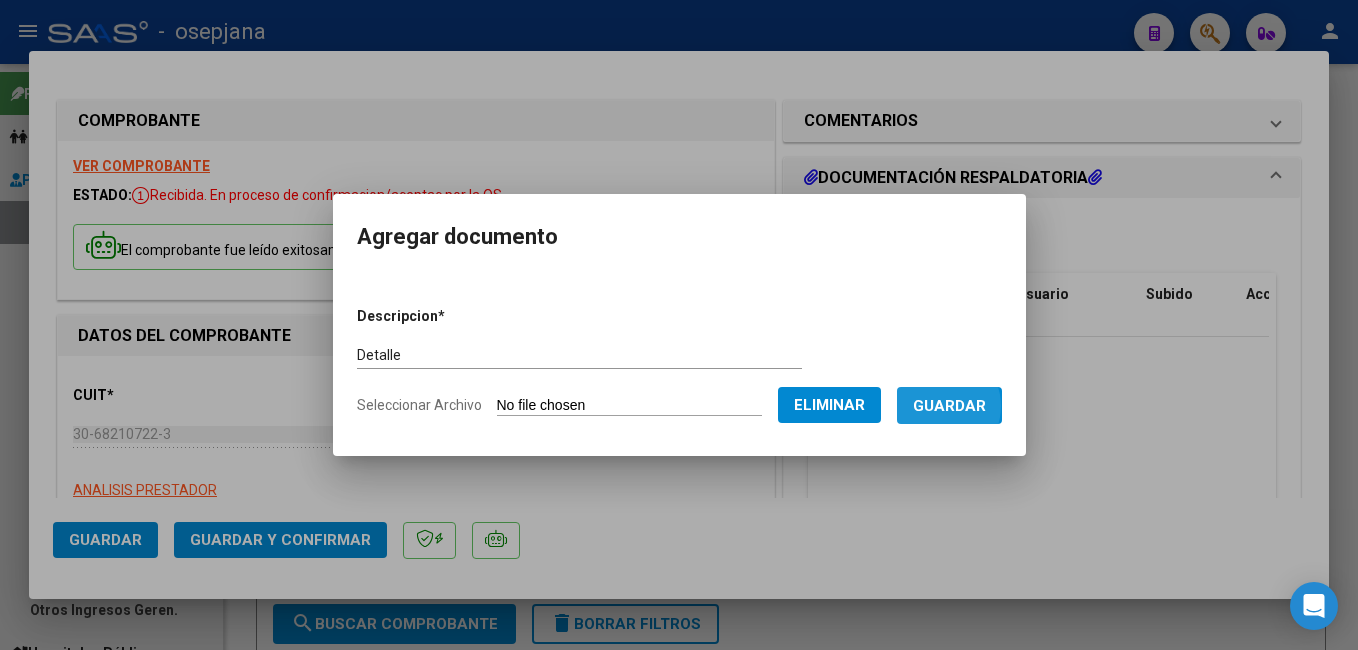 click on "Guardar" at bounding box center [949, 406] 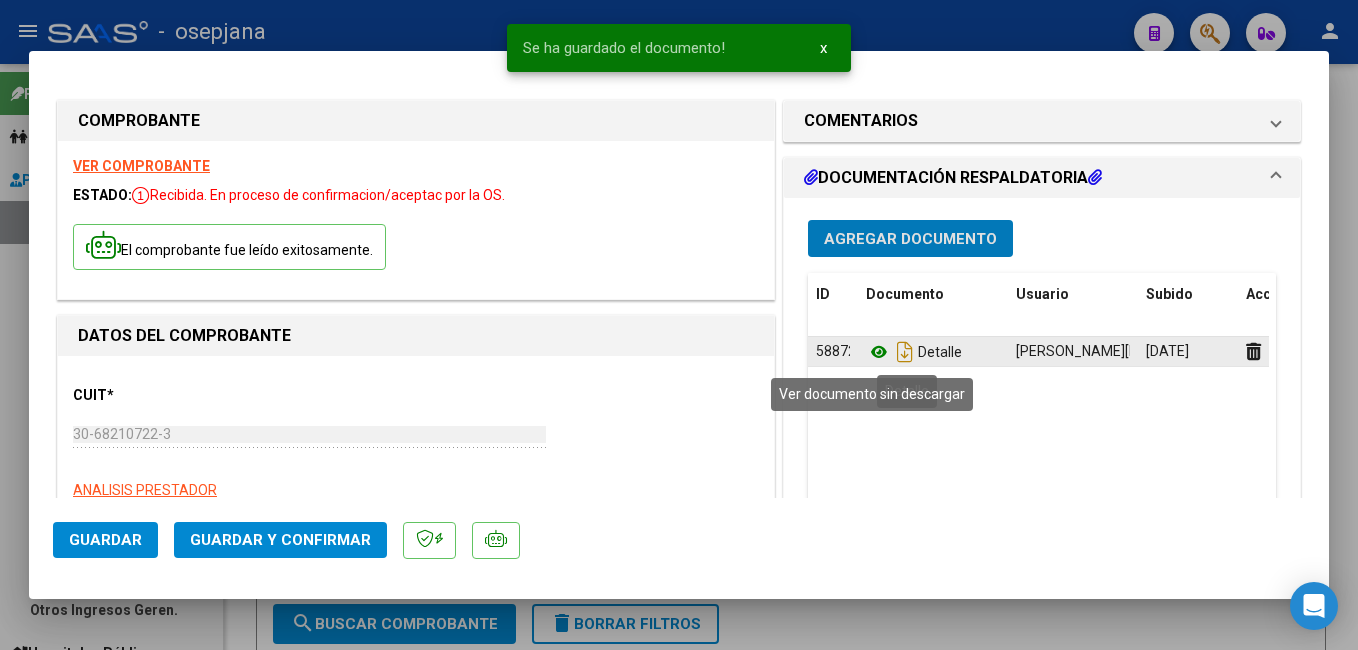 click 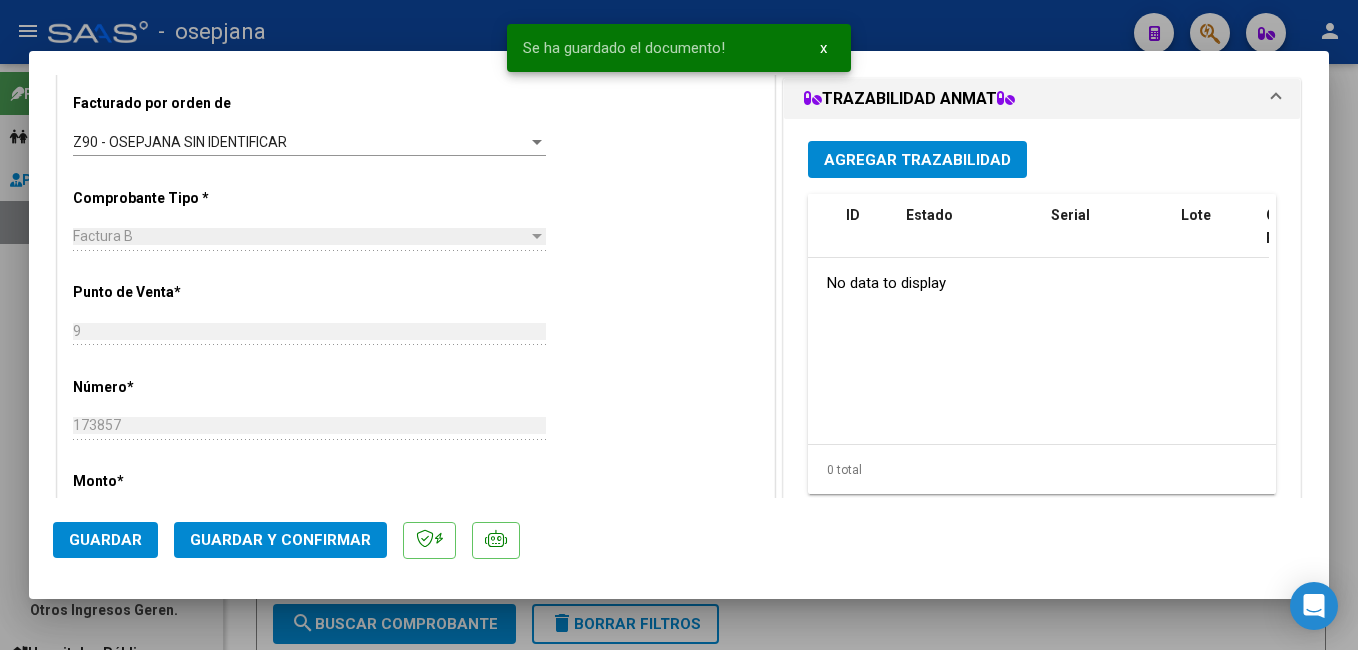 scroll, scrollTop: 574, scrollLeft: 0, axis: vertical 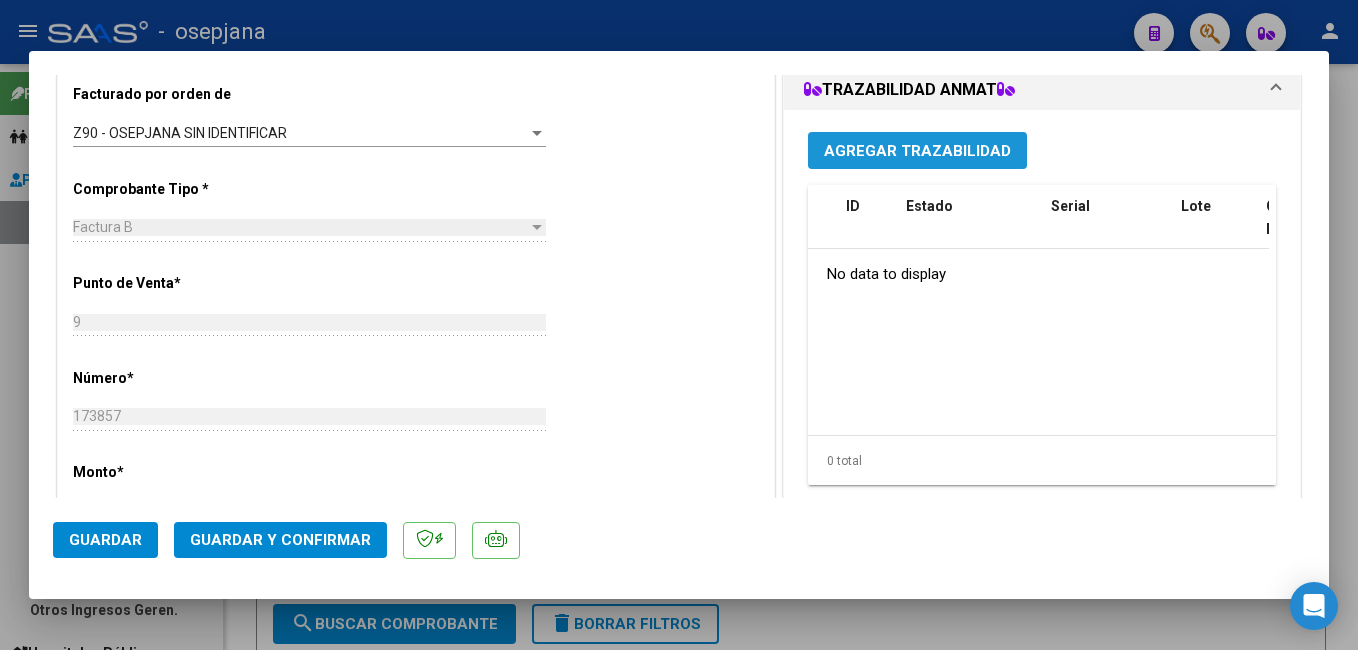 click on "Agregar Trazabilidad" at bounding box center [917, 151] 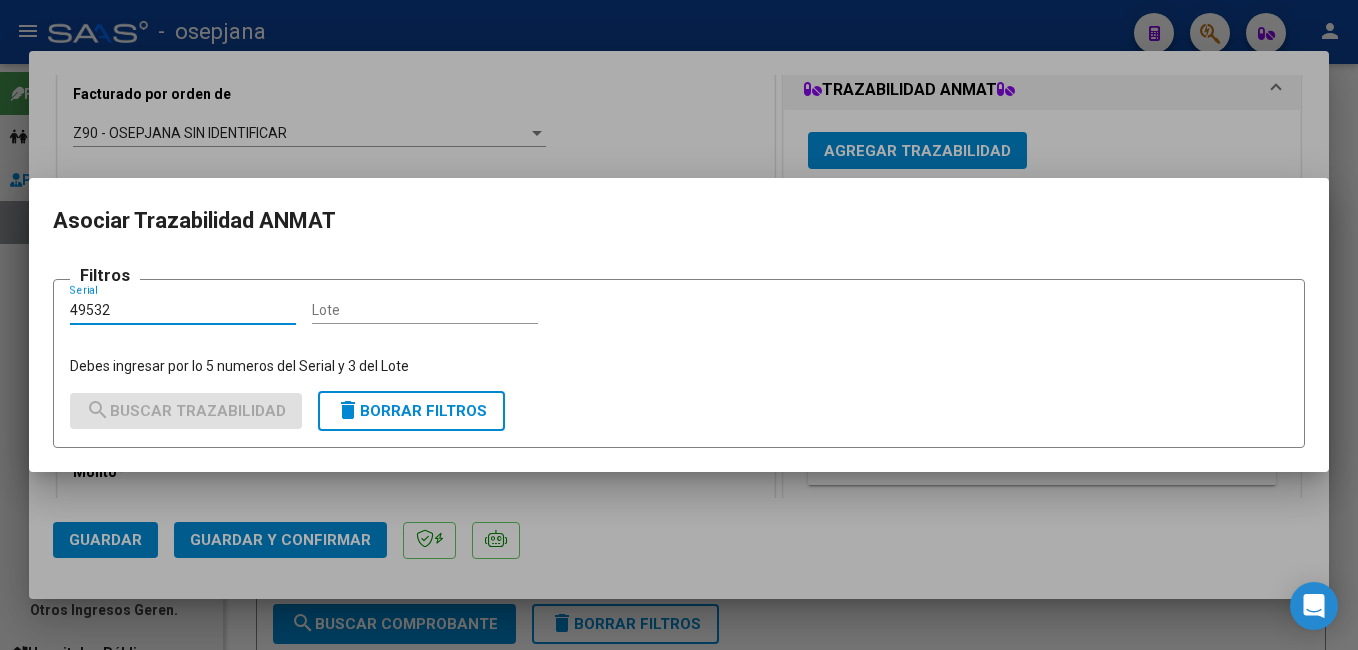 type on "49532" 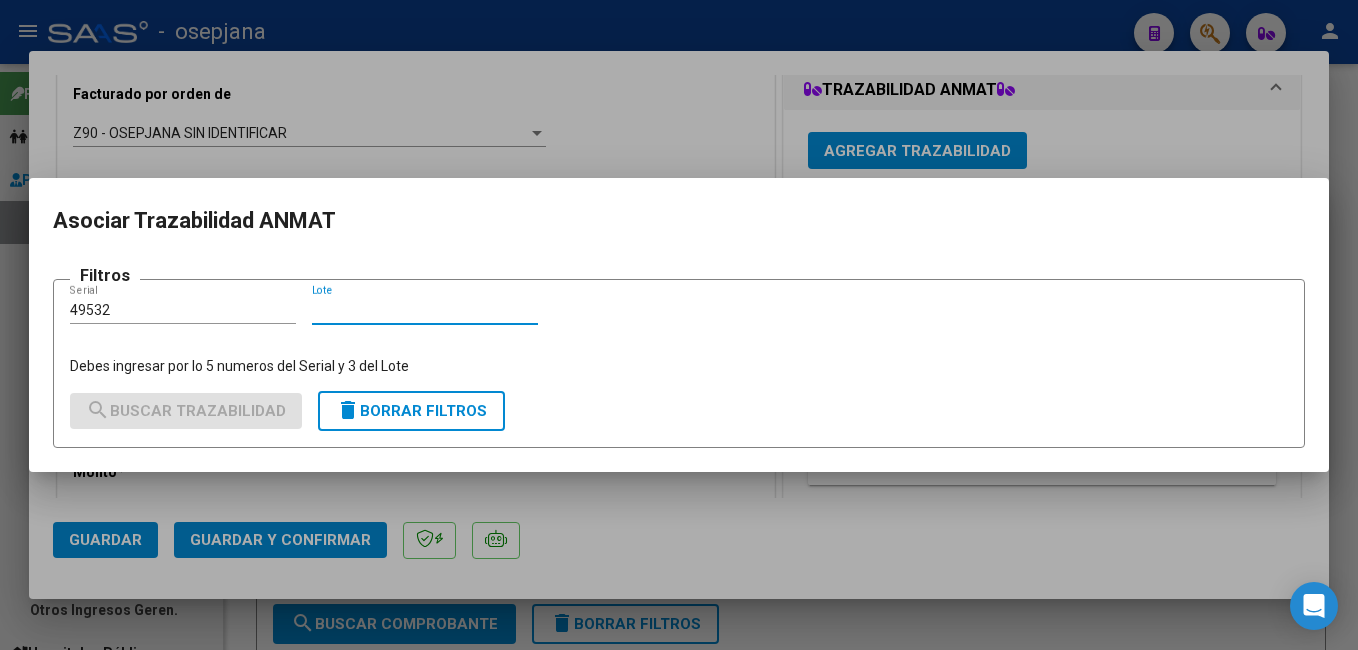 type on "0" 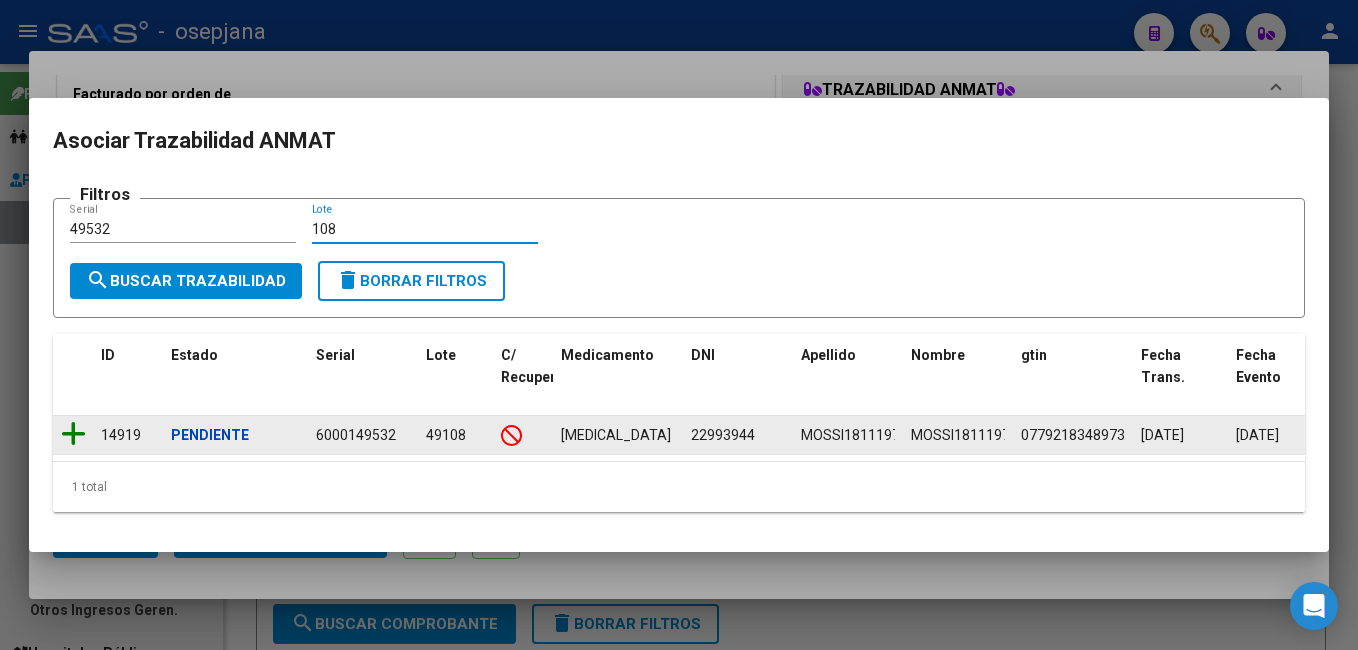 type on "108" 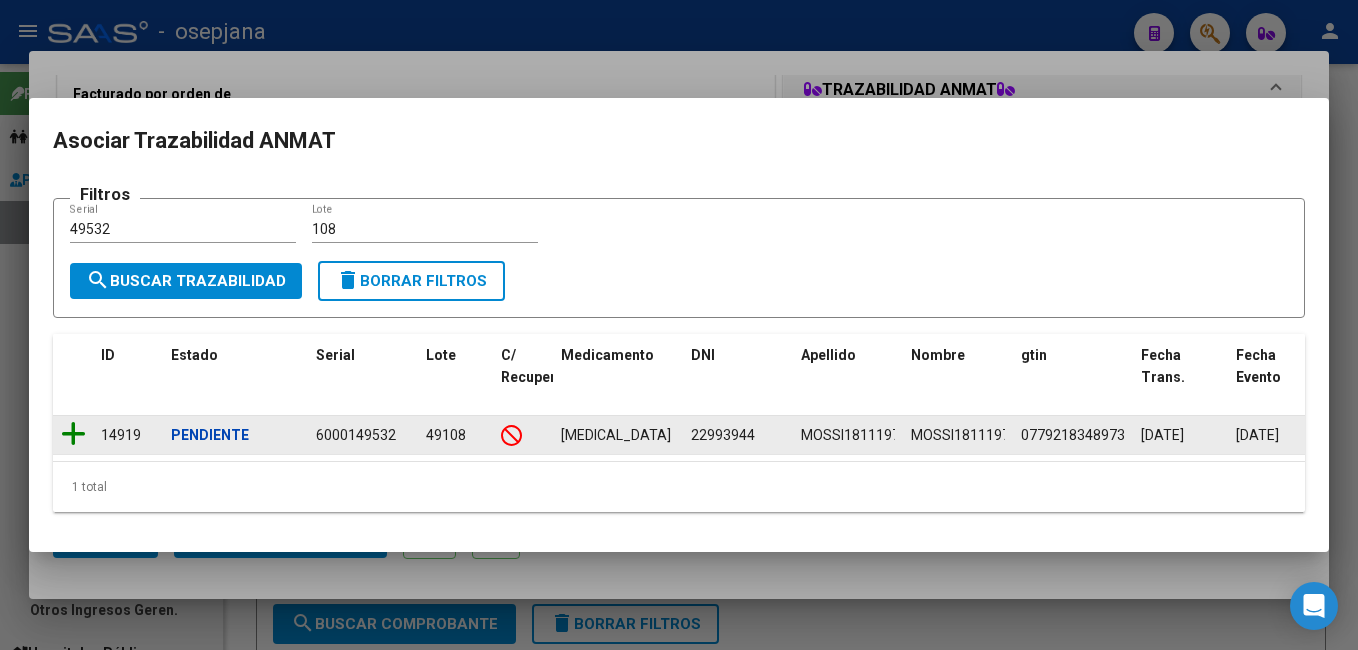 click 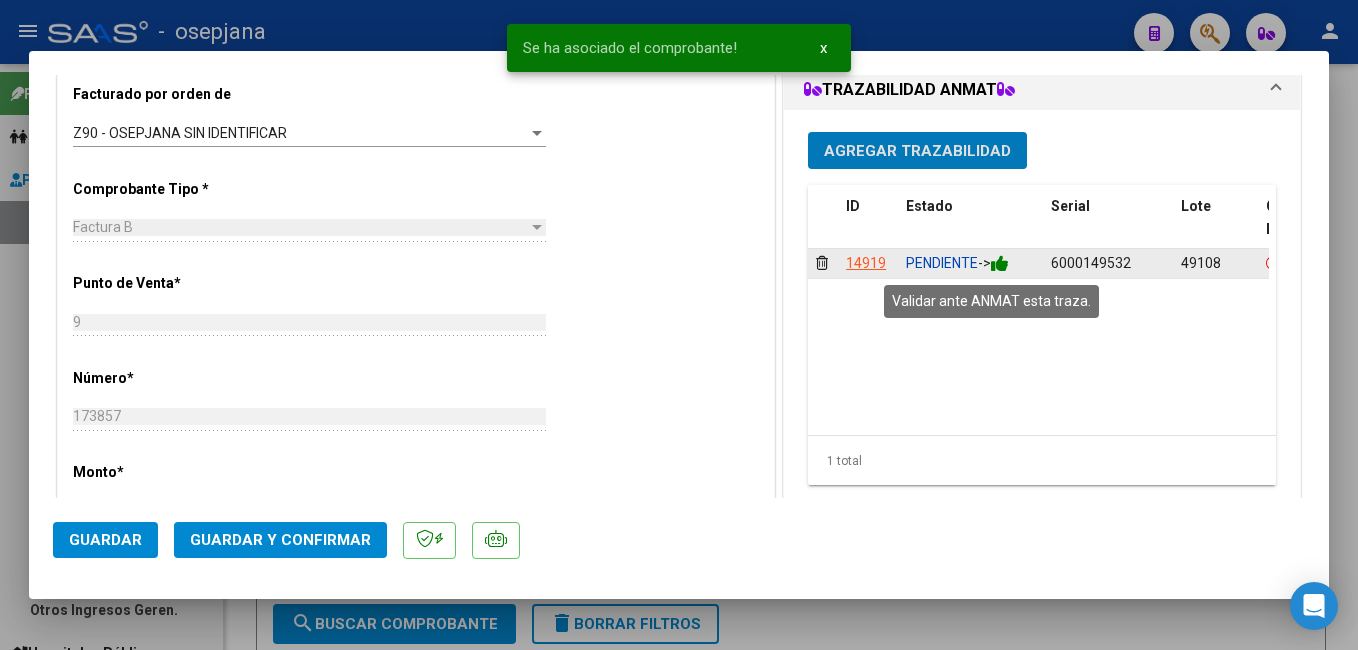 click 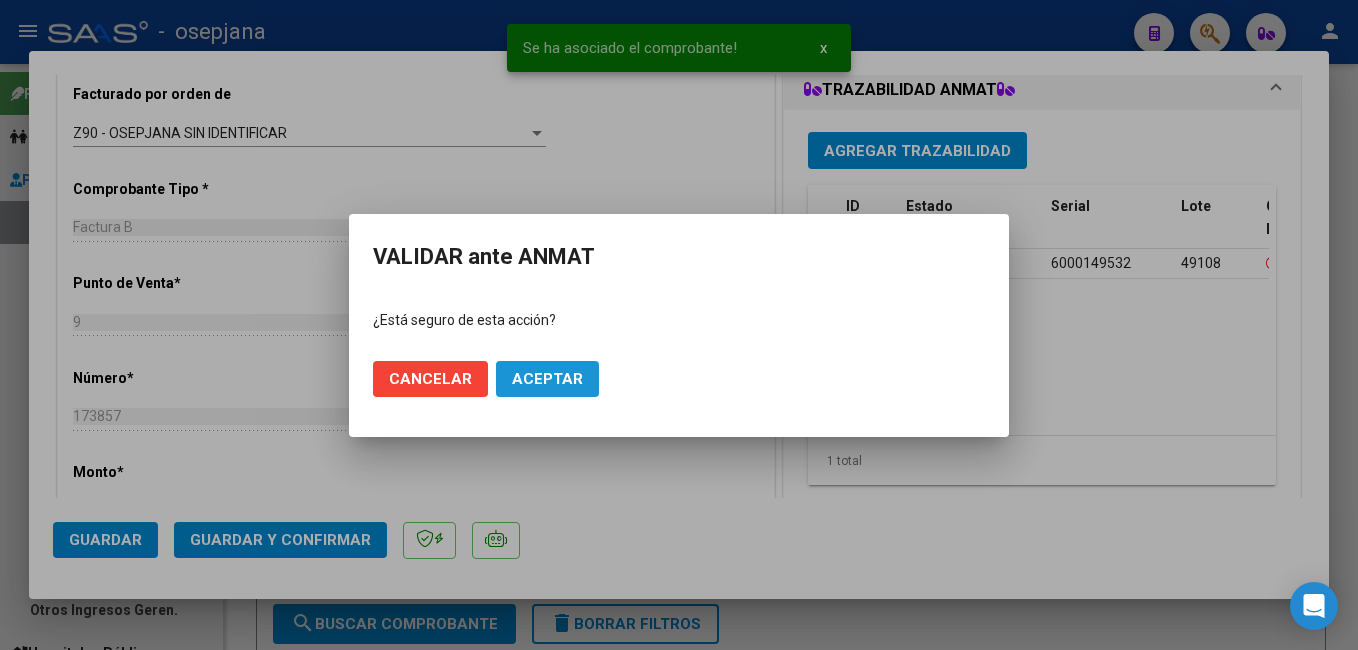 drag, startPoint x: 555, startPoint y: 381, endPoint x: 433, endPoint y: 368, distance: 122.69067 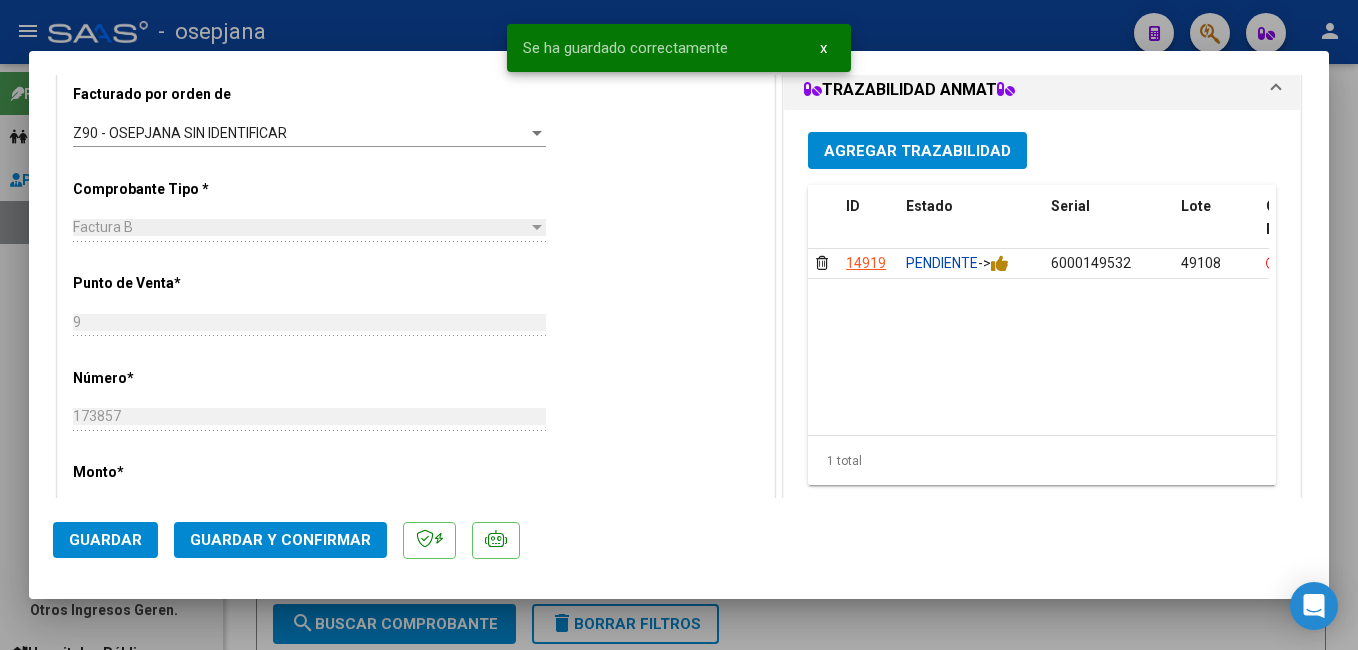 click on "Guardar y Confirmar" 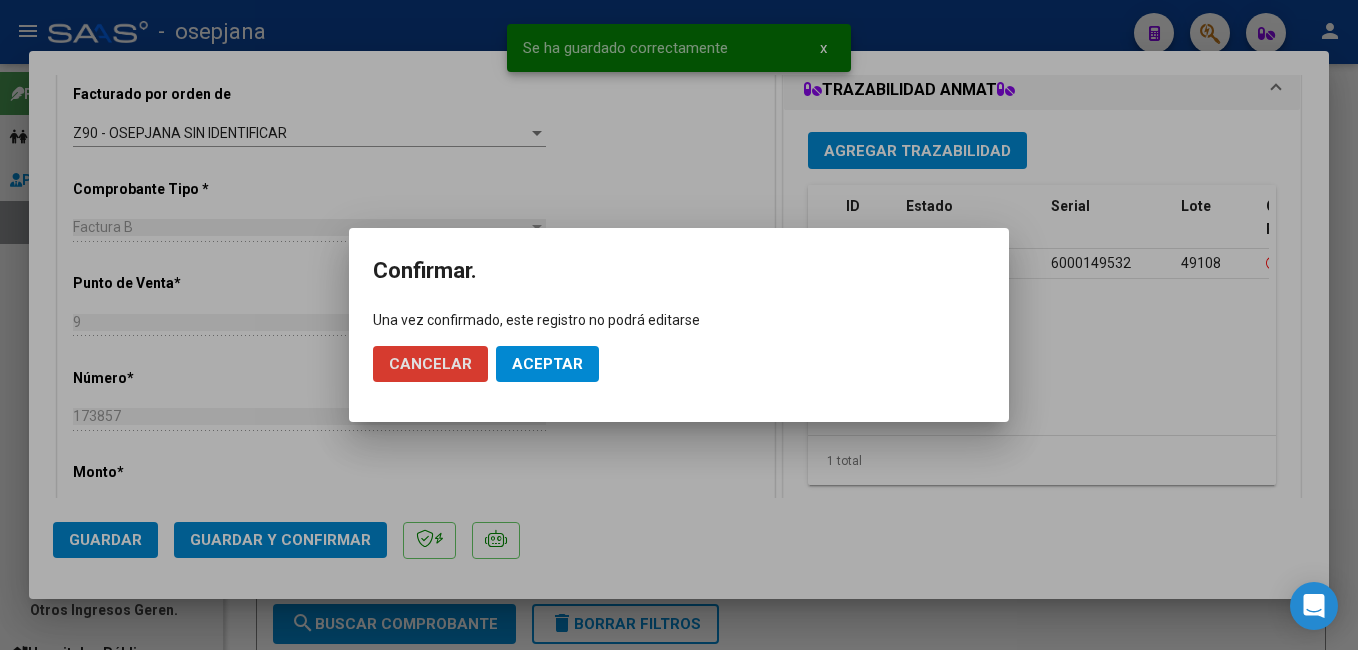 click on "Aceptar" 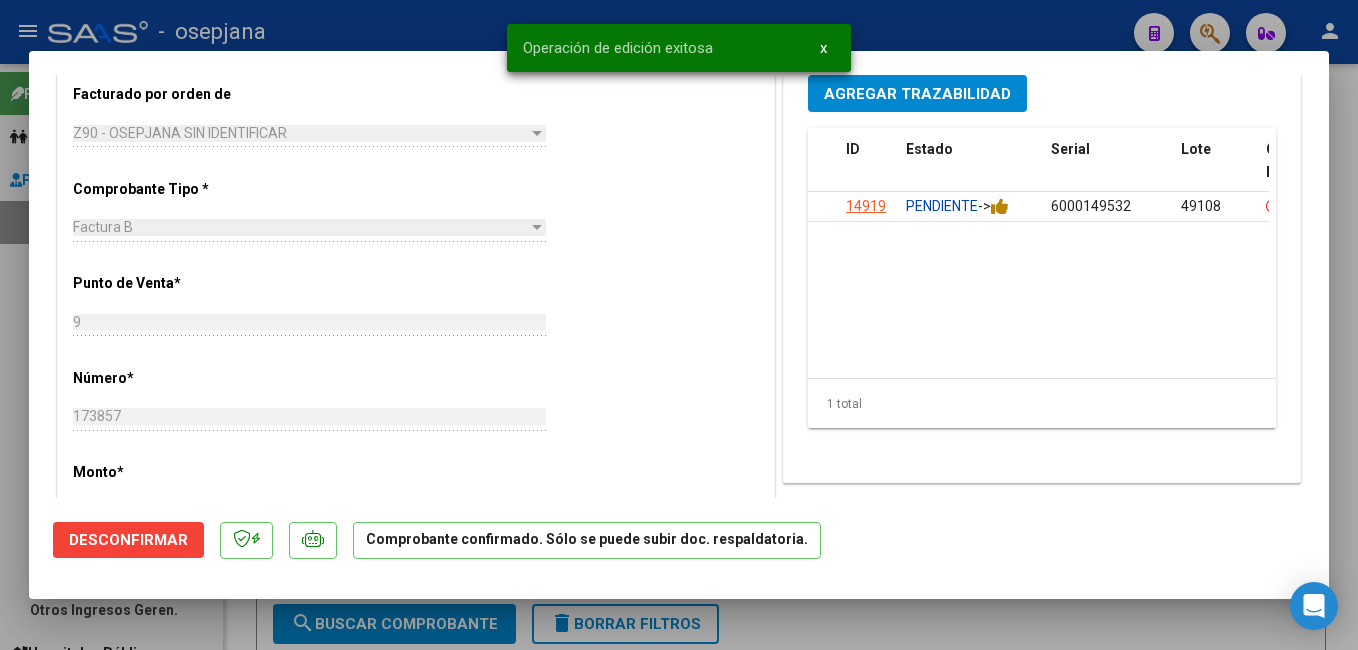 click at bounding box center (679, 325) 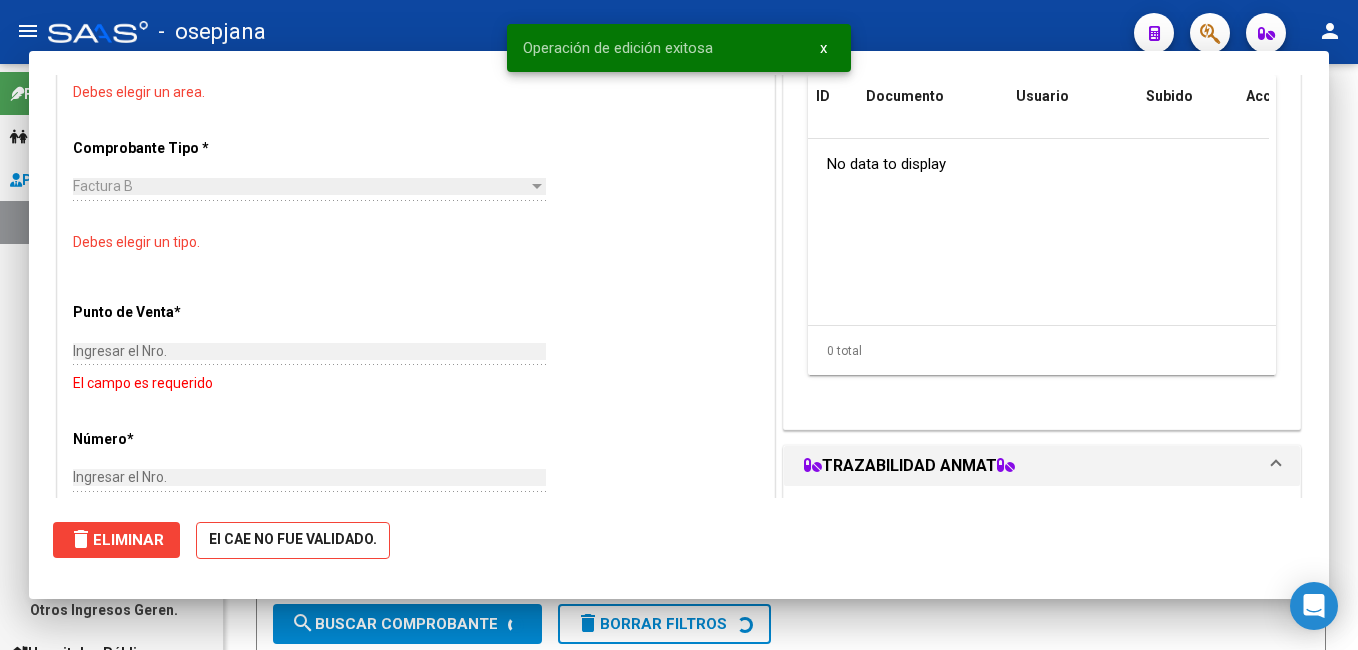 scroll, scrollTop: 0, scrollLeft: 0, axis: both 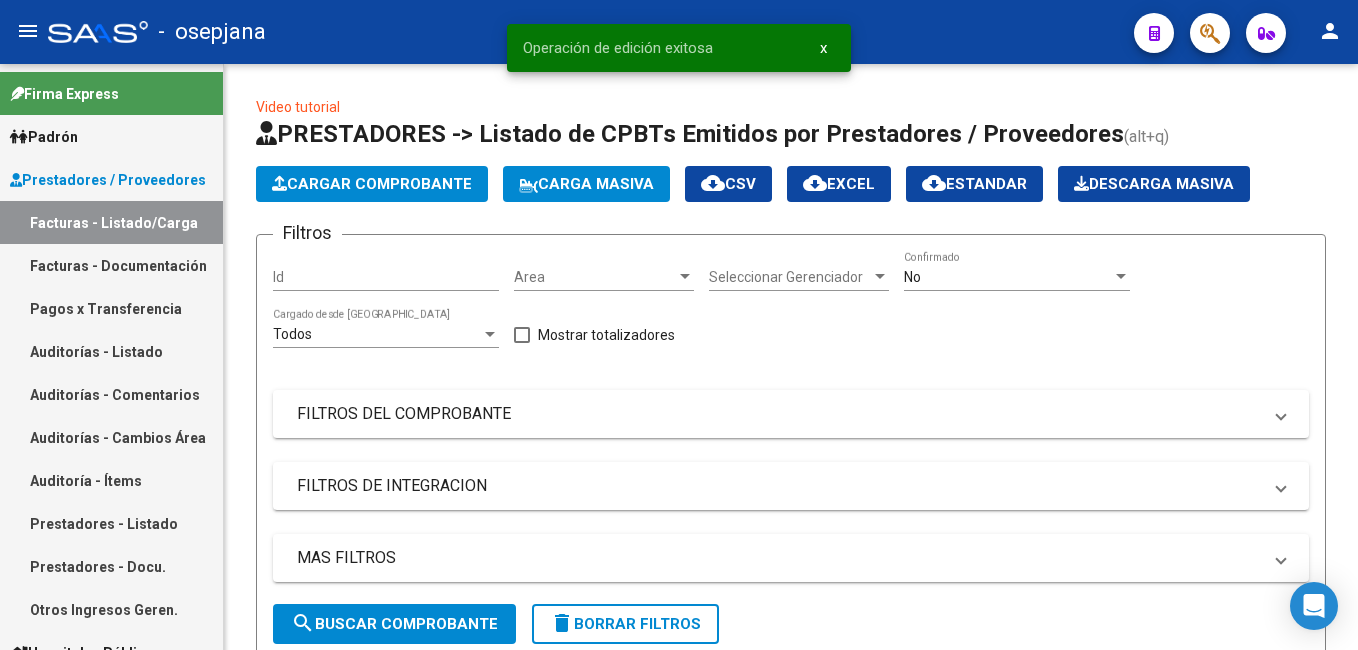 click on "Pagos x Transferencia" at bounding box center (111, 308) 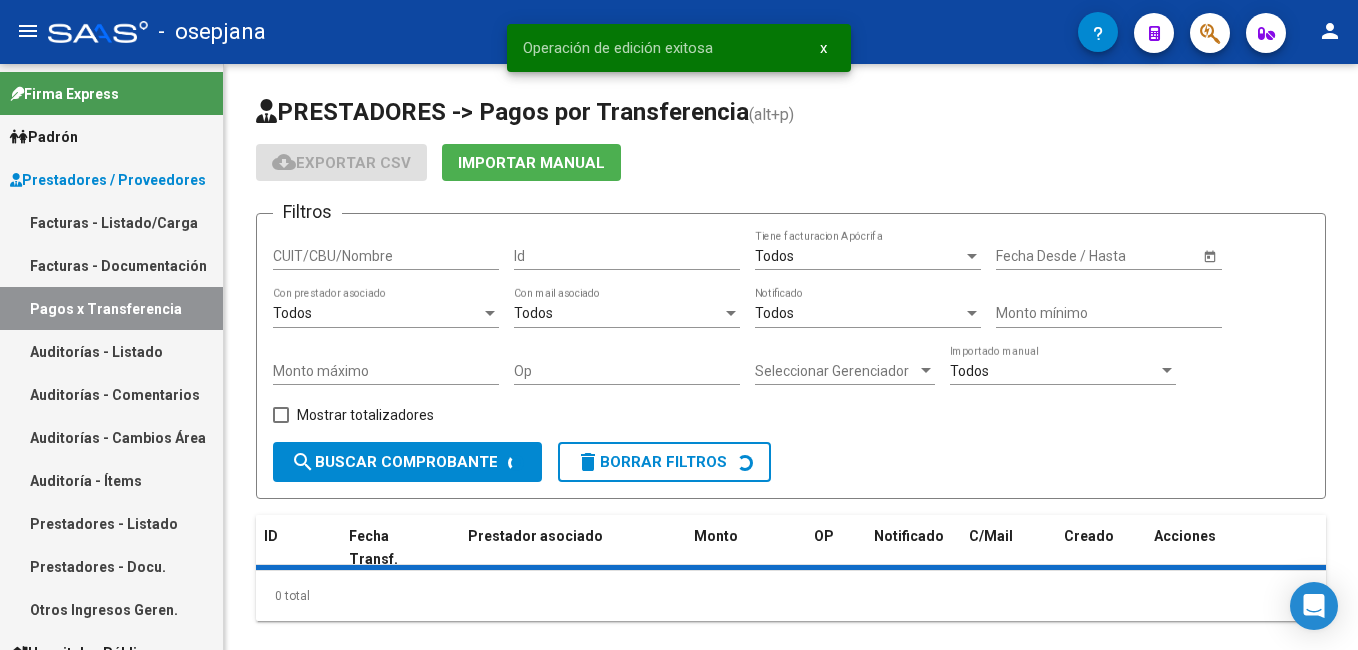 click on "Auditorías - Listado" at bounding box center (111, 351) 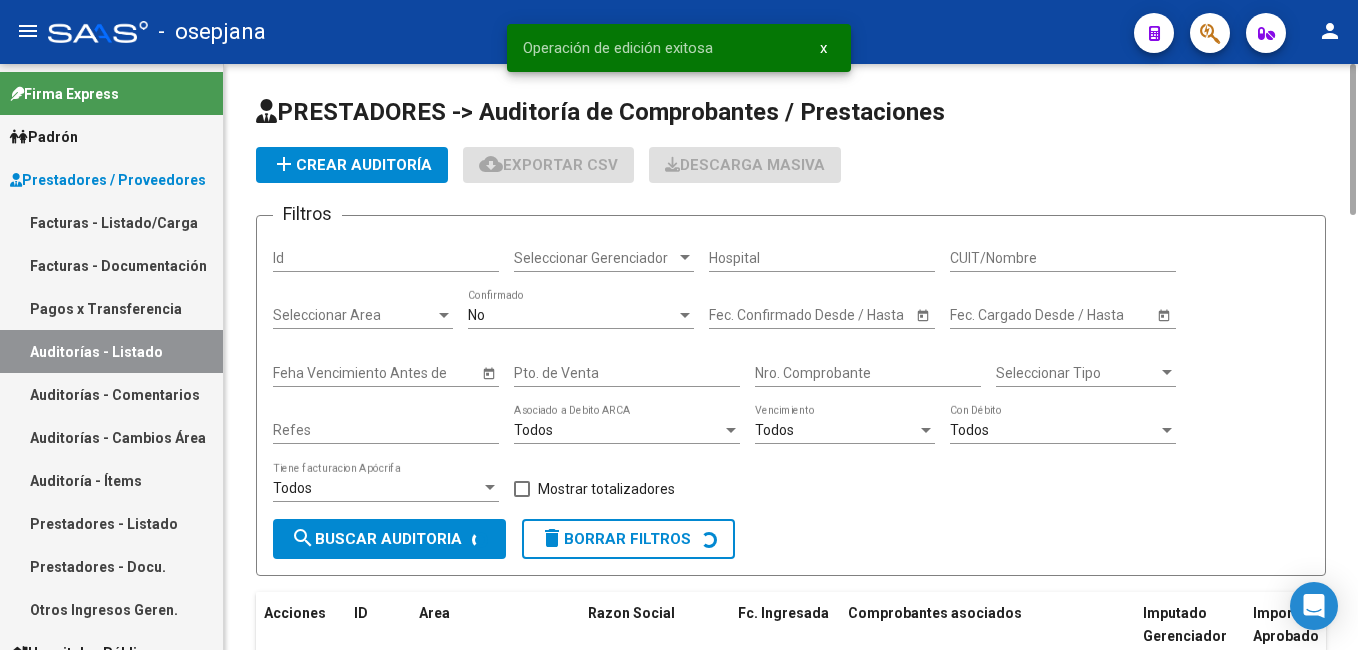 click on "add  Crear Auditoría" 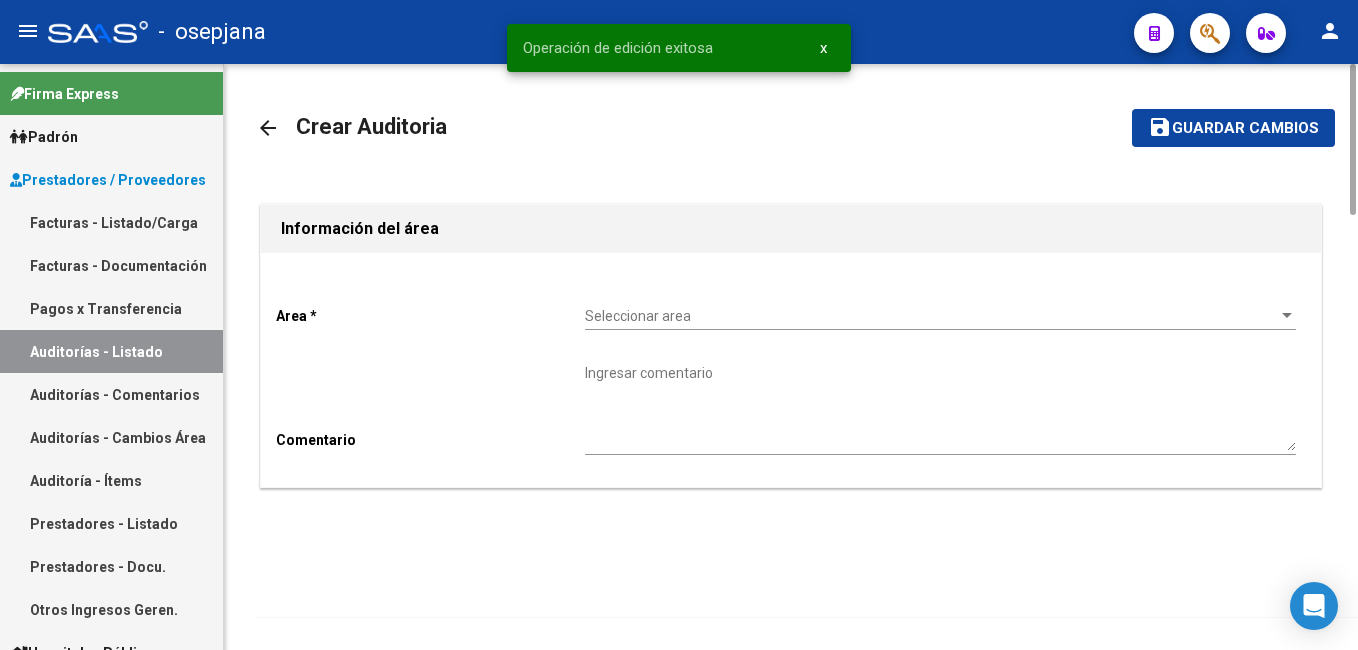 click on "Seleccionar area" at bounding box center [931, 316] 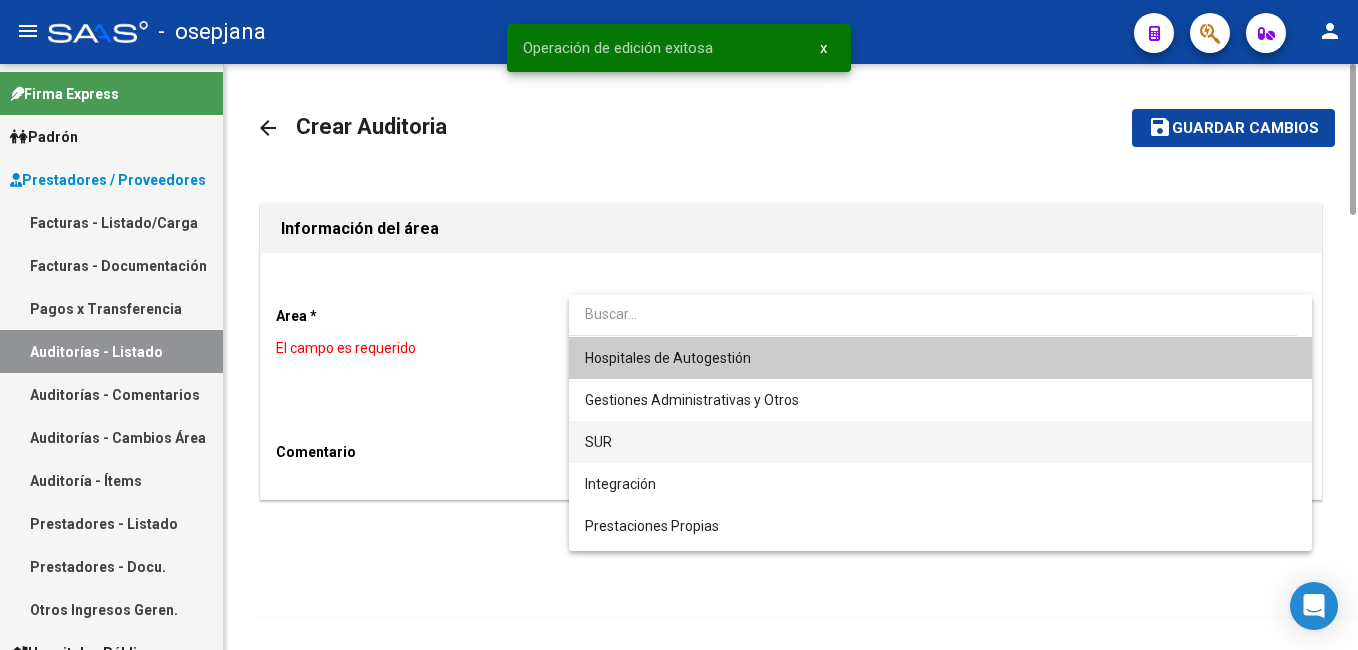 drag, startPoint x: 650, startPoint y: 443, endPoint x: 473, endPoint y: 496, distance: 184.76471 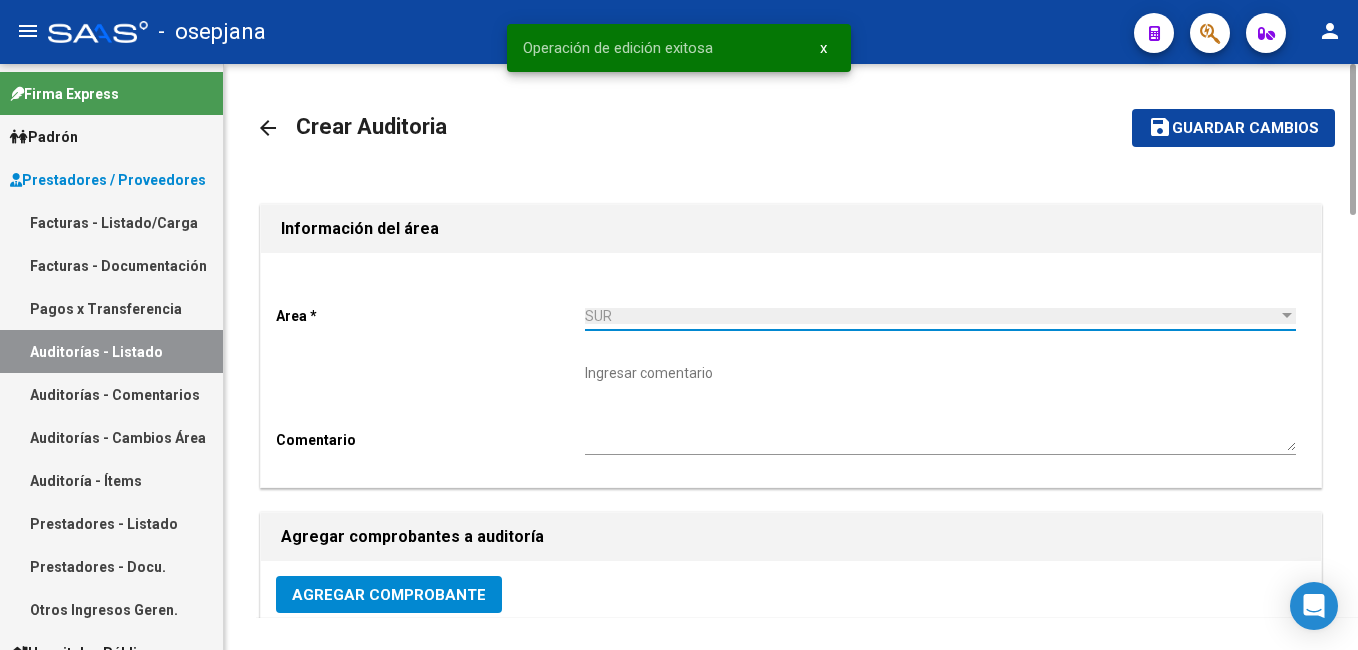 click on "Agregar Comprobante" 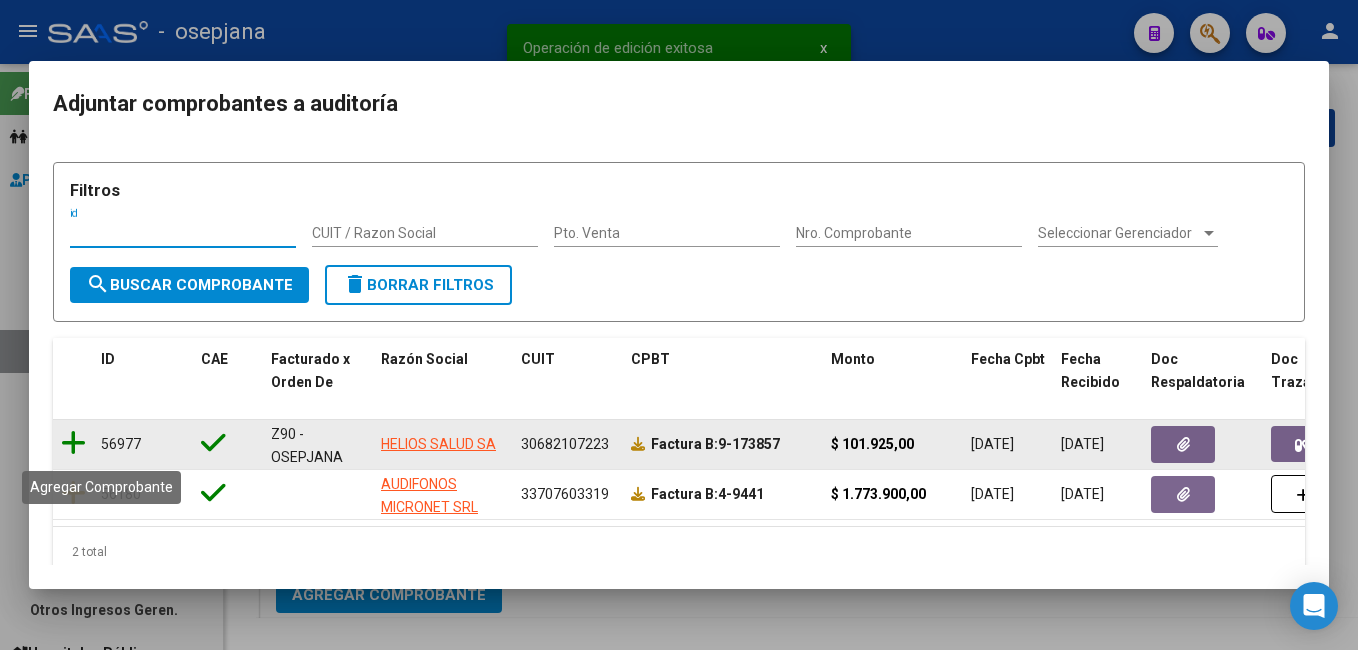 click 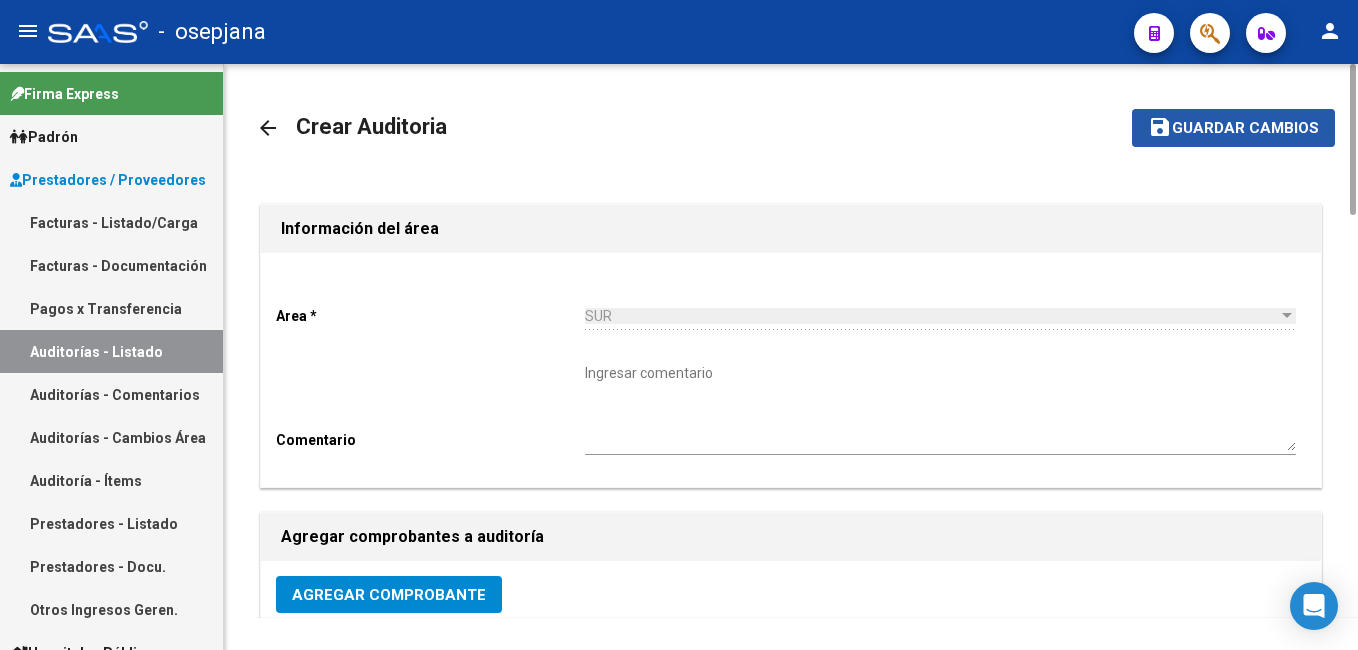 click on "Guardar cambios" 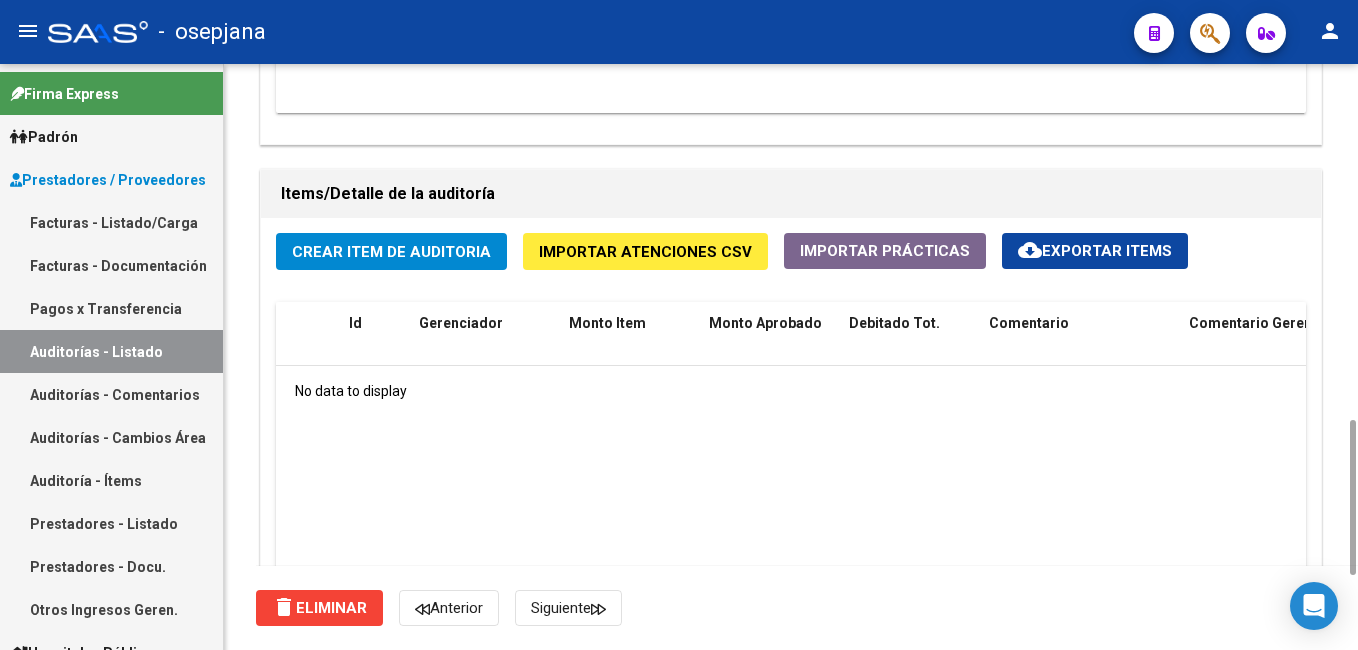 drag, startPoint x: 1353, startPoint y: 211, endPoint x: 1317, endPoint y: 539, distance: 329.9697 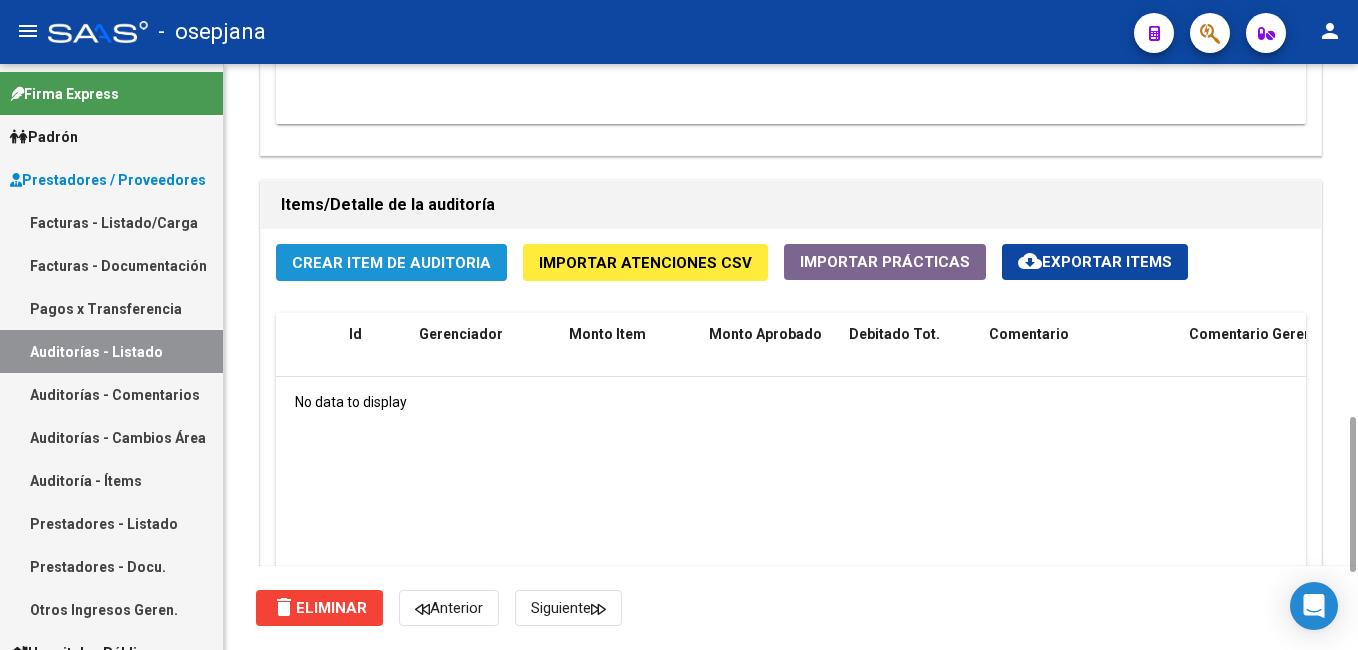 click on "Crear Item de Auditoria" 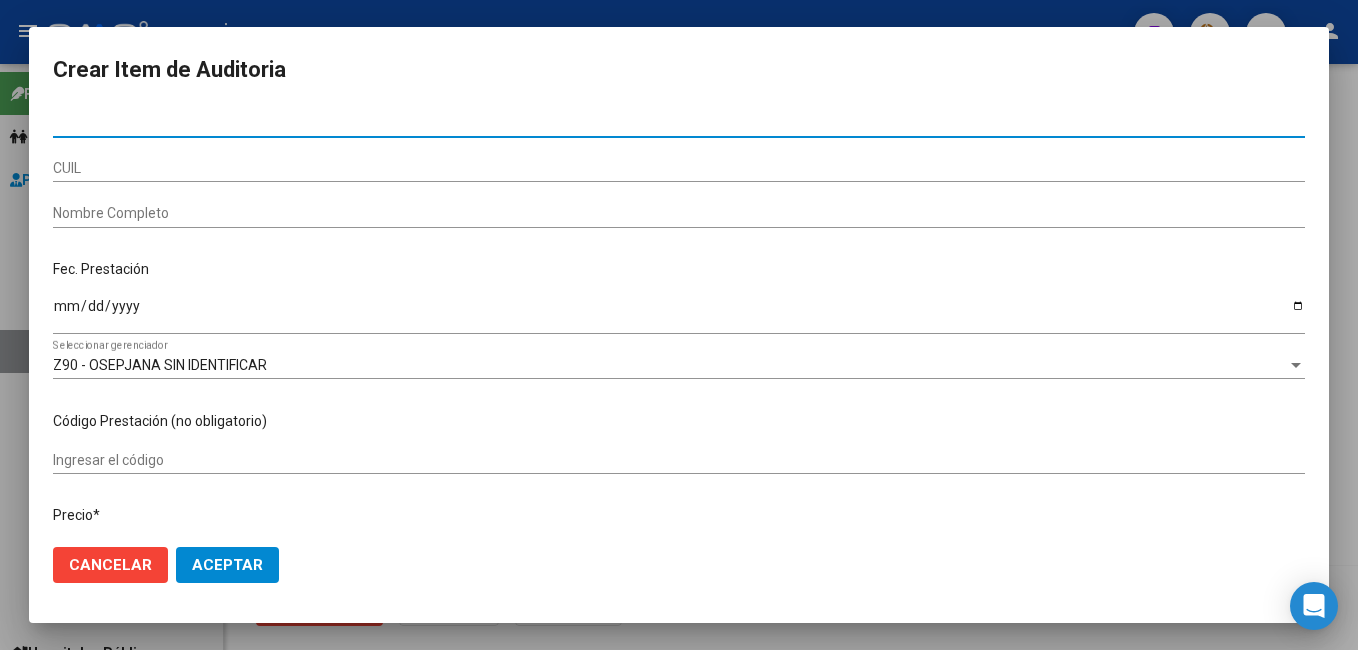 type on "22993944" 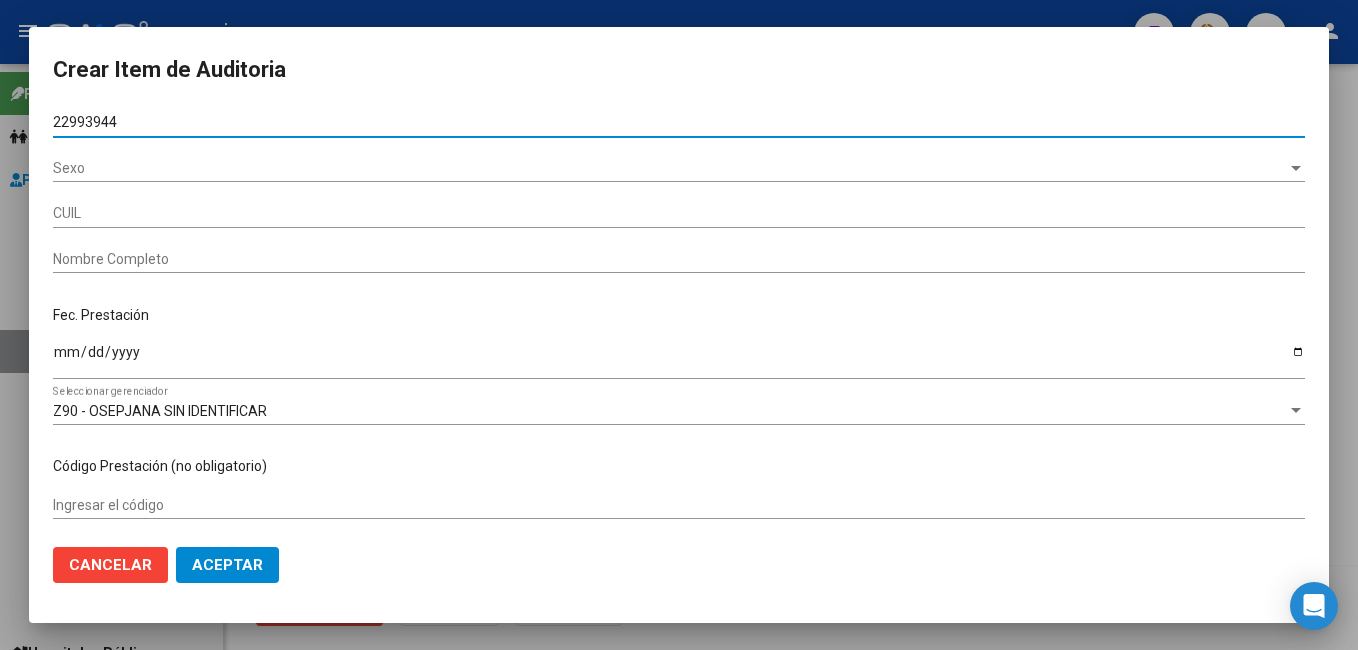 type on "20229939441" 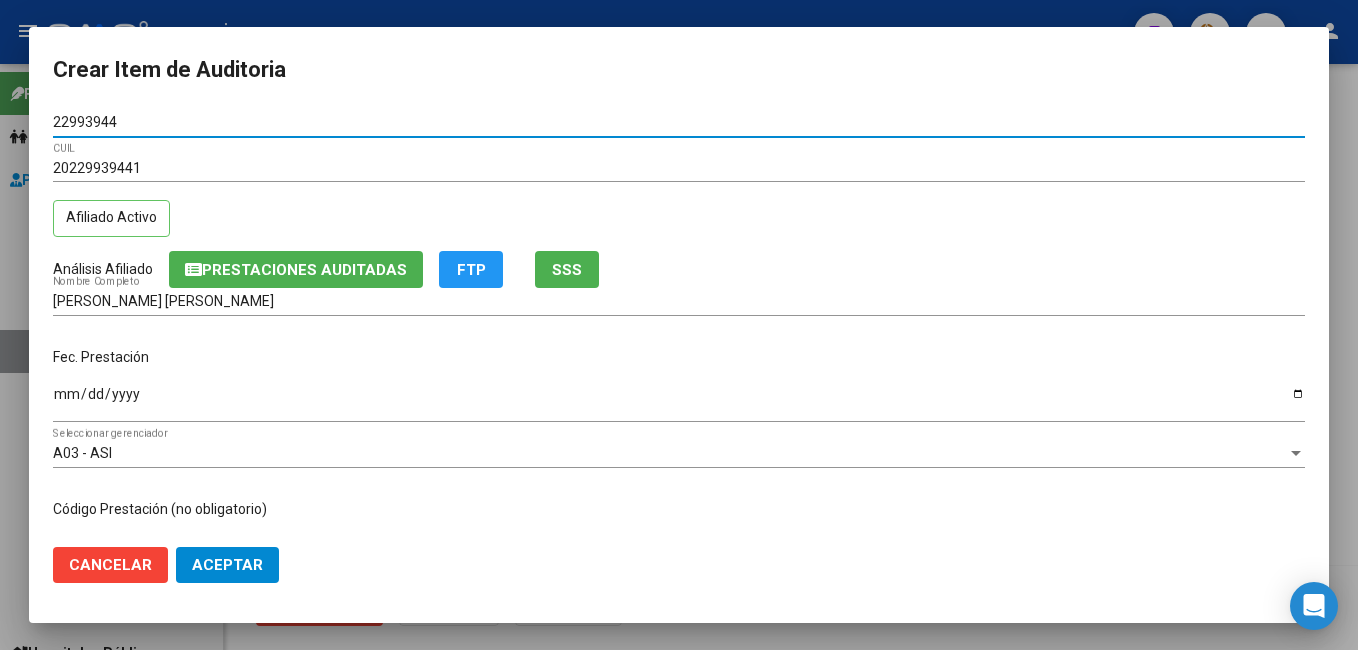 type on "22993944" 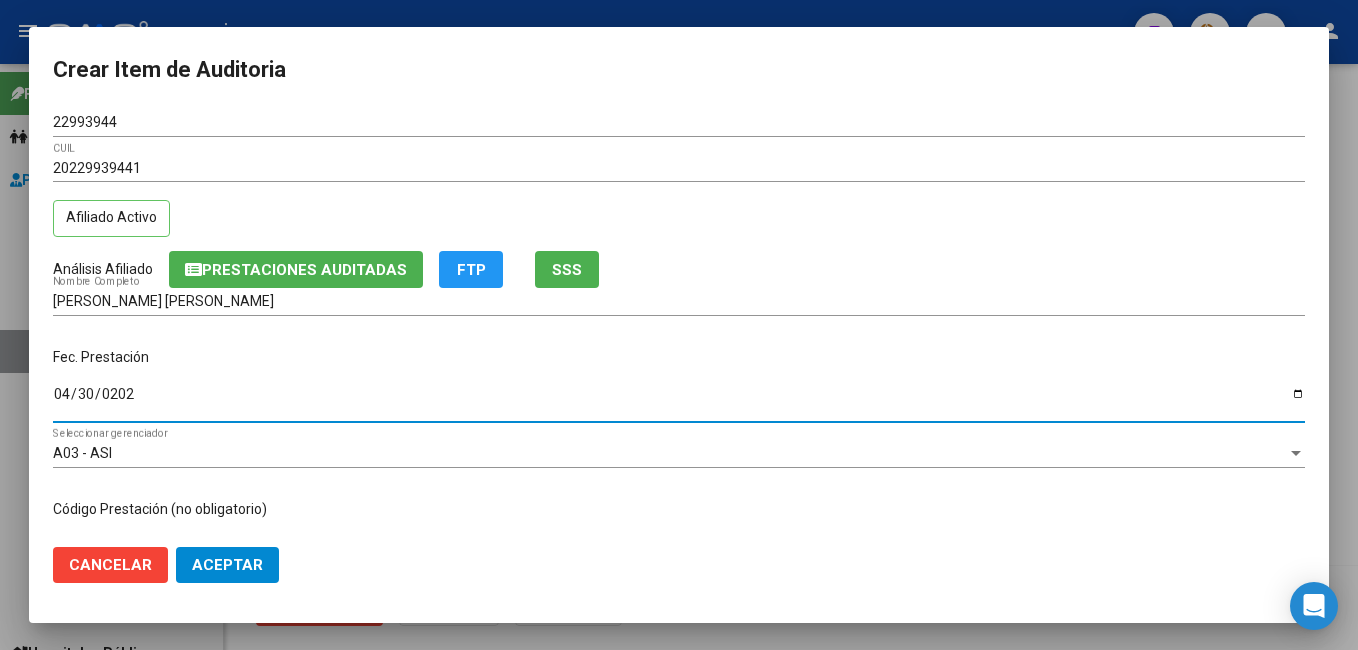 type on "[DATE]" 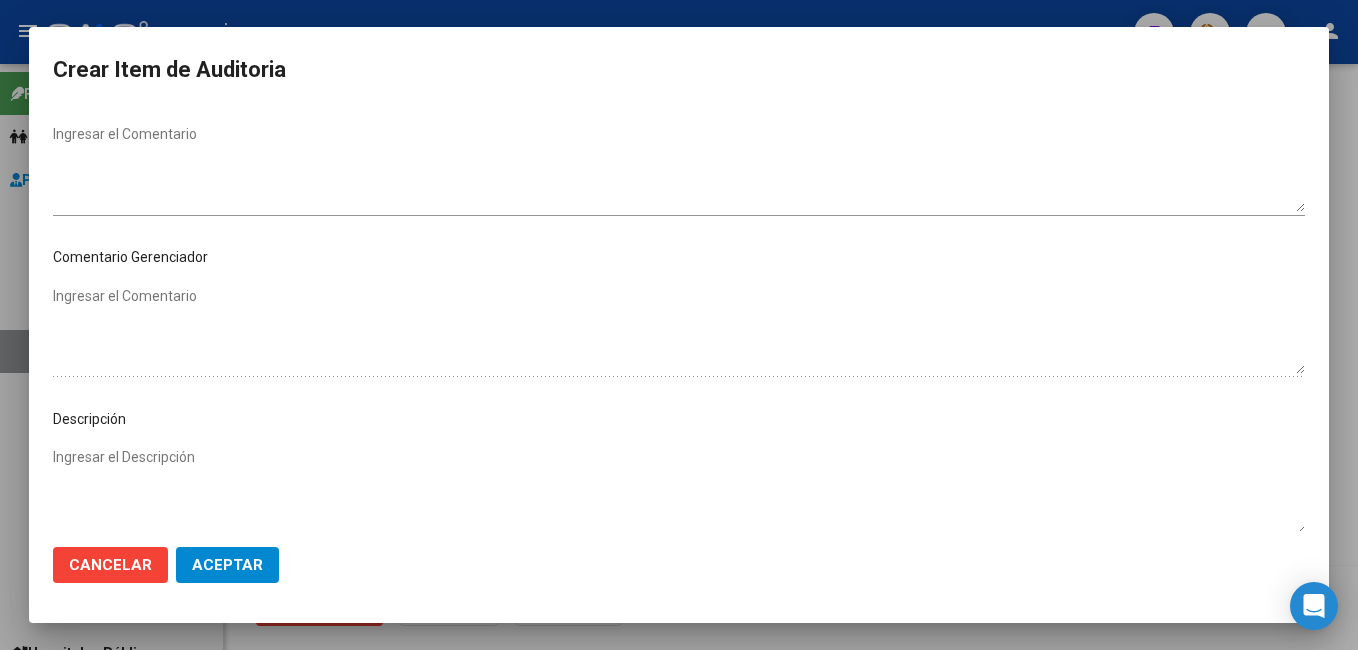 scroll, scrollTop: 1100, scrollLeft: 0, axis: vertical 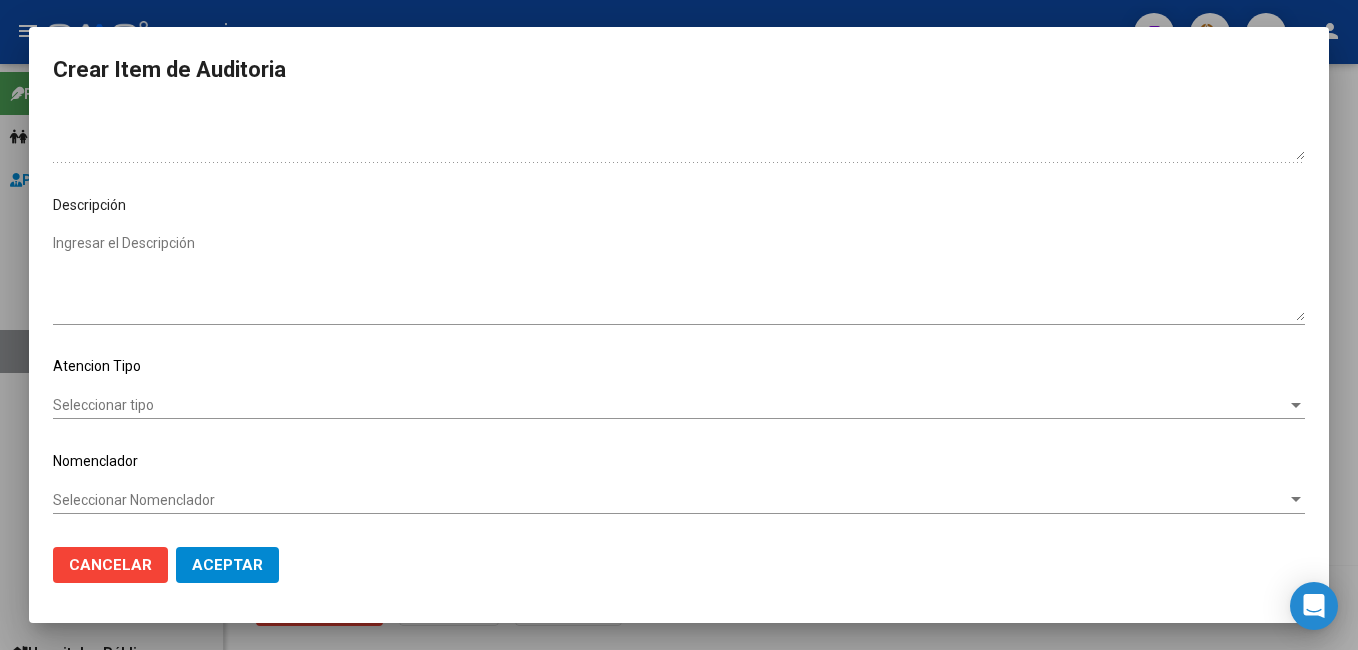 click on "Seleccionar tipo" at bounding box center (670, 405) 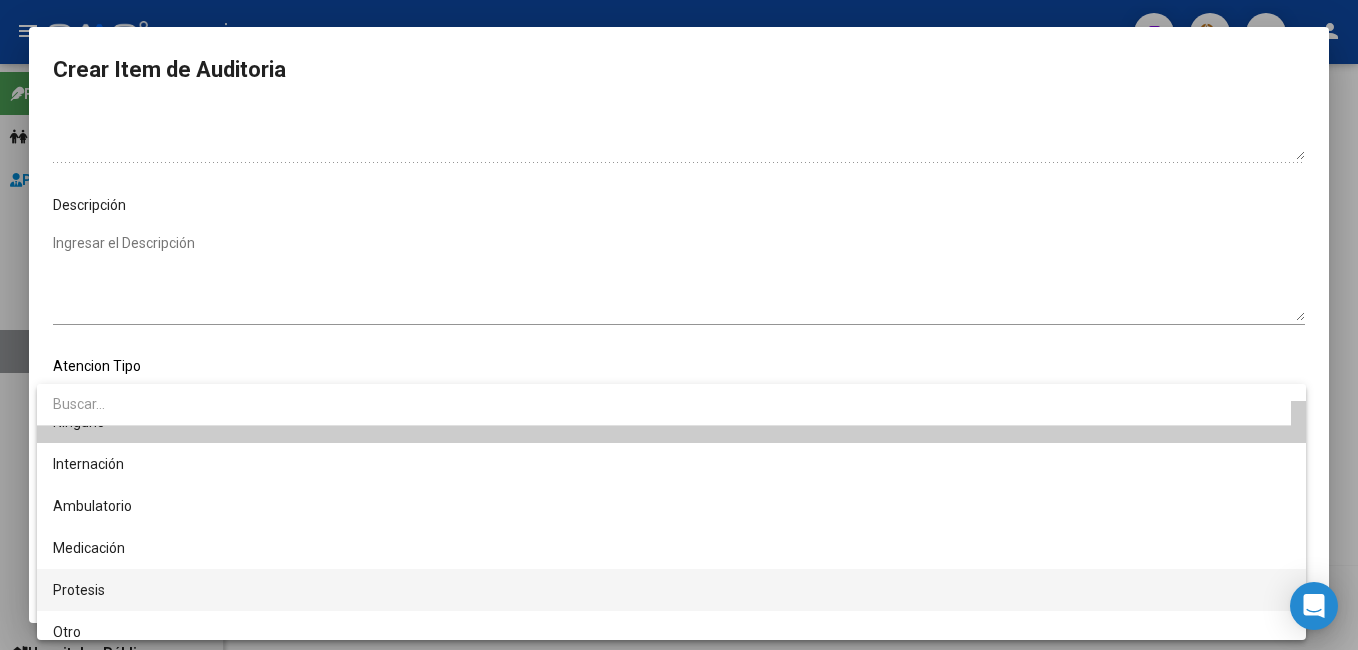 scroll, scrollTop: 38, scrollLeft: 0, axis: vertical 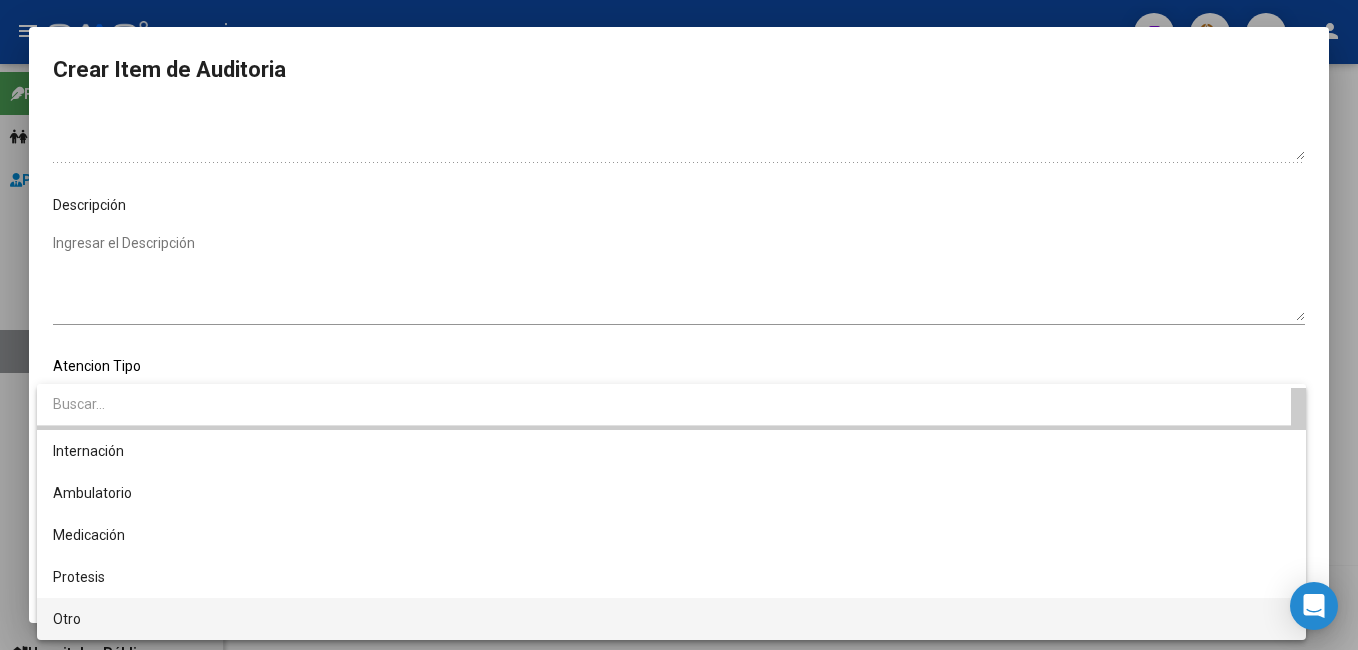 drag, startPoint x: 112, startPoint y: 631, endPoint x: 170, endPoint y: 590, distance: 71.02816 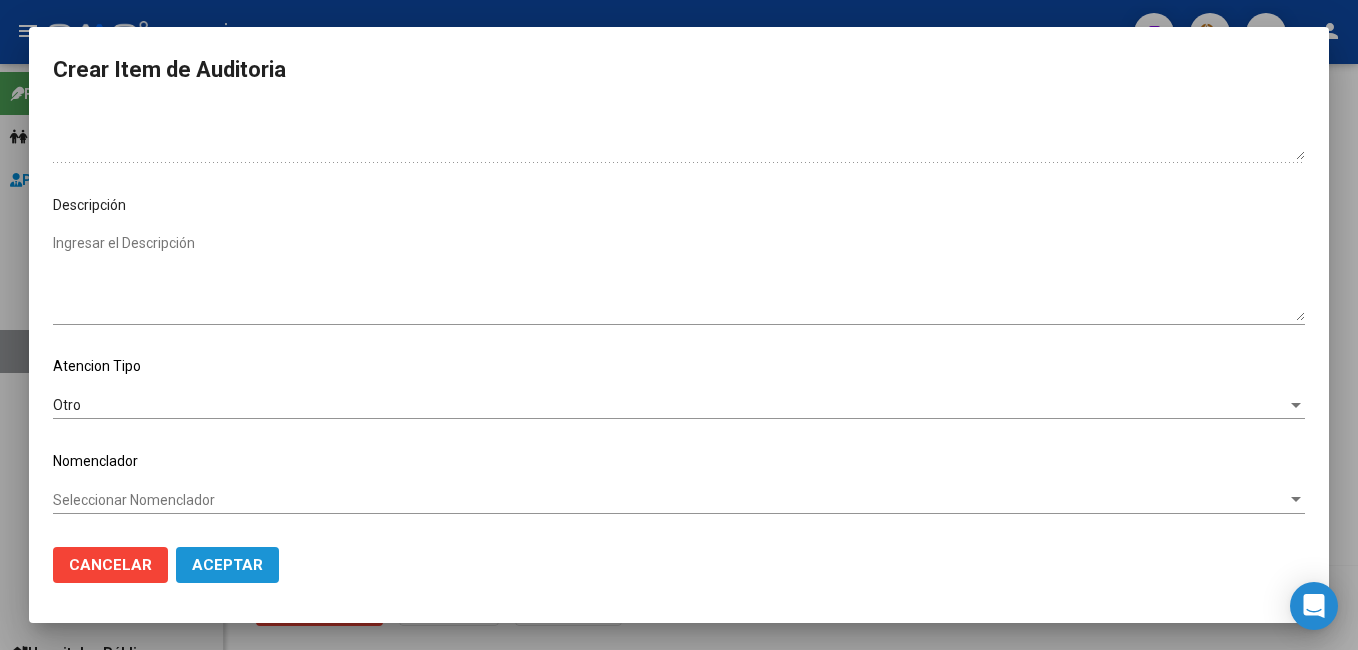 click on "Aceptar" 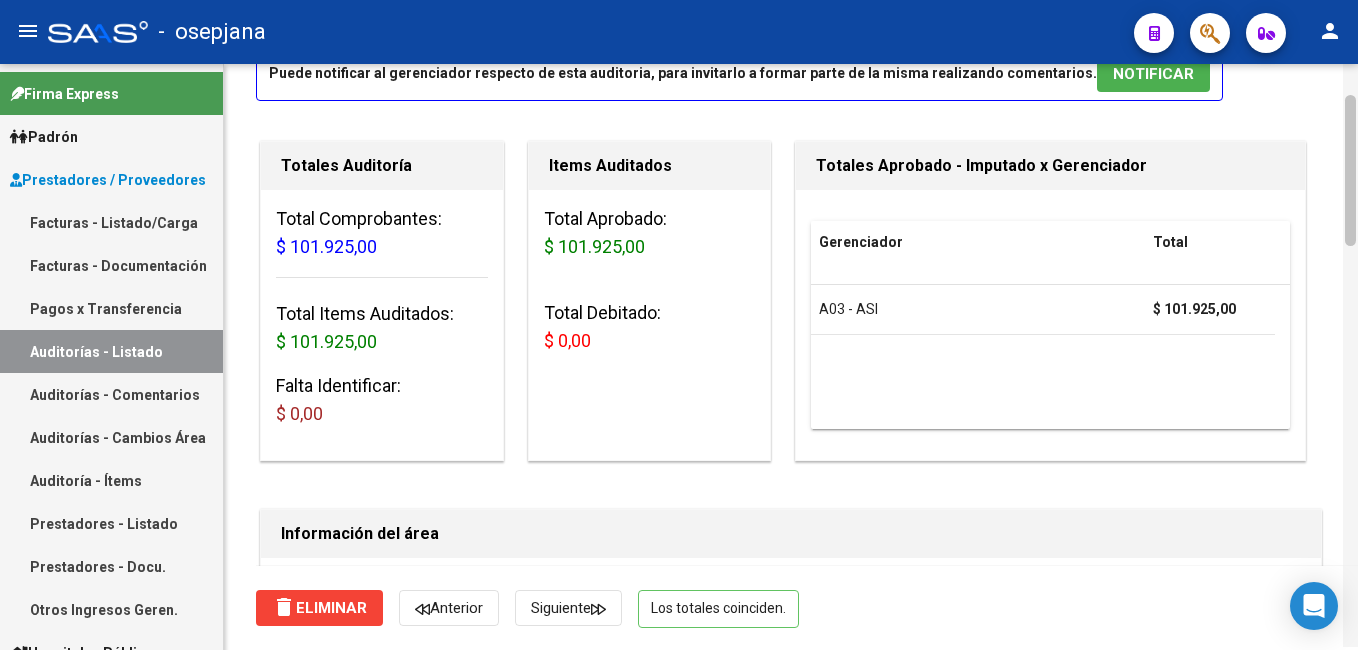 scroll, scrollTop: 50, scrollLeft: 0, axis: vertical 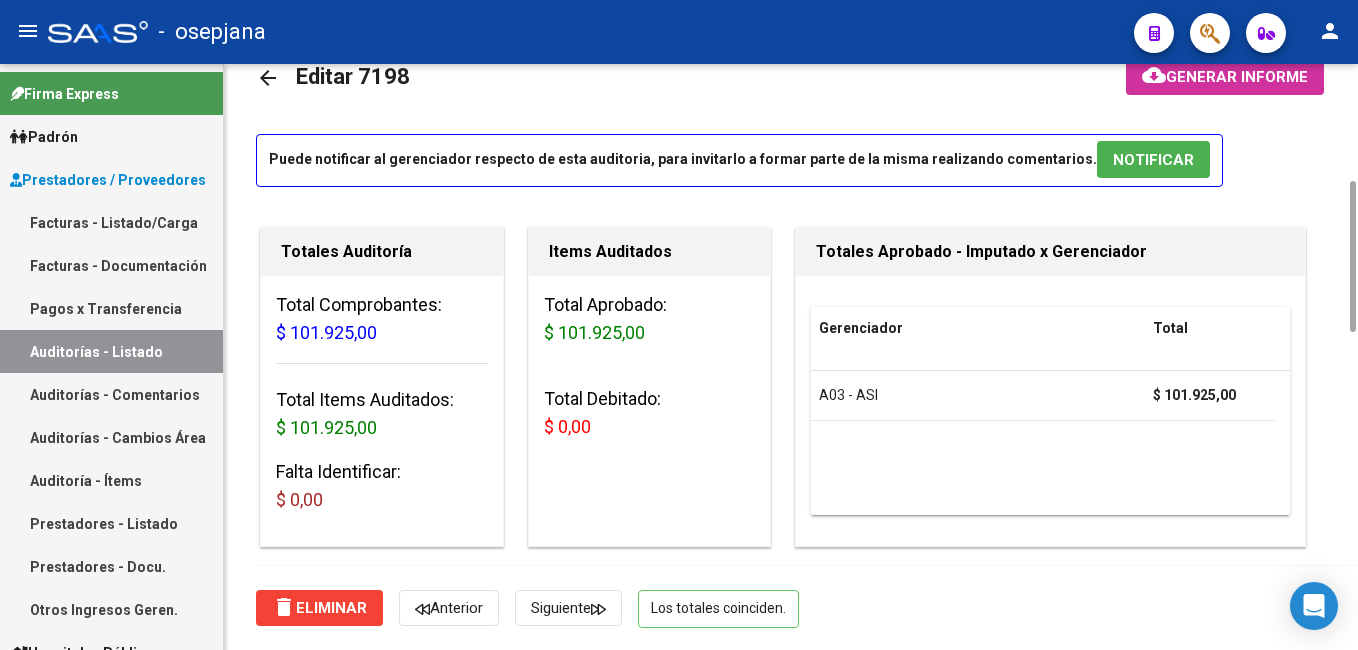 drag, startPoint x: 1361, startPoint y: 327, endPoint x: 1310, endPoint y: 76, distance: 256.12888 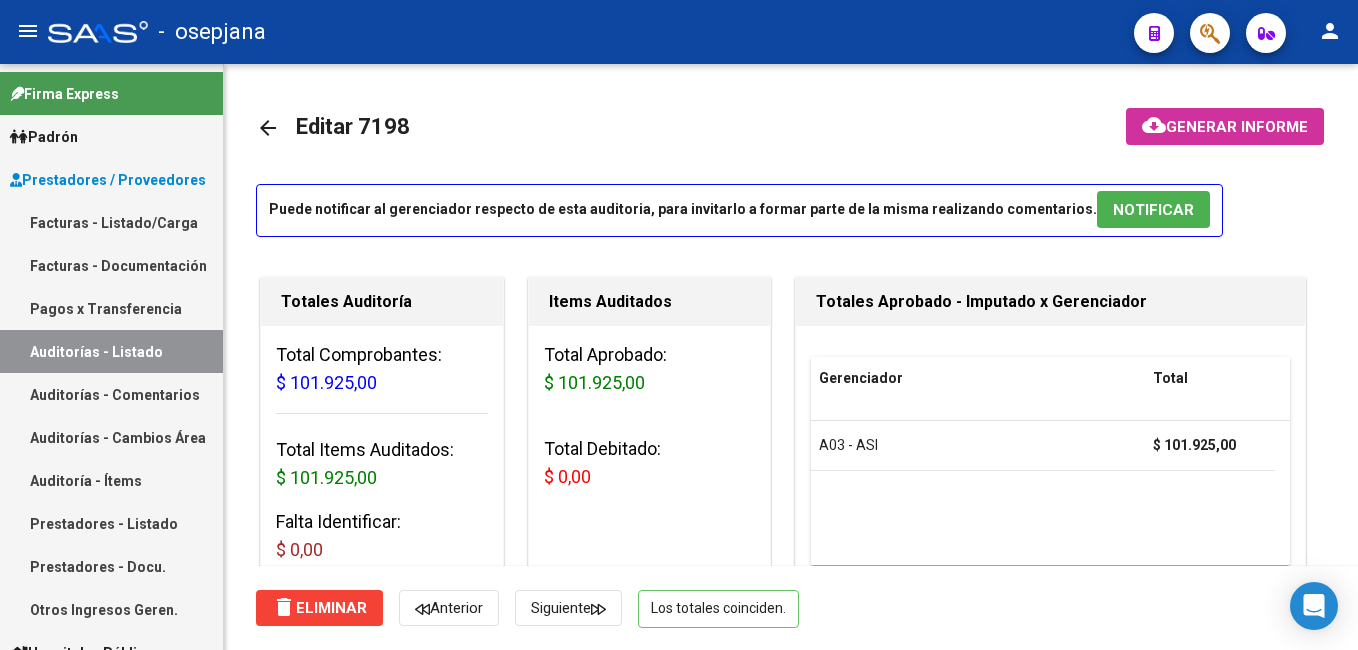 click on "Facturas - Listado/Carga" at bounding box center (111, 222) 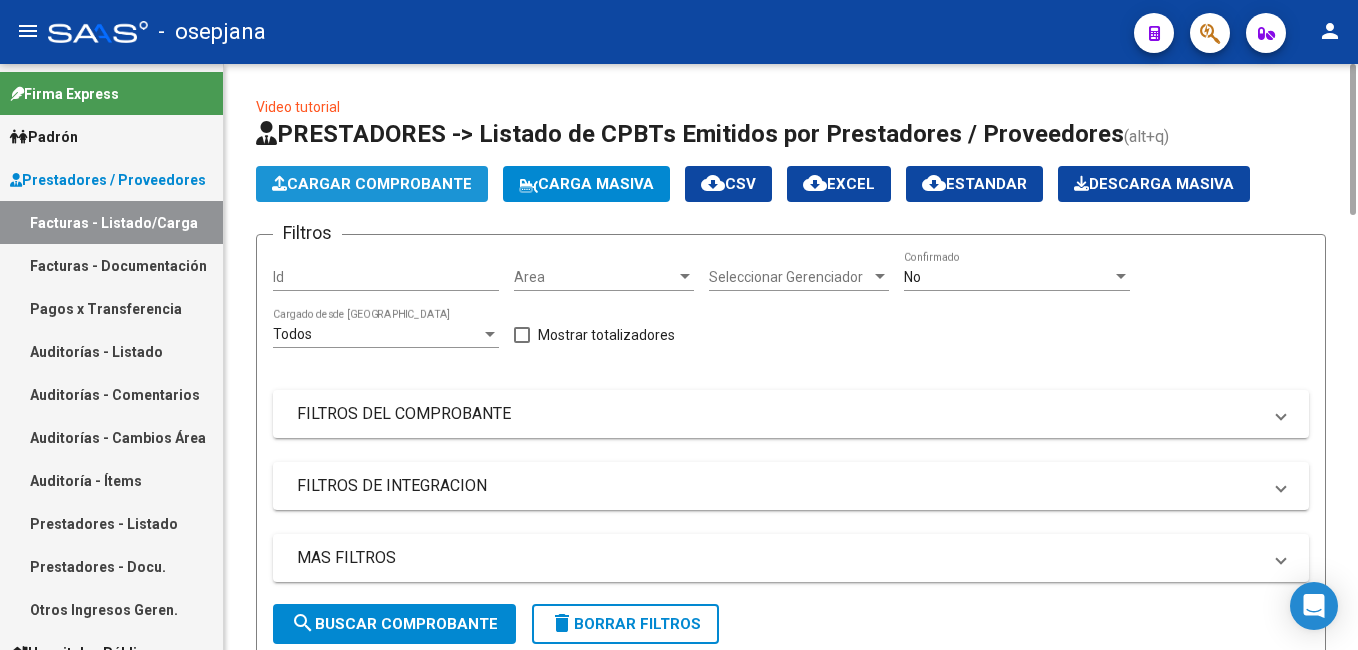 click on "Cargar Comprobante" 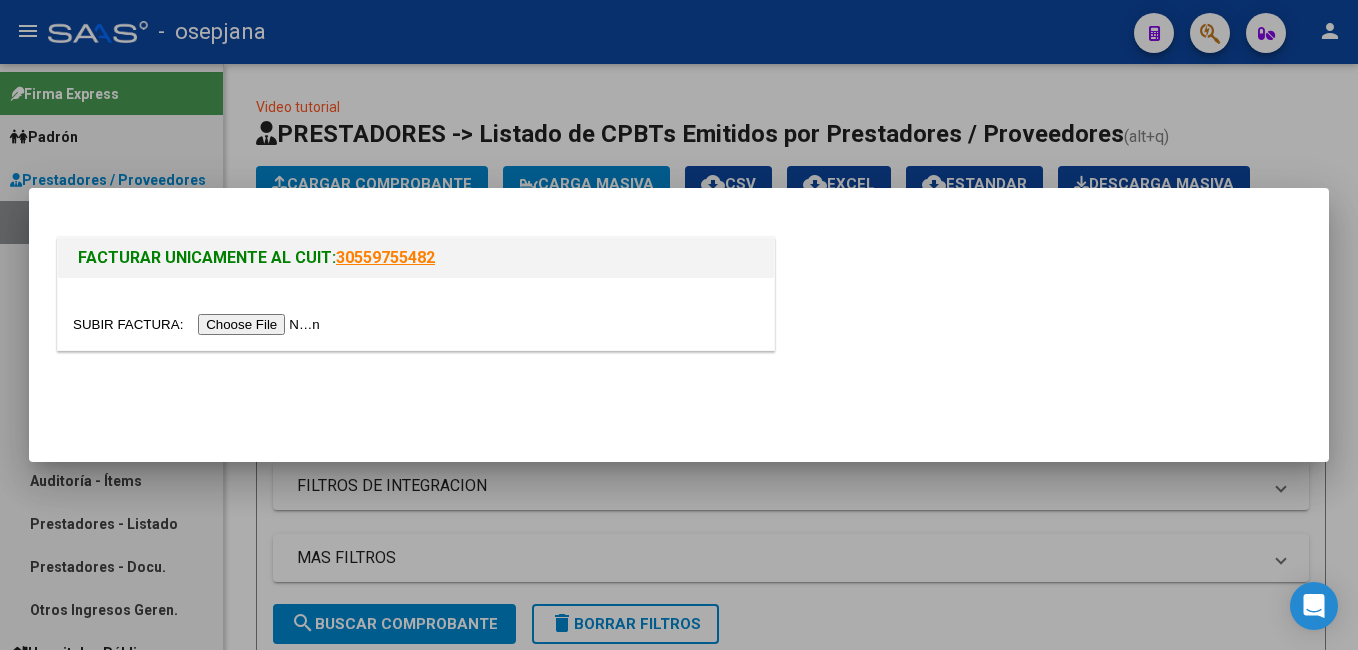 click at bounding box center (199, 324) 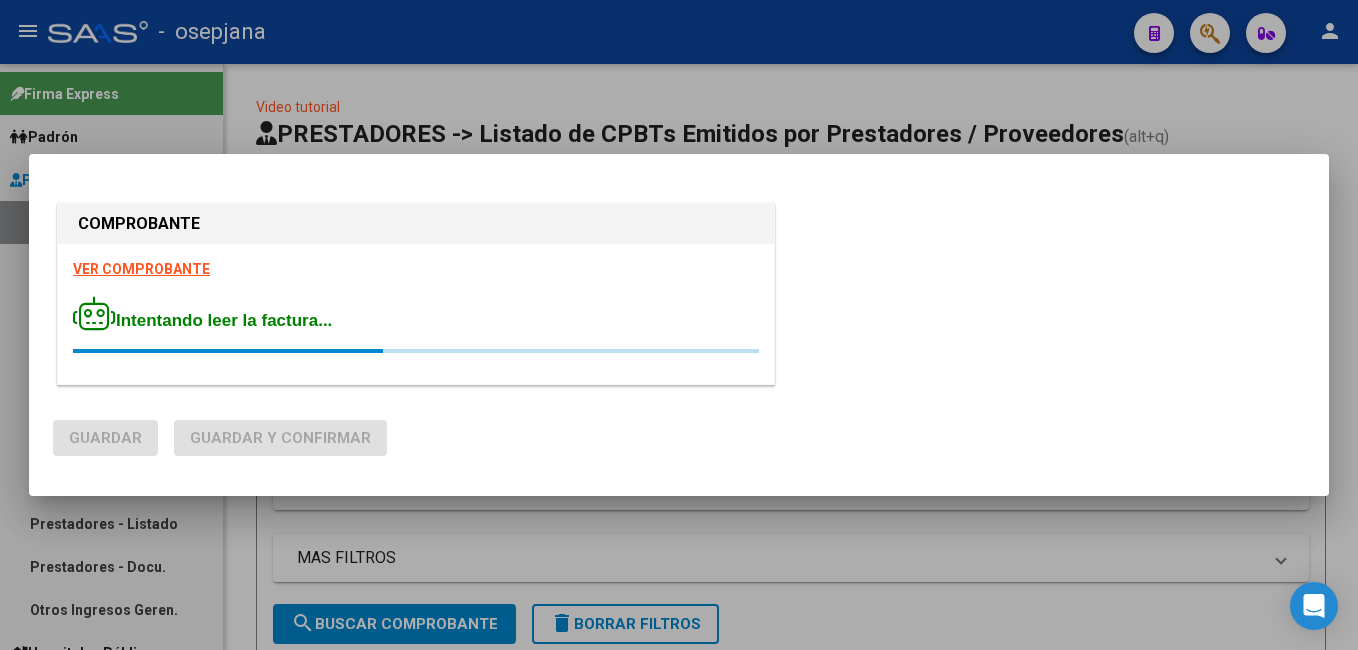 click on "VER COMPROBANTE" at bounding box center (141, 269) 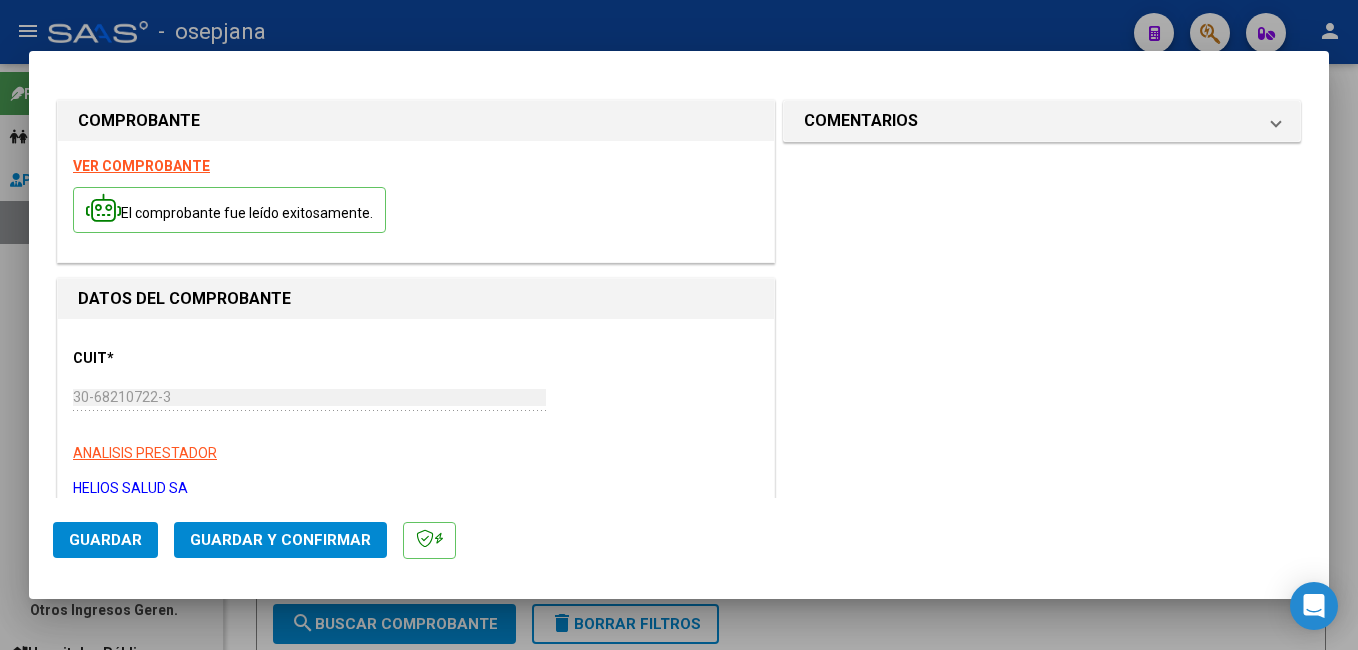 click on "CUIT  *   30-68210722-3 Ingresar CUIT  ANALISIS PRESTADOR  HELIOS SALUD SA  ARCA Padrón" at bounding box center (416, 416) 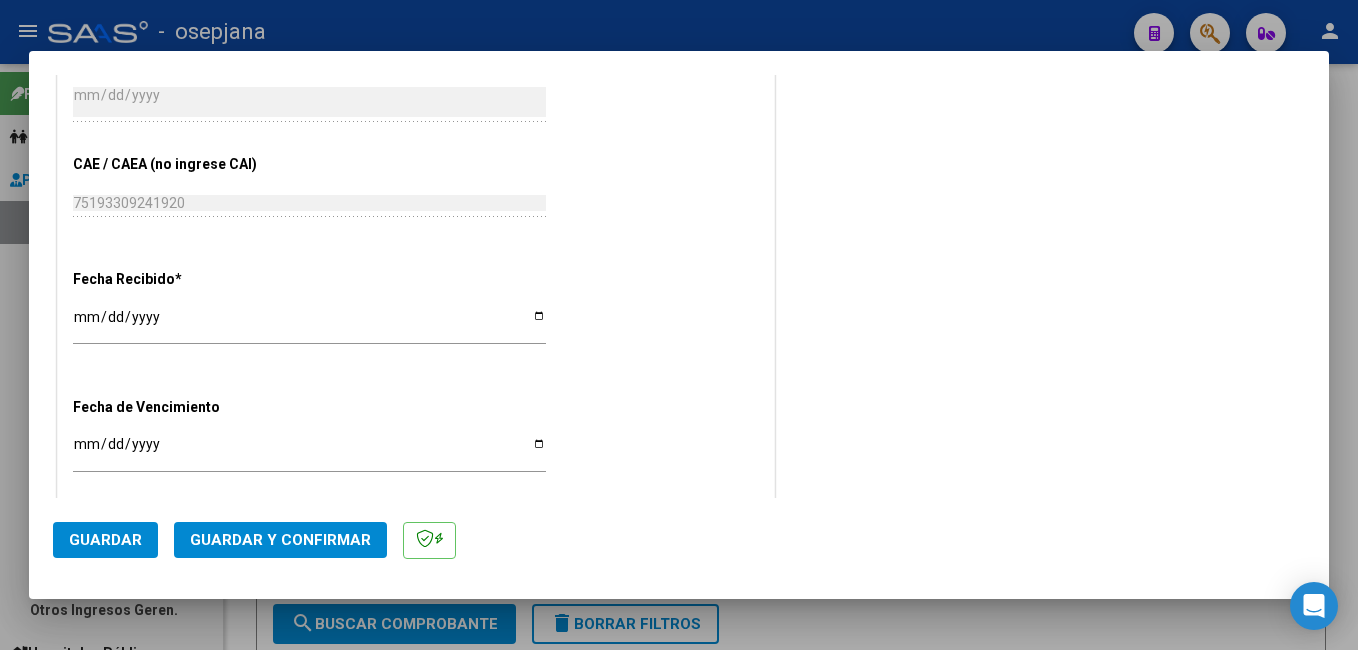 scroll, scrollTop: 1051, scrollLeft: 0, axis: vertical 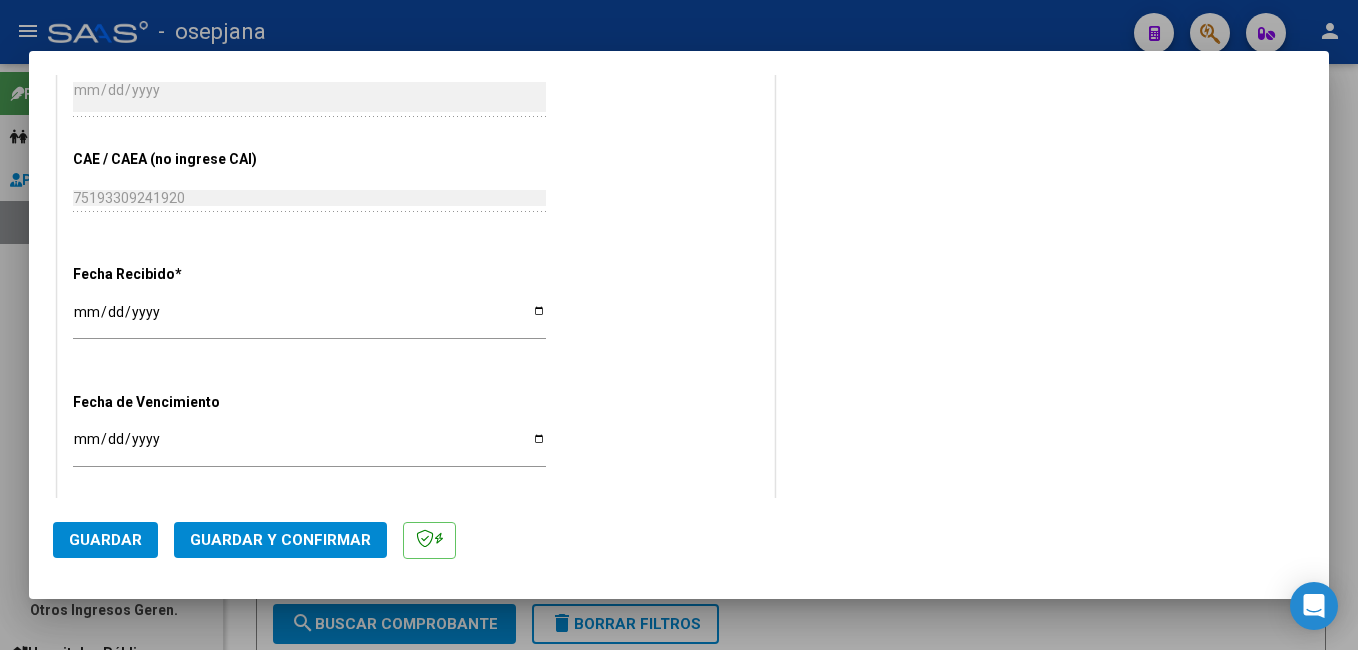 click on "[DATE]" at bounding box center (309, 319) 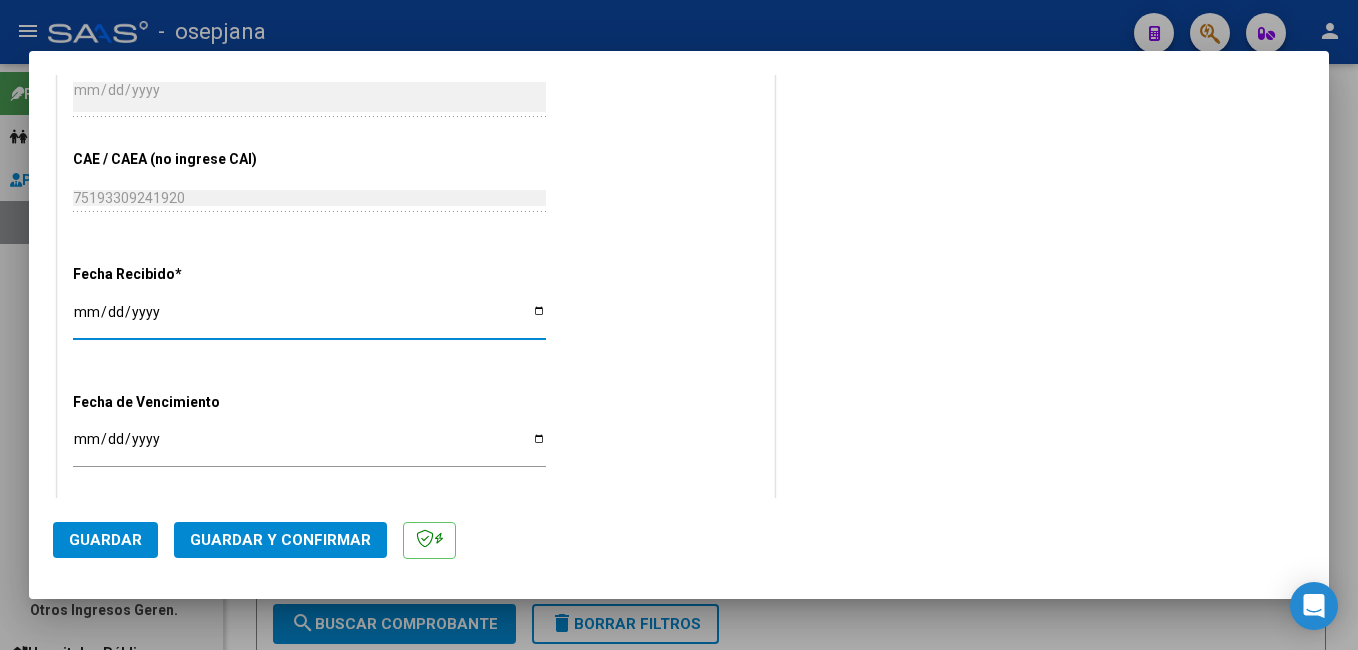 type on "[DATE]" 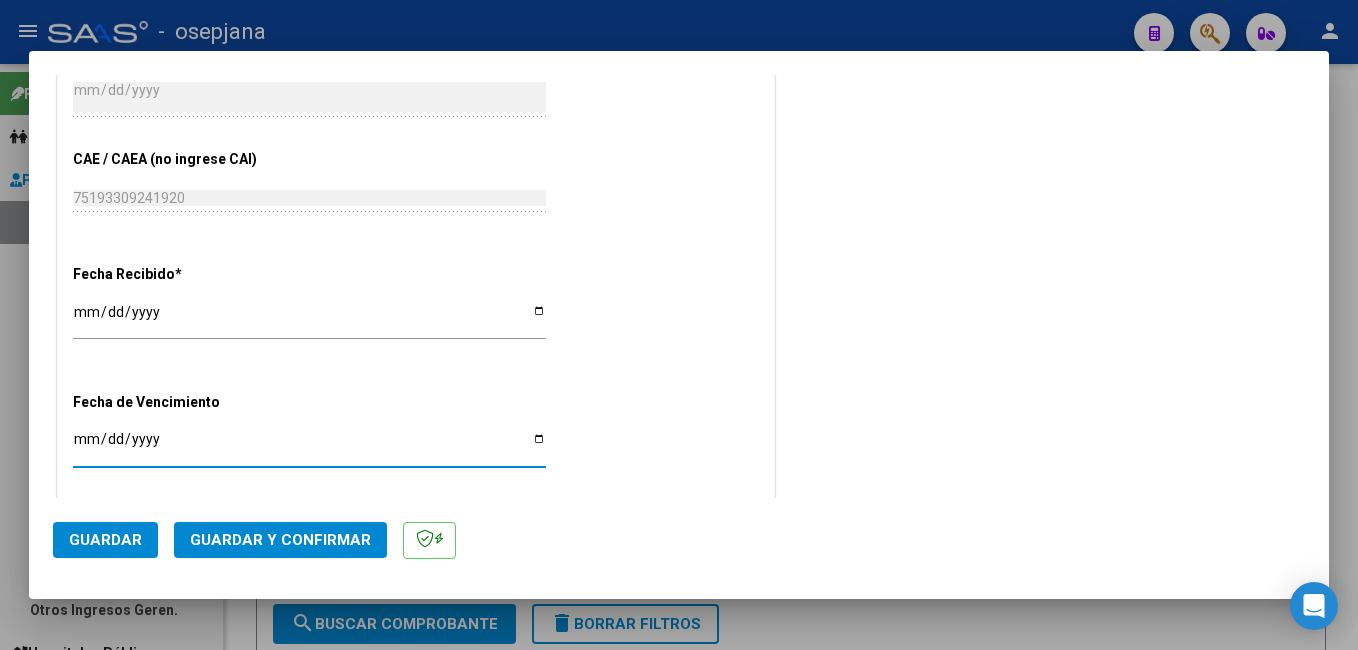 click on "Ingresar la fecha" at bounding box center [309, 446] 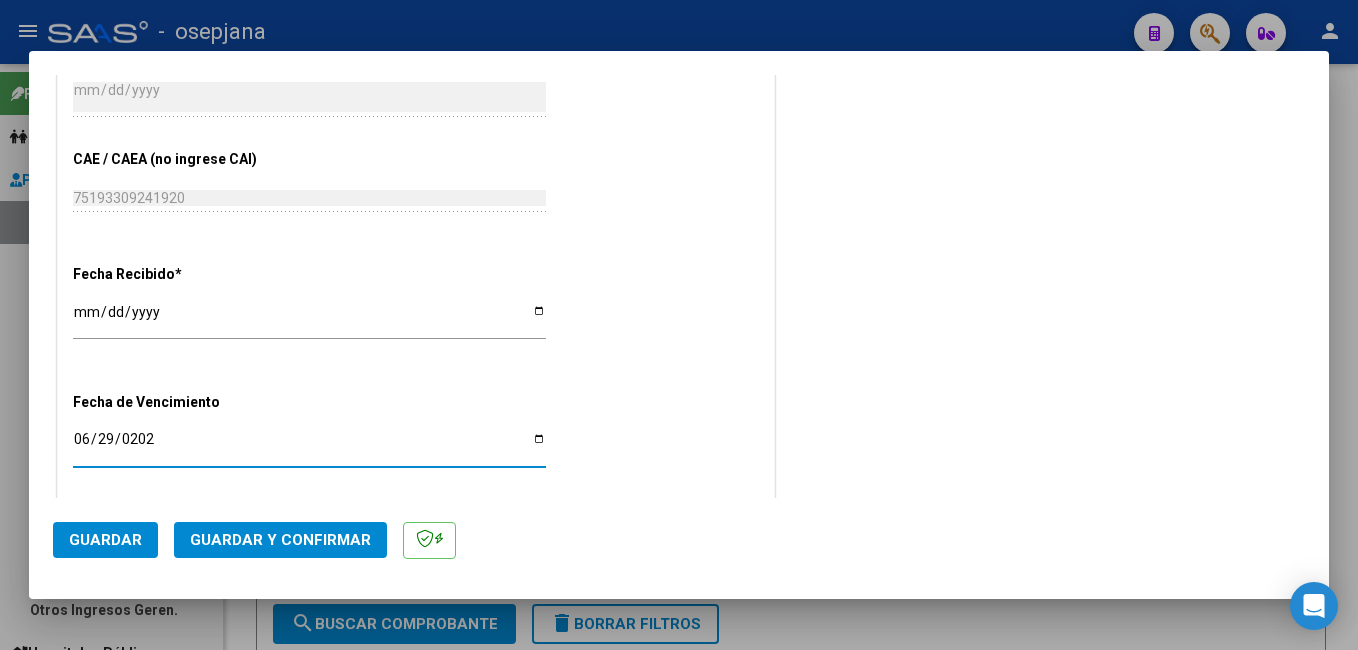 type on "[DATE]" 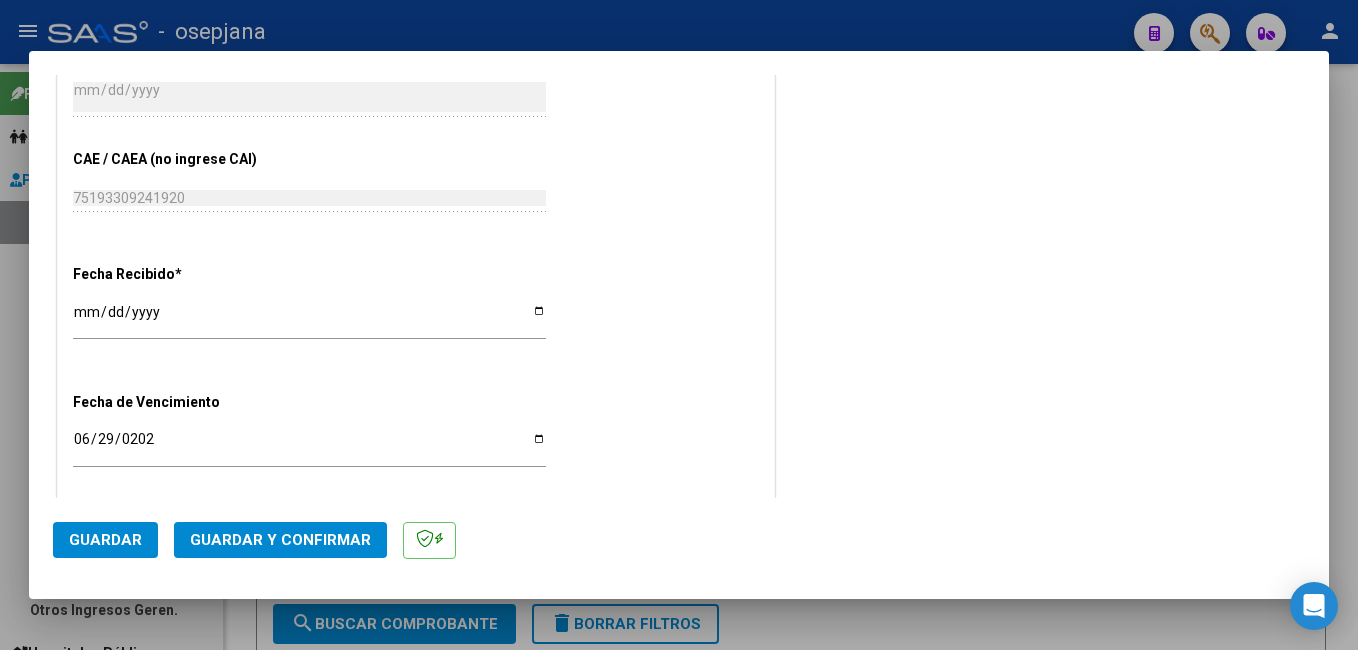 click on "Fecha Recibido  *   [DATE] Ingresar la fecha" at bounding box center [416, 303] 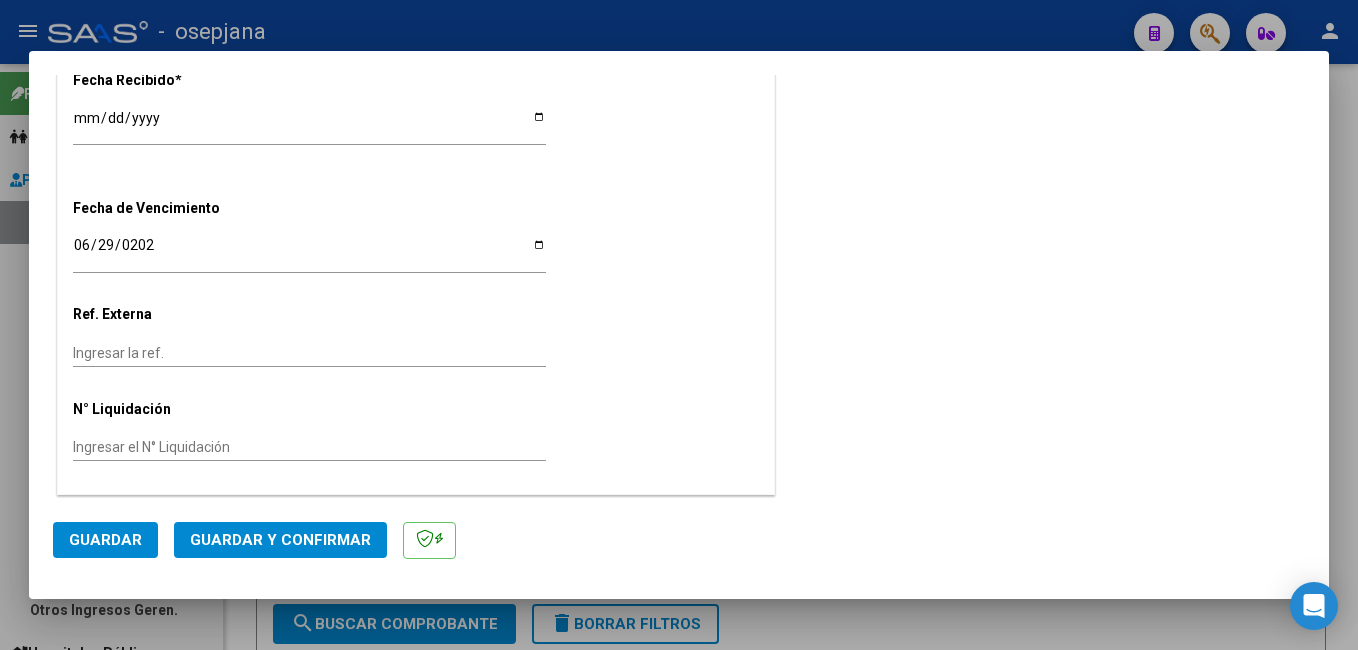 scroll, scrollTop: 1246, scrollLeft: 0, axis: vertical 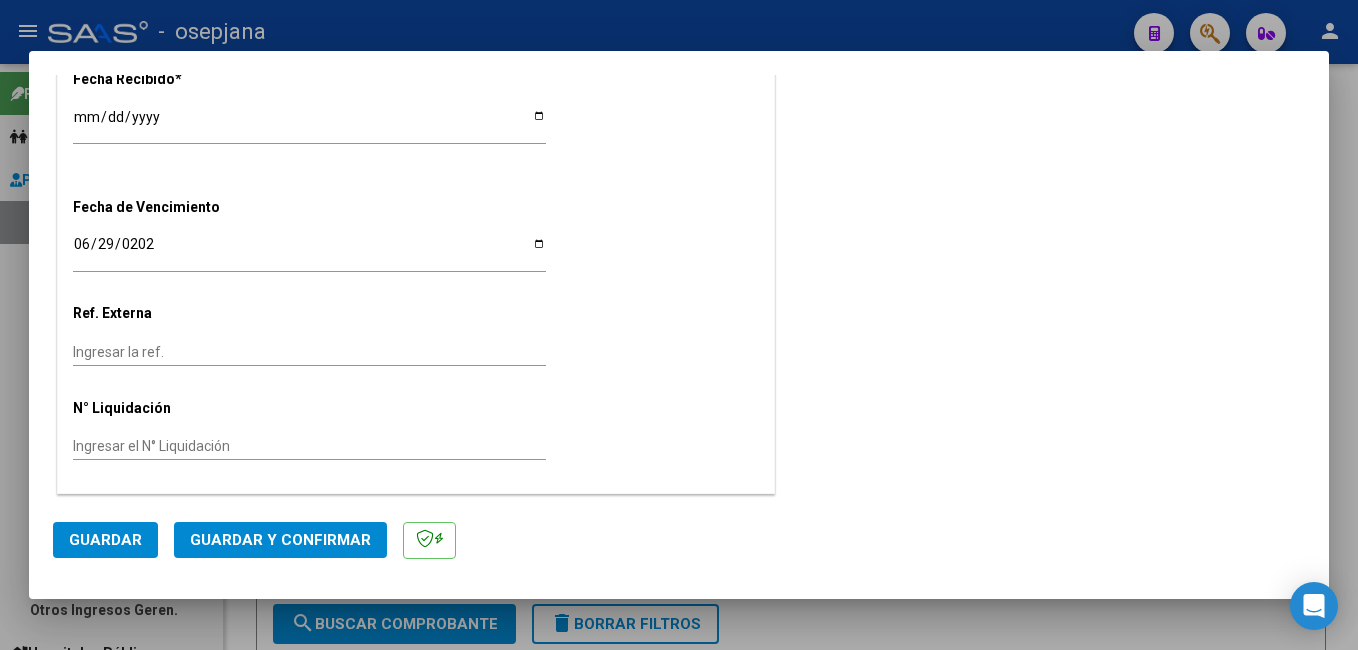 drag, startPoint x: 97, startPoint y: 355, endPoint x: 115, endPoint y: 350, distance: 18.681541 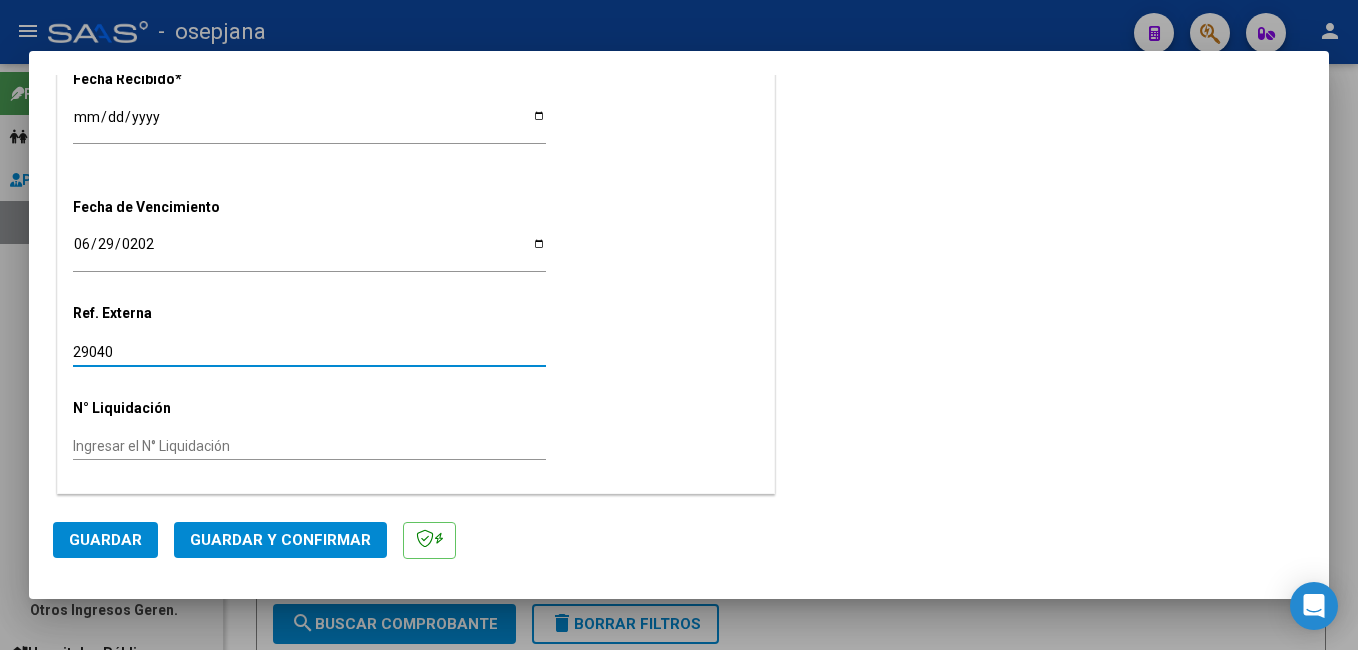 type on "29040" 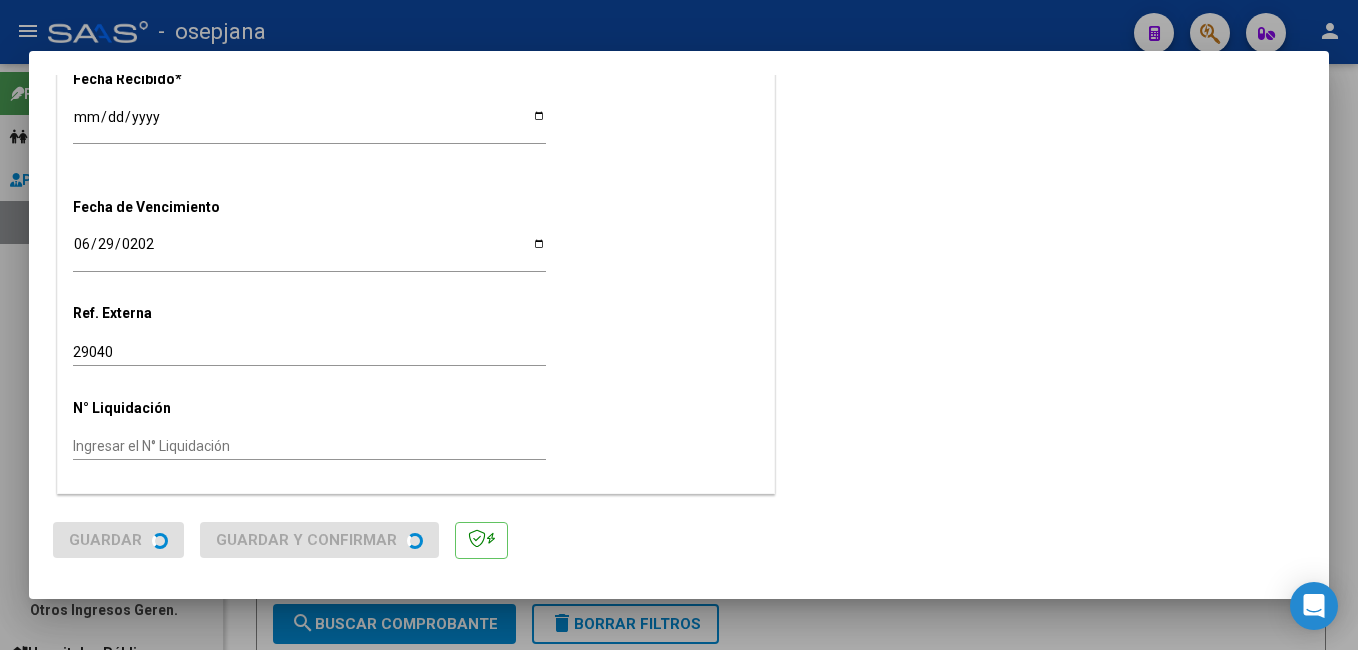 scroll, scrollTop: 0, scrollLeft: 0, axis: both 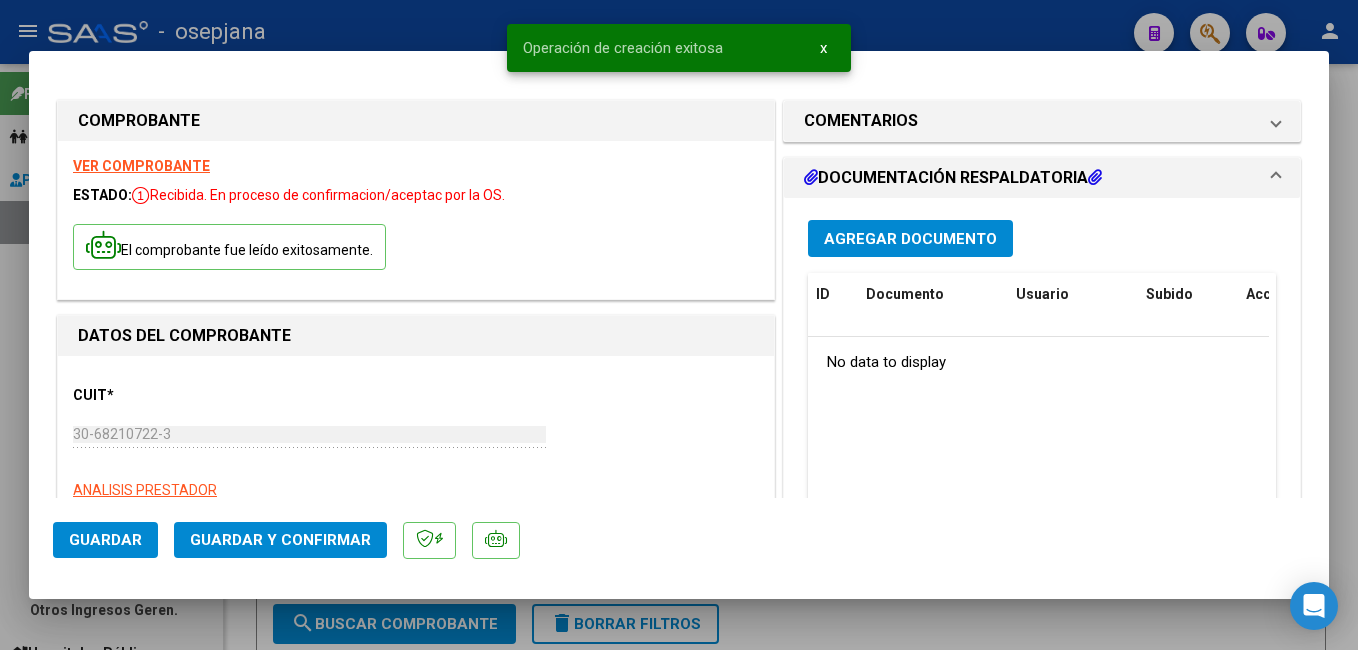 click on "Agregar Documento" at bounding box center [910, 239] 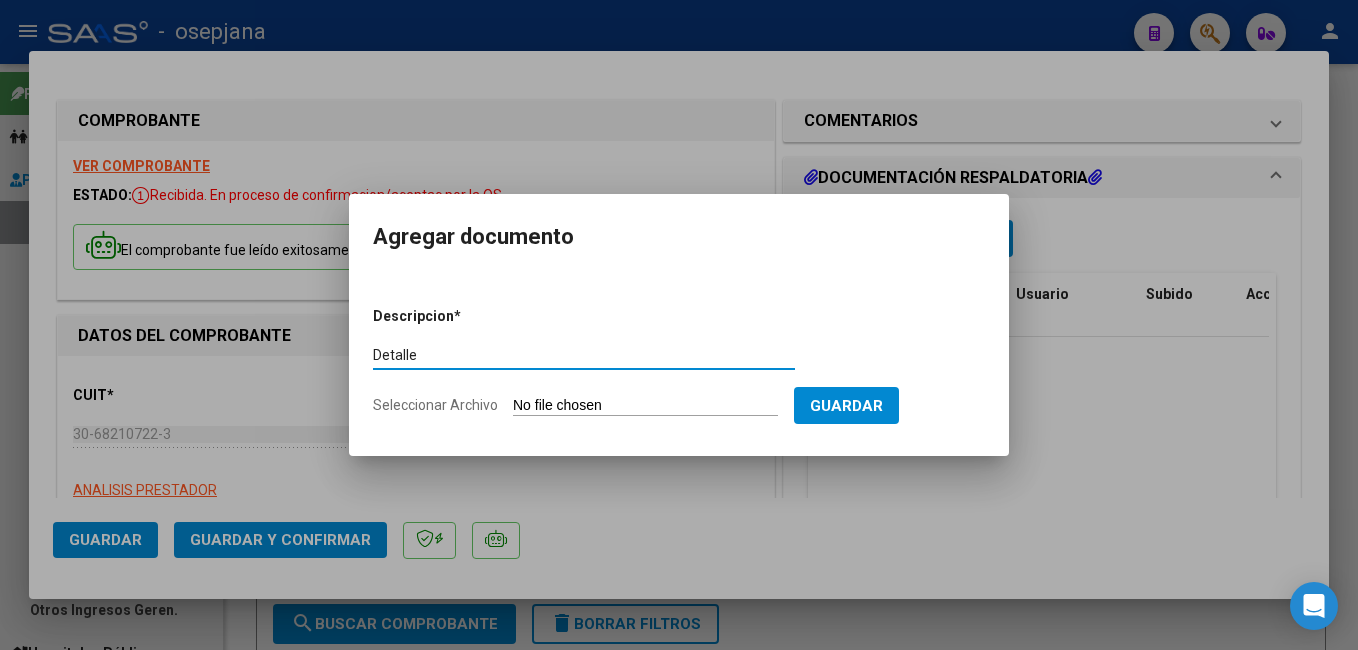type on "Detalle" 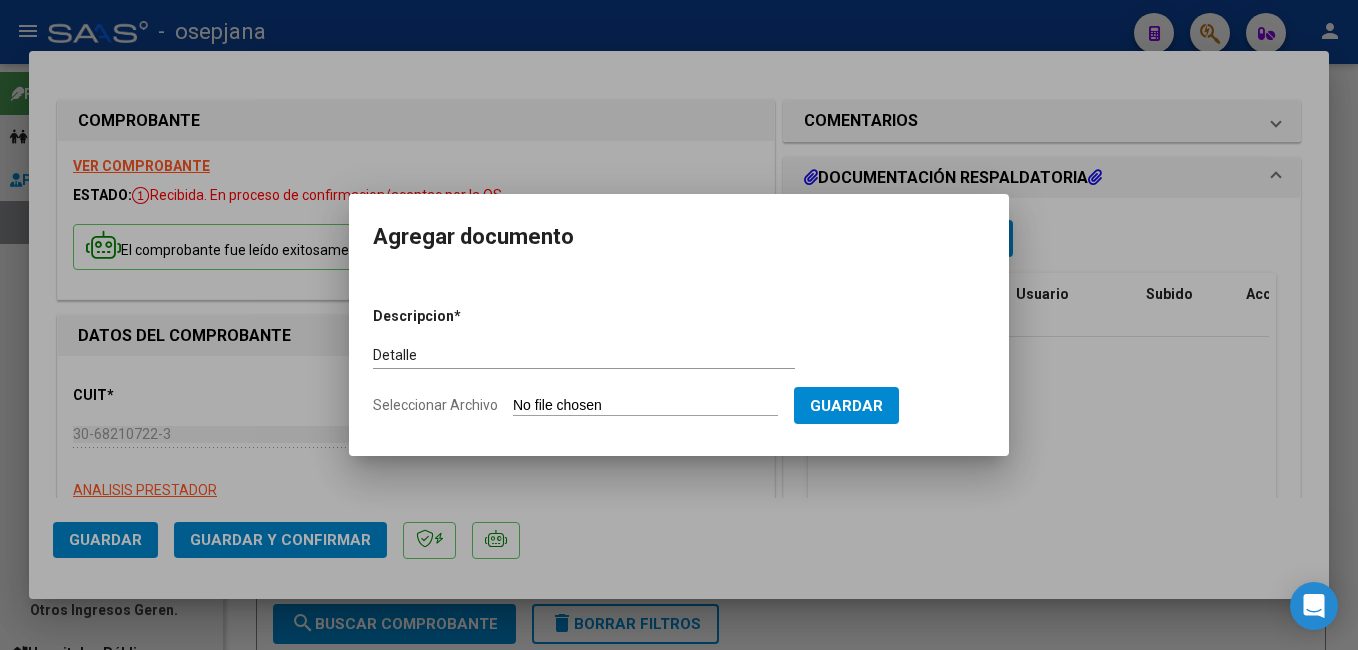 type on "C:\fakepath\FC. 173858.pdf" 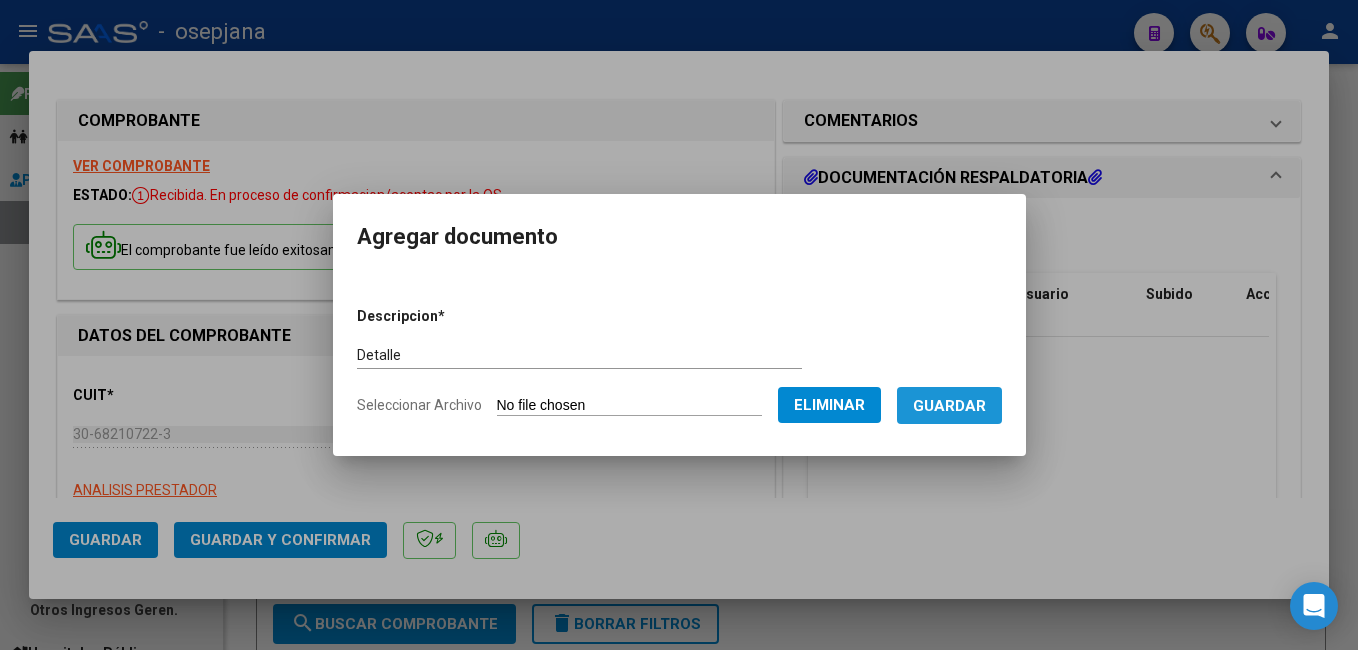 click on "Guardar" at bounding box center (949, 406) 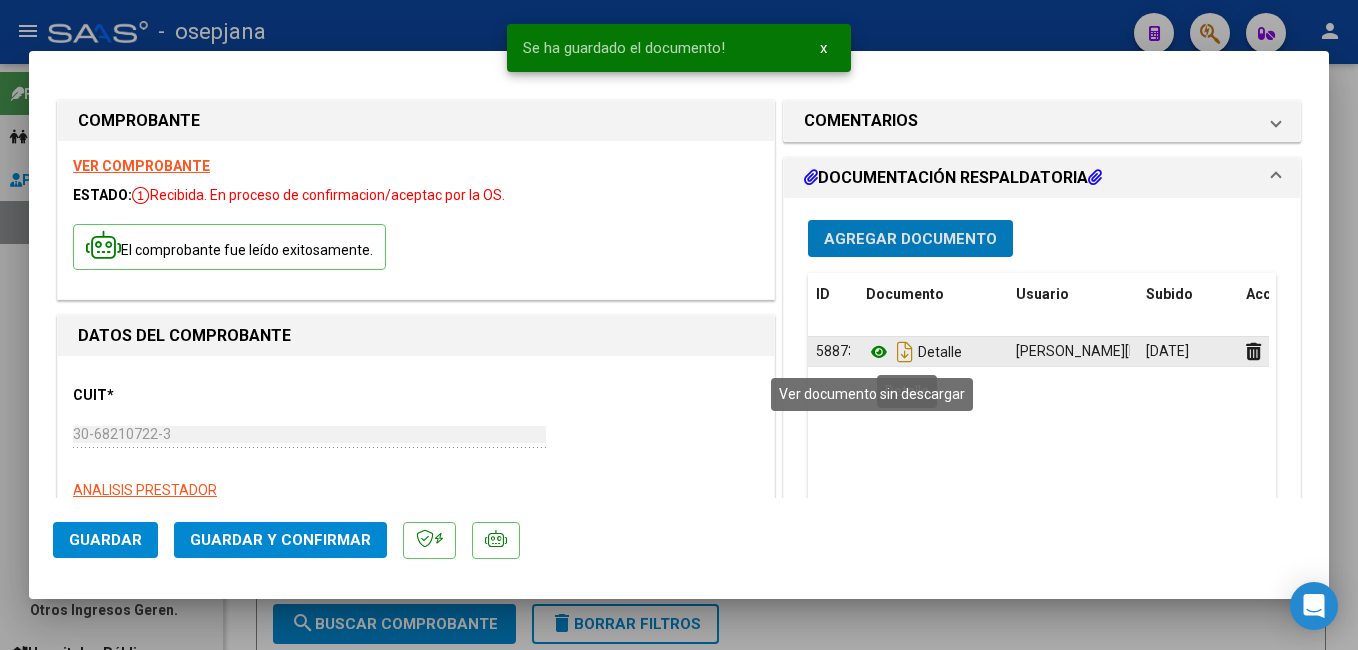 click 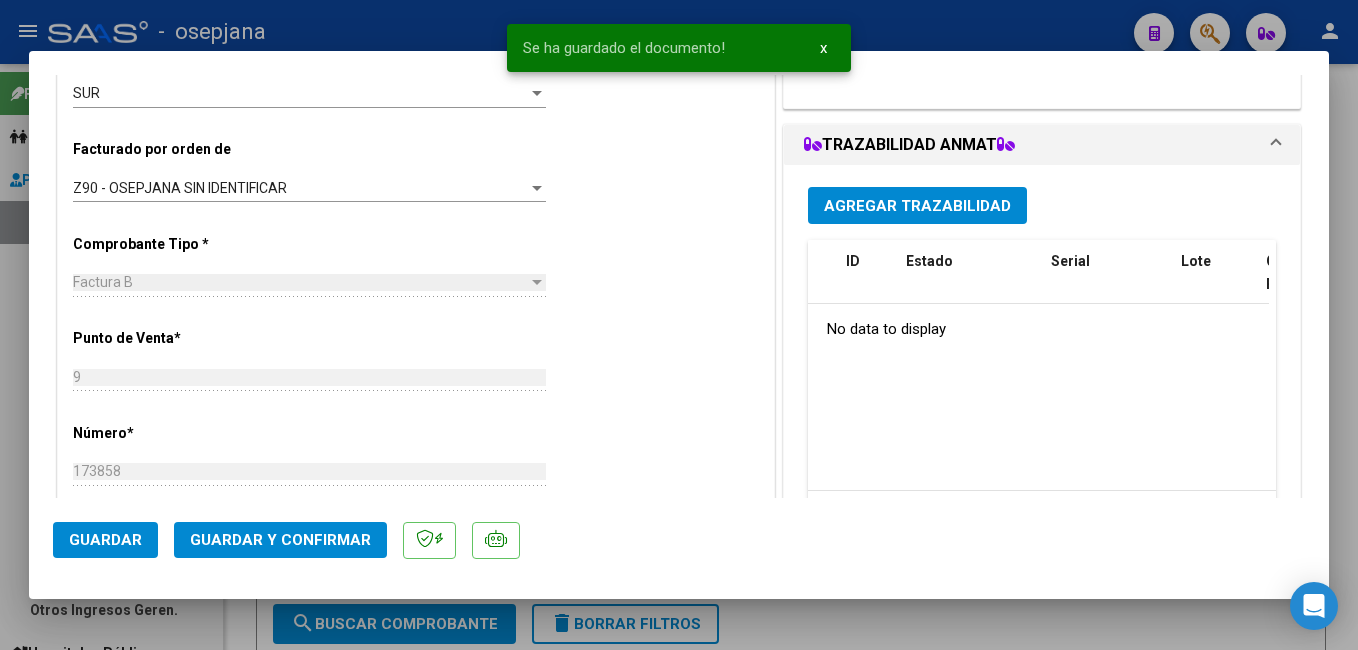 scroll, scrollTop: 511, scrollLeft: 0, axis: vertical 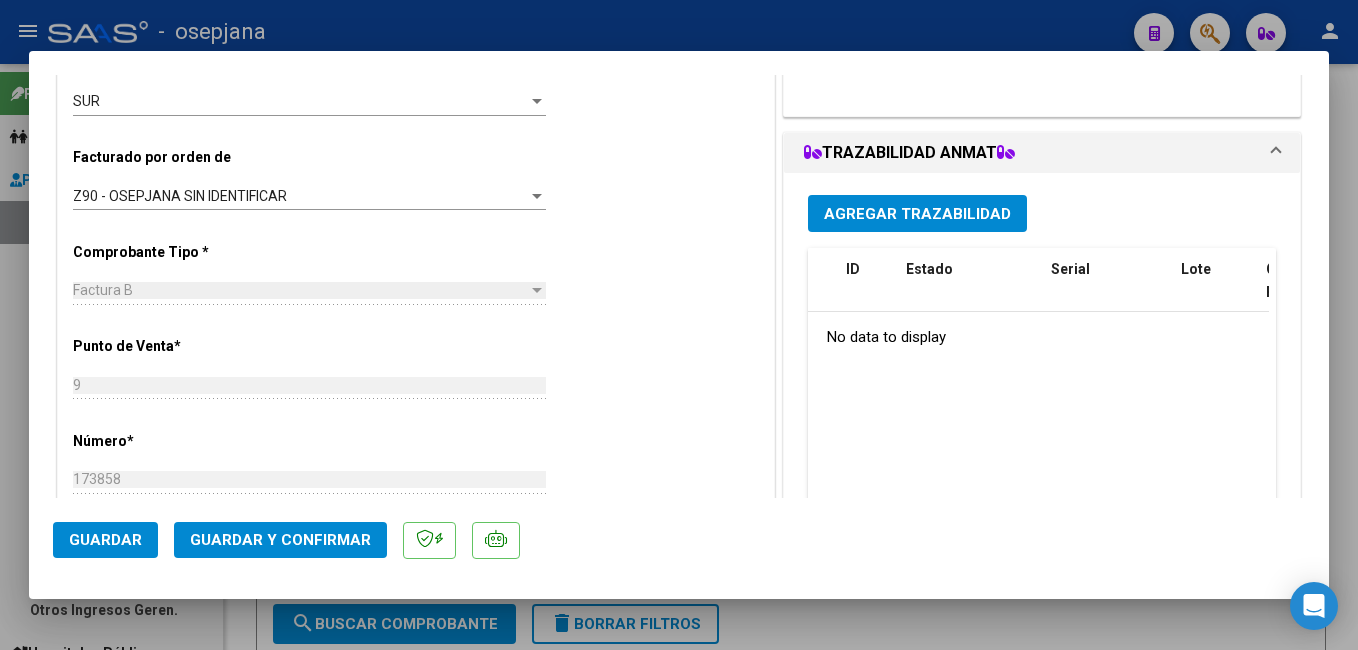 click on "Agregar Trazabilidad" at bounding box center (917, 214) 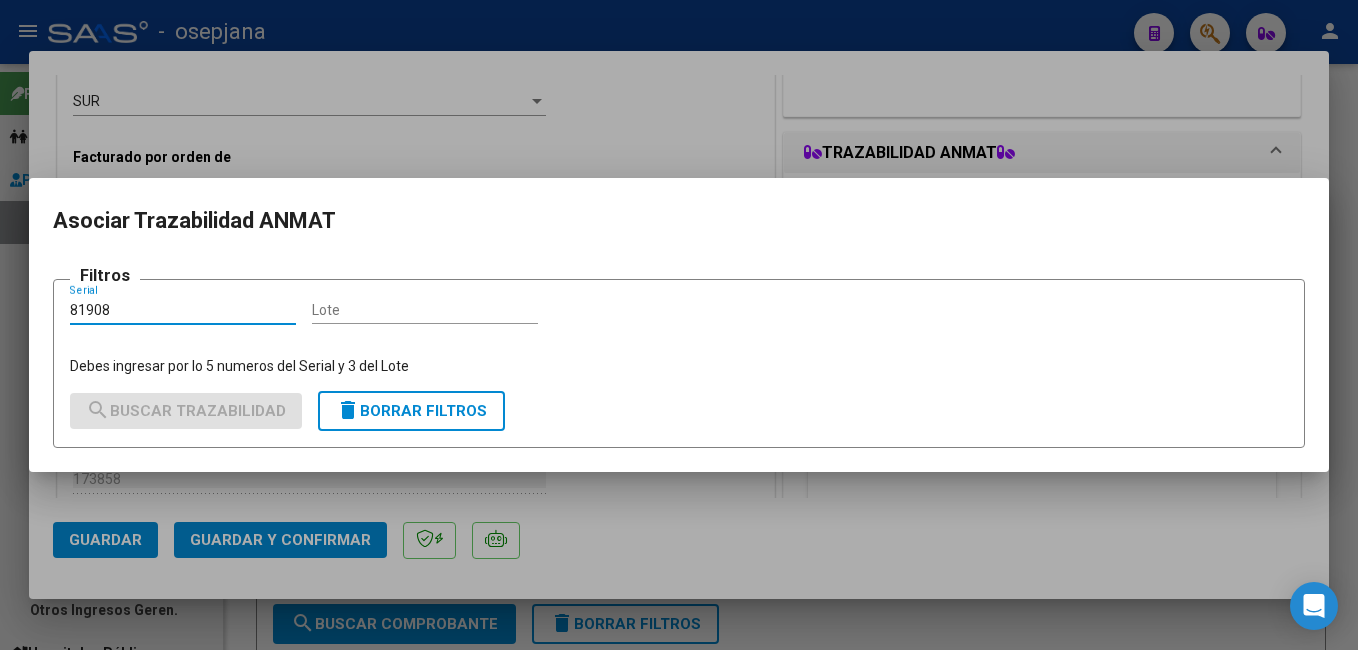 type on "81908" 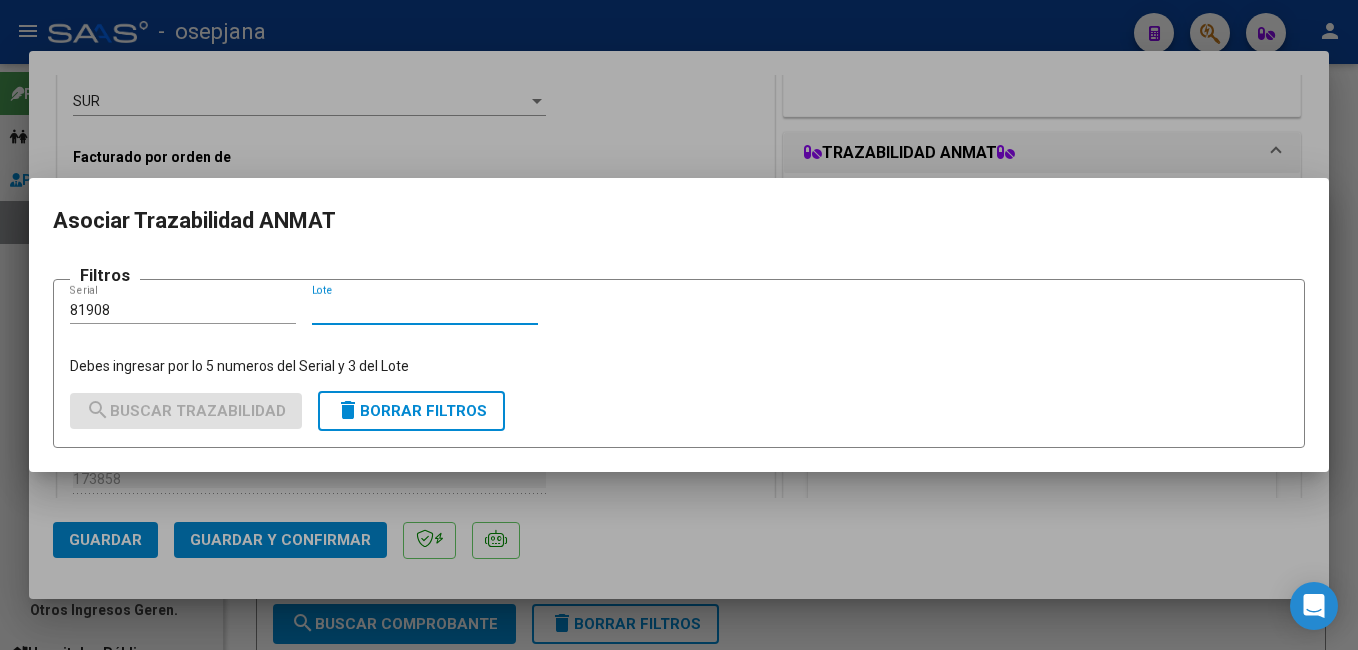 click on "Lote" at bounding box center (425, 310) 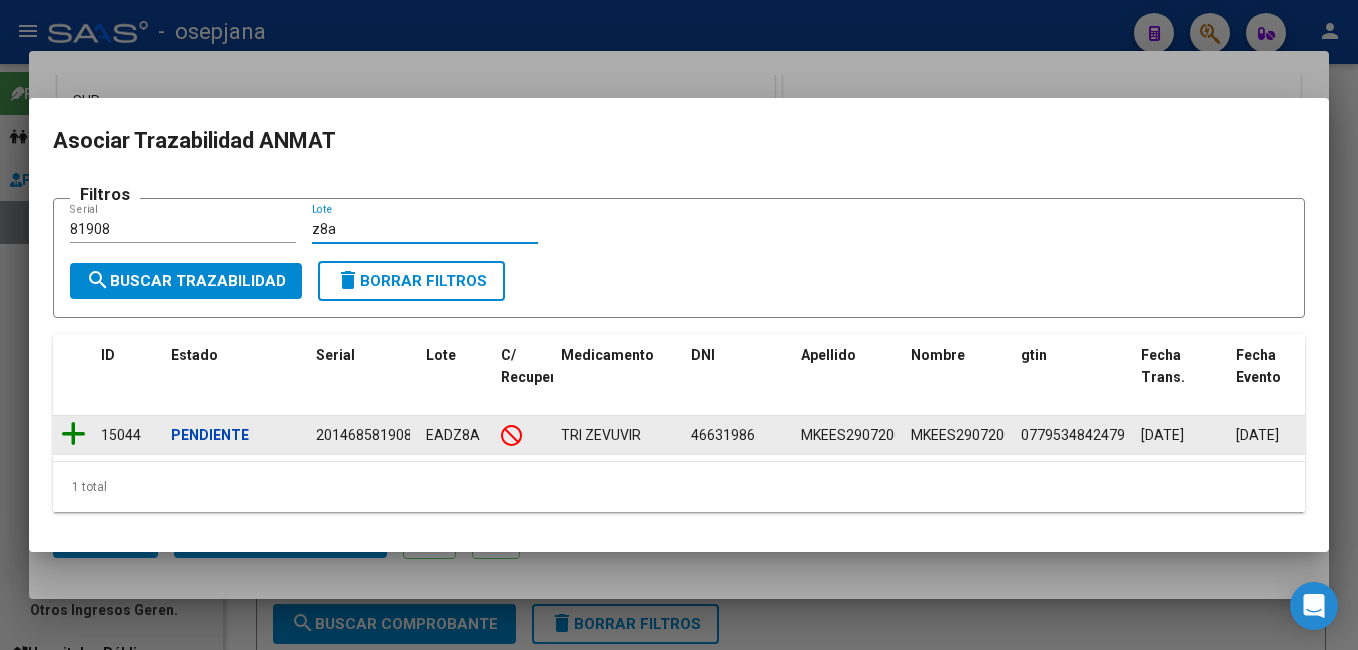 type on "z8a" 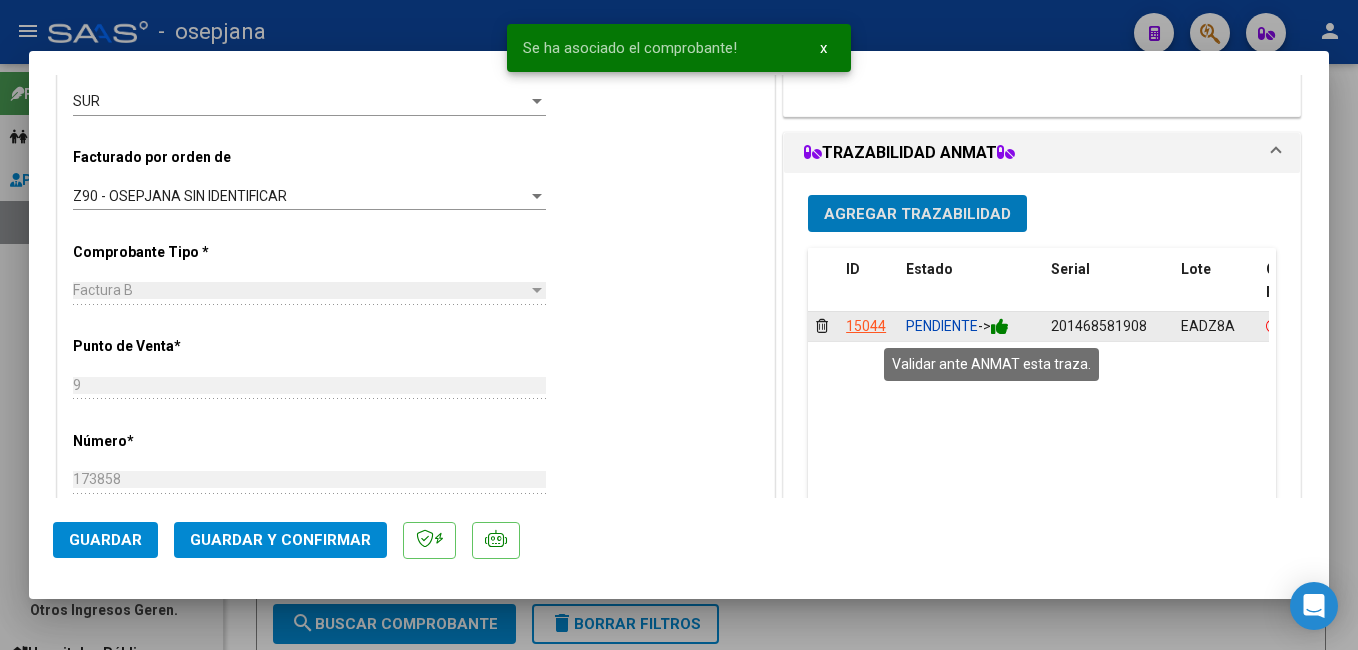 click 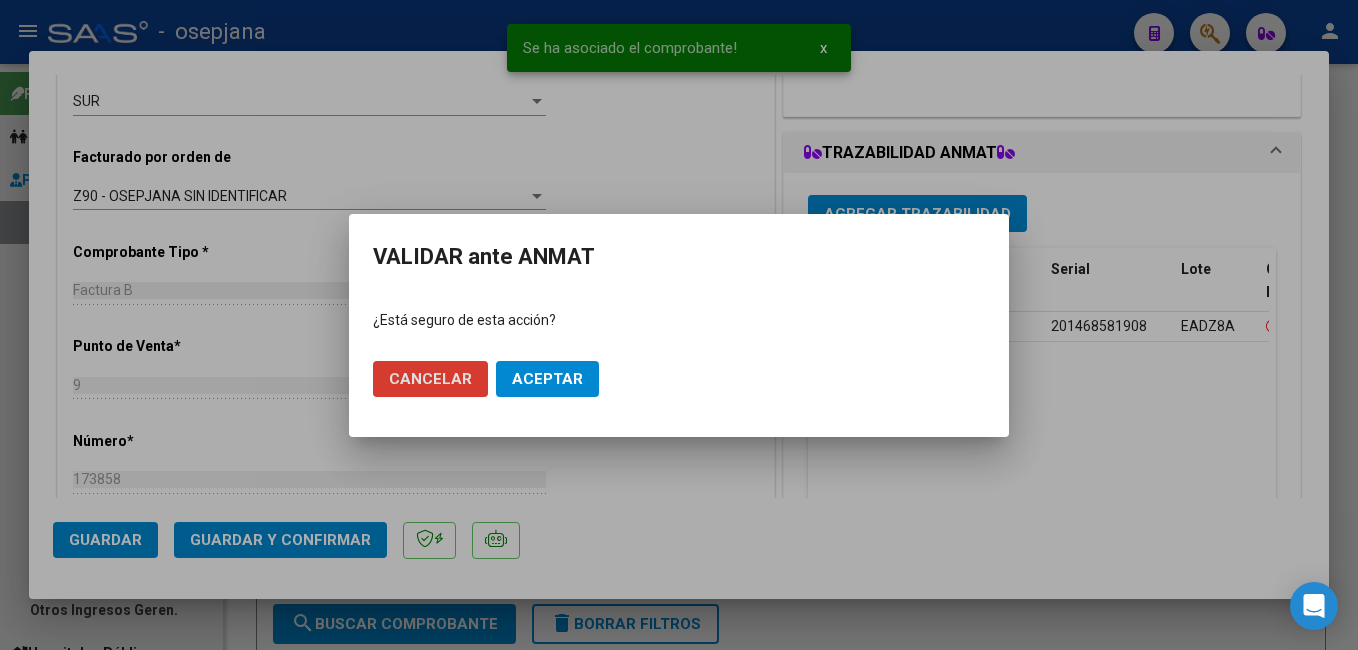 click on "Aceptar" 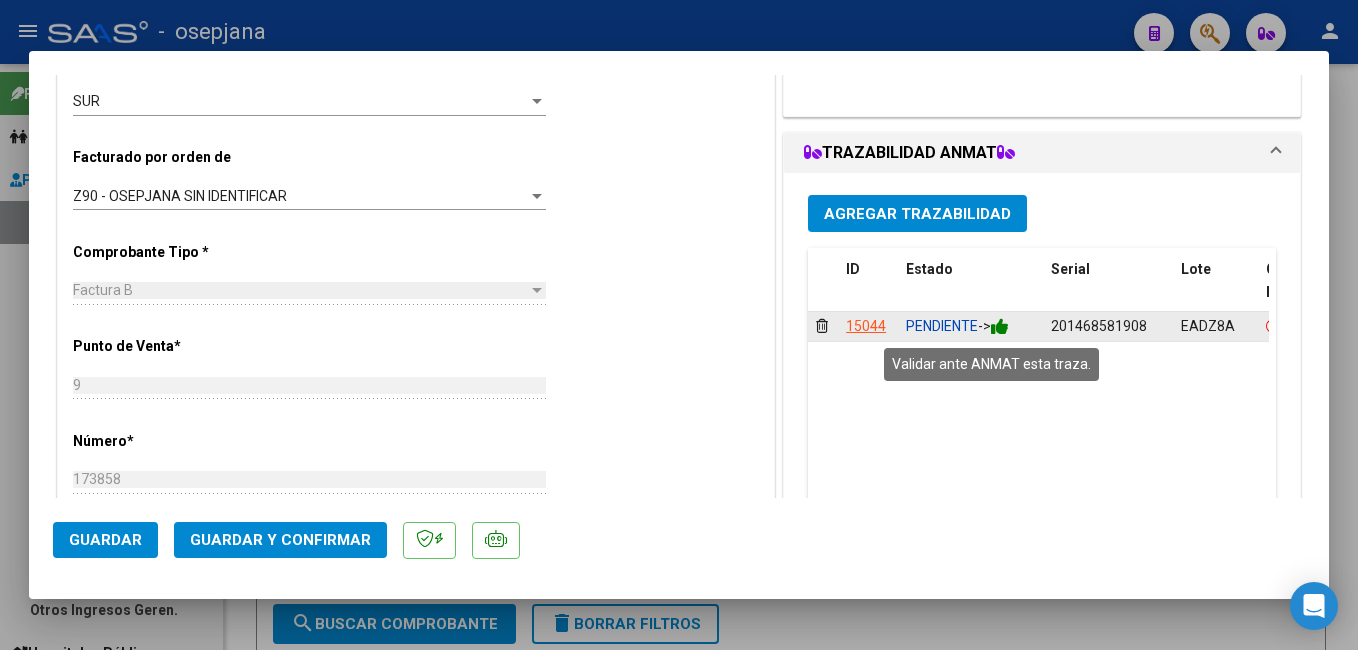 click 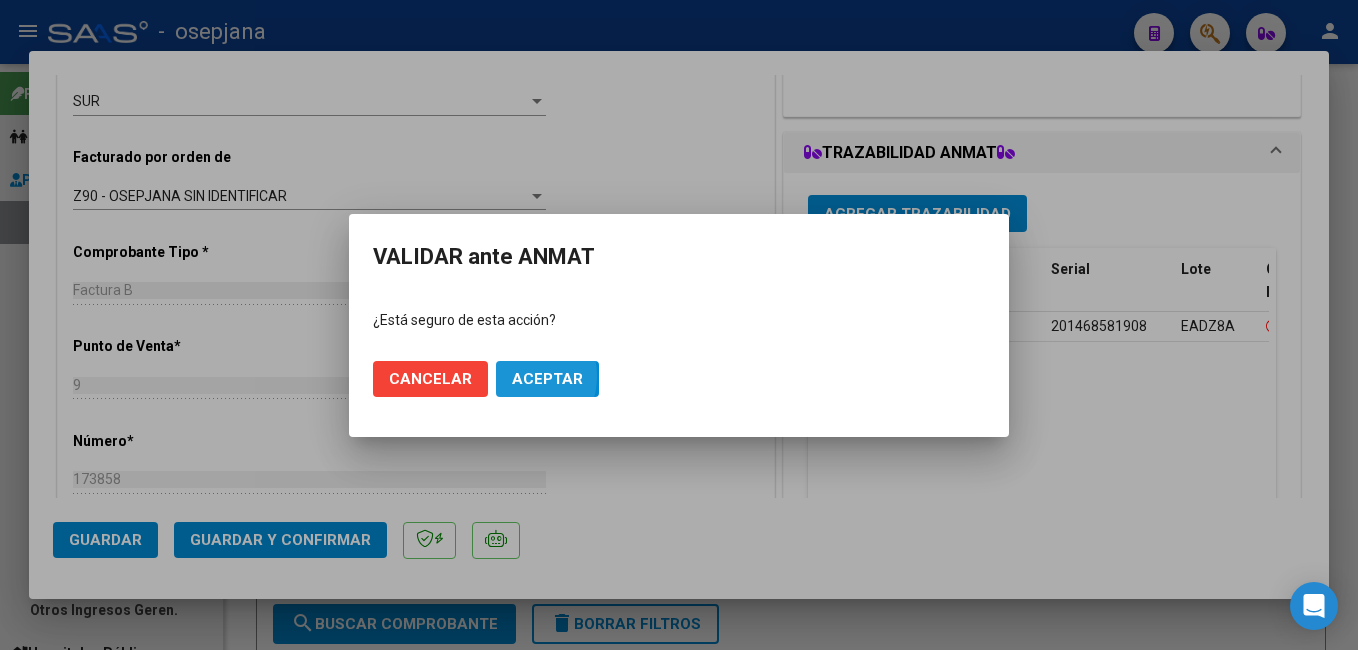 click on "Aceptar" 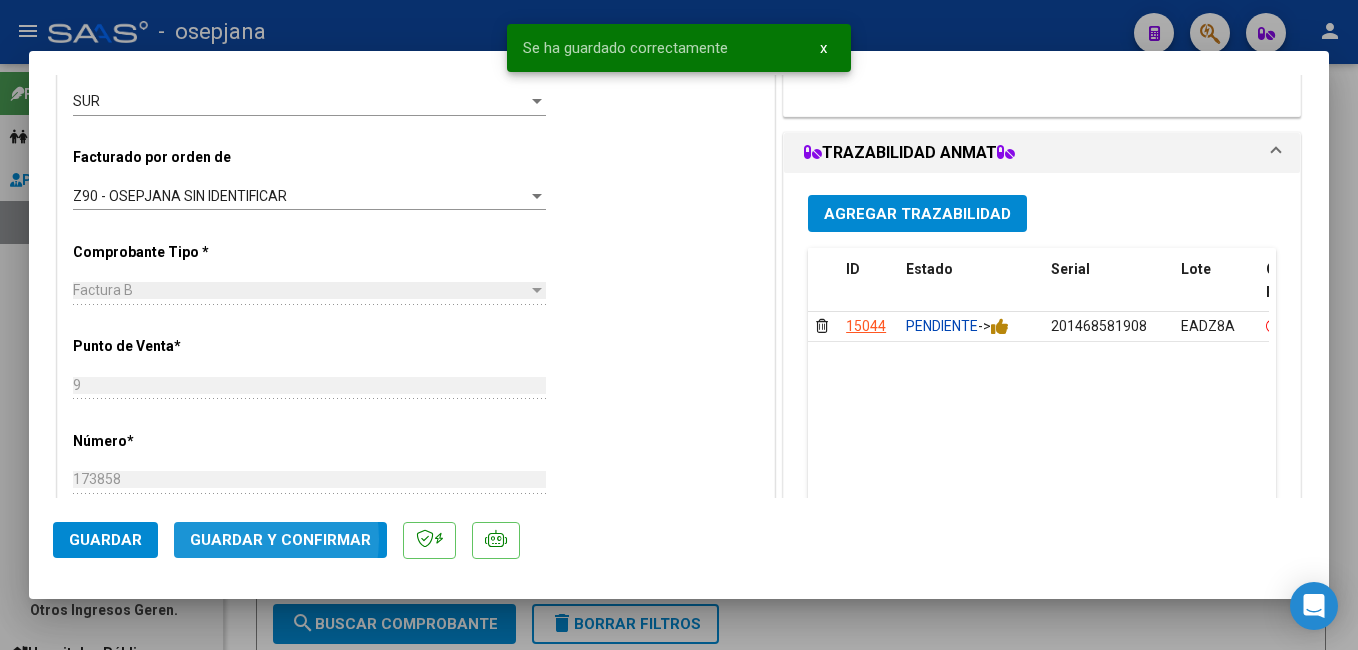 click on "Guardar y Confirmar" 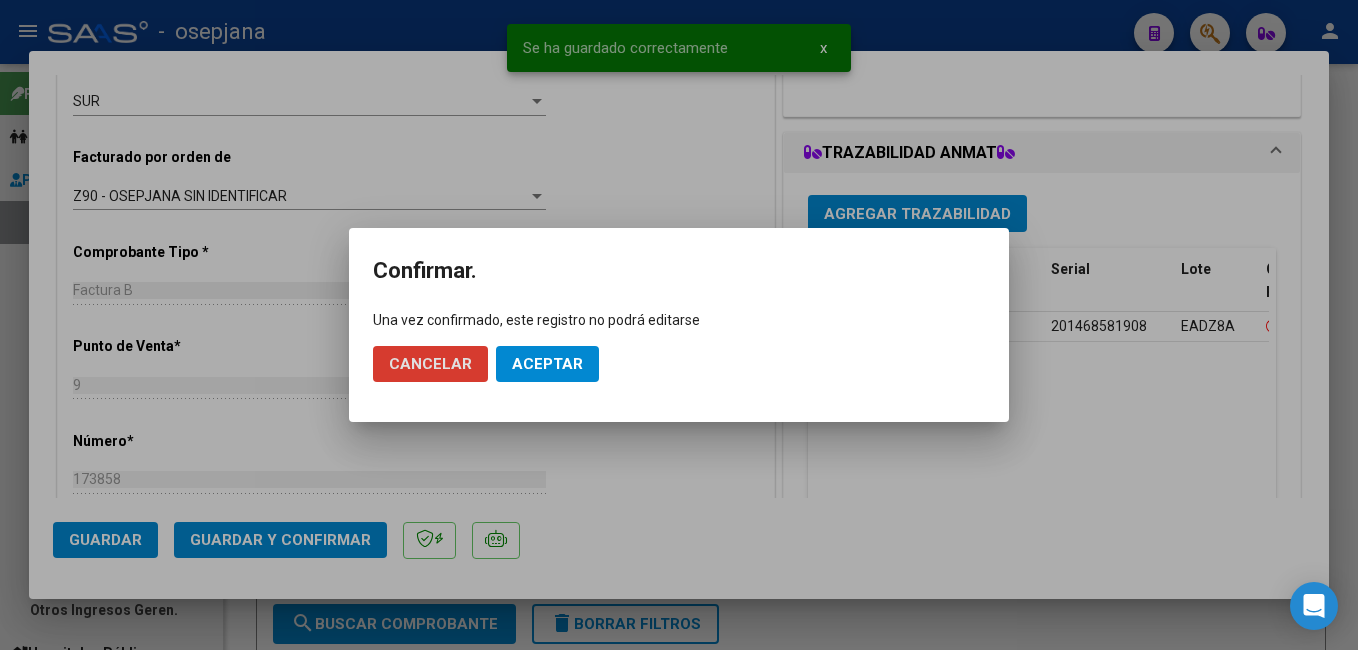 click on "Aceptar" 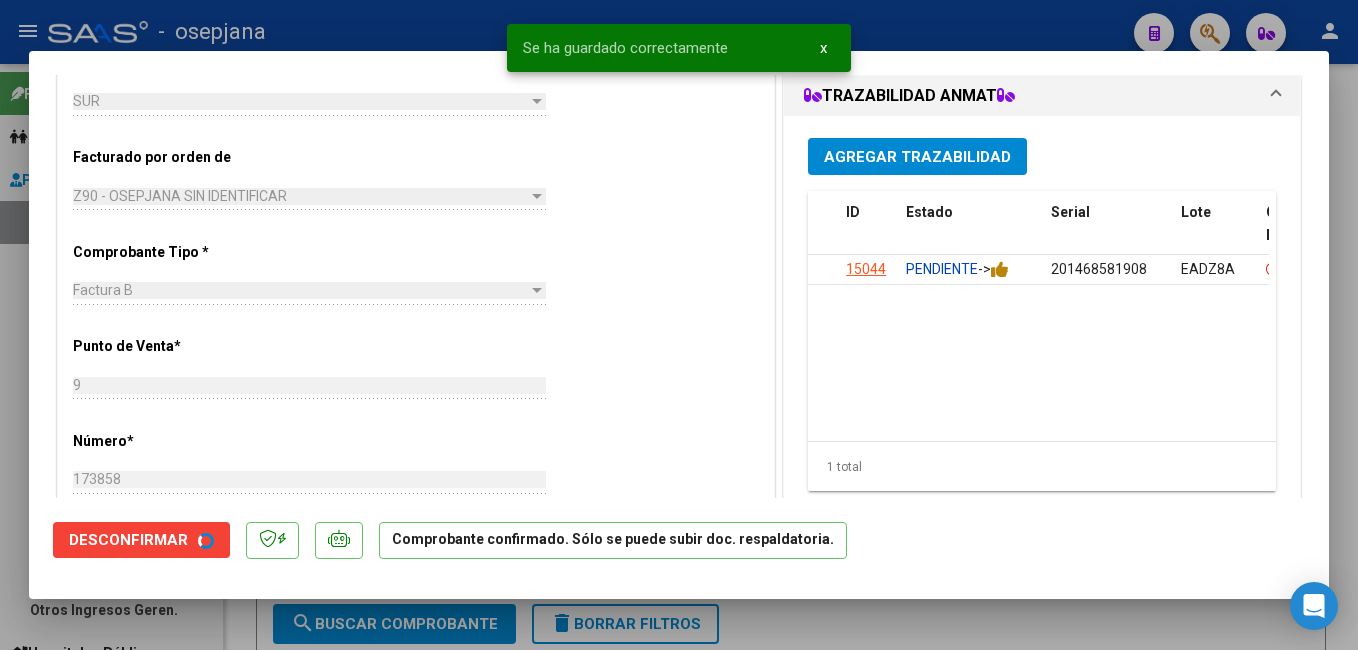click at bounding box center [679, 325] 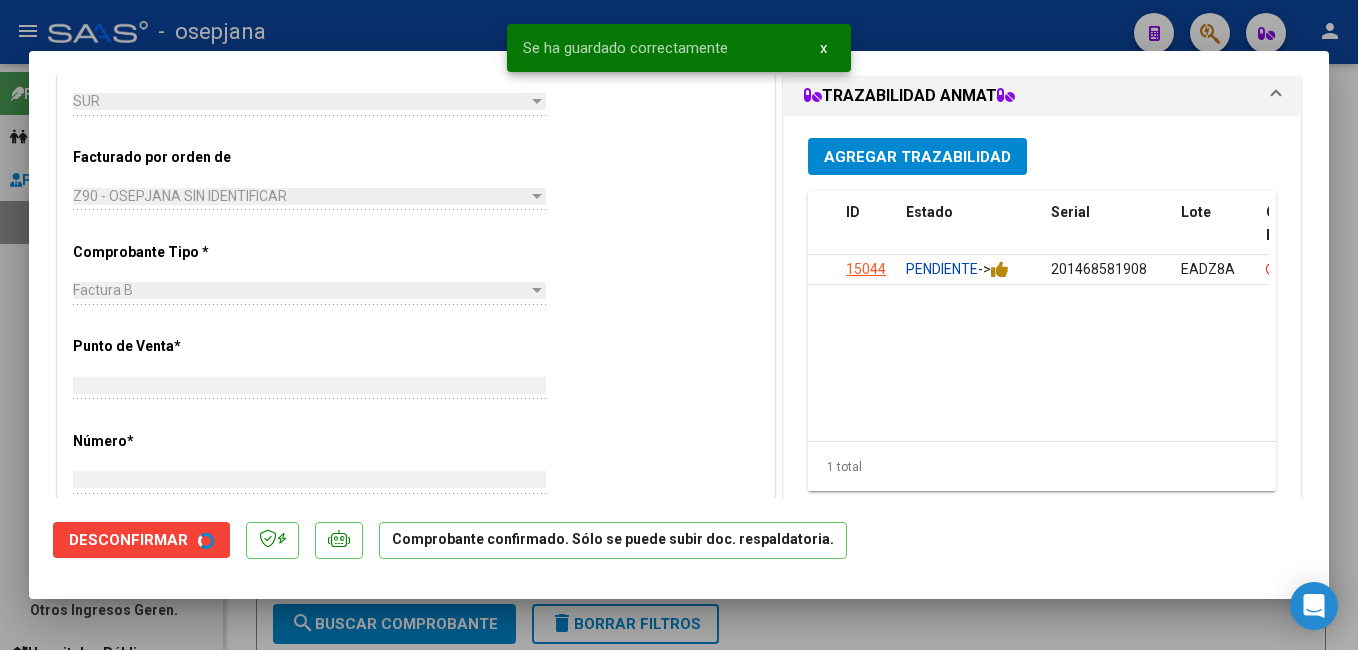 scroll, scrollTop: 0, scrollLeft: 0, axis: both 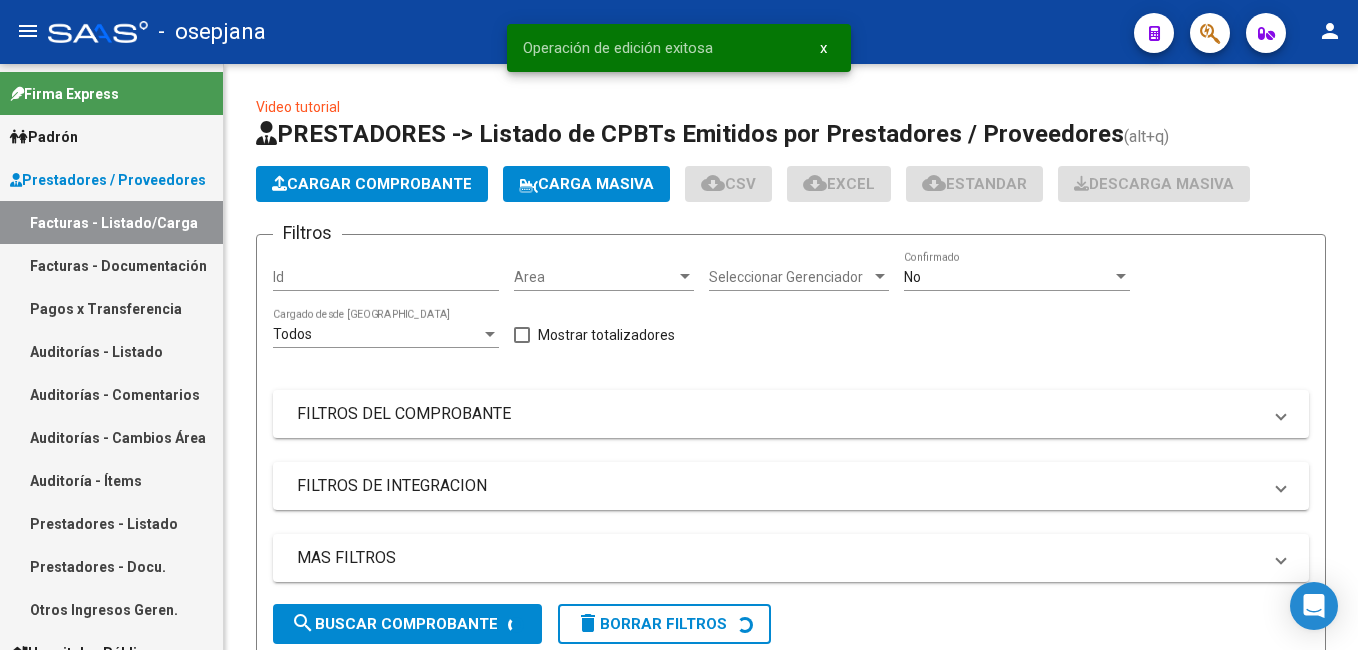 click on "Auditorías - Listado" at bounding box center [111, 351] 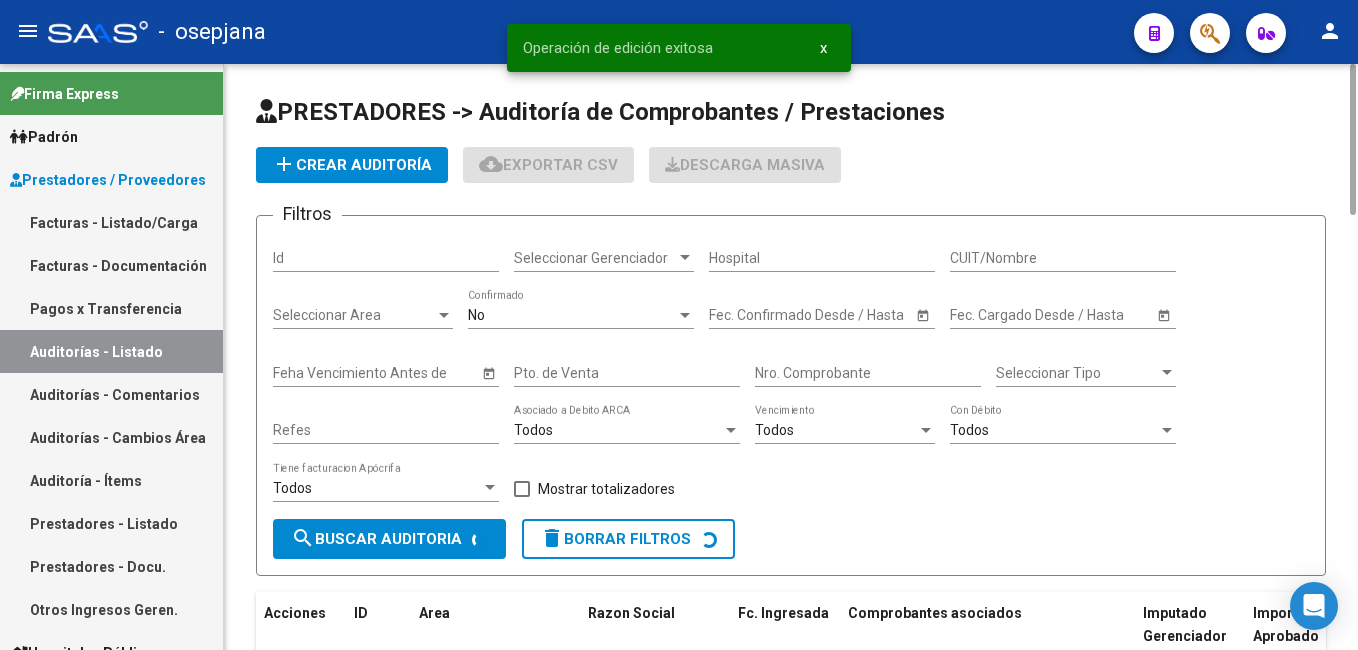 click on "add  Crear Auditoría" 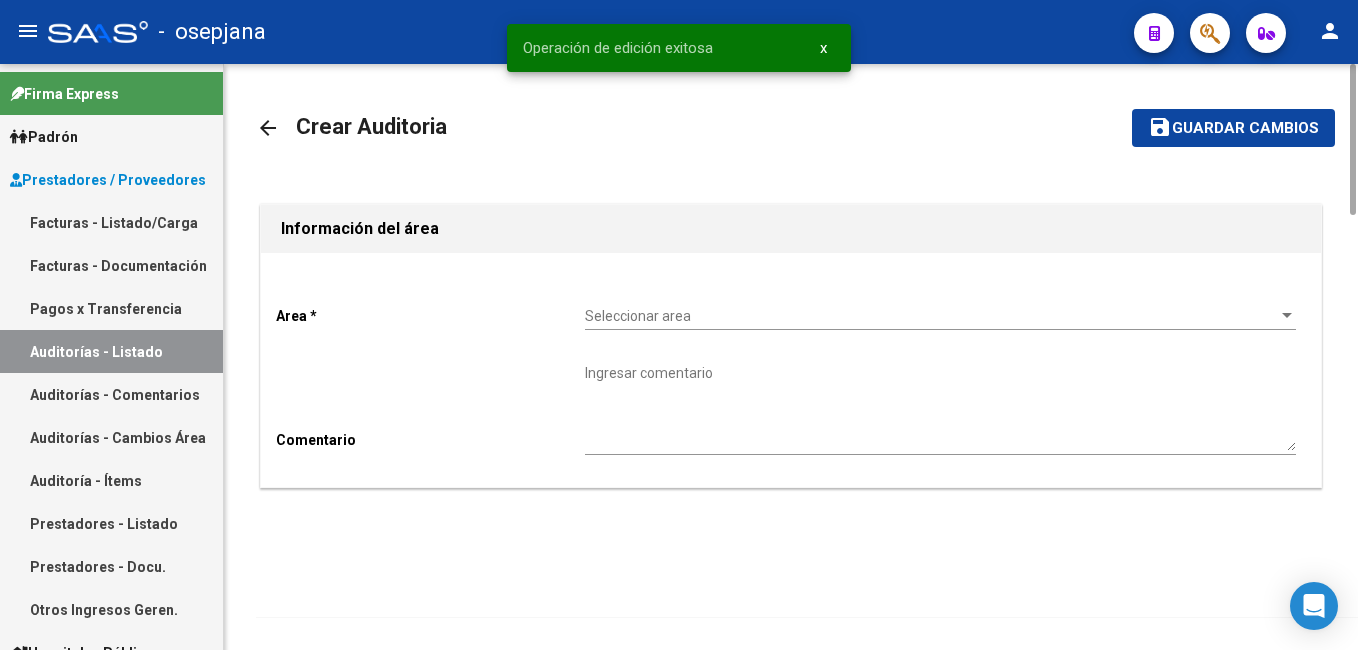 click on "Seleccionar area" at bounding box center [931, 316] 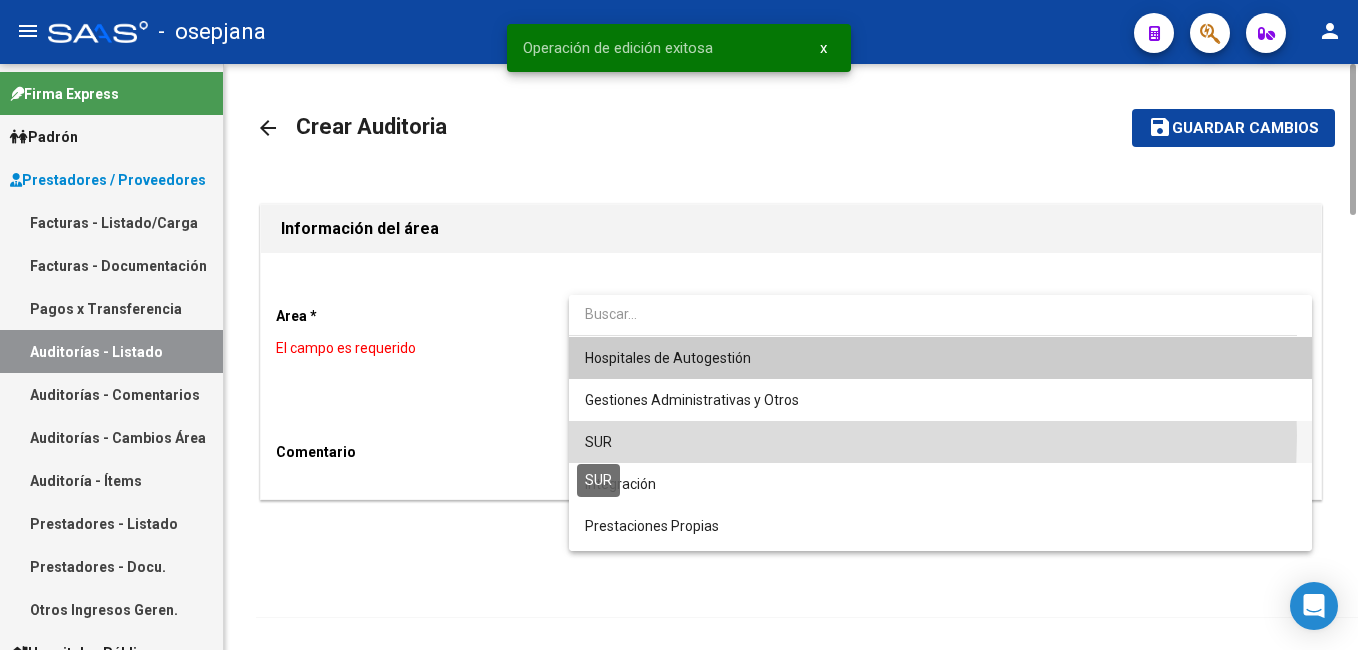 click on "SUR" at bounding box center (940, 442) 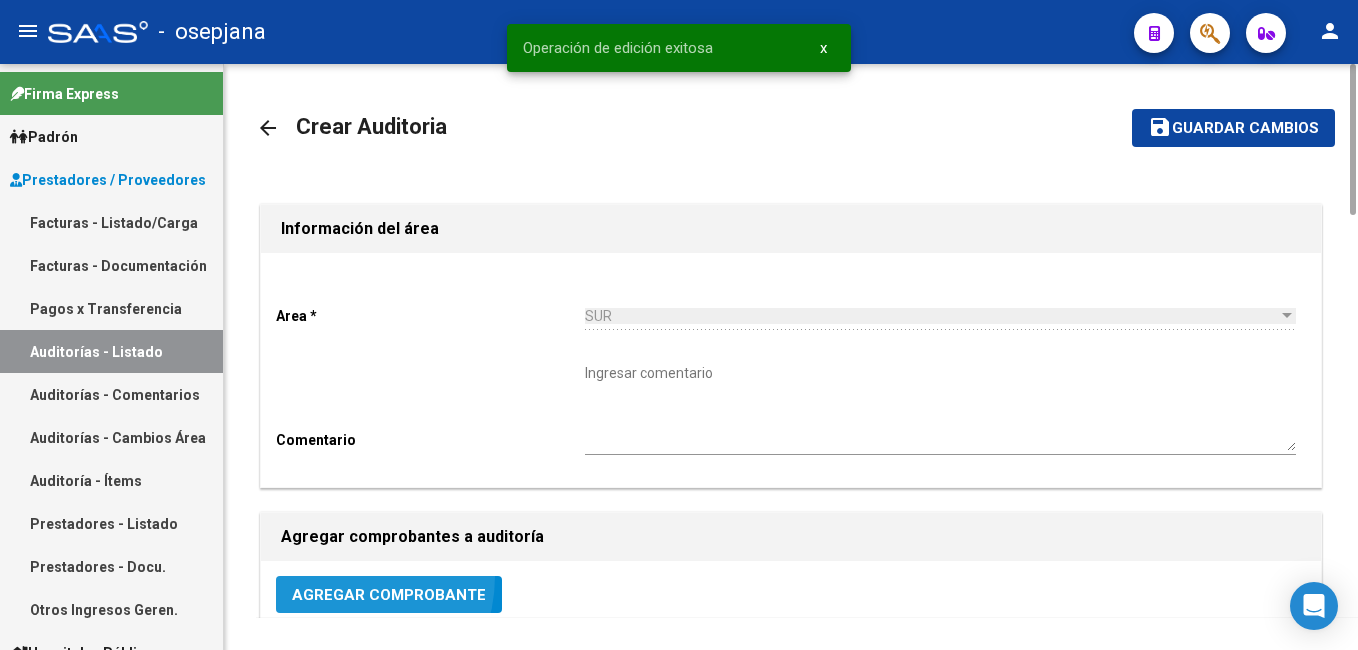click on "Agregar Comprobante" 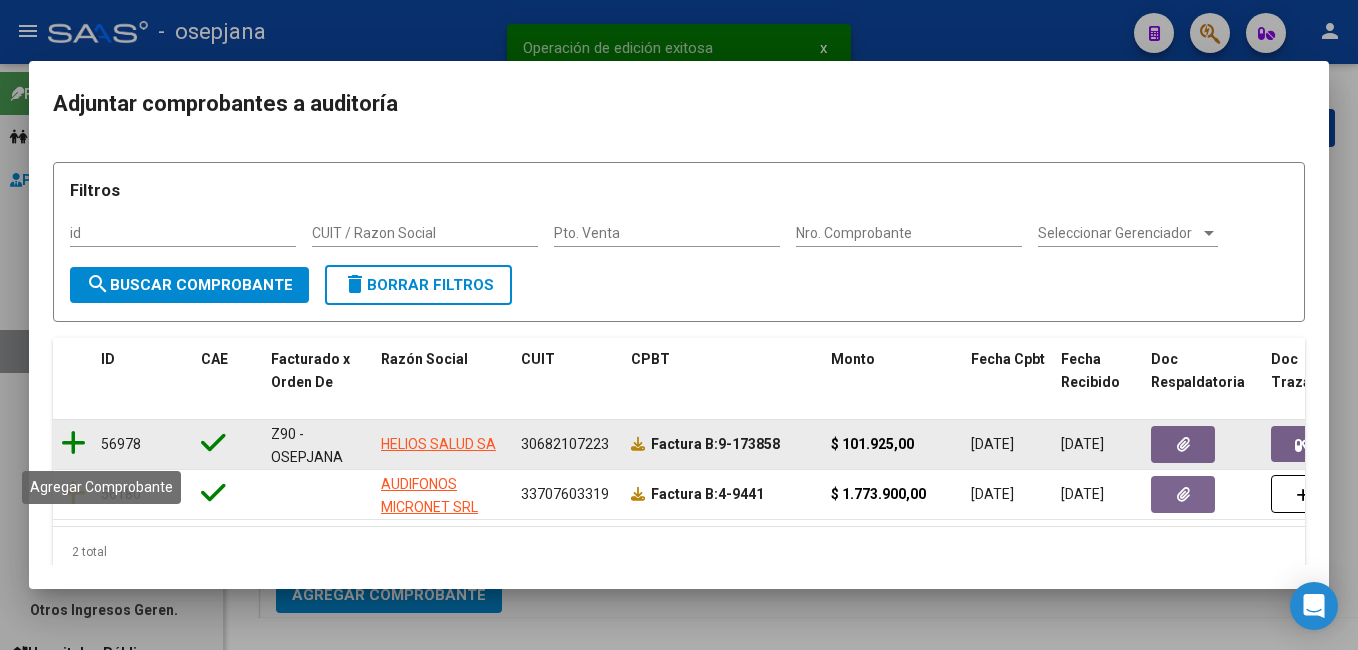 click 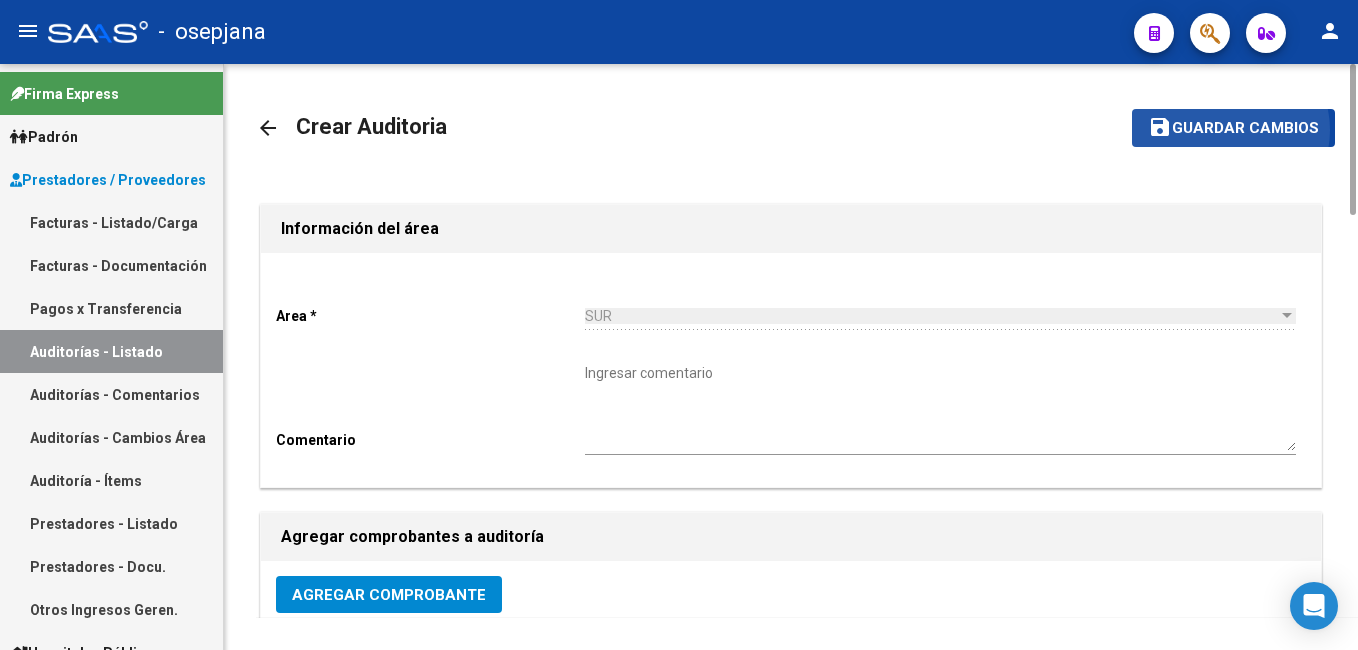 click on "Guardar cambios" 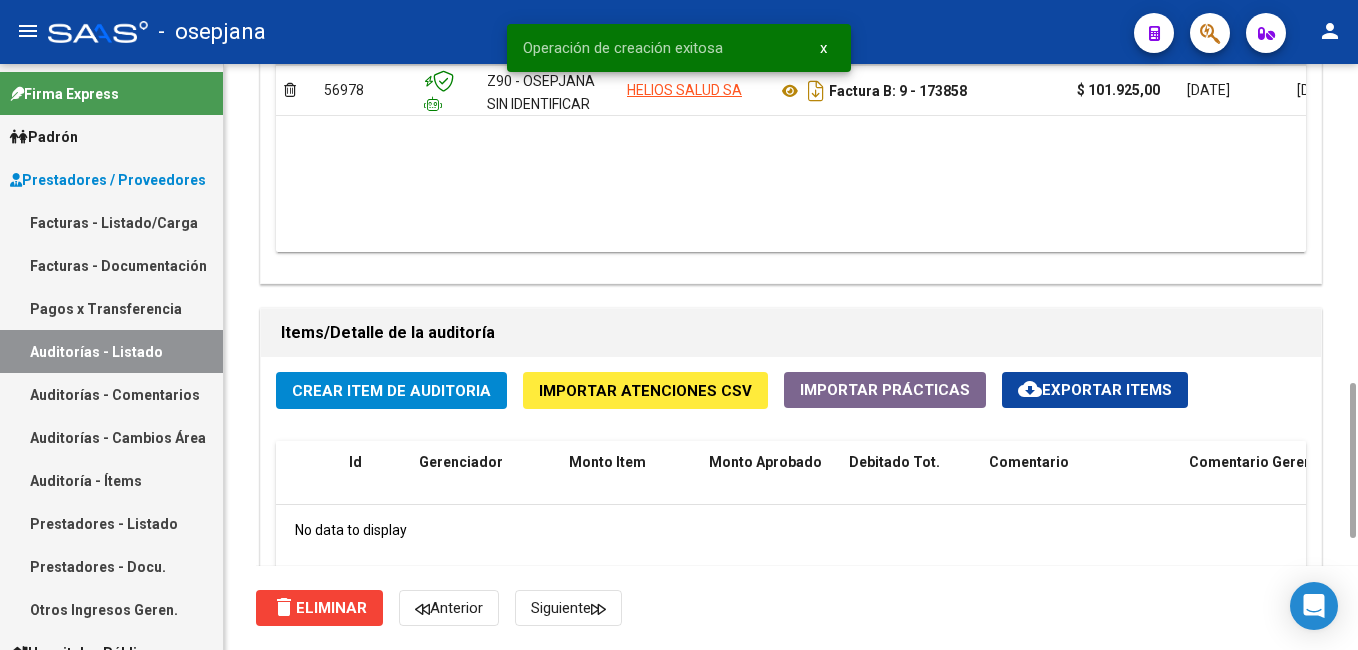 scroll, scrollTop: 1400, scrollLeft: 0, axis: vertical 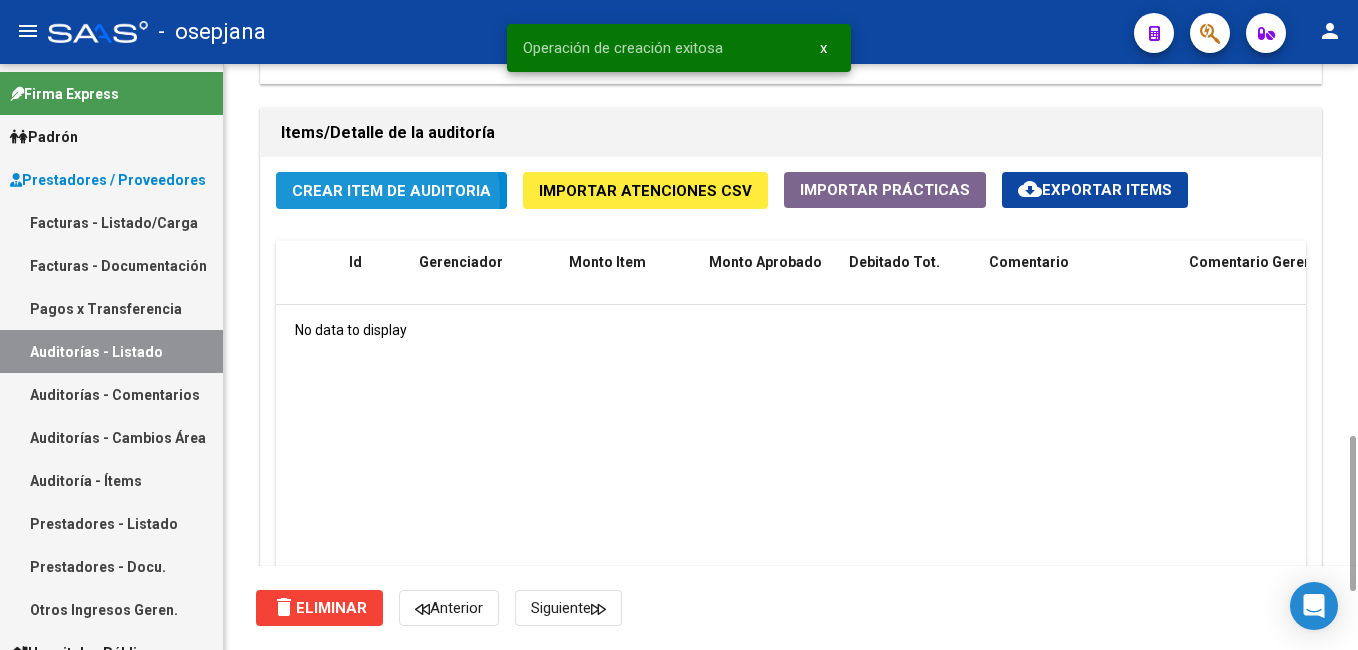 click on "Crear Item de Auditoria" 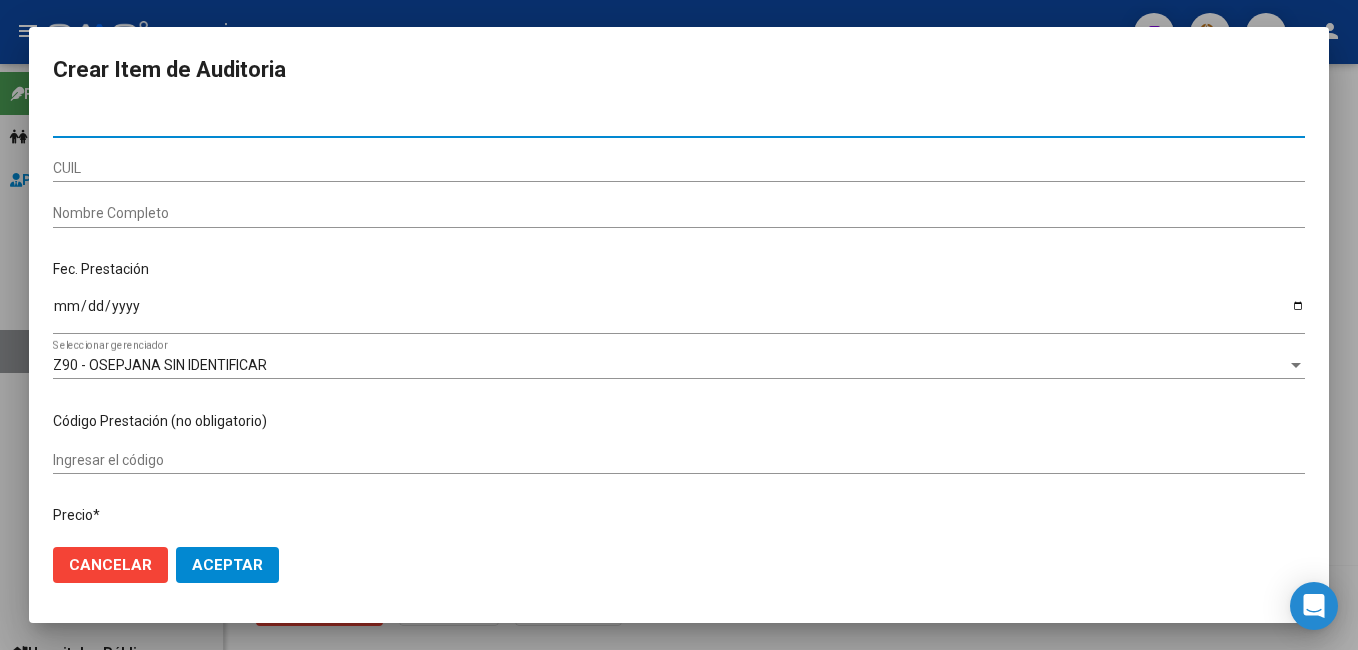 paste on "46631986" 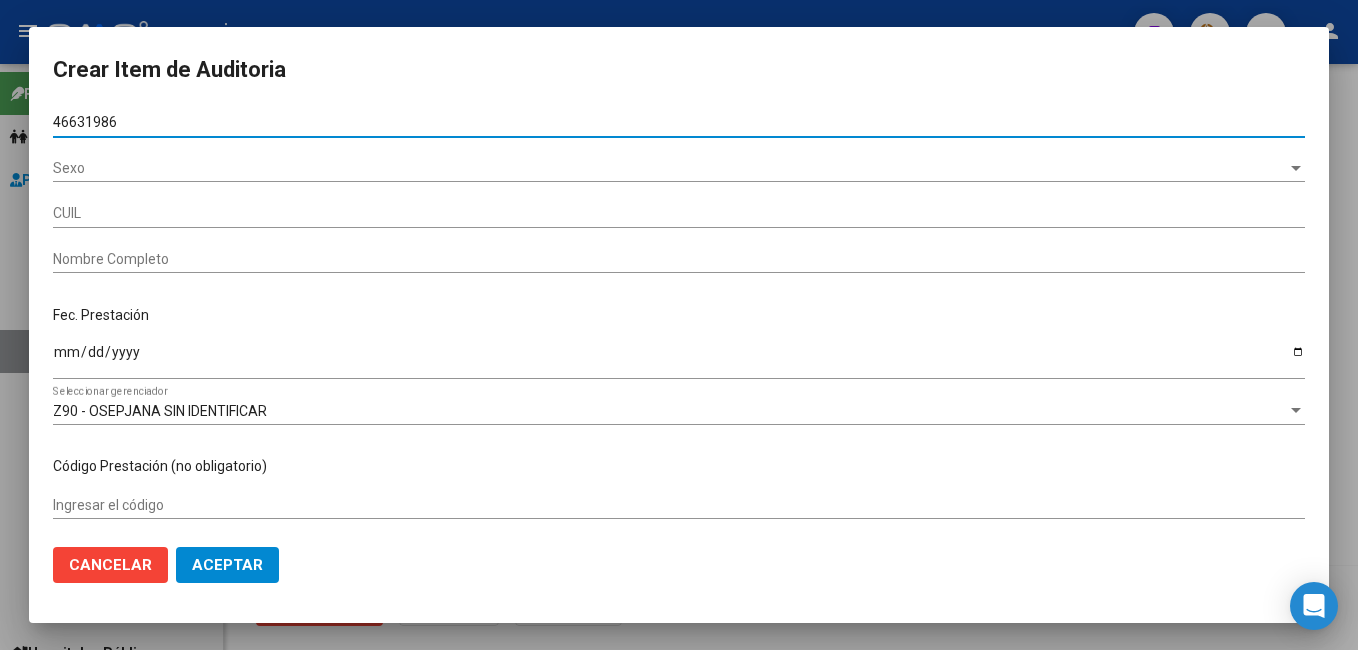 type on "20466319865" 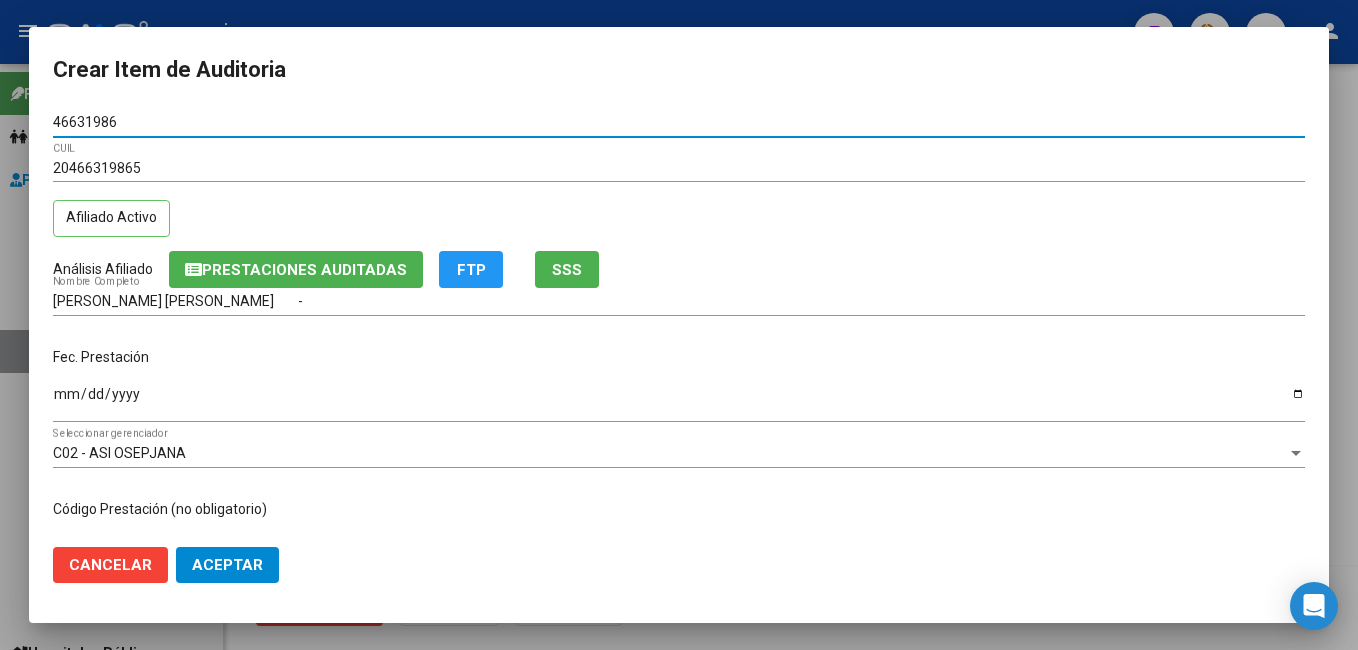 type on "46631986" 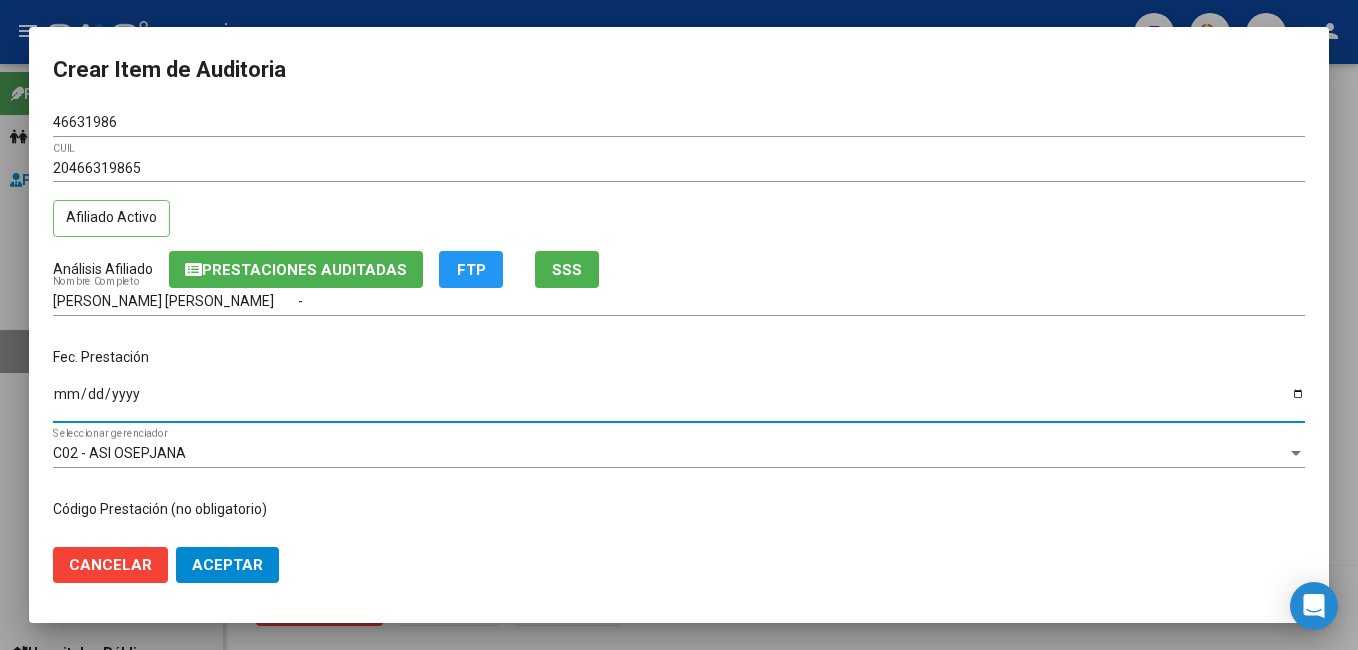 click on "Ingresar la fecha" at bounding box center (679, 401) 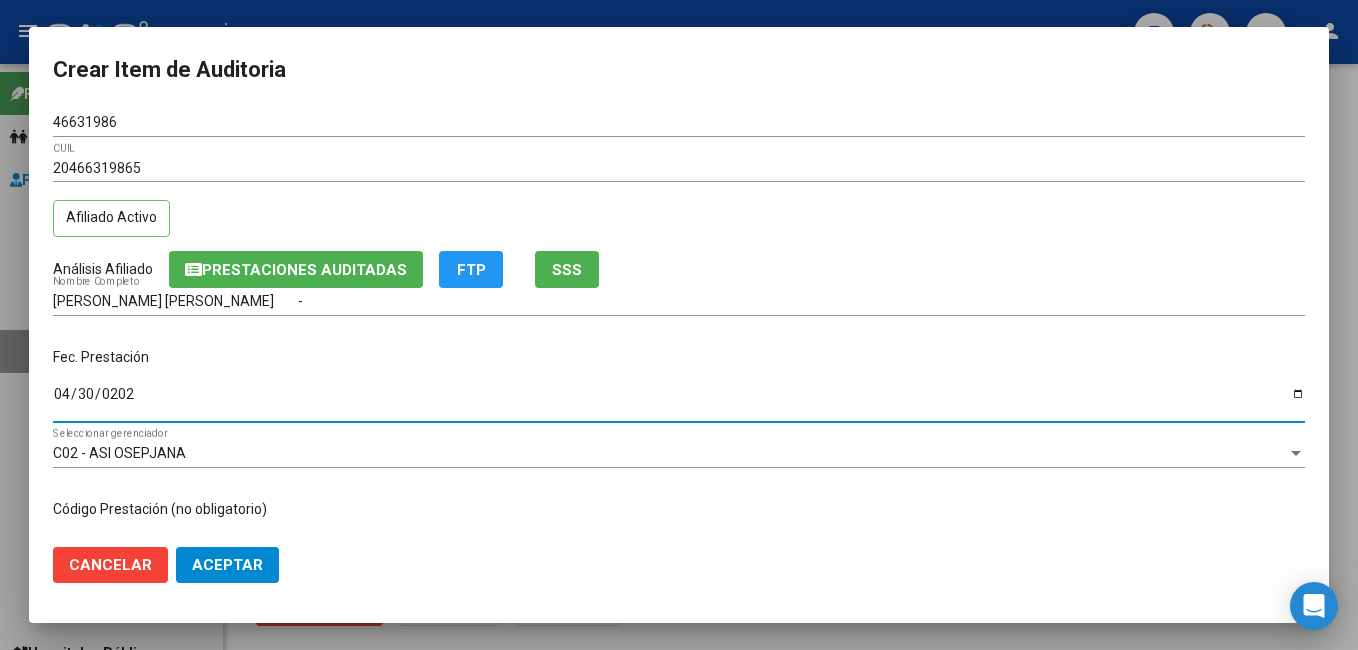 type on "[DATE]" 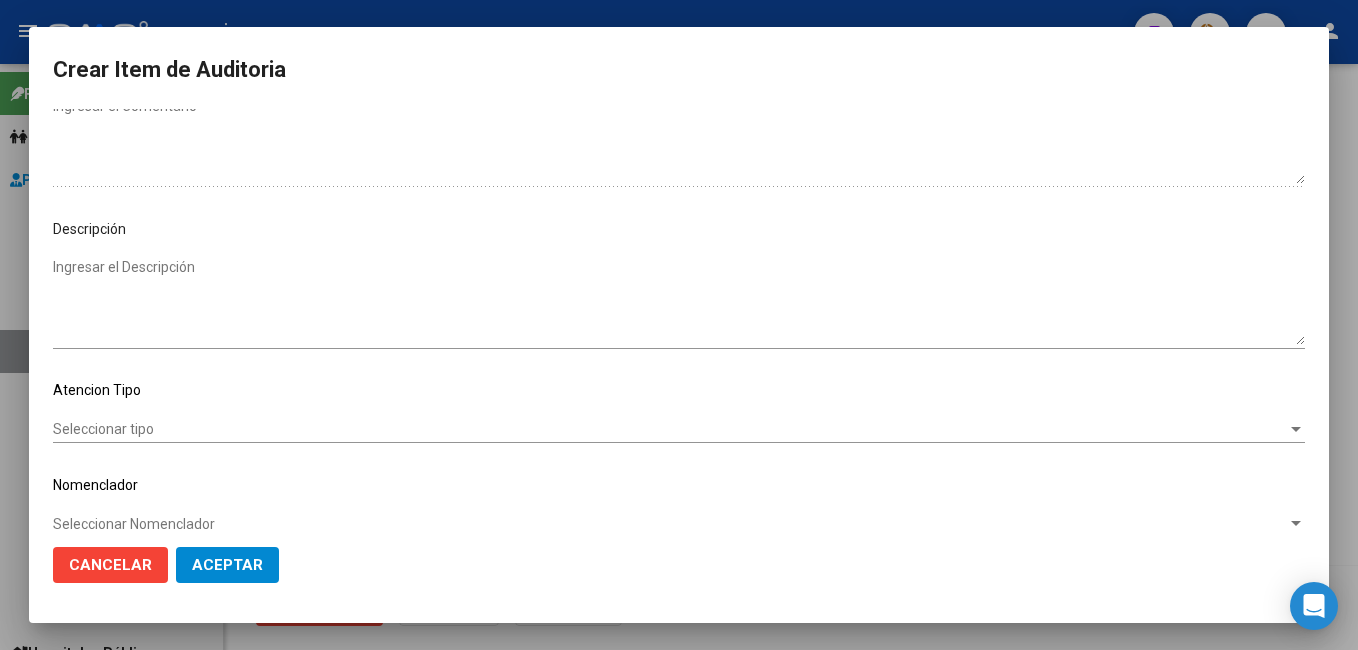 scroll, scrollTop: 1100, scrollLeft: 0, axis: vertical 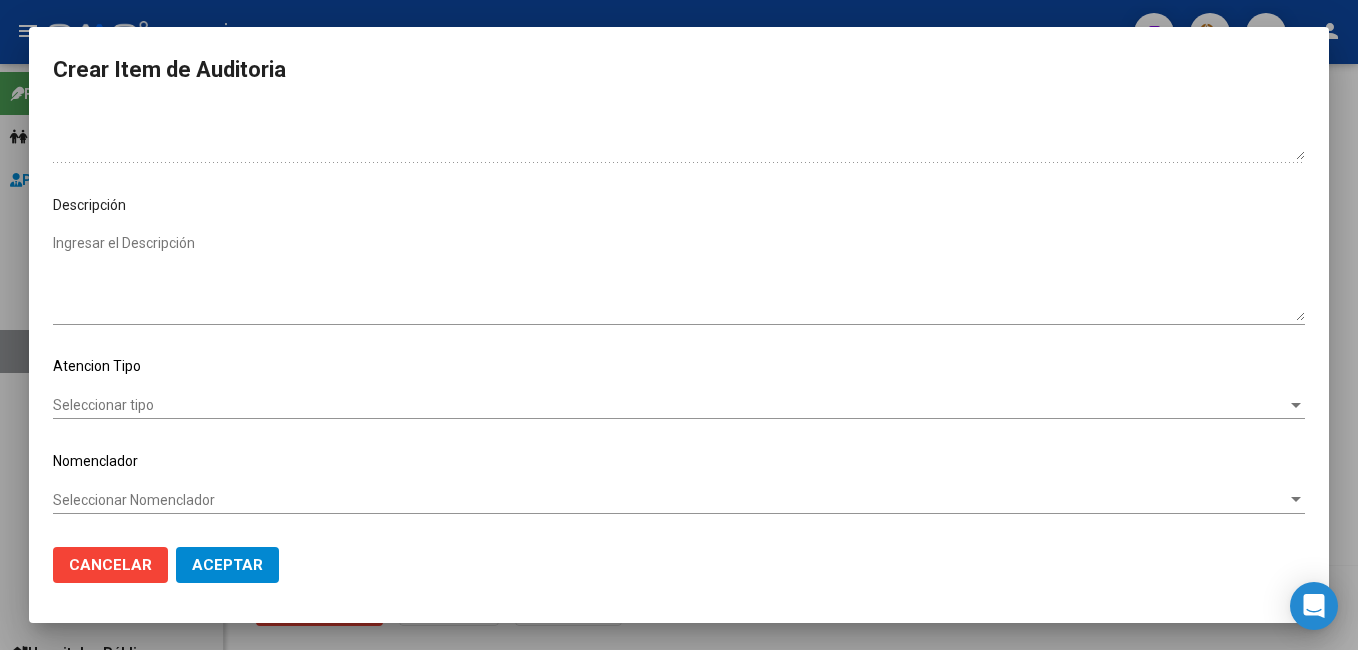click on "Seleccionar tipo Seleccionar tipo" 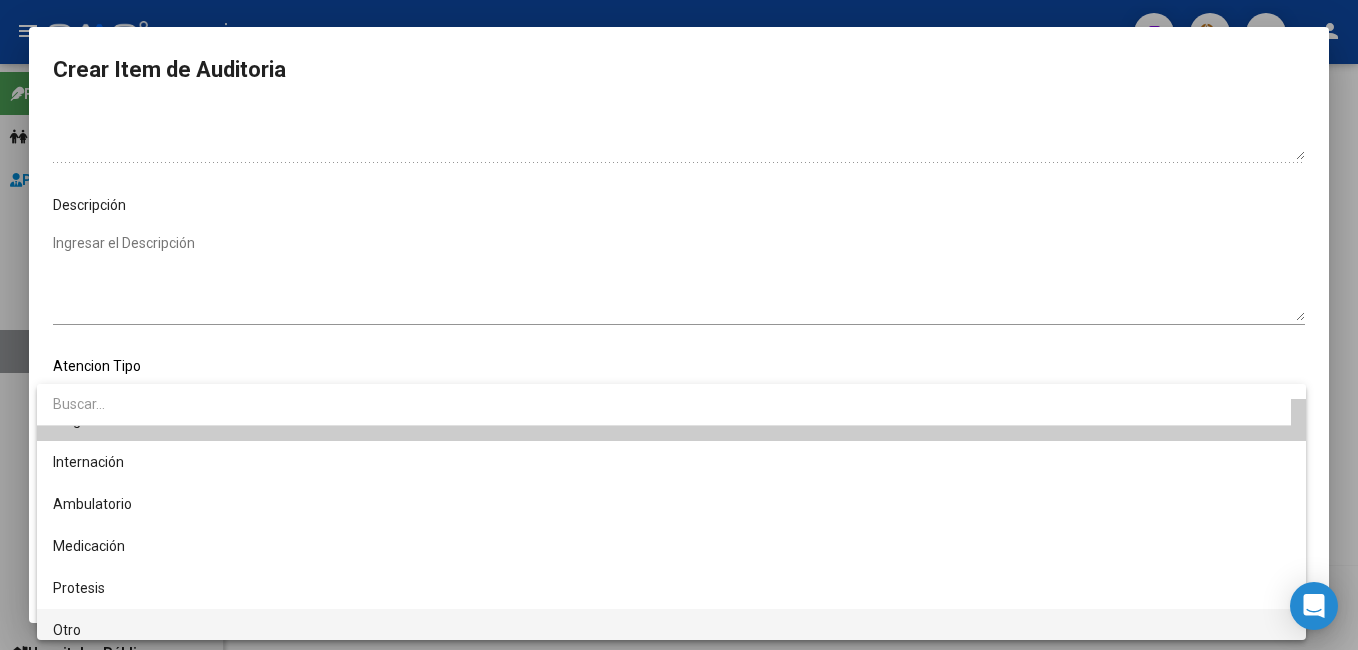 scroll, scrollTop: 38, scrollLeft: 0, axis: vertical 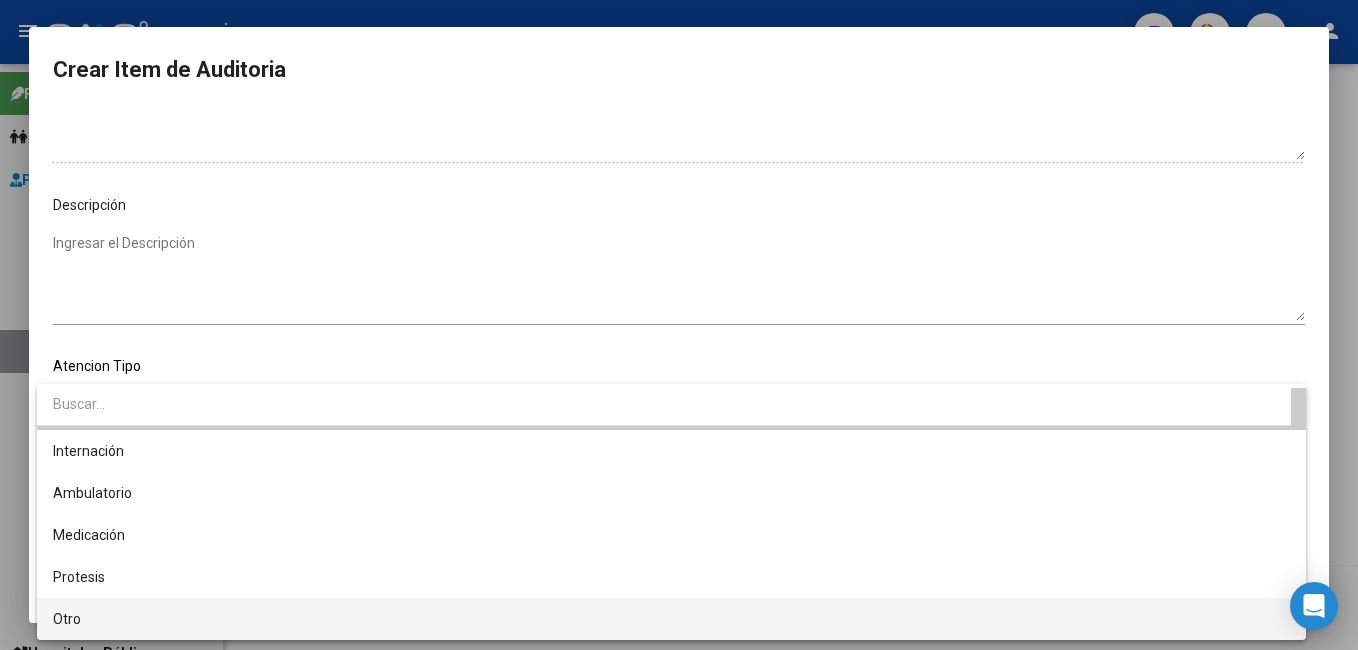 click on "Otro" at bounding box center (671, 619) 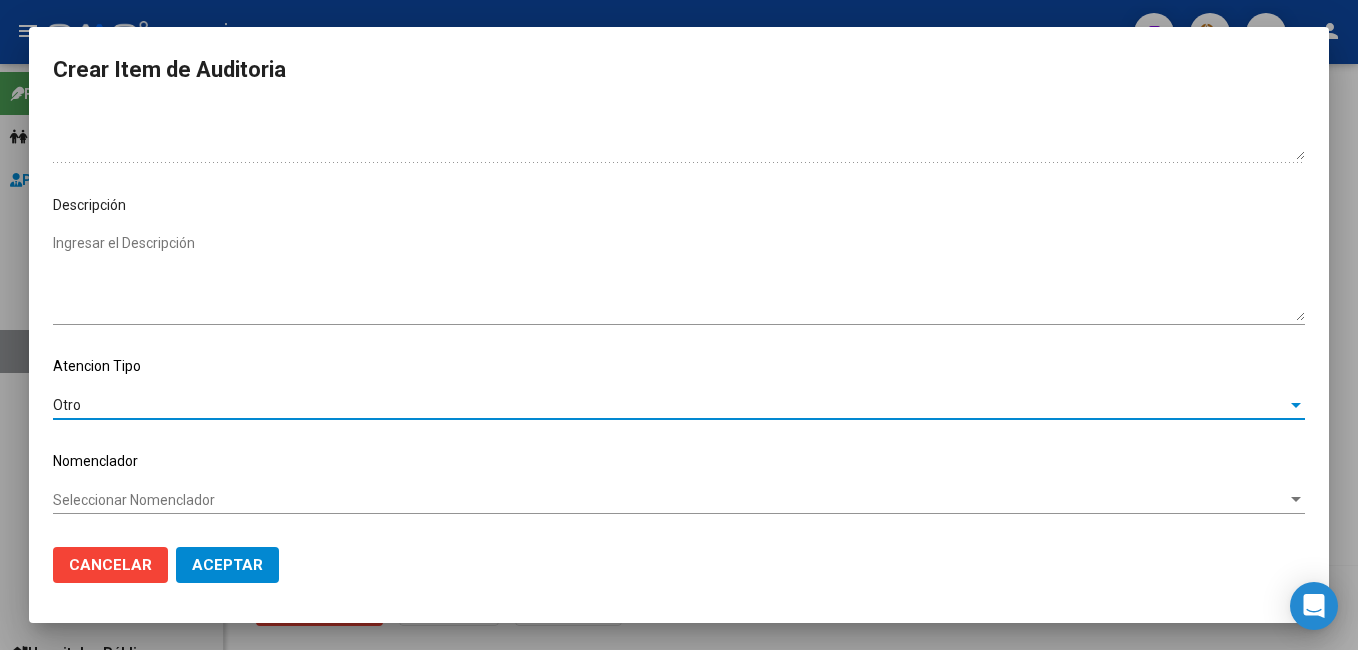 click on "Aceptar" 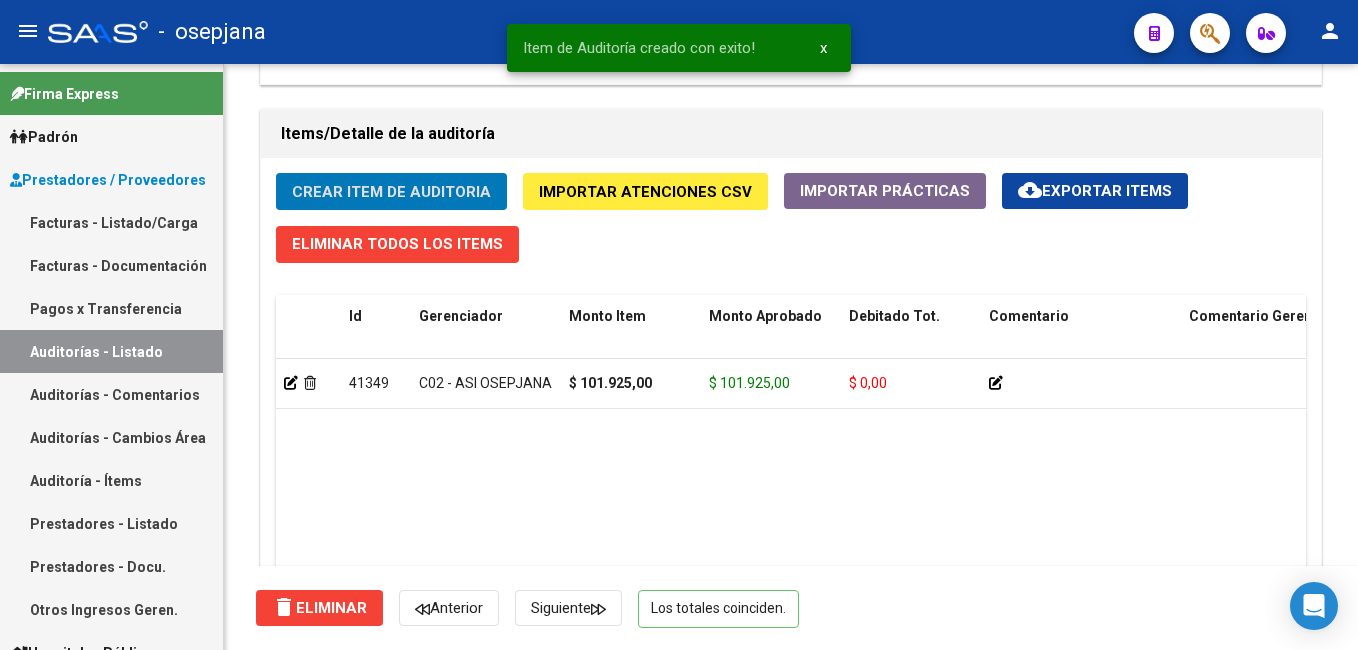 drag, startPoint x: 129, startPoint y: 224, endPoint x: 334, endPoint y: 5, distance: 299.97665 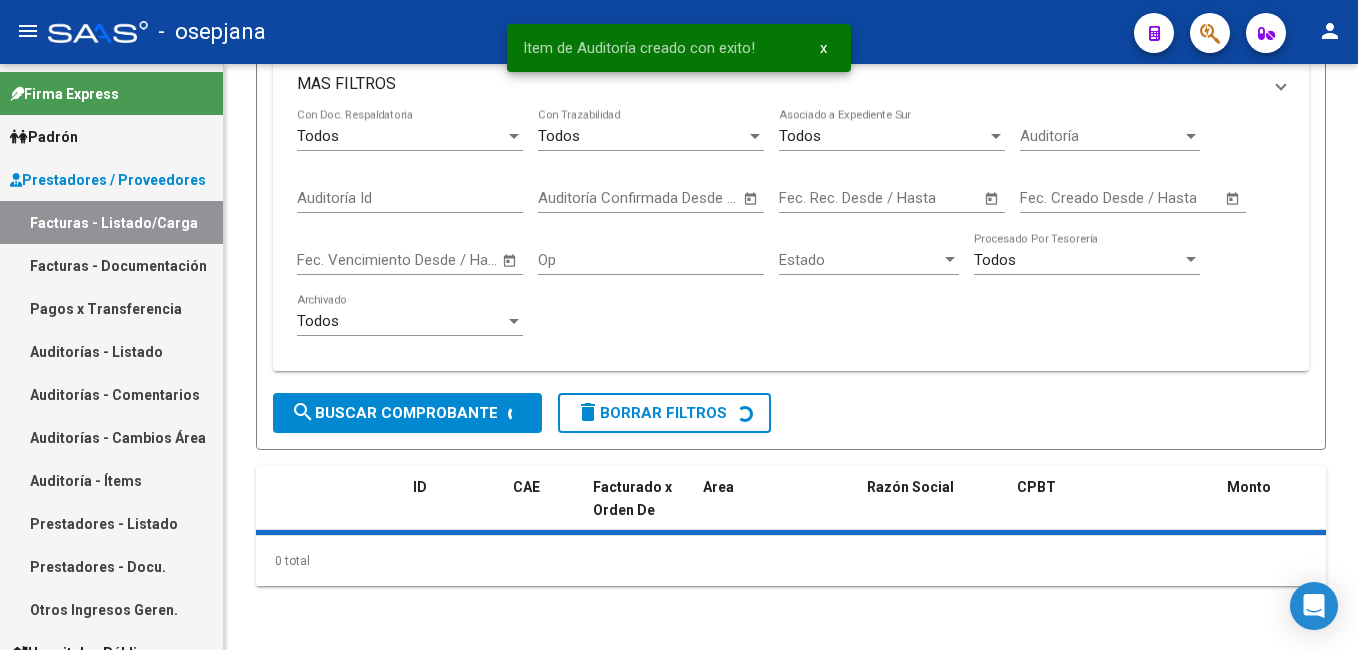 scroll, scrollTop: 0, scrollLeft: 0, axis: both 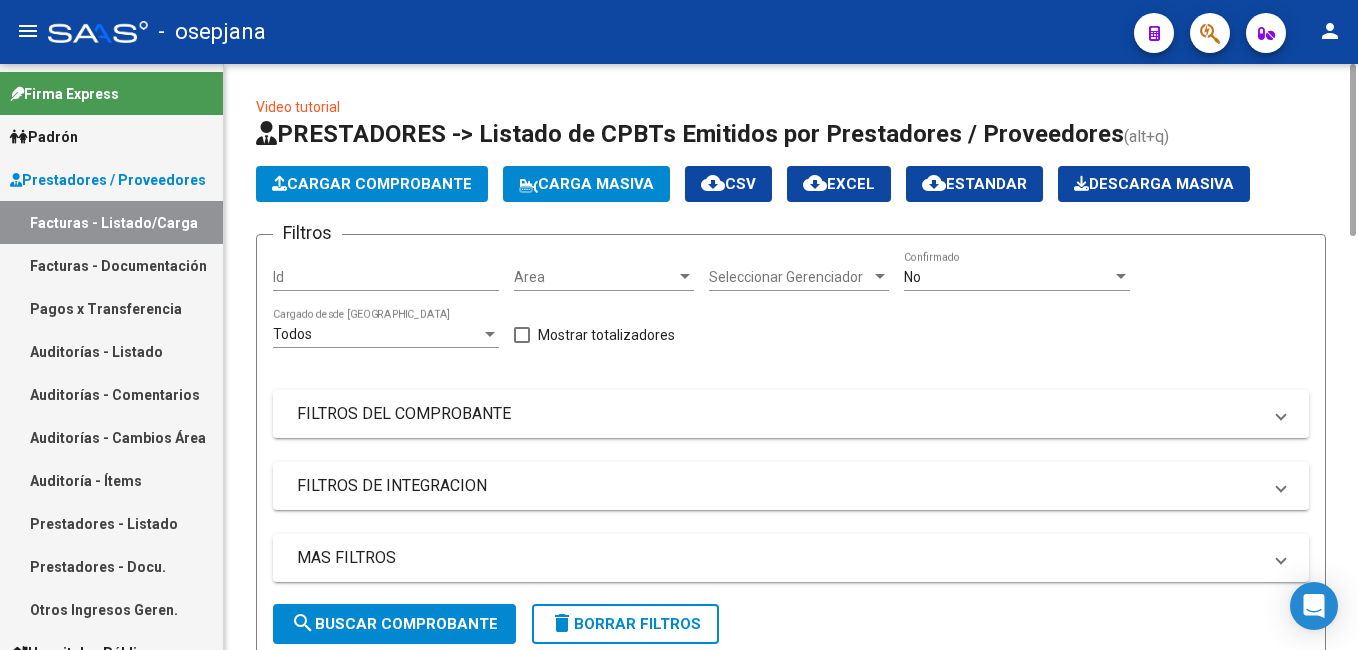 click on "Cargar Comprobante" 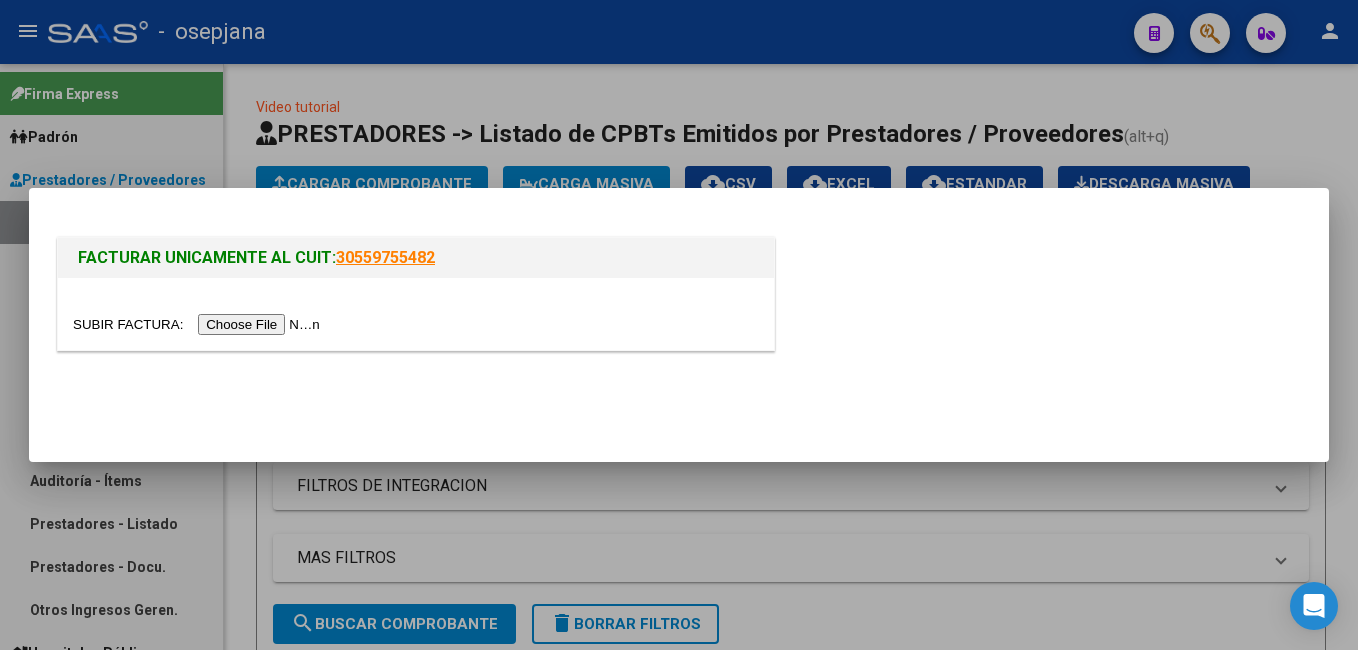 click at bounding box center [199, 324] 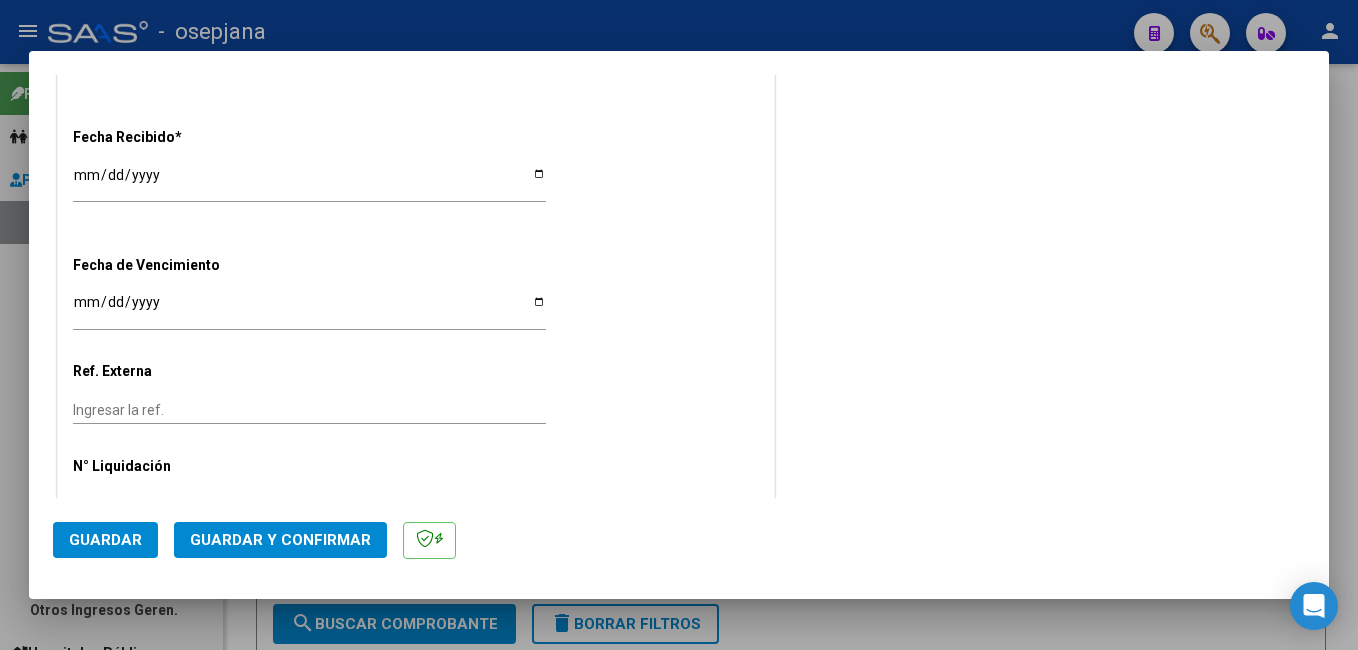 scroll, scrollTop: 1197, scrollLeft: 0, axis: vertical 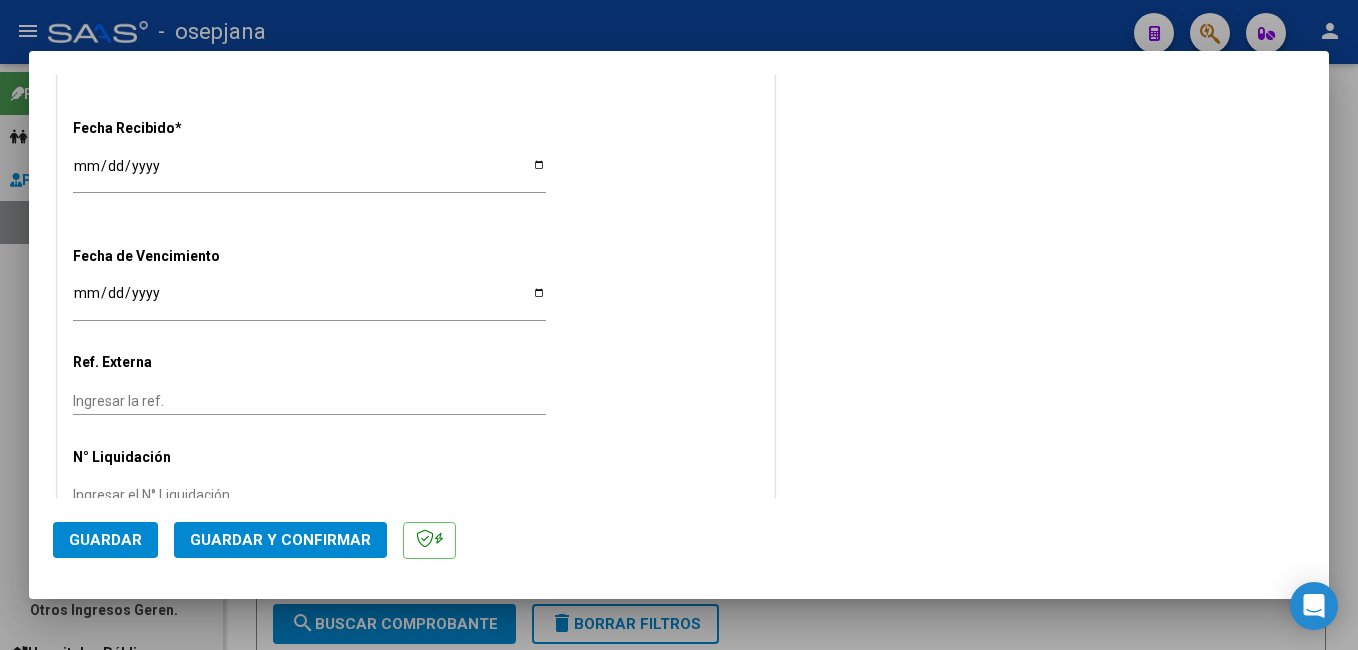 click on "[DATE]" at bounding box center [309, 173] 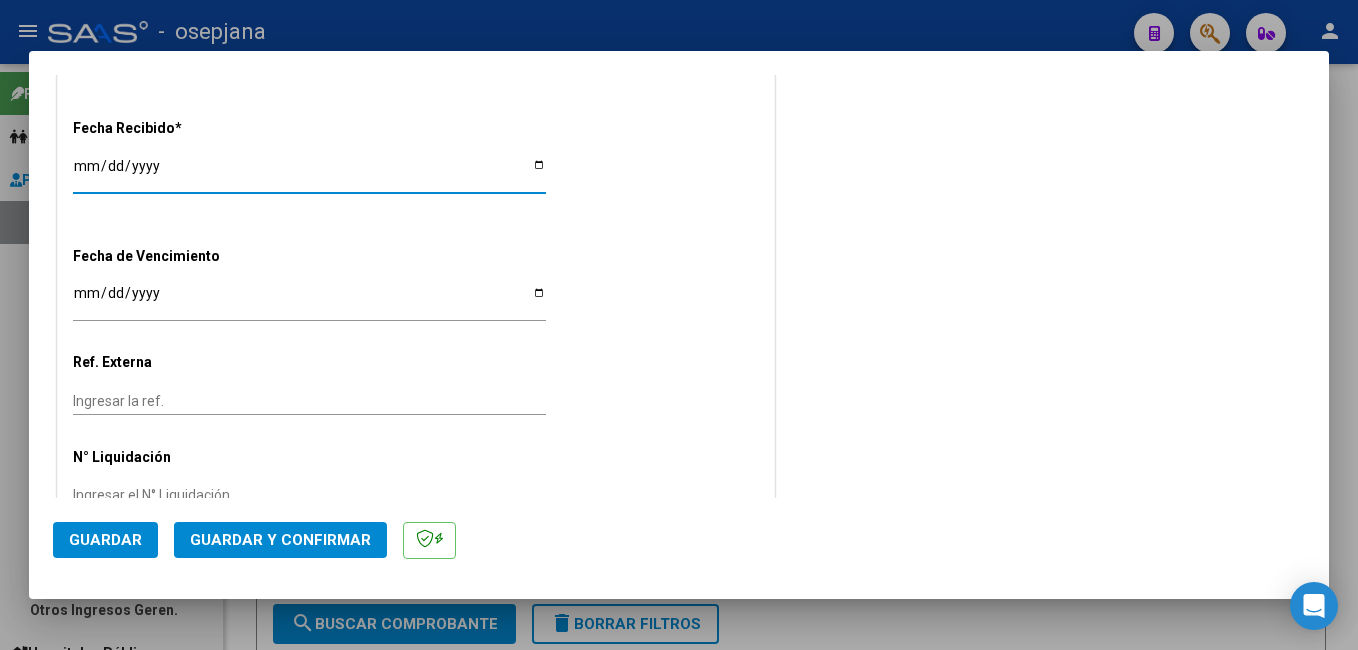 type on "[DATE]" 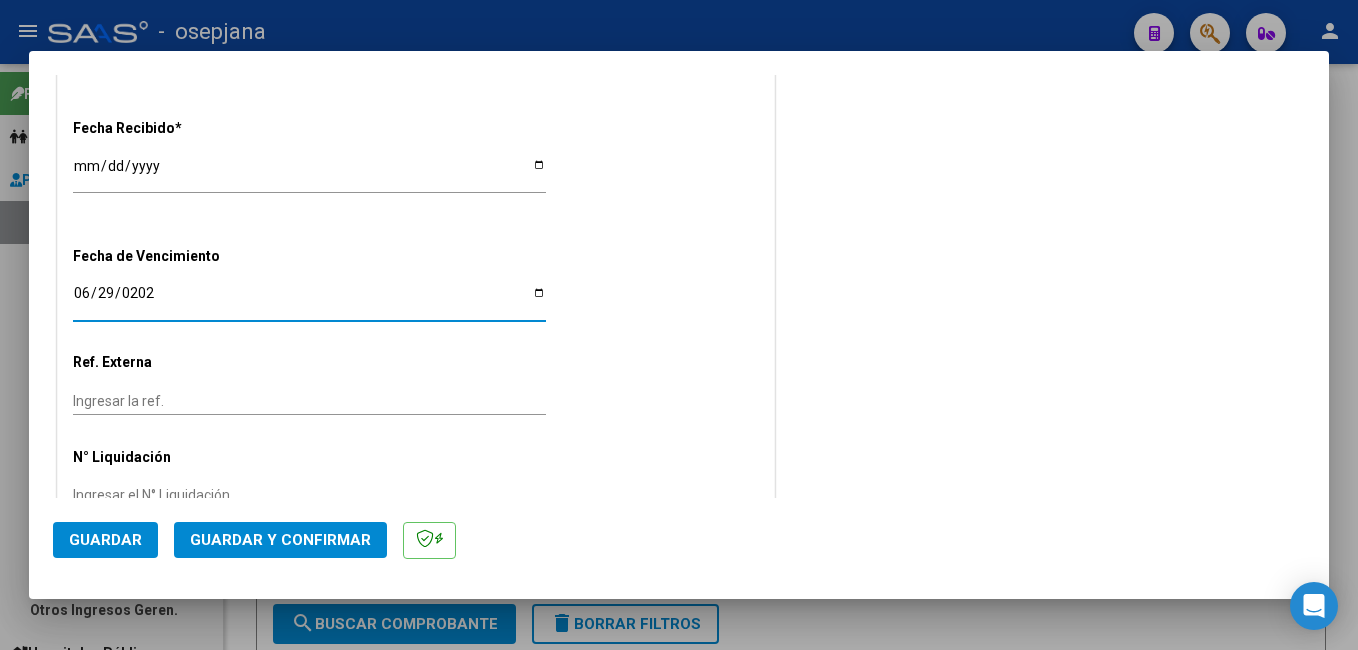 type on "[DATE]" 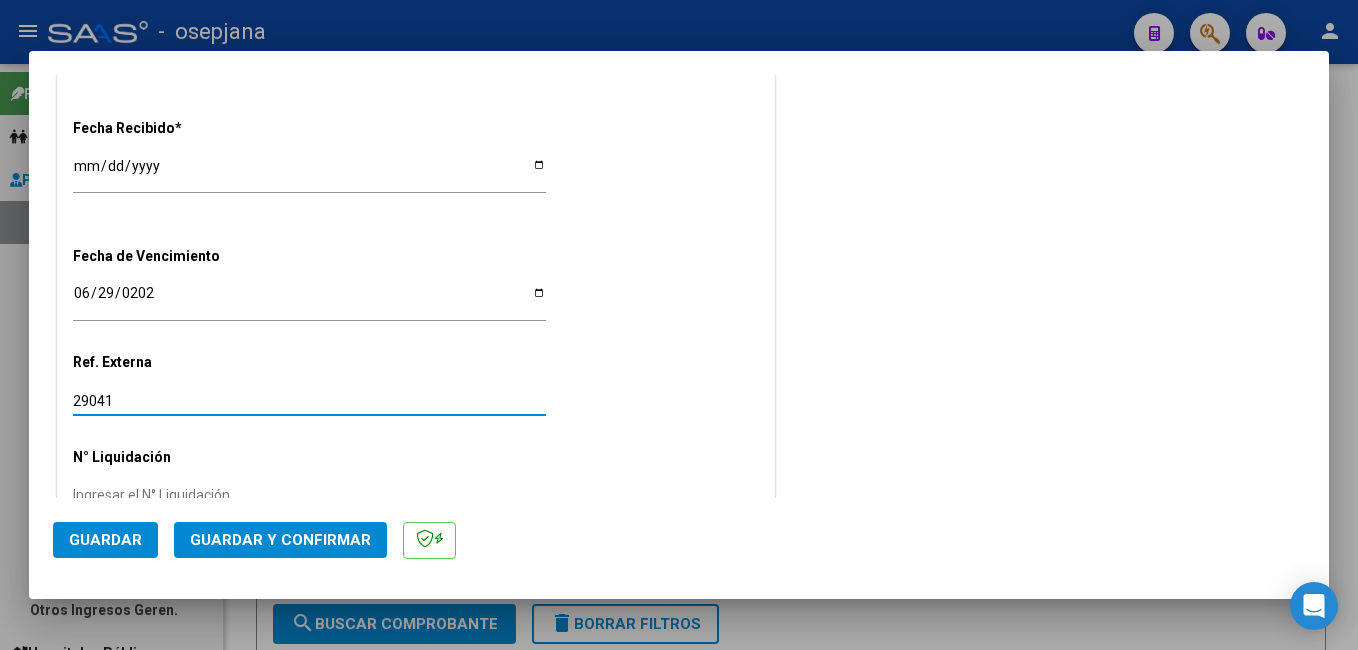 type on "29041" 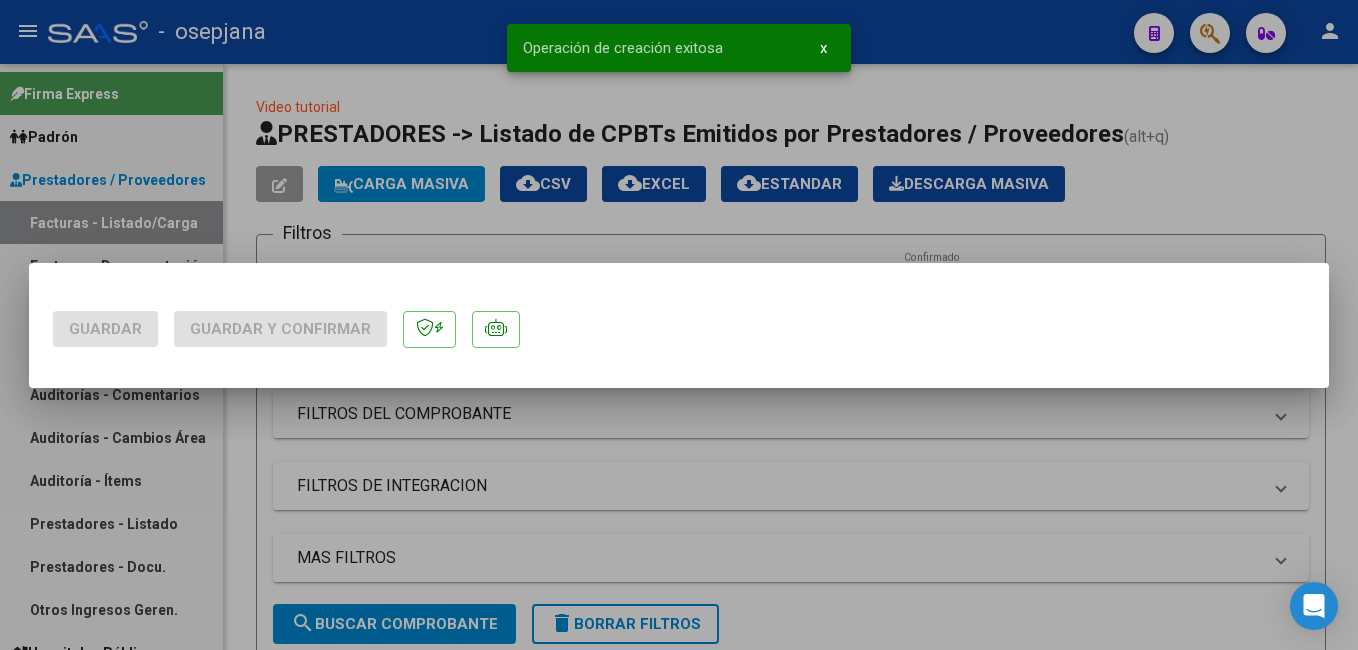 scroll, scrollTop: 0, scrollLeft: 0, axis: both 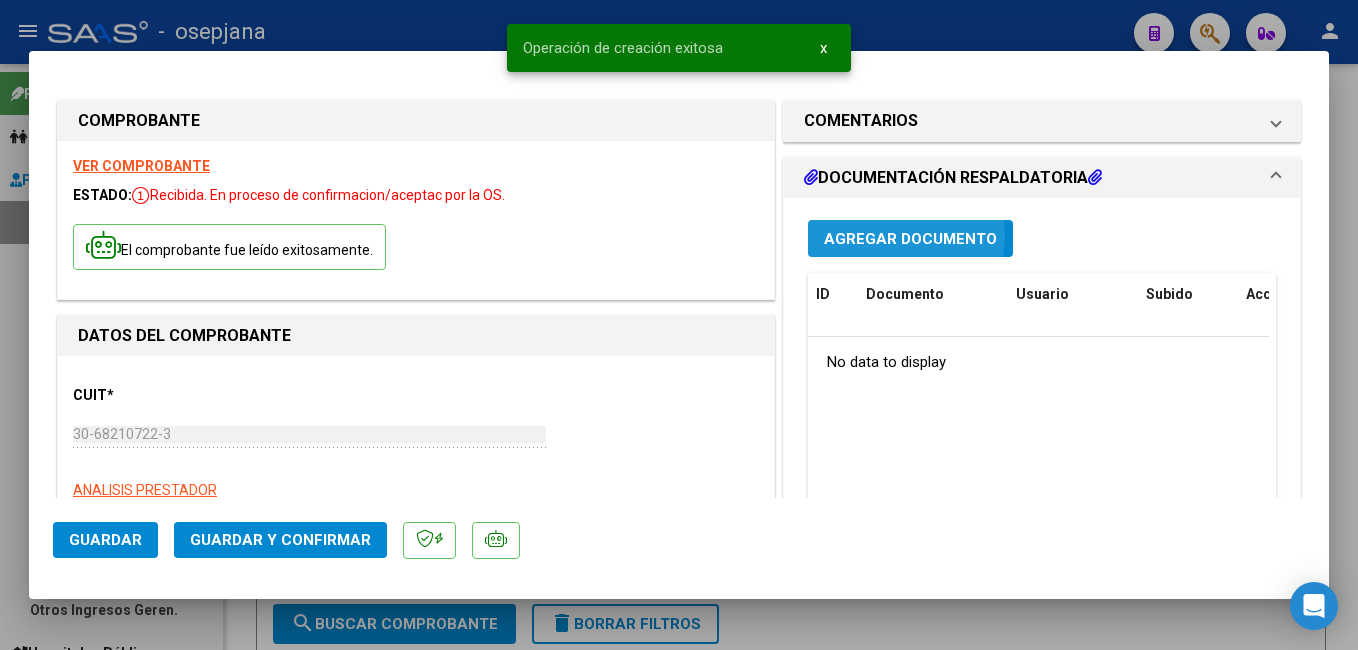 click on "Agregar Documento" at bounding box center (910, 239) 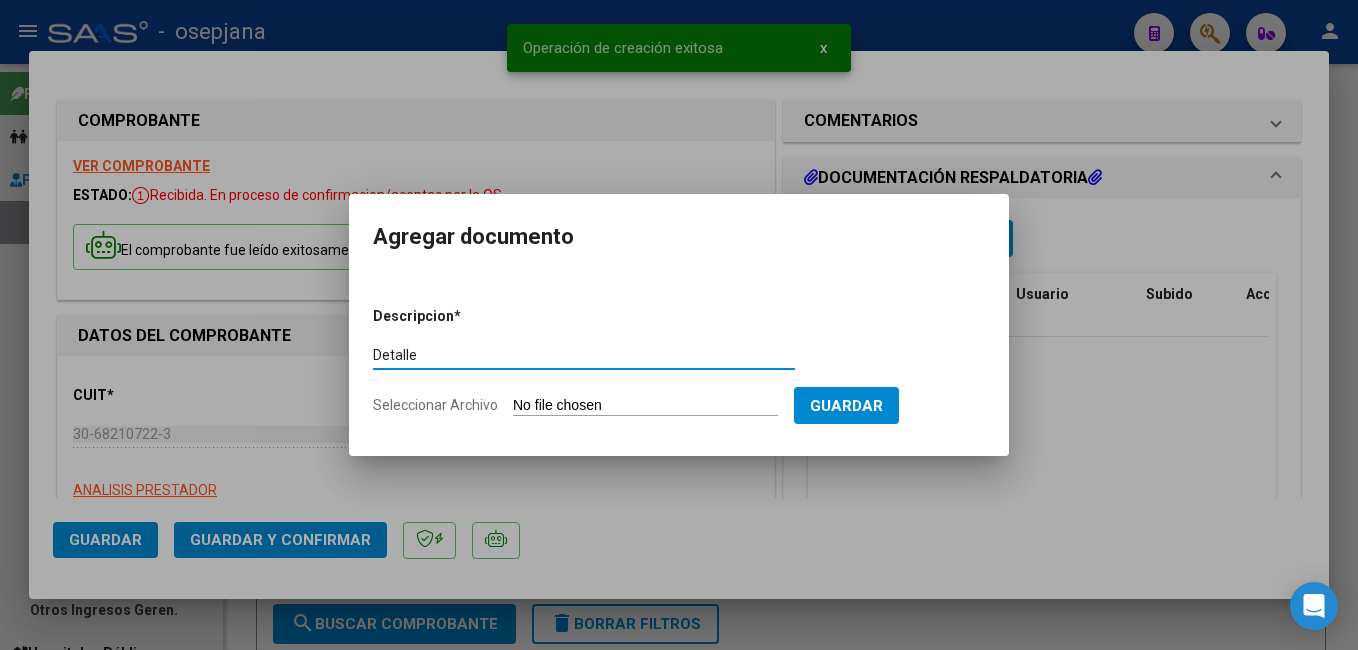 type on "Detalle" 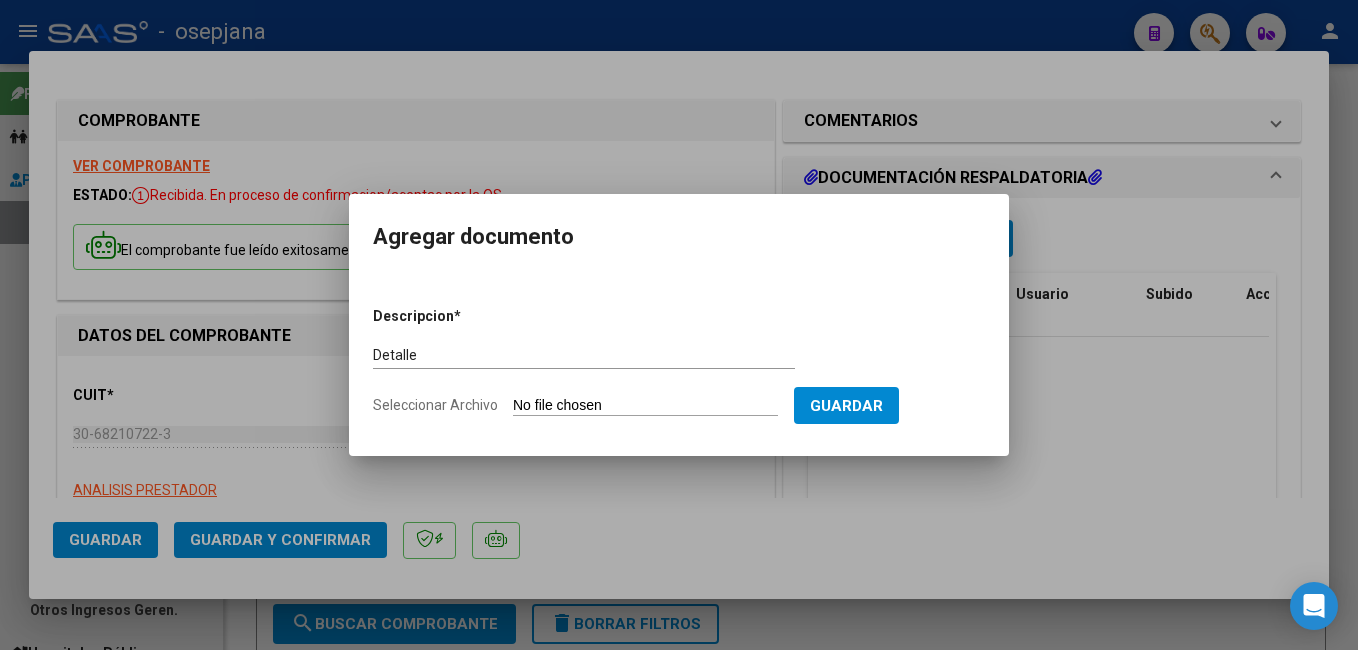 type on "C:\fakepath\FC. 173859.pdf" 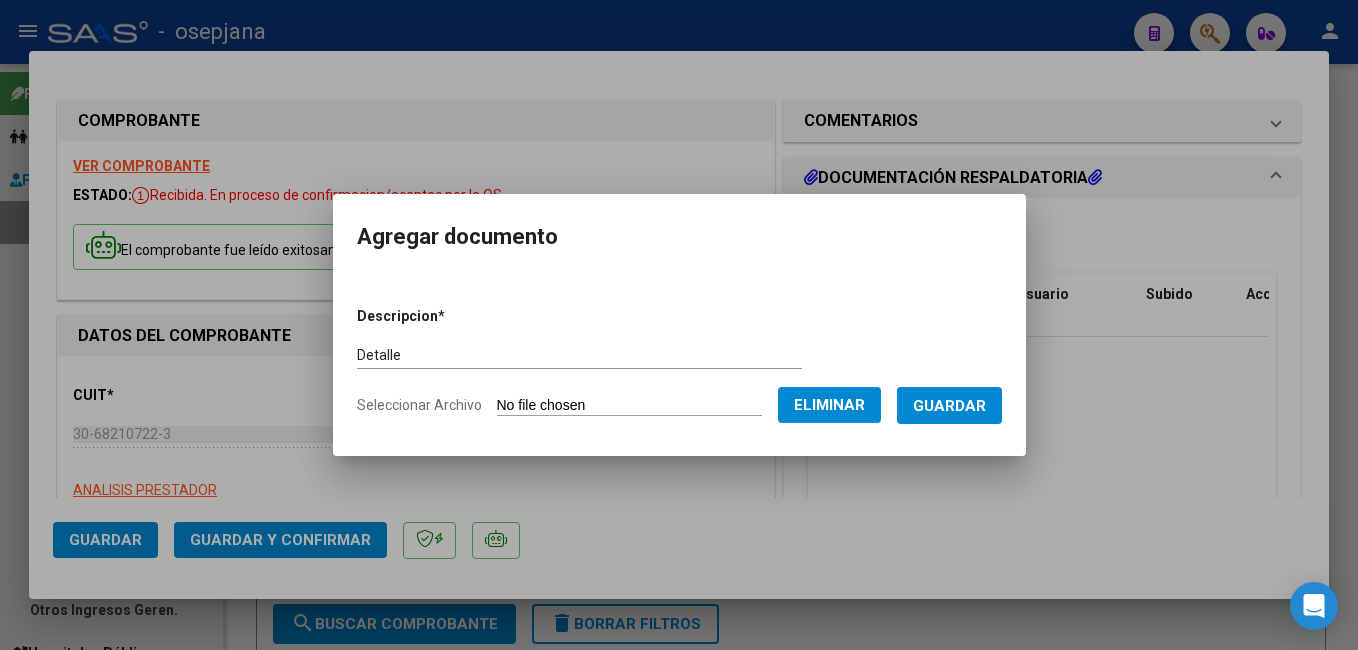 click on "Guardar" at bounding box center (949, 406) 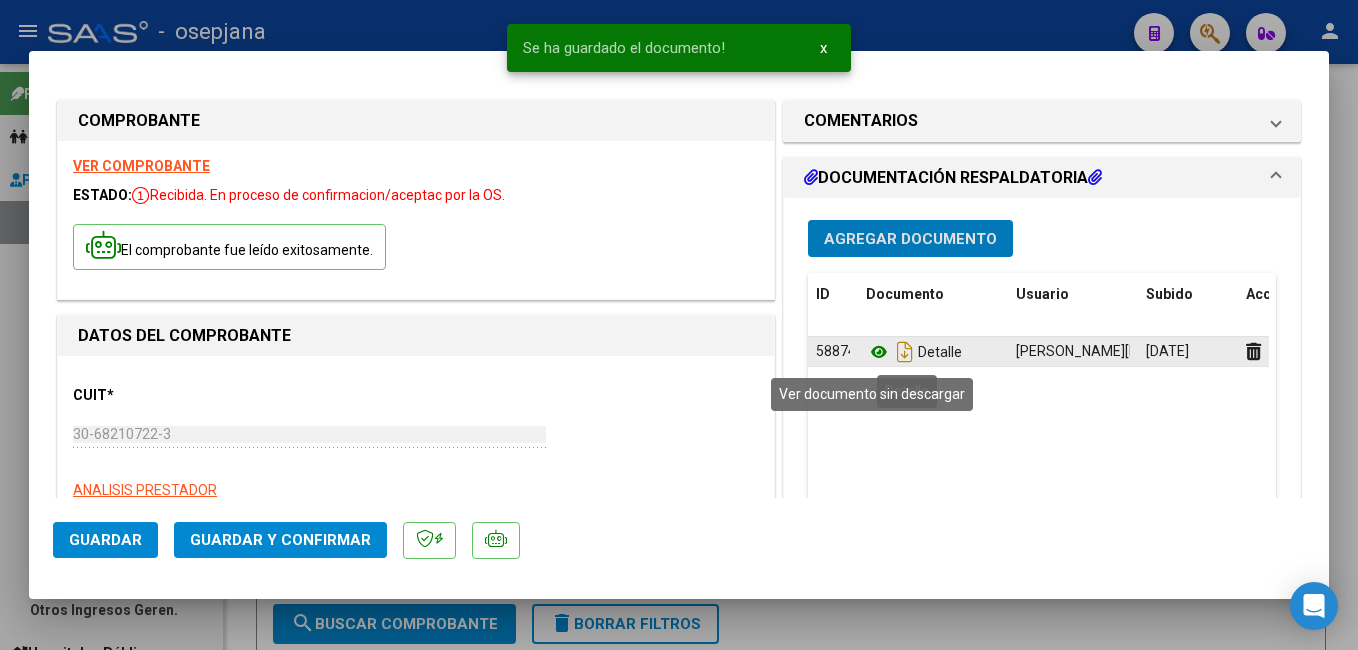 click 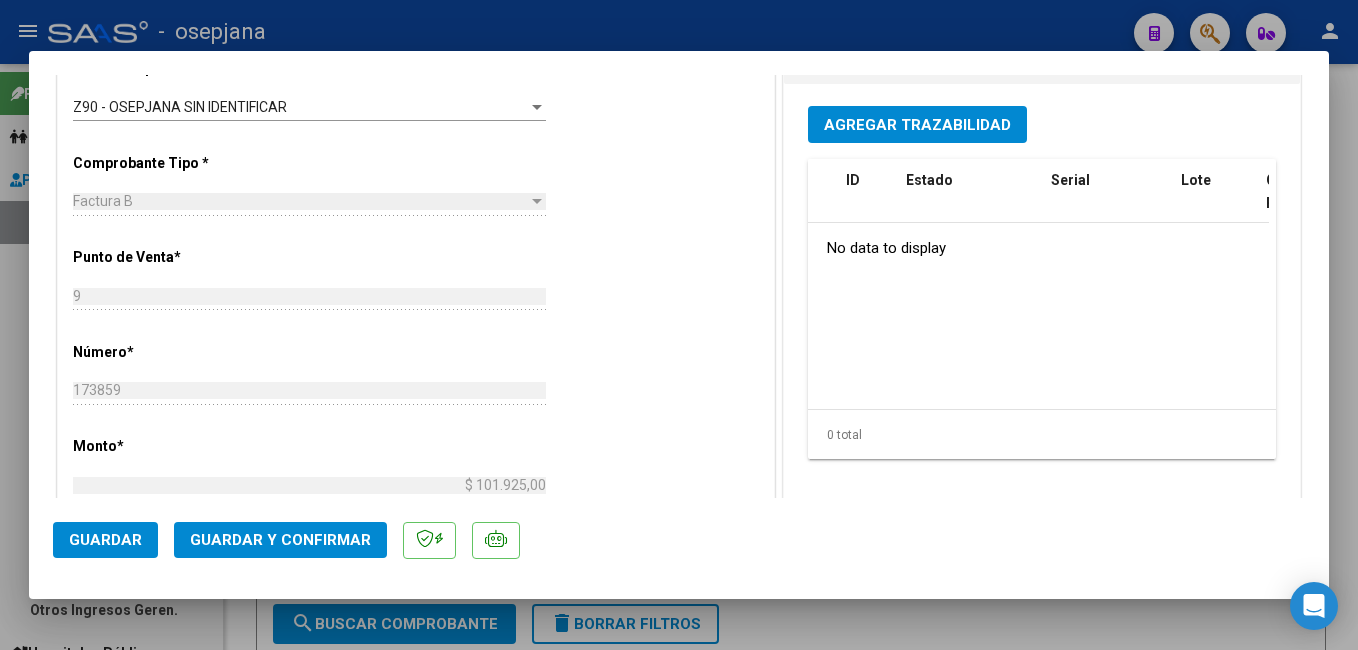 scroll, scrollTop: 500, scrollLeft: 0, axis: vertical 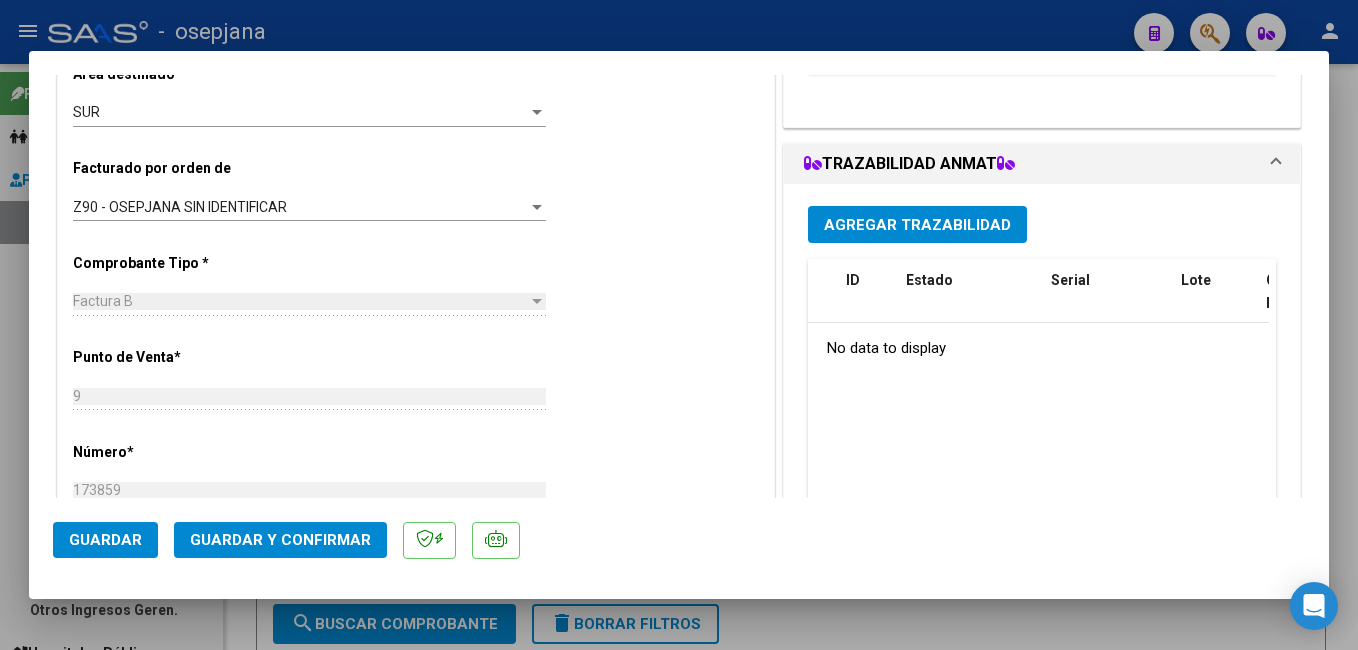 click on "Agregar Trazabilidad" at bounding box center [917, 224] 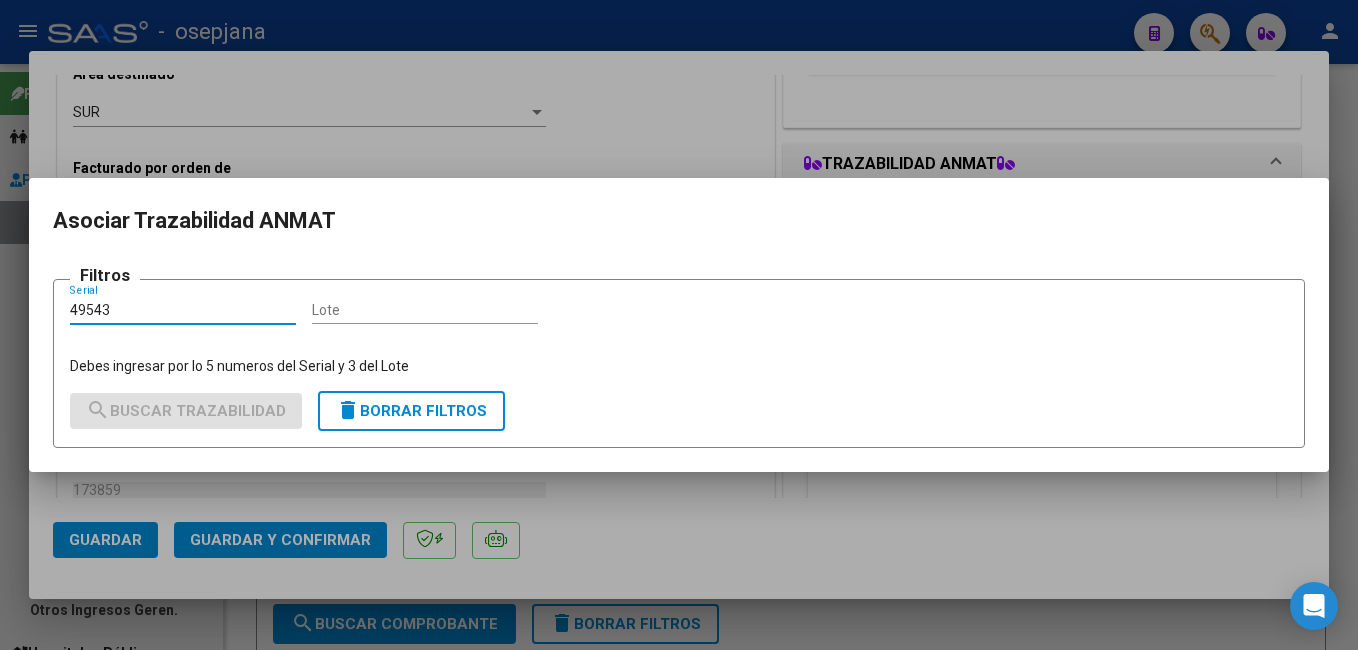 type on "49543" 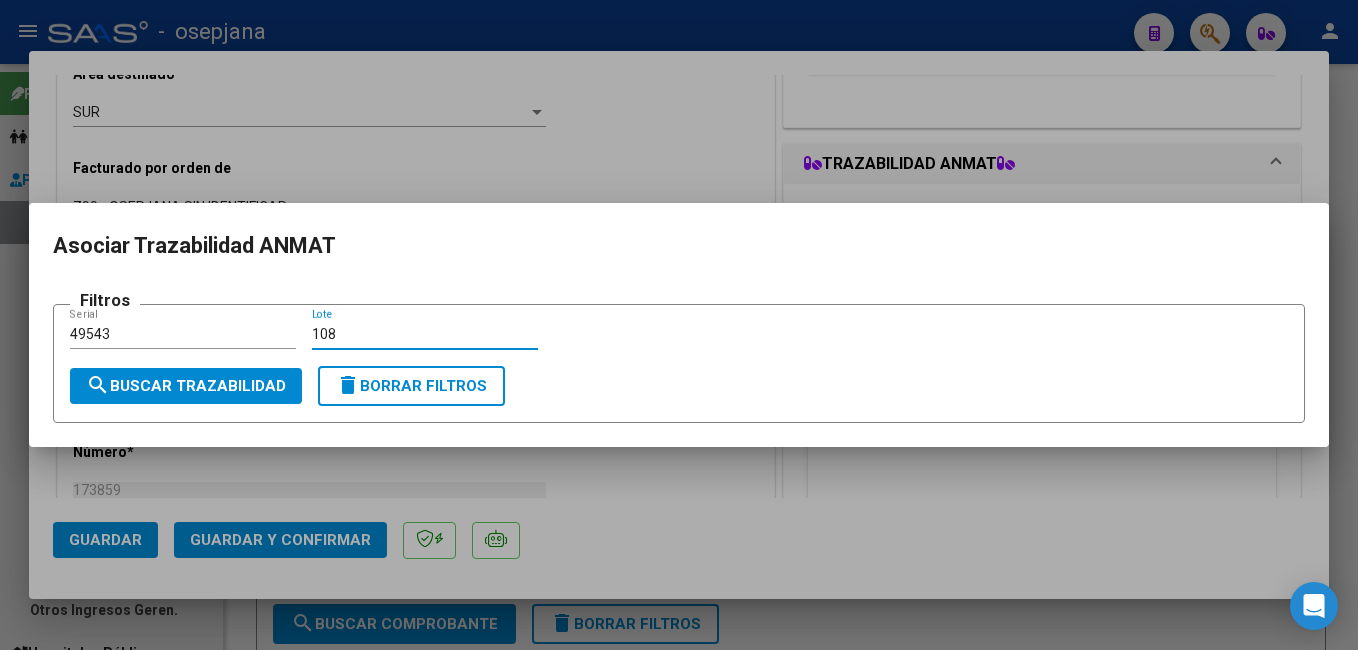 type on "108" 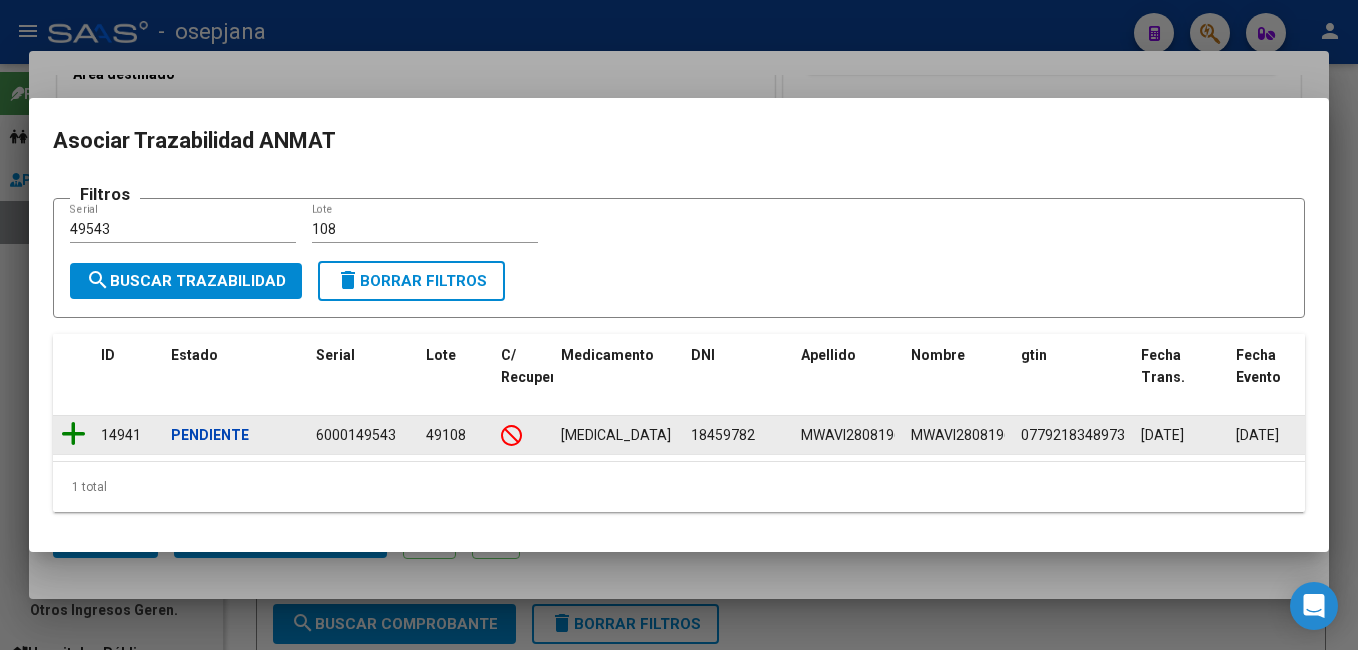 click 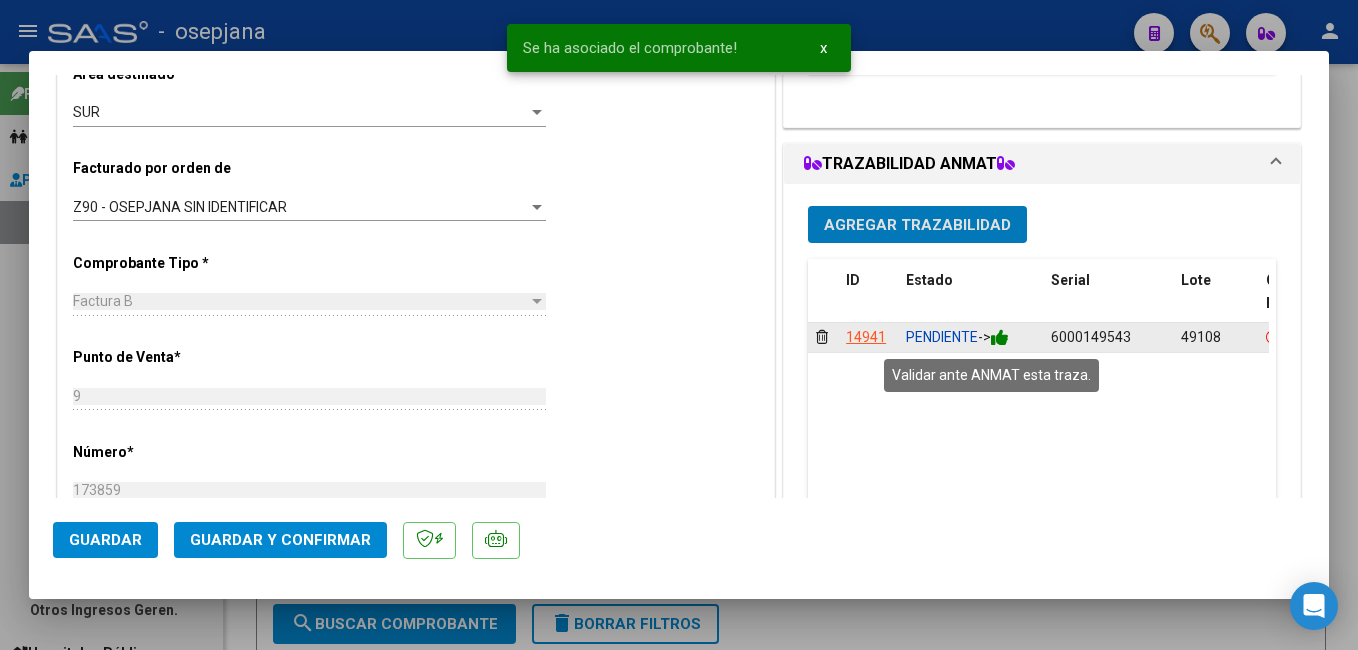 click 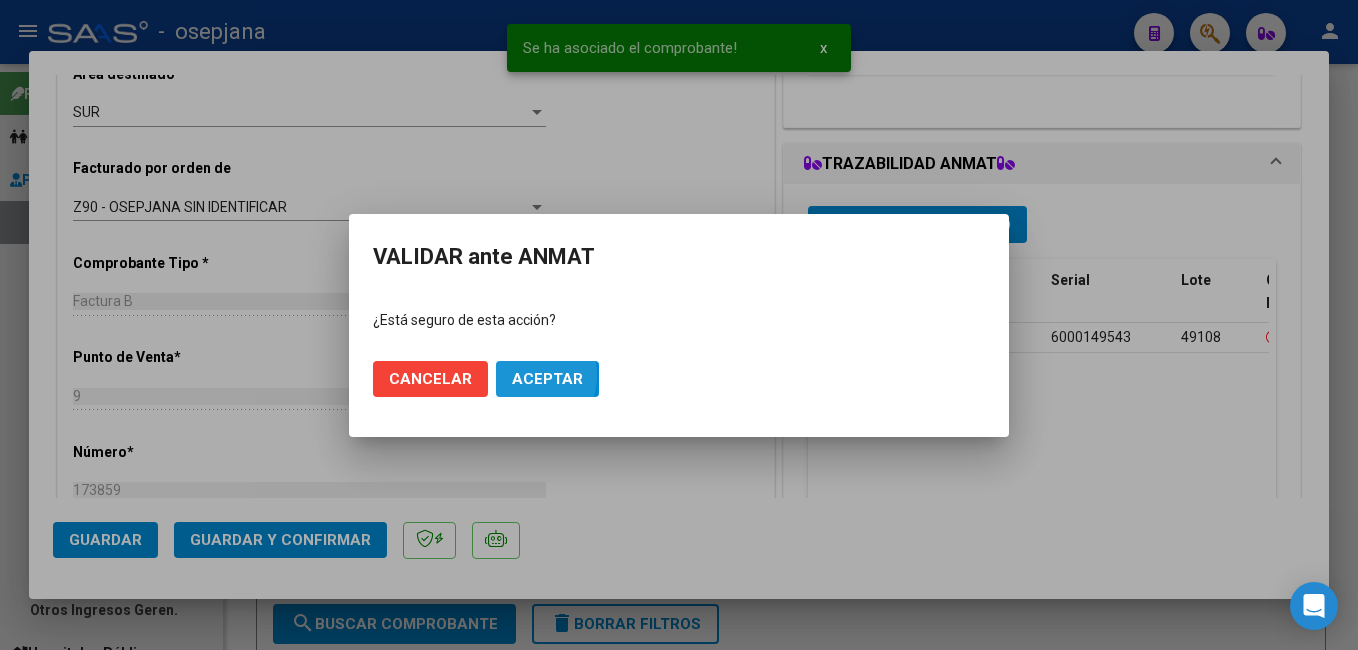 click on "Aceptar" 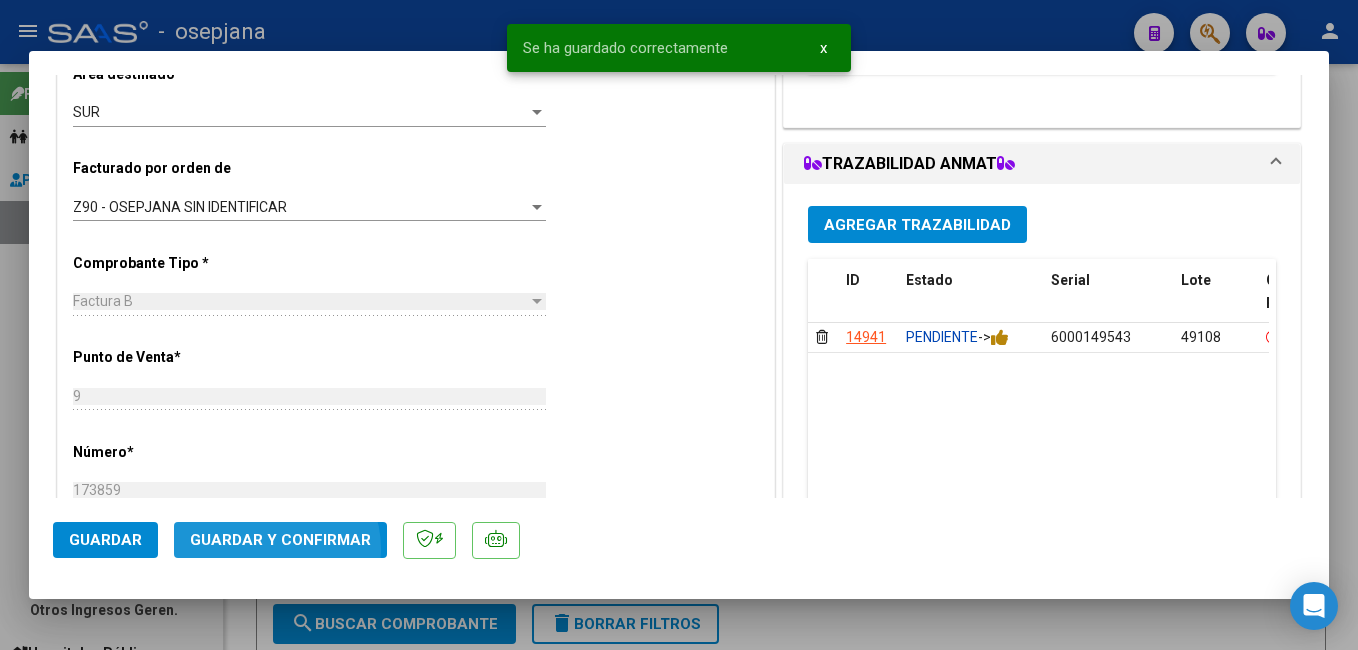 click on "Guardar y Confirmar" 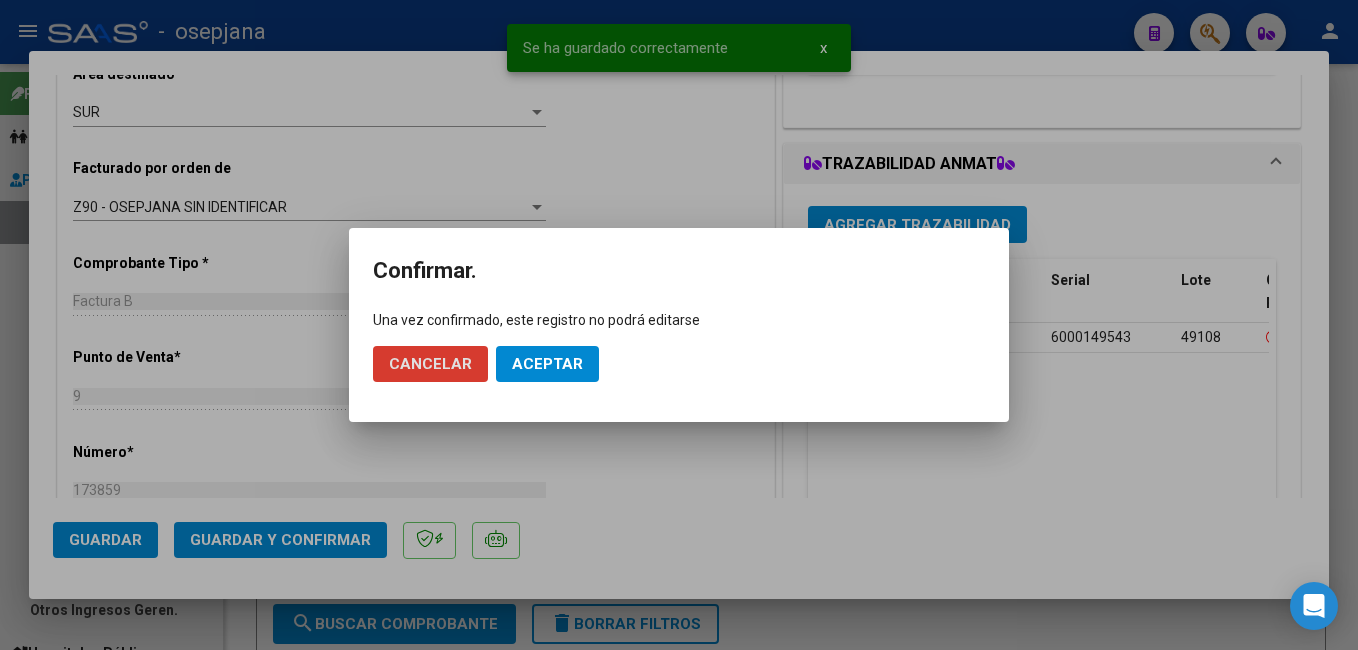 click on "Aceptar" 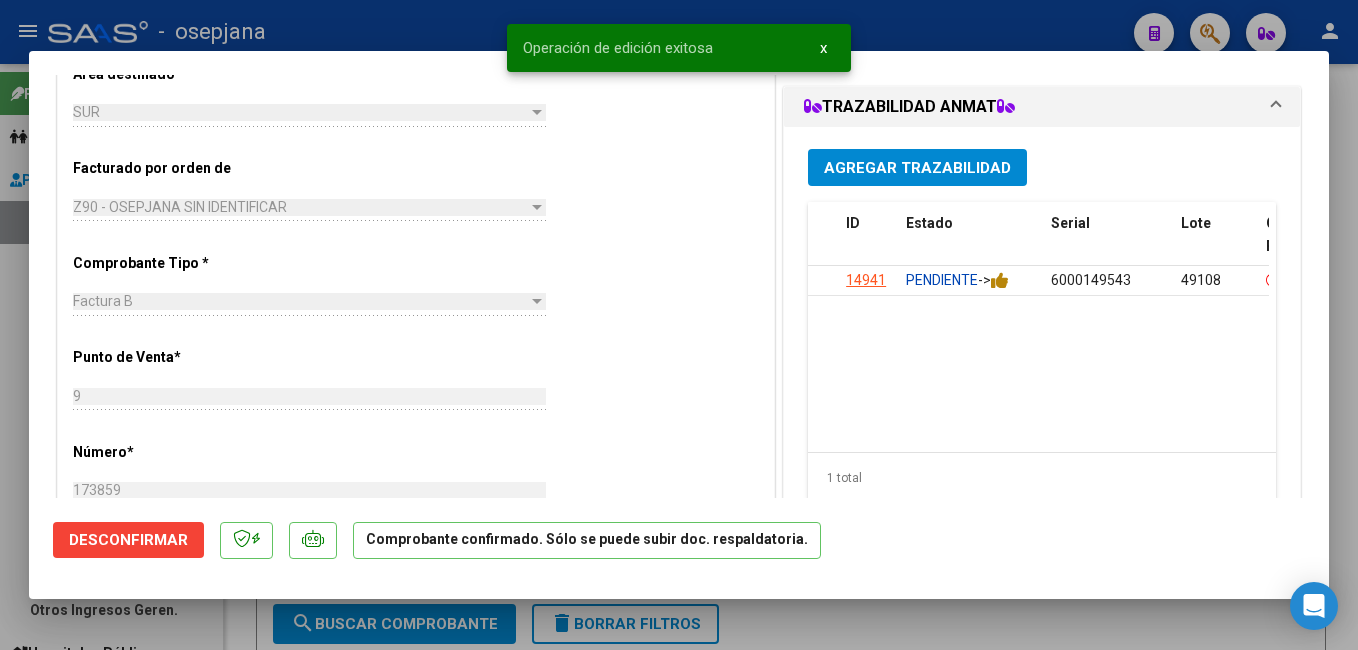 click at bounding box center [679, 325] 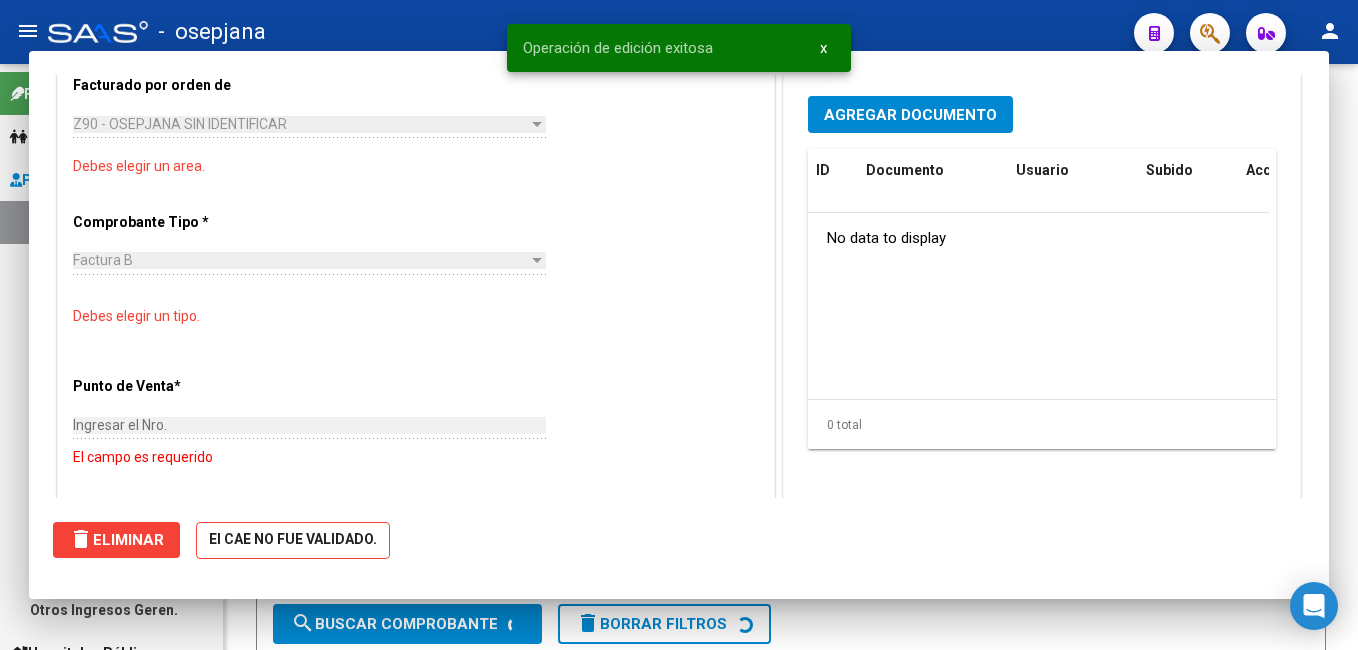 scroll, scrollTop: 0, scrollLeft: 0, axis: both 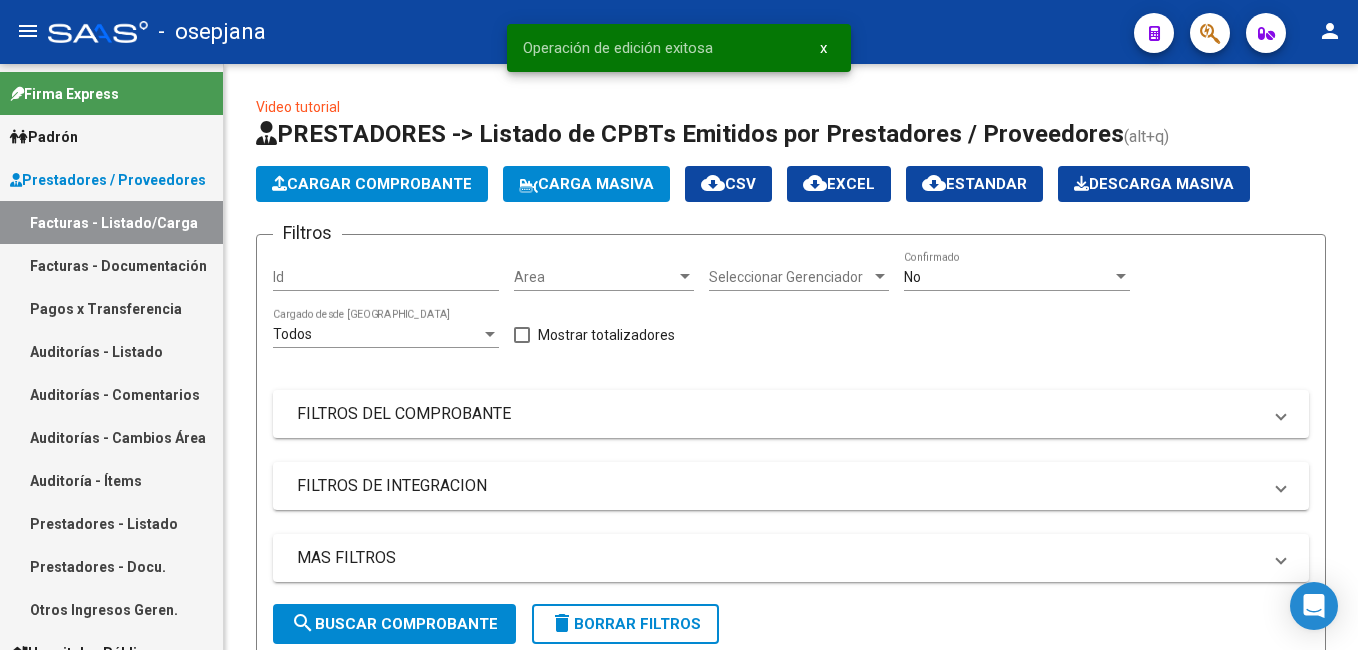 click on "Auditorías - Listado" at bounding box center (111, 351) 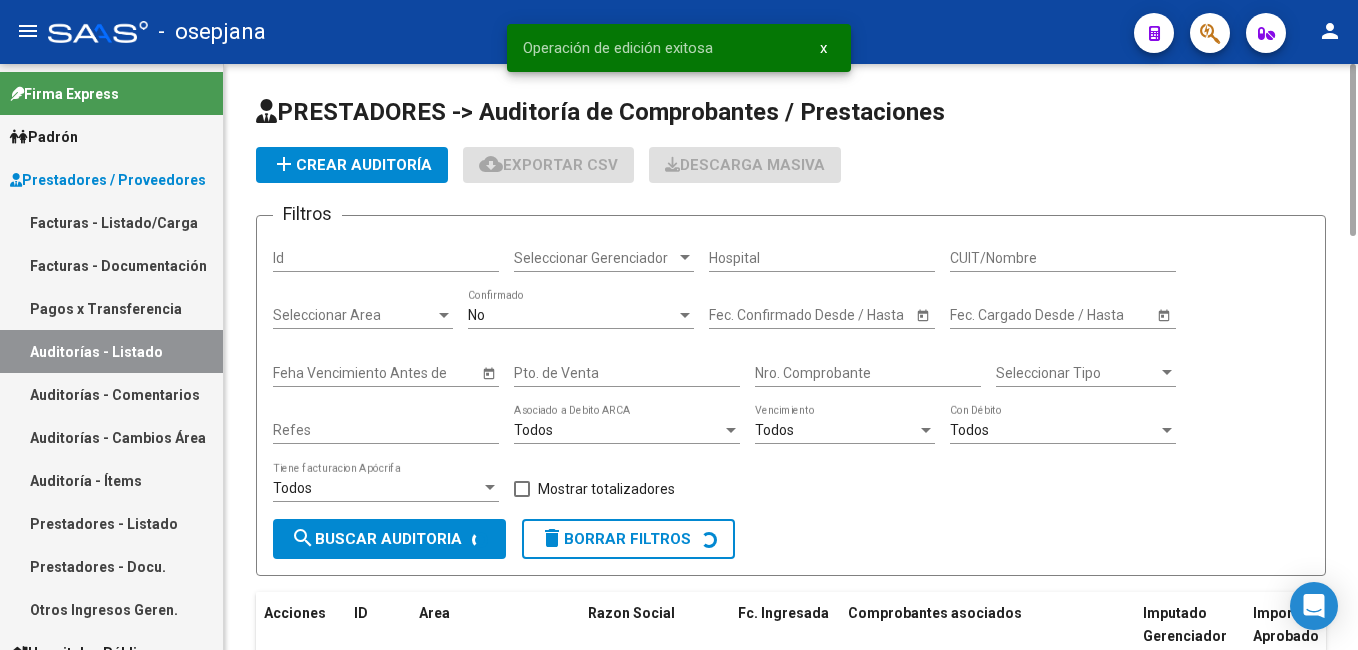 click on "add  Crear Auditoría" 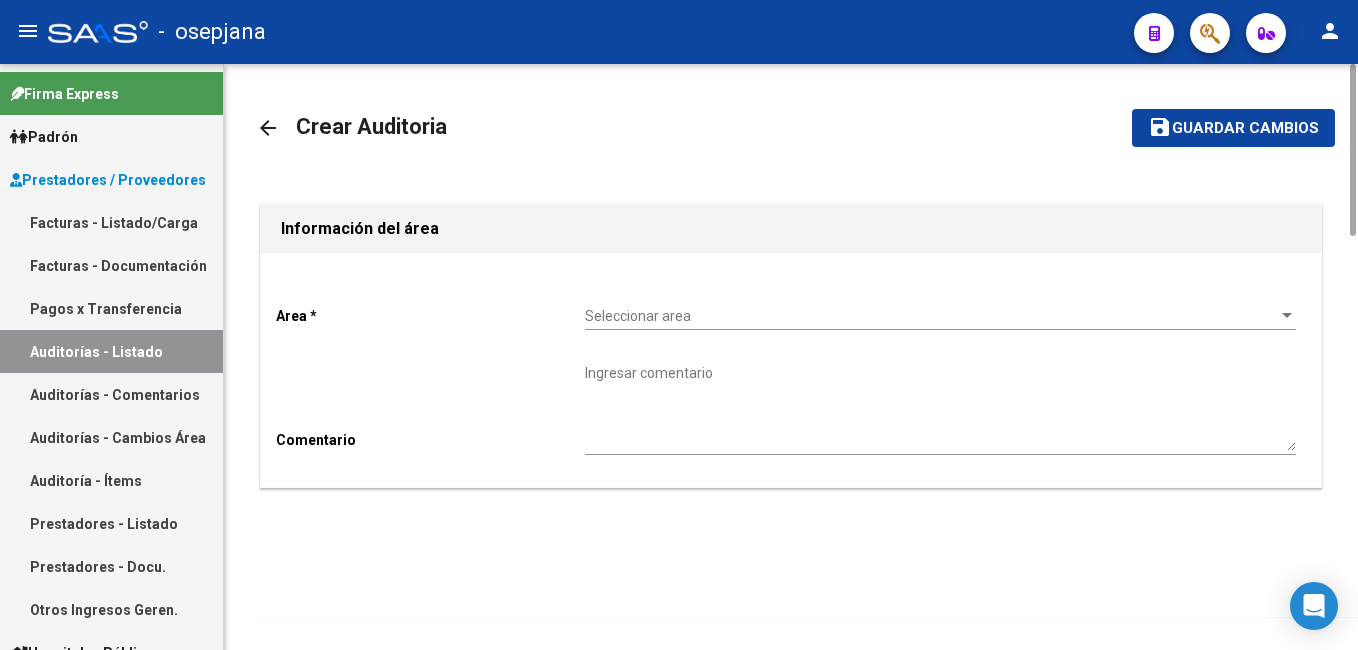 click on "Seleccionar area" at bounding box center (931, 316) 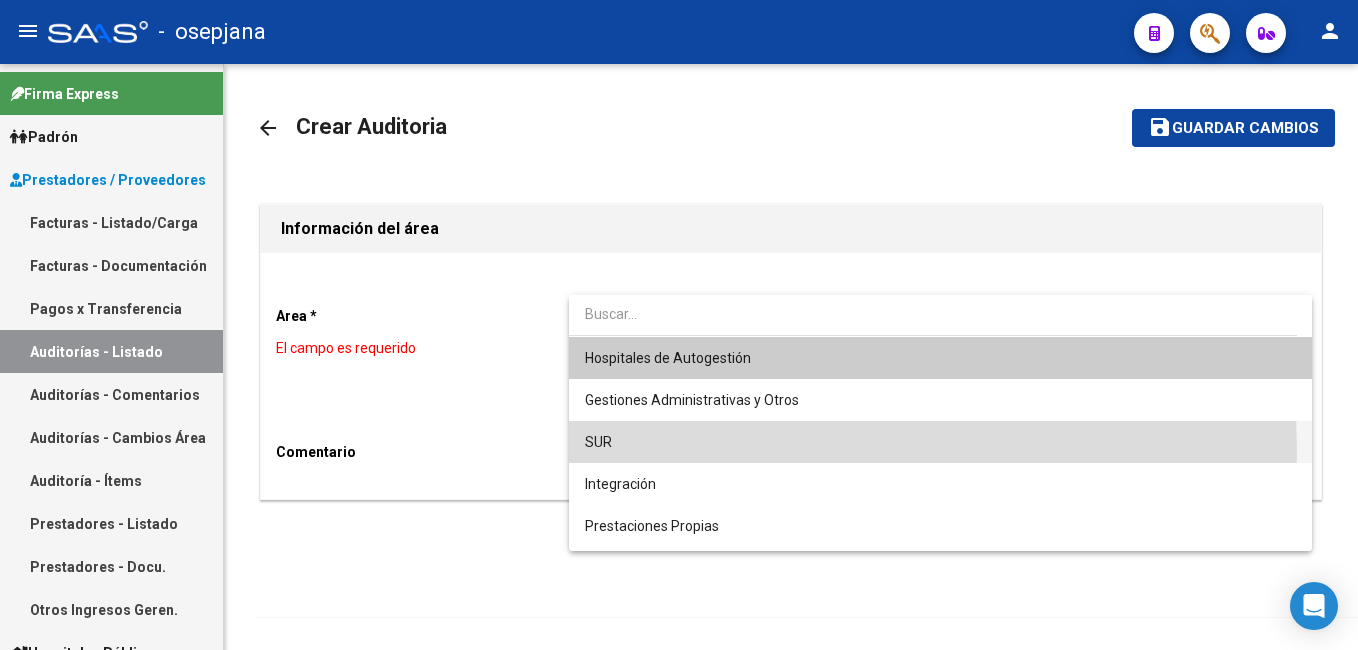 drag, startPoint x: 612, startPoint y: 451, endPoint x: 536, endPoint y: 471, distance: 78.58753 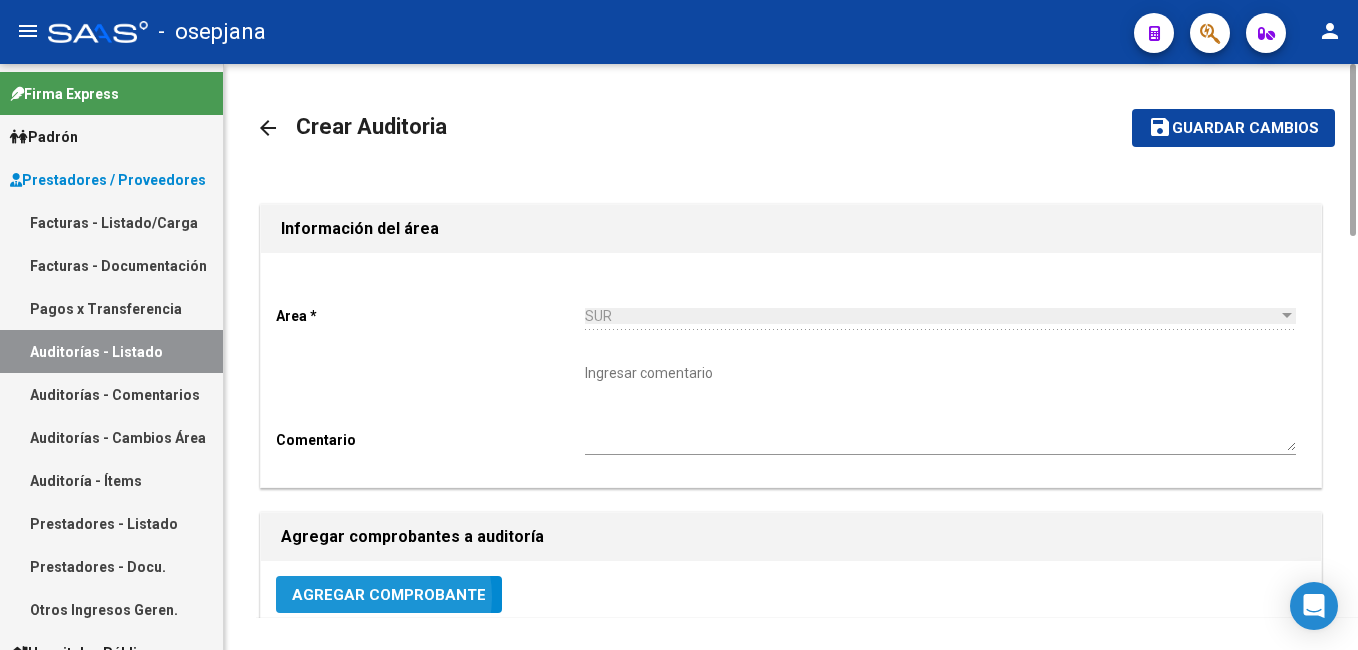 click on "Agregar Comprobante" 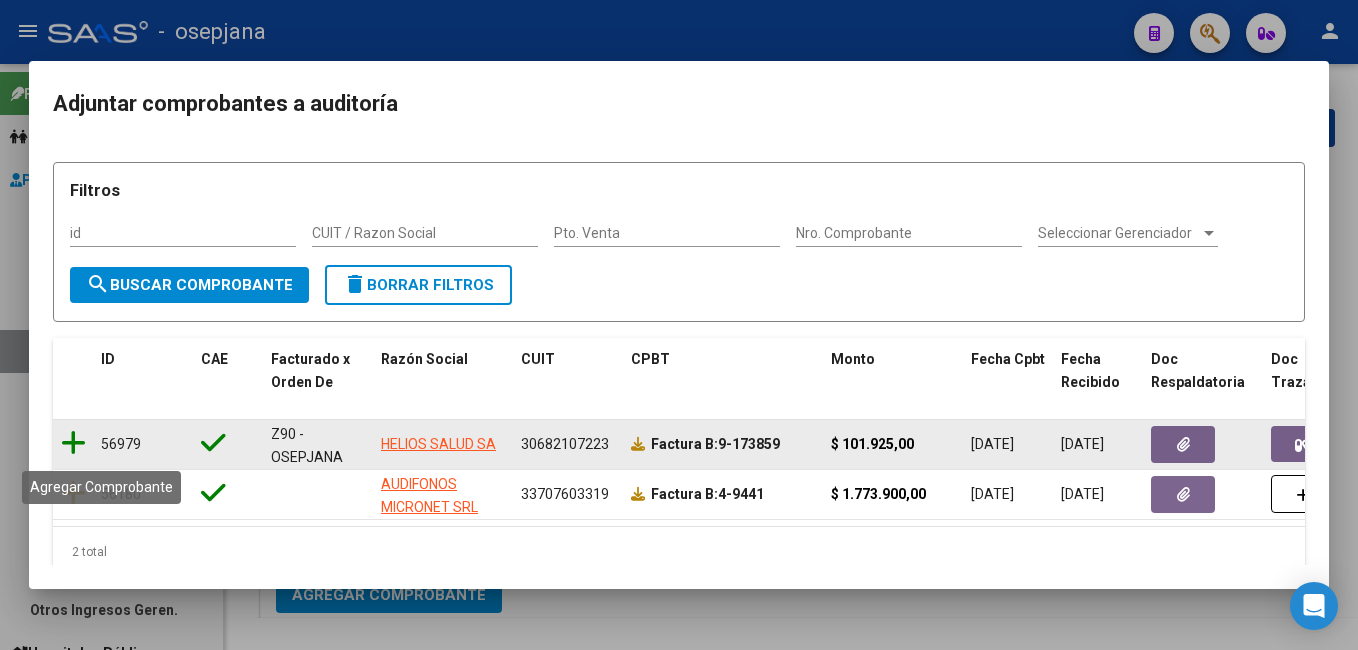 click 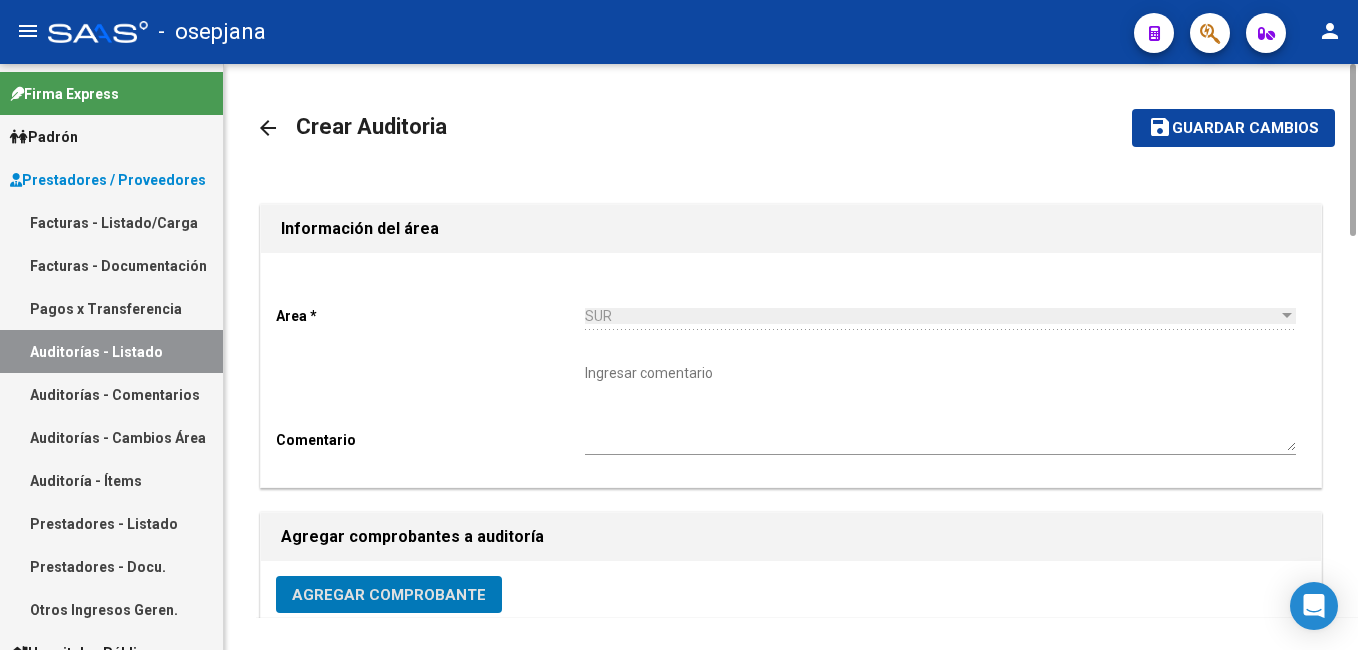 click on "Guardar cambios" 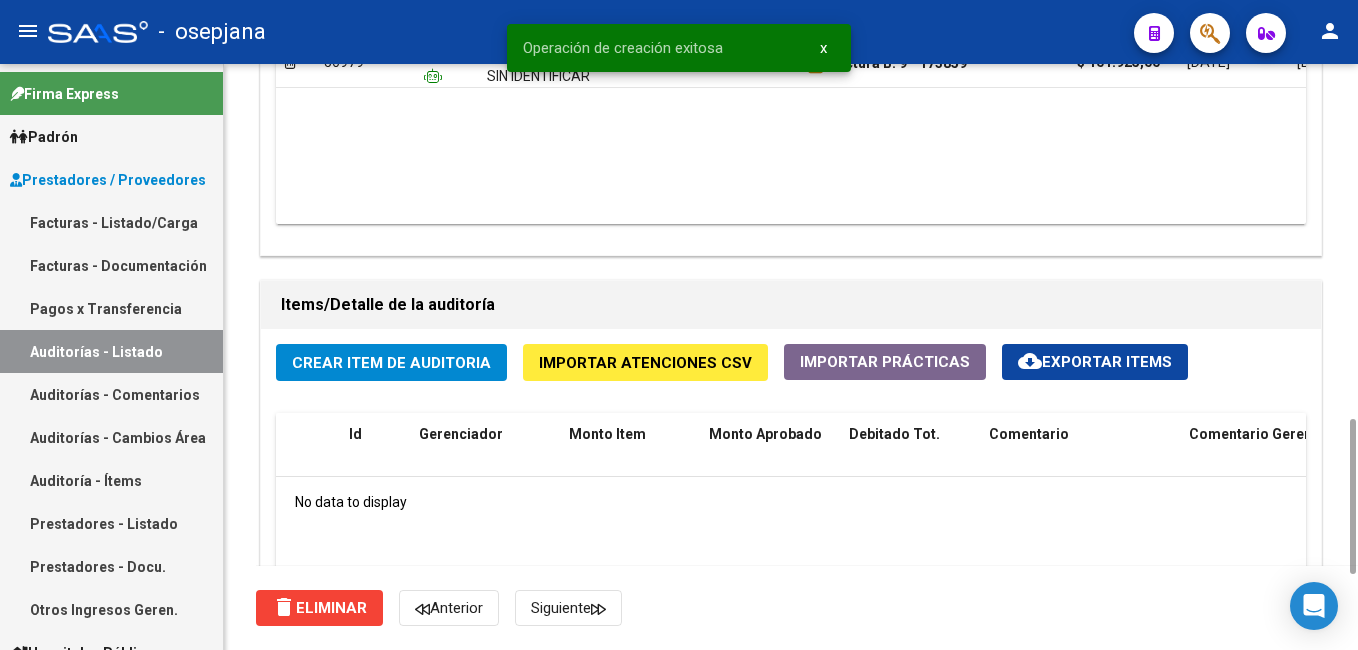 scroll, scrollTop: 1234, scrollLeft: 0, axis: vertical 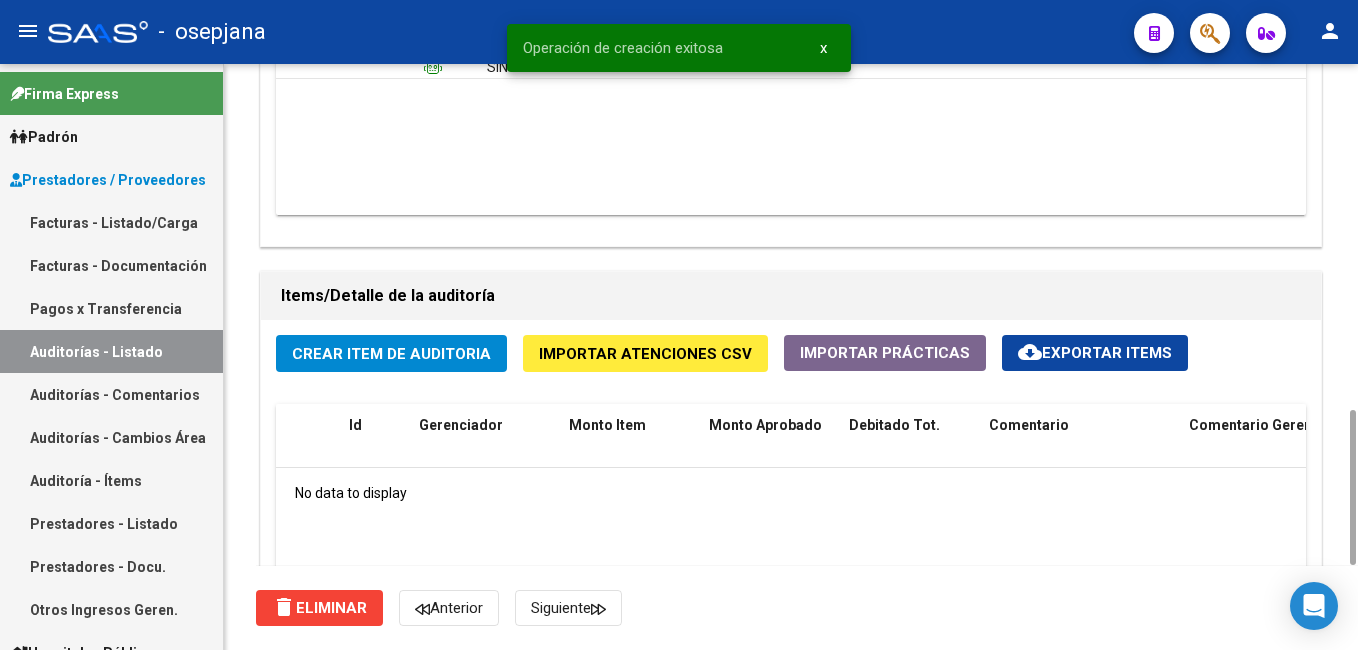 drag, startPoint x: 1349, startPoint y: 102, endPoint x: 1285, endPoint y: 464, distance: 367.61392 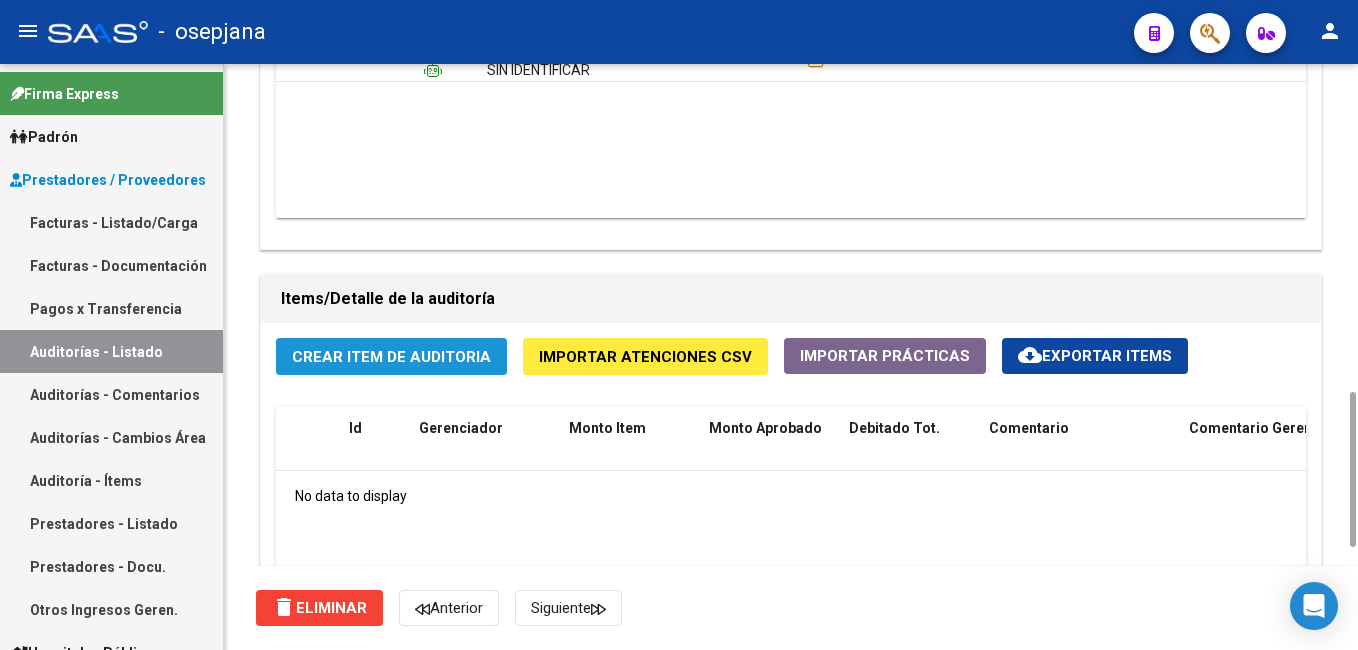 click on "Crear Item de Auditoria" 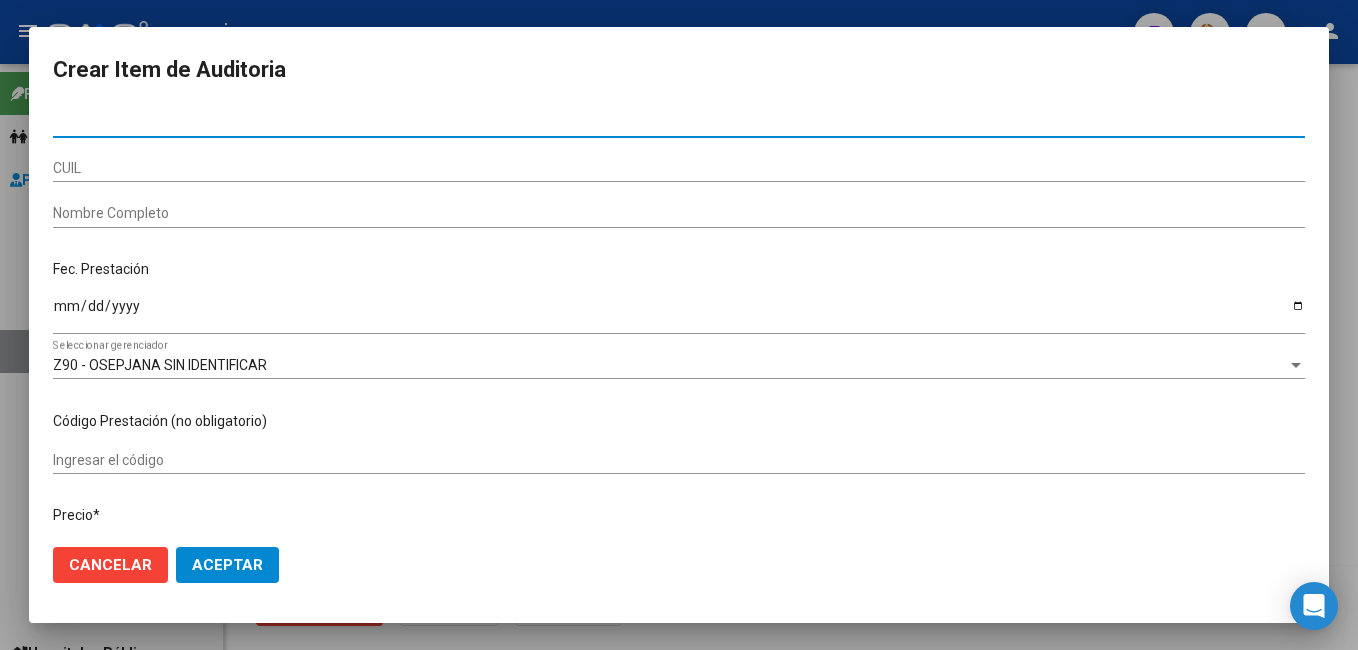 paste on "18459782" 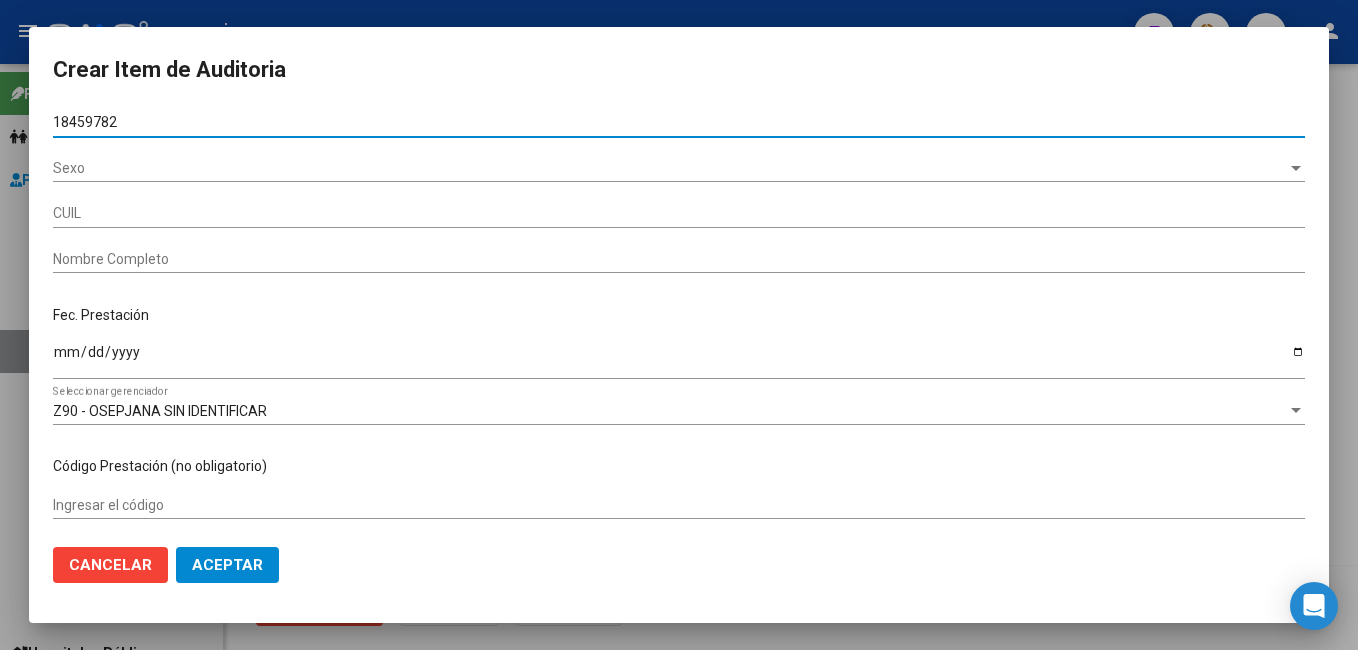 type on "23184597829" 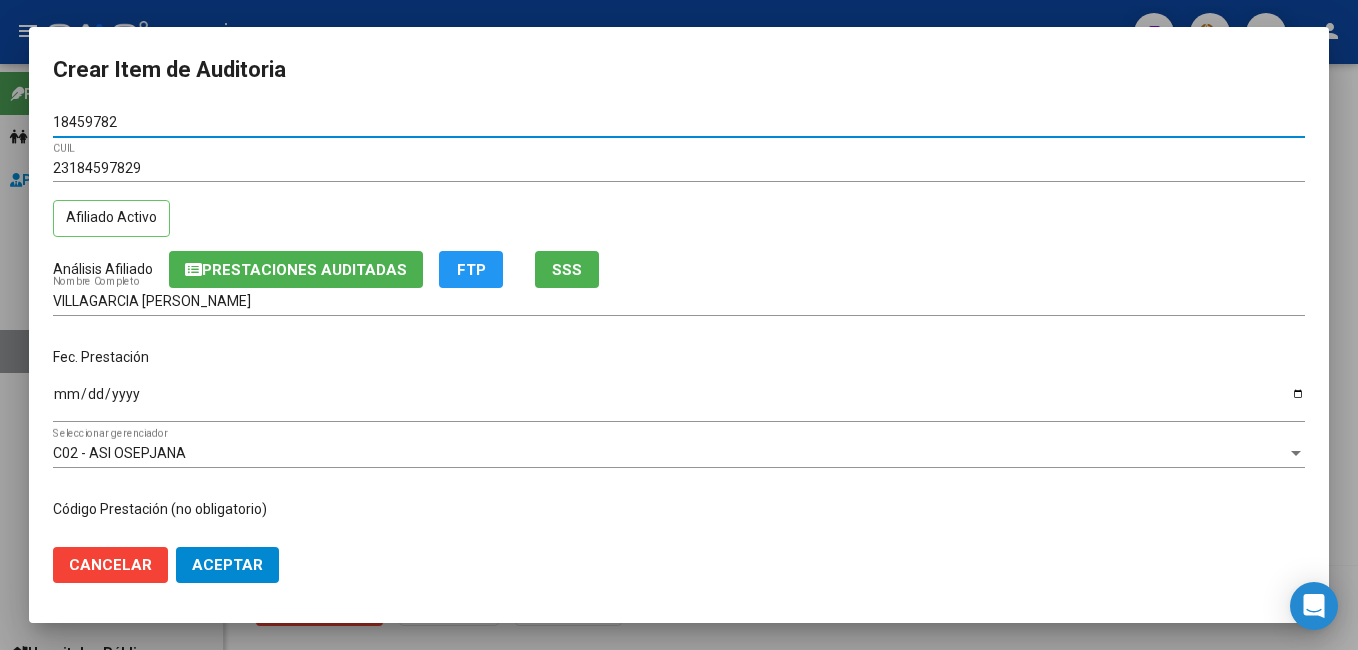 type on "18459782" 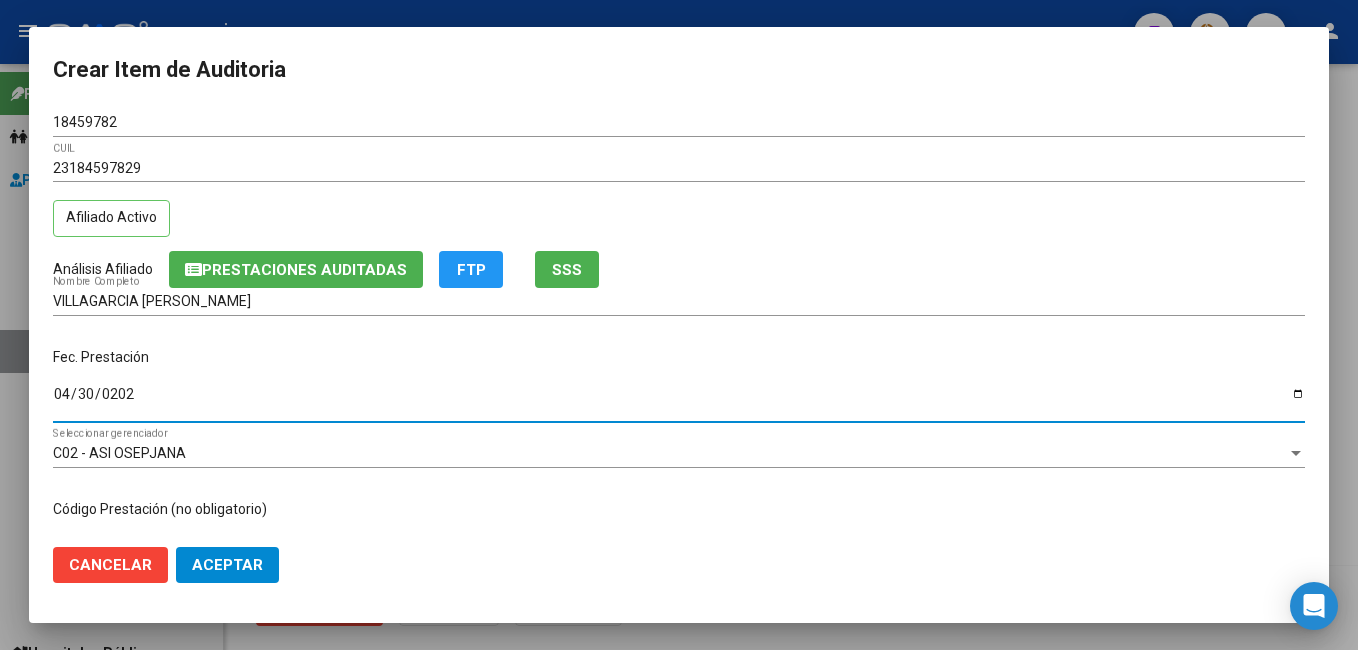 type on "[DATE]" 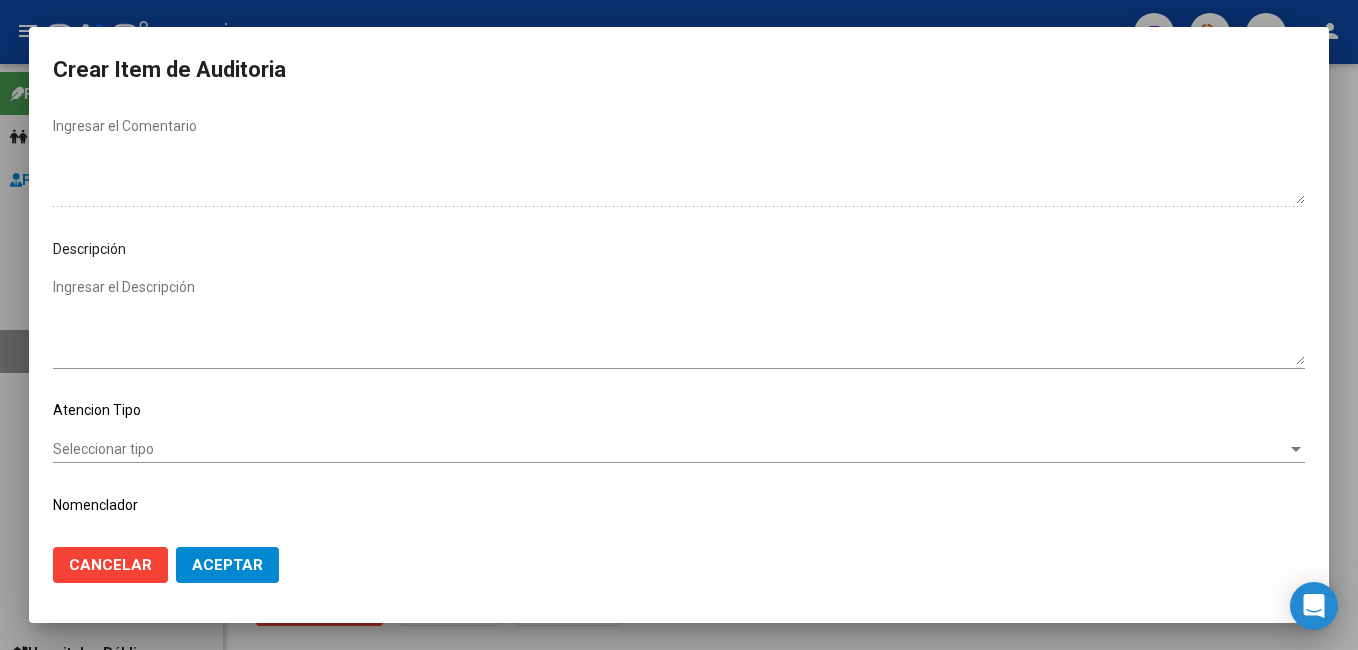 scroll, scrollTop: 1100, scrollLeft: 0, axis: vertical 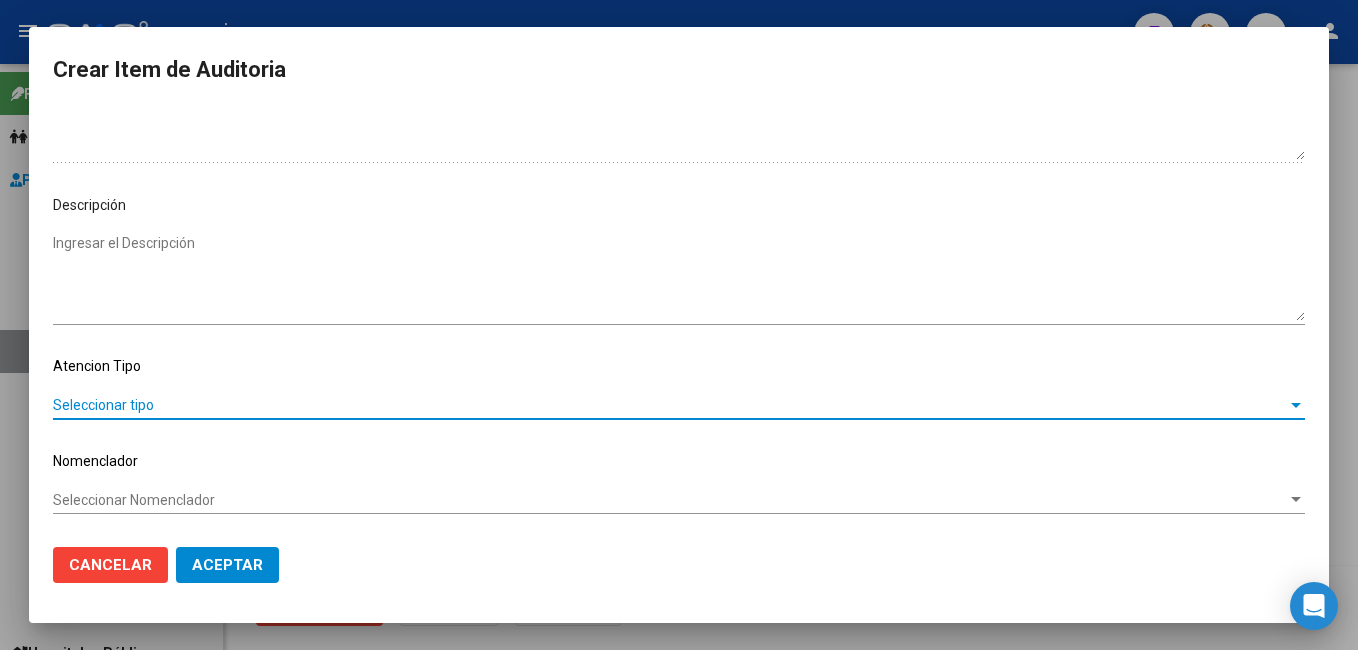 click on "Seleccionar tipo" at bounding box center [670, 405] 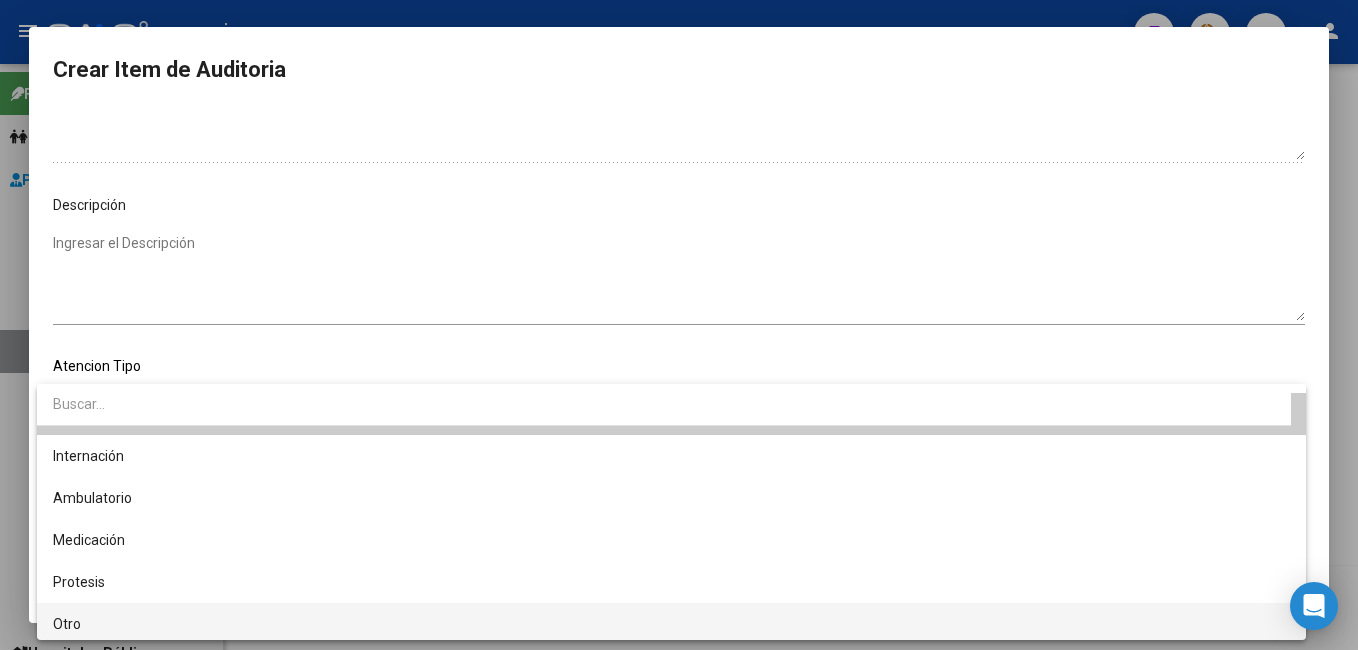 scroll, scrollTop: 38, scrollLeft: 0, axis: vertical 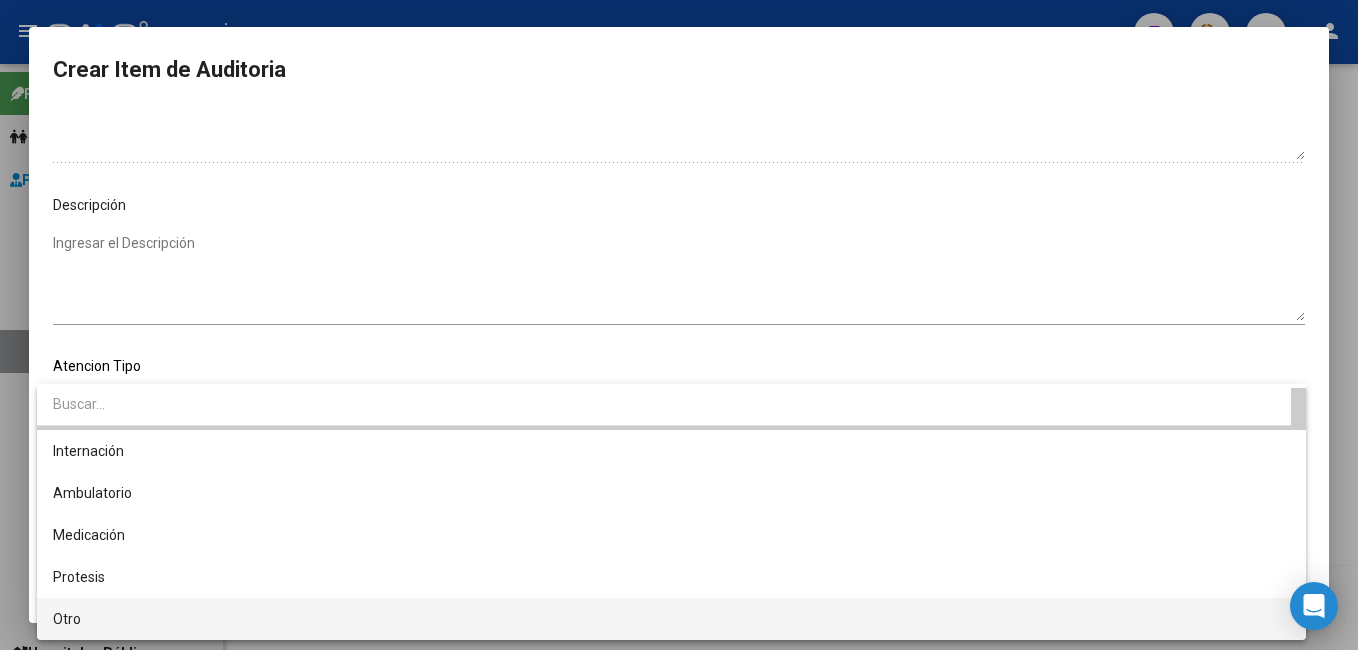 click on "Otro" at bounding box center [671, 619] 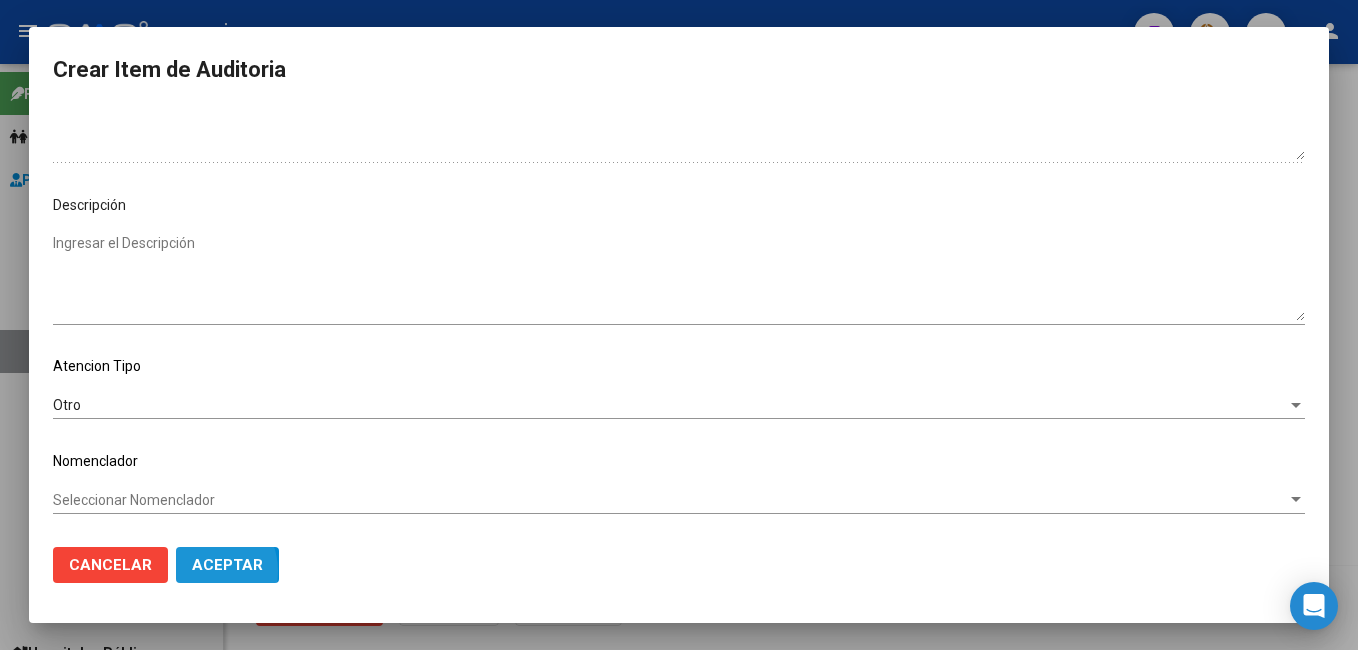 click on "Aceptar" 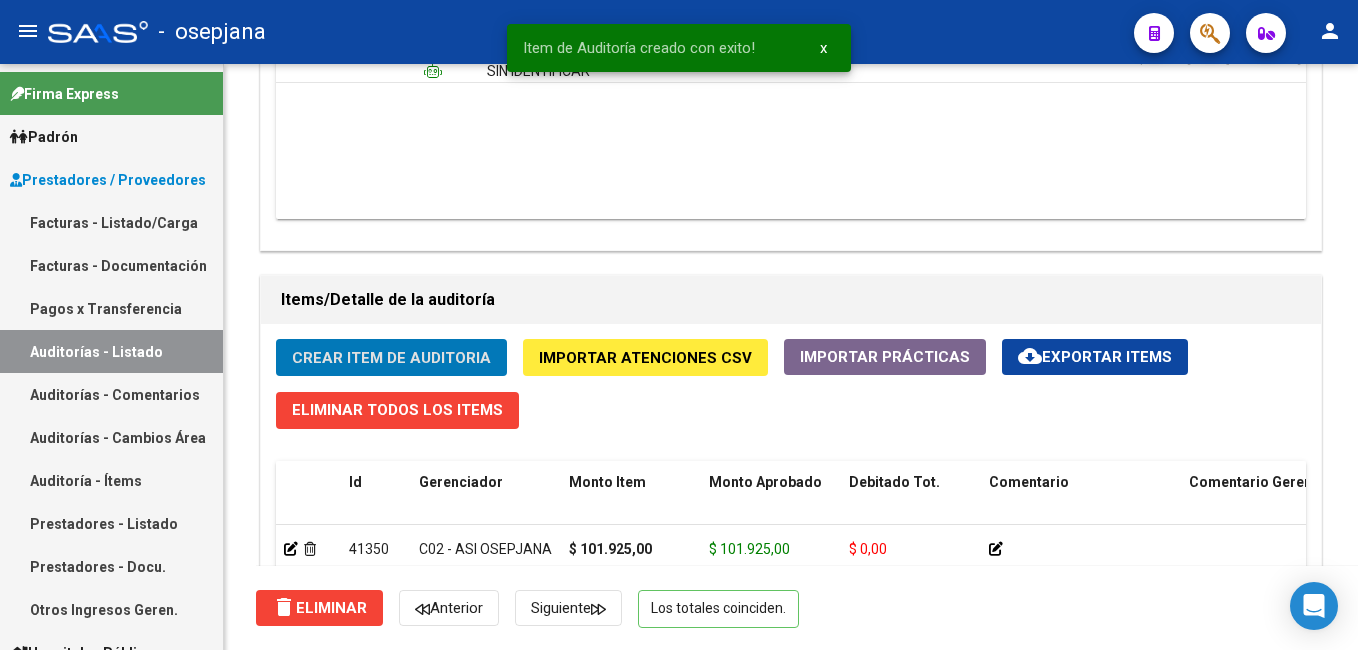 drag, startPoint x: 127, startPoint y: 221, endPoint x: 244, endPoint y: 2, distance: 248.29417 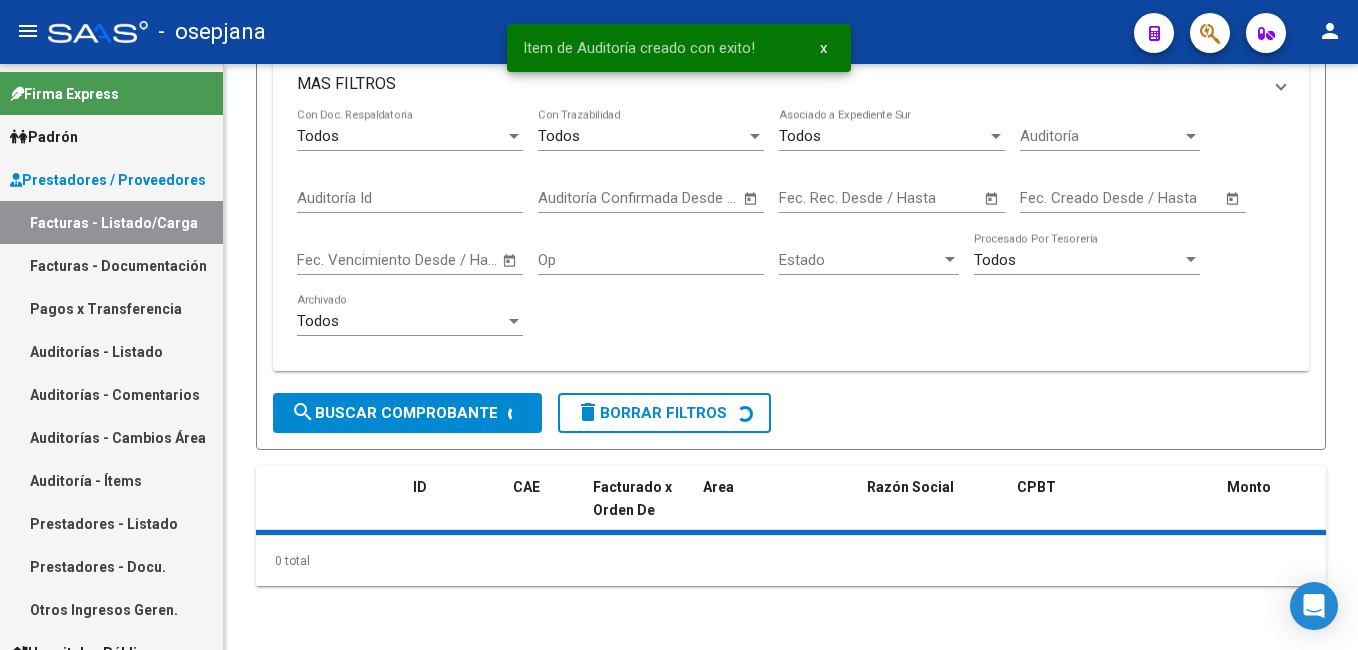 scroll, scrollTop: 0, scrollLeft: 0, axis: both 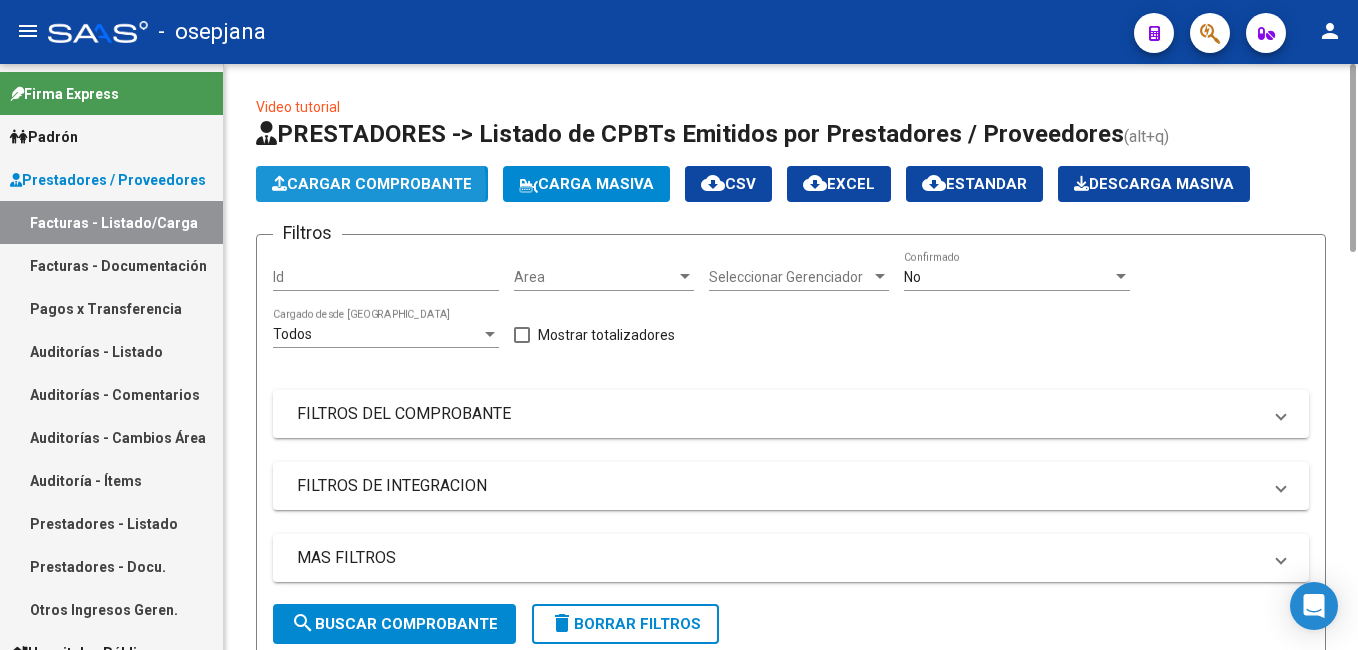 click on "Cargar Comprobante" 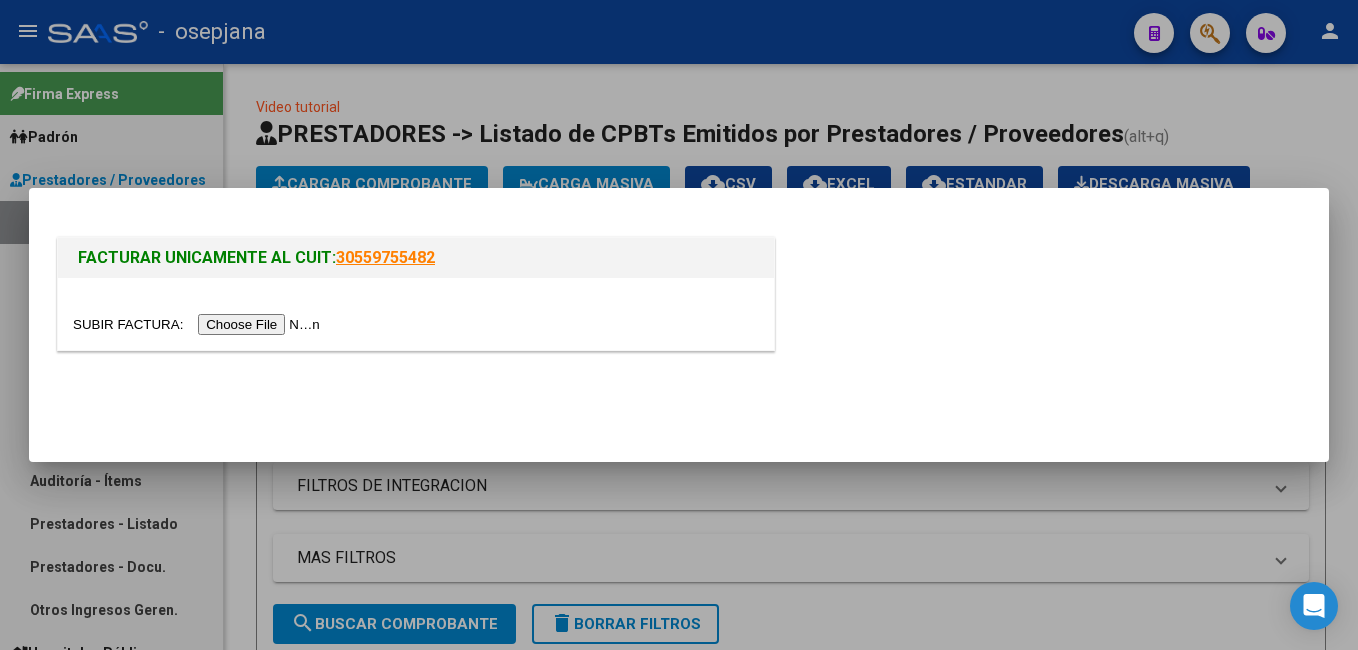 click at bounding box center (199, 324) 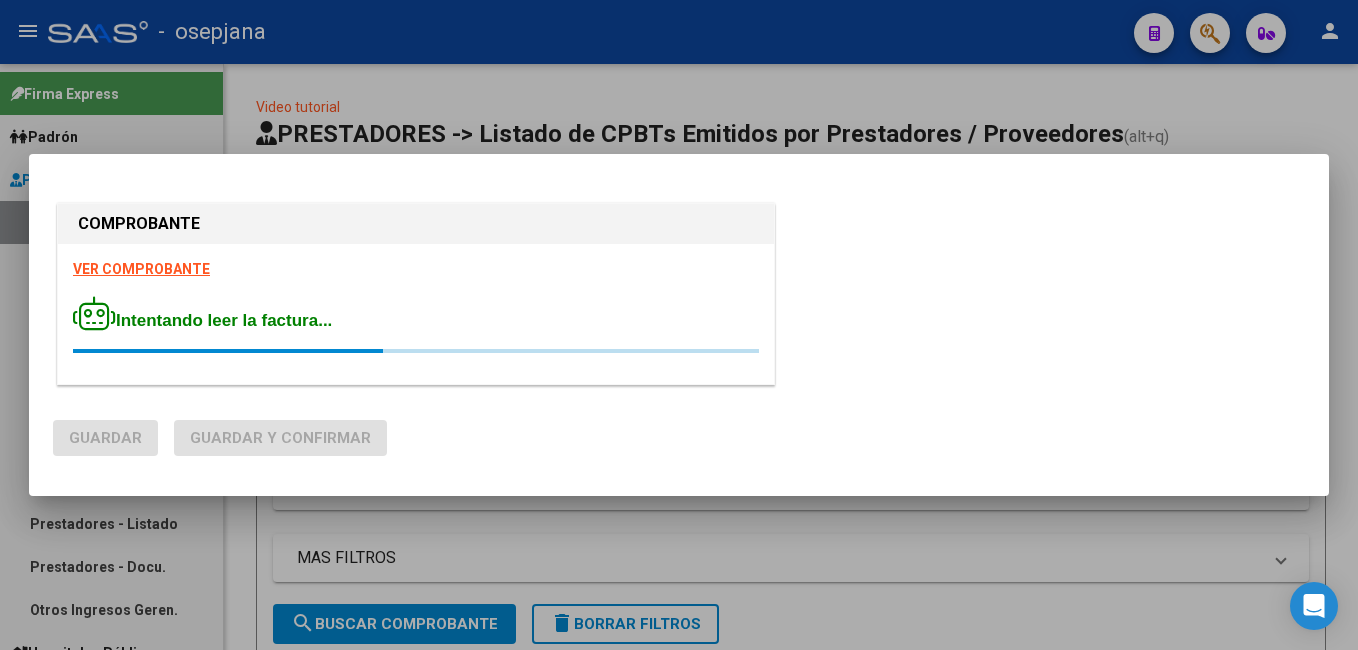 click on "VER COMPROBANTE" at bounding box center (141, 269) 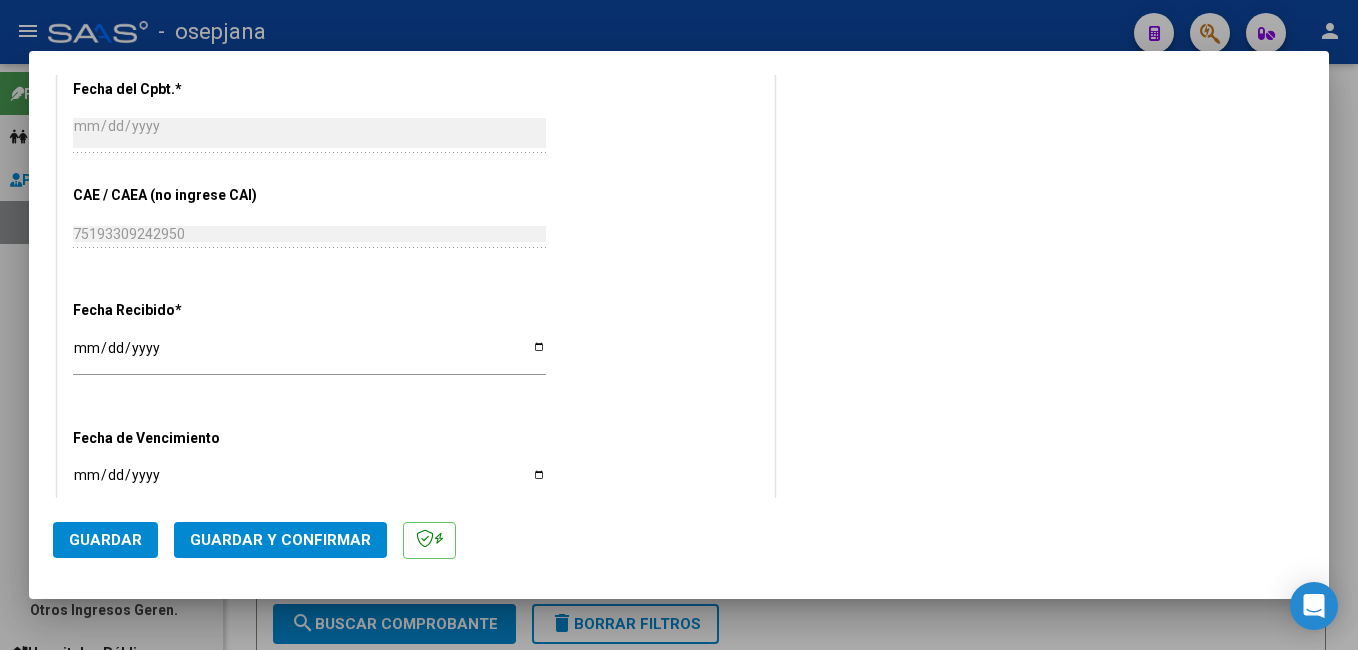 scroll, scrollTop: 1020, scrollLeft: 0, axis: vertical 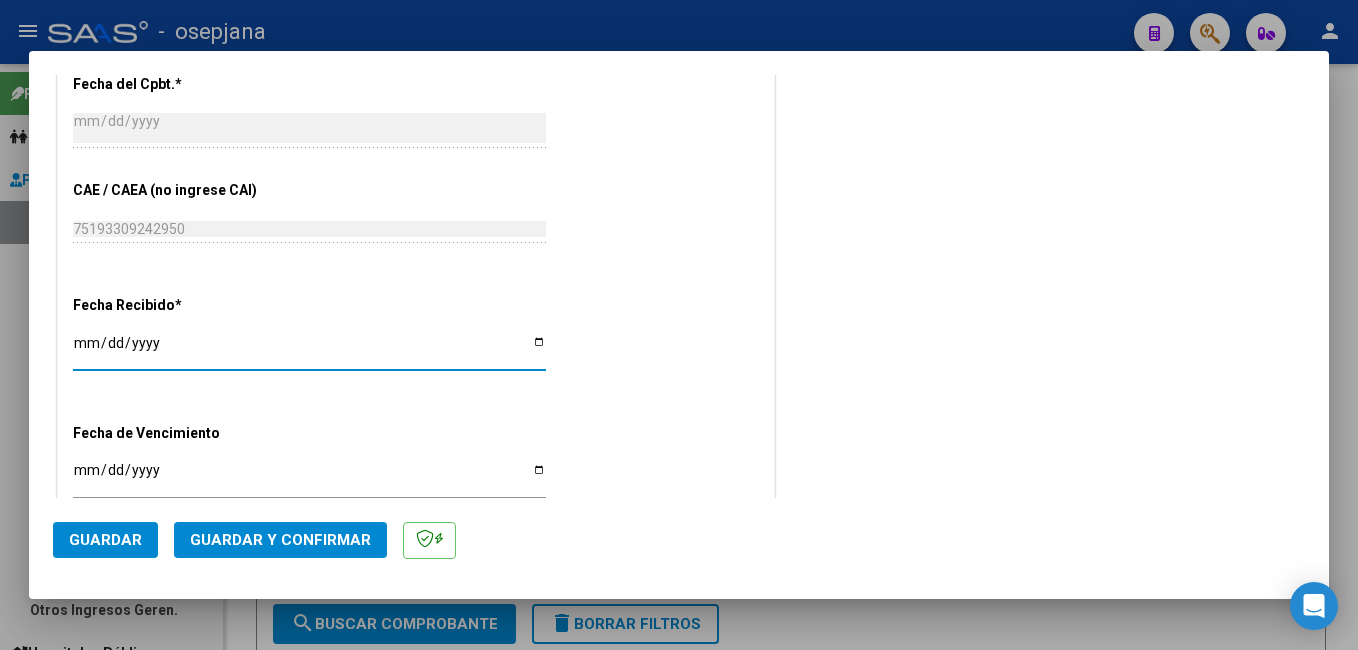 click on "[DATE]" at bounding box center [309, 350] 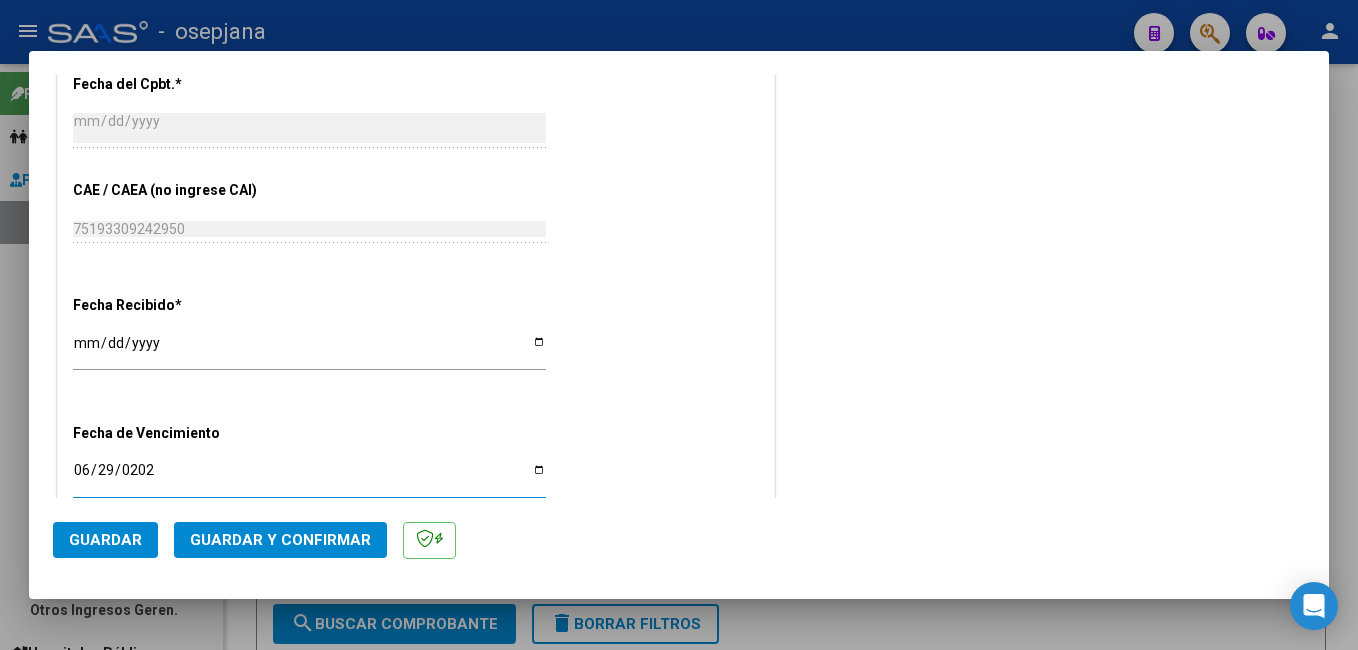 type on "[DATE]" 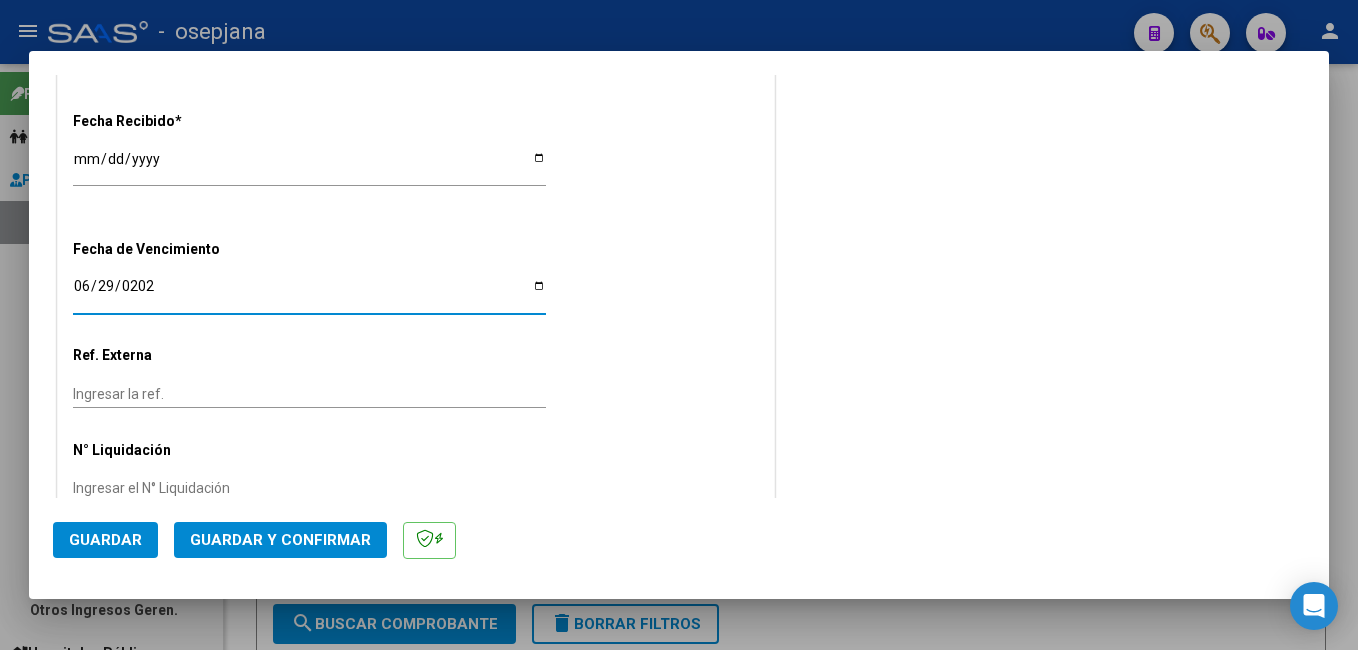 scroll, scrollTop: 1220, scrollLeft: 0, axis: vertical 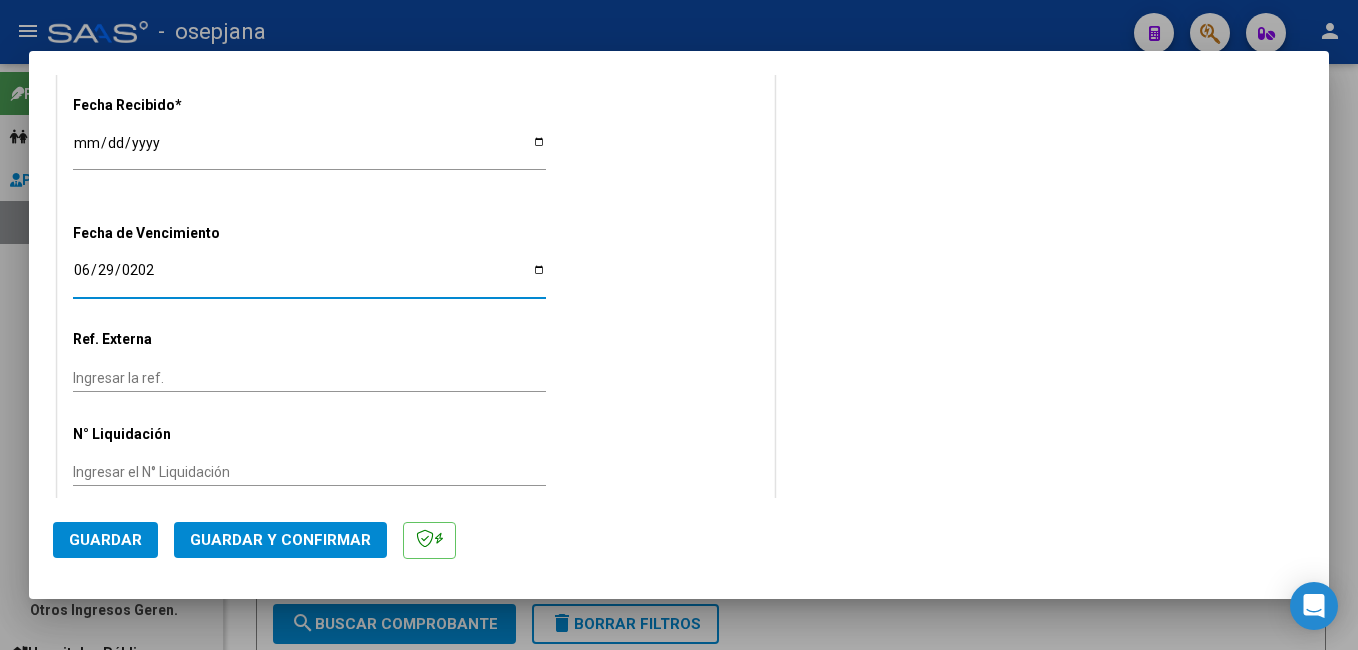 click on "Ingresar la ref." at bounding box center [309, 378] 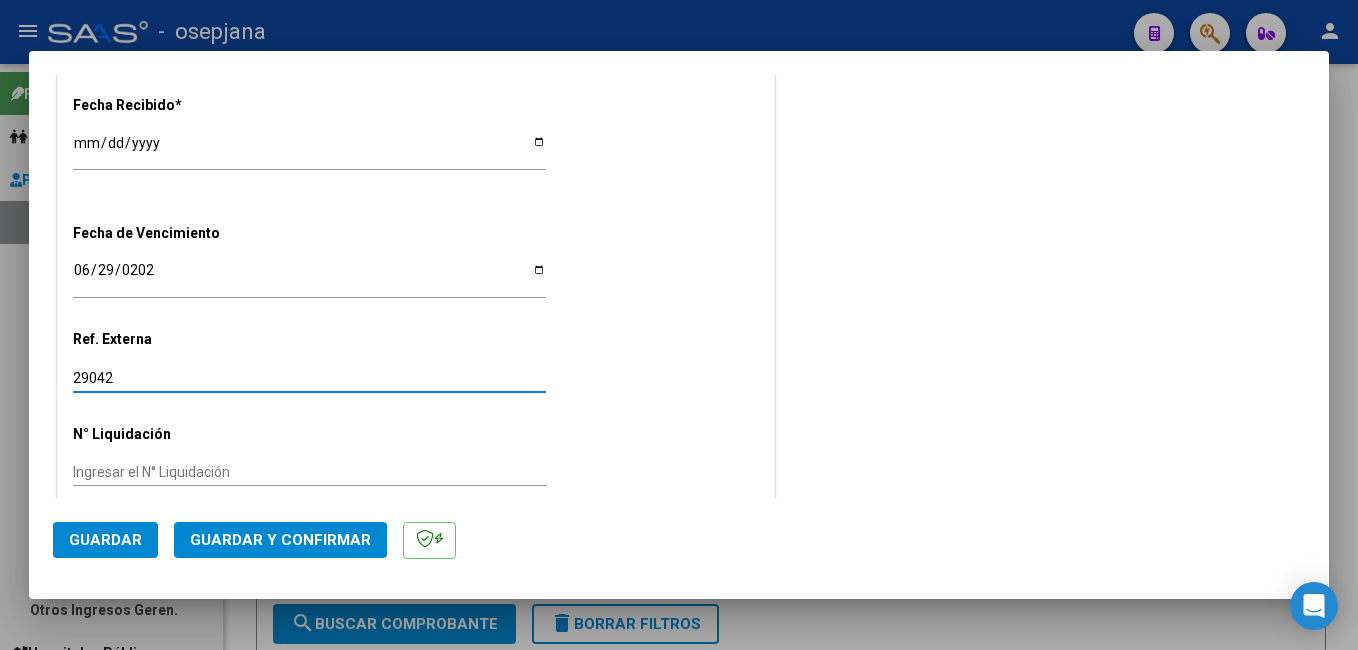 type on "29042" 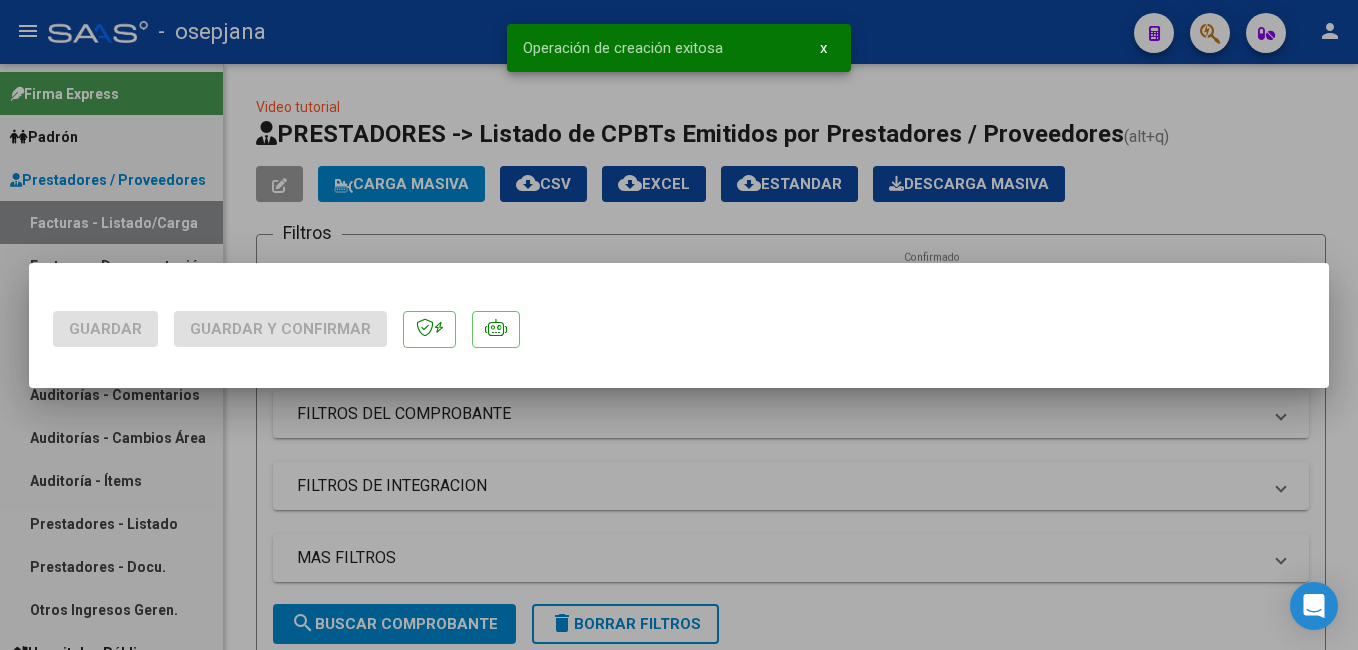 scroll, scrollTop: 0, scrollLeft: 0, axis: both 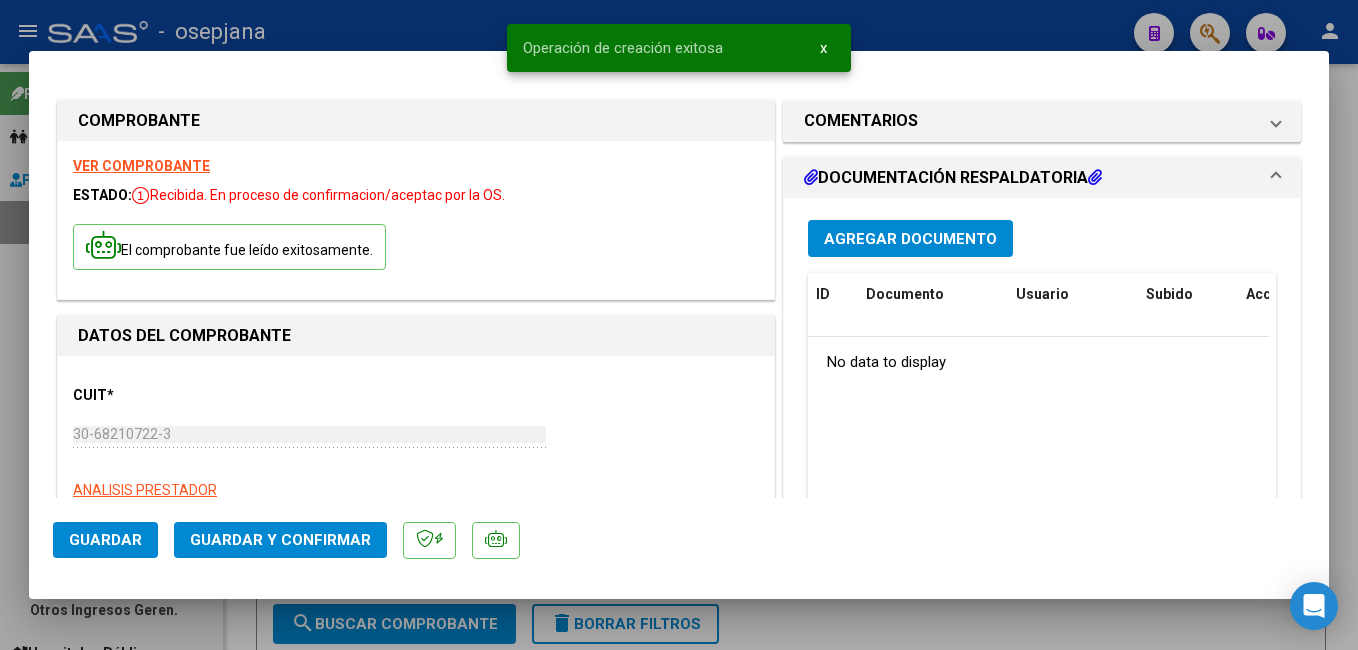 click on "Agregar Documento" at bounding box center (910, 239) 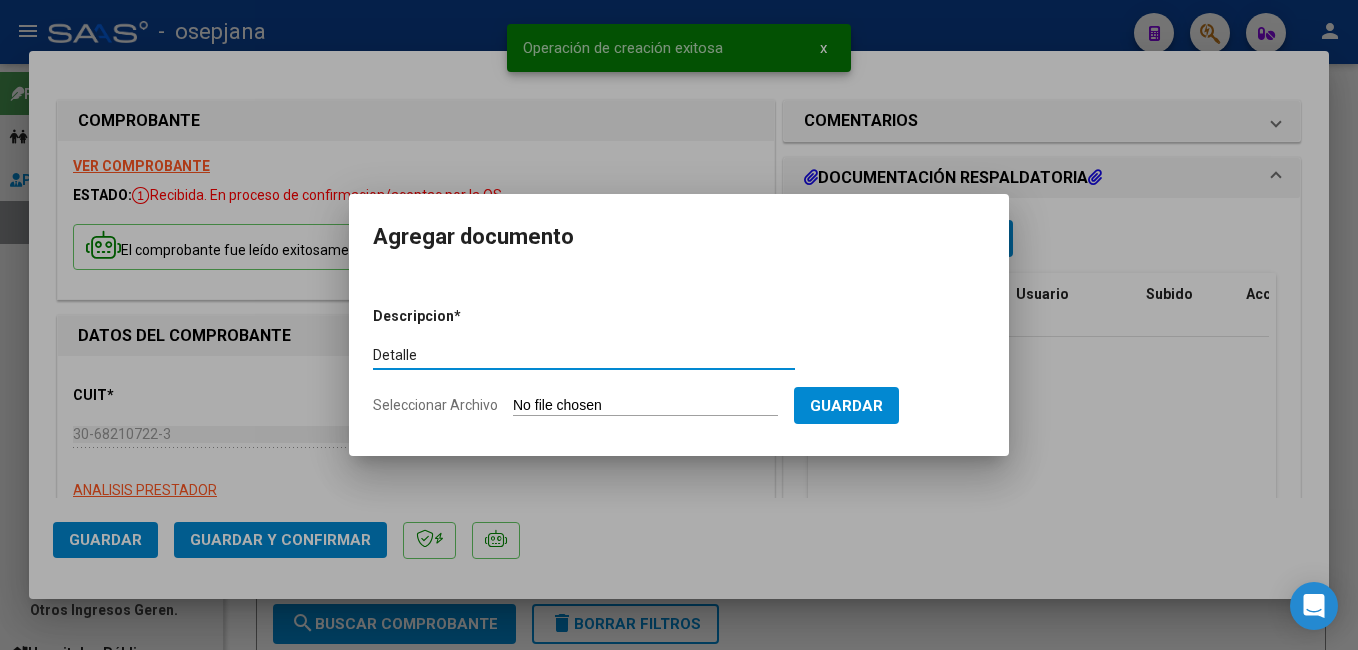 type on "Detalle" 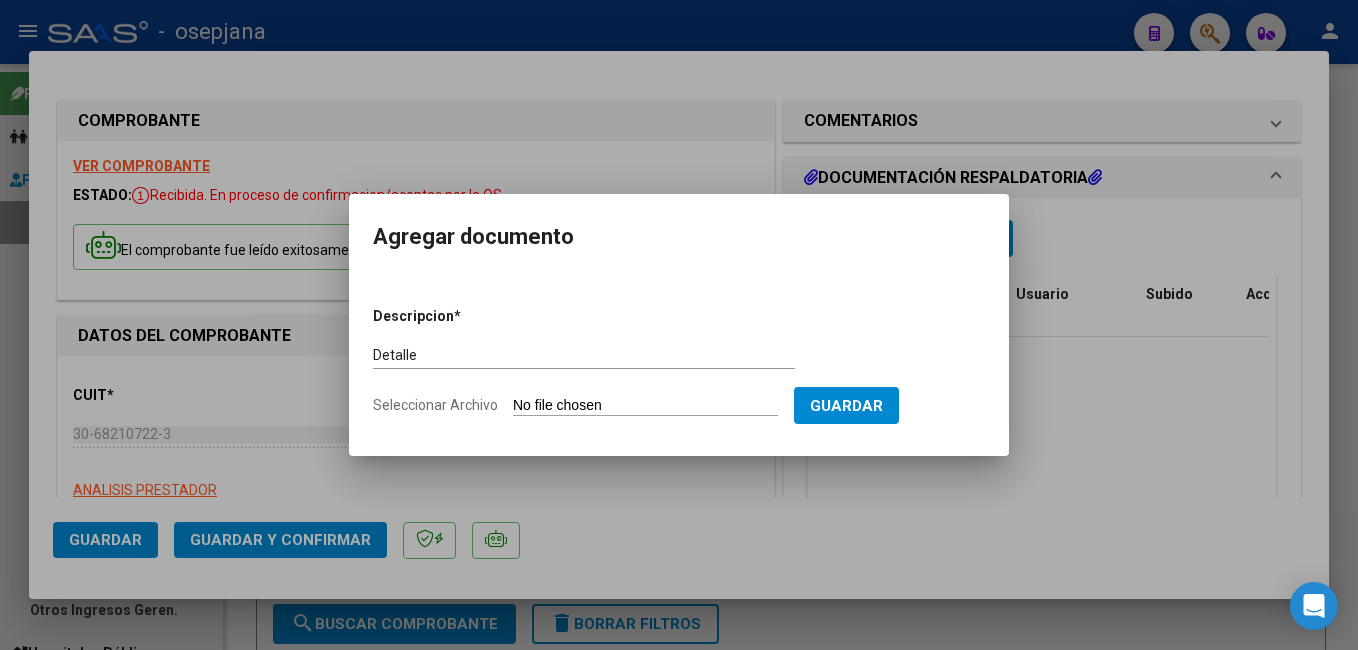 type on "C:\fakepath\FC. 173860.pdf" 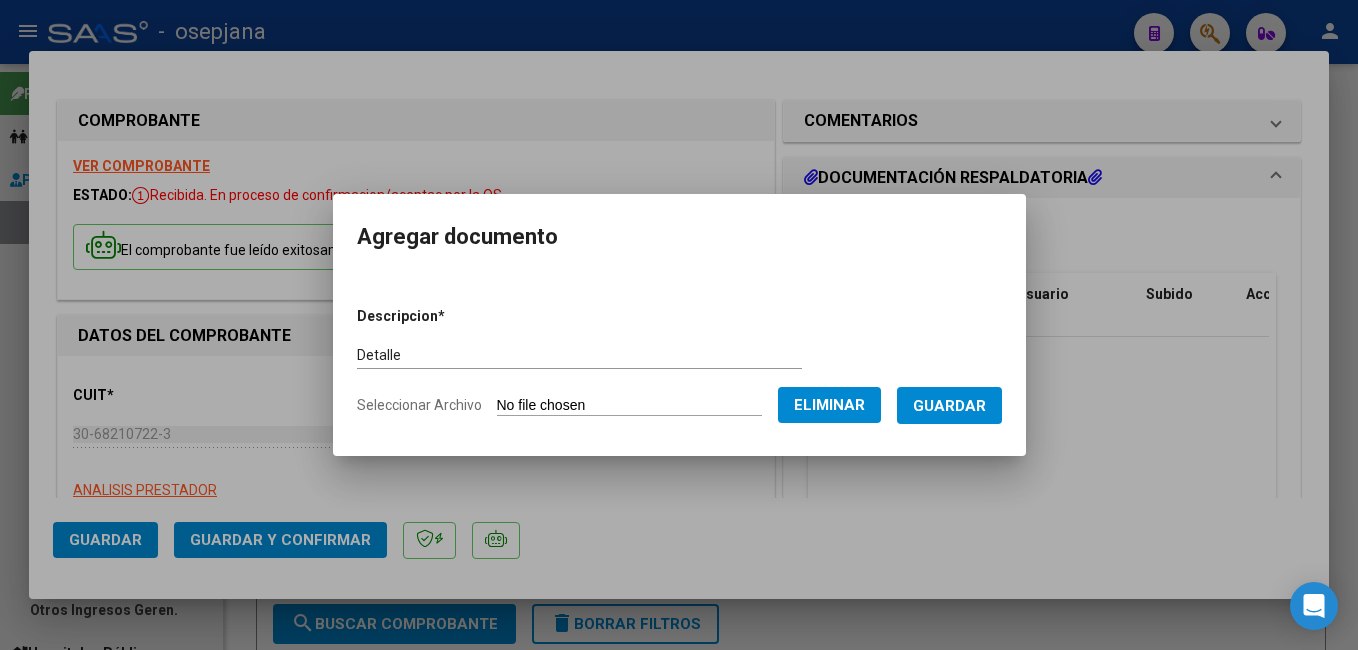 click on "Guardar" at bounding box center [949, 405] 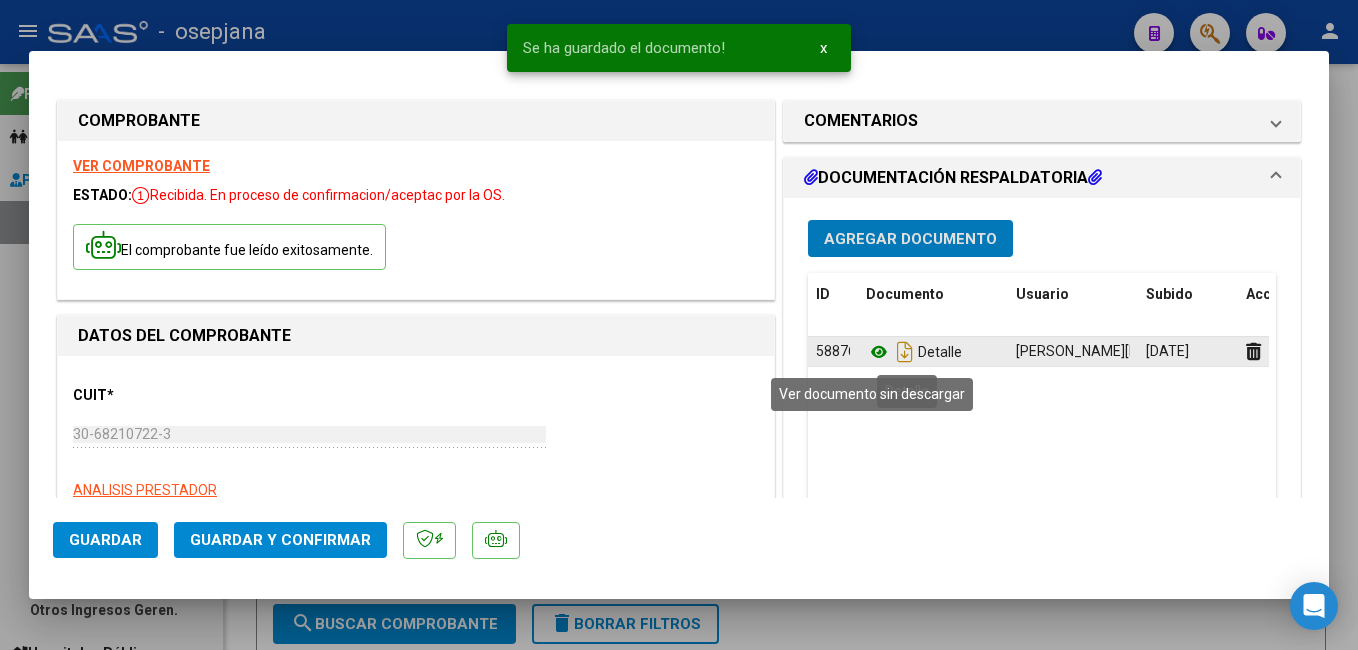 click 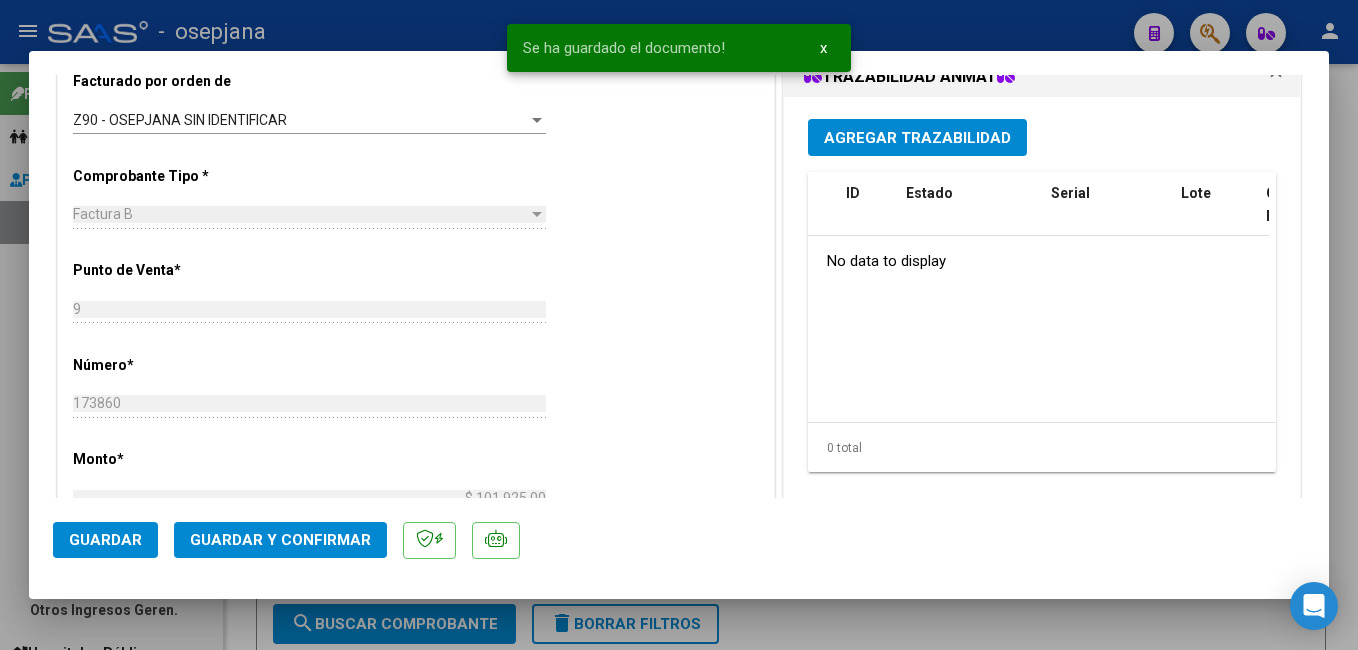 scroll, scrollTop: 561, scrollLeft: 0, axis: vertical 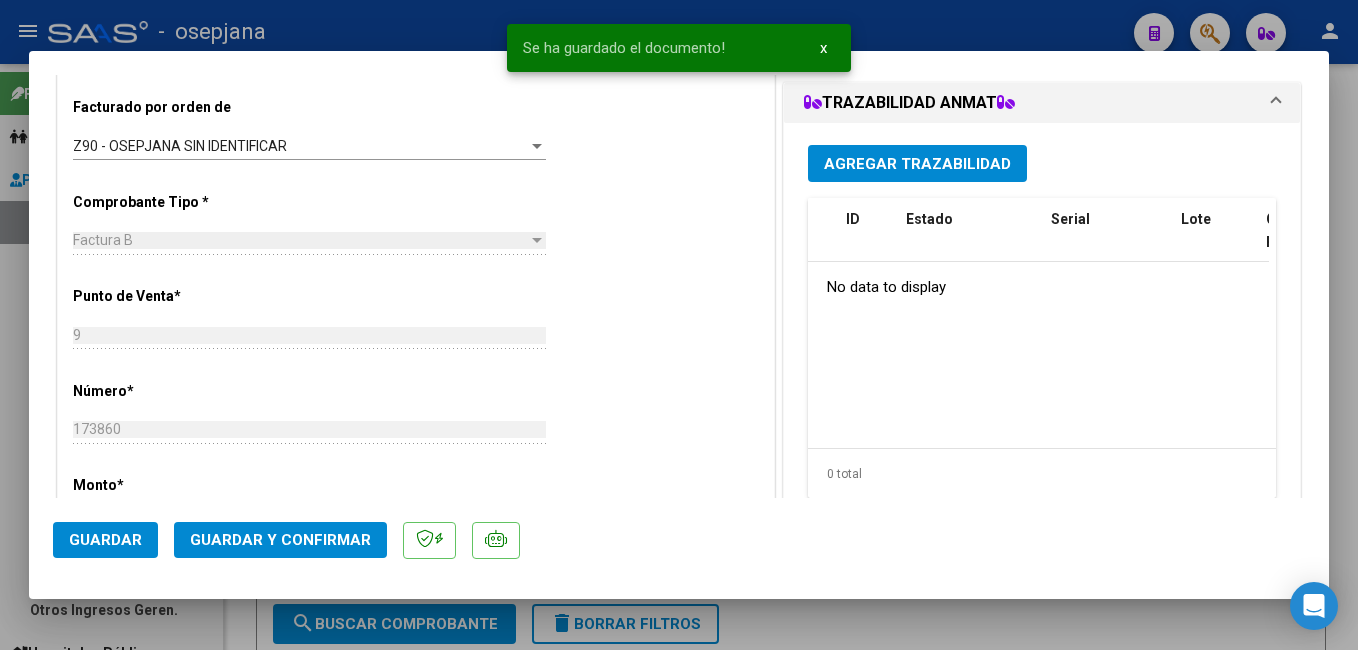 click on "Agregar Trazabilidad" at bounding box center (917, 164) 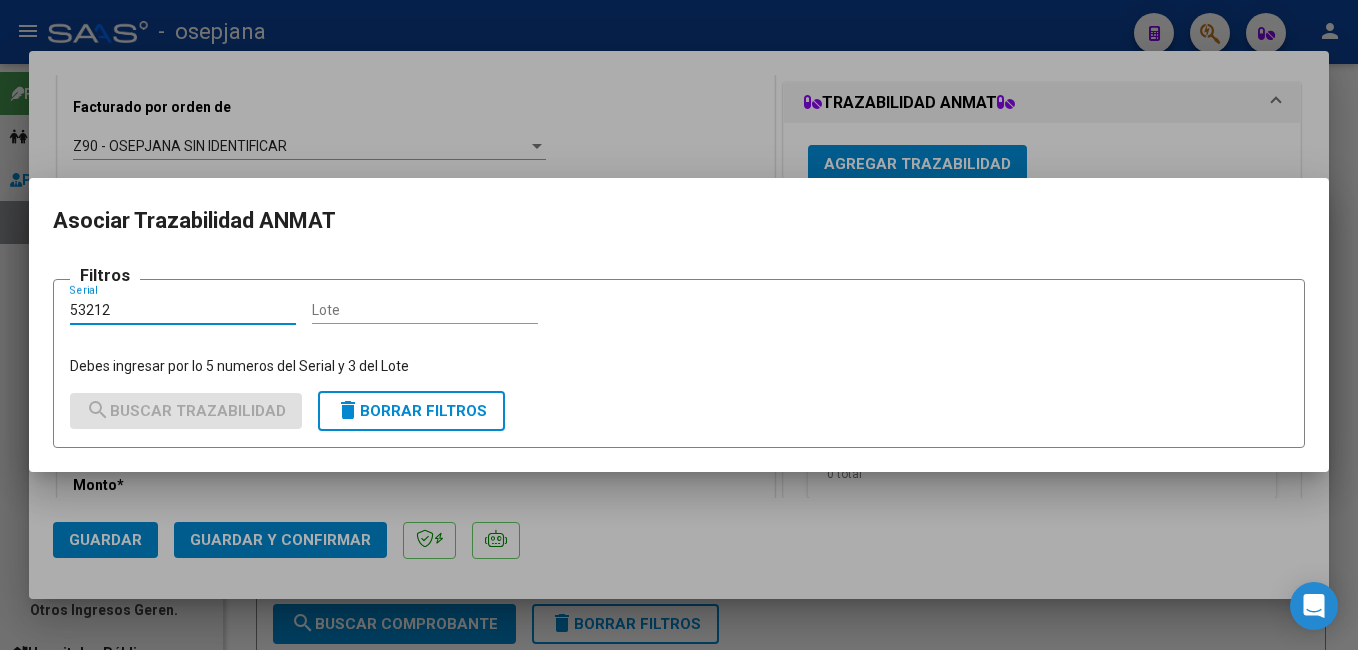 type on "53212" 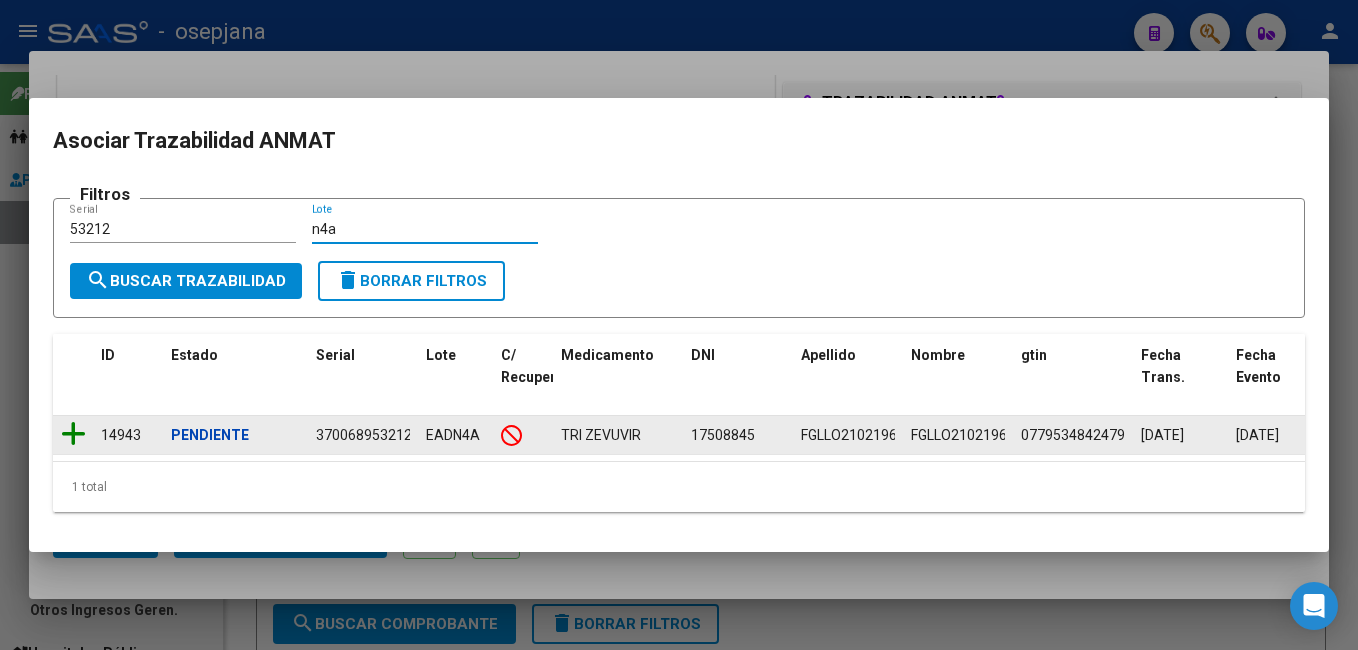 type on "n4a" 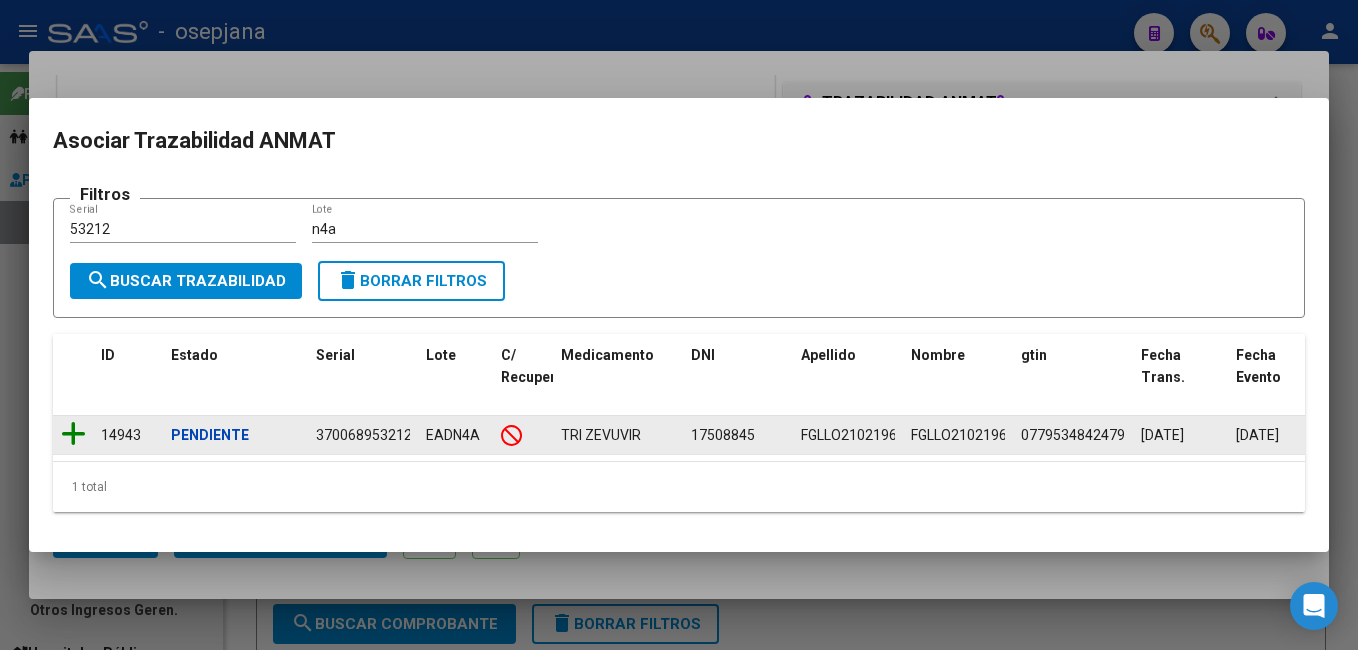 click 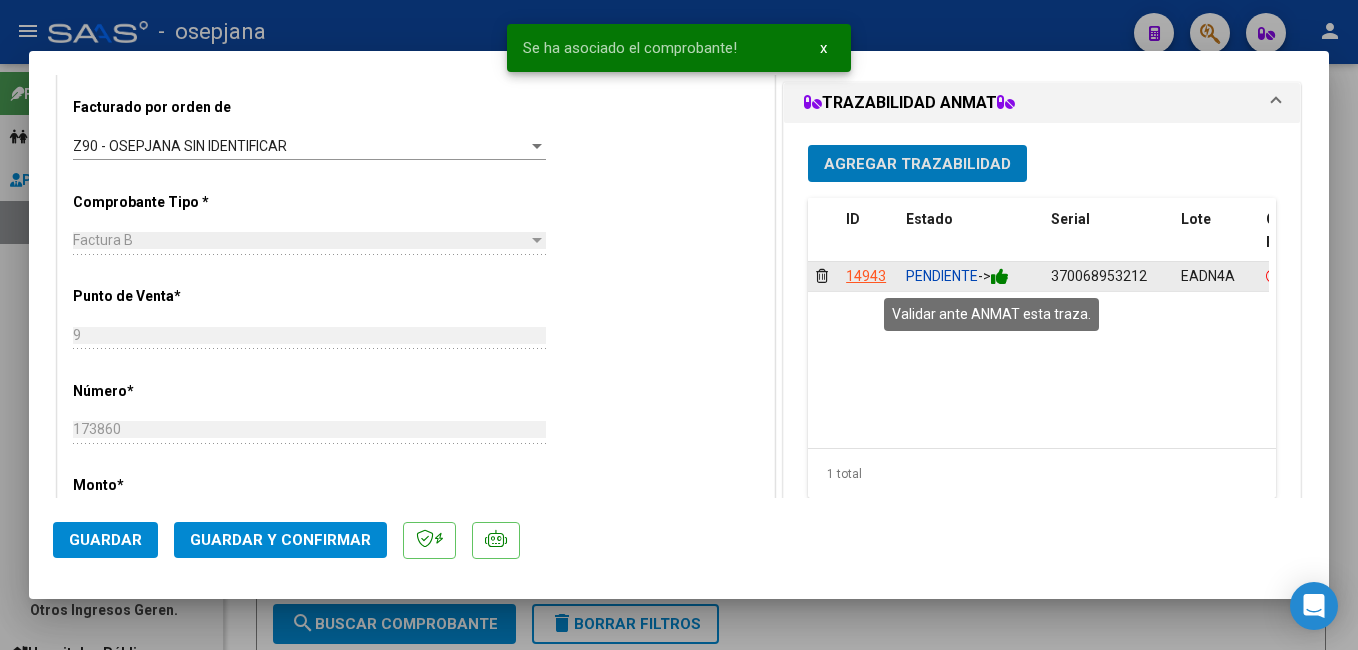 click 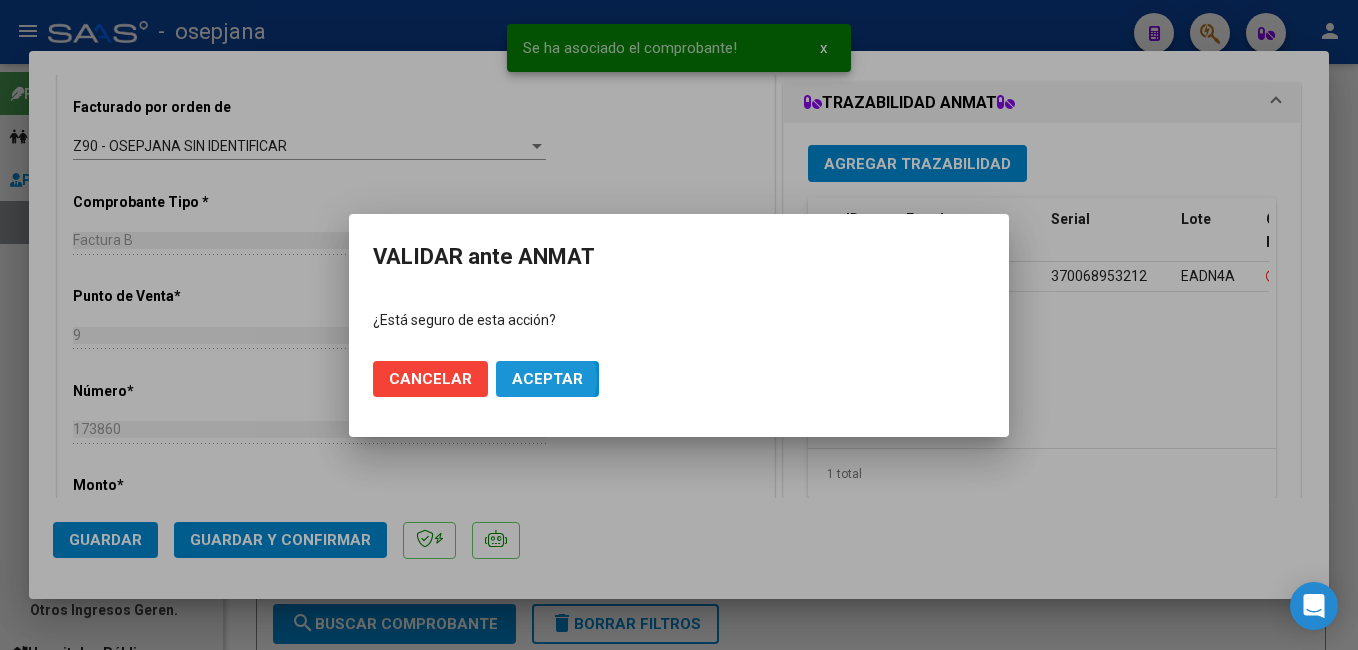 click on "Aceptar" 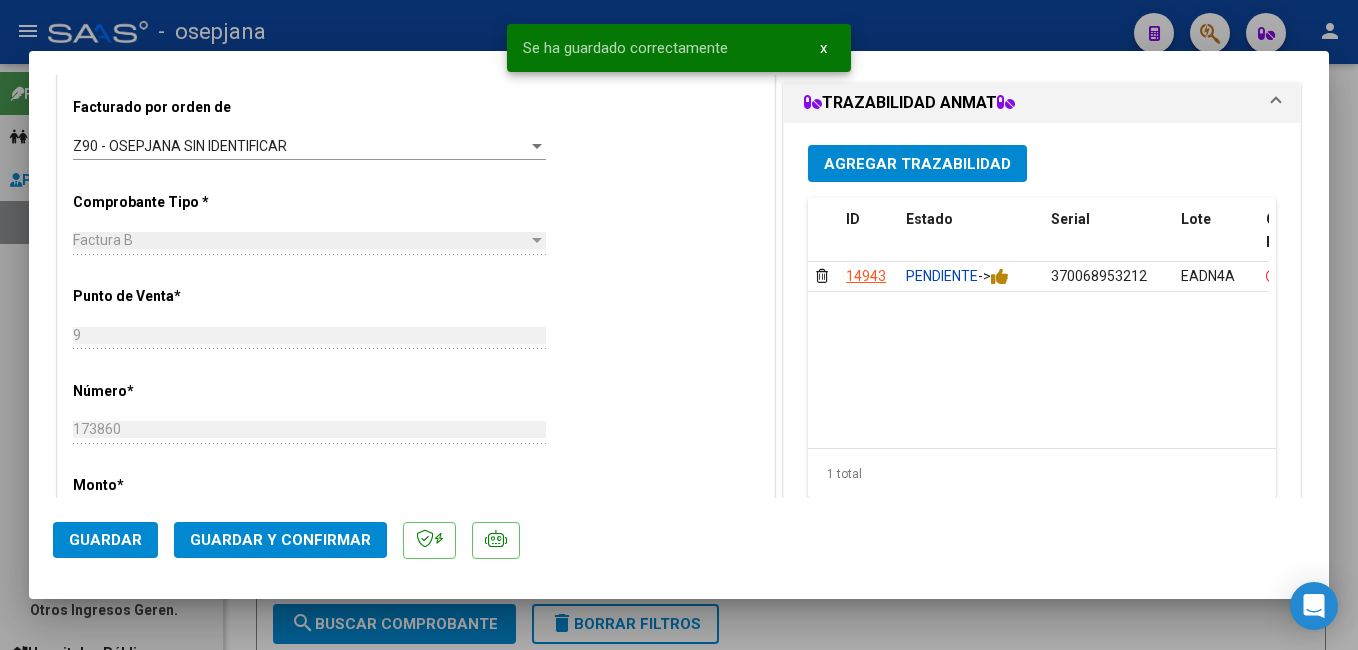 click on "Guardar y Confirmar" 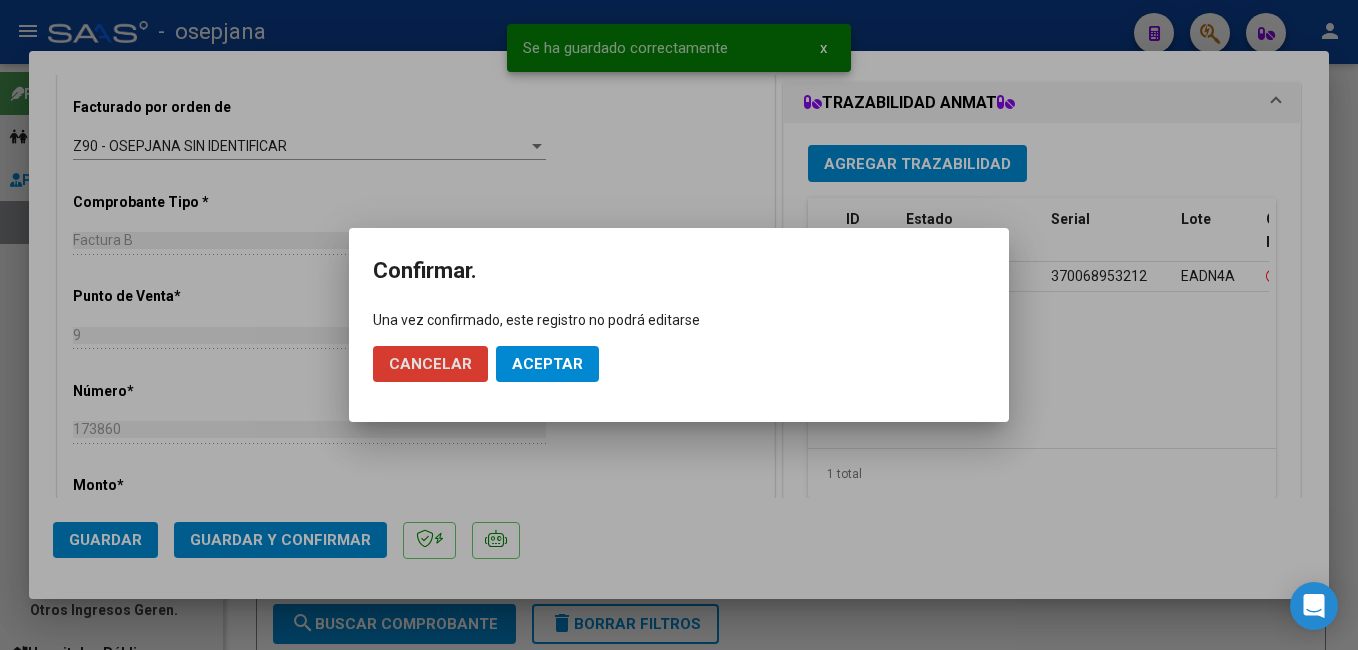 drag, startPoint x: 519, startPoint y: 361, endPoint x: 10, endPoint y: 301, distance: 512.5242 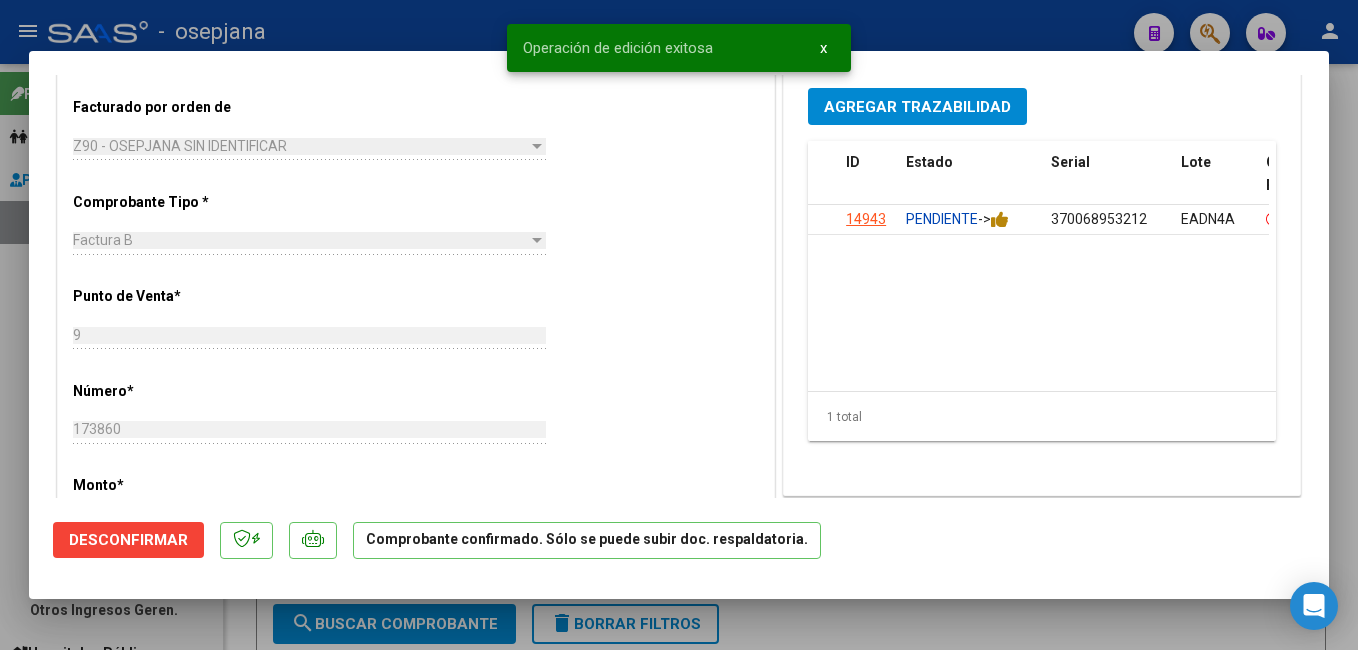 click at bounding box center (679, 325) 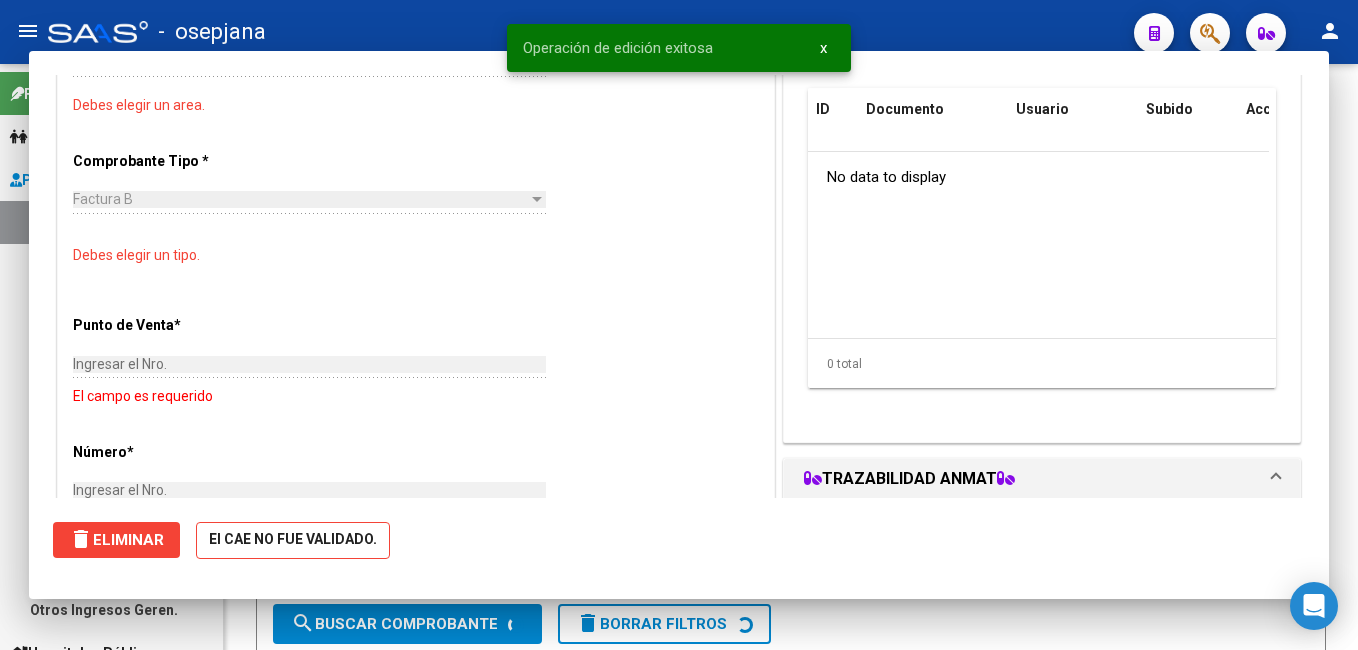 scroll, scrollTop: 0, scrollLeft: 0, axis: both 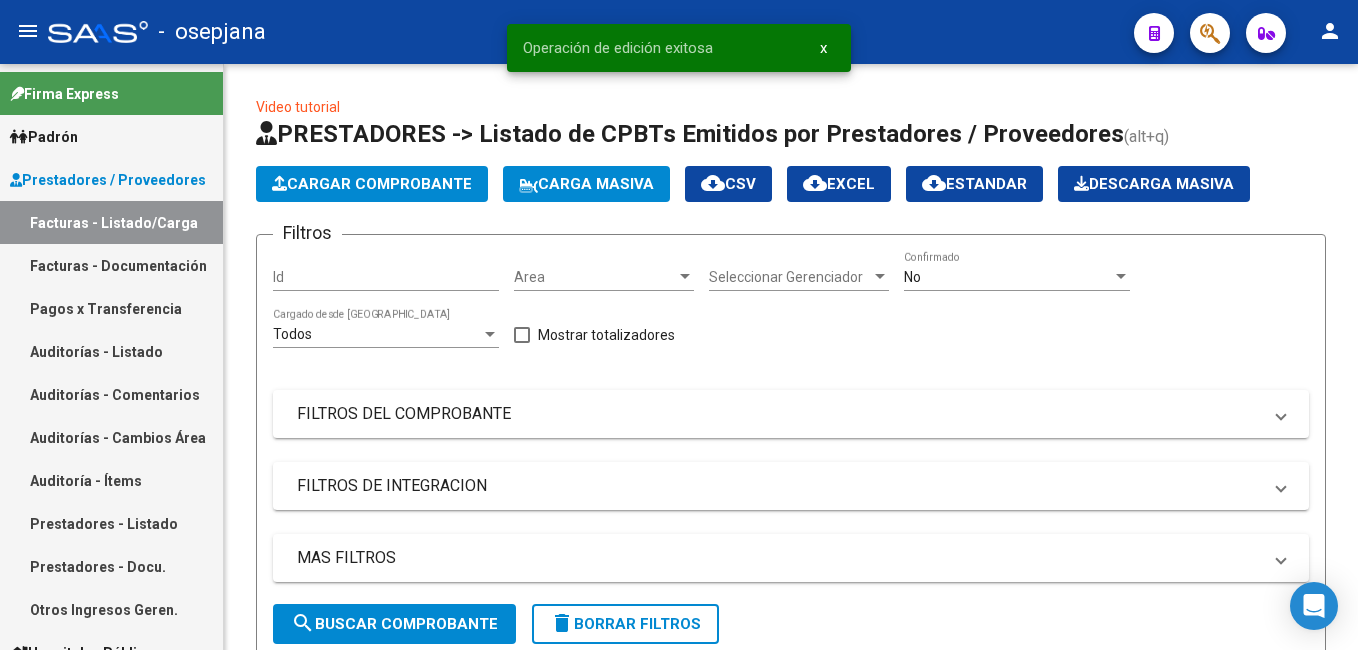 click on "Auditorías - Listado" at bounding box center [111, 351] 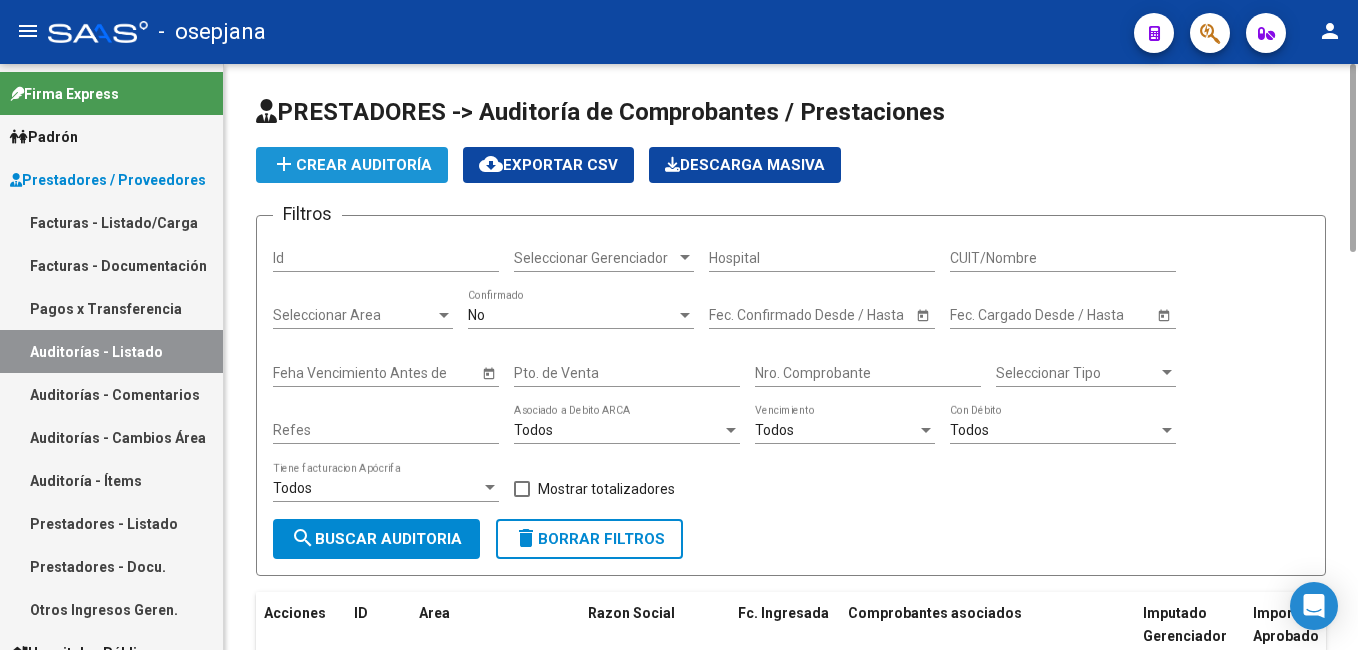 click on "add  Crear Auditoría" 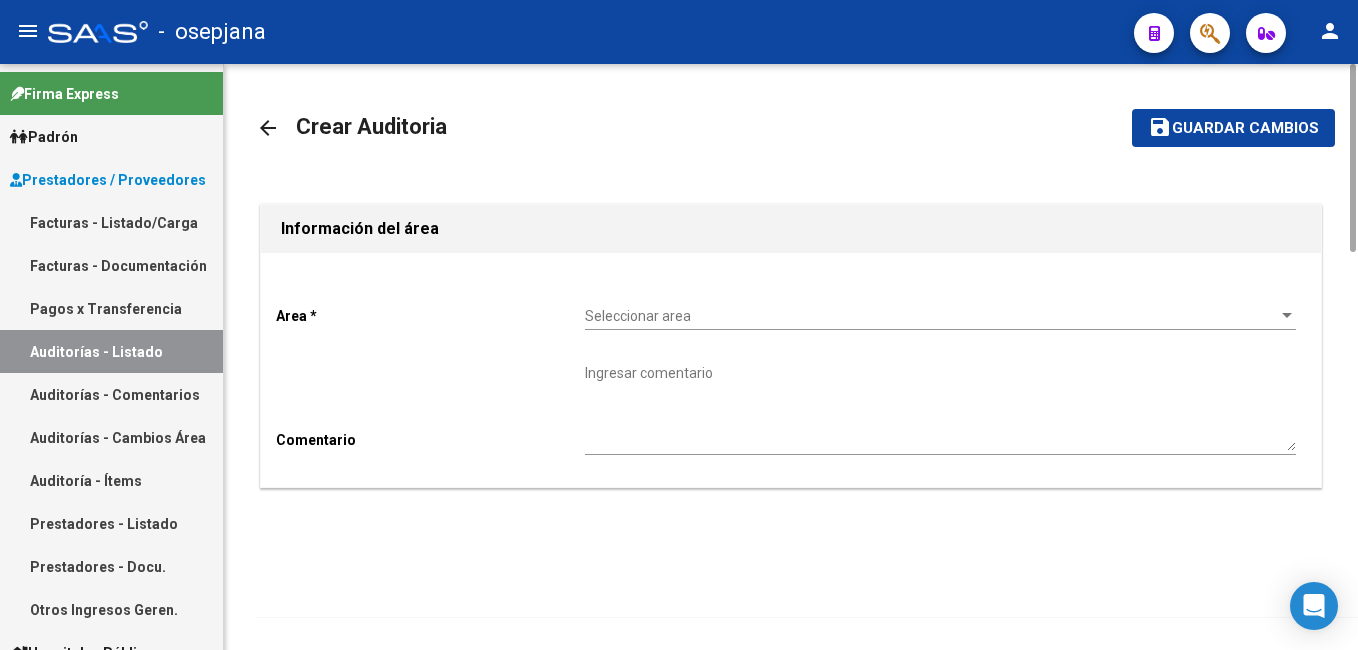 click on "Seleccionar area" at bounding box center [931, 316] 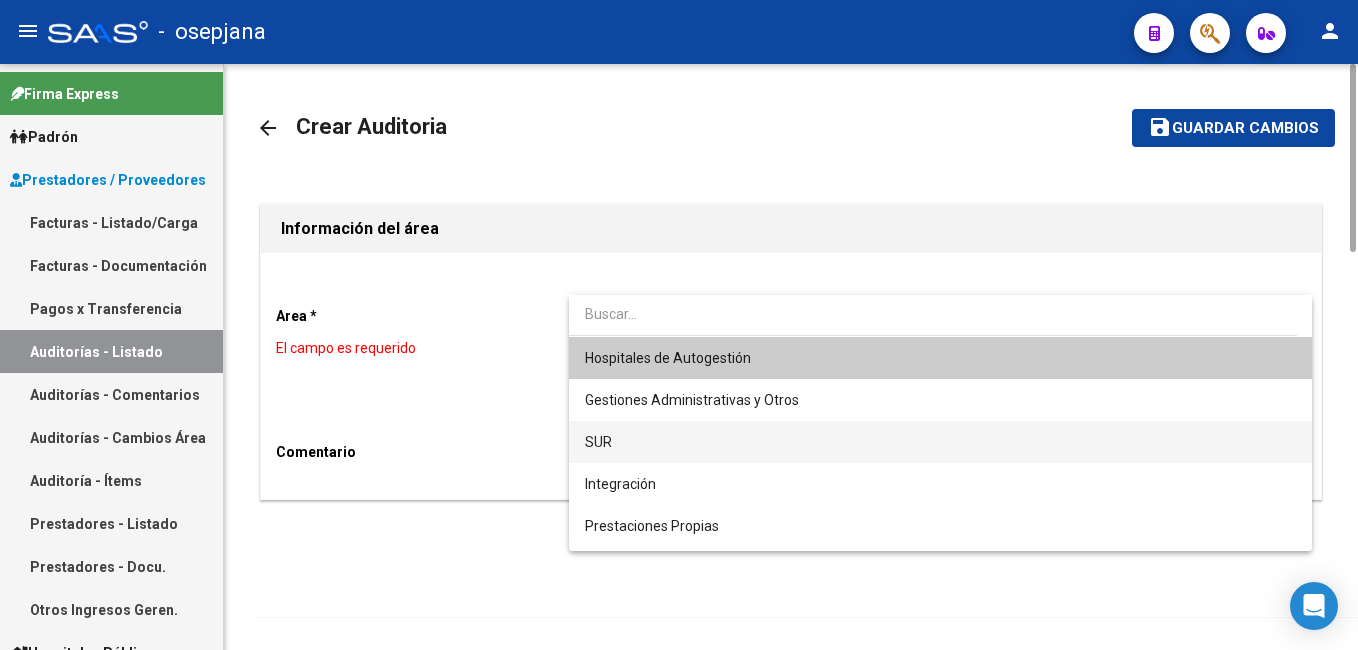 click on "SUR" at bounding box center (940, 442) 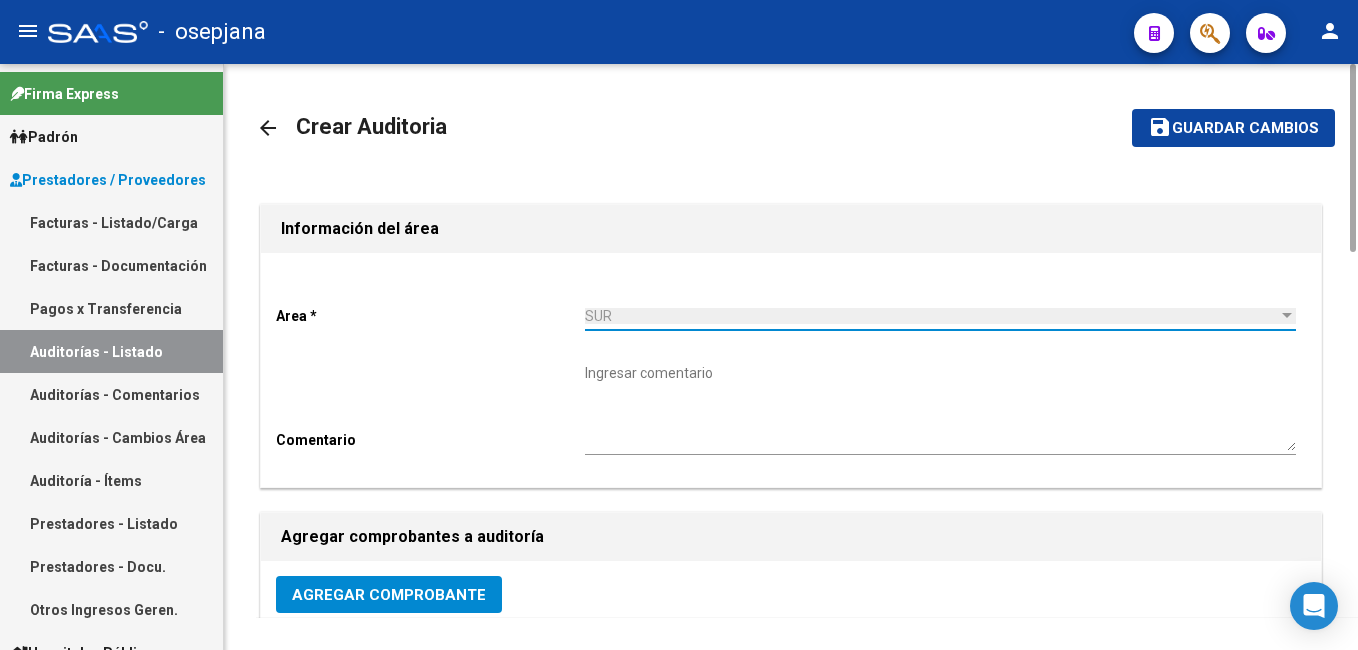 click on "Agregar Comprobante" 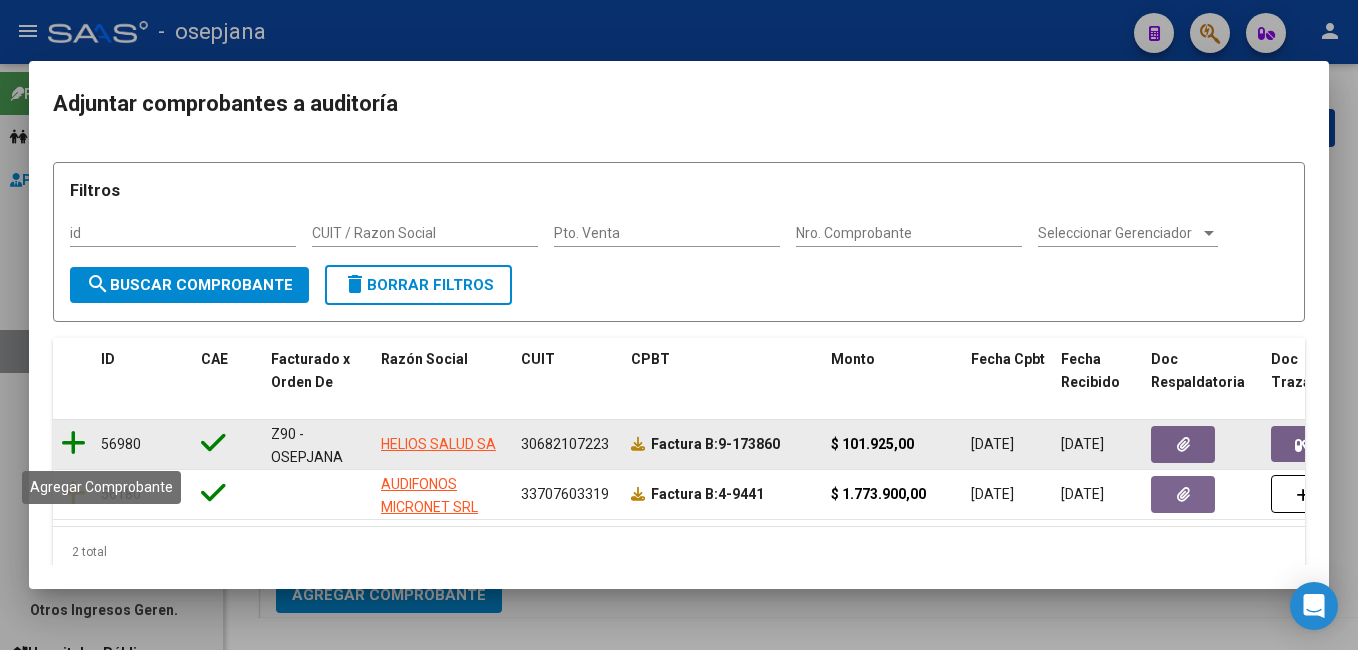 click 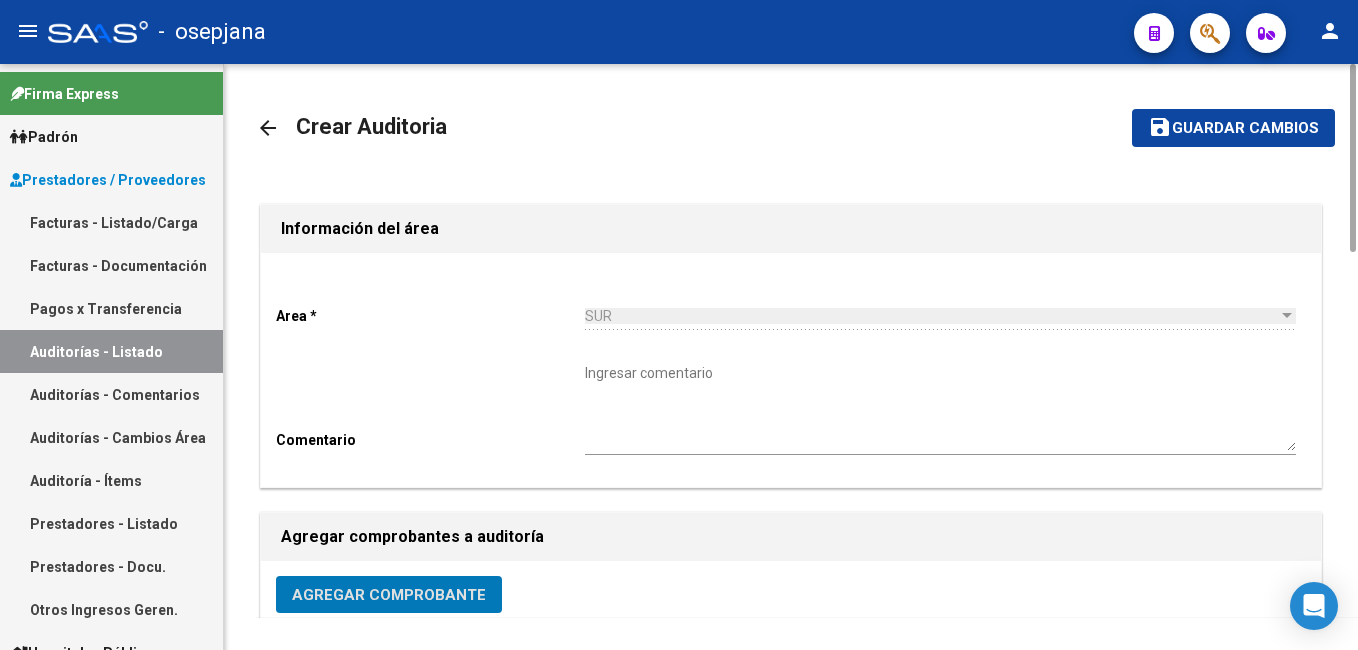 drag, startPoint x: 1269, startPoint y: 121, endPoint x: 1060, endPoint y: 127, distance: 209.0861 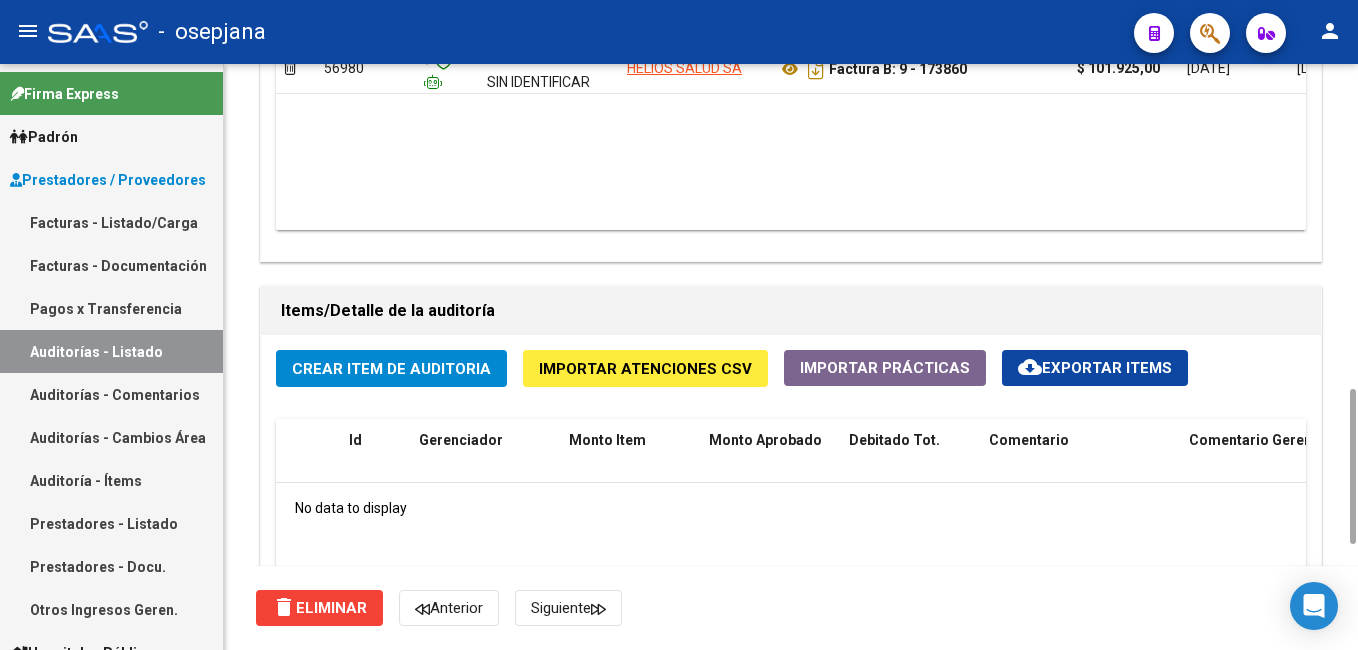 drag, startPoint x: 1354, startPoint y: 129, endPoint x: 1308, endPoint y: 514, distance: 387.7383 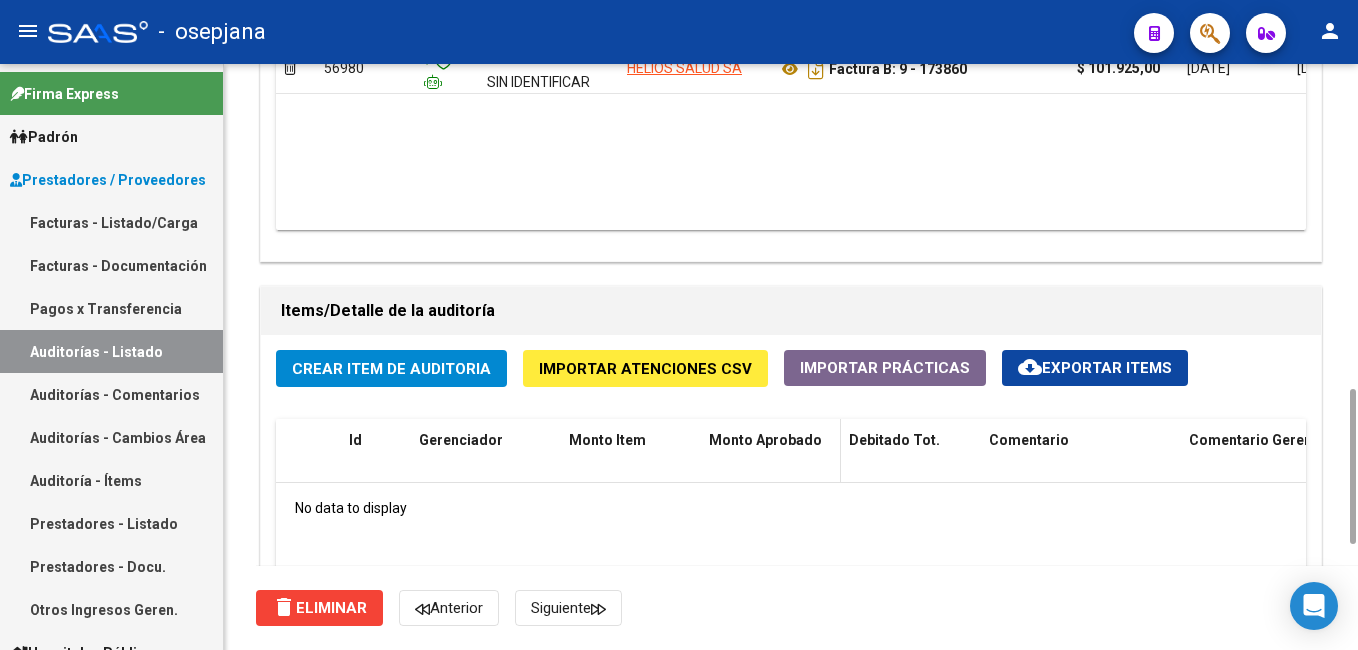 scroll, scrollTop: 1212, scrollLeft: 0, axis: vertical 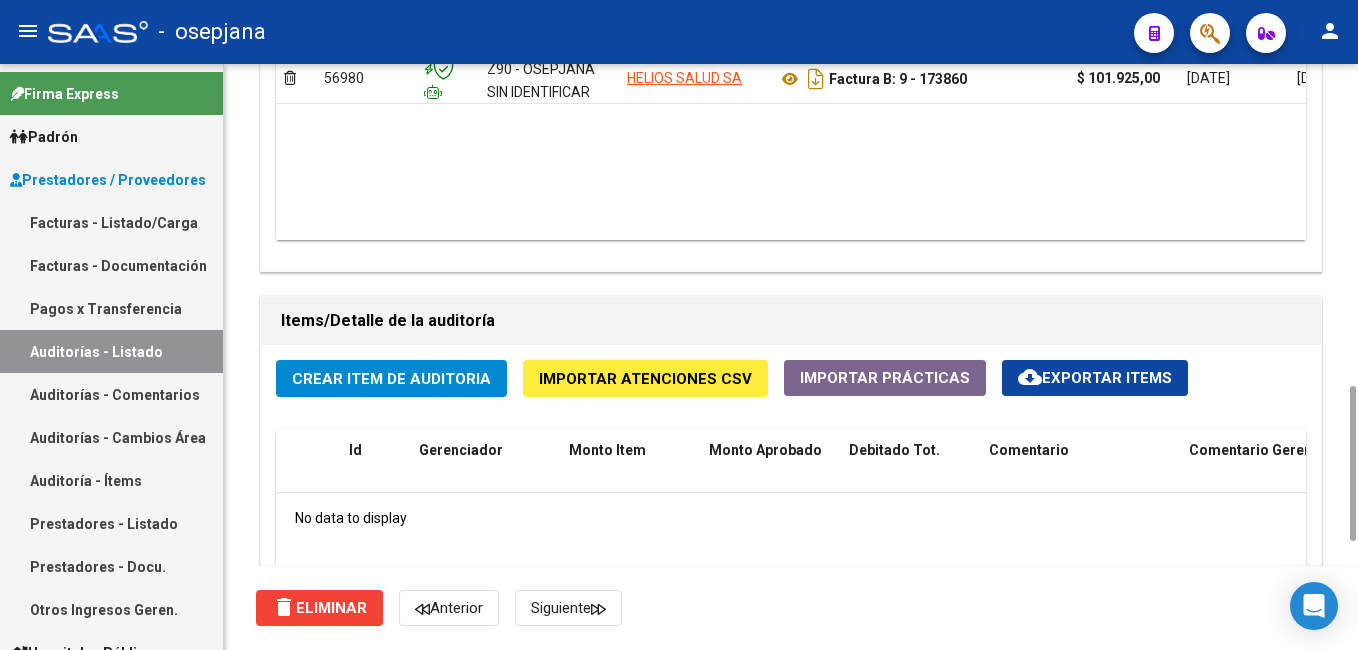 click on "Crear Item de Auditoria" 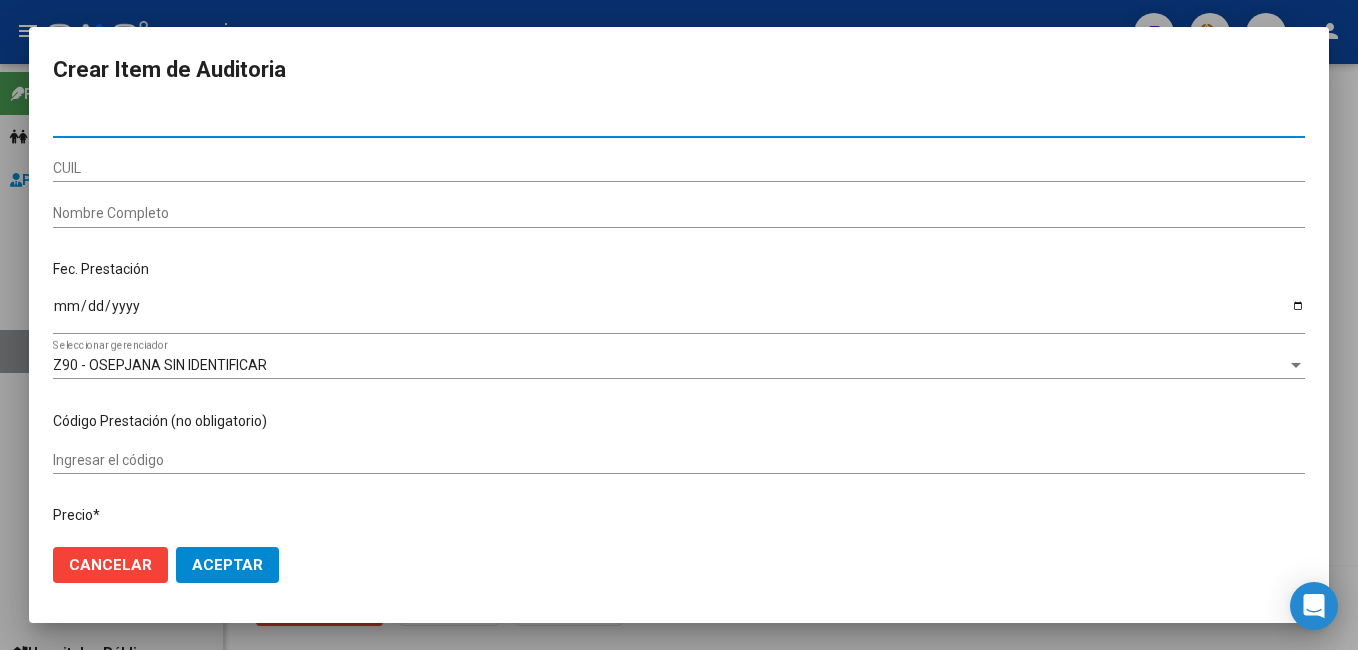 paste on "17508845" 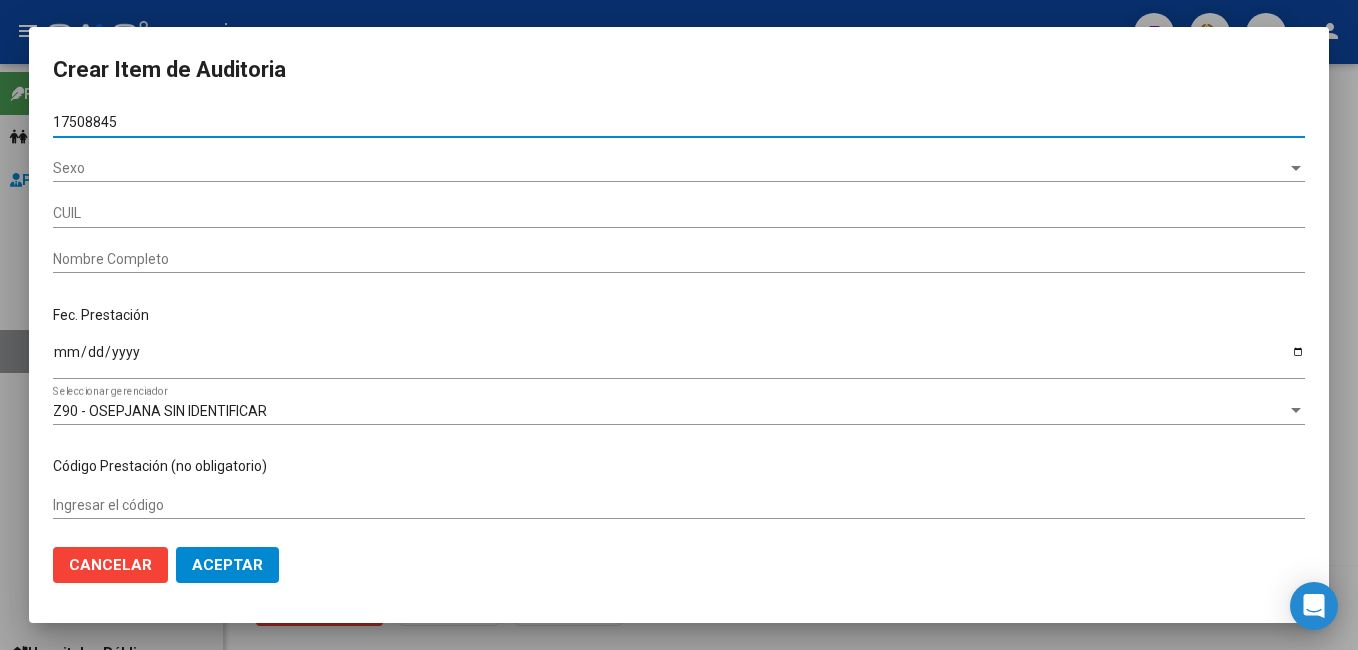 type on "27175088453" 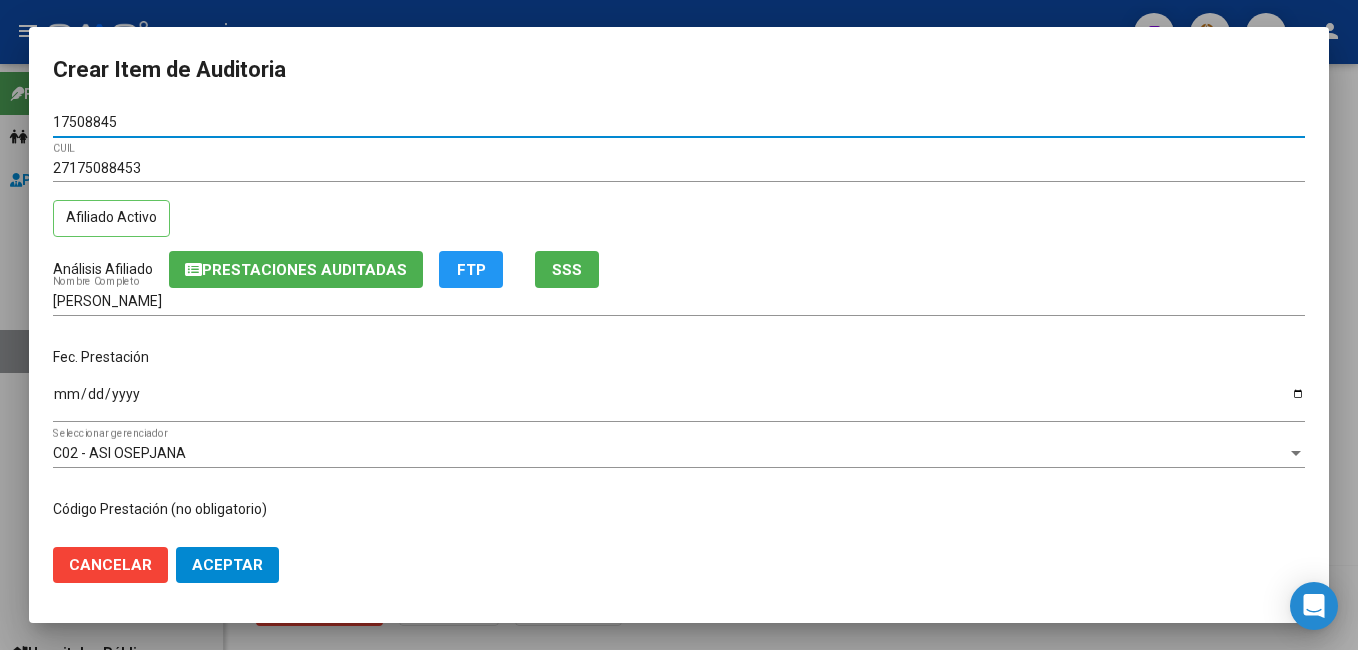 type on "17508845" 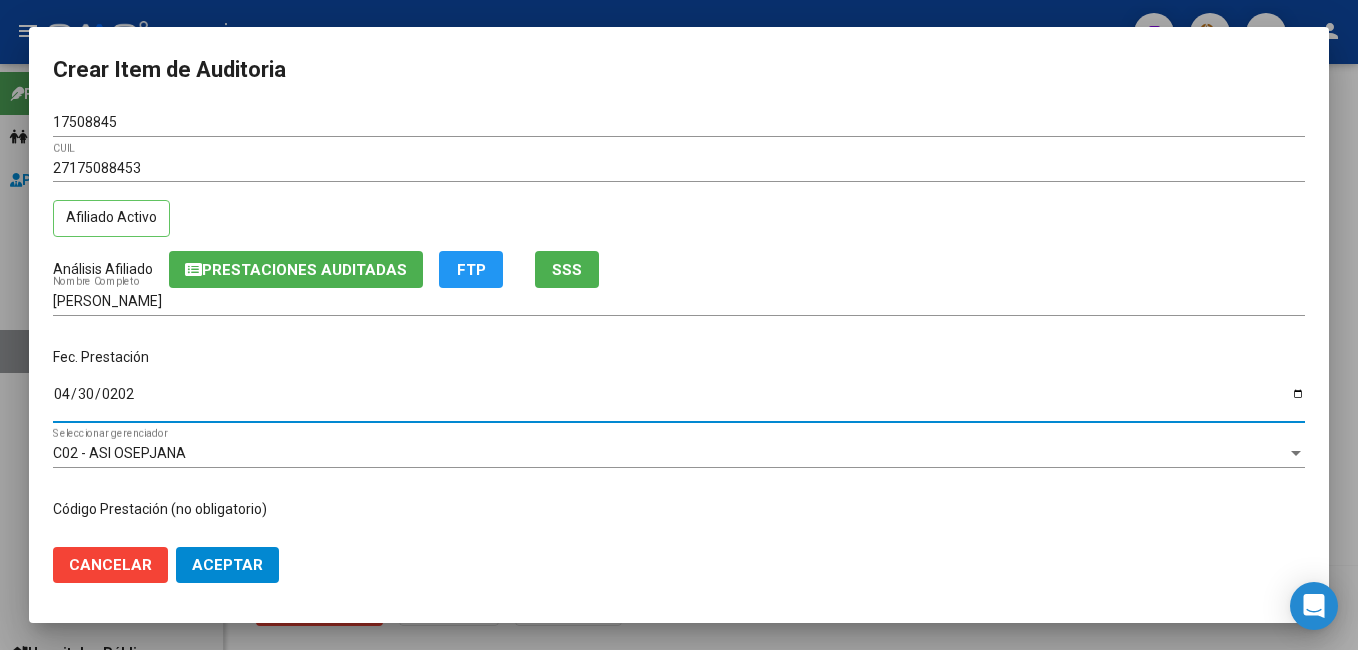 type on "[DATE]" 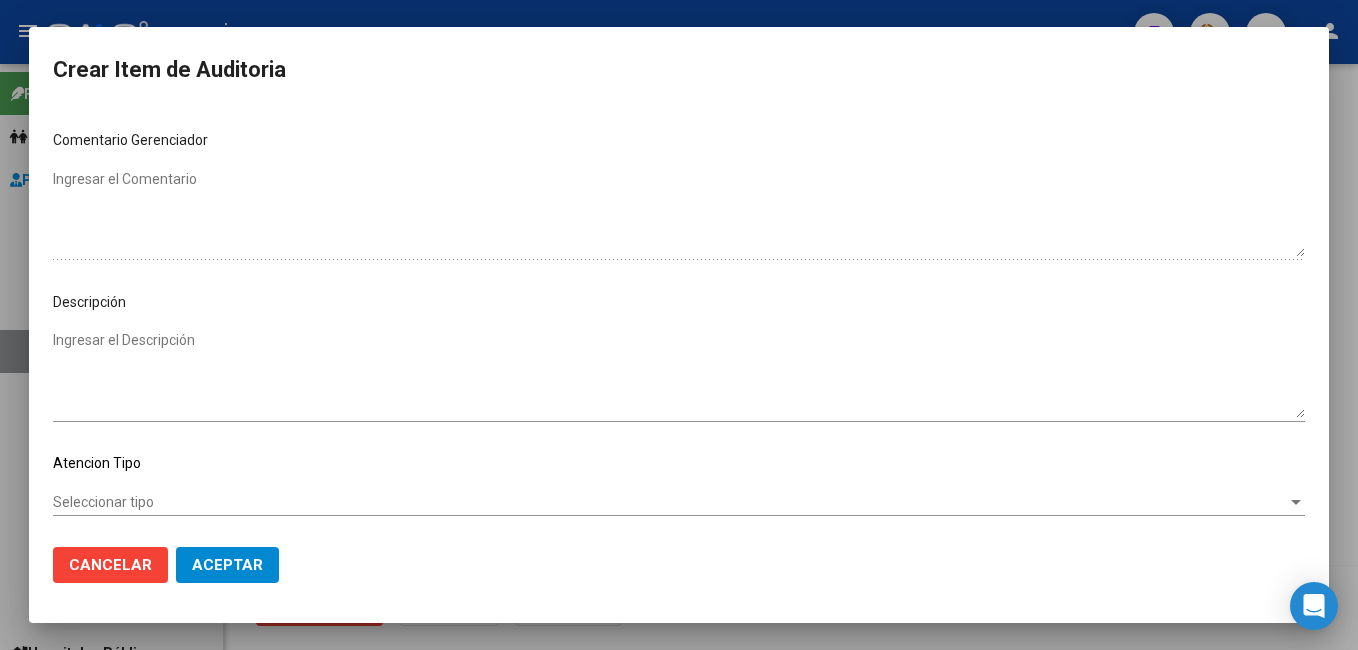 scroll, scrollTop: 1100, scrollLeft: 0, axis: vertical 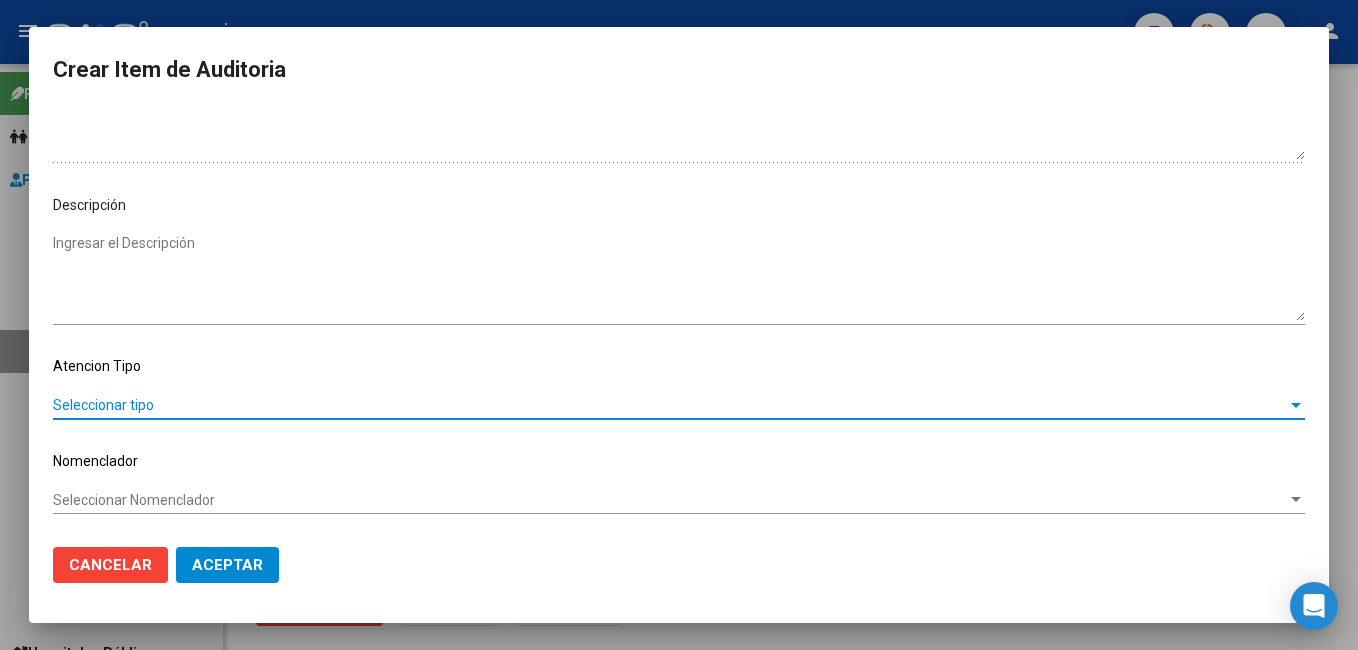 click on "Seleccionar tipo" at bounding box center (670, 405) 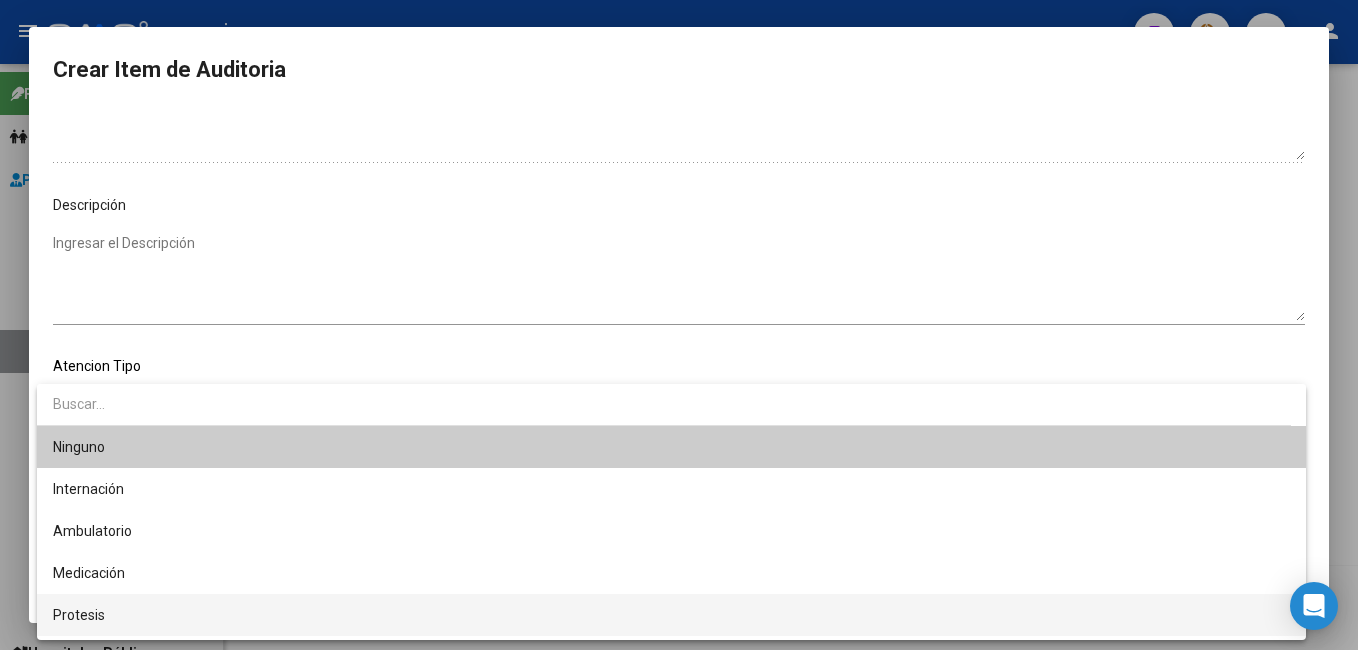 scroll, scrollTop: 38, scrollLeft: 0, axis: vertical 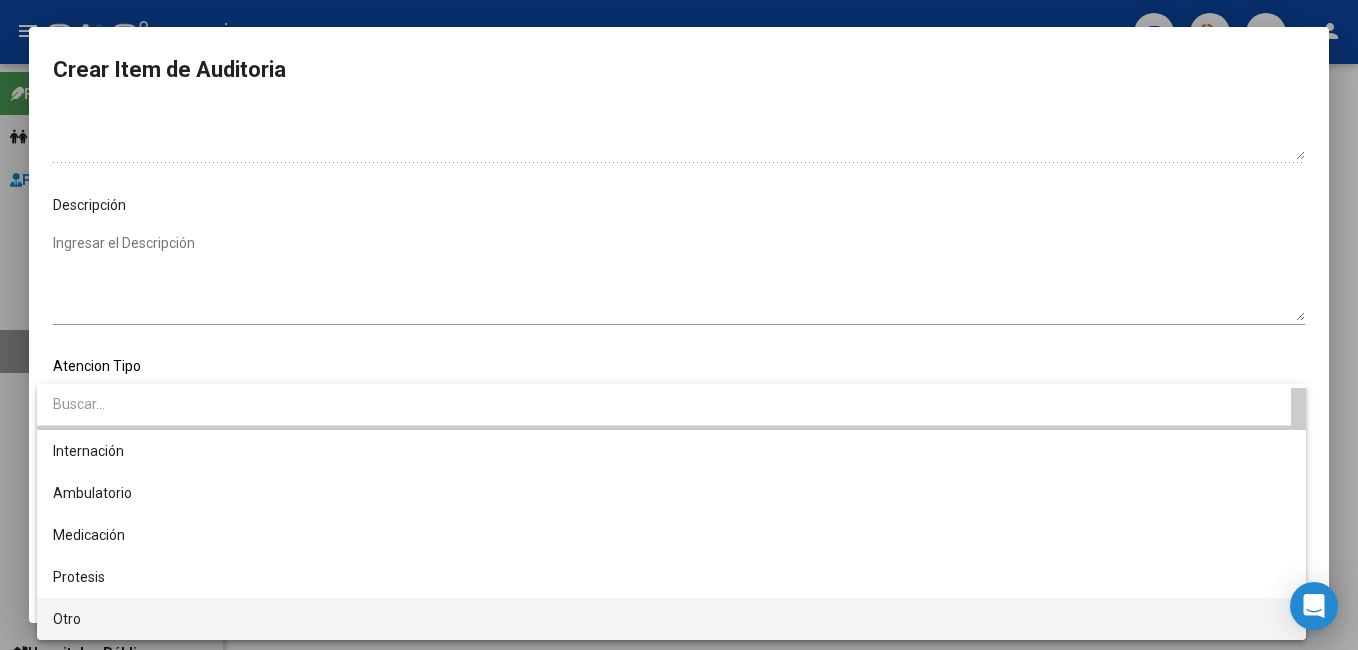 click on "Otro" at bounding box center (671, 619) 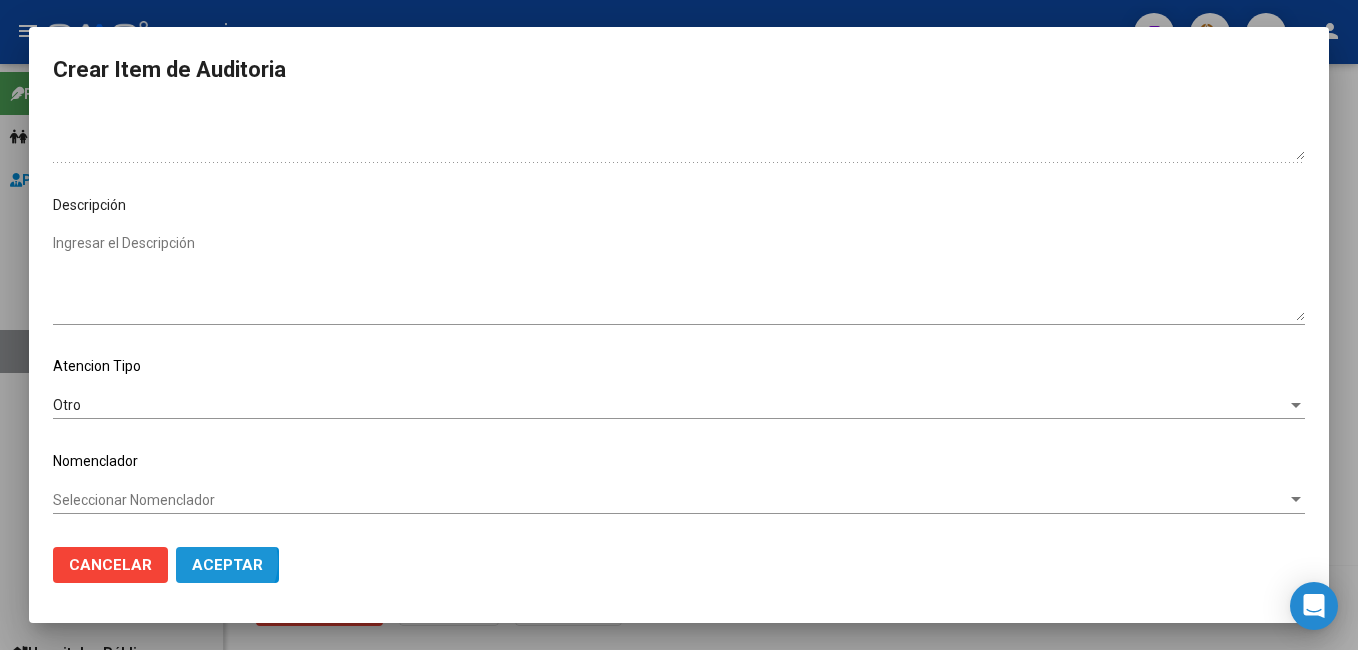 click on "Aceptar" 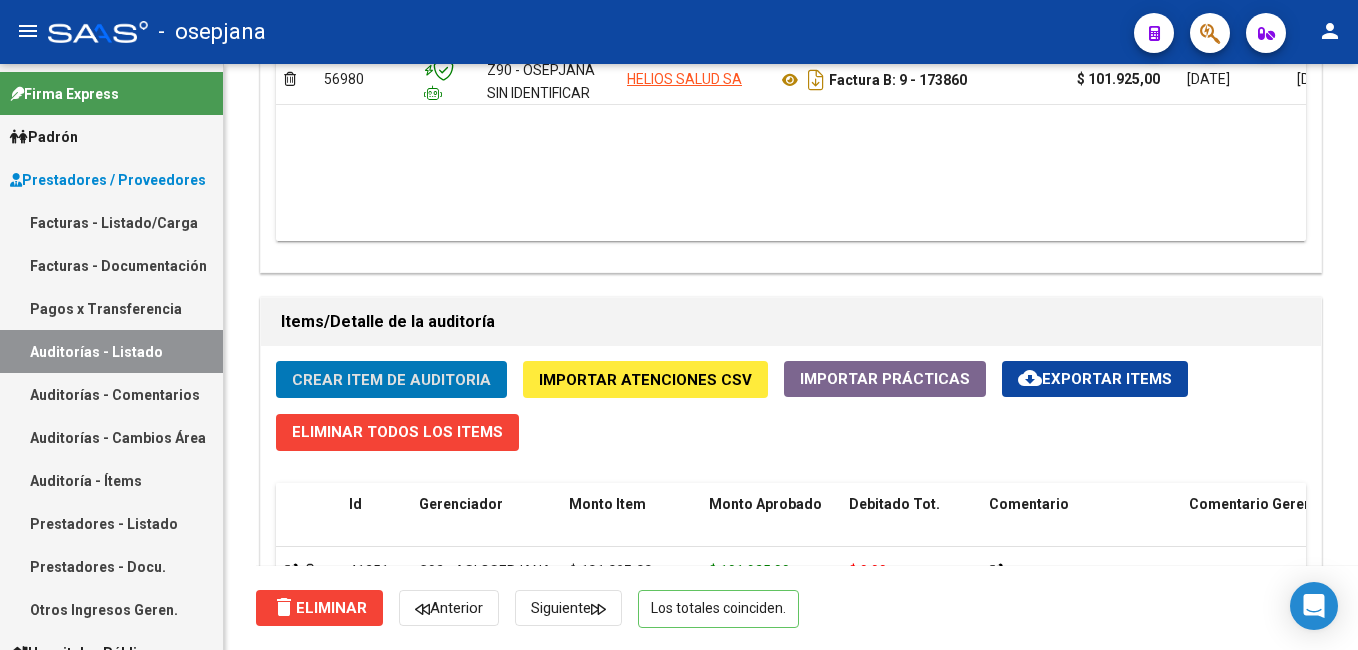 drag, startPoint x: 135, startPoint y: 204, endPoint x: 325, endPoint y: 1, distance: 278.04495 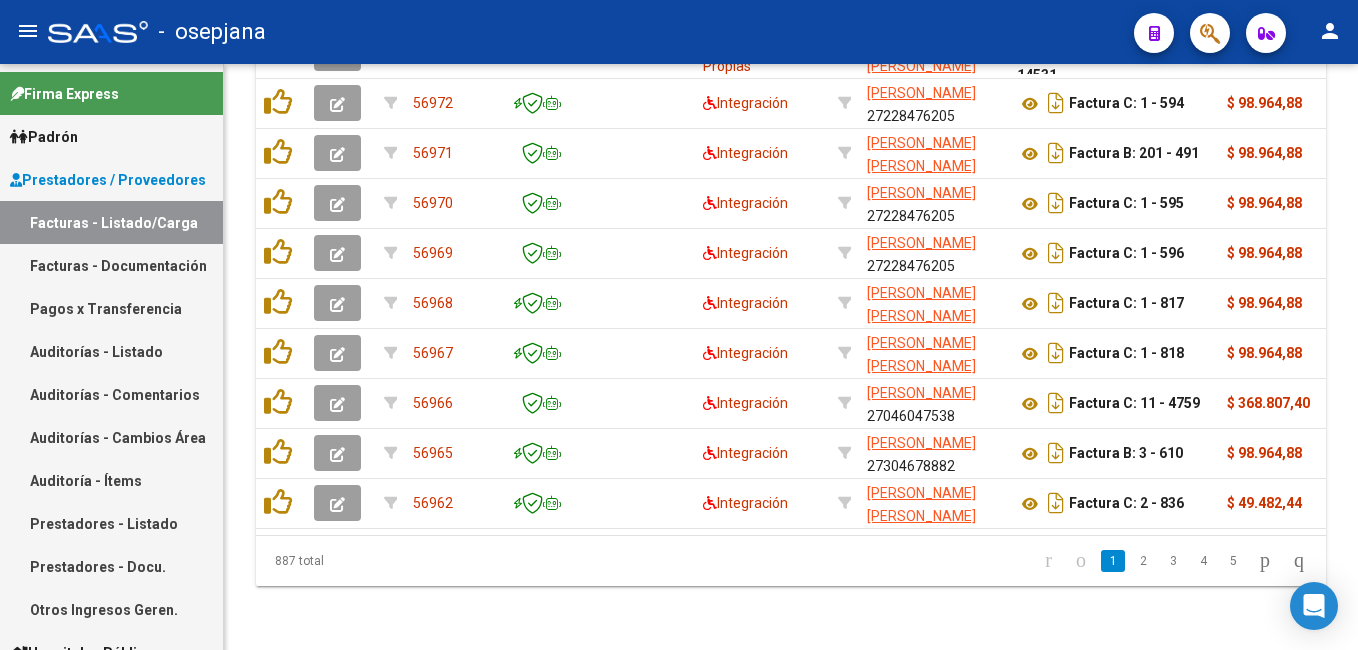 scroll, scrollTop: 0, scrollLeft: 0, axis: both 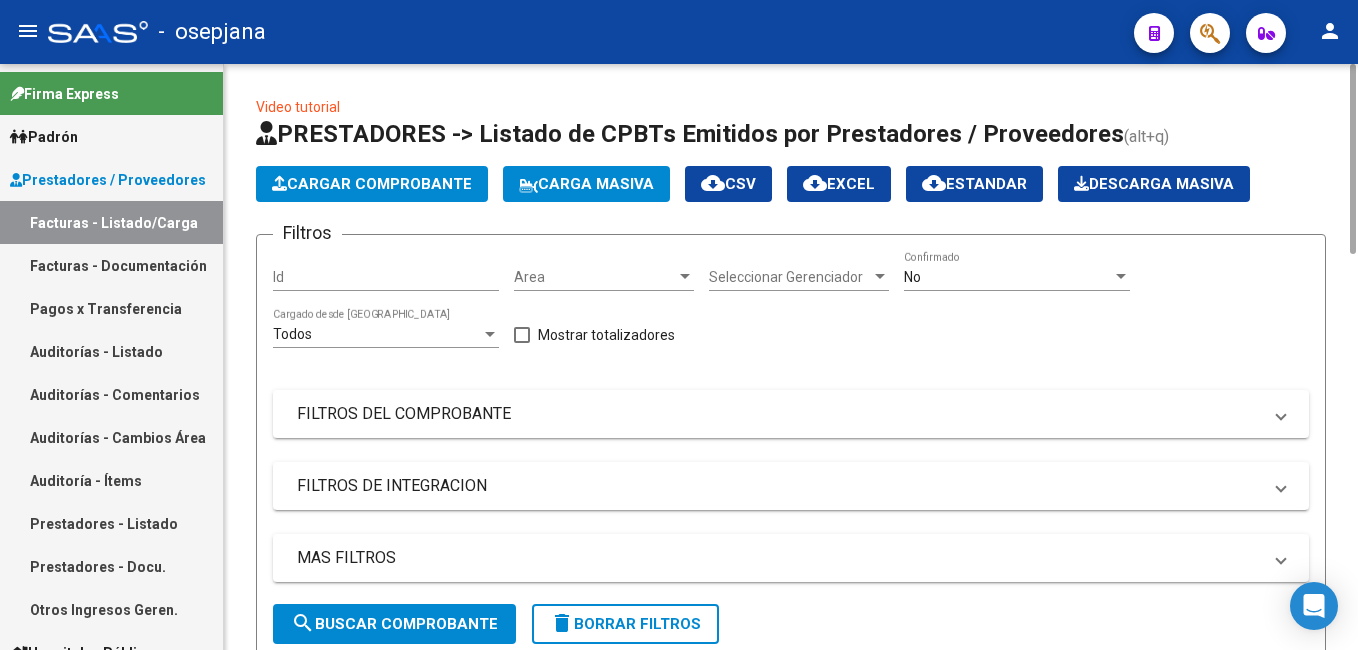 click on "Cargar Comprobante" 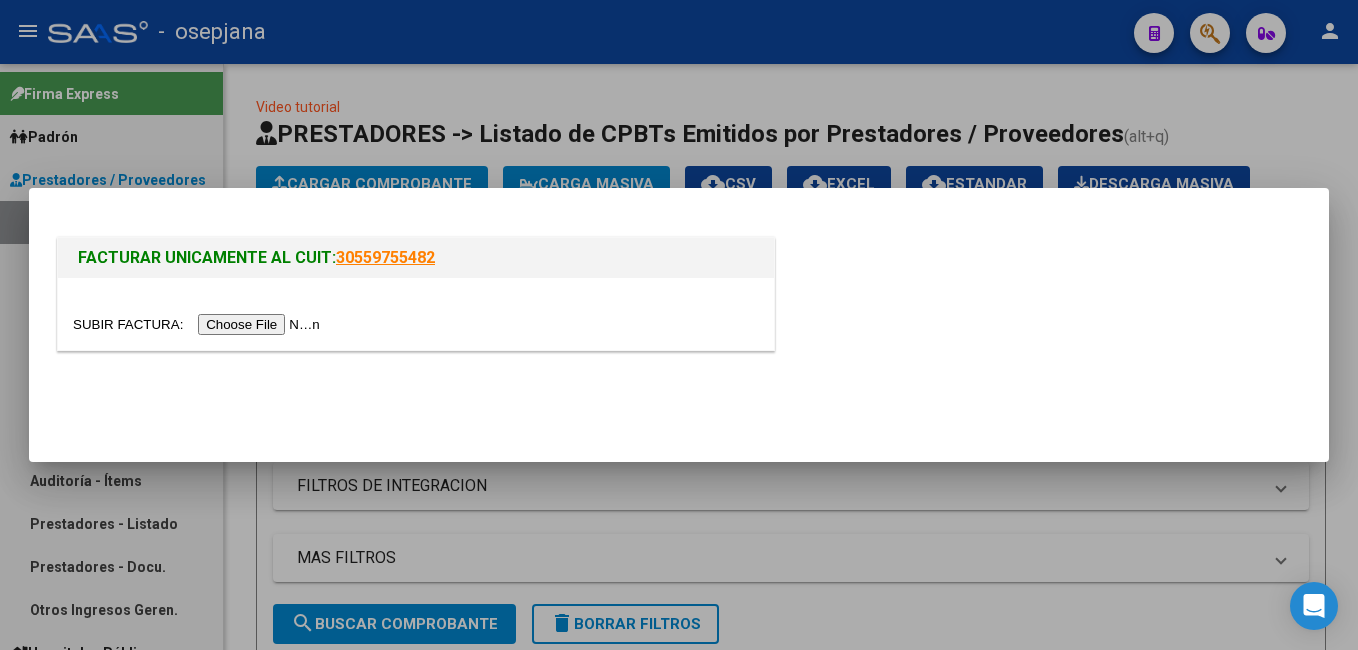 click at bounding box center [199, 324] 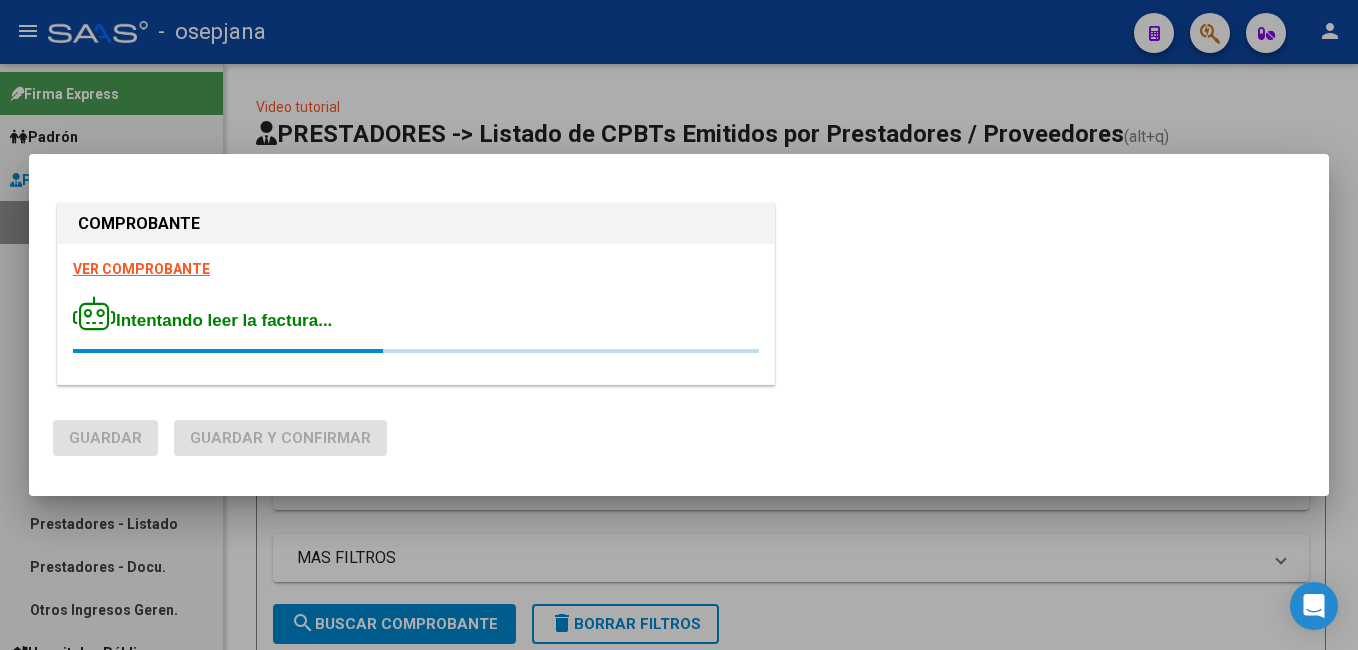 click on "VER COMPROBANTE" at bounding box center (141, 269) 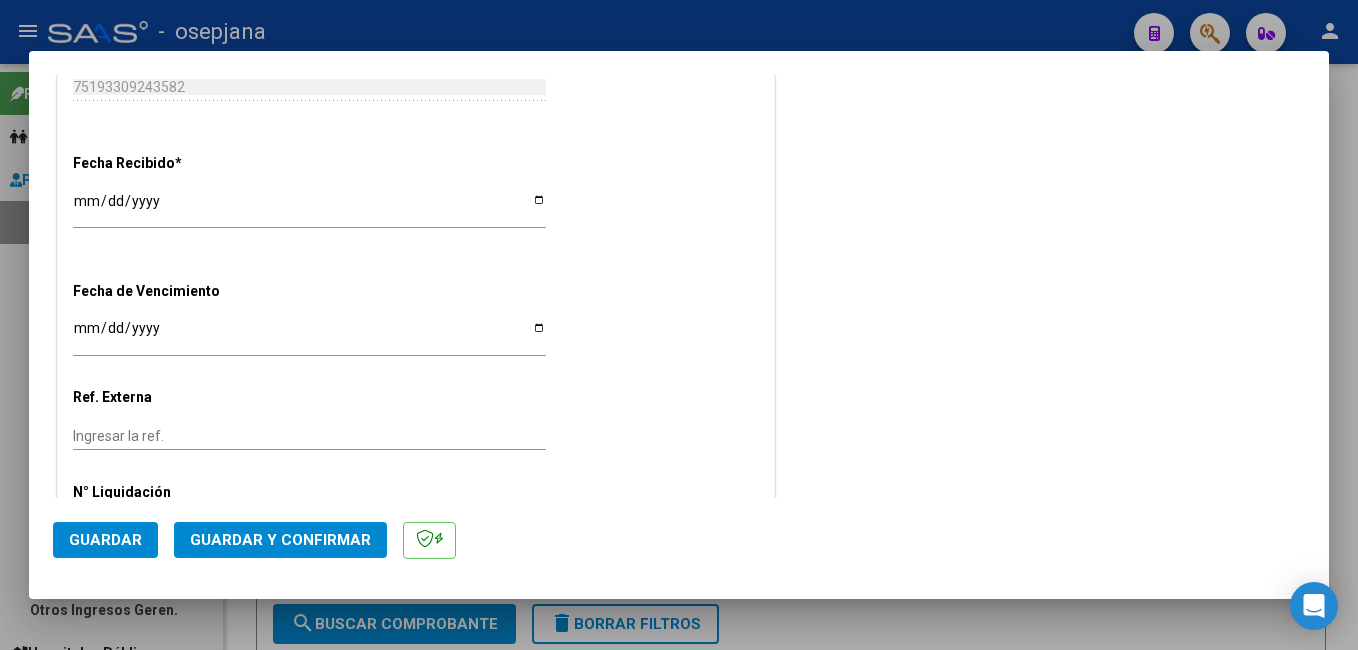 scroll, scrollTop: 1246, scrollLeft: 0, axis: vertical 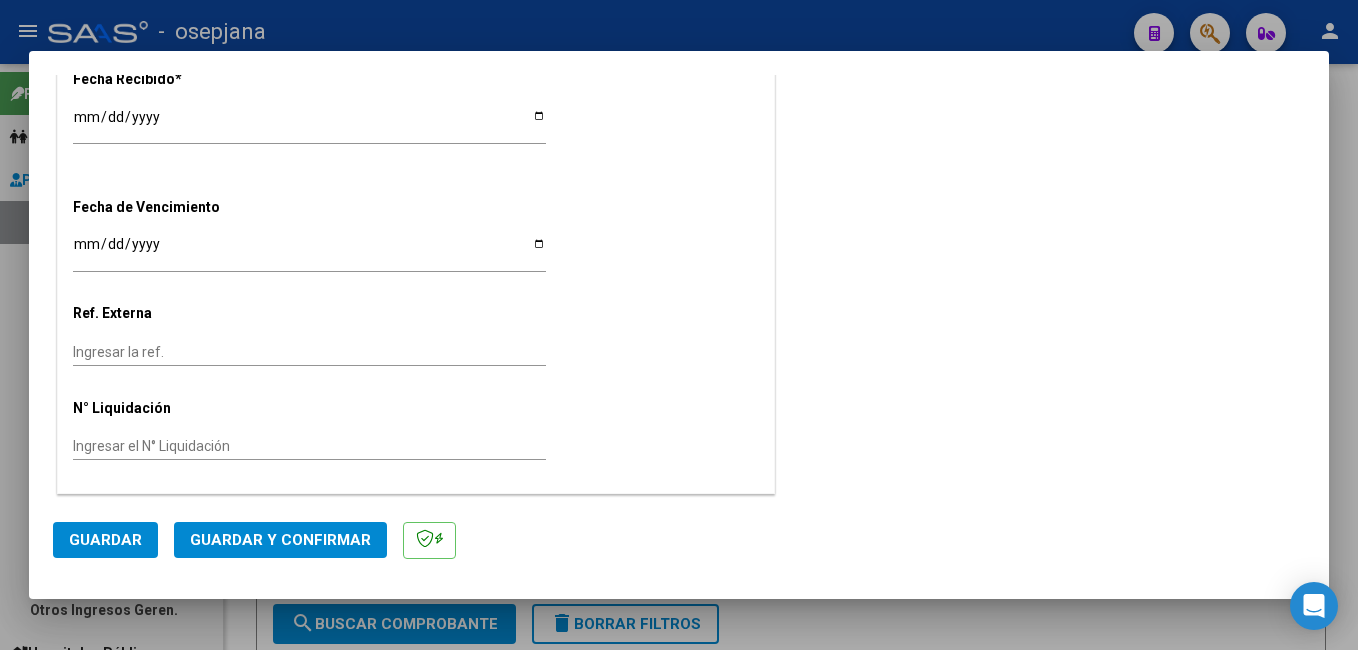 click on "[DATE]" at bounding box center [309, 124] 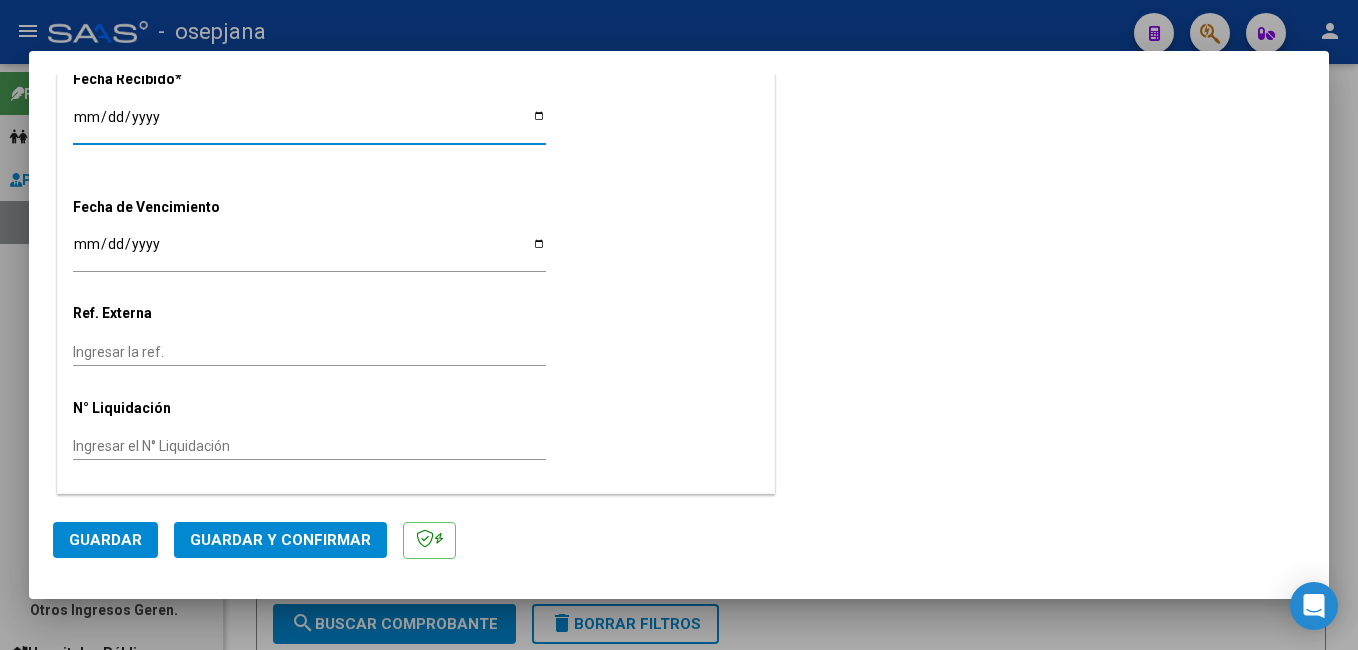 type on "[DATE]" 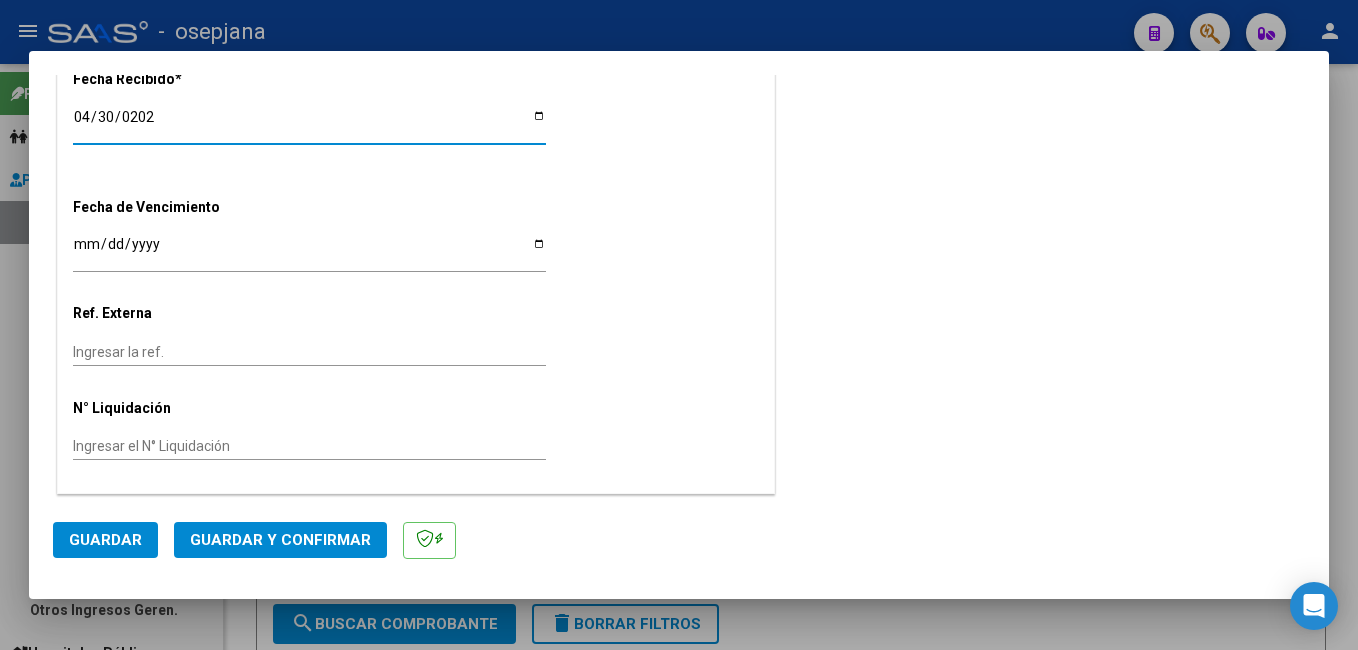 type on "[DATE]" 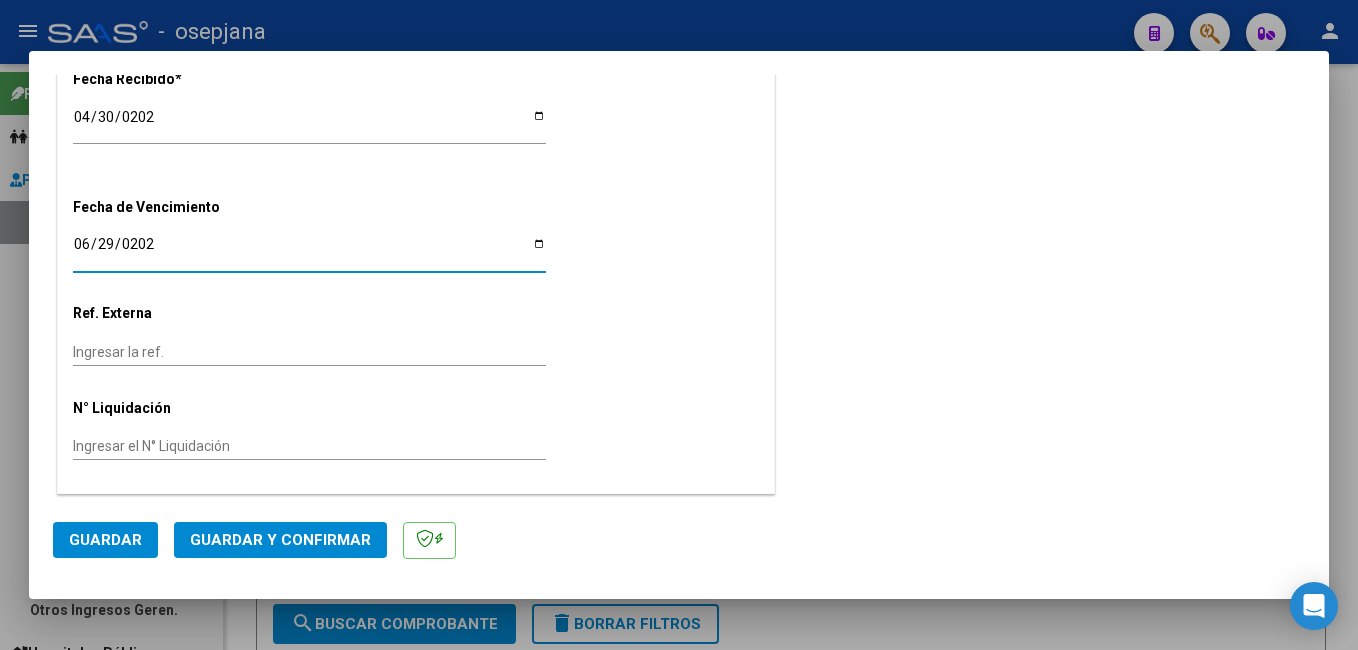 type on "[DATE]" 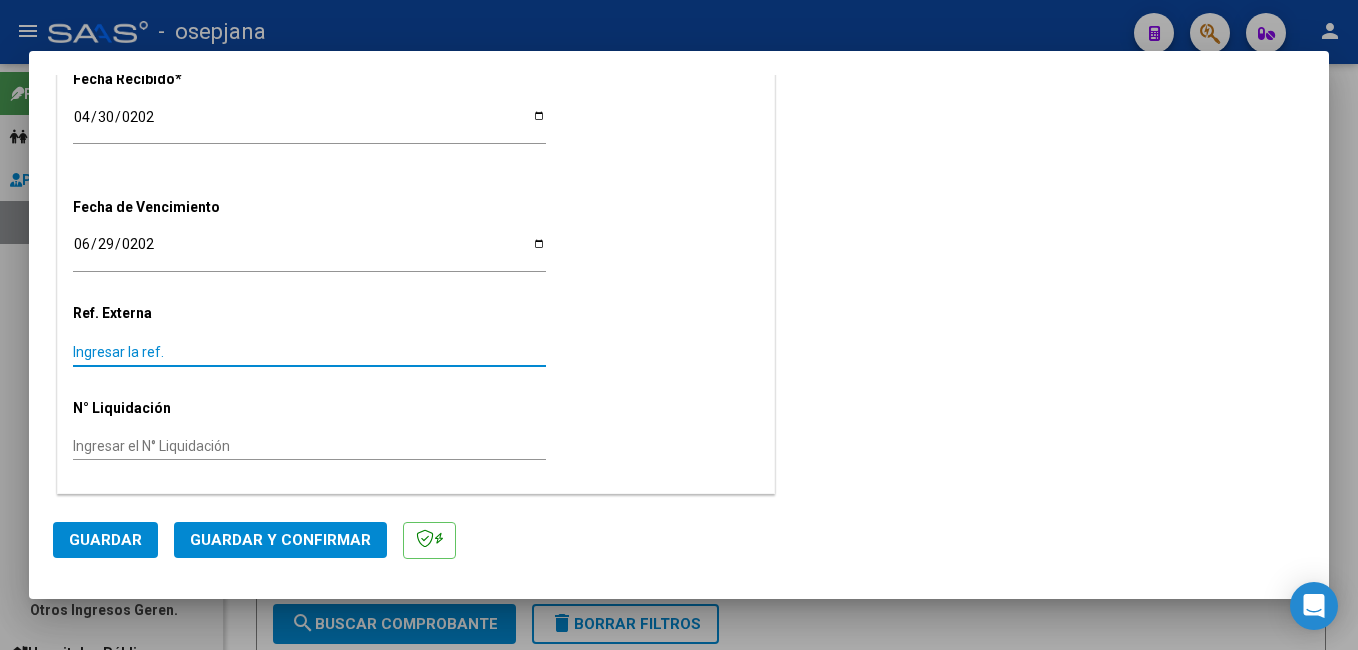 click on "Ingresar la ref." at bounding box center (309, 352) 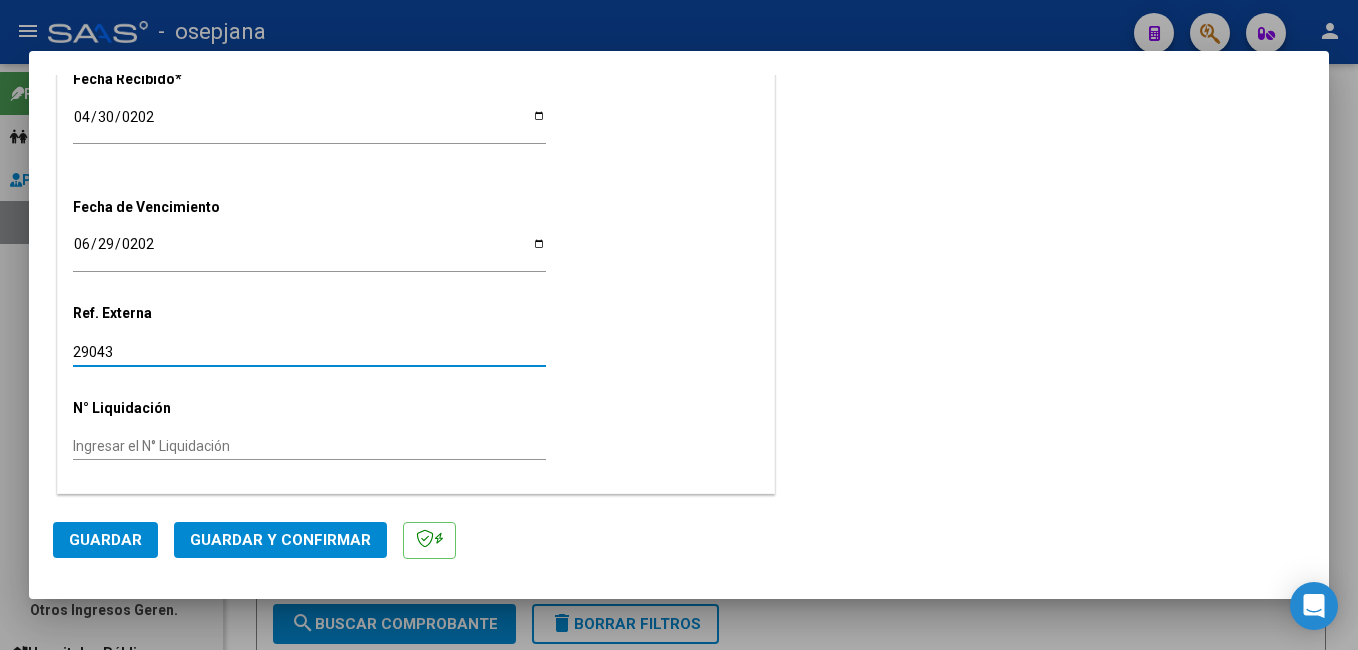type on "29043" 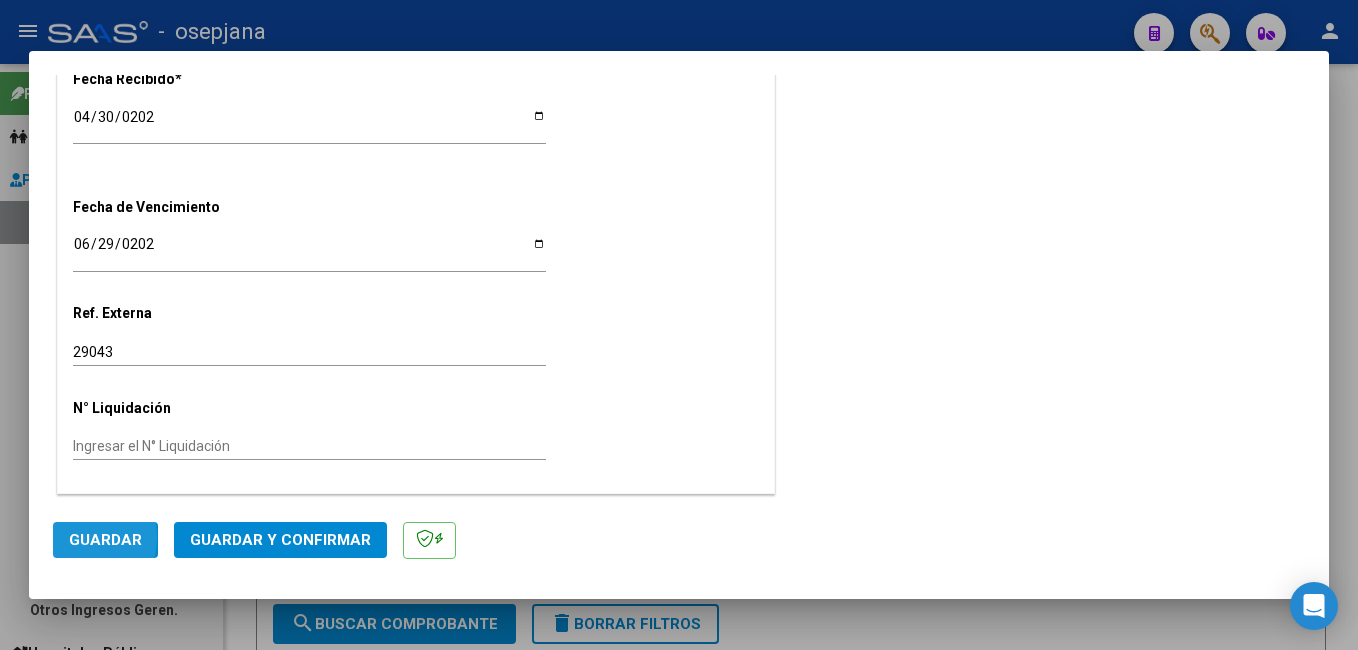 click on "Guardar" 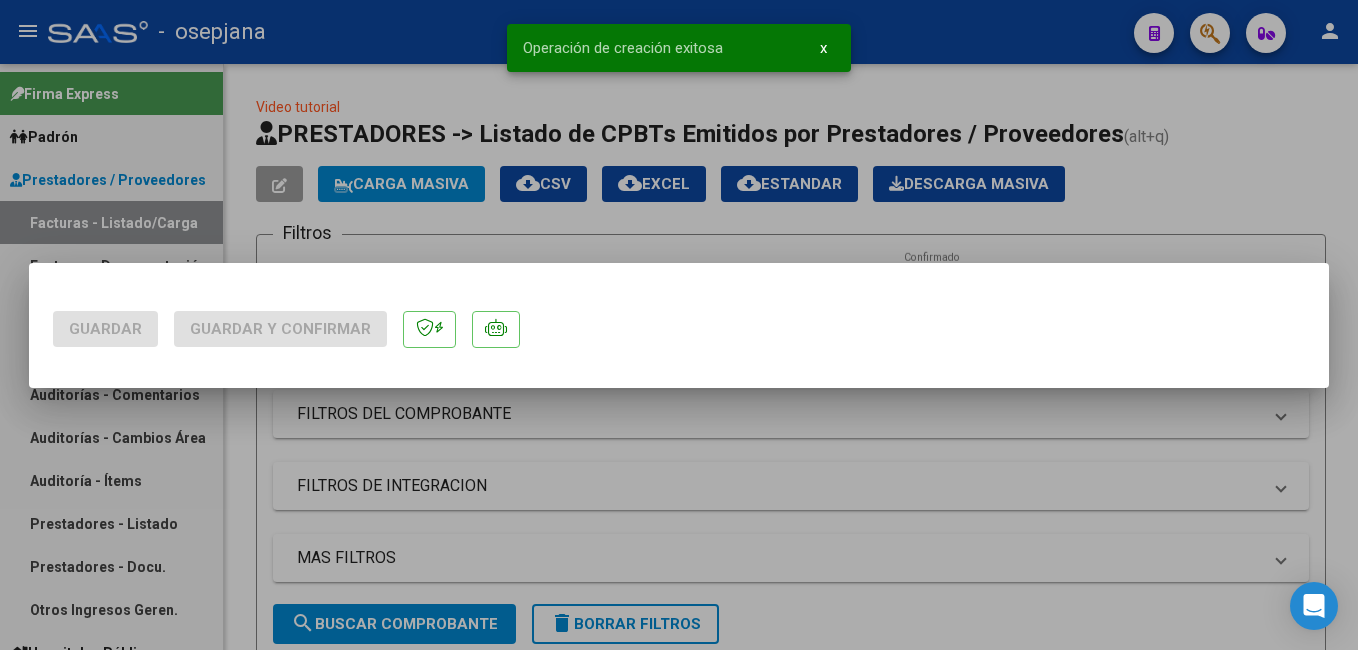 scroll, scrollTop: 0, scrollLeft: 0, axis: both 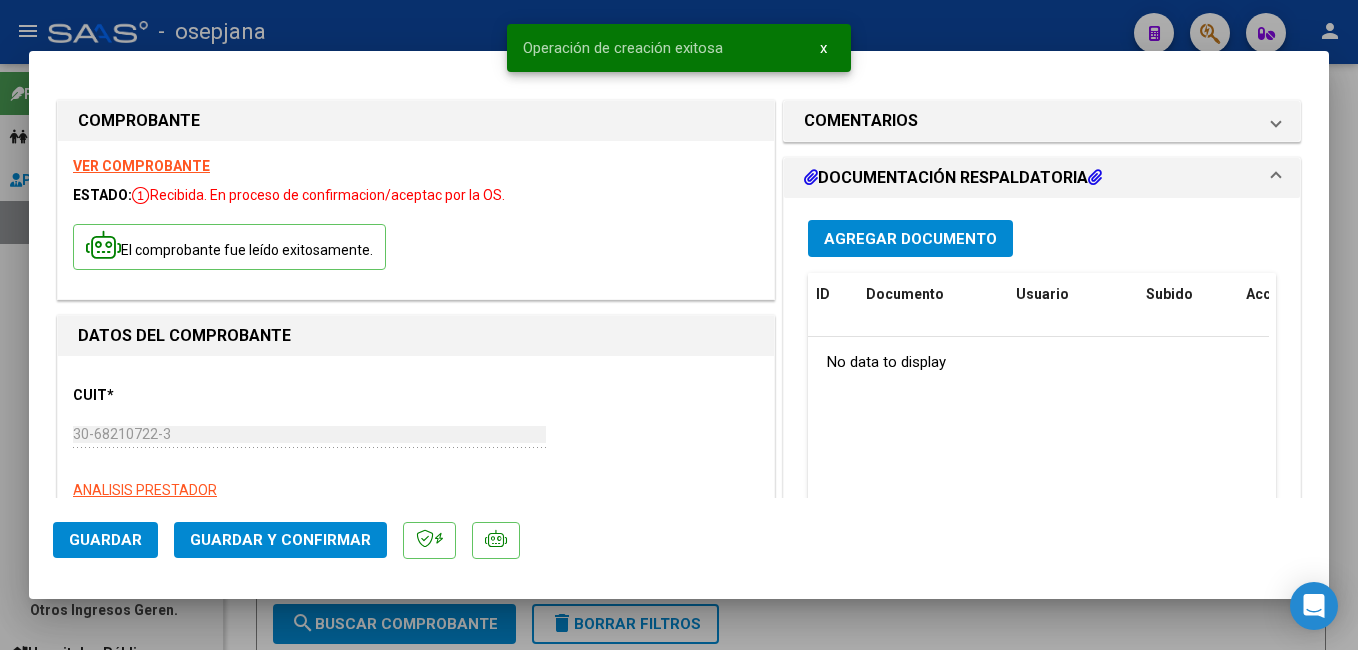 click on "Agregar Documento" at bounding box center (910, 239) 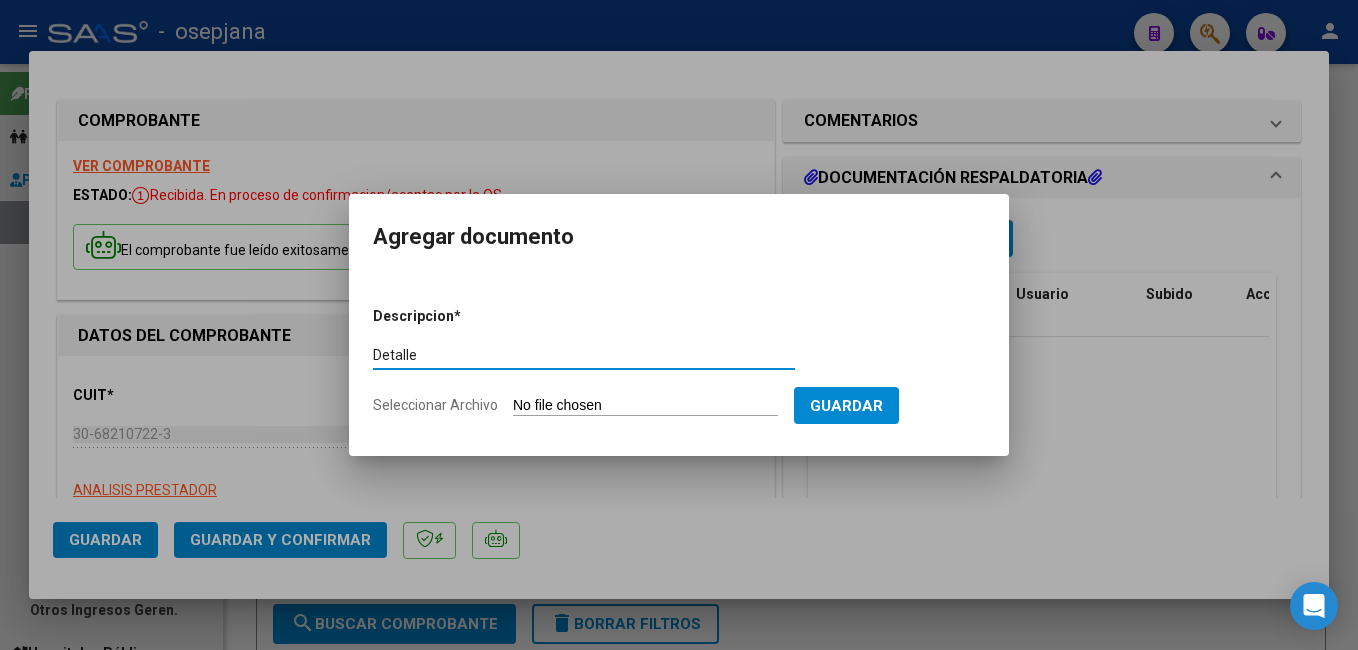 type on "Detalle" 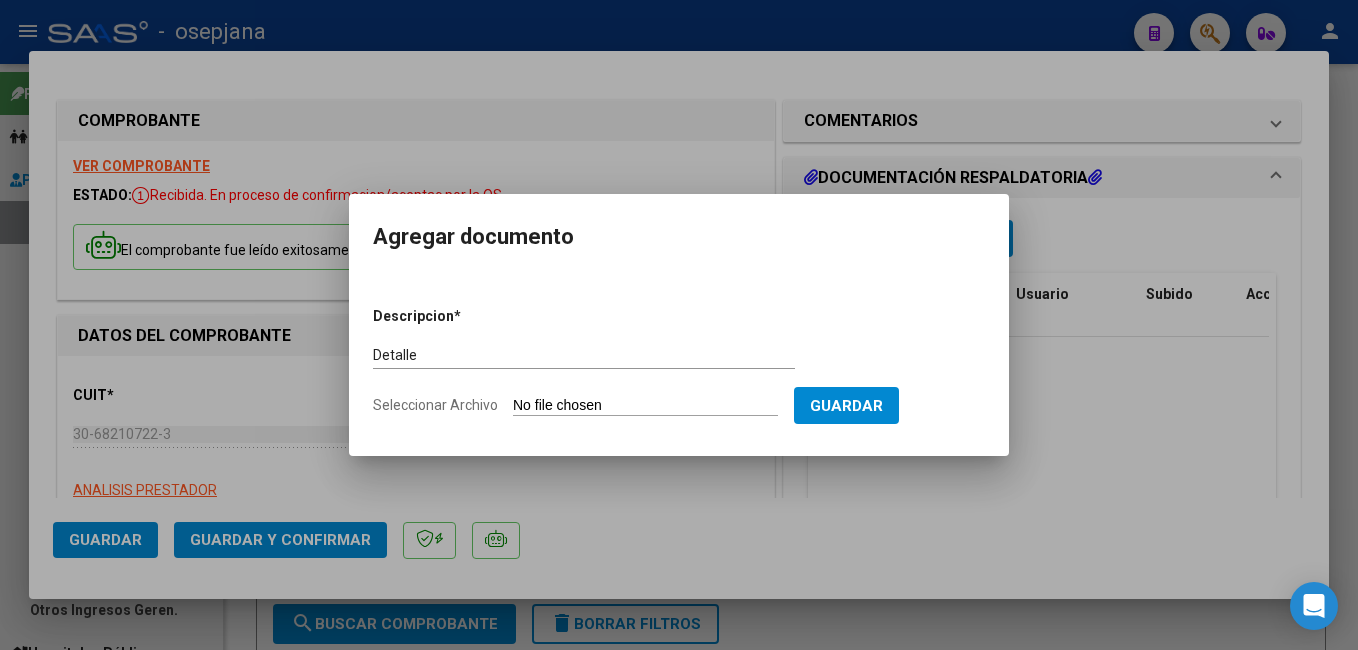 click on "Seleccionar Archivo" at bounding box center (645, 406) 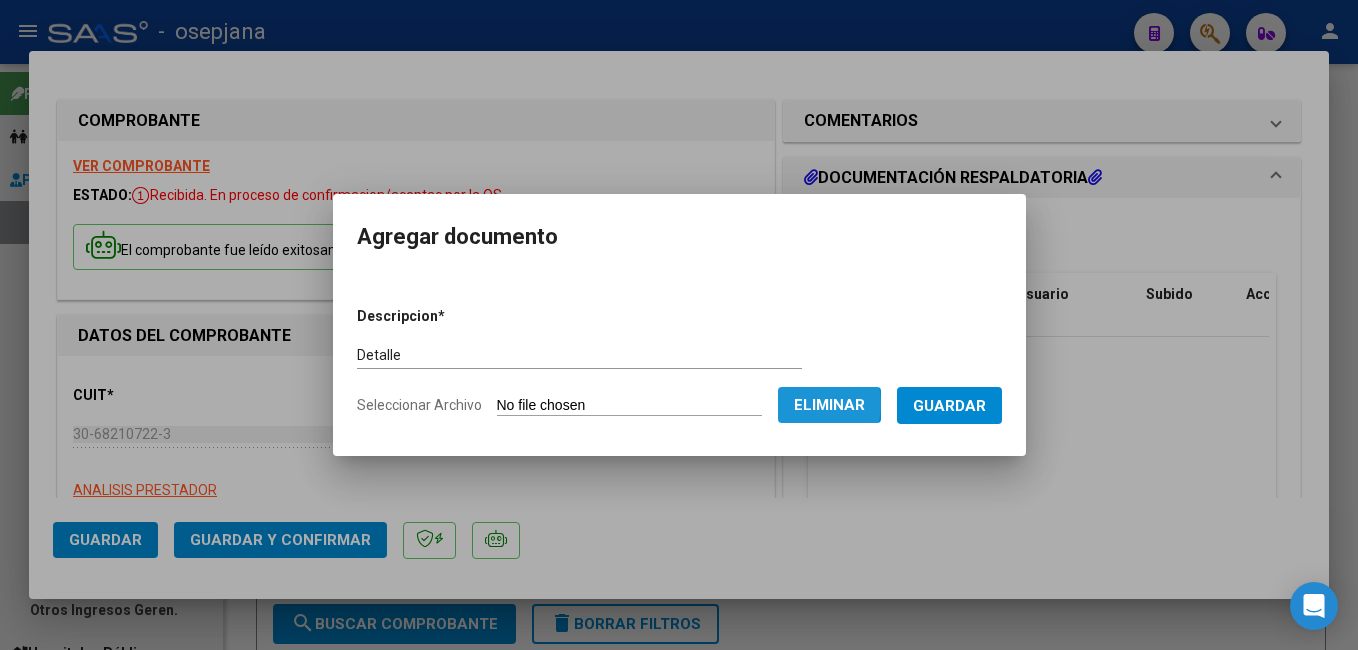 click on "Eliminar" 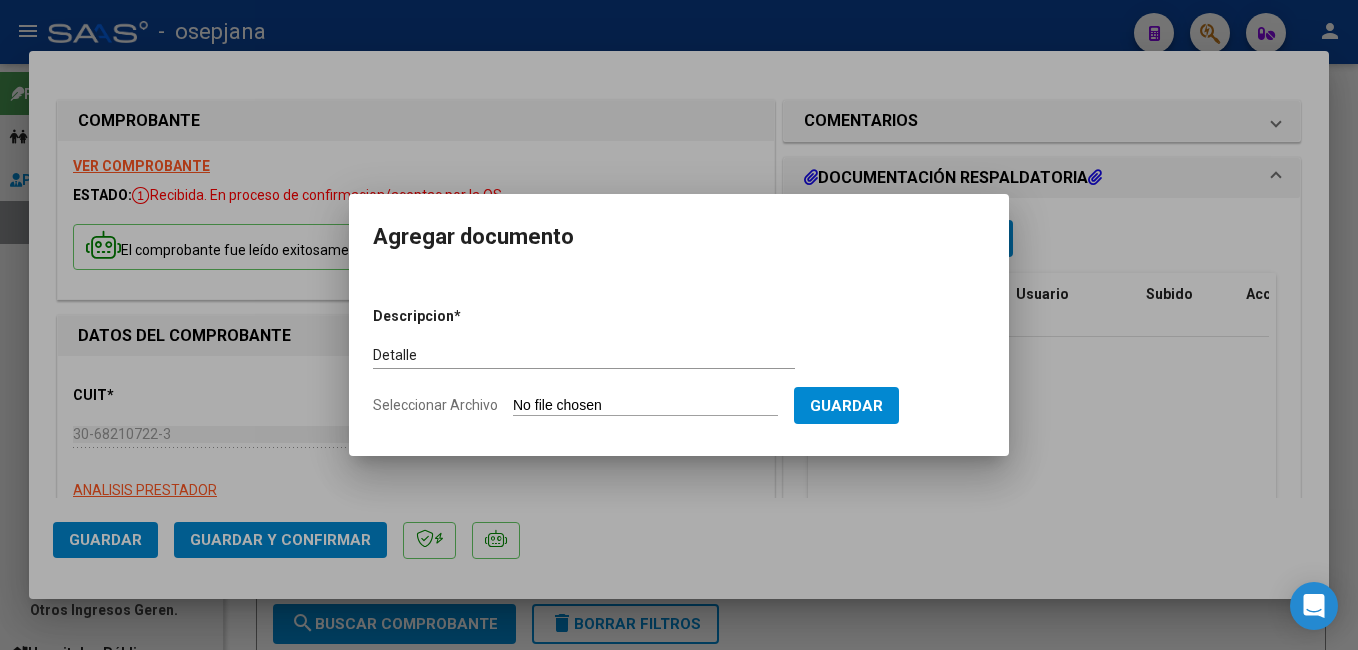 click on "Seleccionar Archivo" at bounding box center (645, 406) 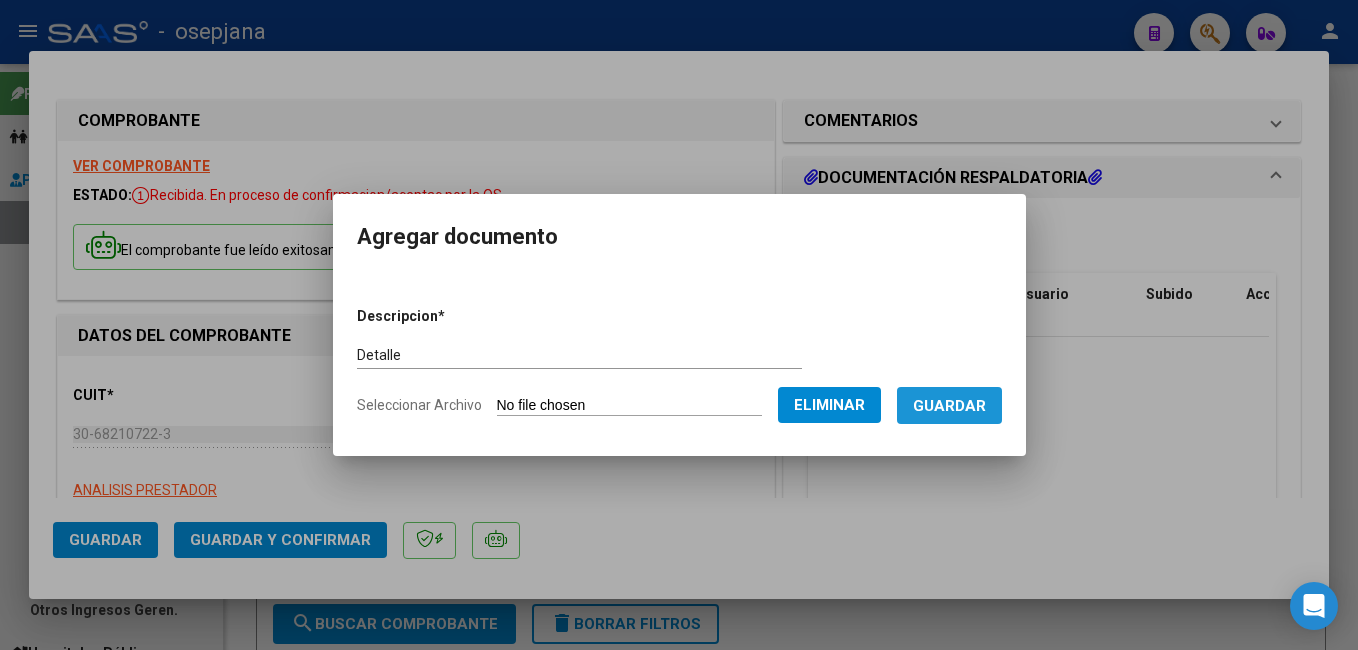 click on "Guardar" at bounding box center [949, 406] 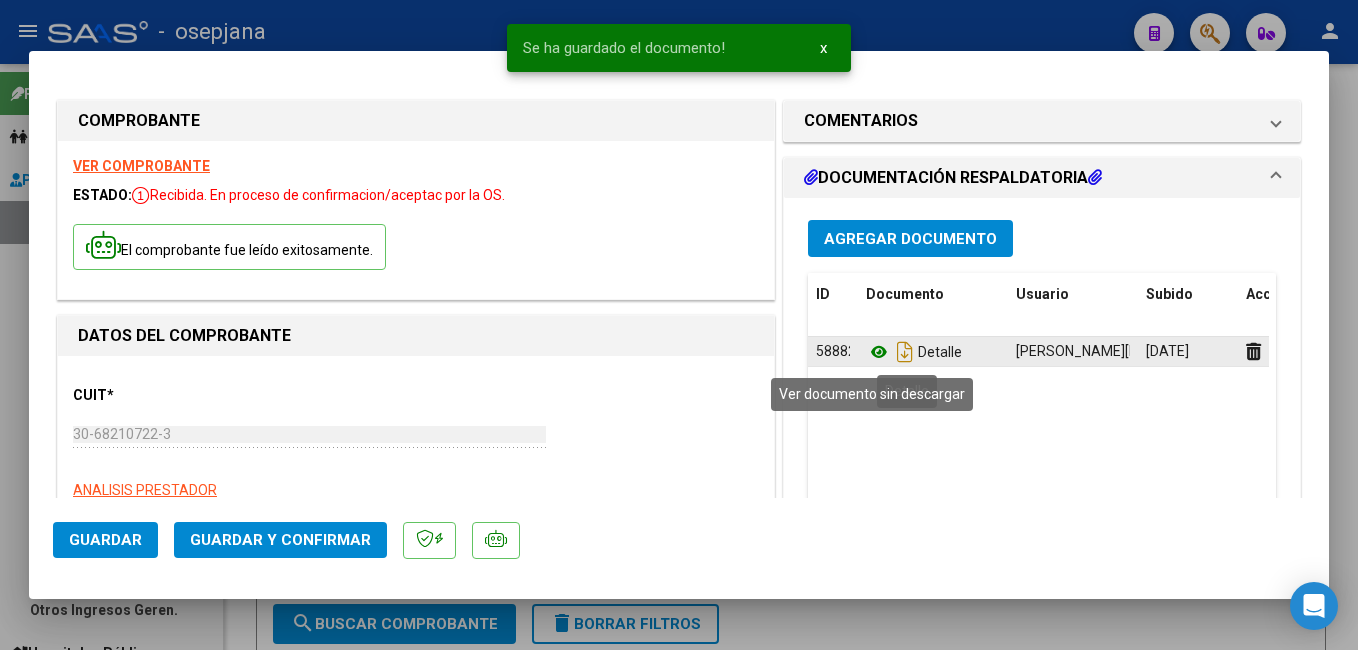 click 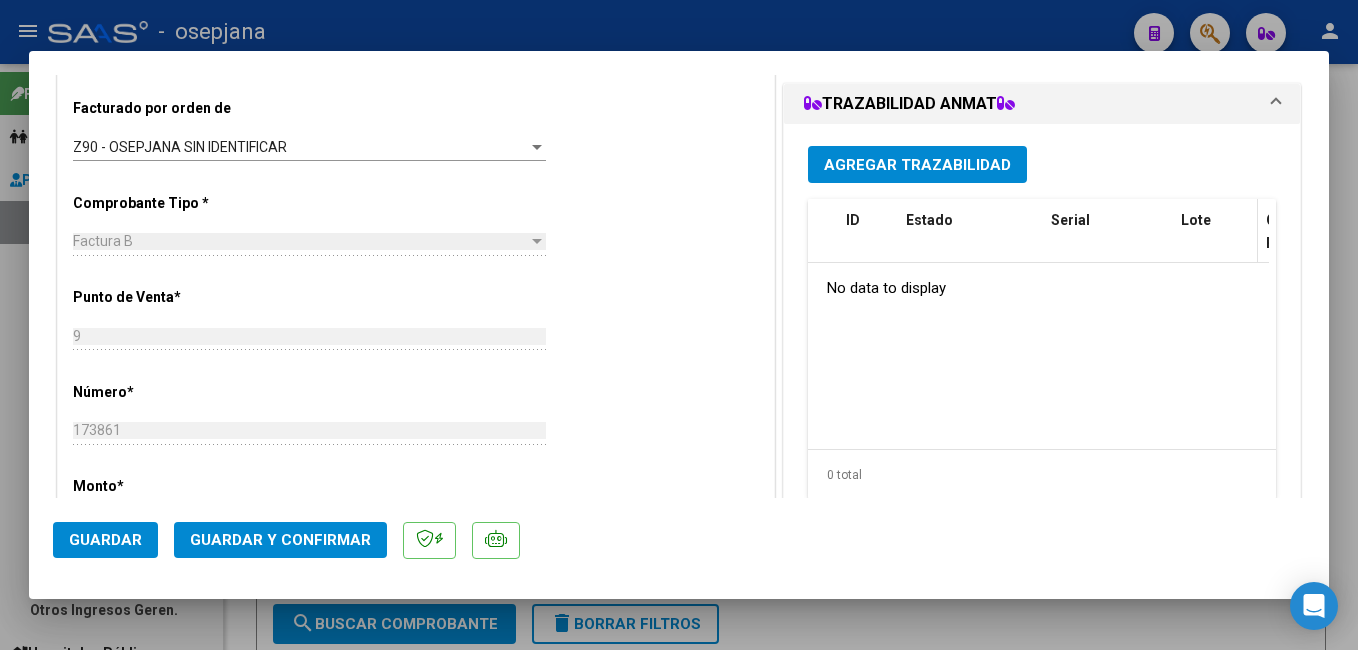 scroll, scrollTop: 556, scrollLeft: 0, axis: vertical 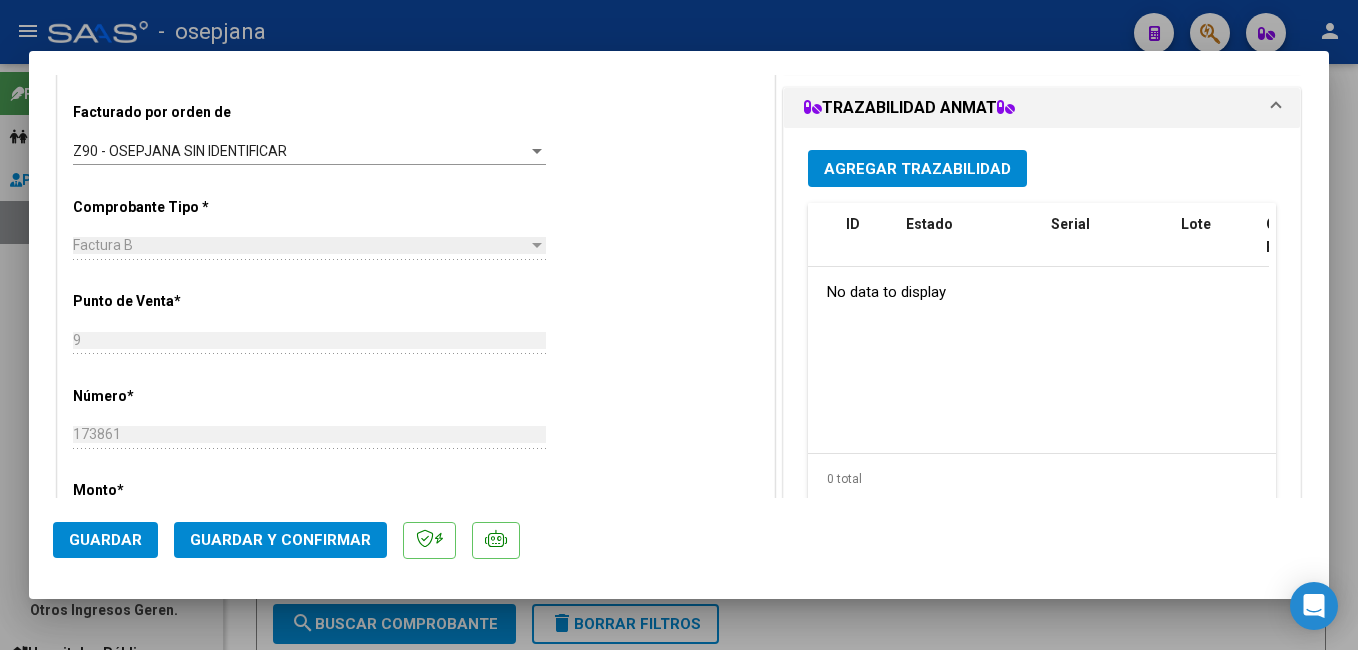 click on "Agregar Trazabilidad ID Estado Serial Lote C/ Rec Apellido Nombre DNI Medicamento Razón Social gtin Fecha Trans. Fecha Evento ID Transacción Anmat No data to display  0 total   1" at bounding box center (1042, 342) 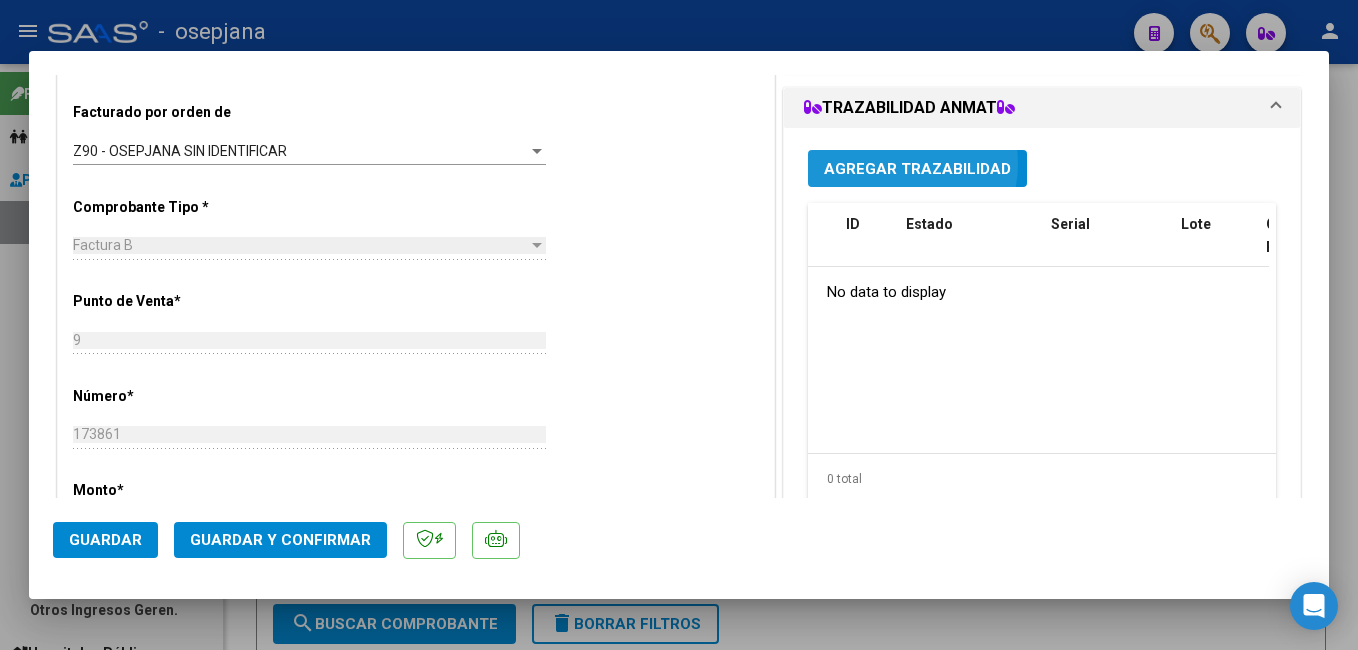 click on "Agregar Trazabilidad" at bounding box center (917, 169) 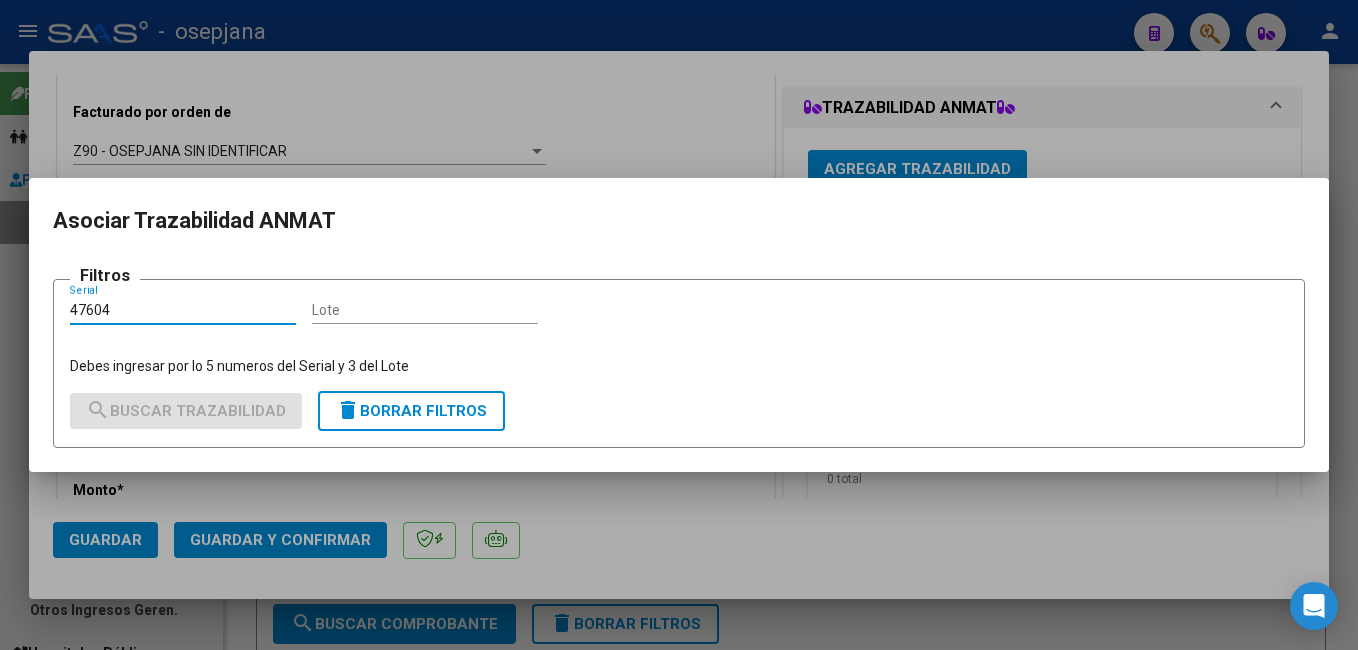 type on "47604" 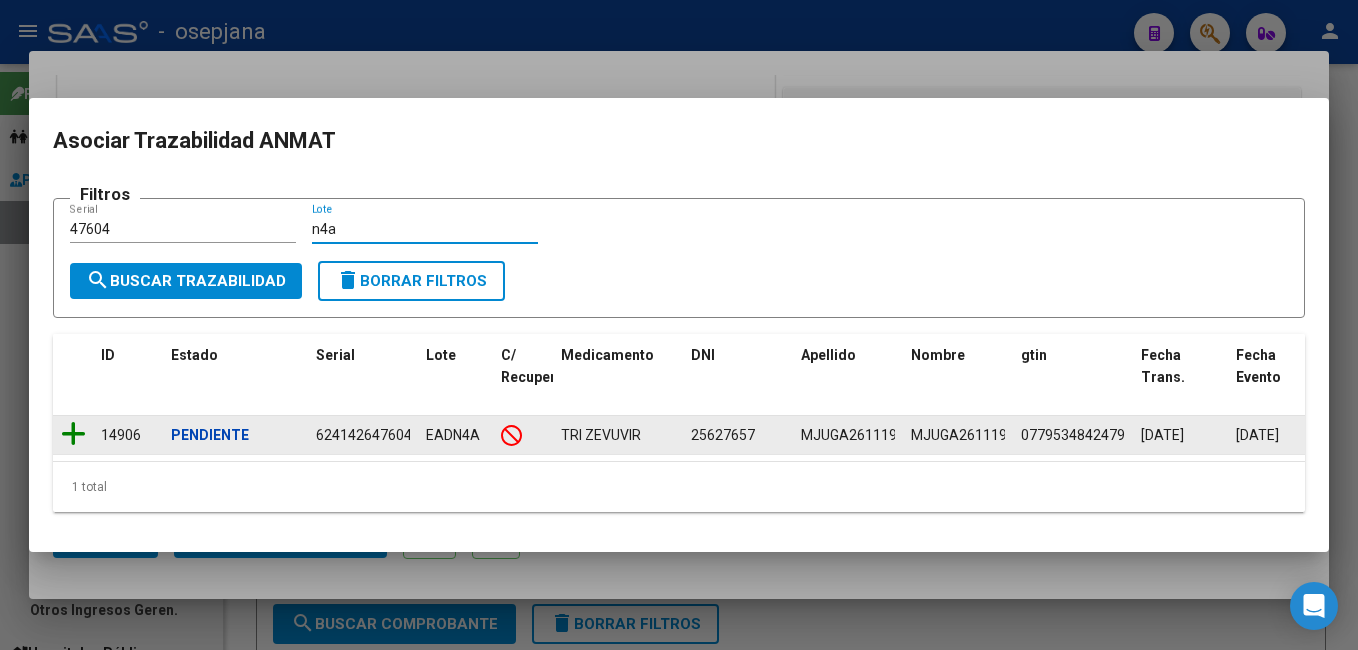 type on "n4a" 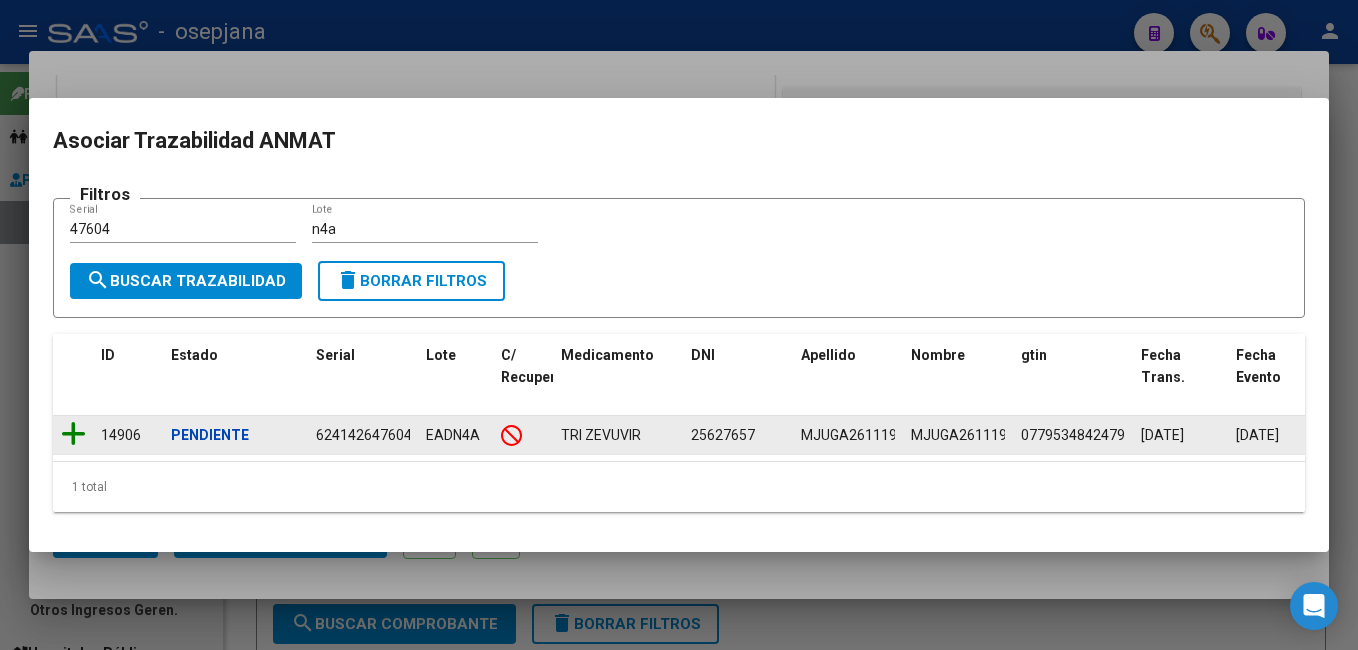 click 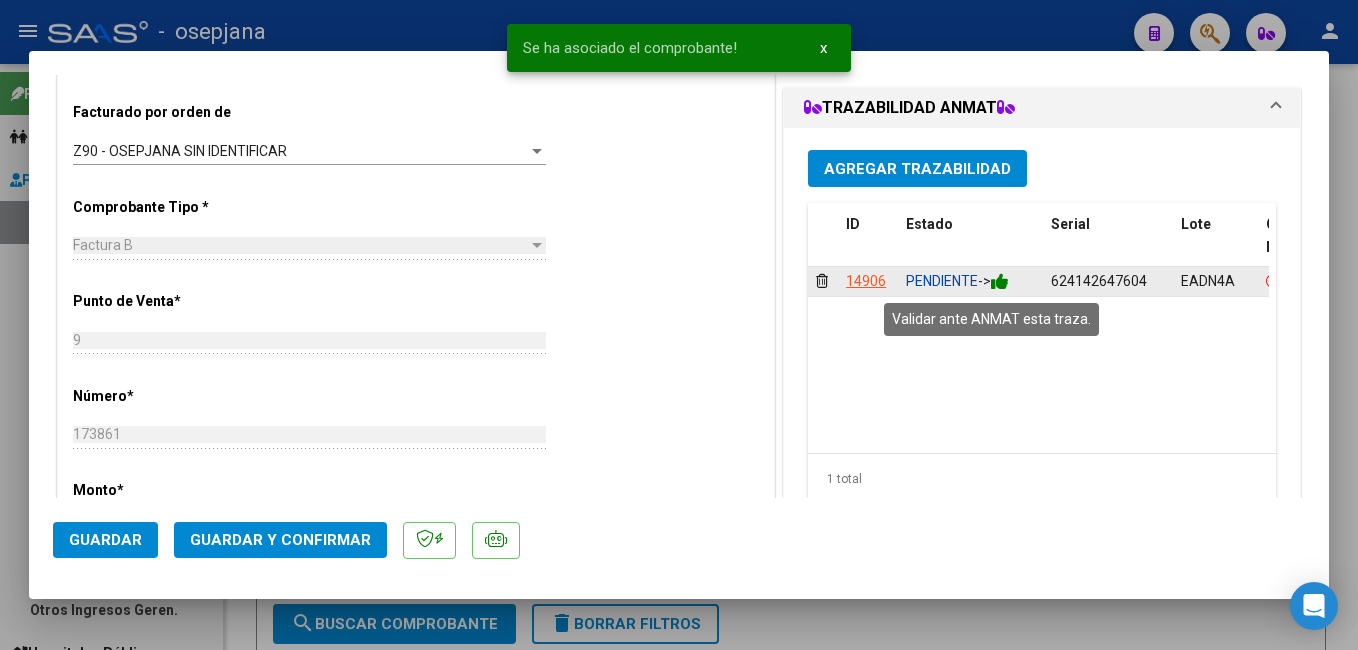 click 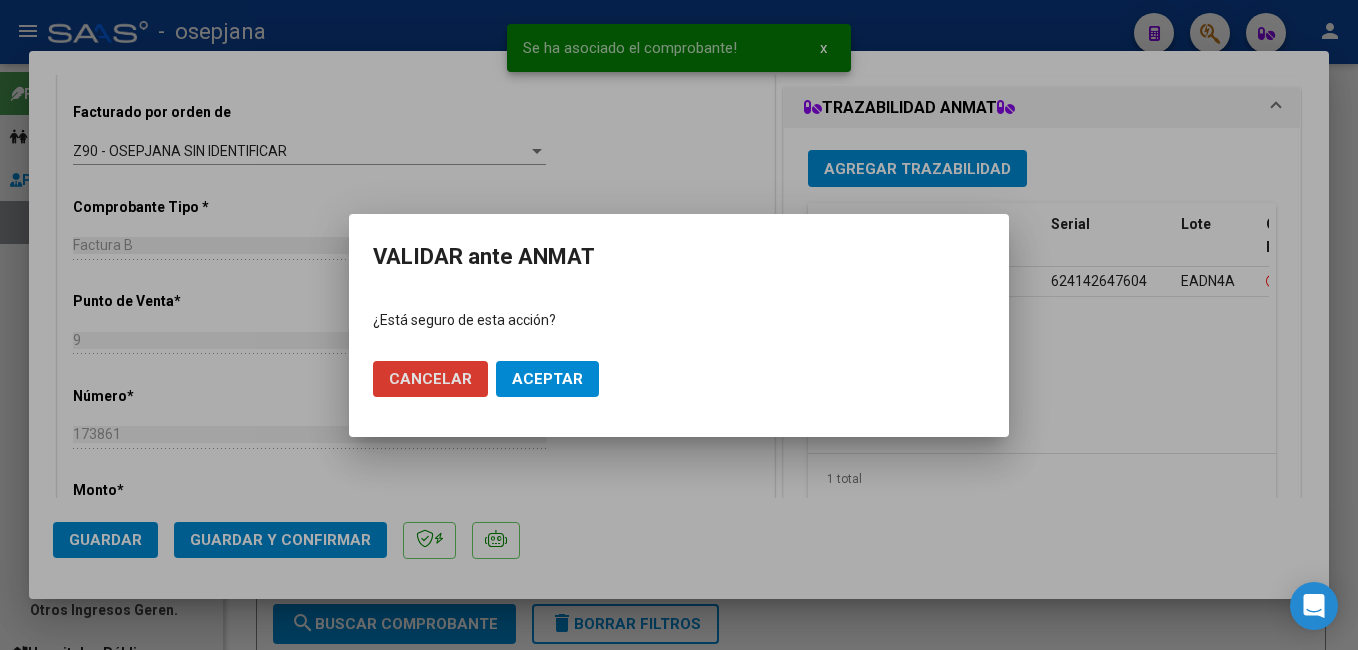 click on "Aceptar" 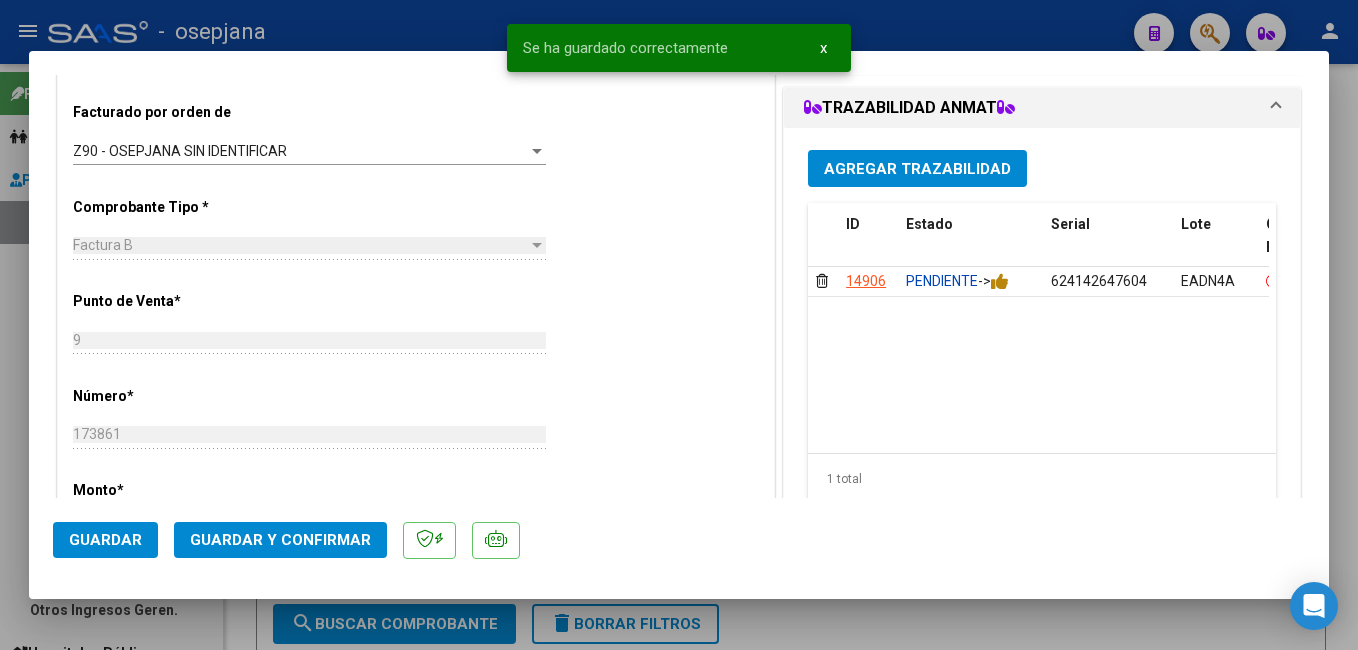click on "Guardar y Confirmar" 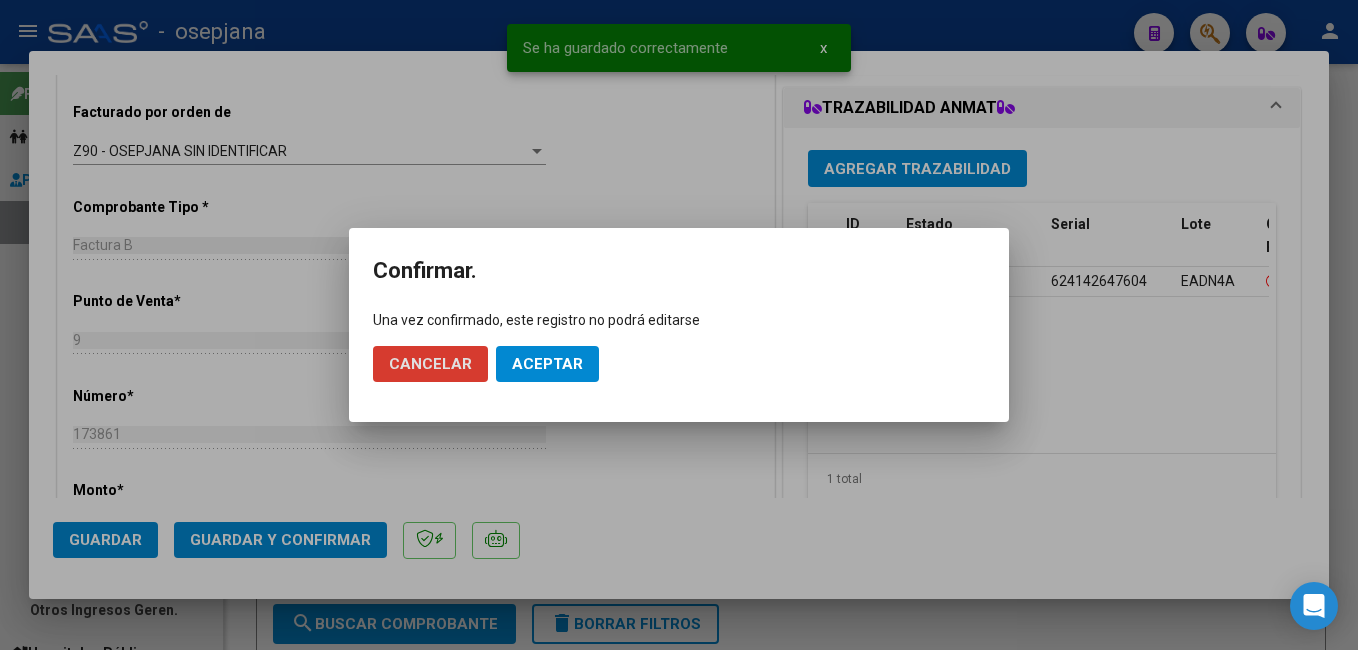 click on "Aceptar" 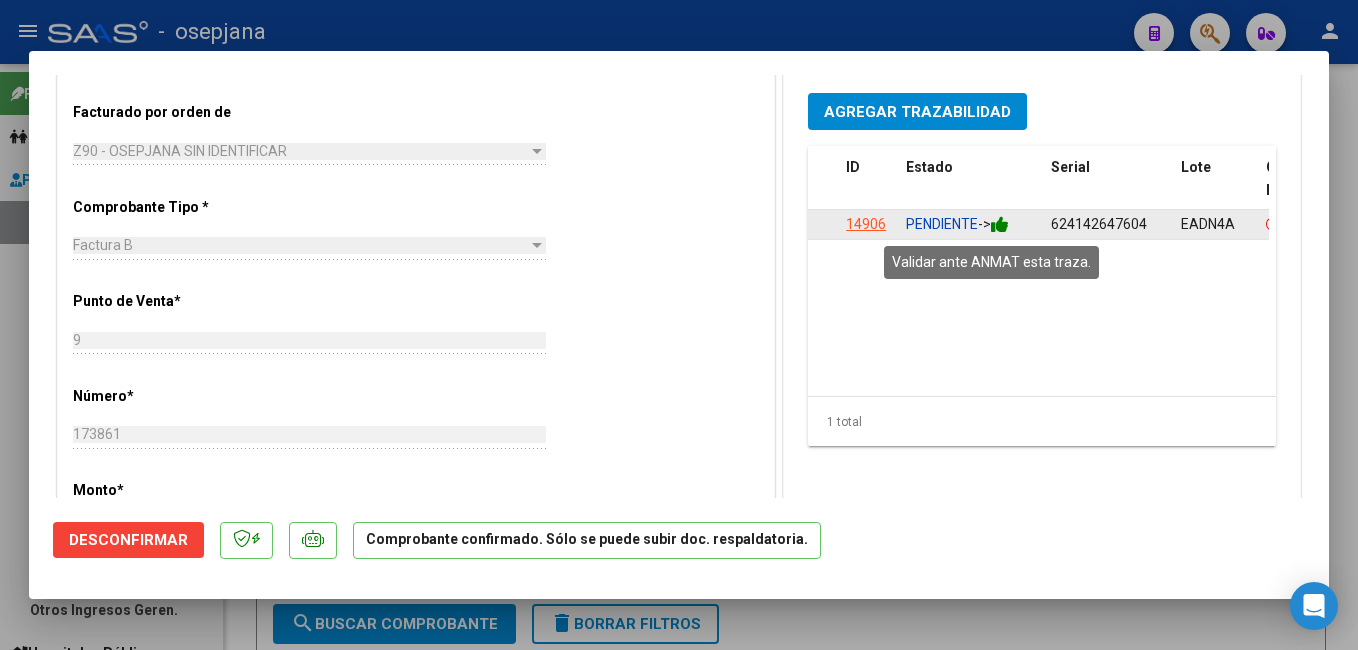 click 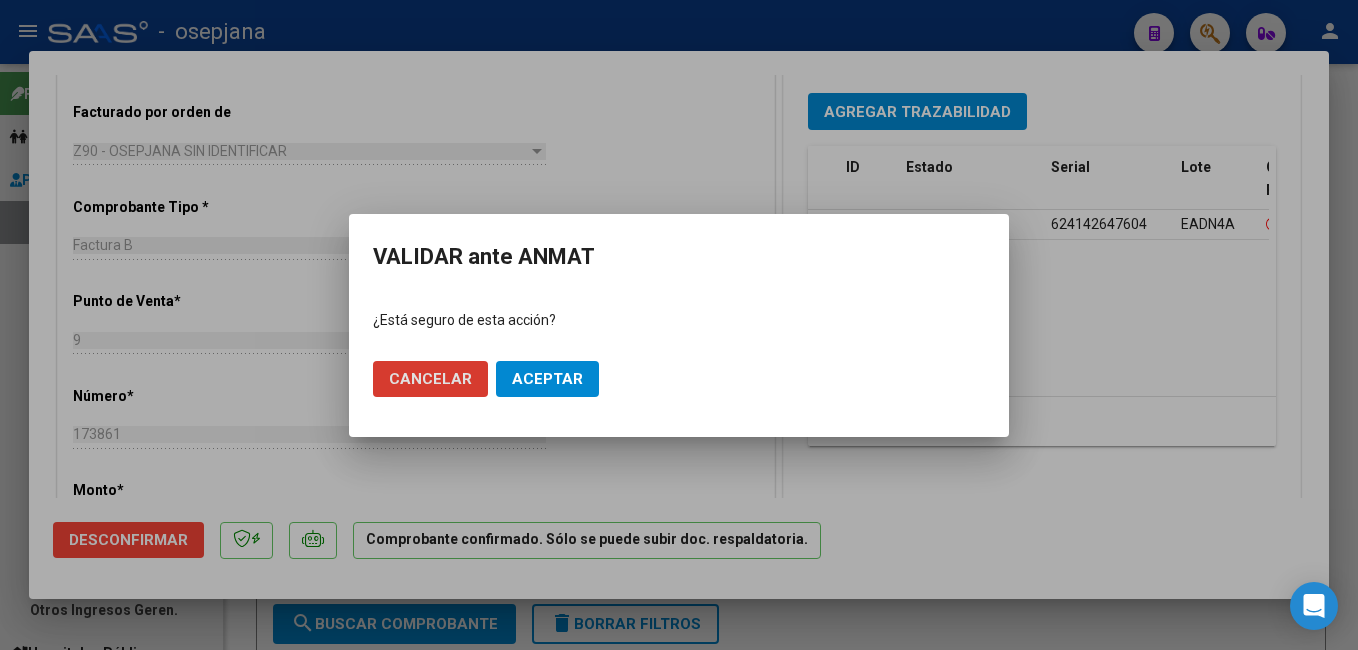 click on "Aceptar" 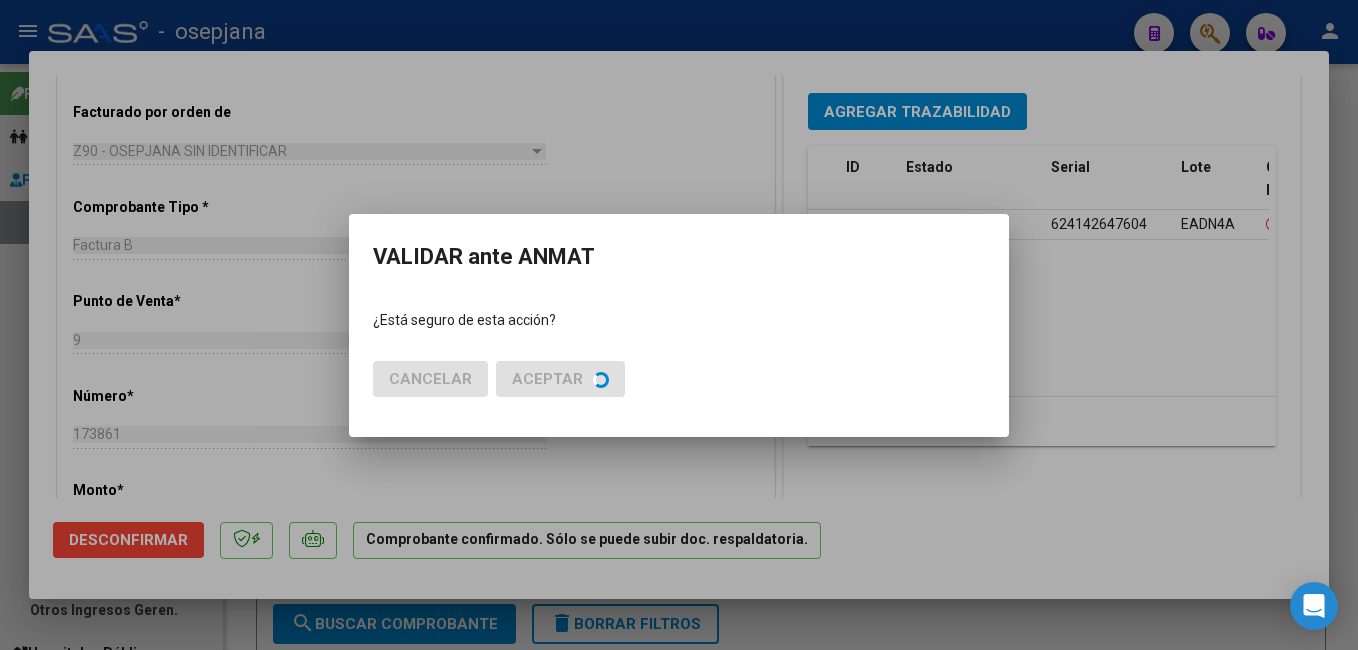 click at bounding box center [679, 325] 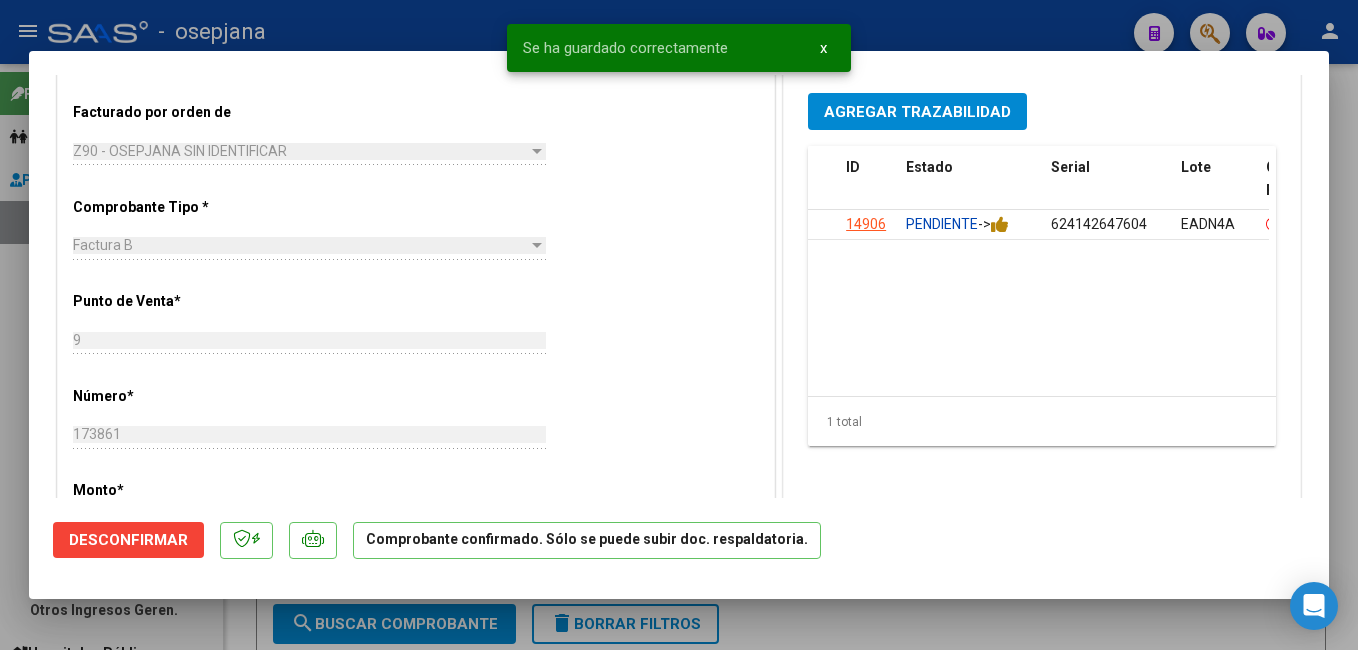 click at bounding box center (679, 325) 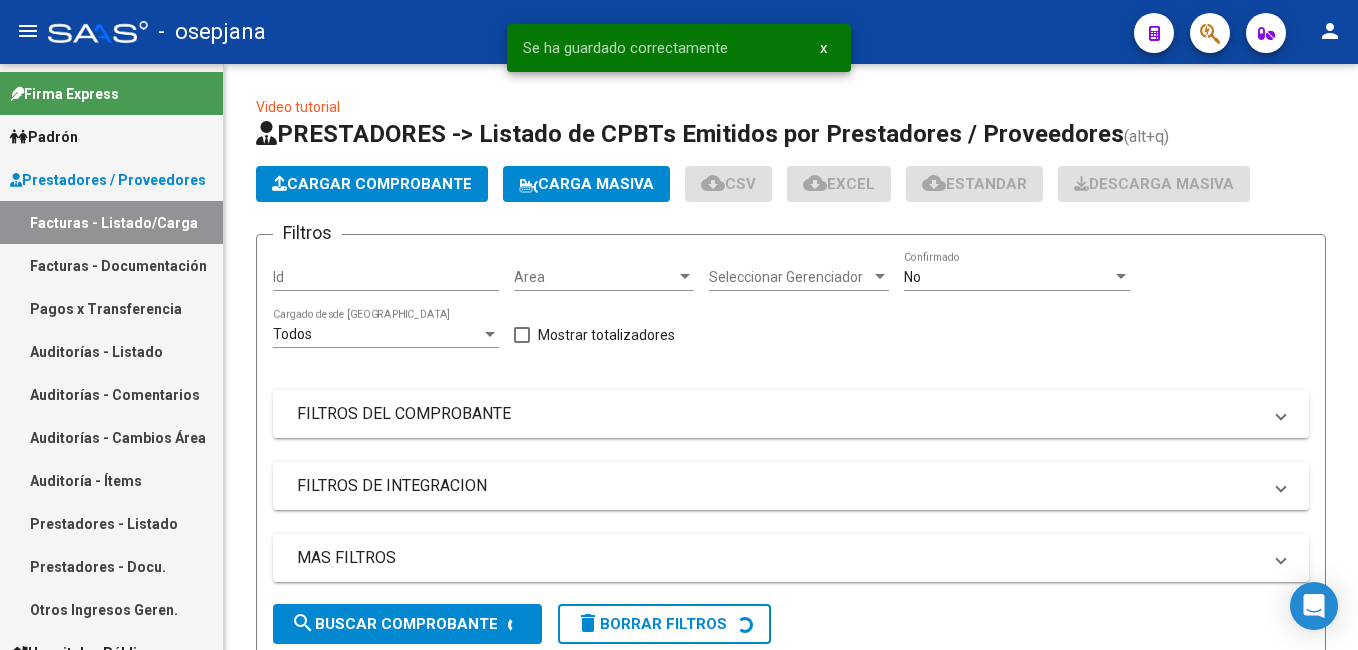 click on "Auditorías - Listado" at bounding box center [111, 351] 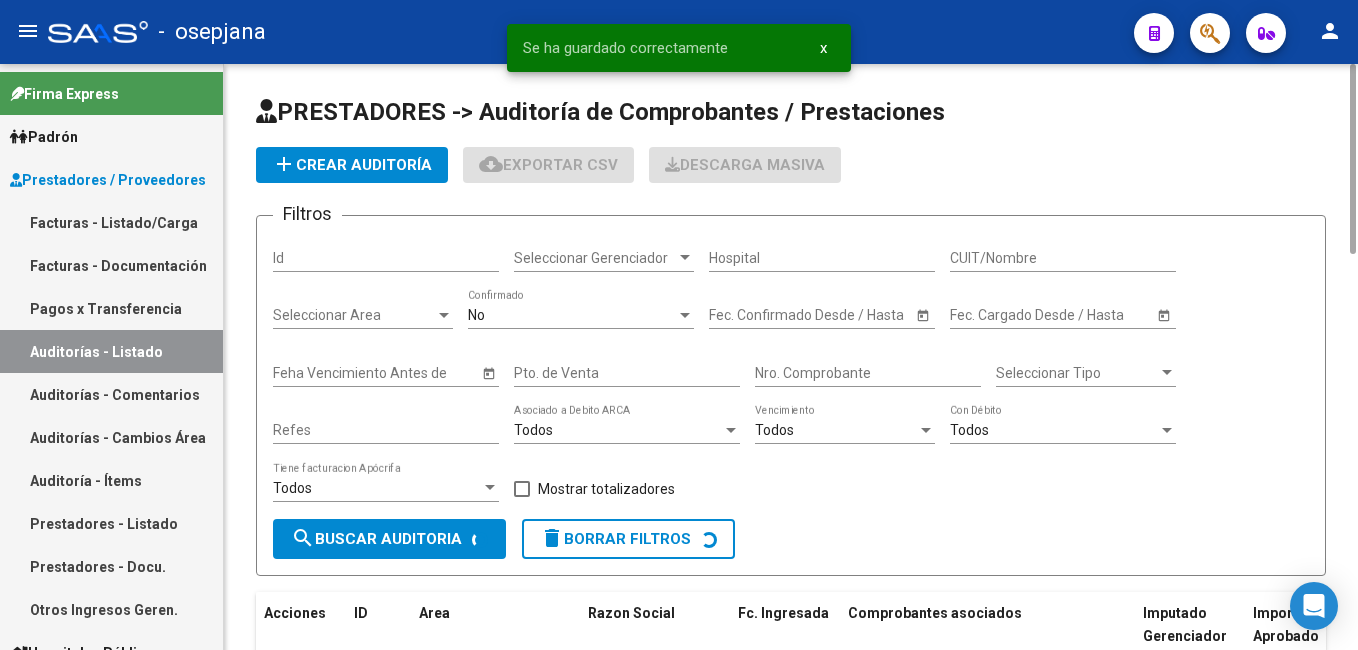 click on "add  Crear Auditoría" 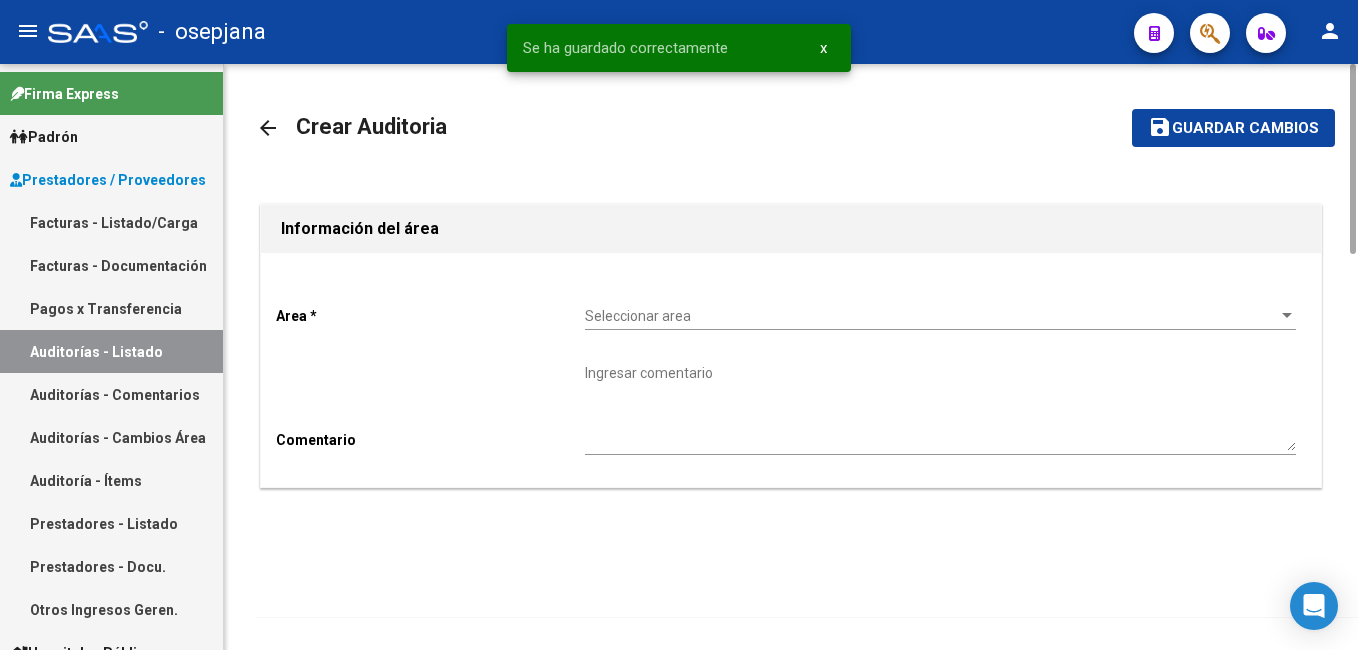 click on "Seleccionar area Seleccionar area" 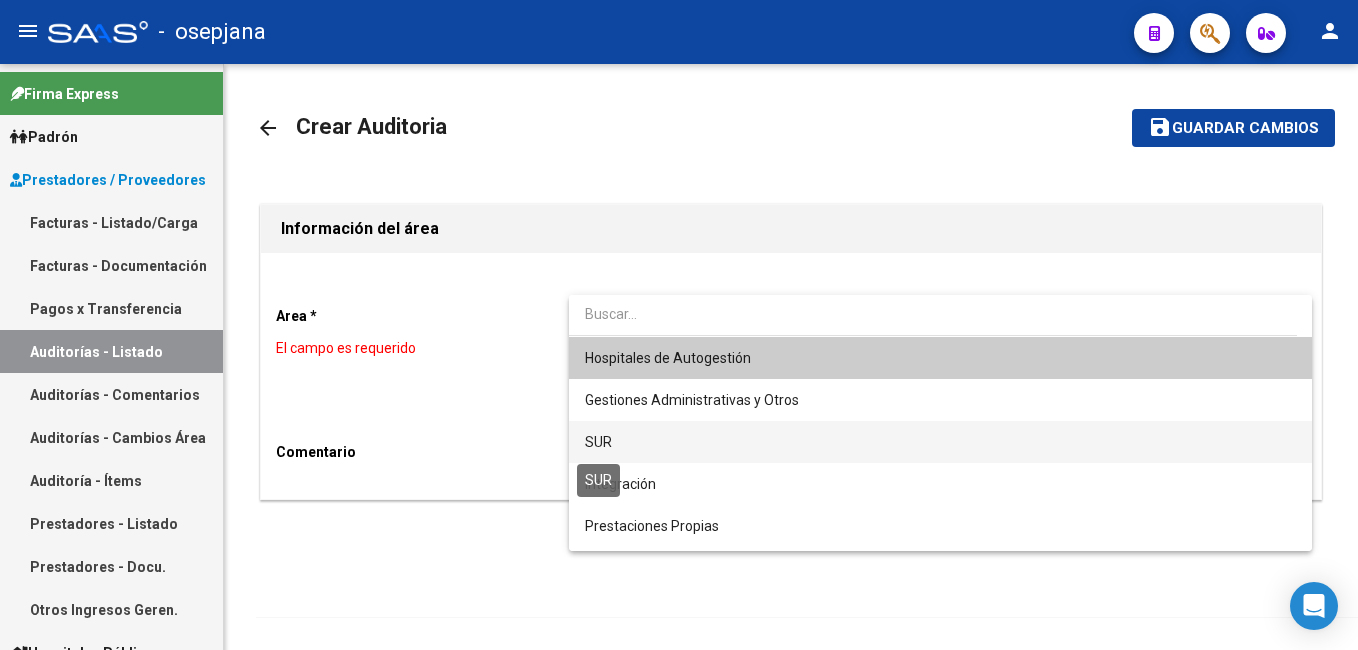 click on "SUR" at bounding box center (598, 442) 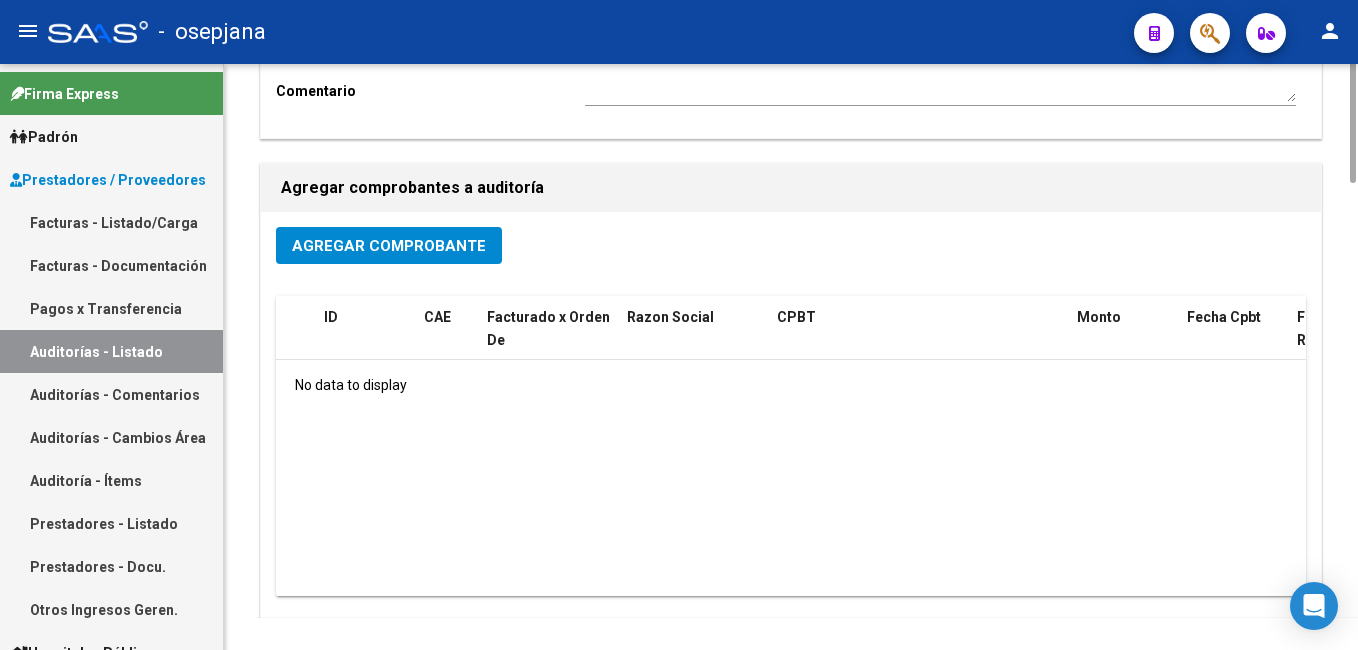 scroll, scrollTop: 469, scrollLeft: 0, axis: vertical 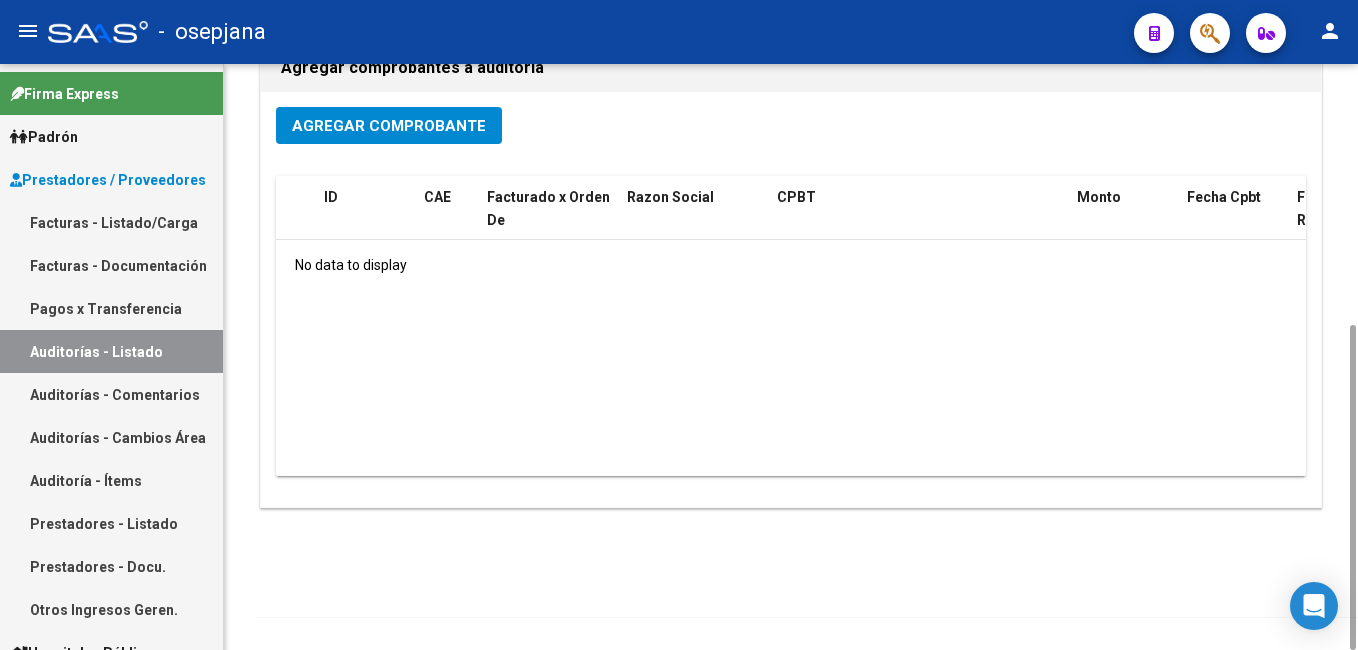 drag, startPoint x: 1355, startPoint y: 218, endPoint x: 963, endPoint y: 302, distance: 400.899 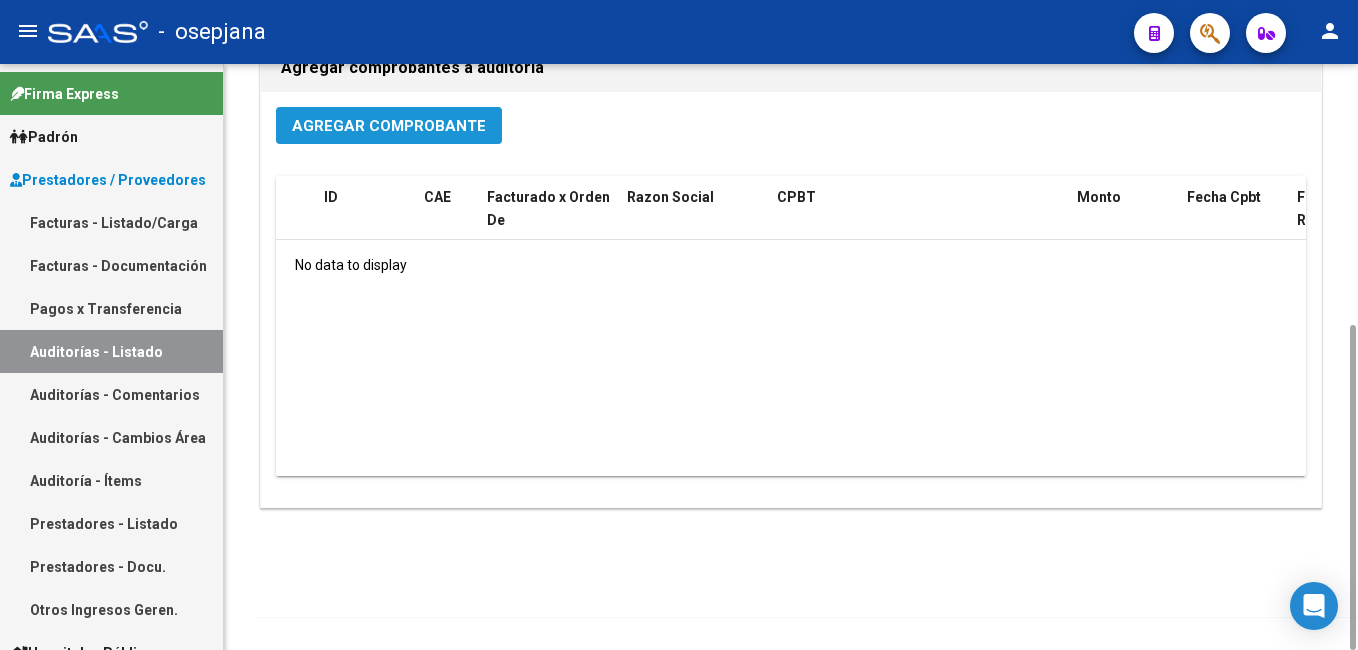 click on "Agregar Comprobante" 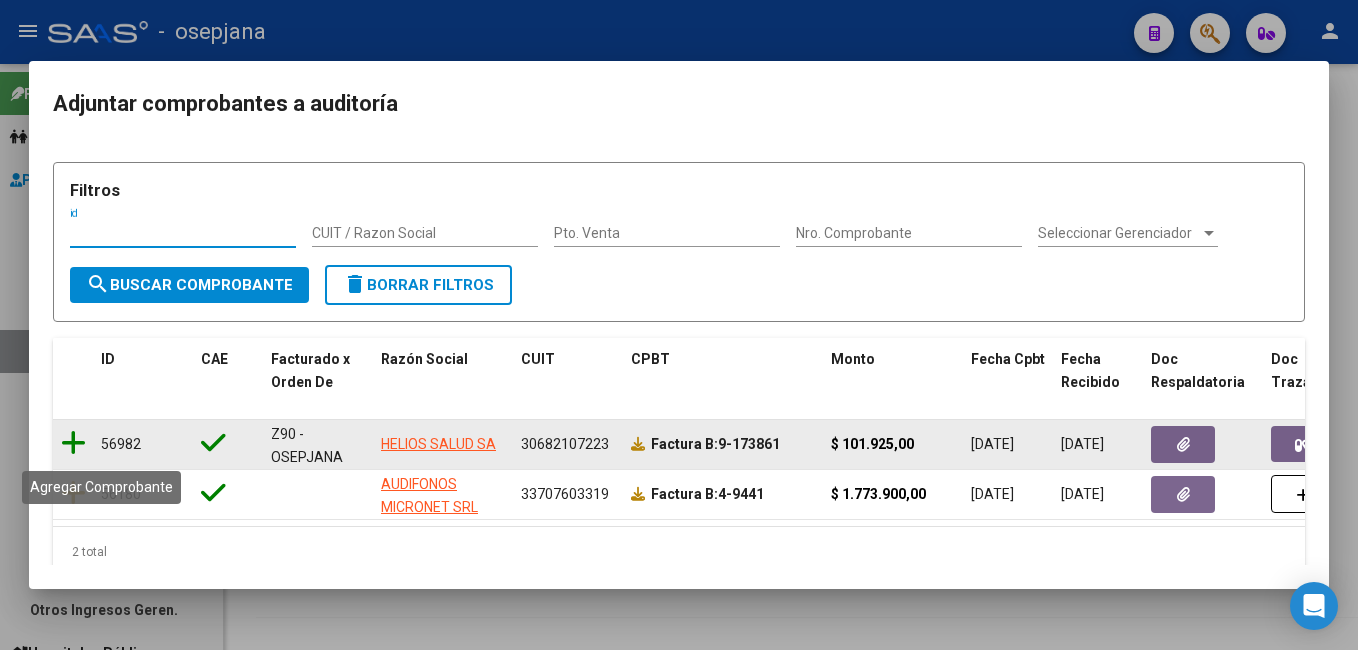click 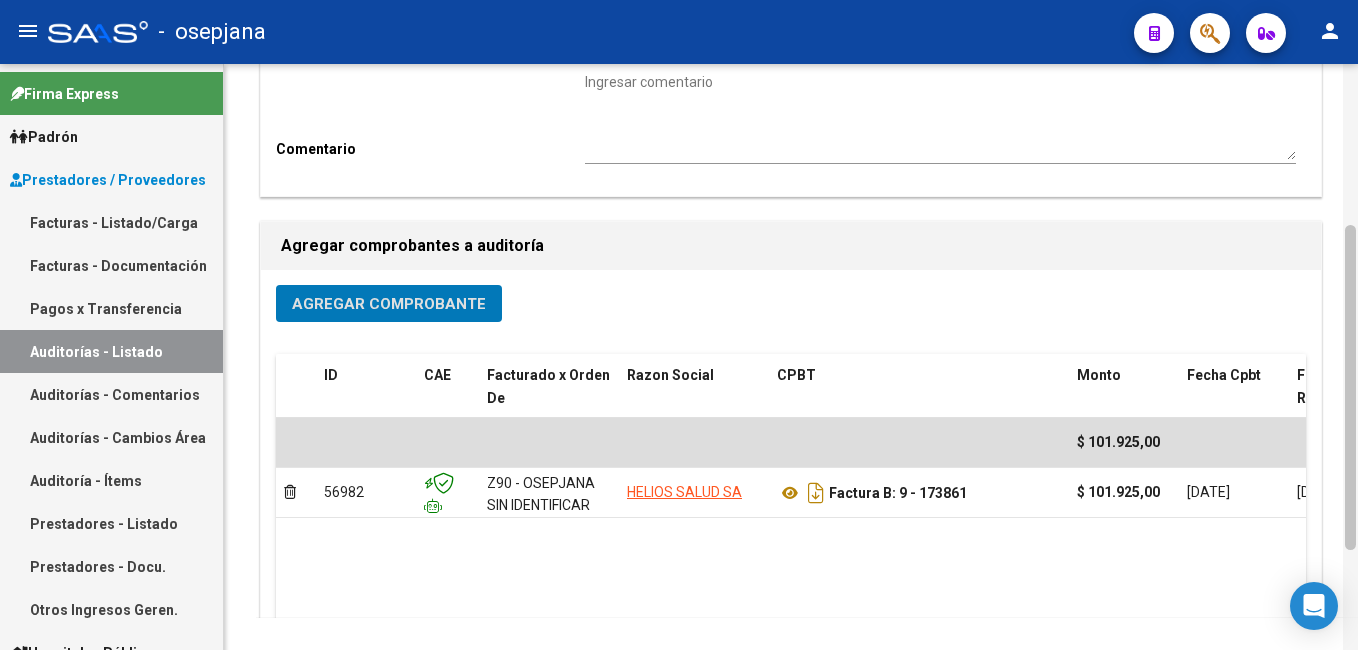 scroll, scrollTop: 0, scrollLeft: 0, axis: both 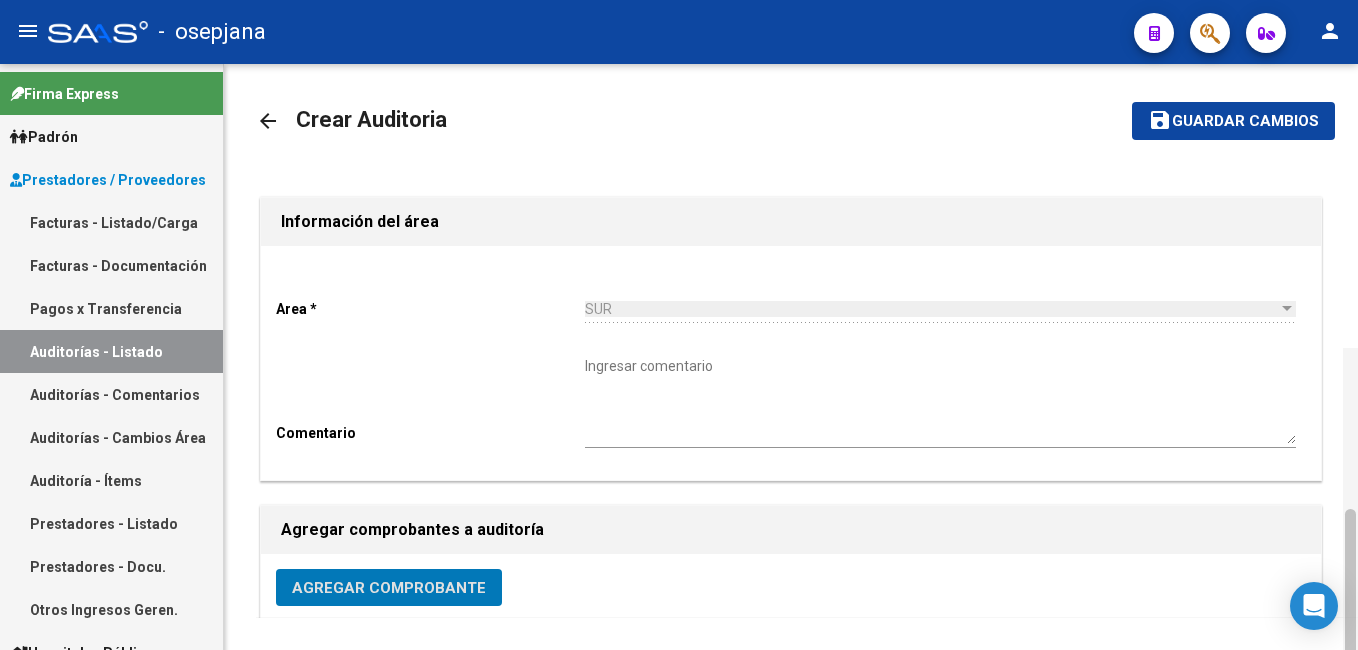 drag, startPoint x: 1352, startPoint y: 359, endPoint x: 1345, endPoint y: 98, distance: 261.09384 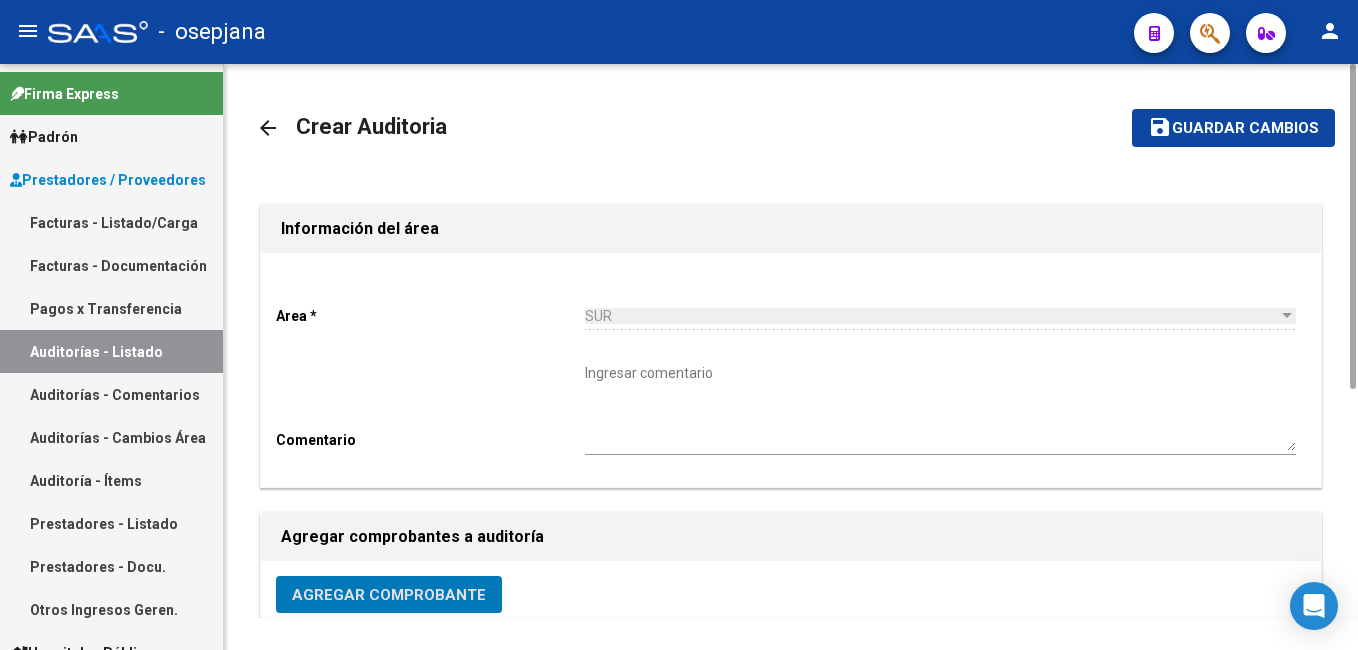 click on "save Guardar cambios" 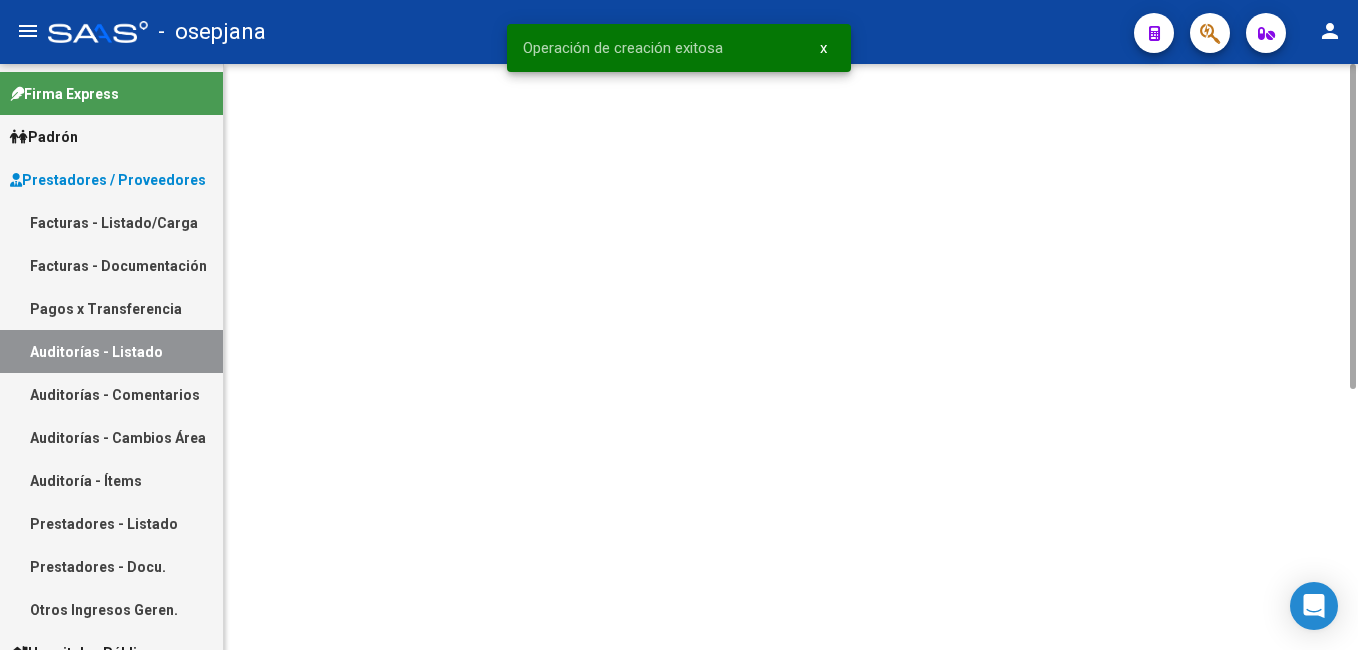 click 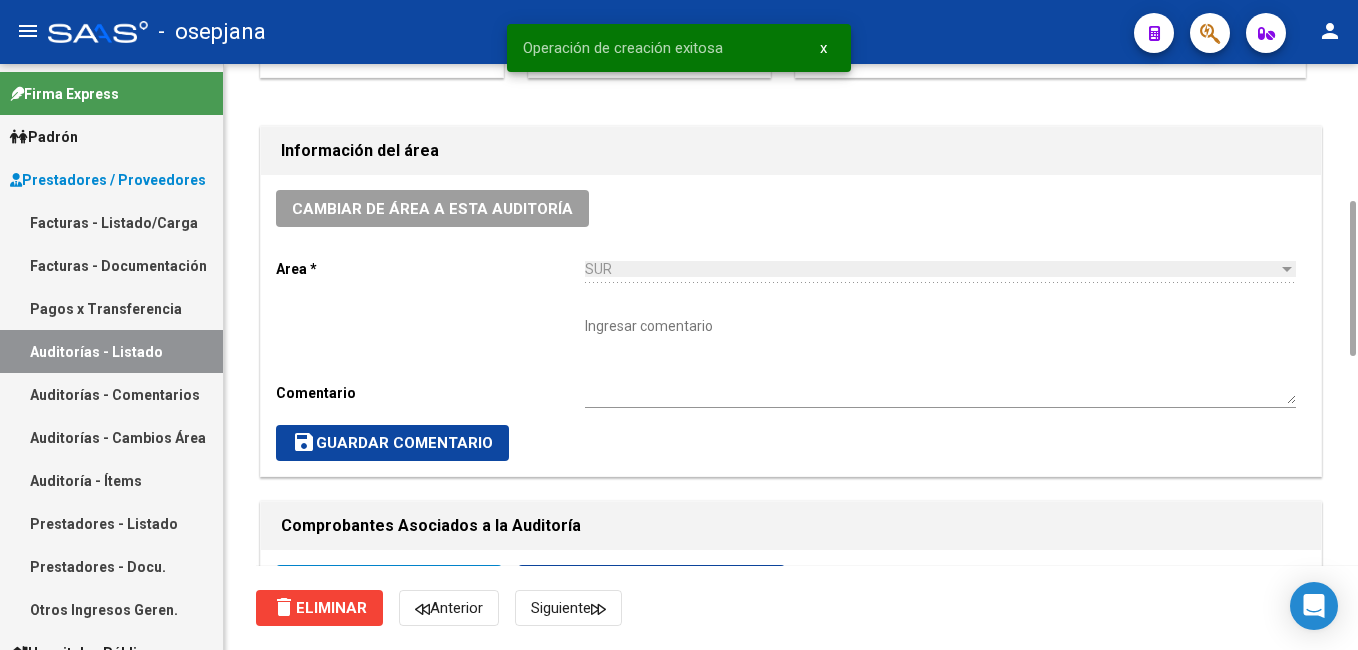 drag, startPoint x: 1331, startPoint y: 248, endPoint x: 938, endPoint y: 373, distance: 412.4003 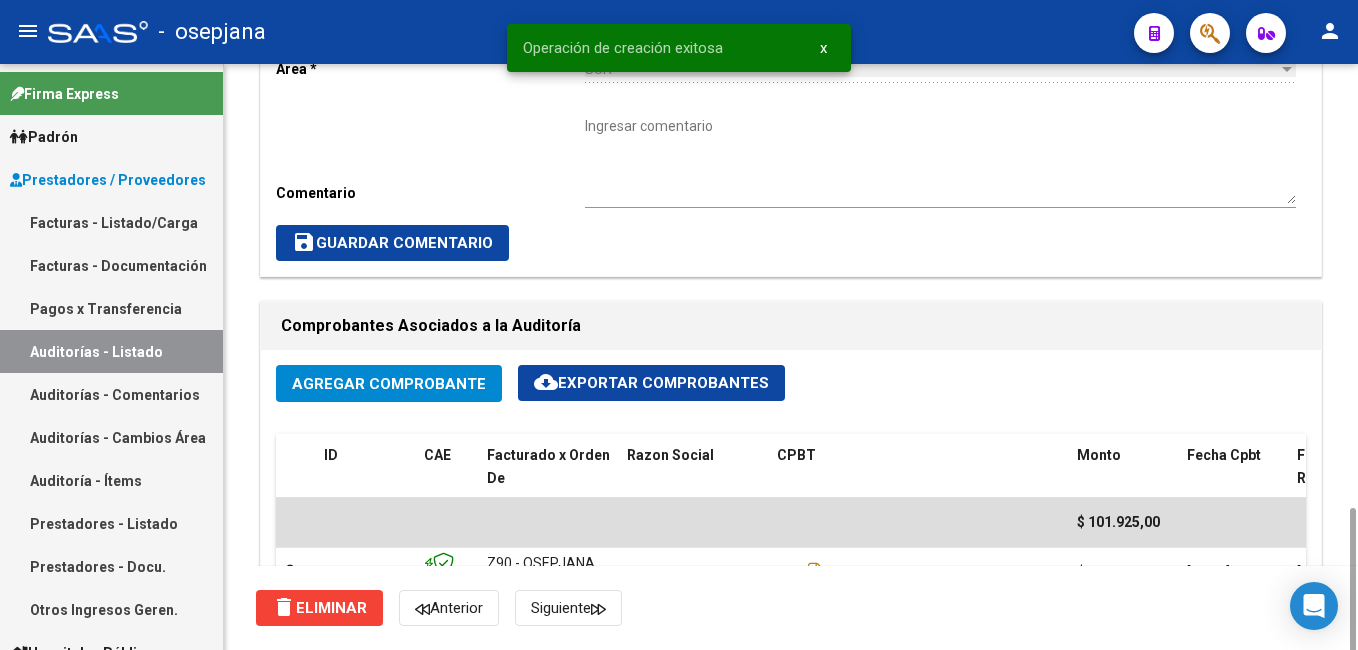 scroll, scrollTop: 1118, scrollLeft: 0, axis: vertical 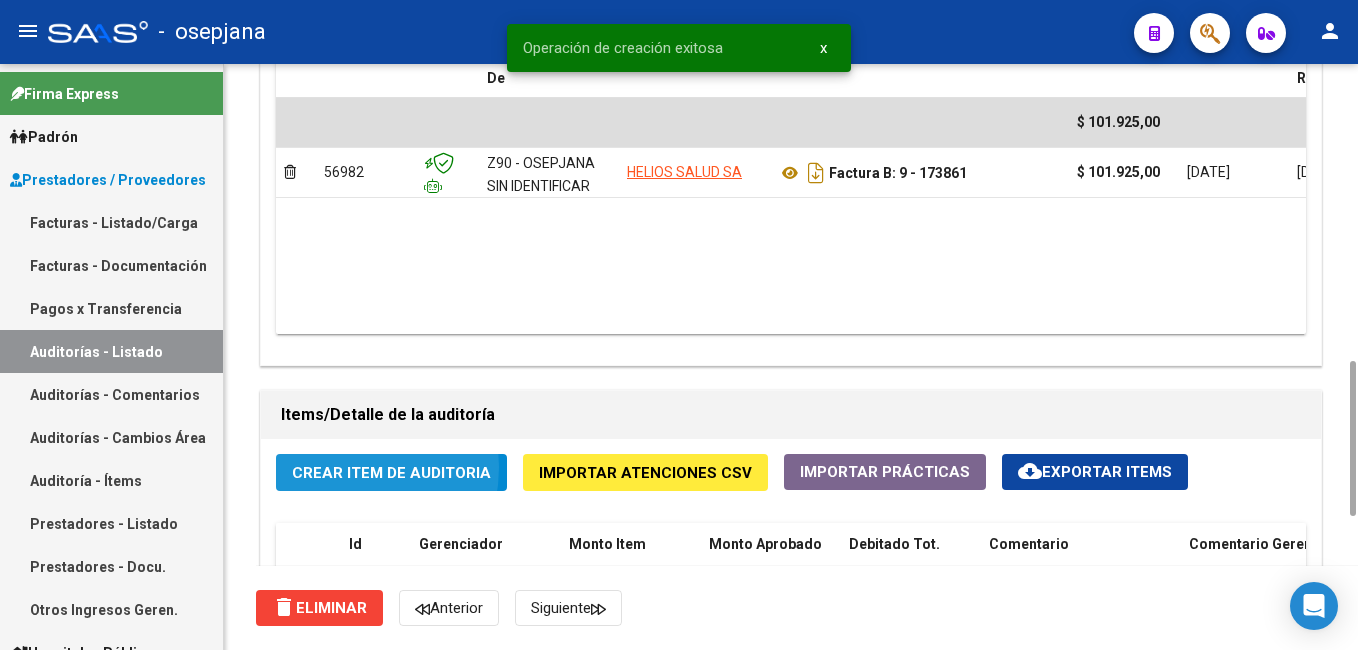 click on "Crear Item de Auditoria" 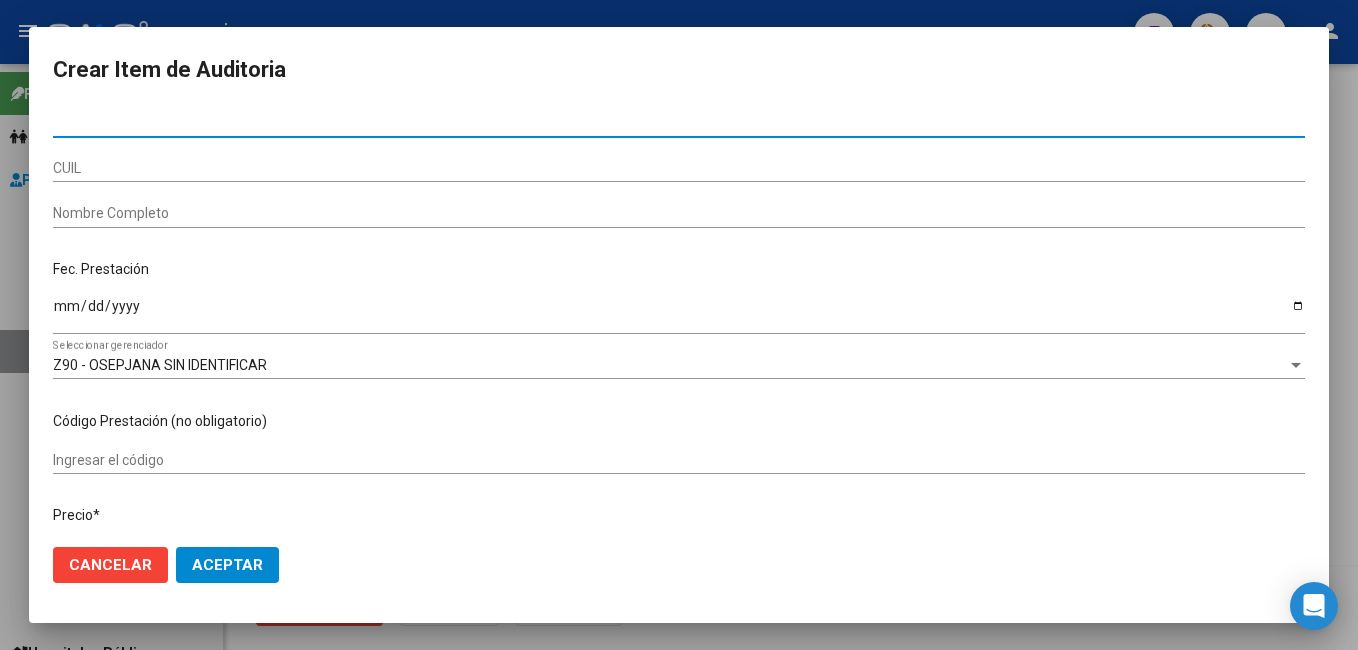 paste on "25627657" 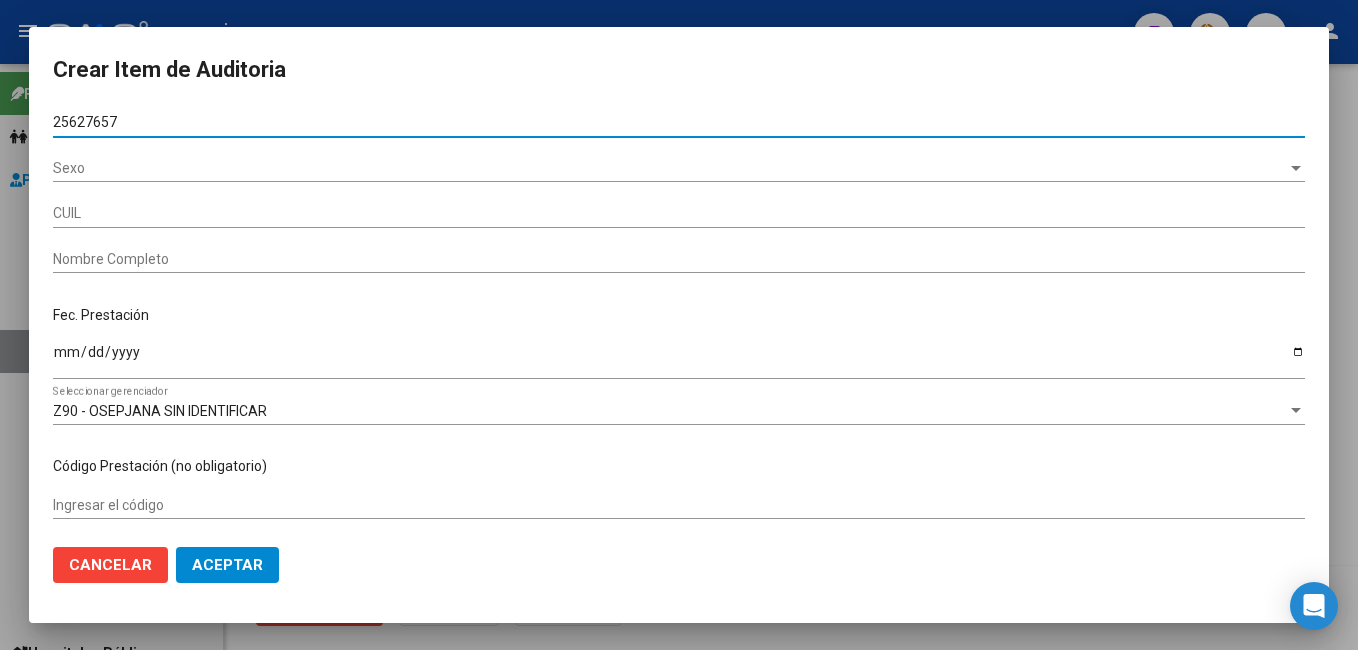 type on "20256276578" 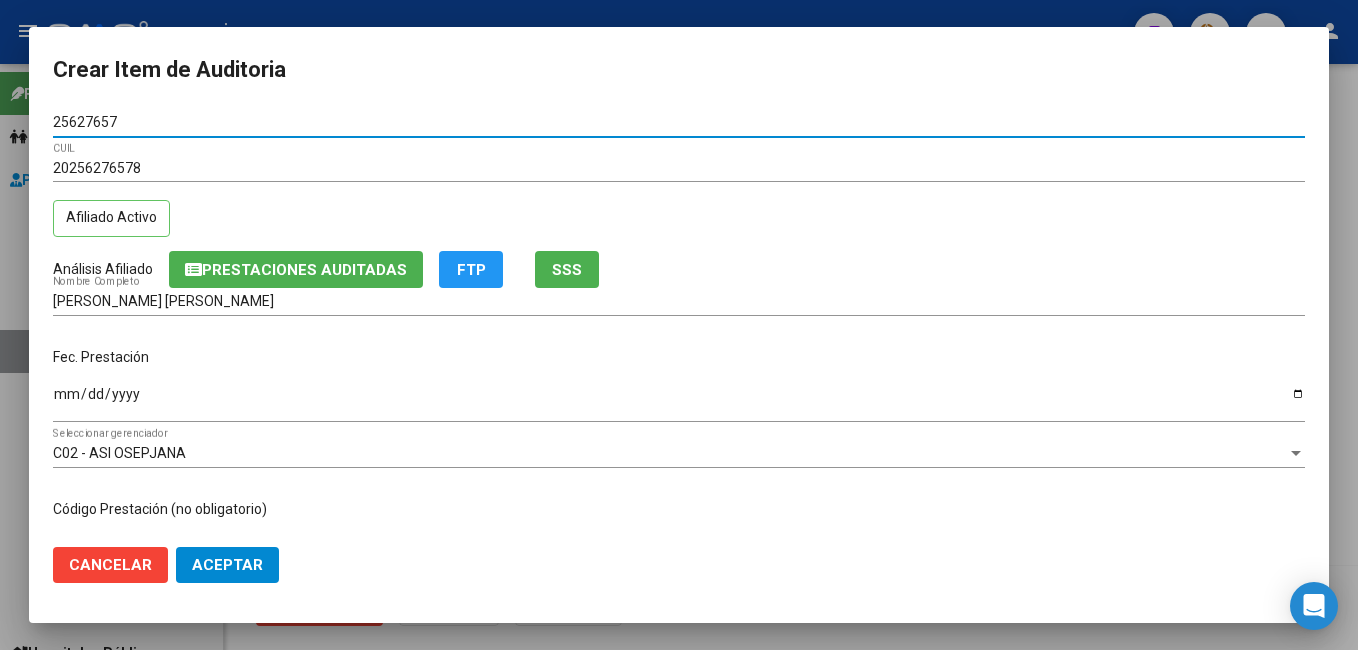 type on "25627657" 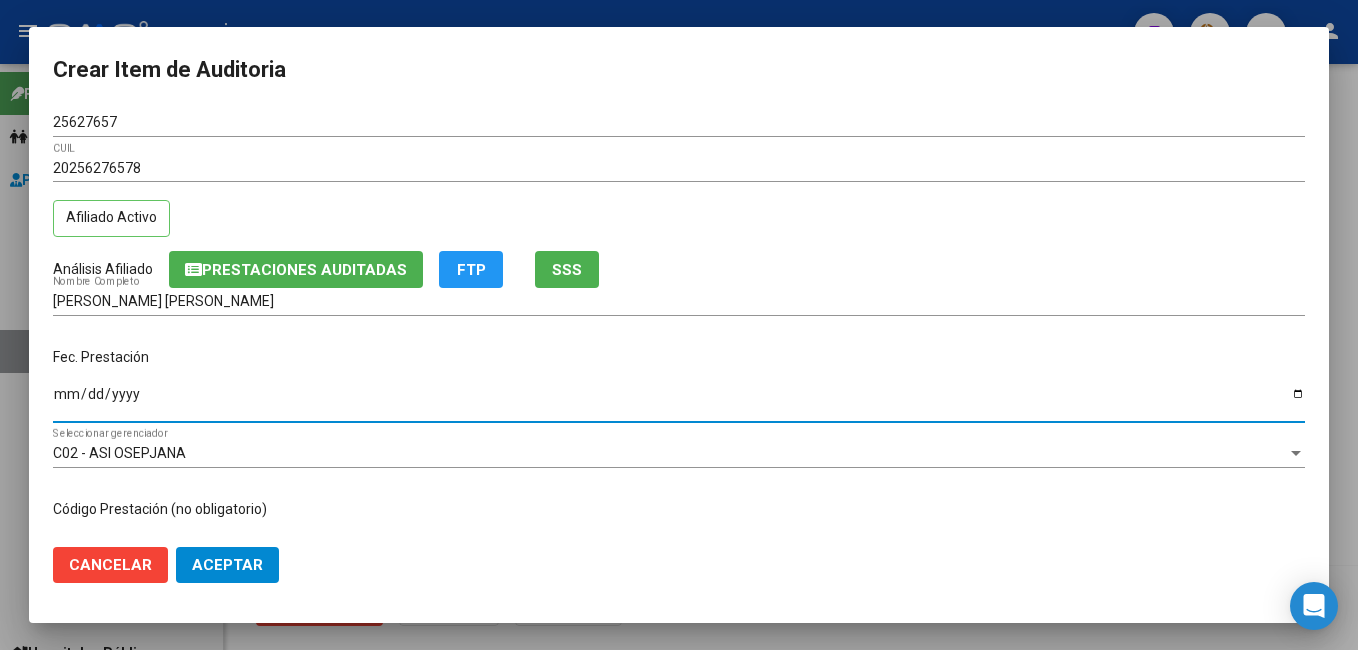 click on "Ingresar la fecha" at bounding box center [679, 401] 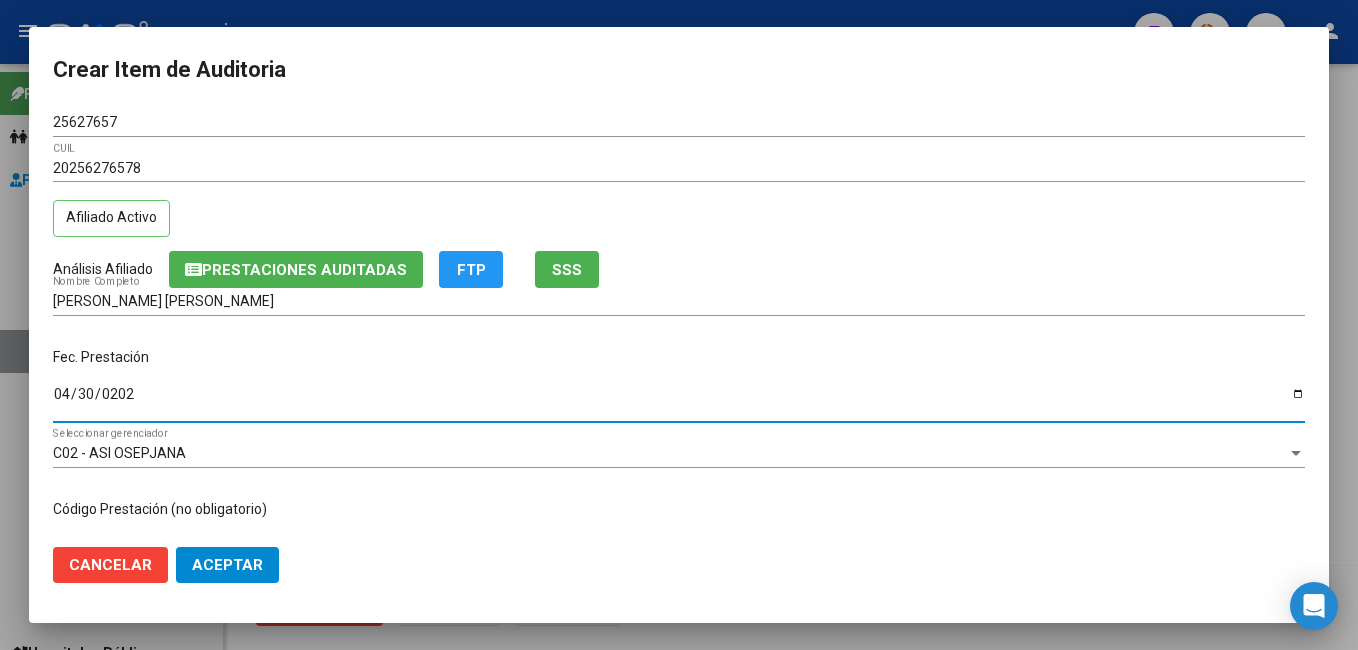 type on "[DATE]" 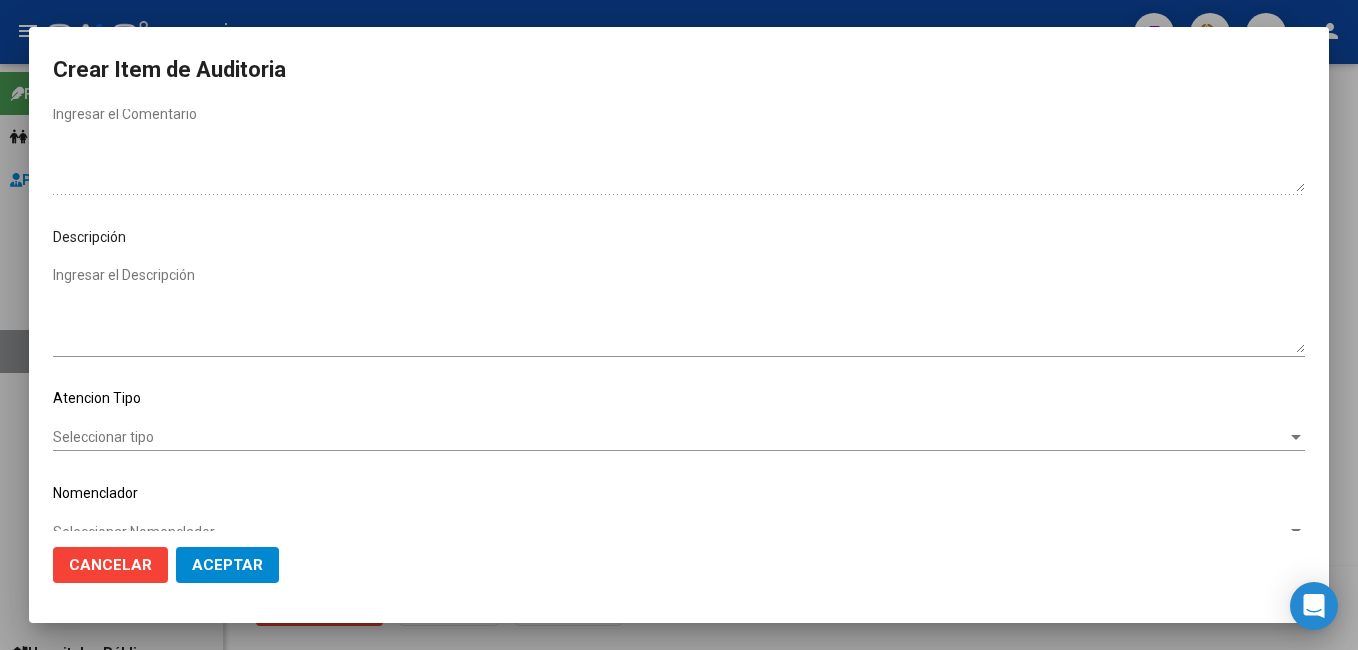 scroll, scrollTop: 1100, scrollLeft: 0, axis: vertical 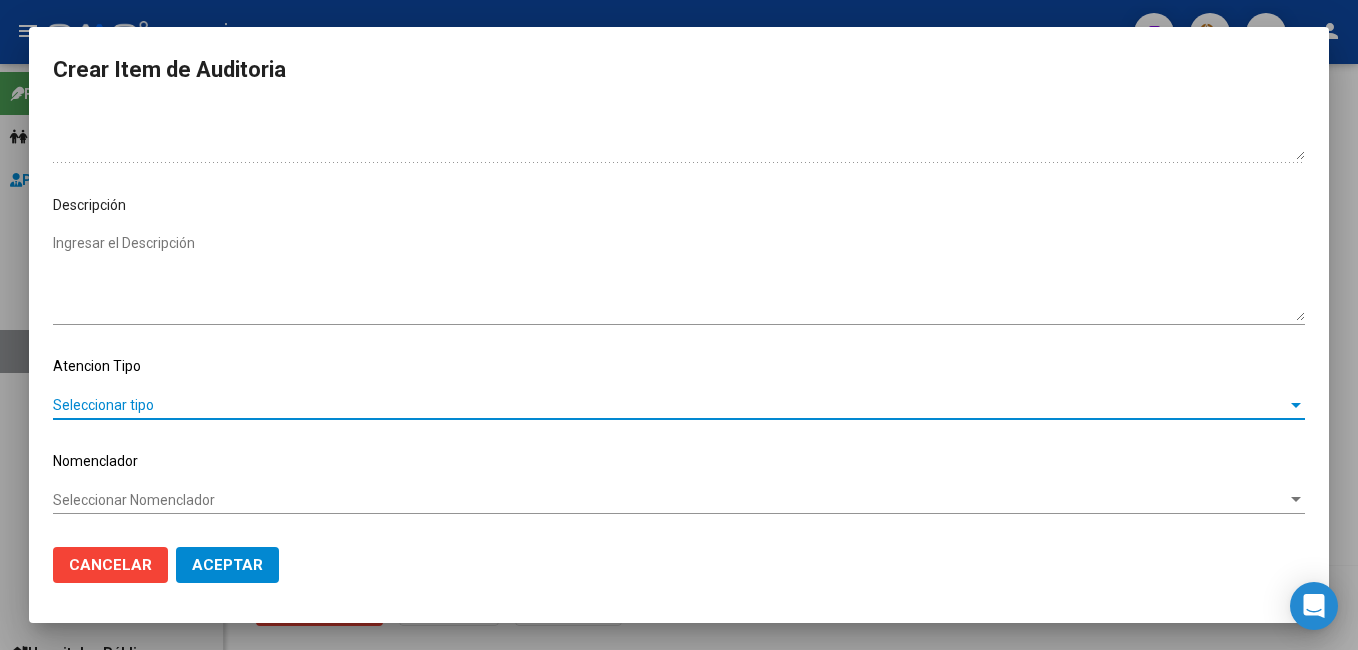 click on "Seleccionar tipo" at bounding box center [670, 405] 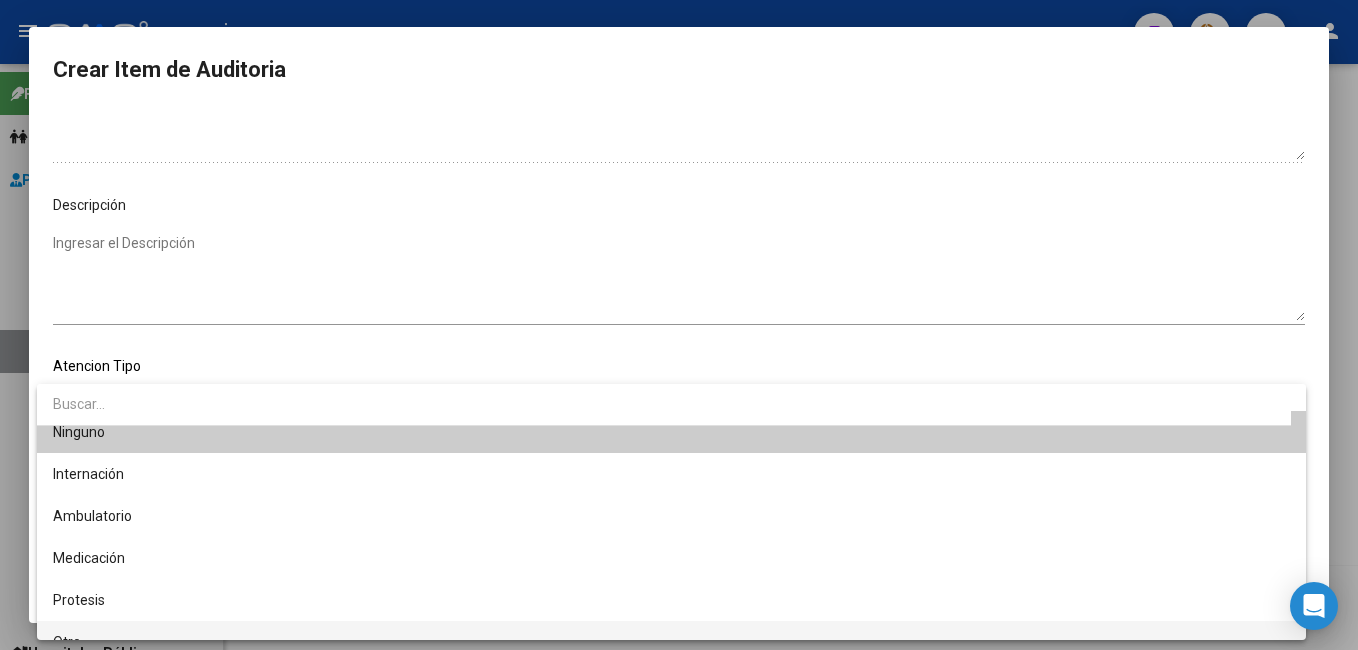 scroll, scrollTop: 38, scrollLeft: 0, axis: vertical 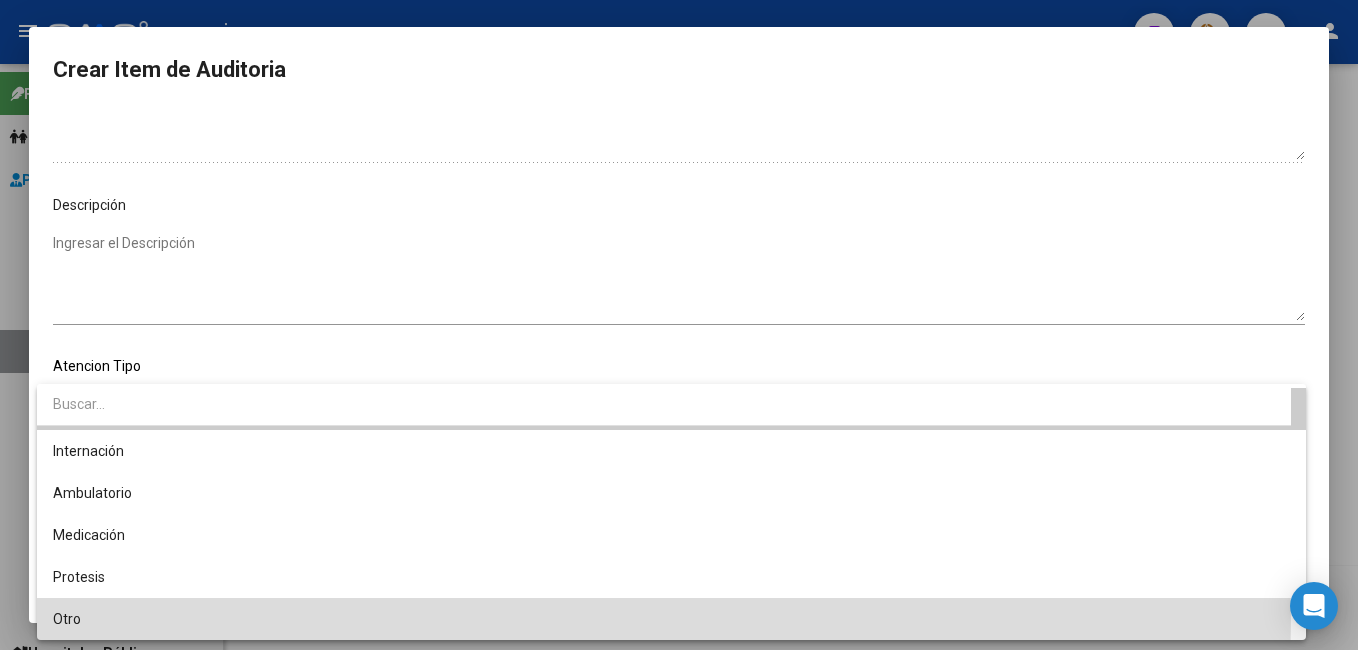 click on "Otro" at bounding box center (671, 619) 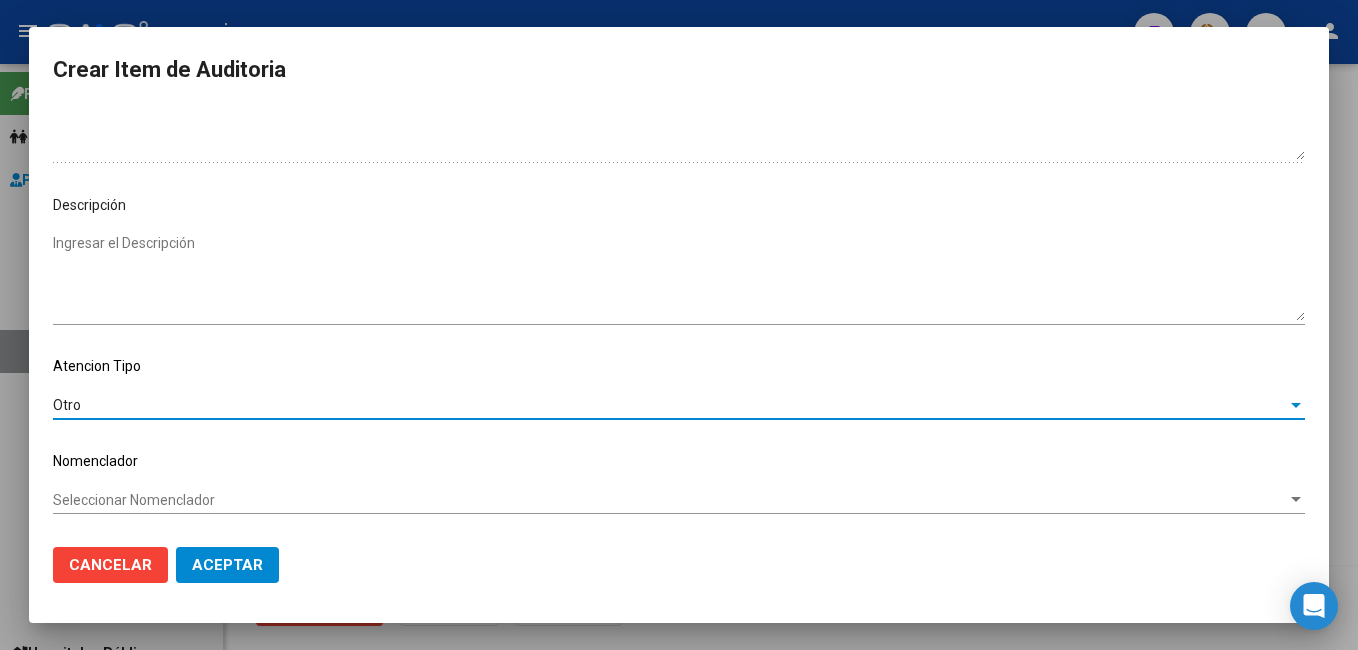 click on "Aceptar" 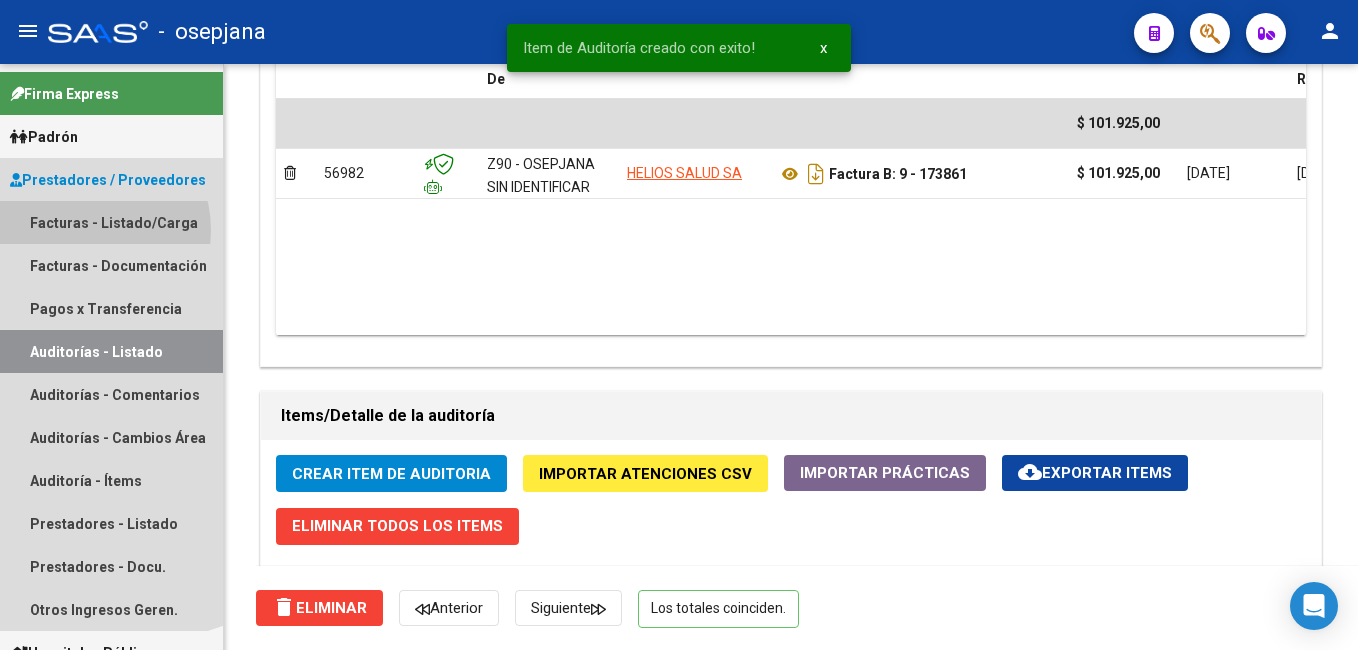 click on "Facturas - Listado/Carga" at bounding box center [111, 222] 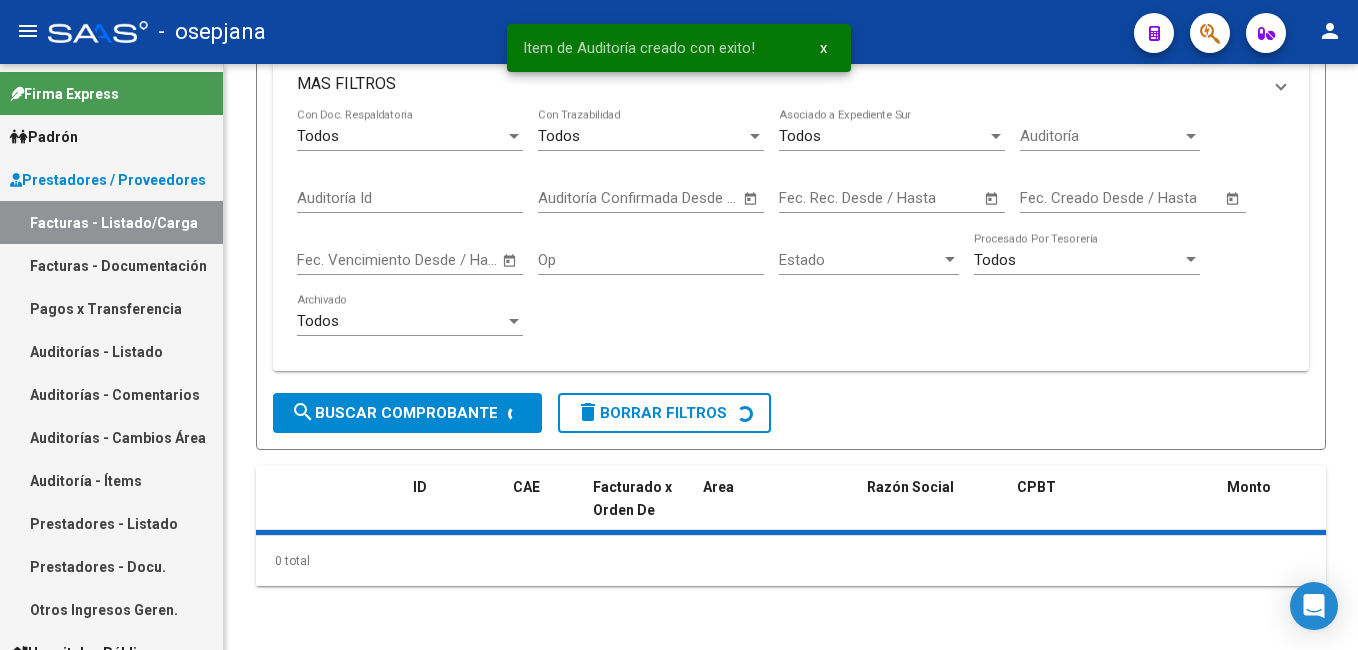 scroll, scrollTop: 0, scrollLeft: 0, axis: both 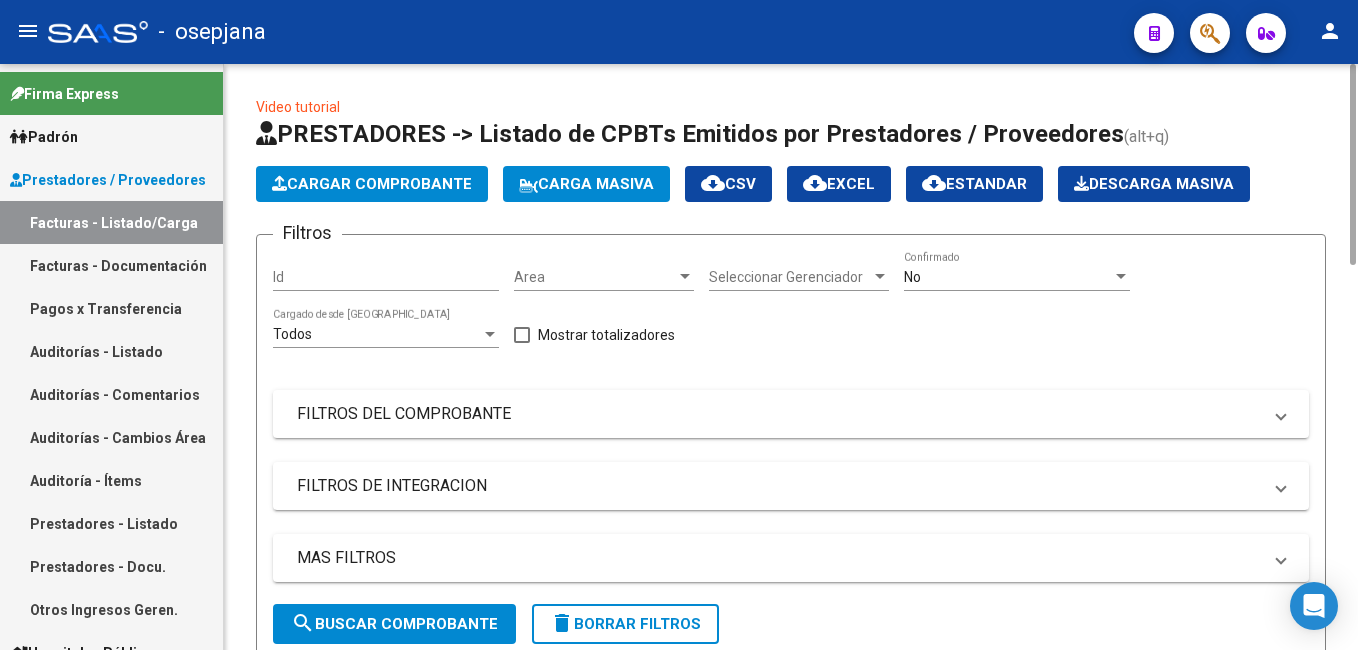 click on "Cargar Comprobante" 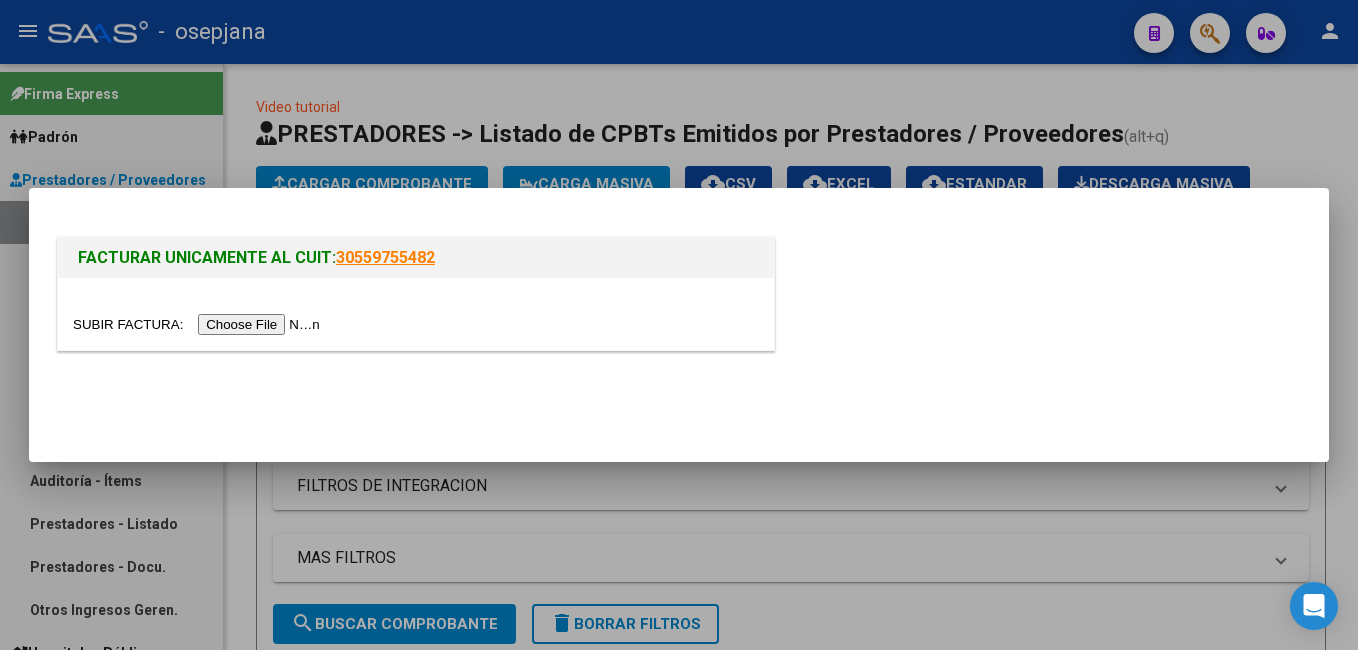 click at bounding box center (199, 324) 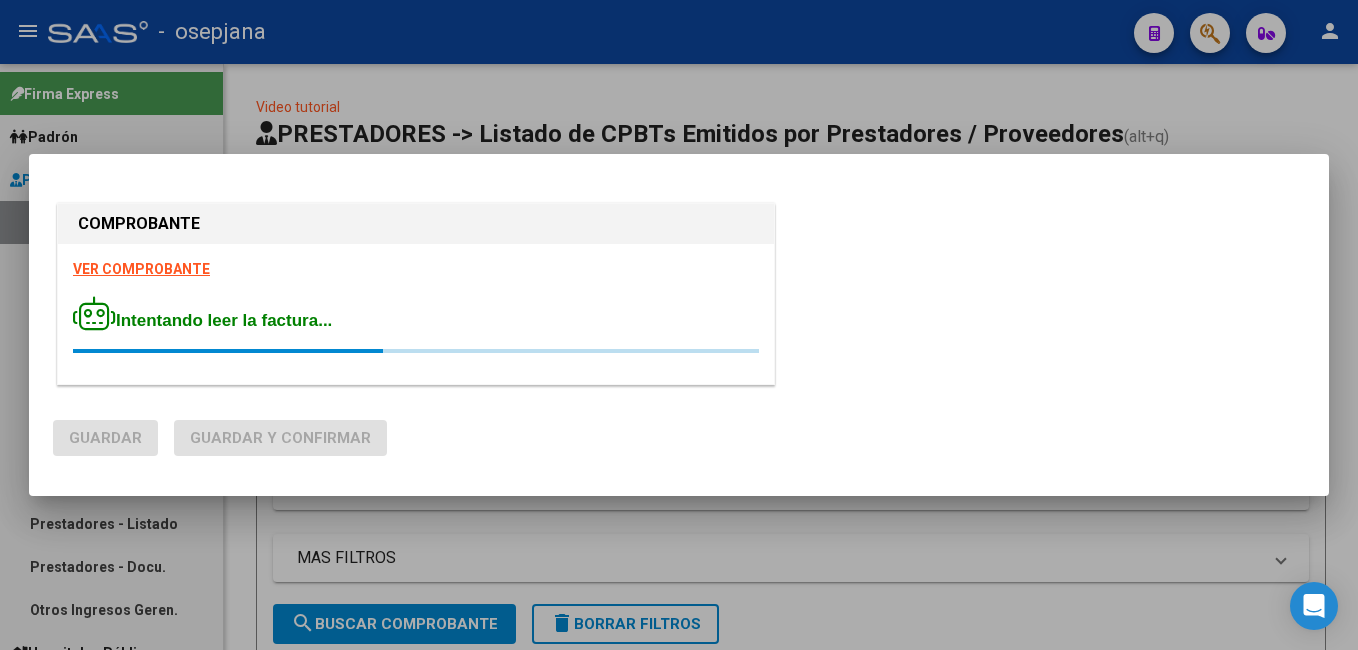 click on "VER COMPROBANTE" at bounding box center [141, 269] 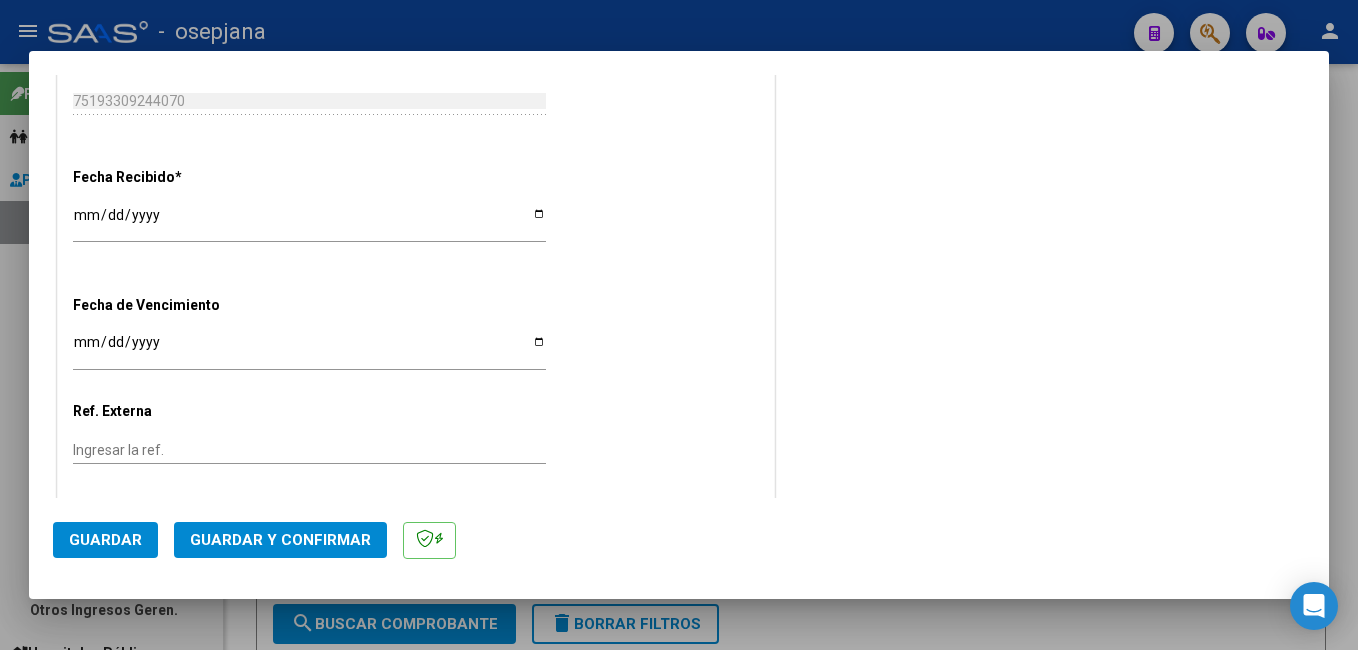 scroll, scrollTop: 1162, scrollLeft: 0, axis: vertical 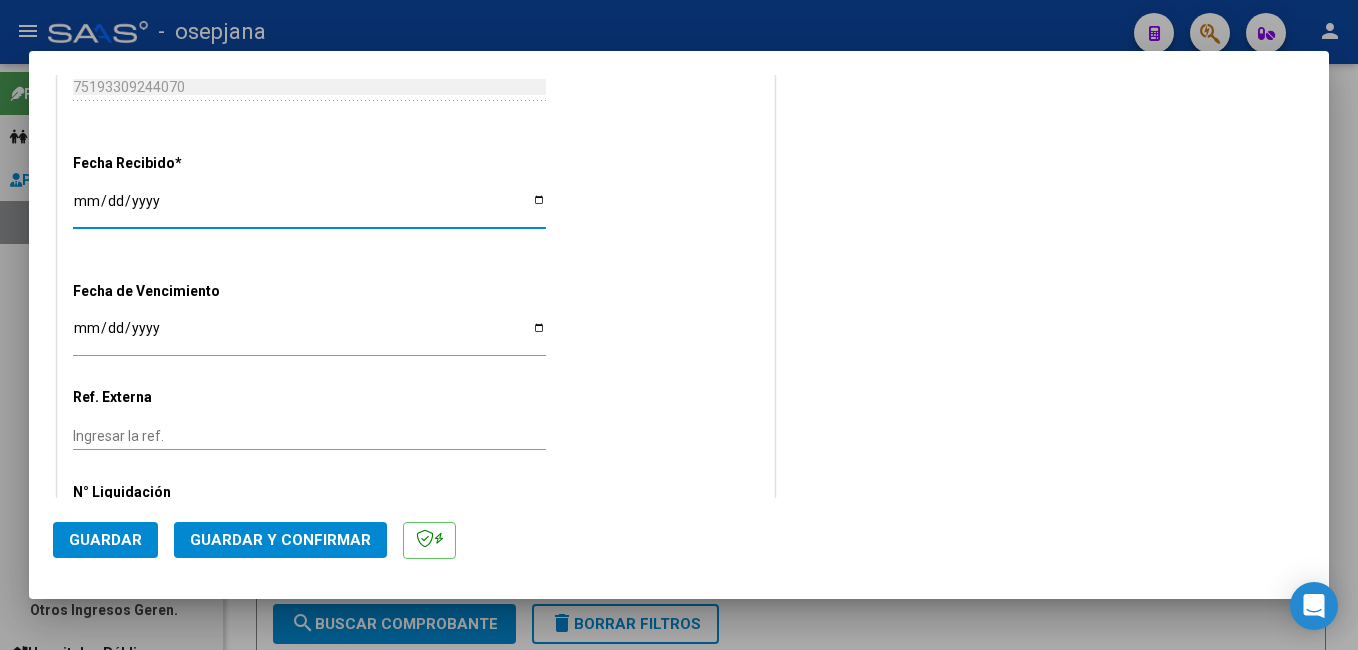 click on "[DATE]" at bounding box center [309, 208] 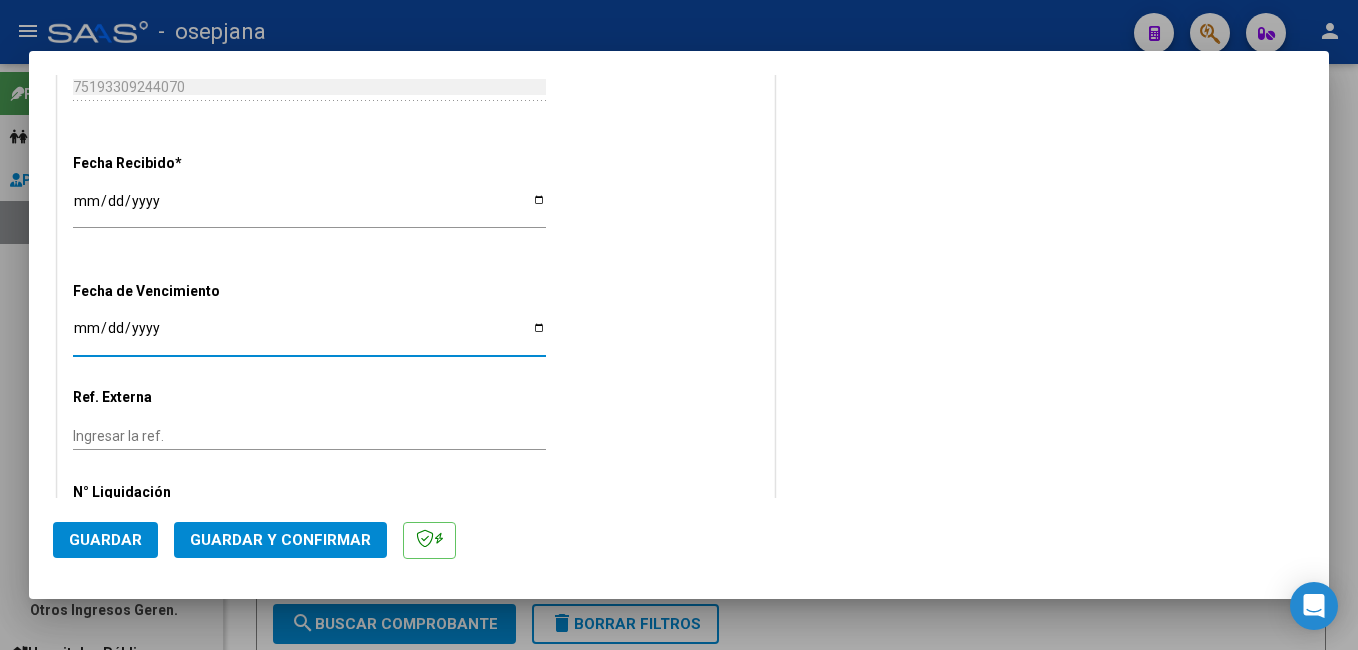 click on "Ingresar la fecha" at bounding box center (309, 335) 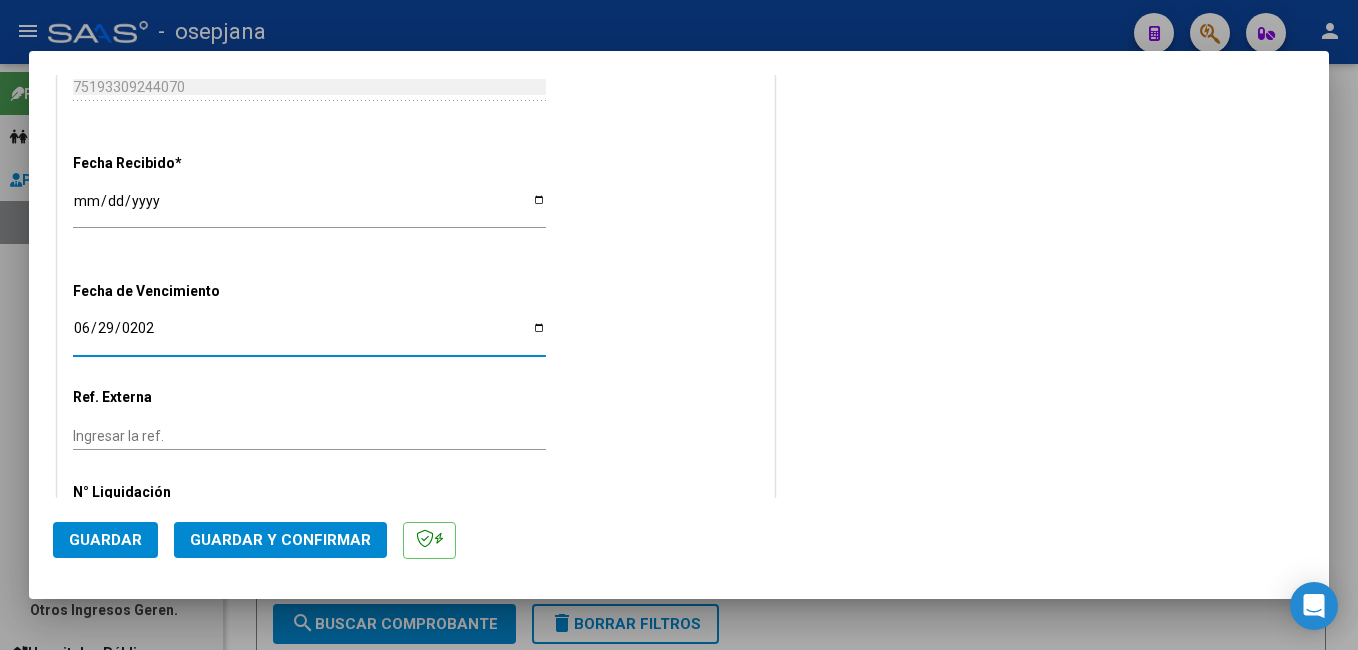 type on "[DATE]" 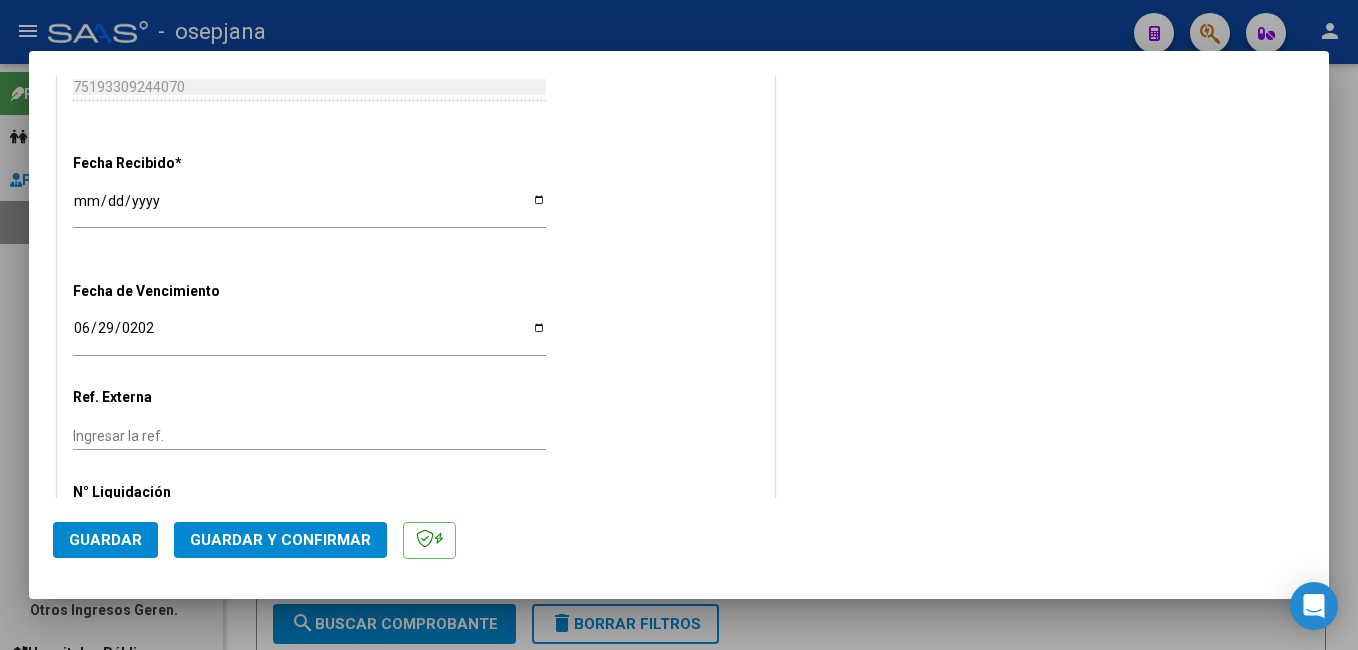 drag, startPoint x: 130, startPoint y: 445, endPoint x: 176, endPoint y: 426, distance: 49.76947 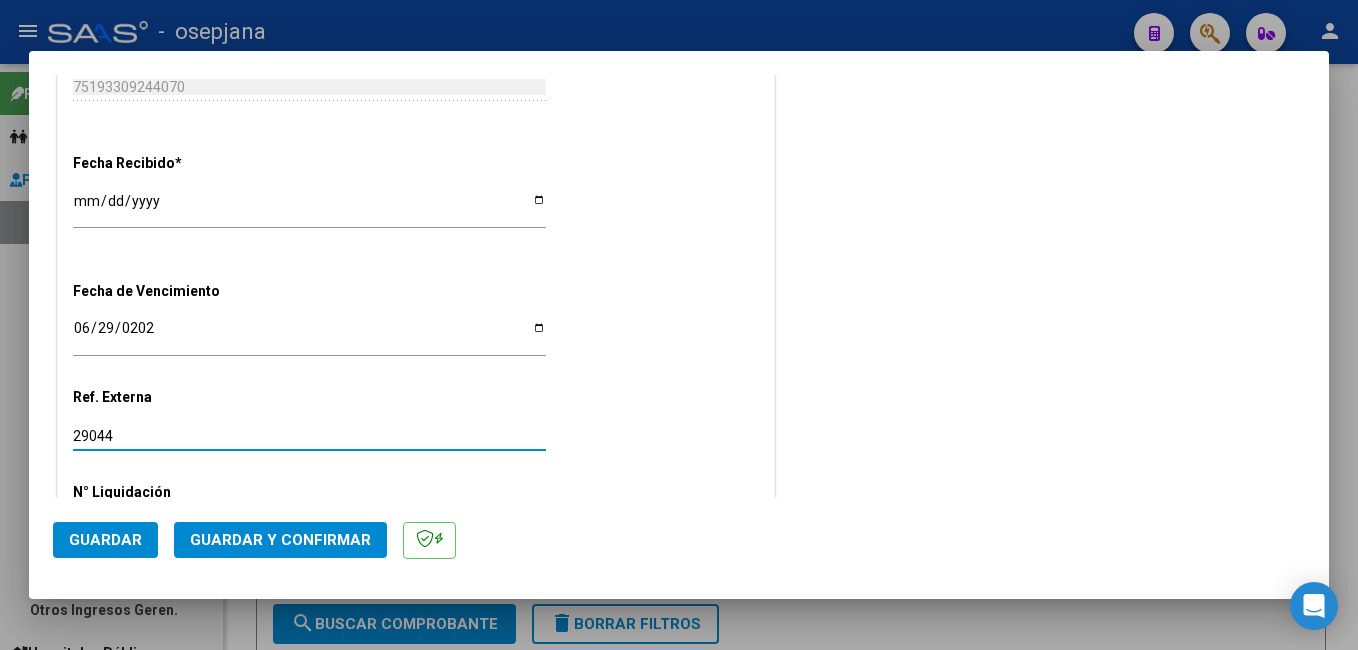 type on "29044" 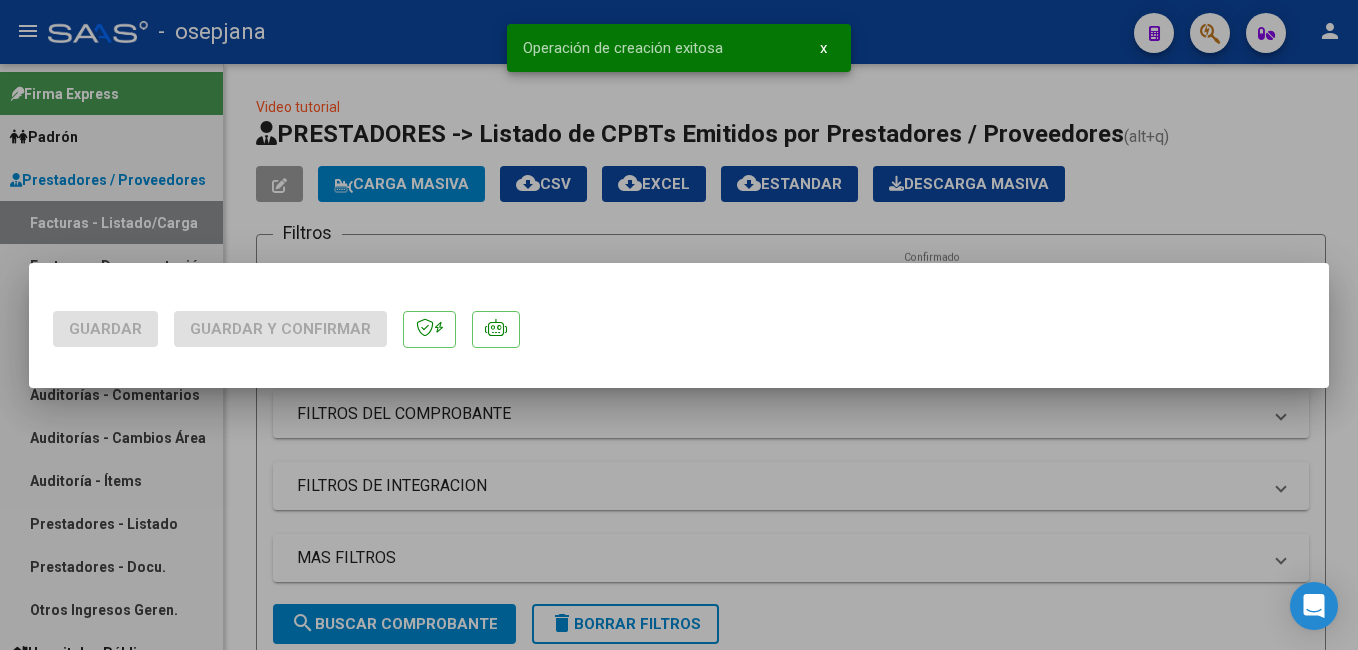 scroll, scrollTop: 0, scrollLeft: 0, axis: both 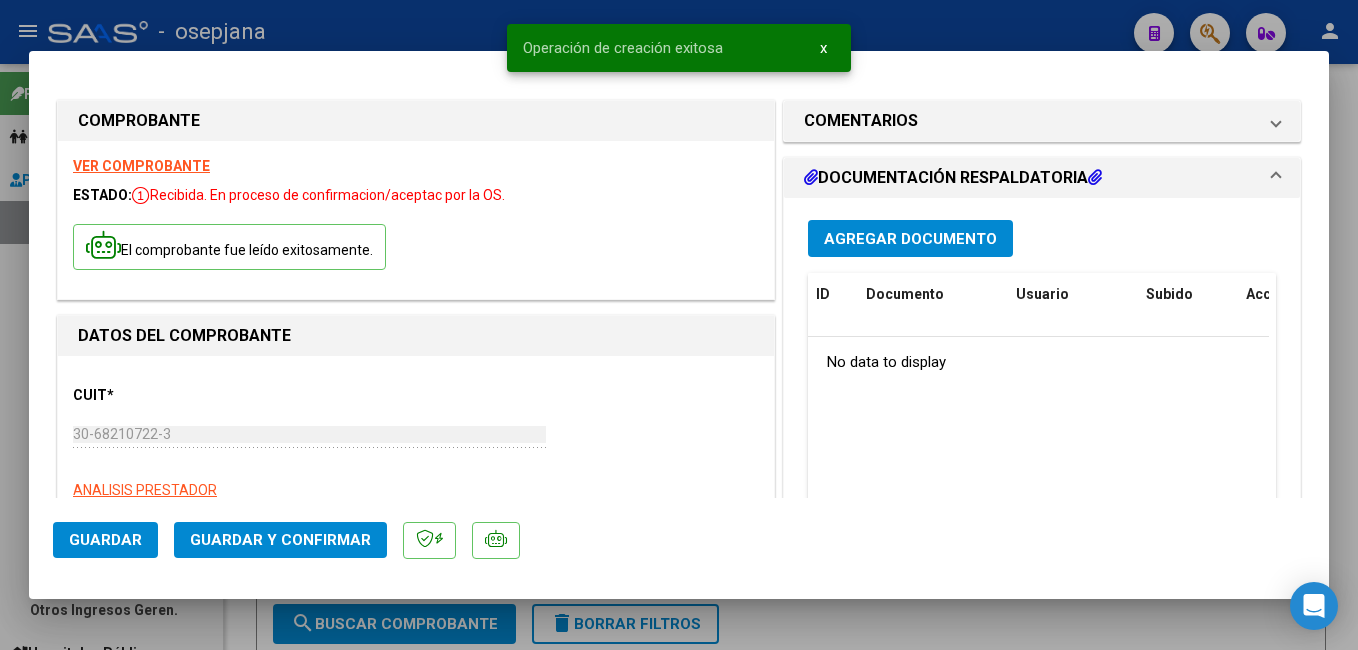 click on "Agregar Documento" at bounding box center (910, 239) 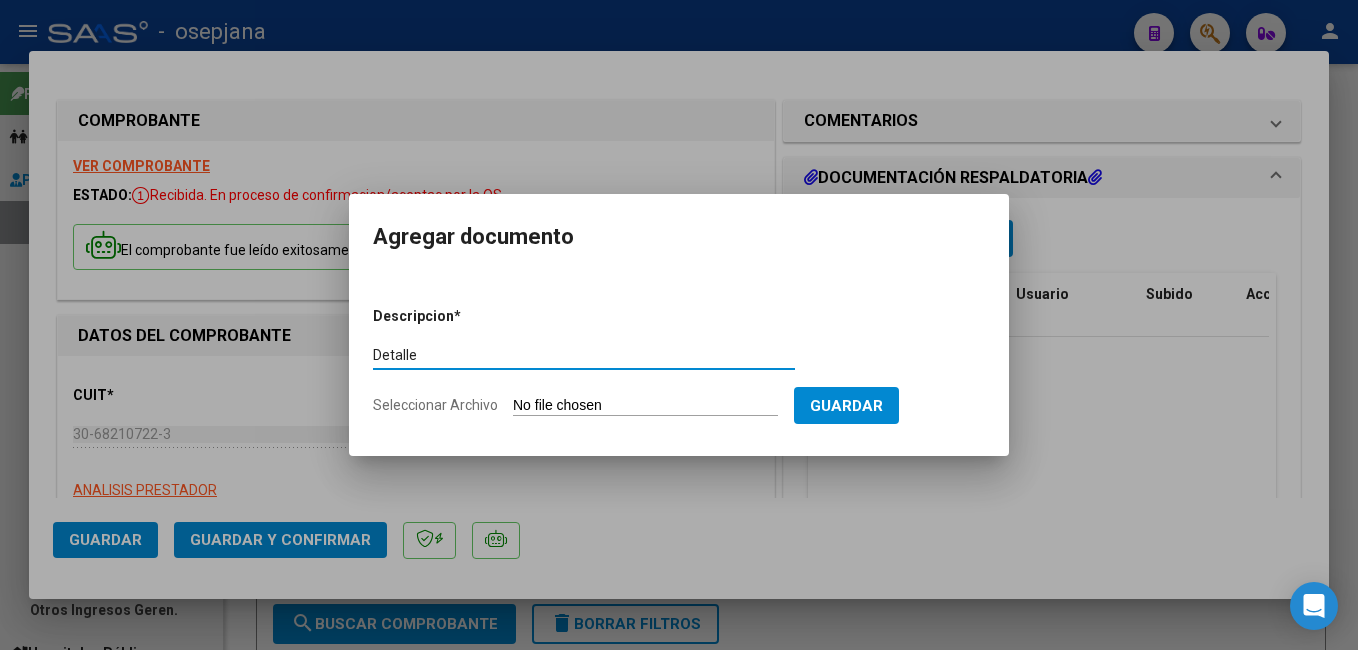 type on "Detalle" 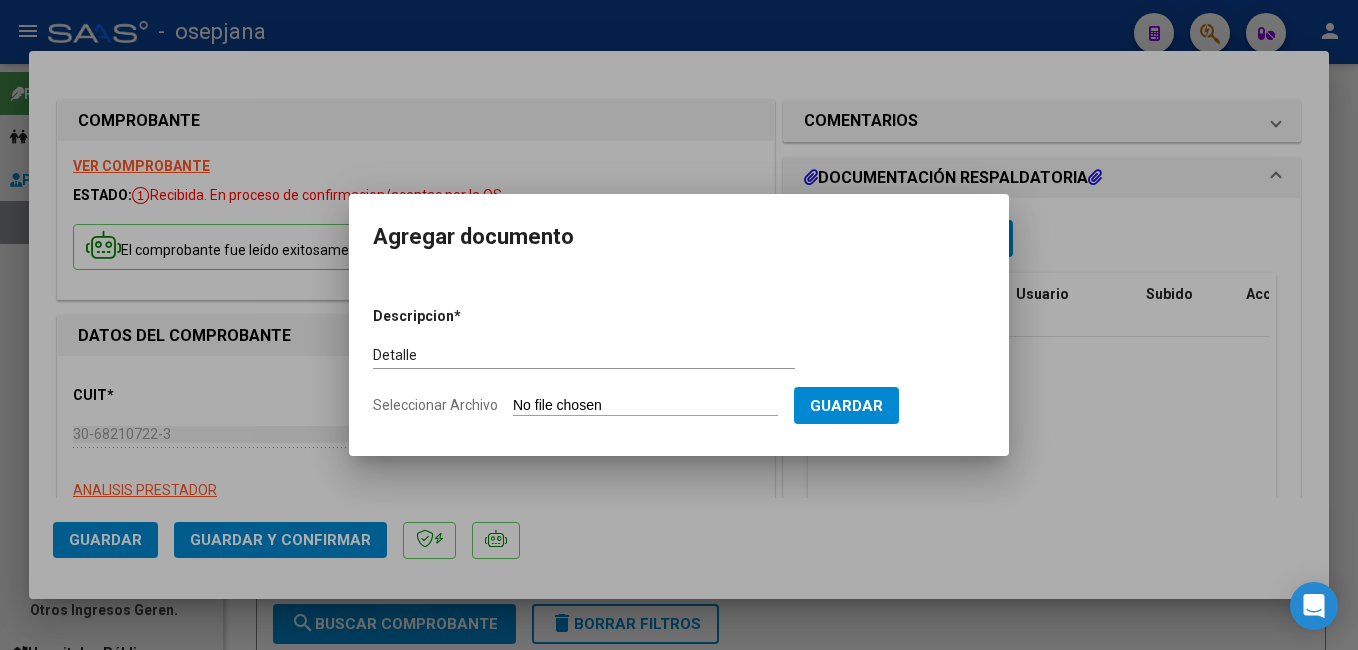 click on "Seleccionar Archivo" at bounding box center (645, 406) 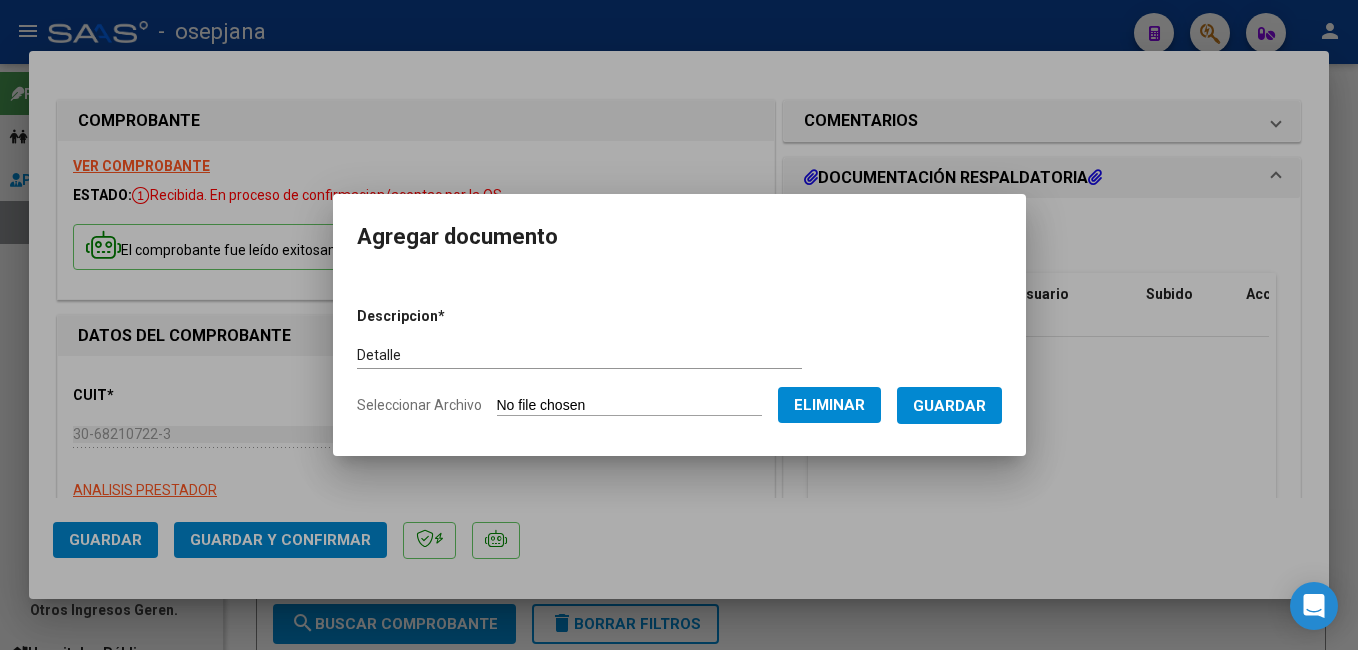 click on "Guardar" at bounding box center [949, 406] 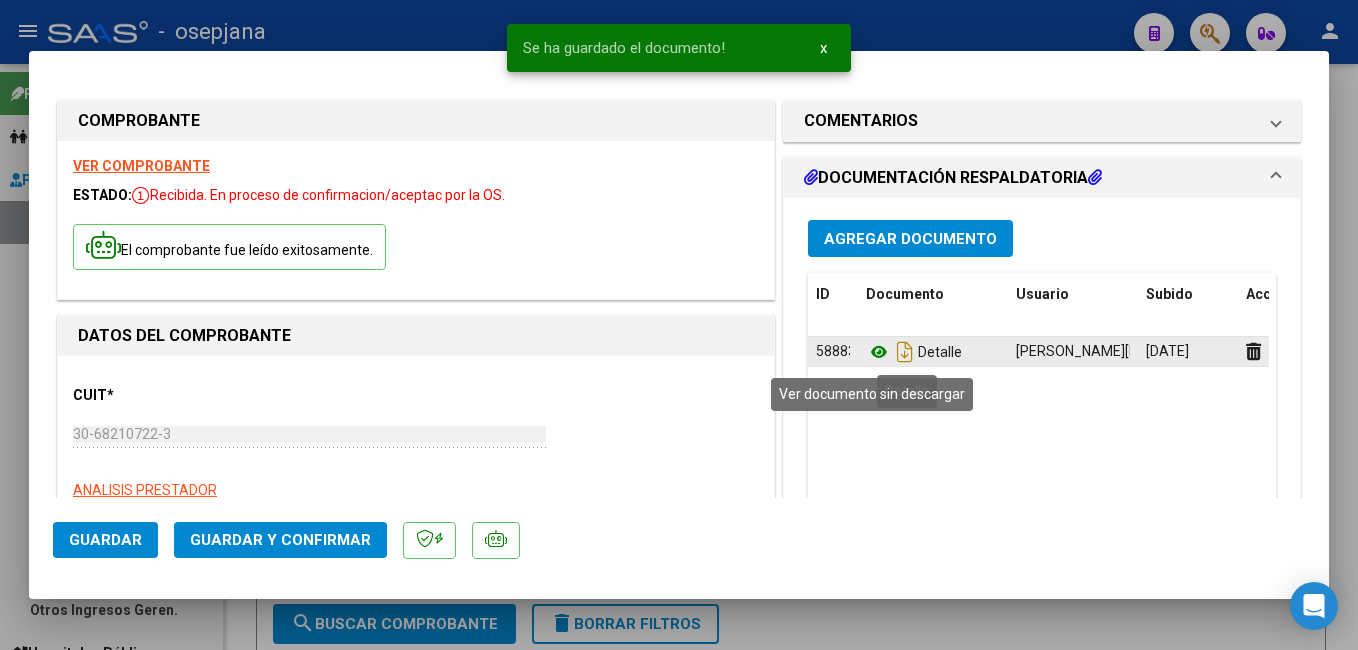 click 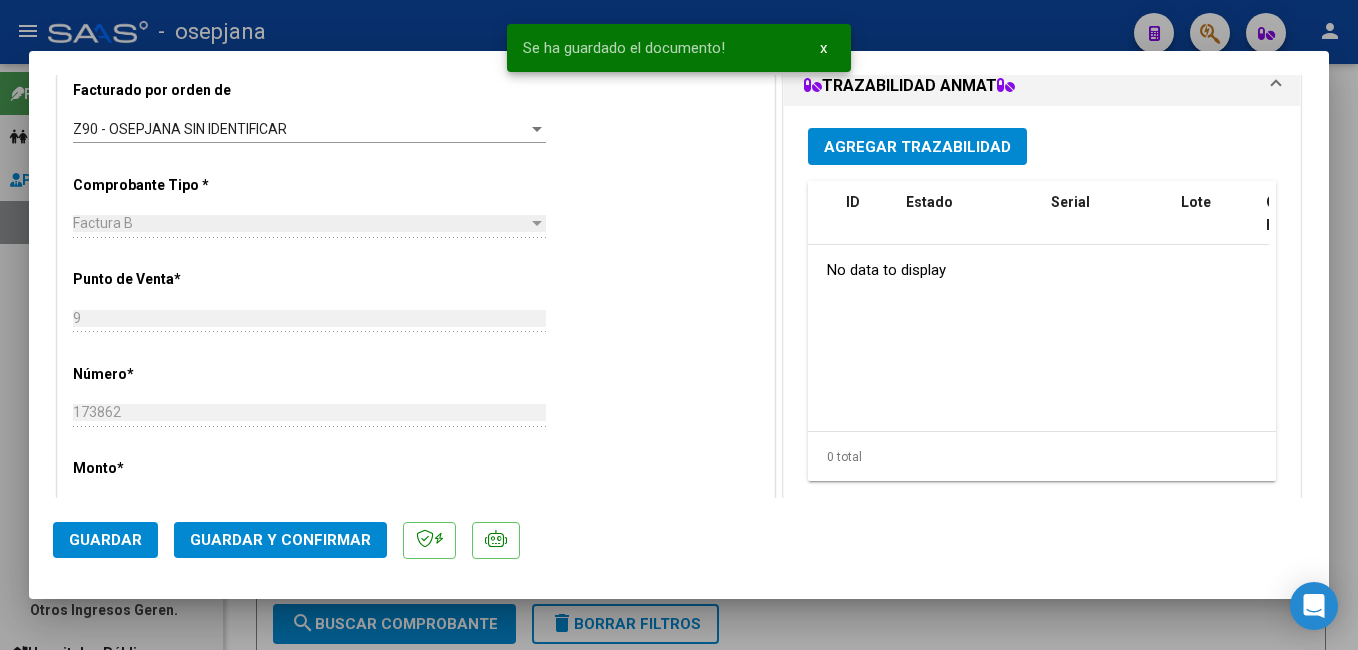 scroll, scrollTop: 547, scrollLeft: 0, axis: vertical 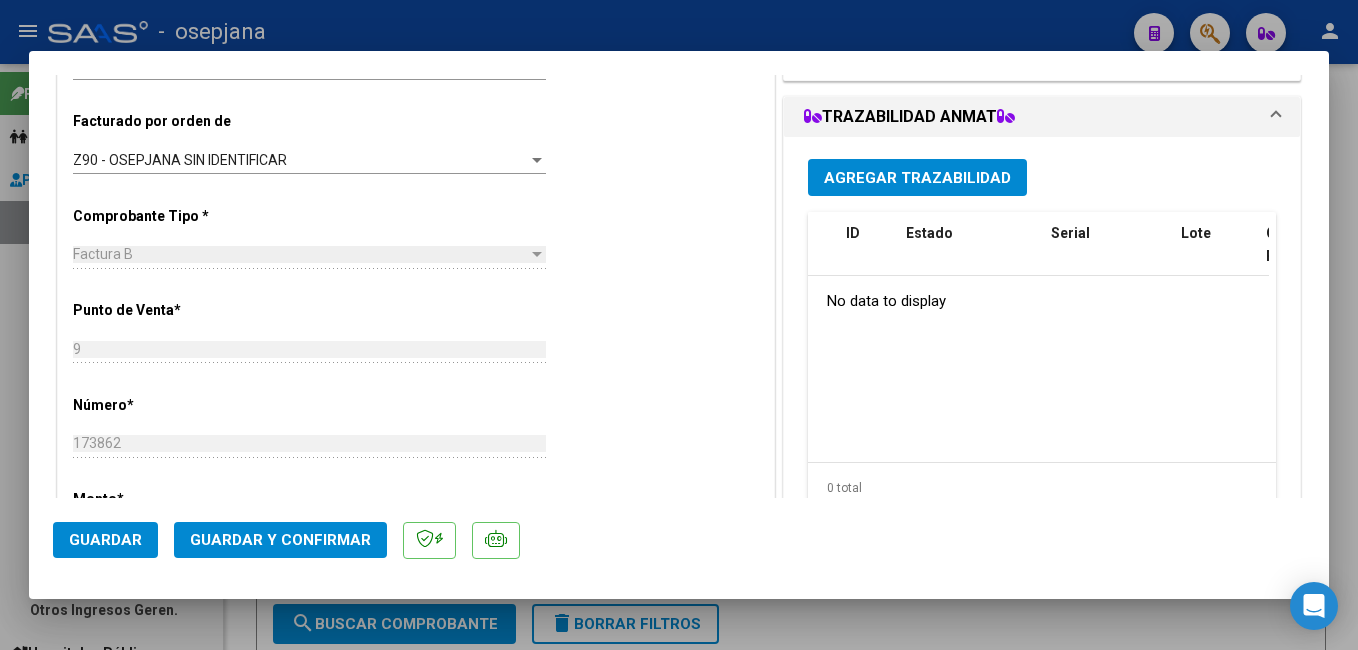 click on "Agregar Trazabilidad" at bounding box center (917, 177) 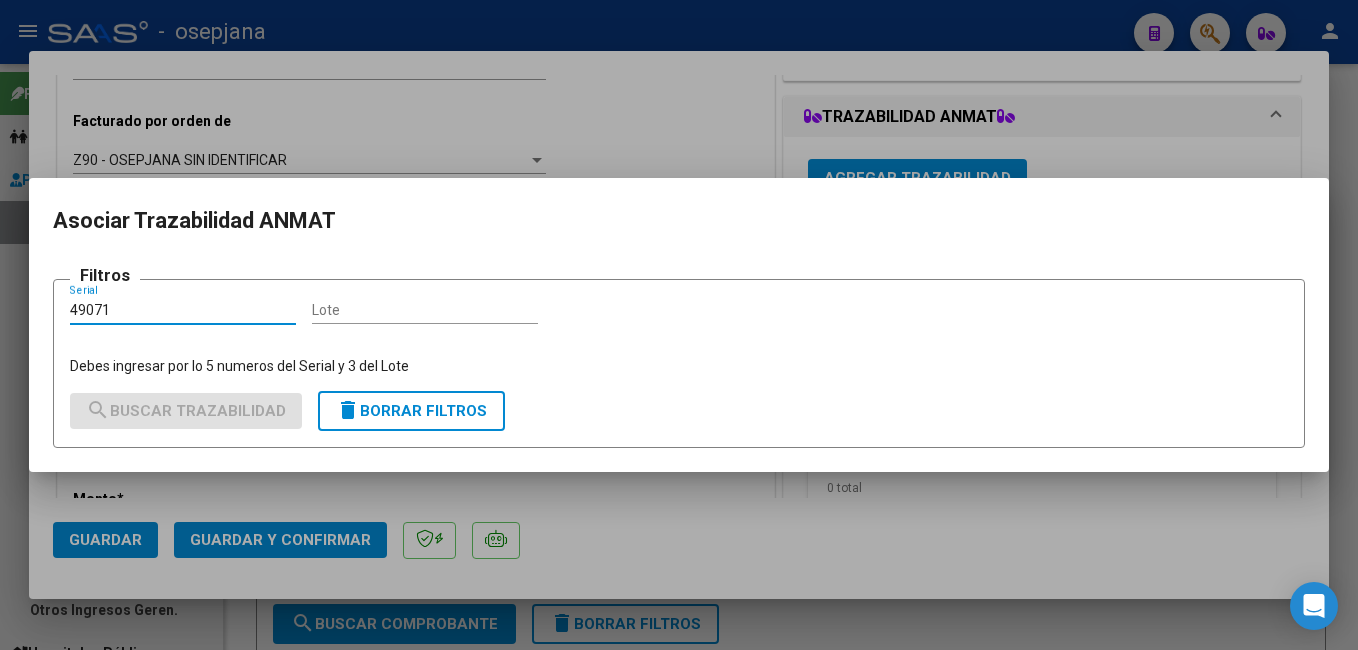 type on "49071" 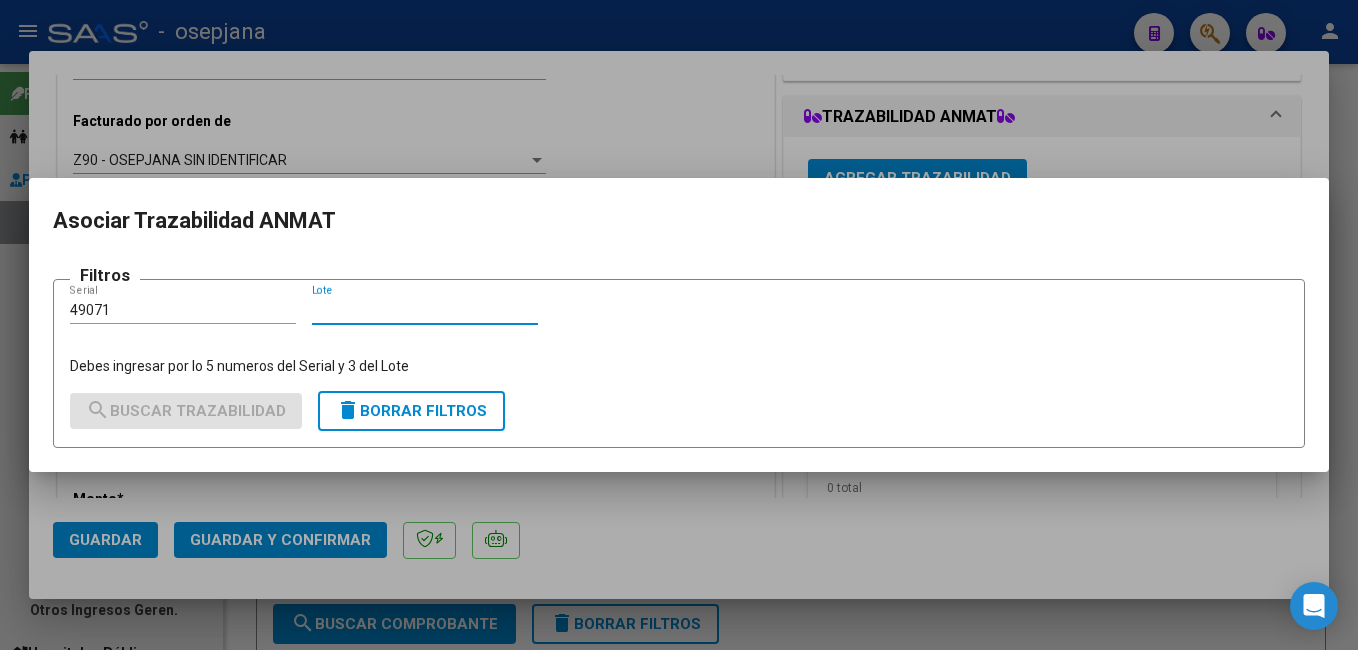 click on "Lote" at bounding box center (425, 310) 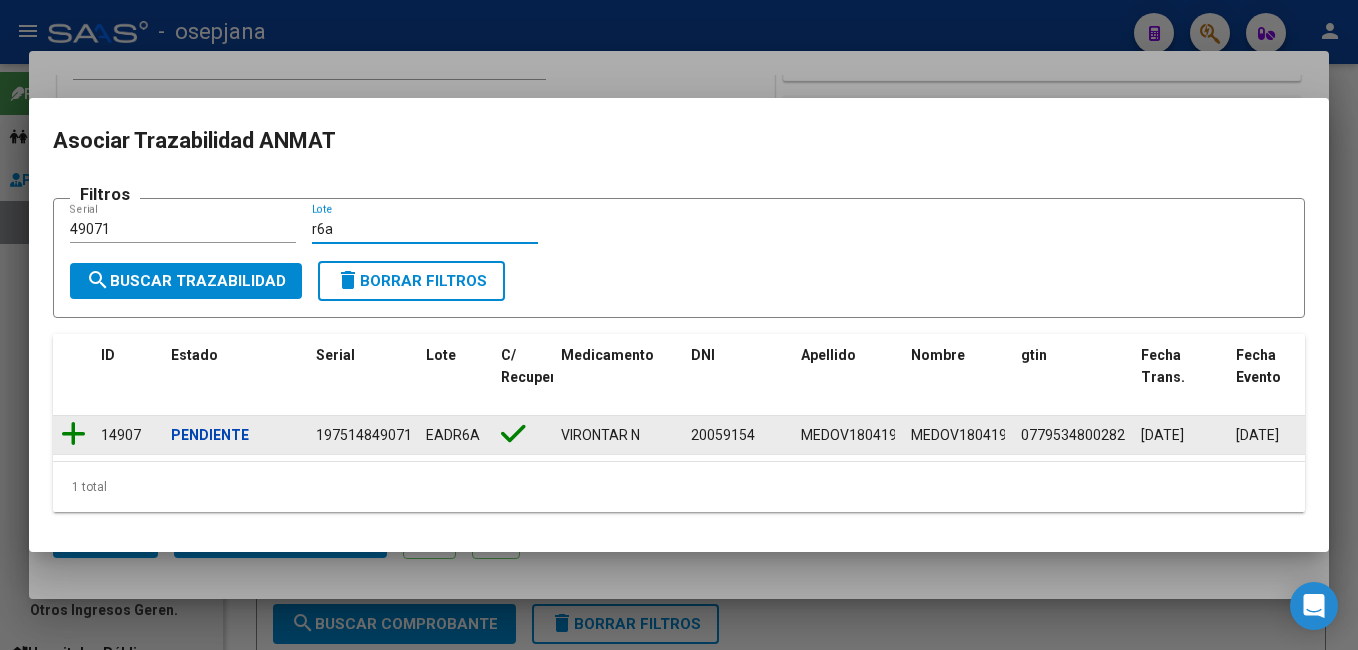 type on "r6a" 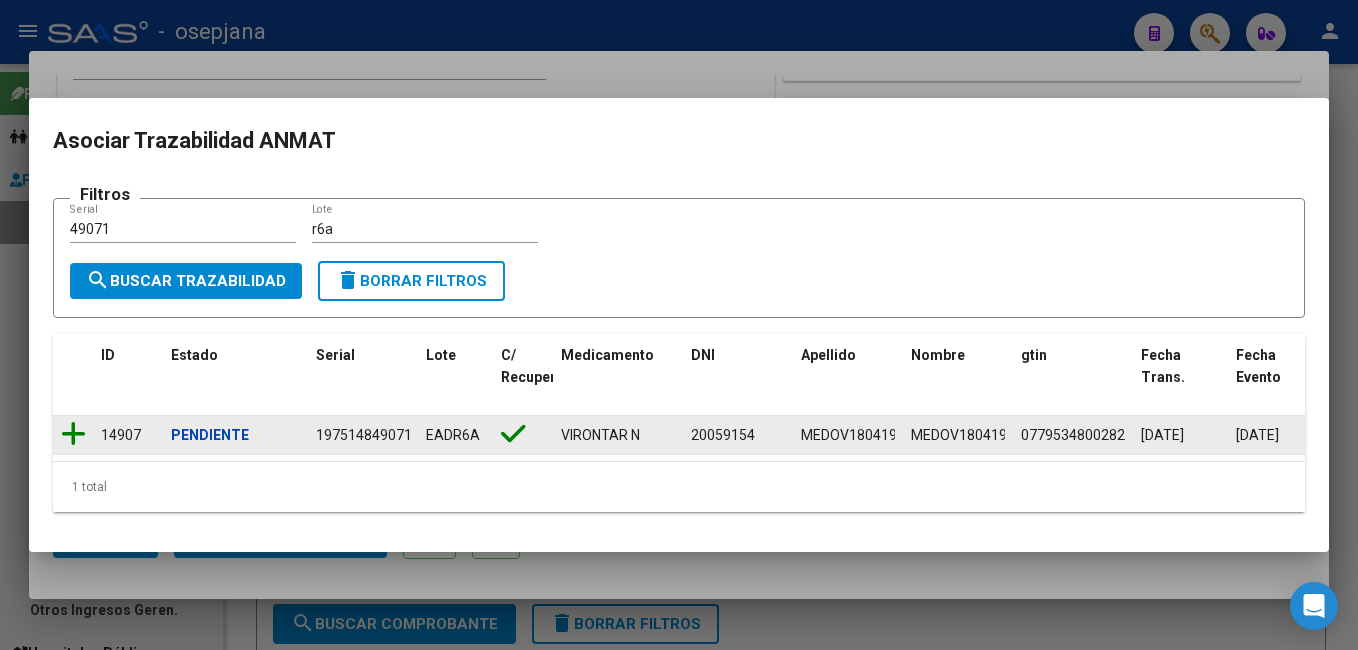click 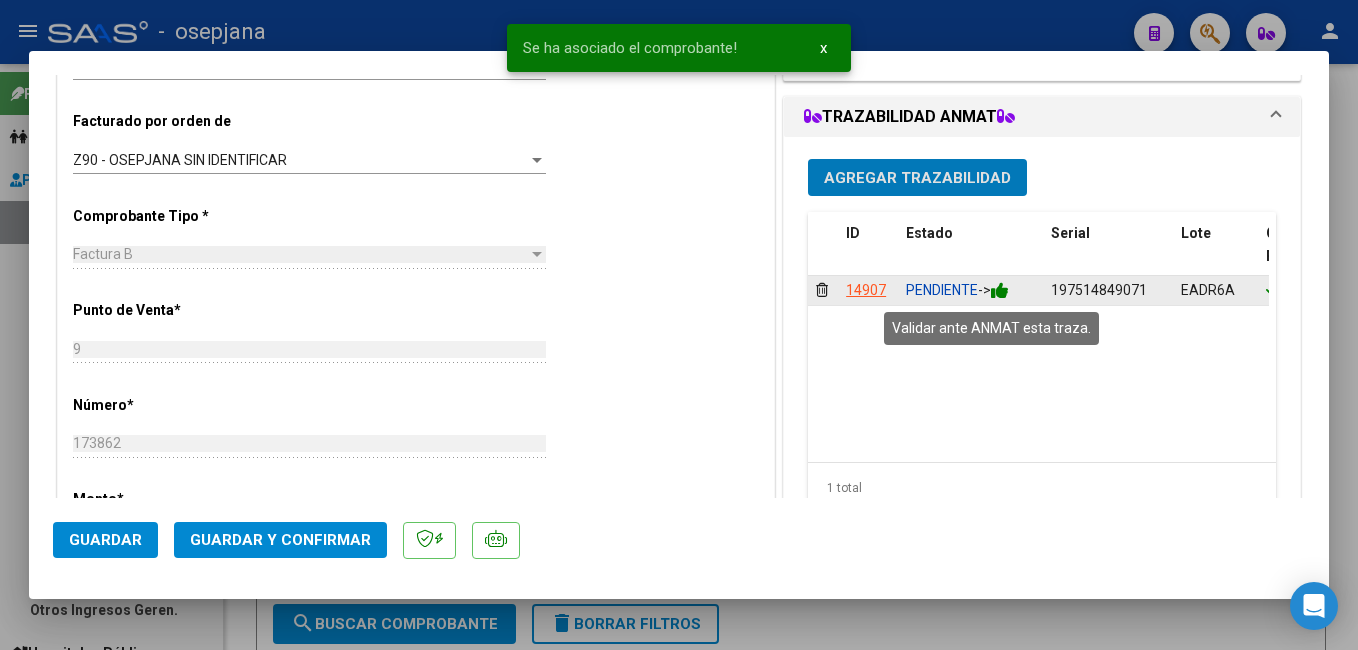 click 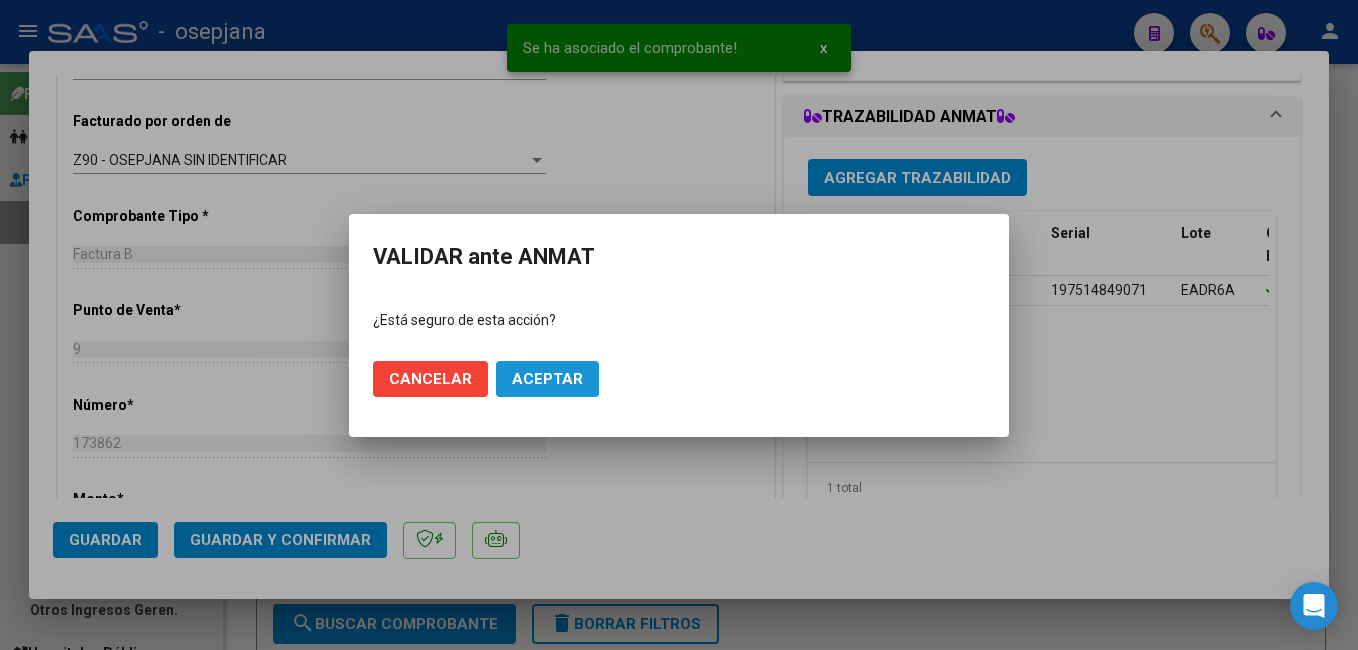 click on "Aceptar" 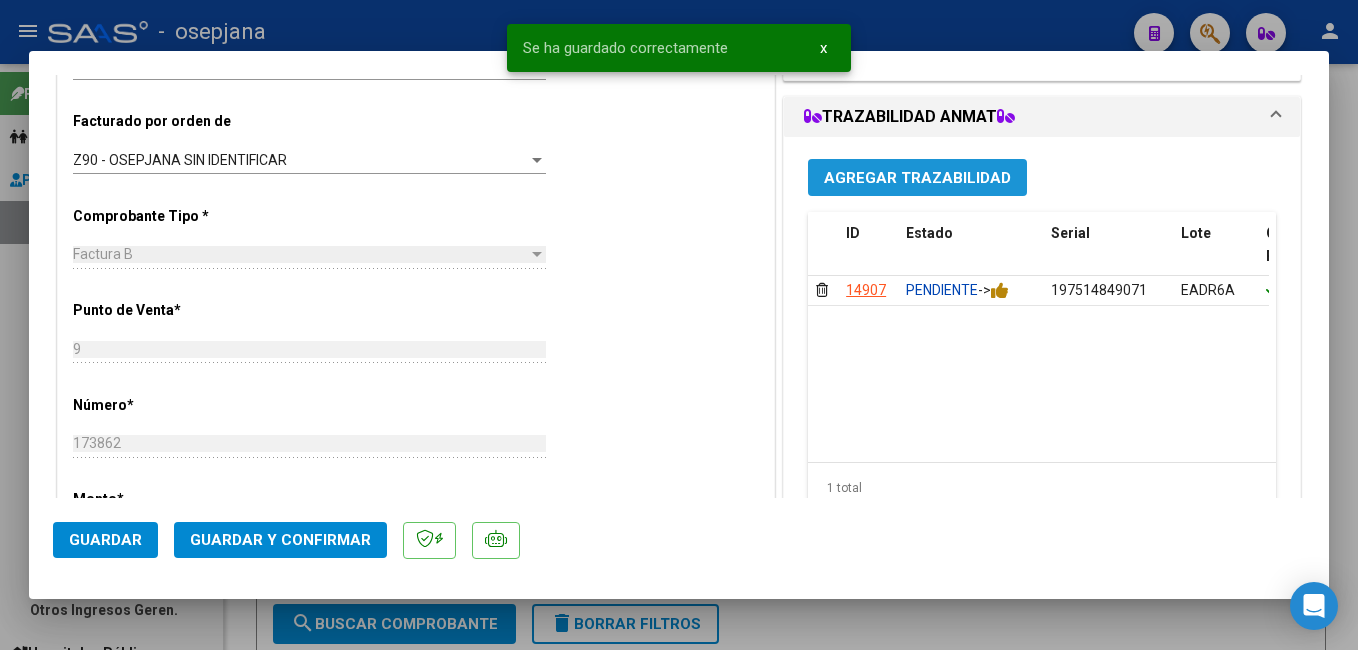 click on "Agregar Trazabilidad" at bounding box center (917, 177) 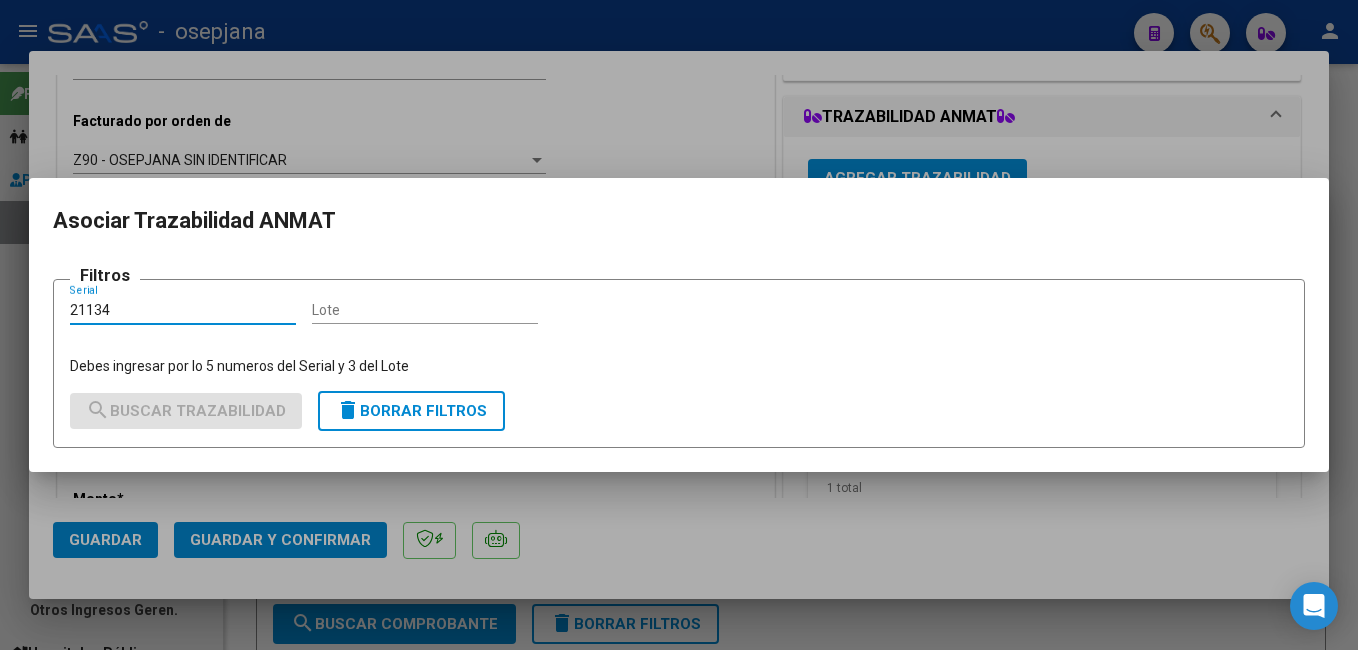 type on "21134" 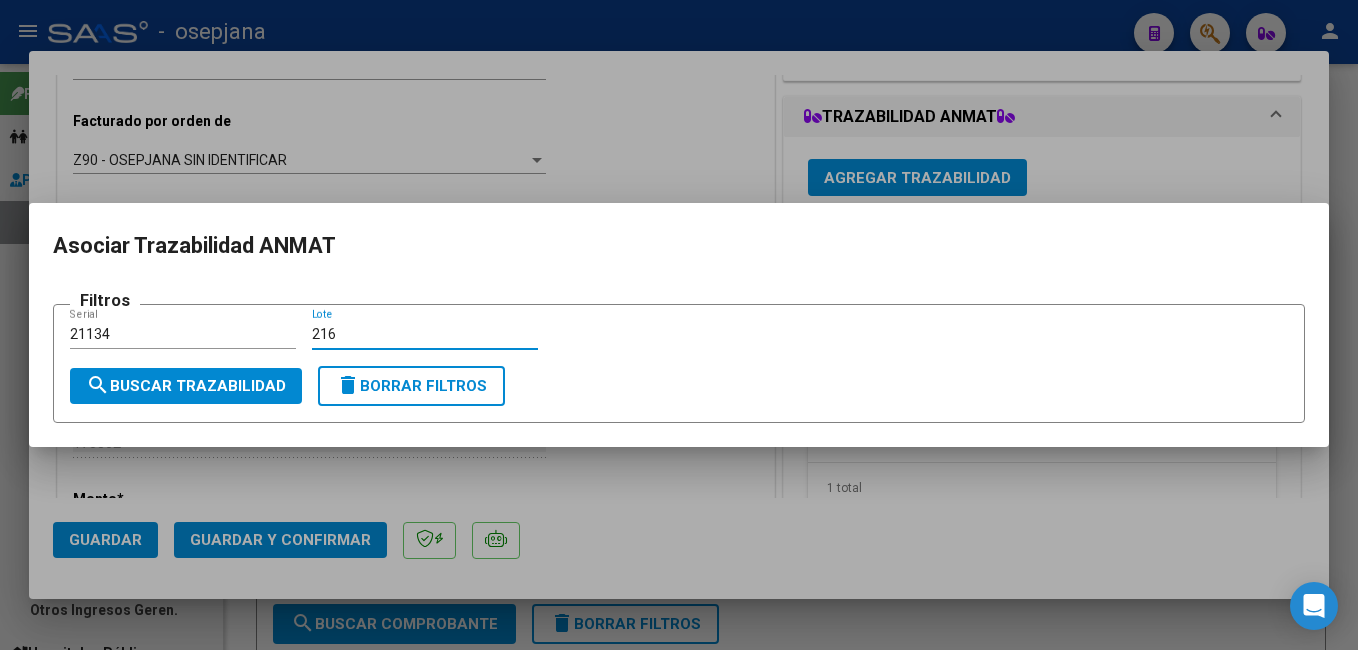 type on "216" 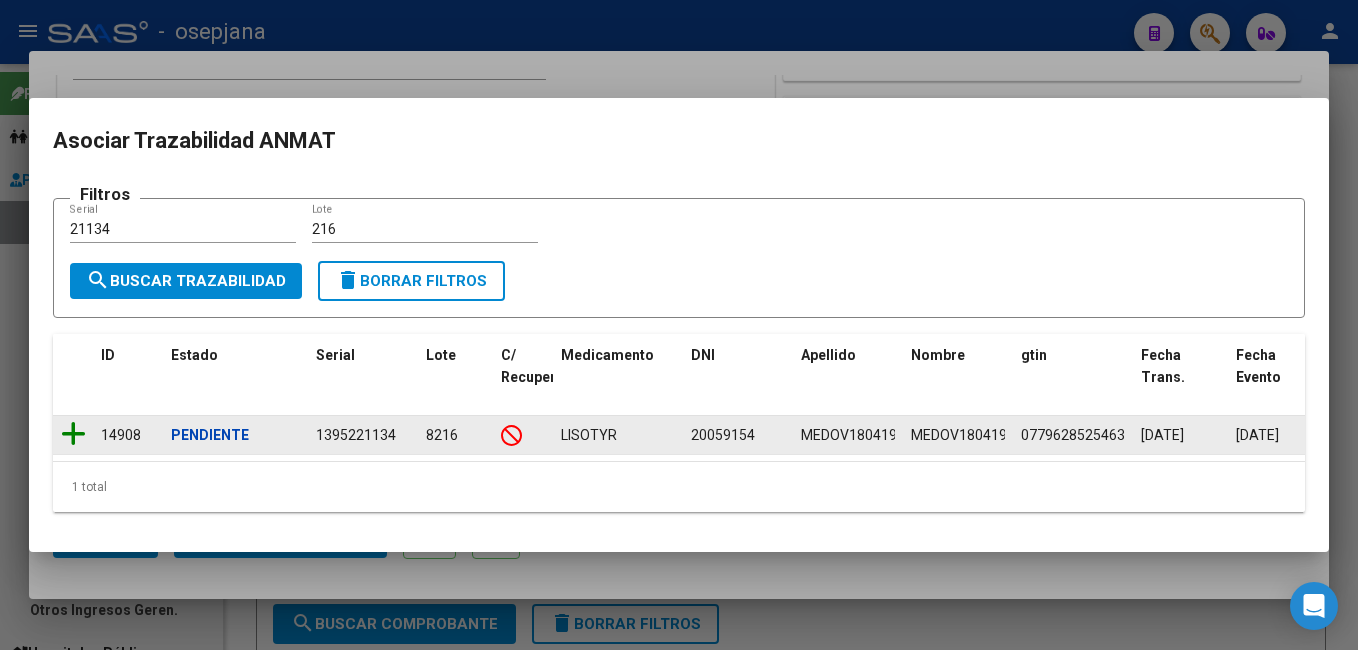 click 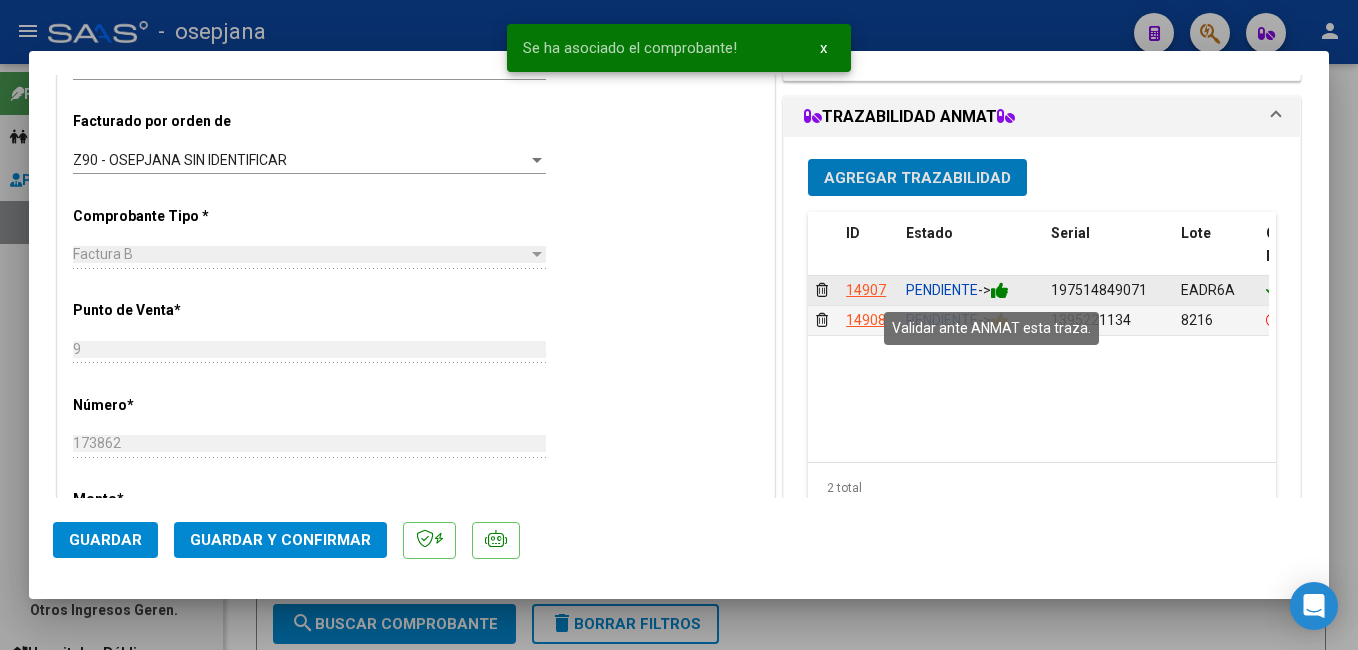 click 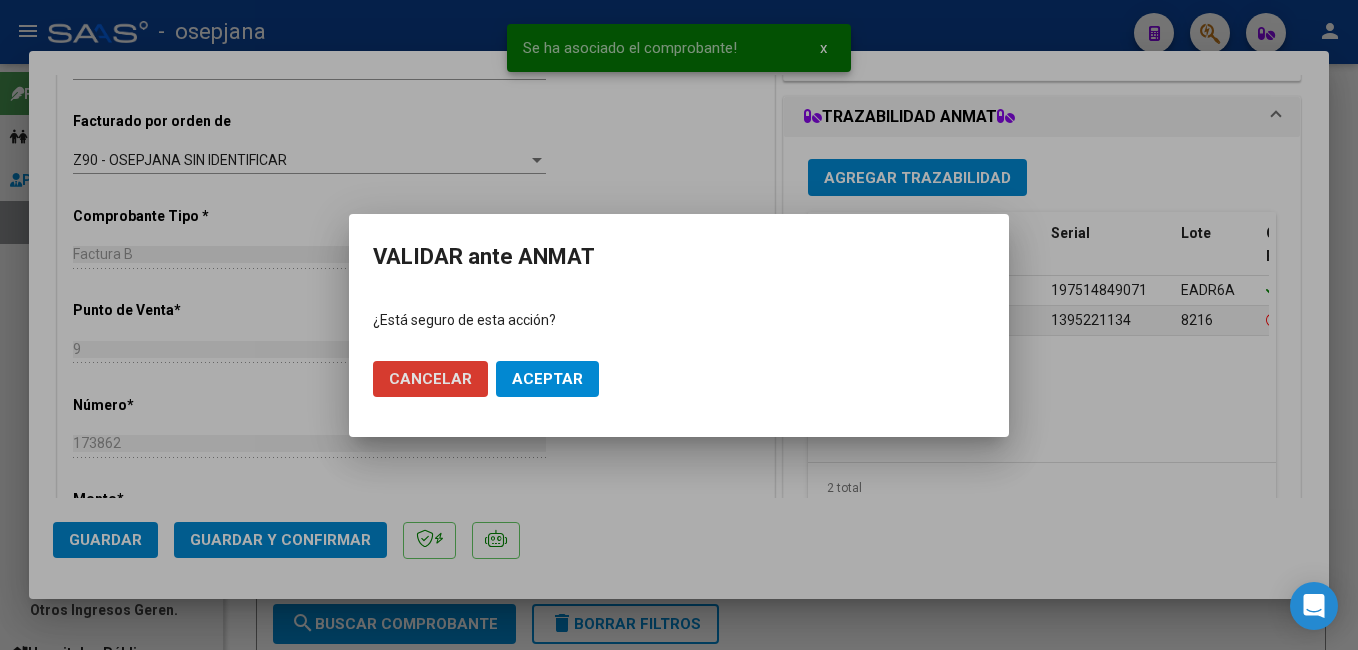 click on "Aceptar" 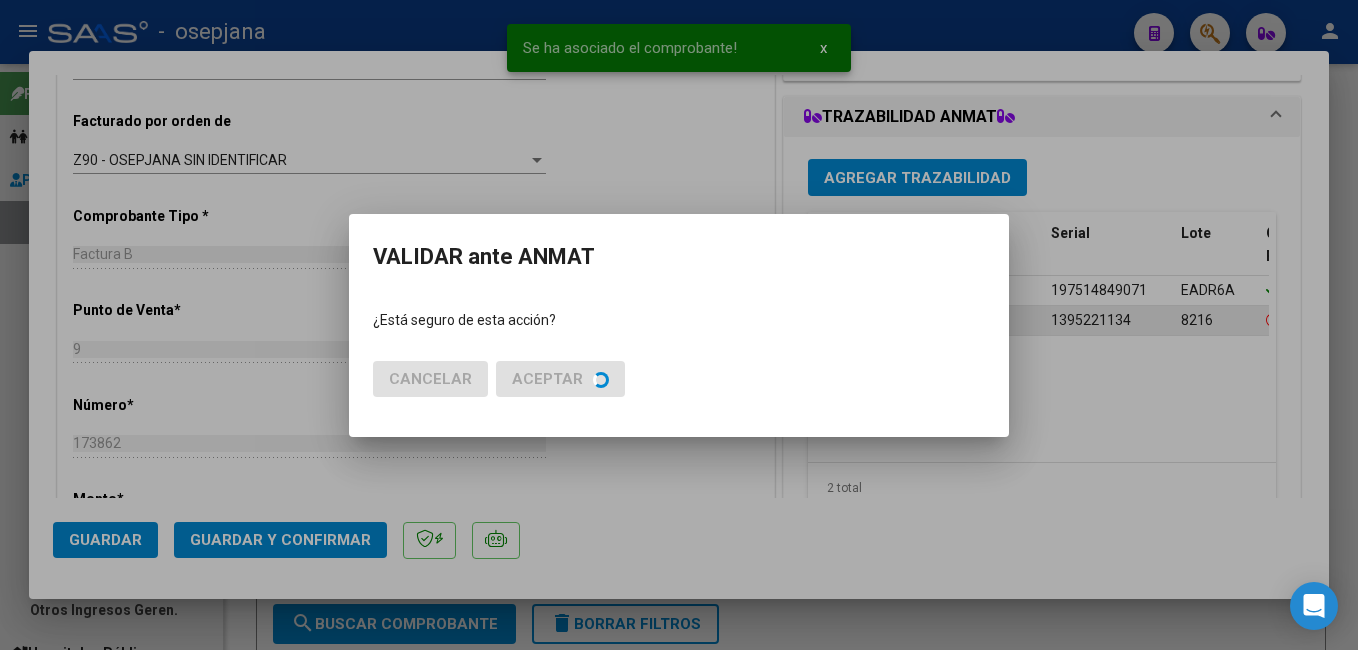 drag, startPoint x: 1050, startPoint y: 361, endPoint x: 1000, endPoint y: 327, distance: 60.464867 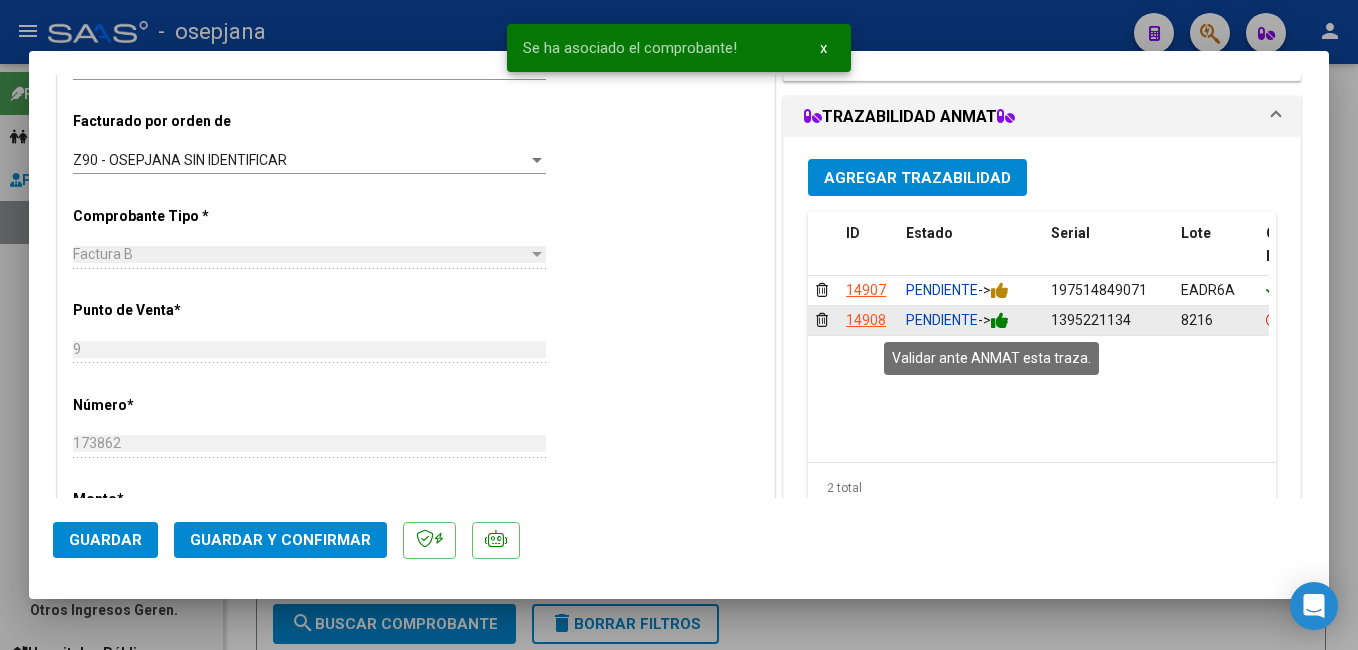 click 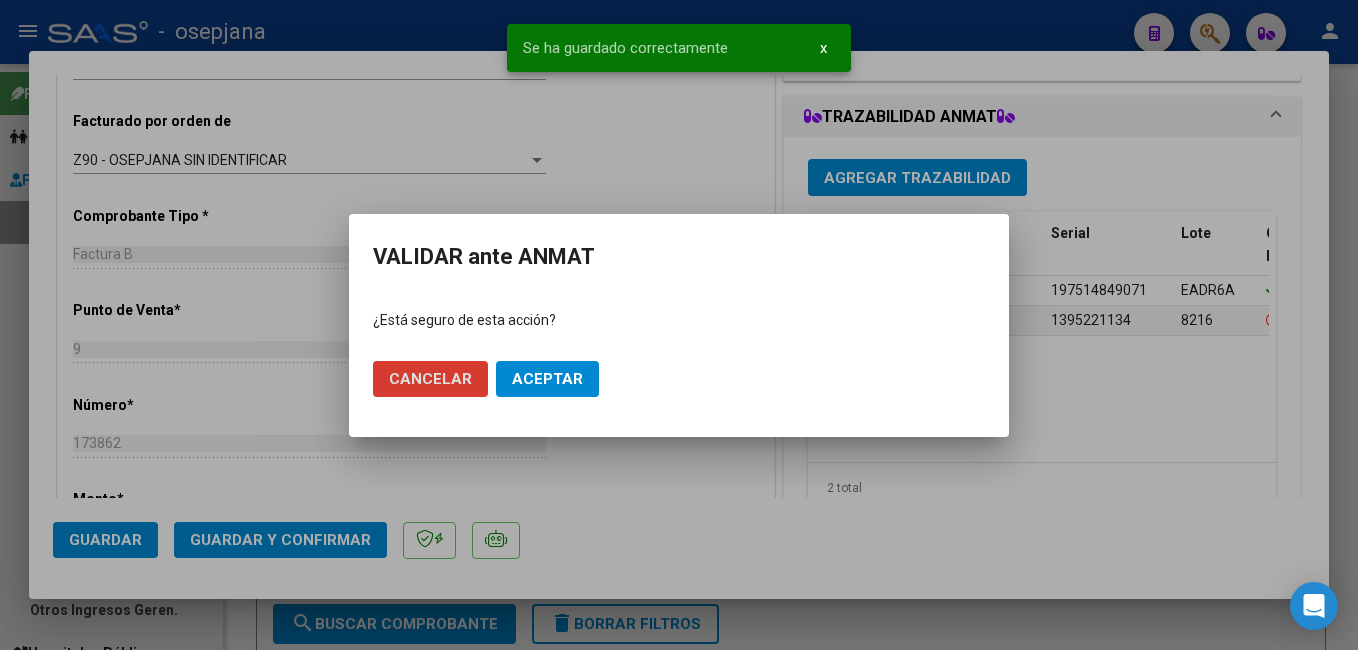 click on "Aceptar" 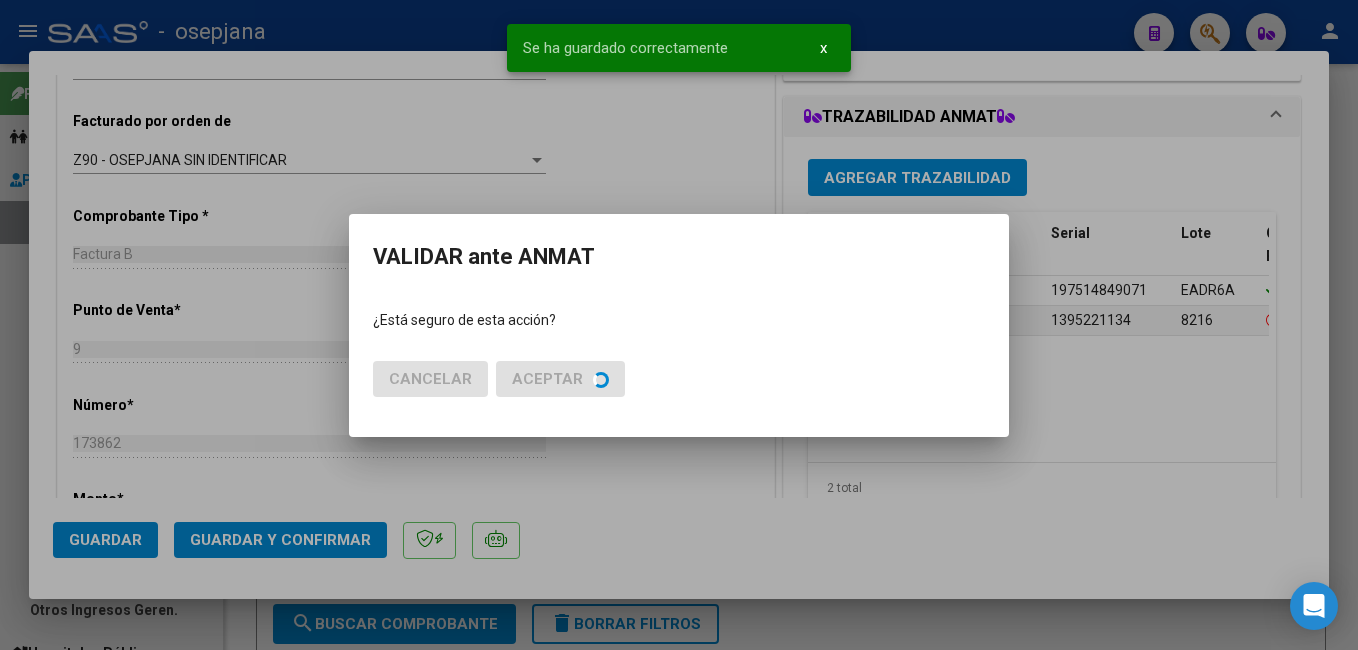 click at bounding box center (679, 325) 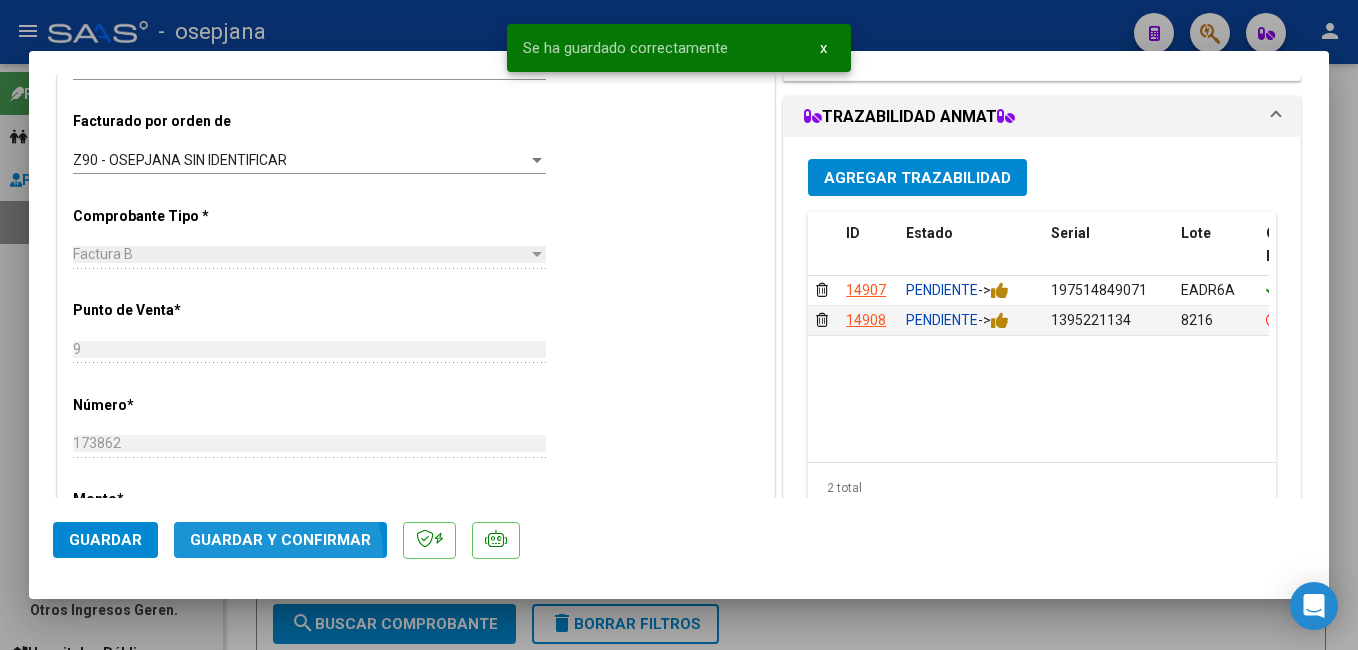 click on "Guardar y Confirmar" 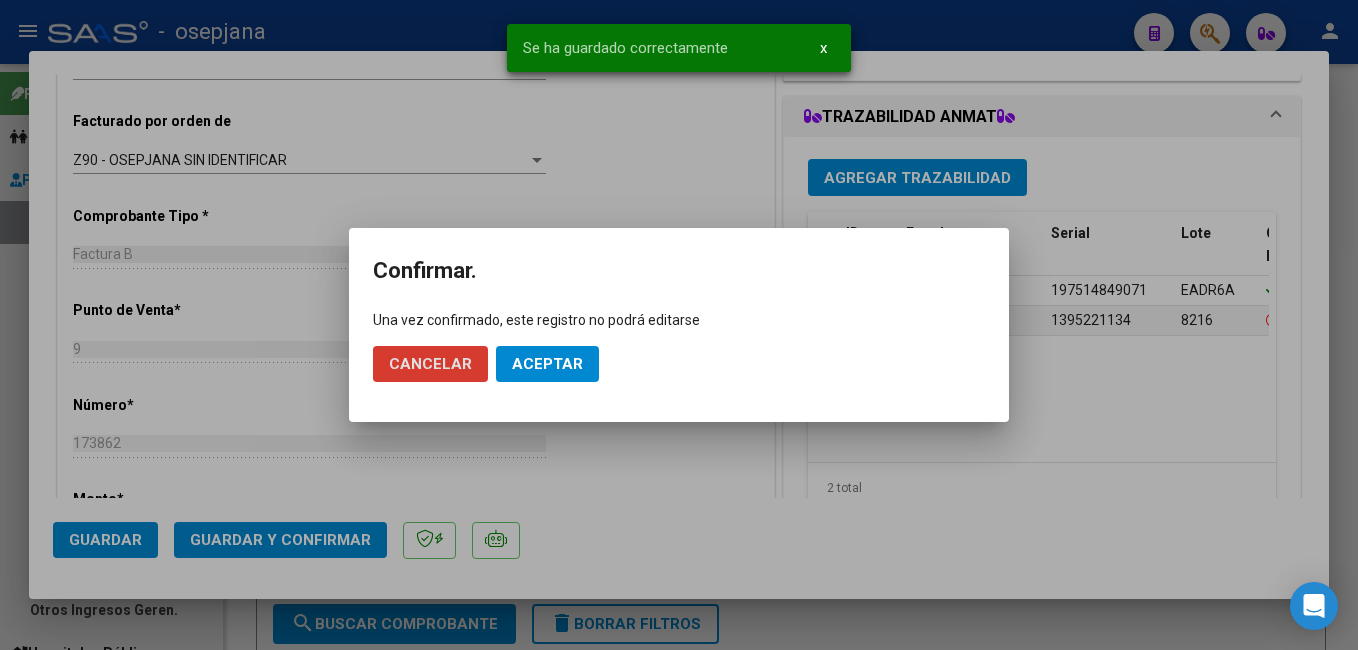 click on "Aceptar" 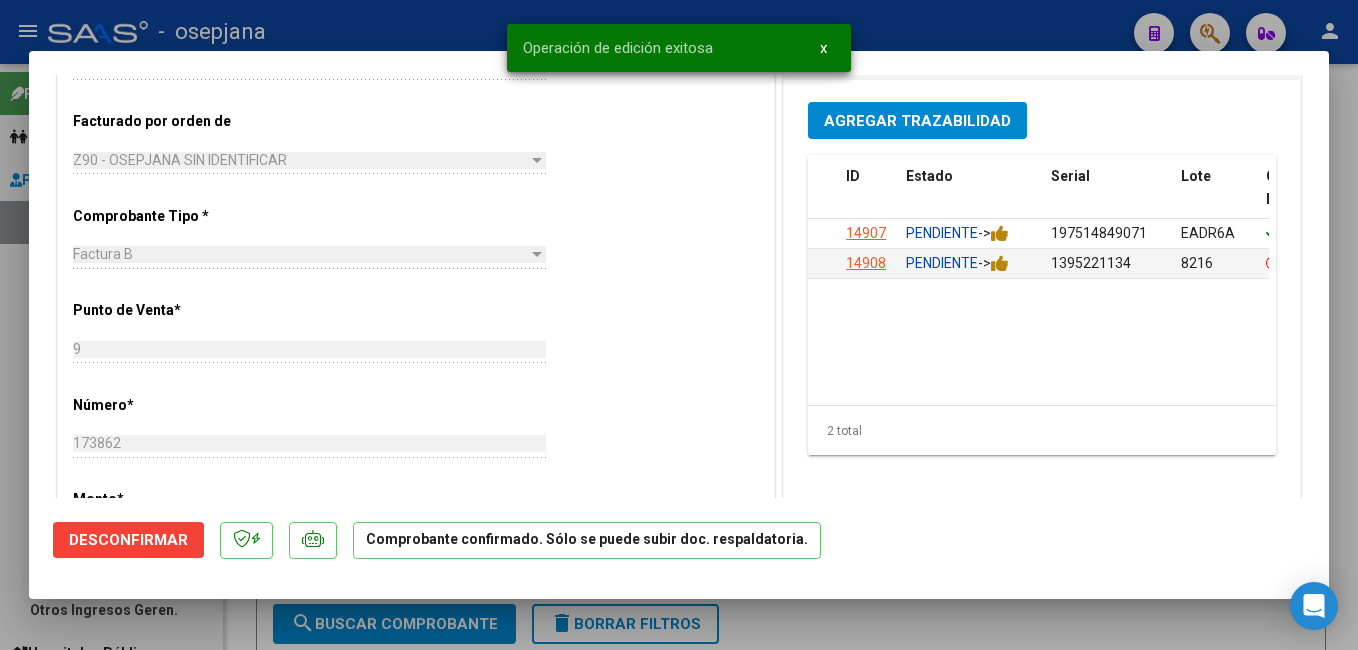click at bounding box center [679, 325] 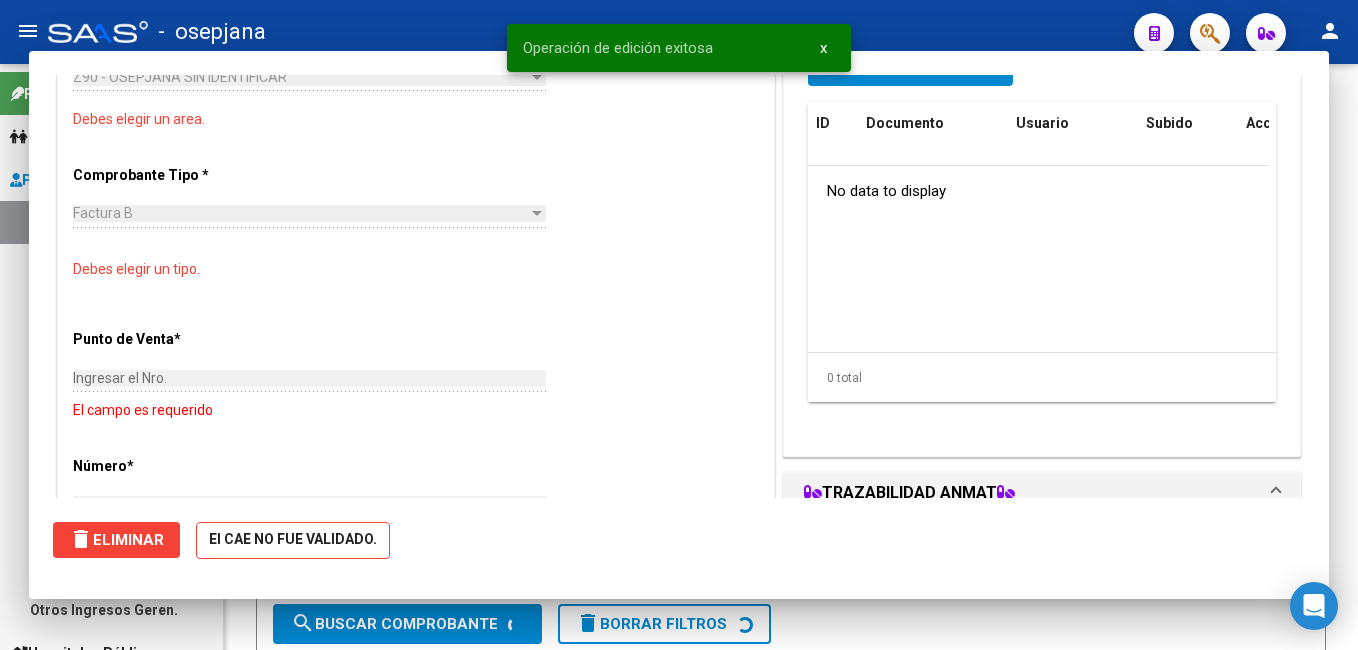 scroll, scrollTop: 0, scrollLeft: 0, axis: both 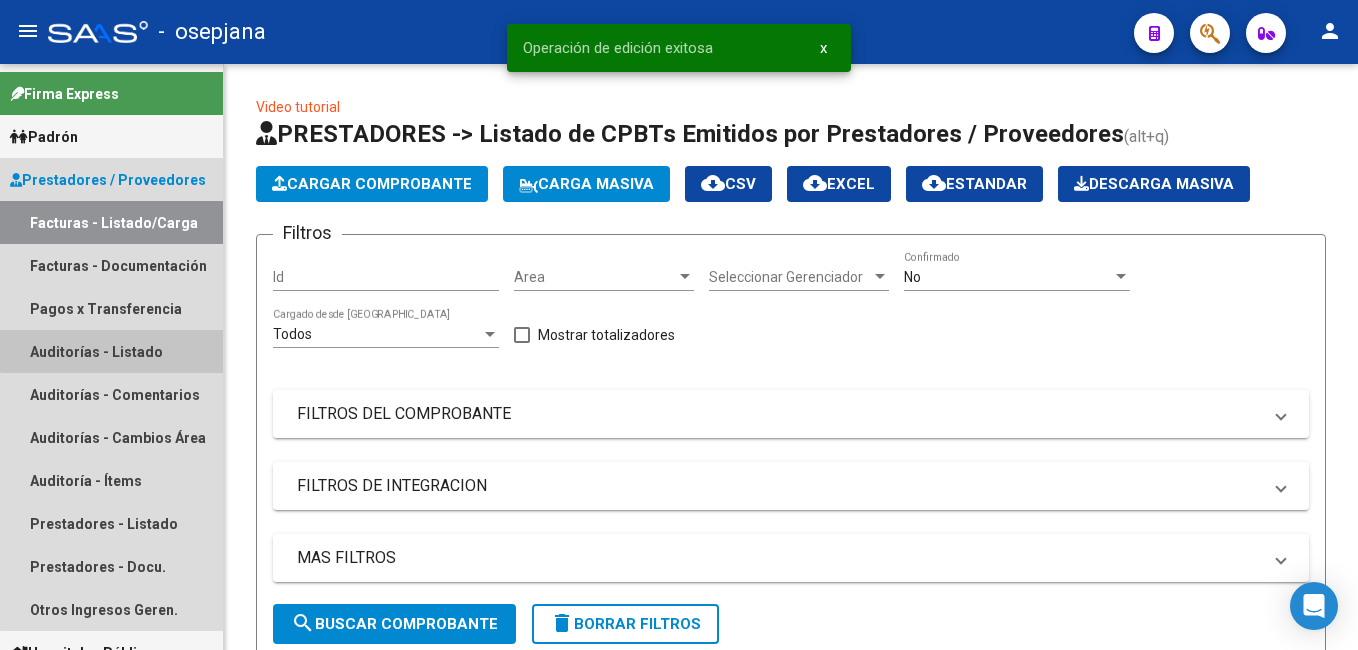 drag, startPoint x: 123, startPoint y: 344, endPoint x: 350, endPoint y: 6, distance: 407.1523 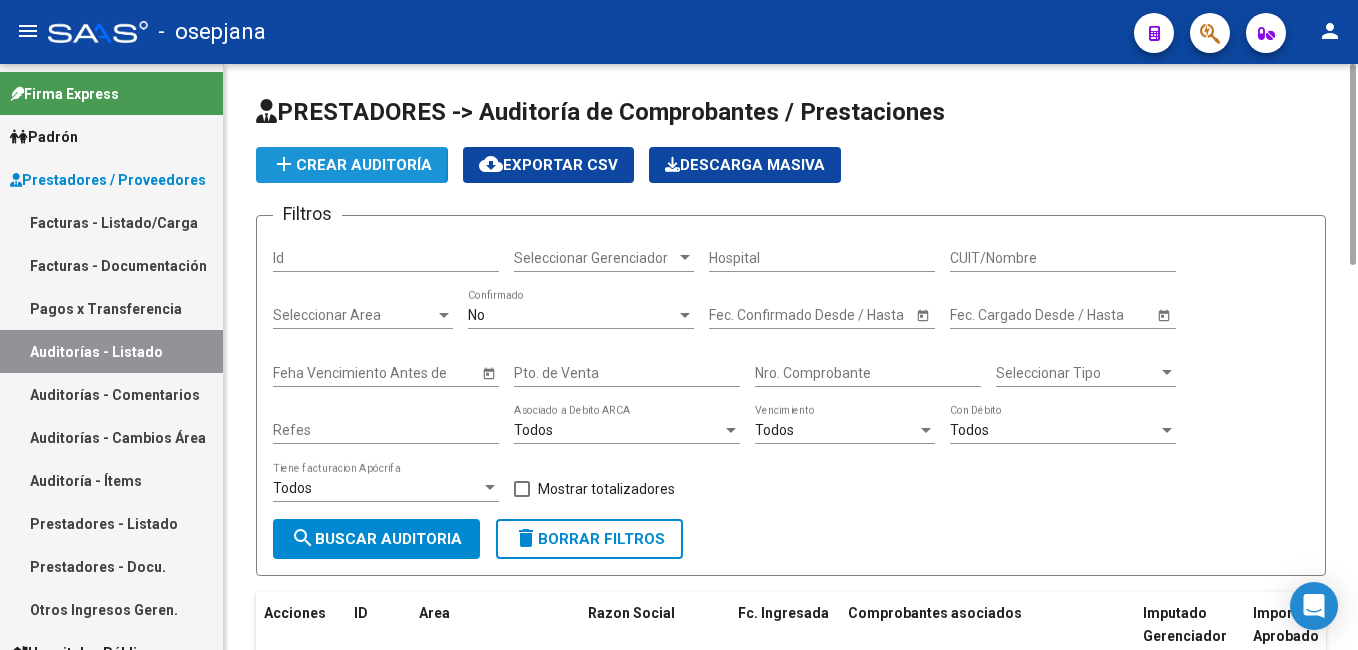 click on "add  Crear Auditoría" 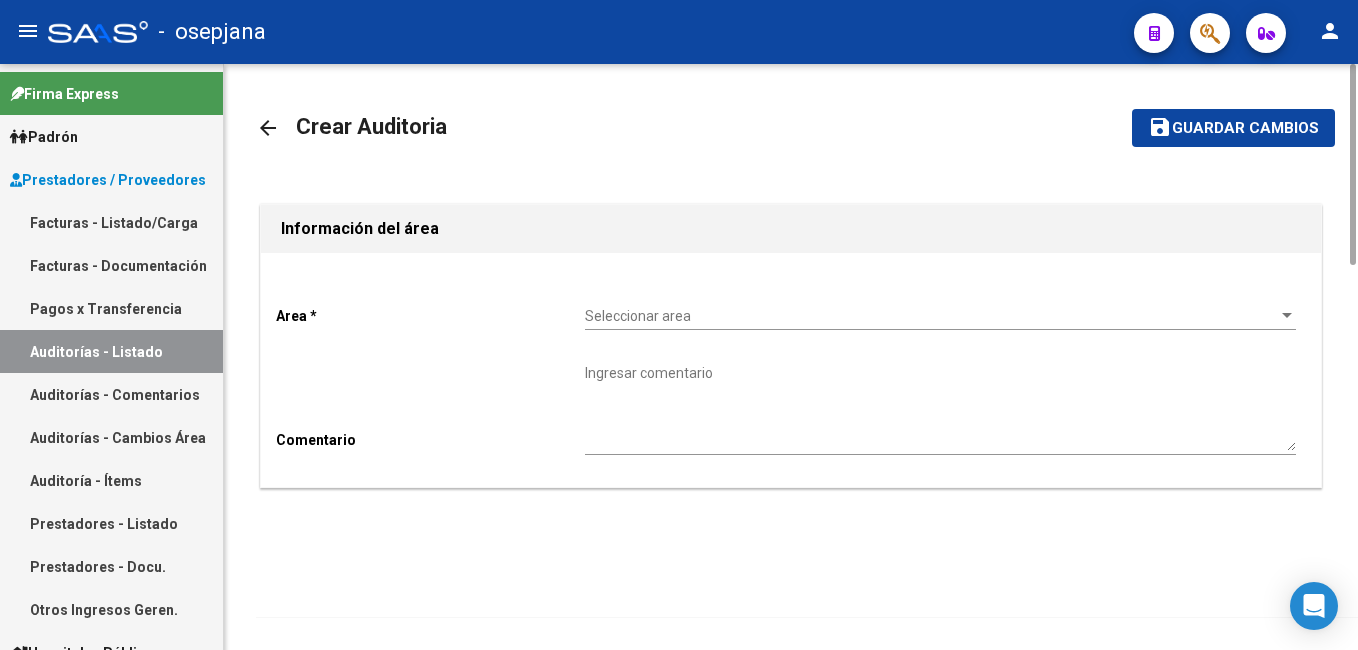 click on "Seleccionar area" at bounding box center (931, 316) 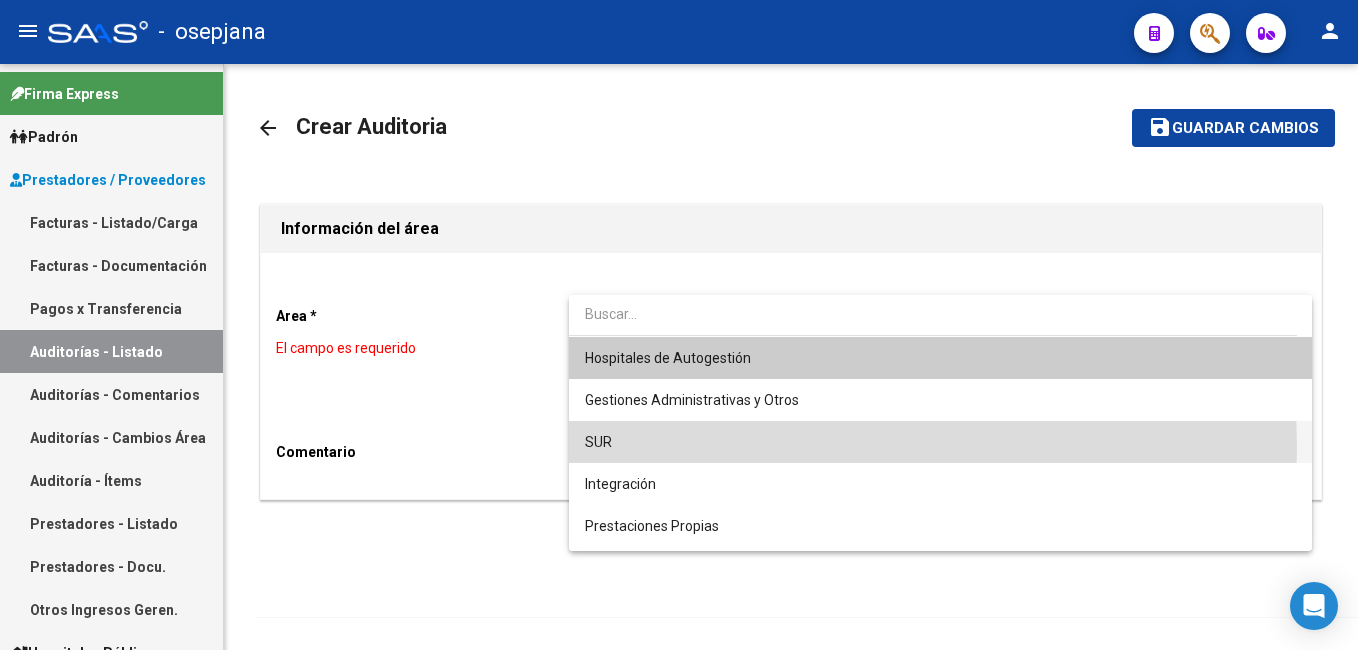 click on "SUR" at bounding box center [940, 442] 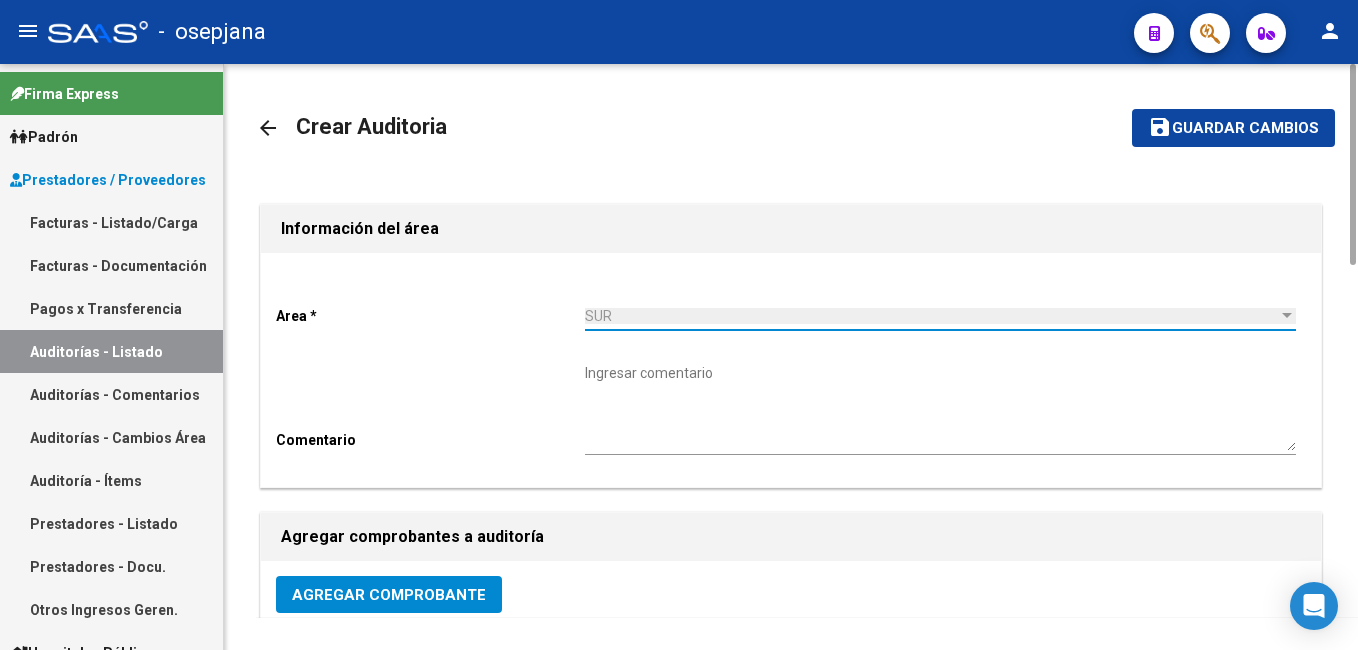 click on "Agregar Comprobante" 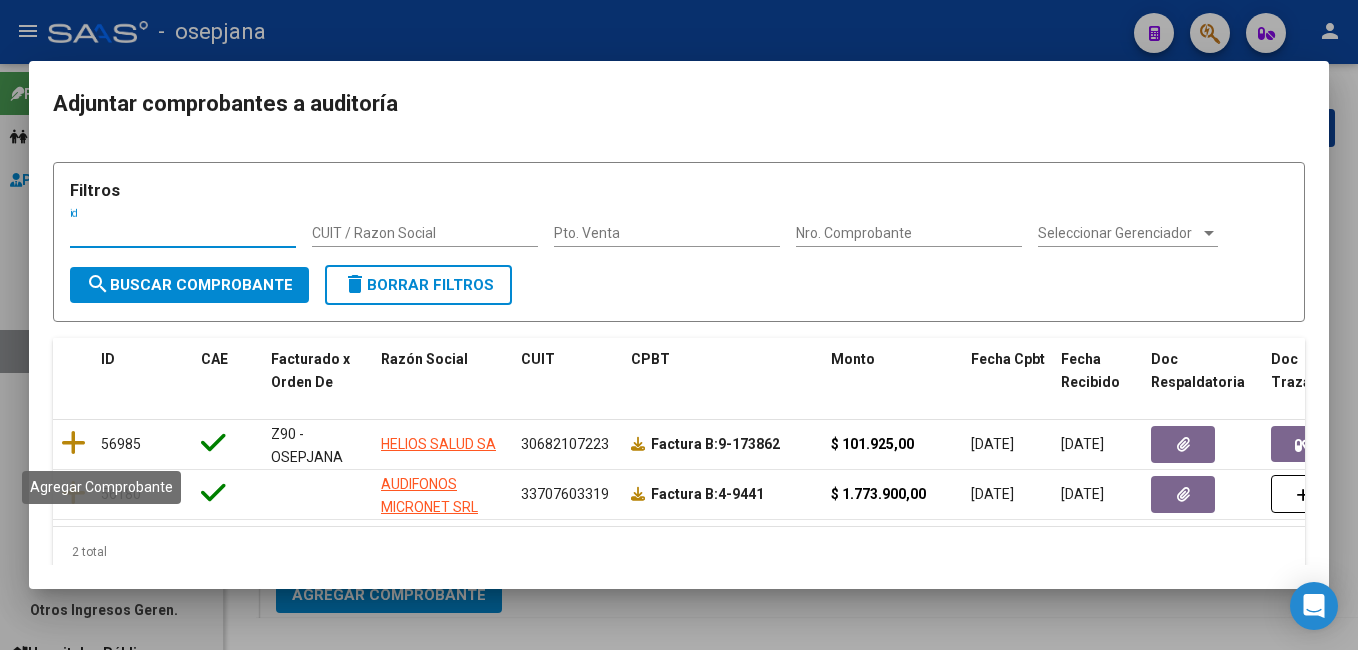 drag, startPoint x: 71, startPoint y: 442, endPoint x: 127, endPoint y: 426, distance: 58.24088 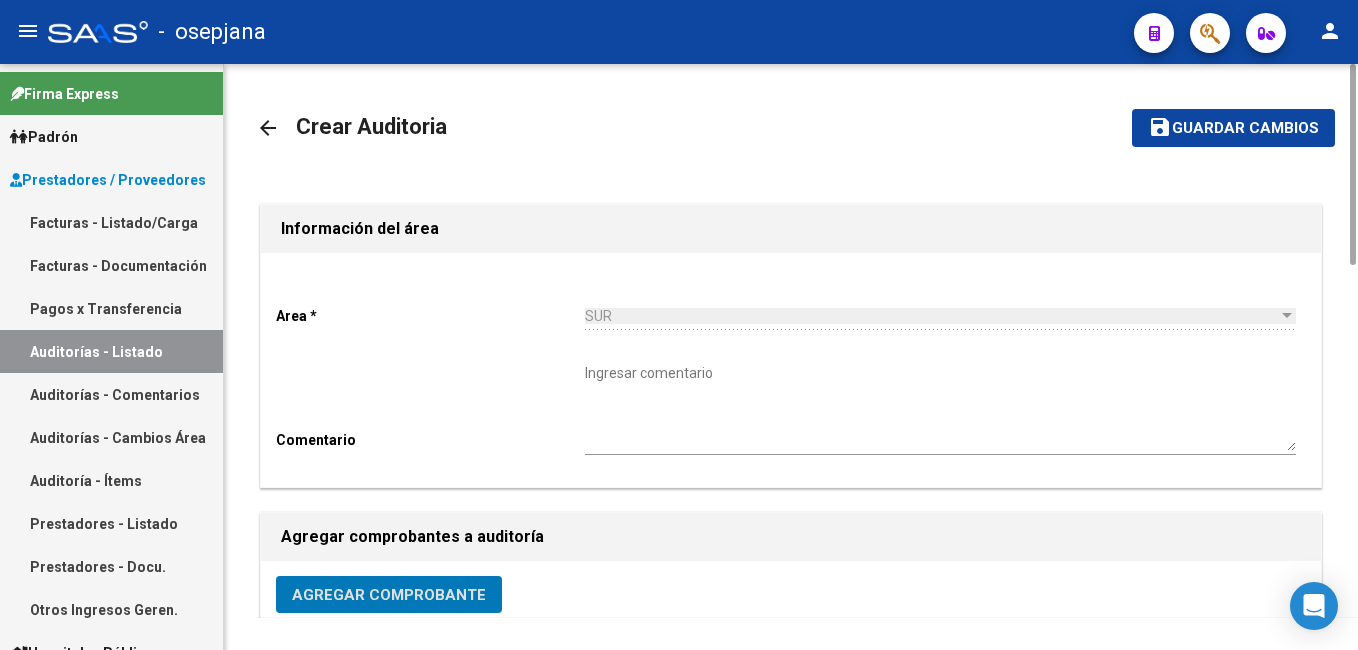 click on "save" 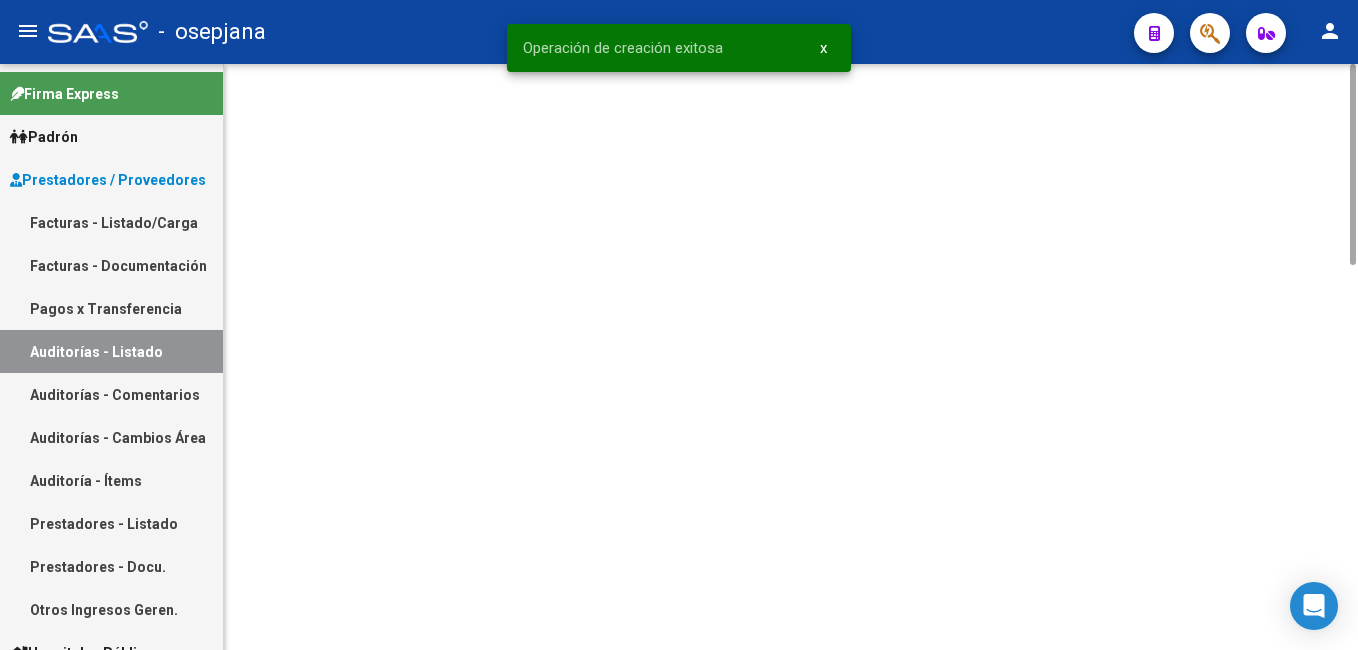 click 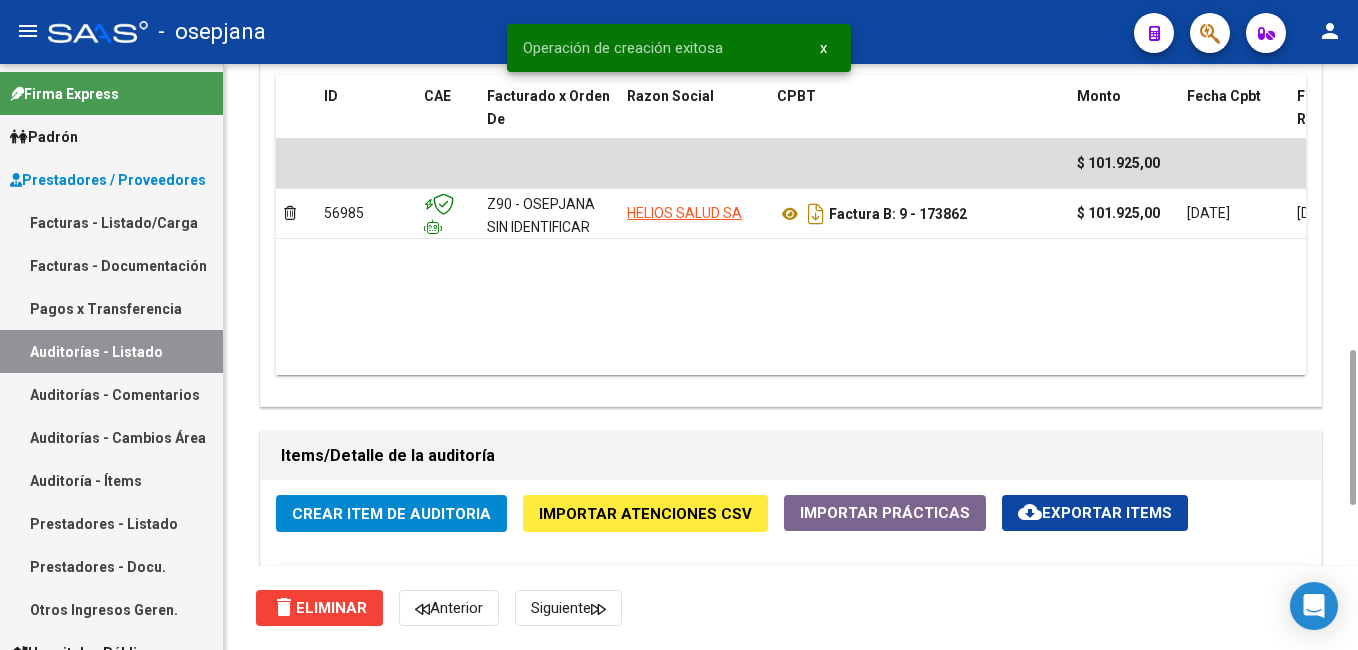 drag, startPoint x: 1349, startPoint y: 298, endPoint x: 1014, endPoint y: 476, distance: 379.3534 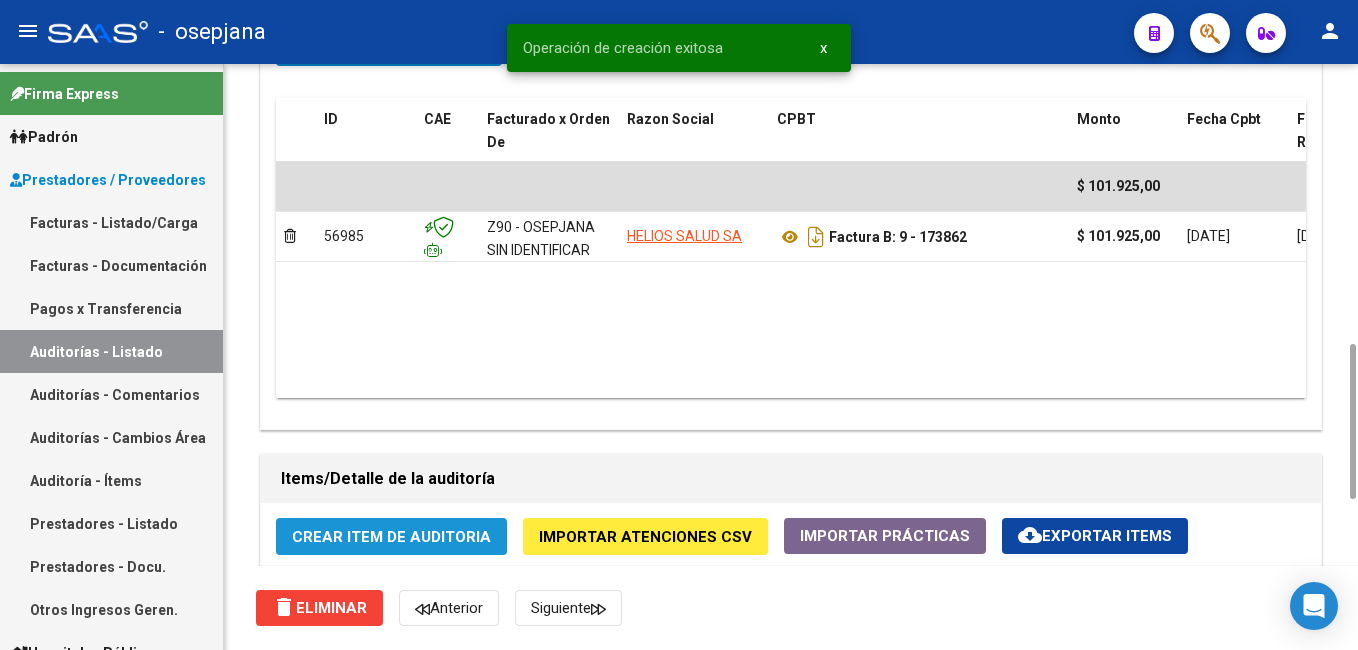 click on "Crear Item de Auditoria" 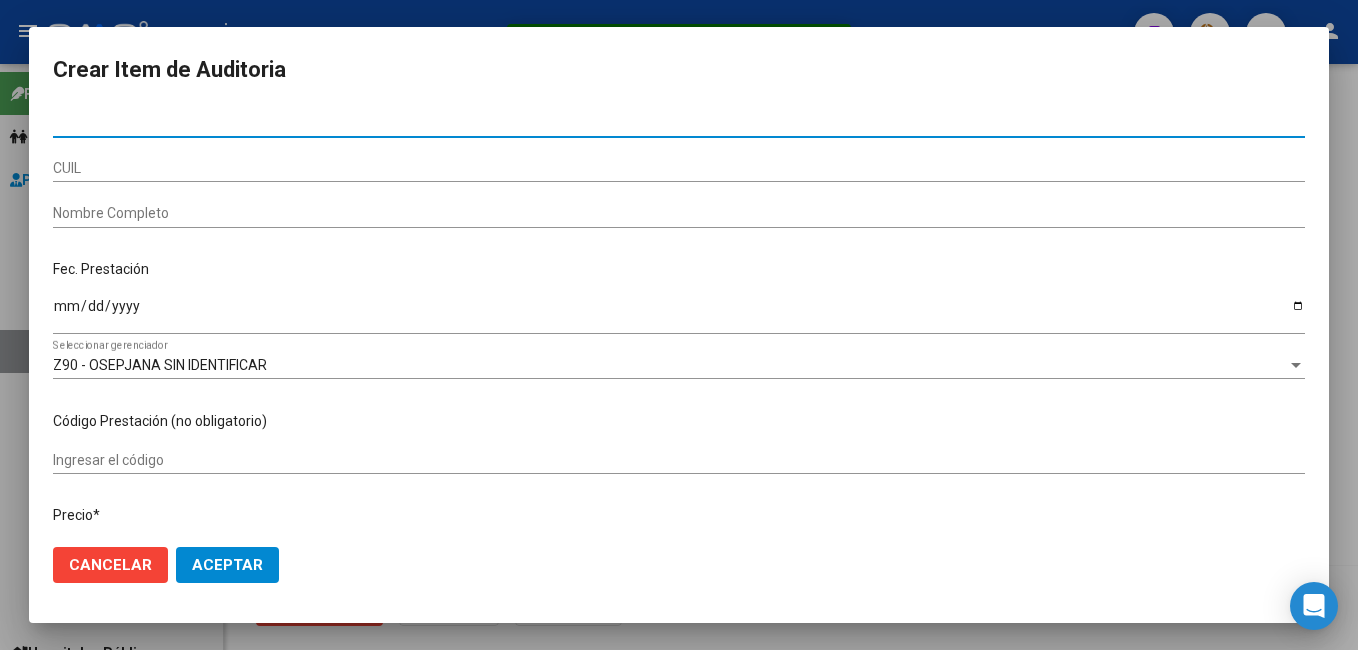 paste on "20059154" 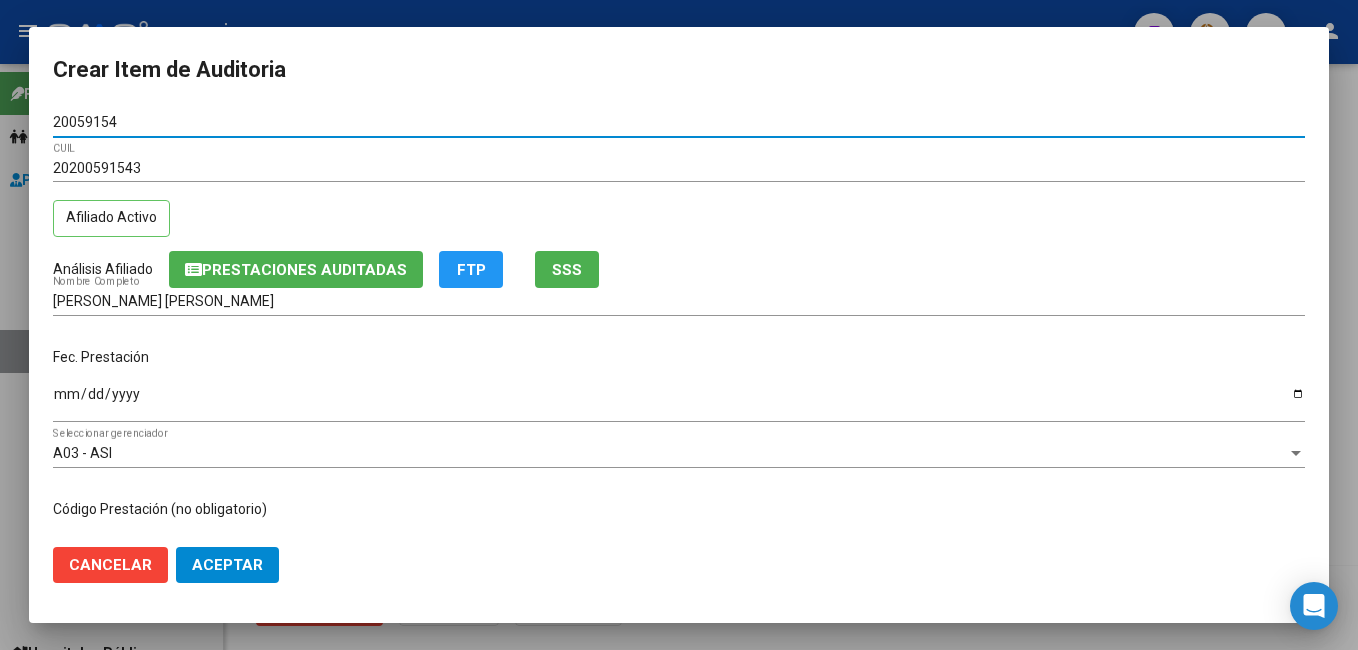 click on "Ingresar la fecha" at bounding box center [679, 401] 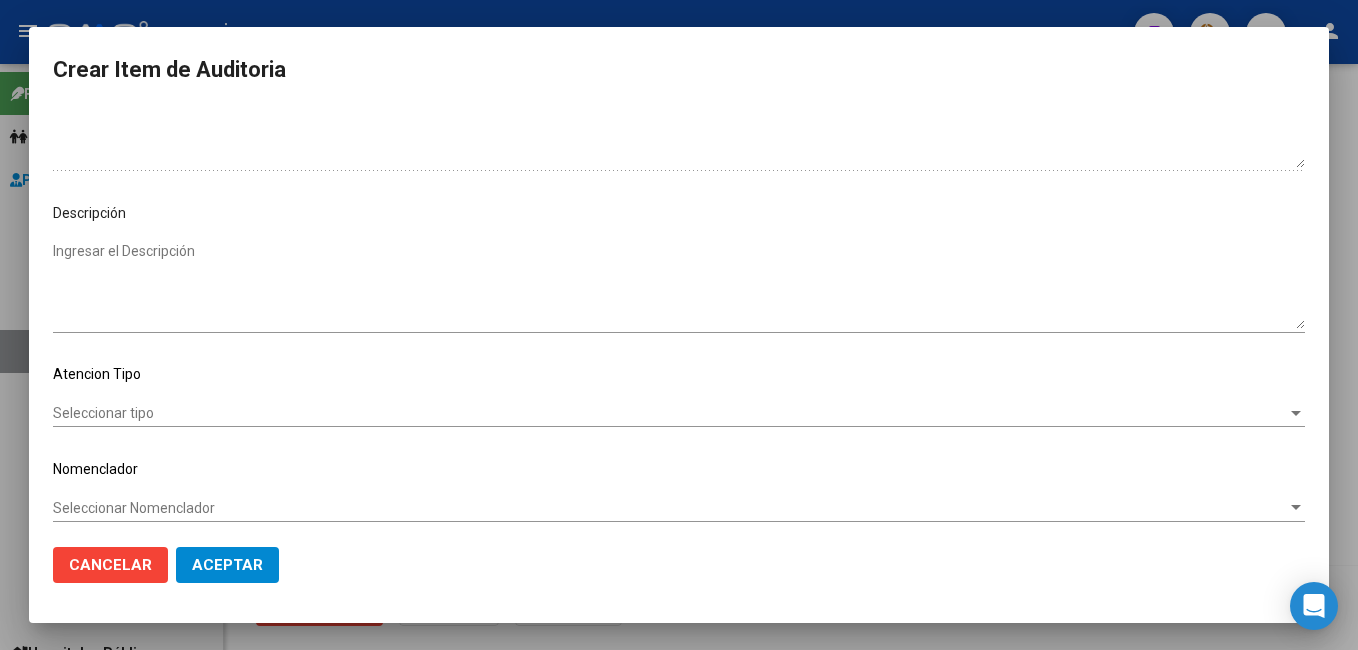 scroll, scrollTop: 1100, scrollLeft: 0, axis: vertical 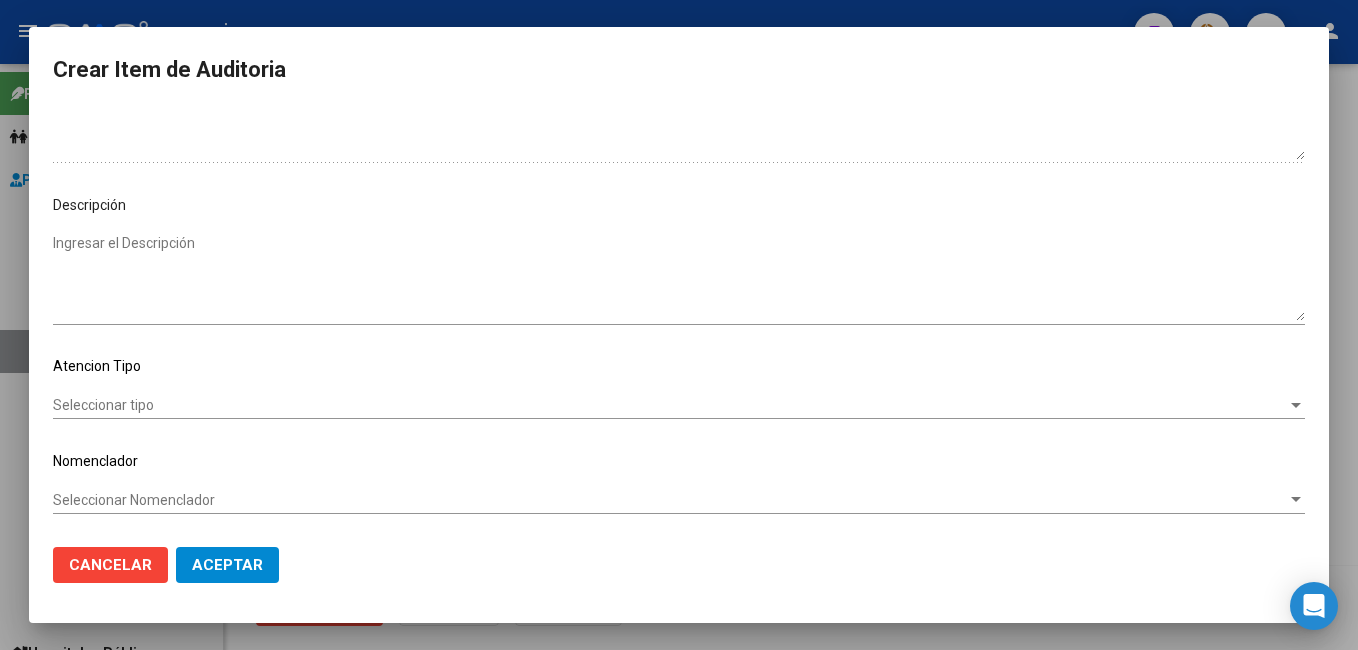 click on "Seleccionar tipo" at bounding box center [670, 405] 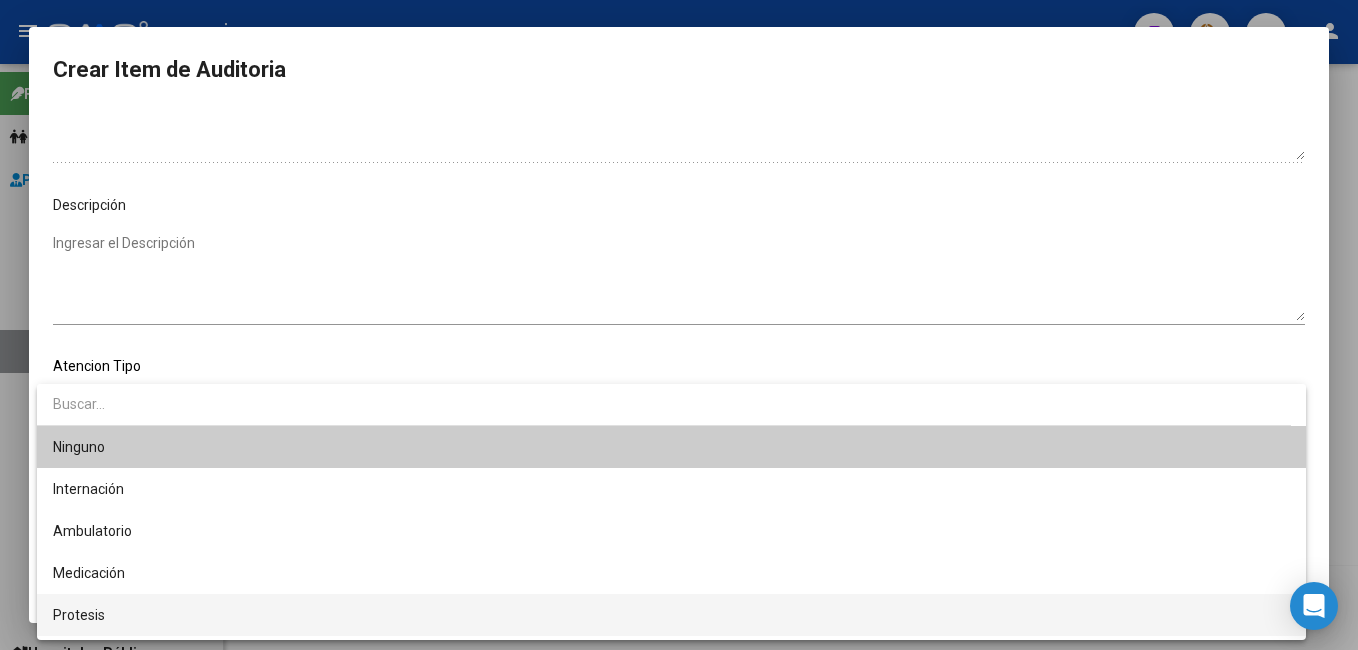 scroll, scrollTop: 38, scrollLeft: 0, axis: vertical 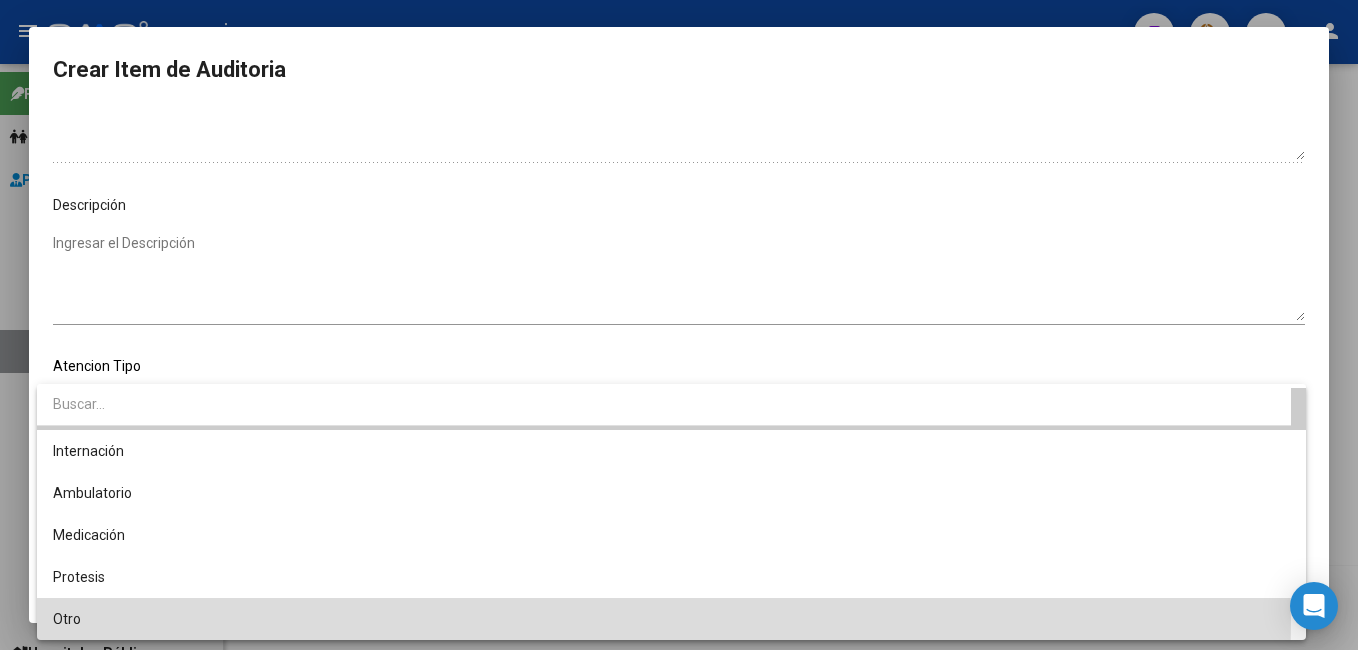 click on "Otro" at bounding box center [671, 619] 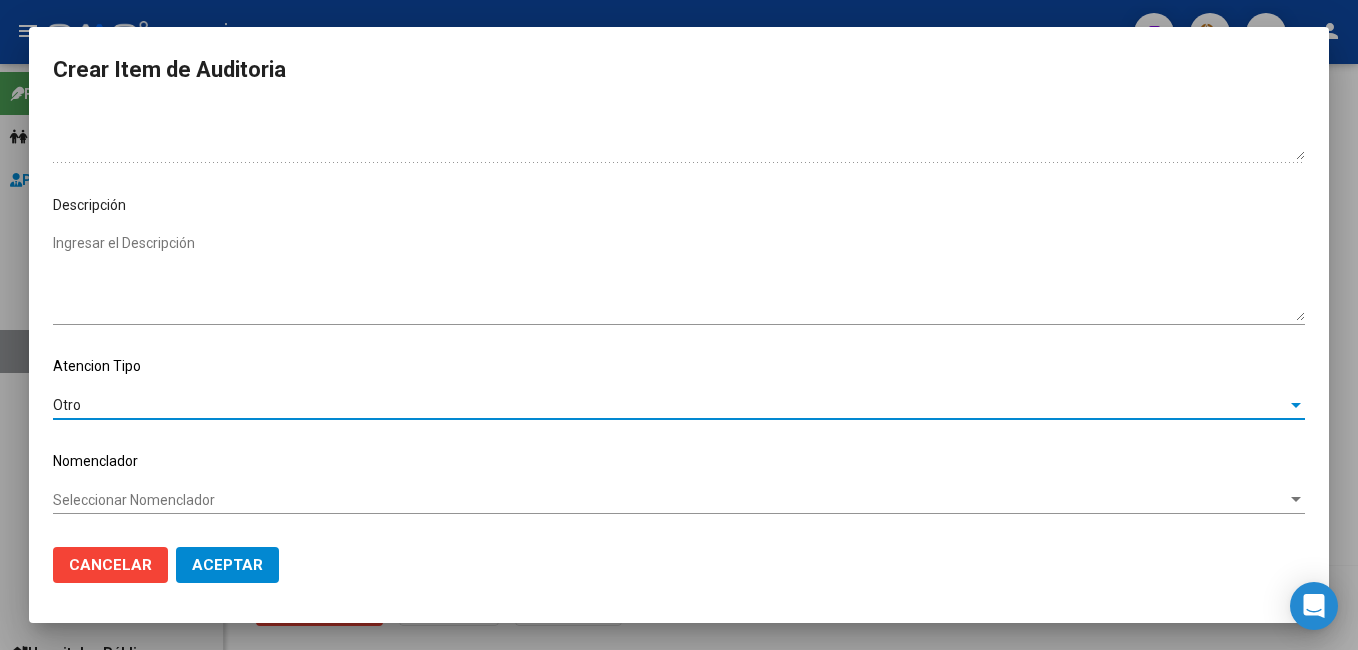 click on "Aceptar" 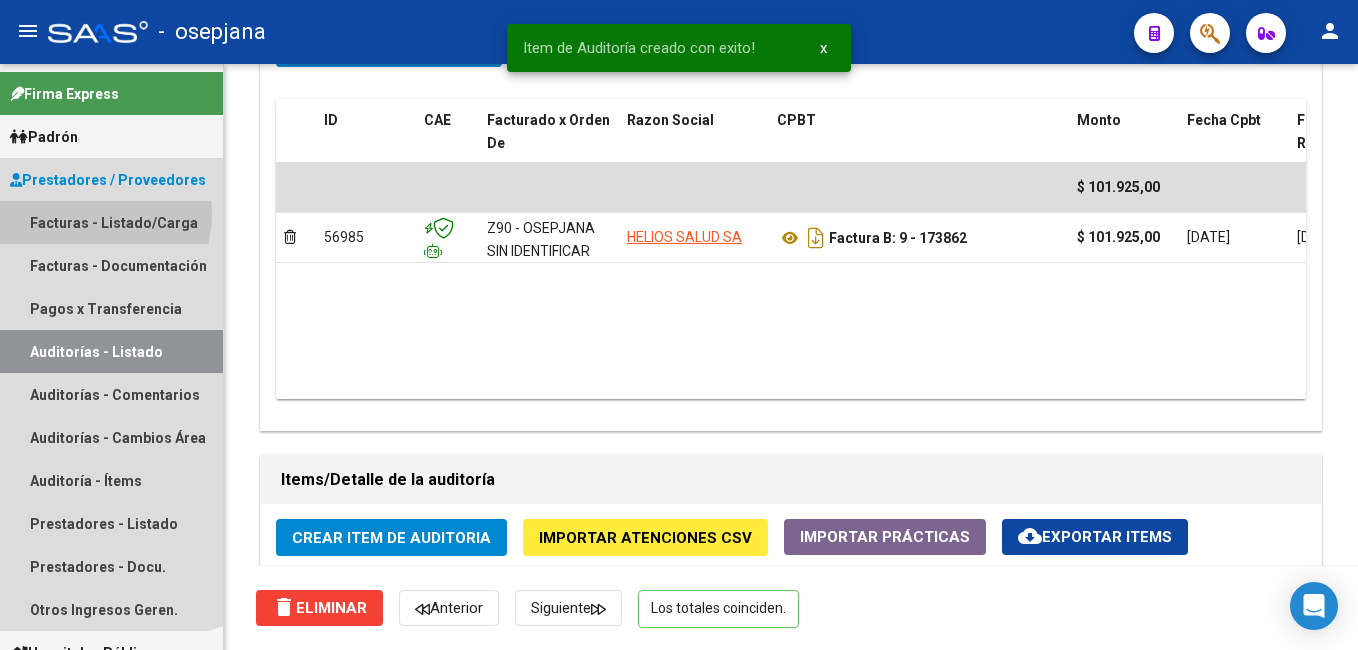 click on "Facturas - Listado/Carga" at bounding box center (111, 222) 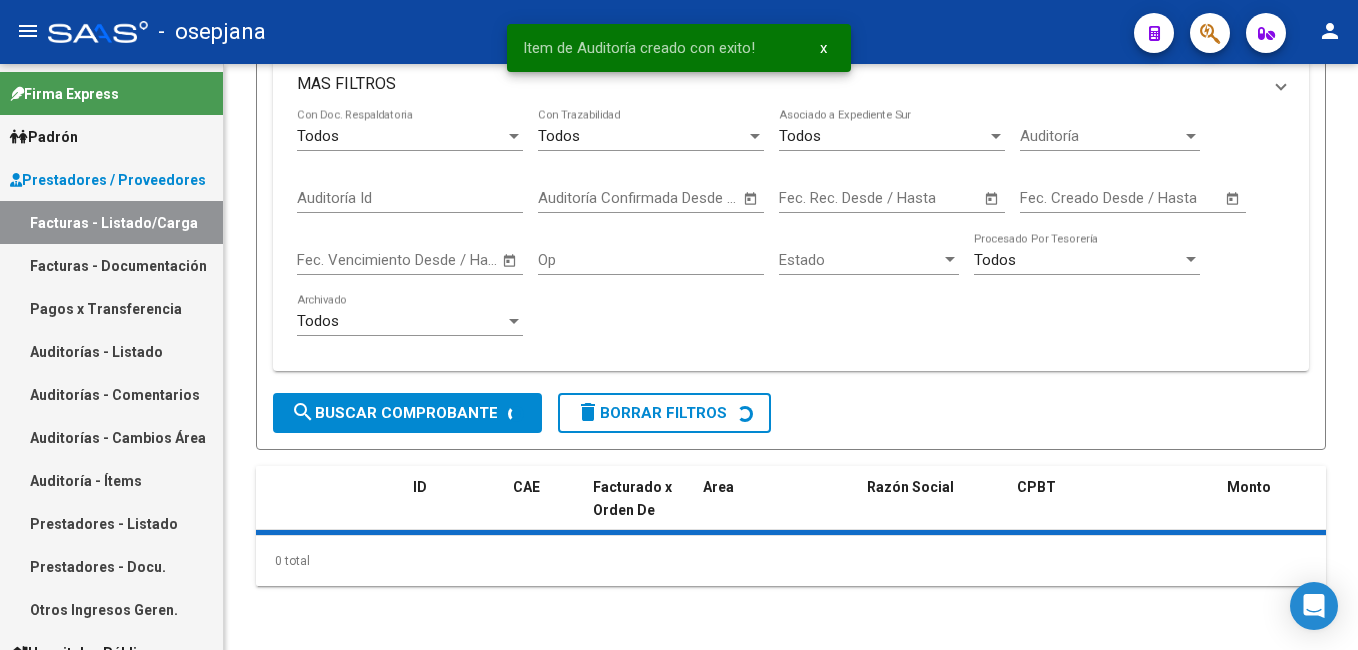scroll, scrollTop: 0, scrollLeft: 0, axis: both 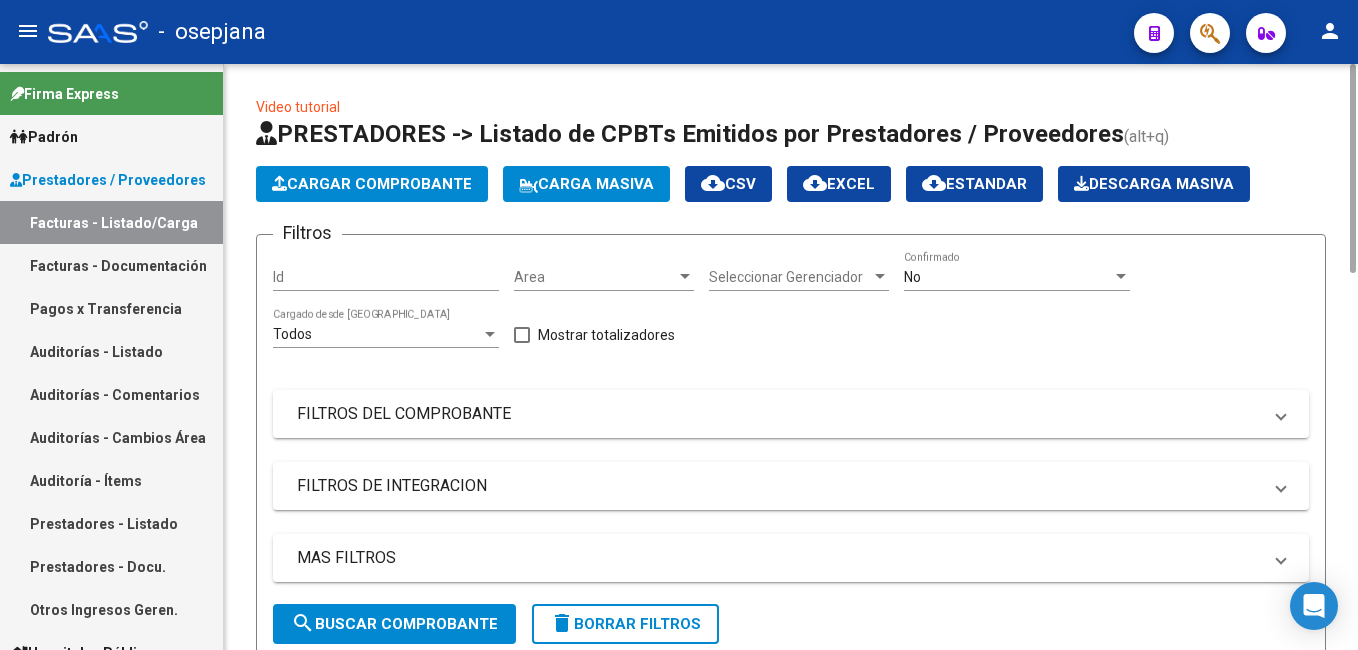 click on "Cargar Comprobante" 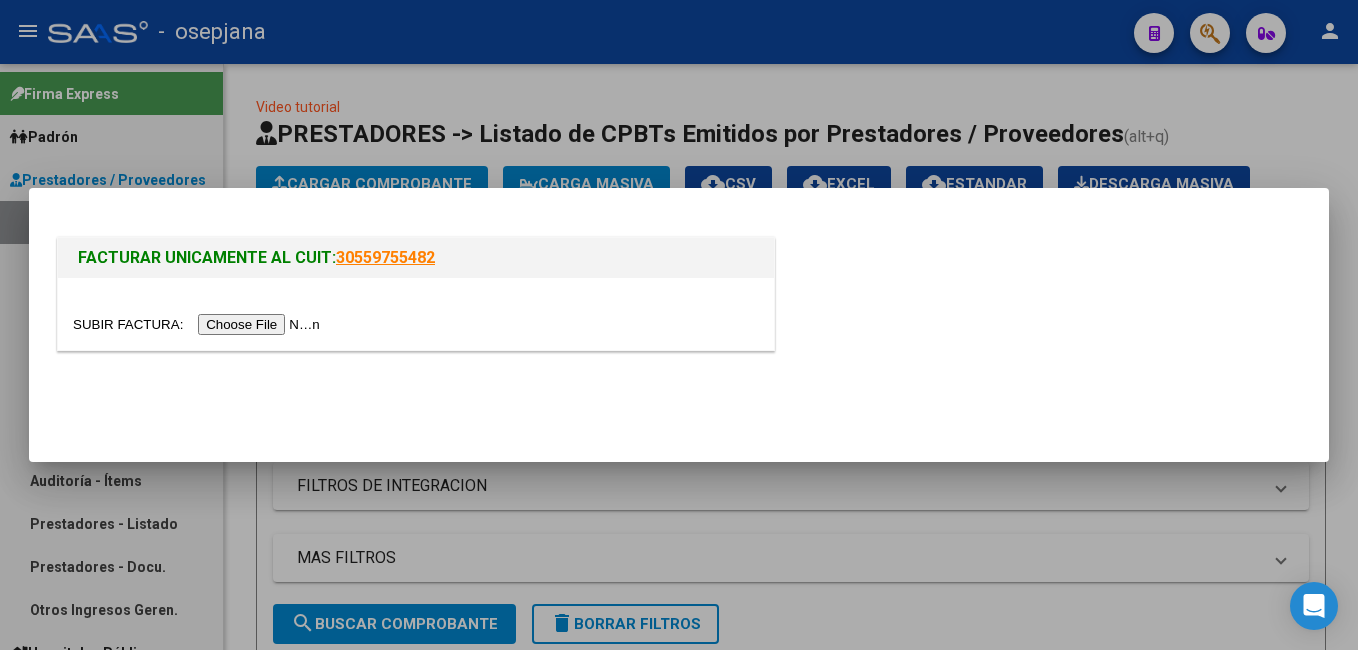 click at bounding box center [199, 324] 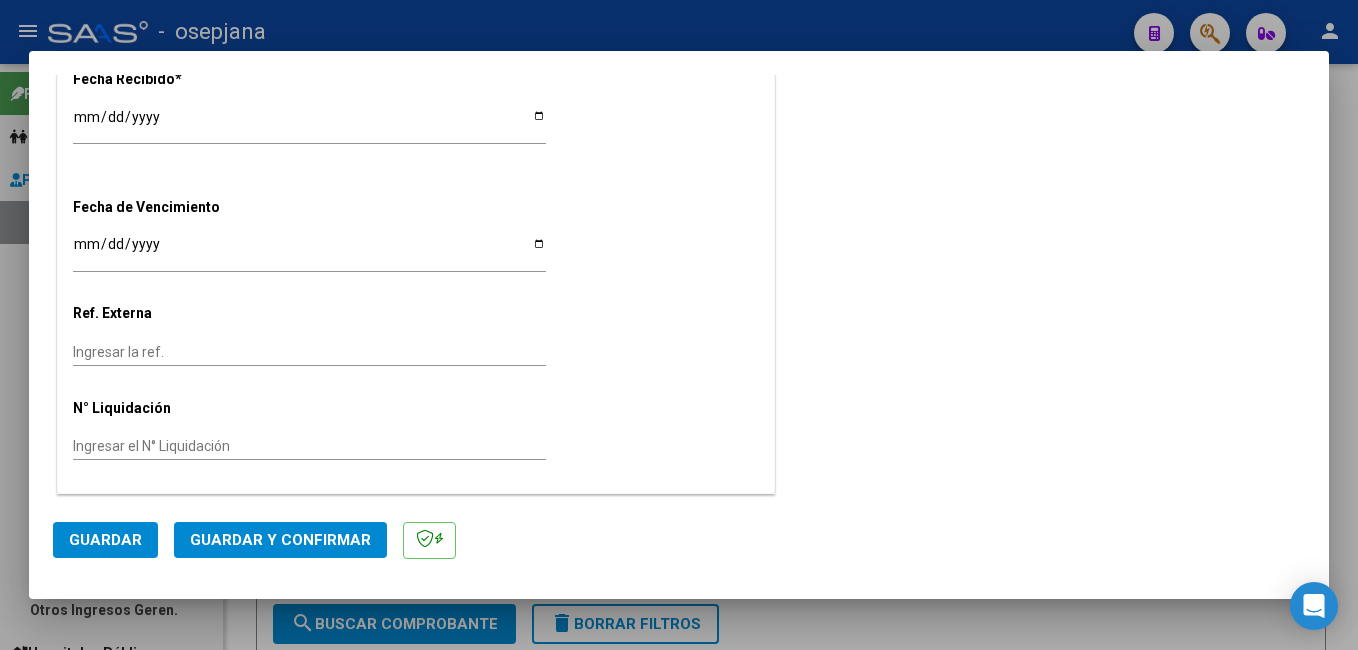 scroll, scrollTop: 1228, scrollLeft: 0, axis: vertical 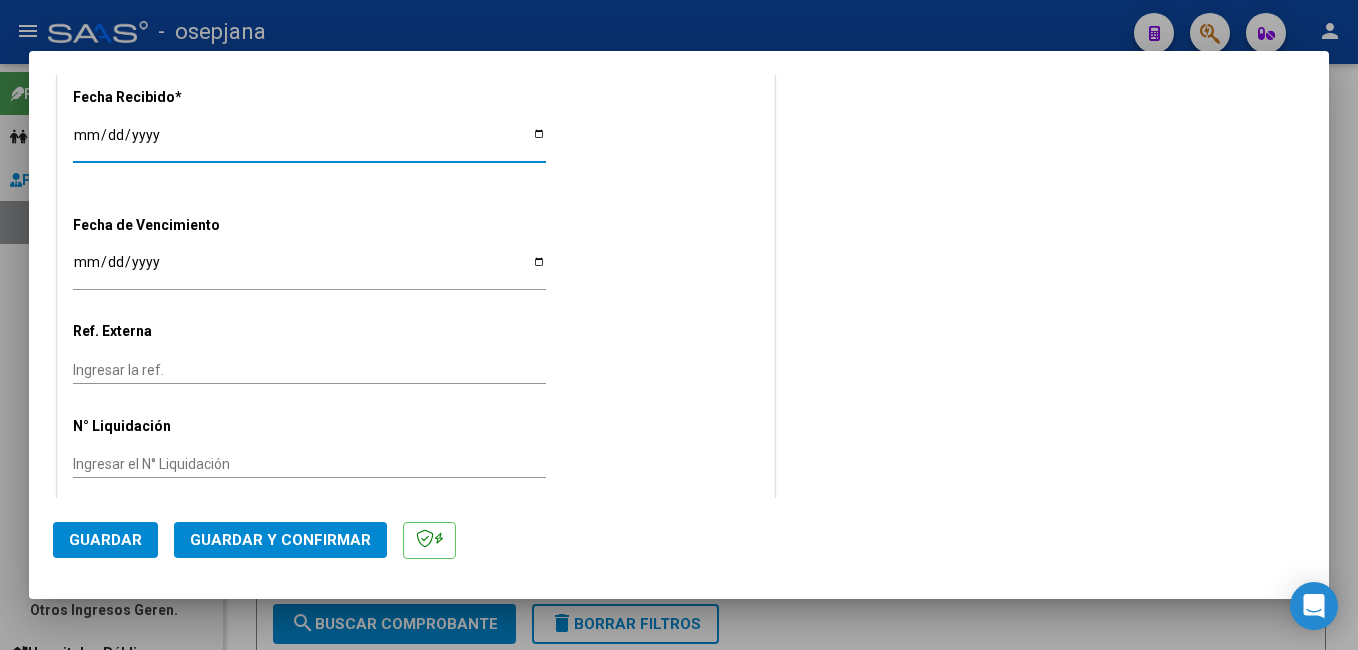 click on "[DATE]" at bounding box center [309, 142] 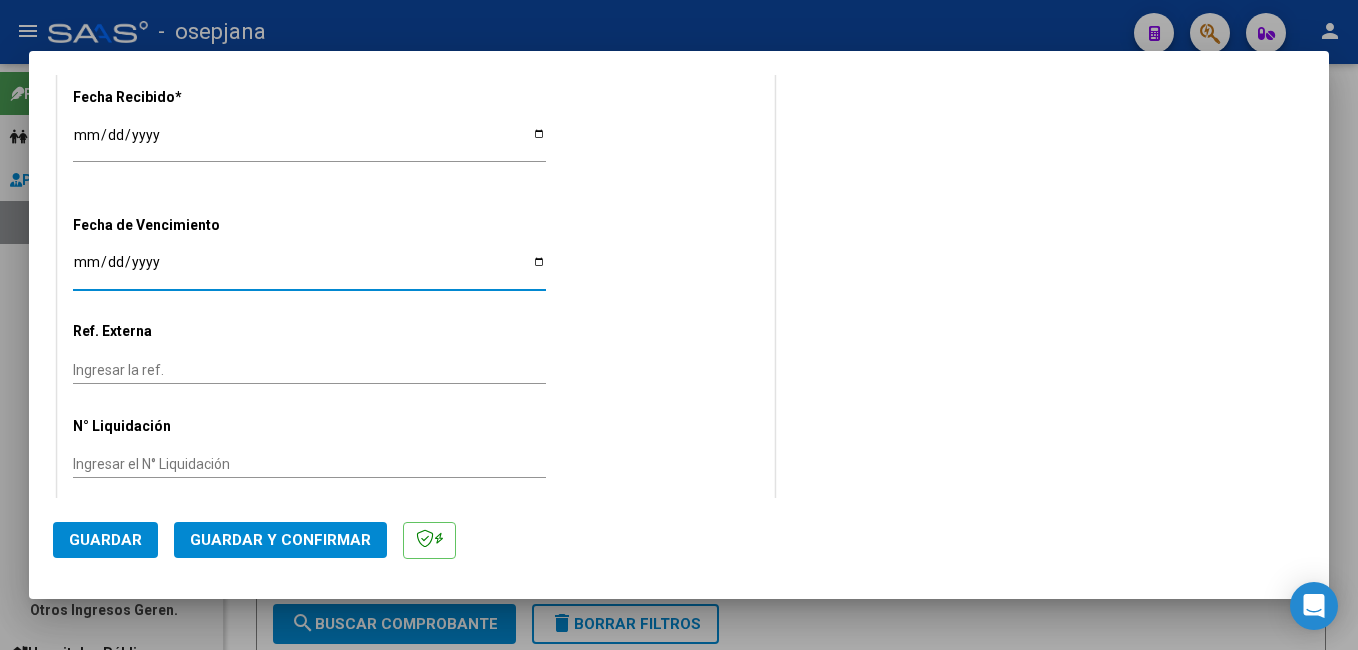 click on "Ingresar la fecha" at bounding box center [309, 269] 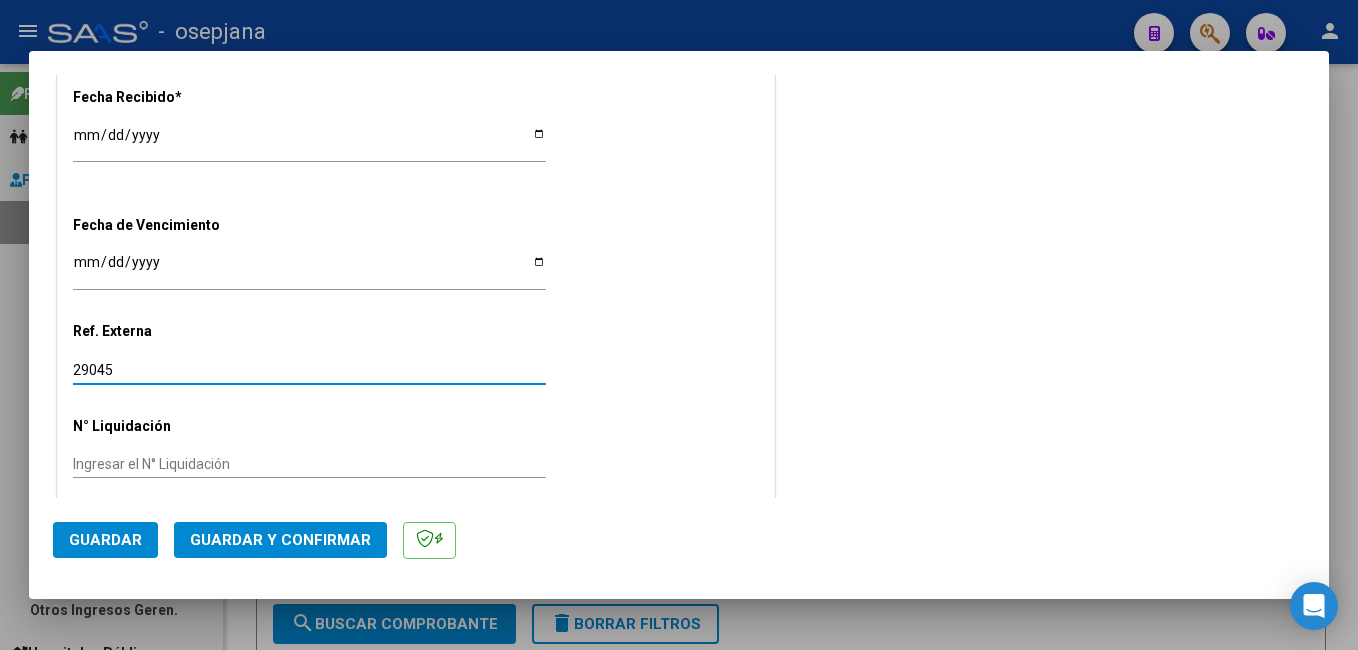 click on "Guardar" 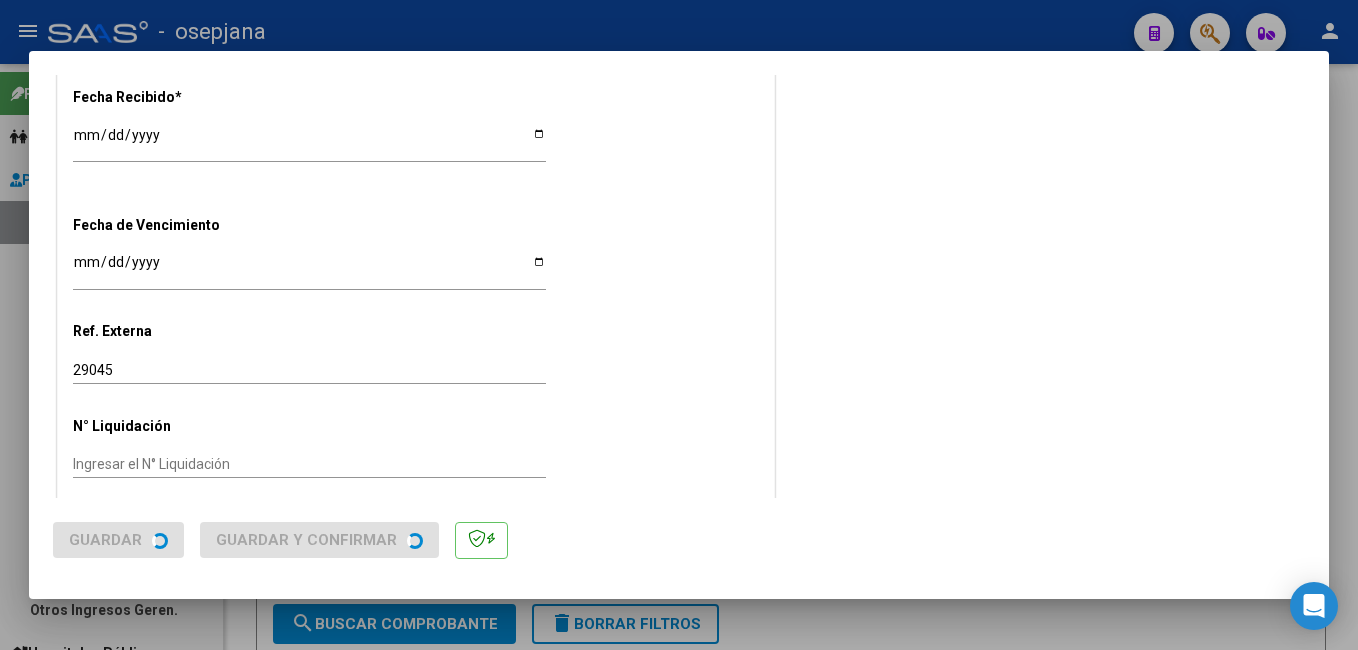 scroll, scrollTop: 0, scrollLeft: 0, axis: both 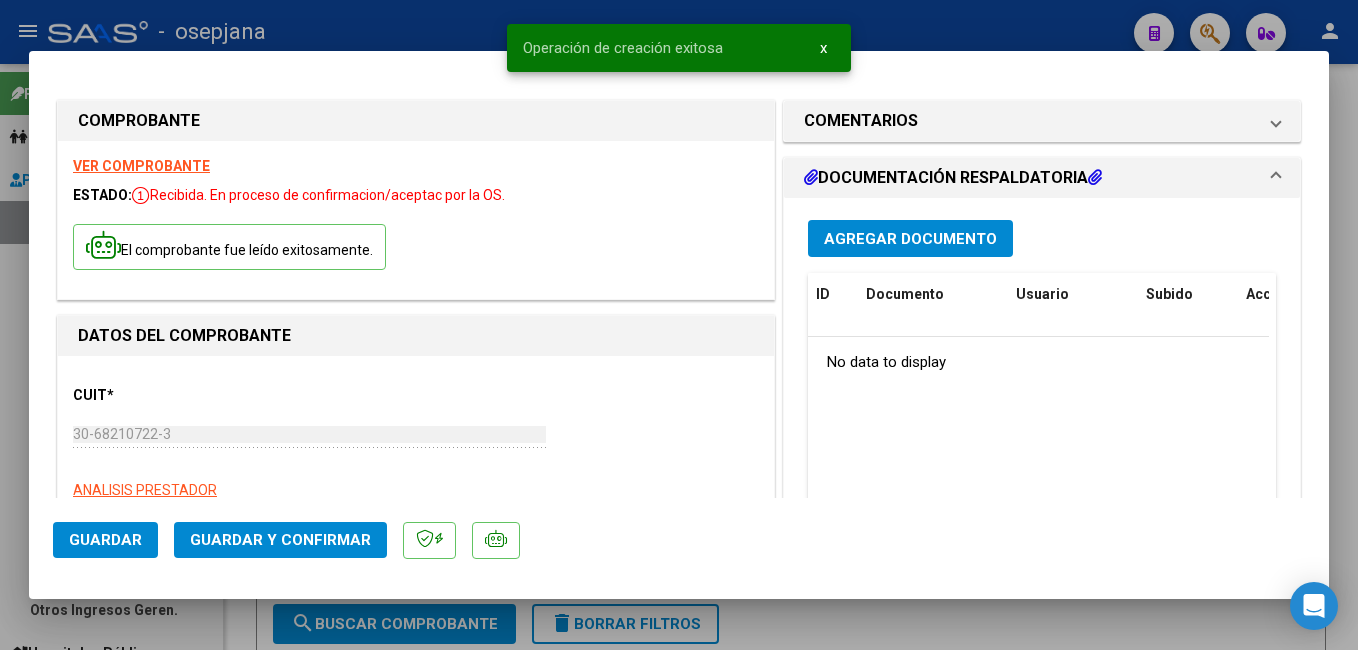 click on "Agregar Documento" at bounding box center (910, 239) 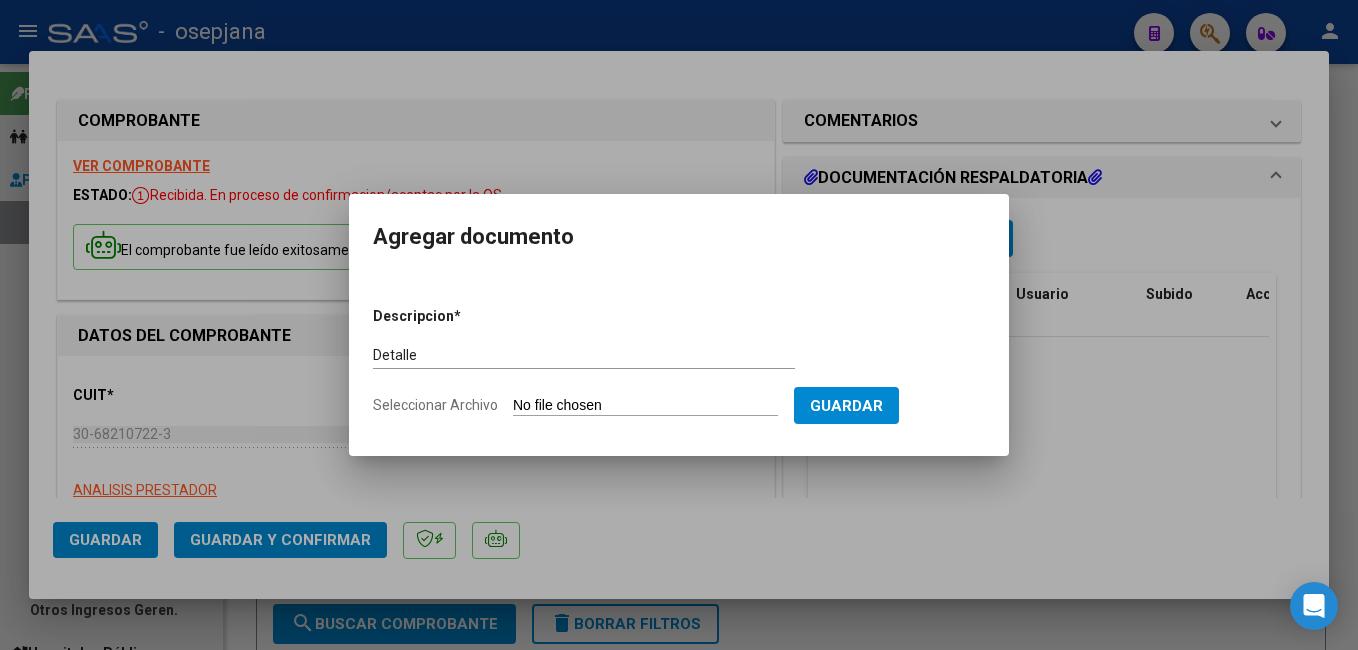 click on "Seleccionar Archivo" at bounding box center (645, 406) 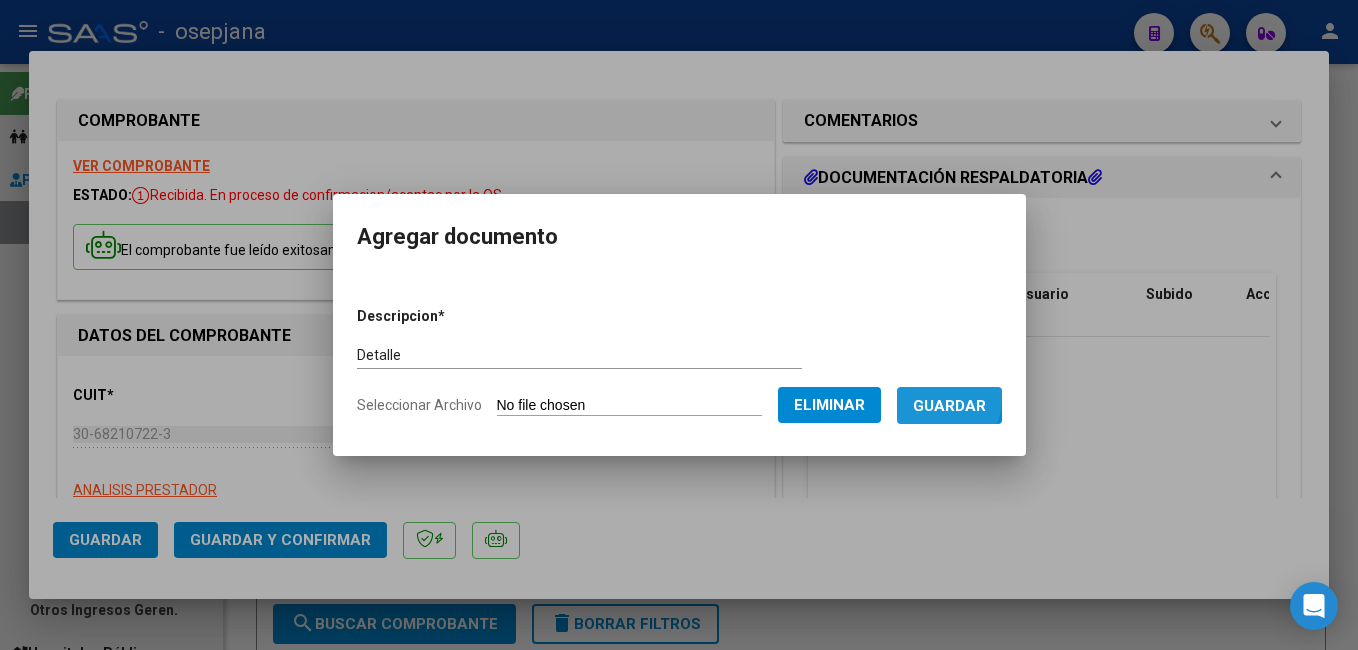 click on "Guardar" at bounding box center (949, 406) 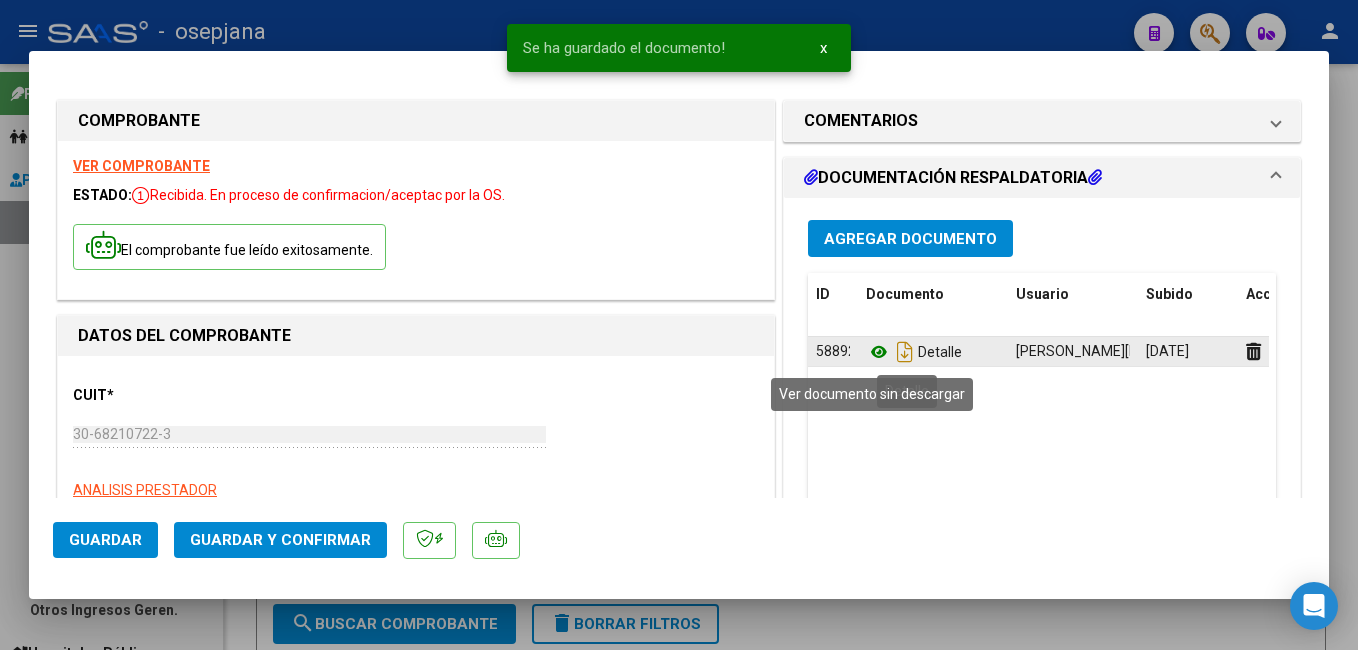 click 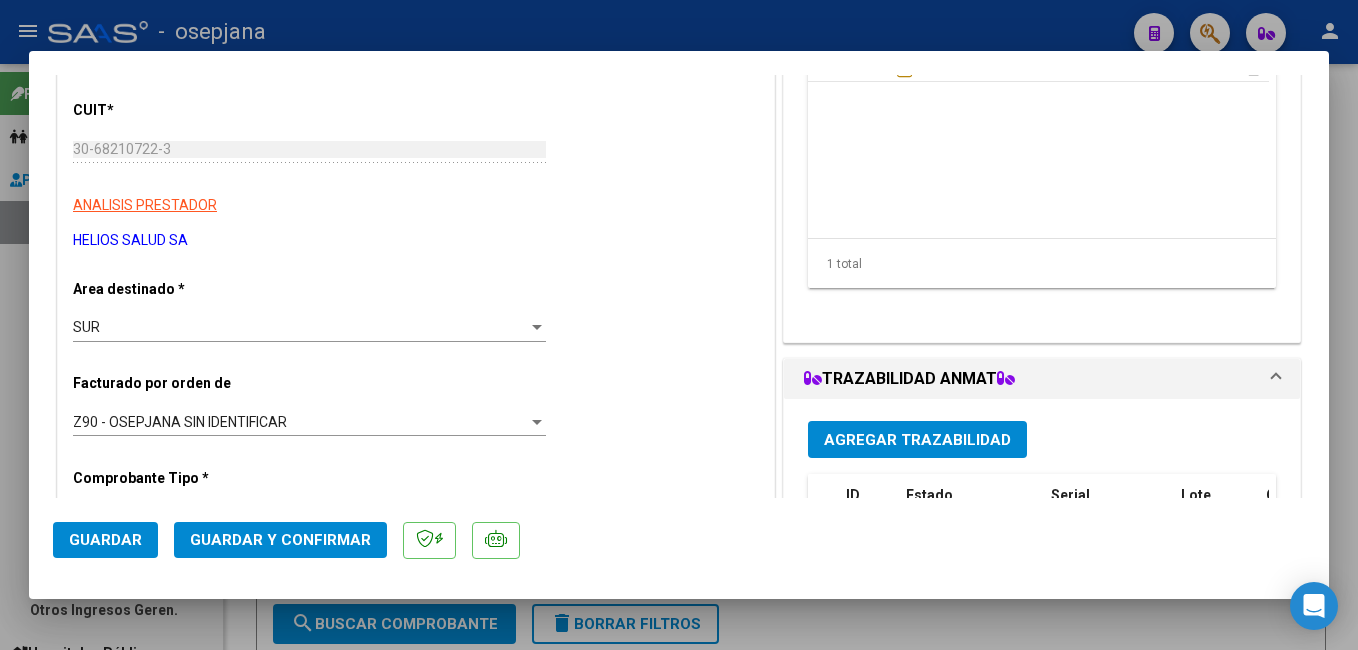 scroll, scrollTop: 0, scrollLeft: 0, axis: both 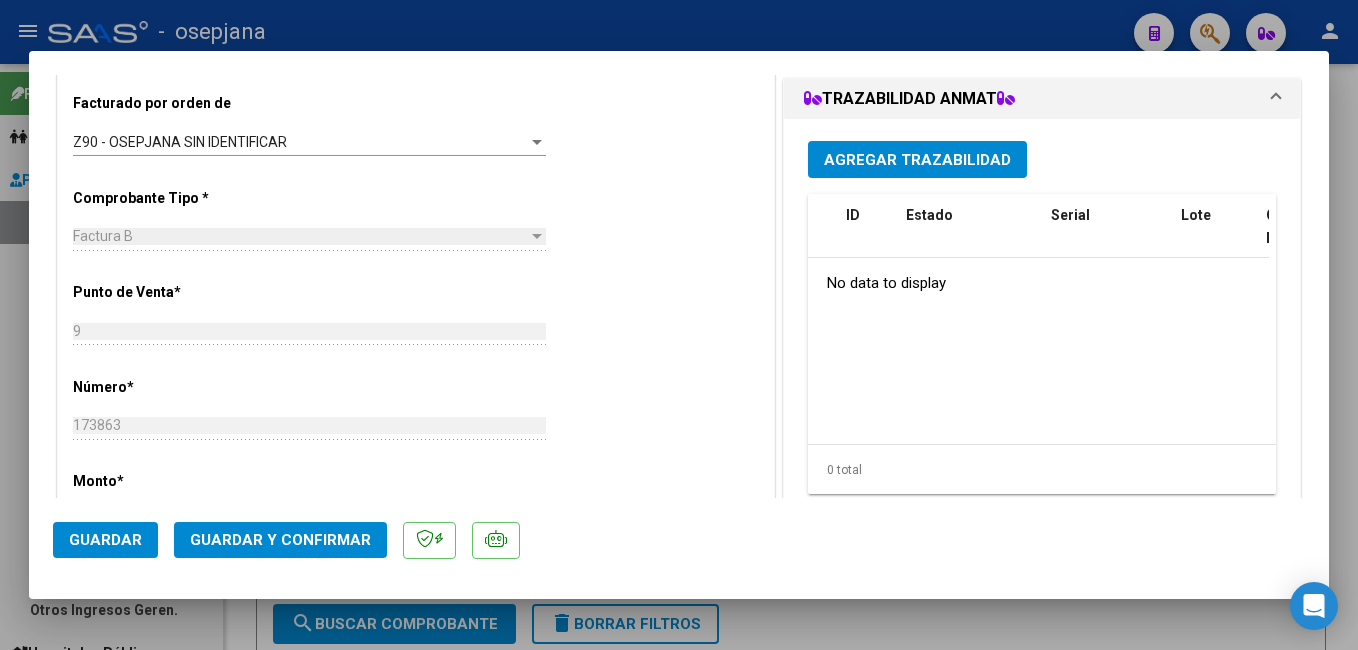 click on "Agregar Trazabilidad" at bounding box center (917, 159) 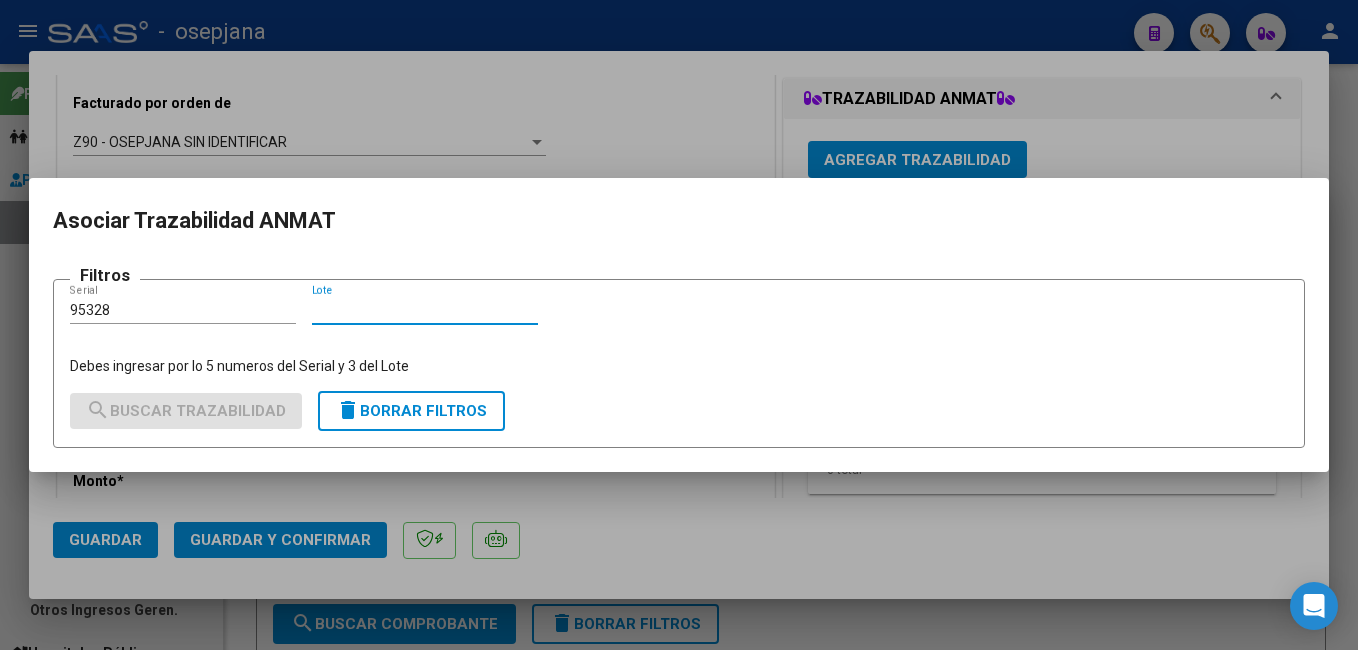 drag, startPoint x: 438, startPoint y: 314, endPoint x: 515, endPoint y: 256, distance: 96.40021 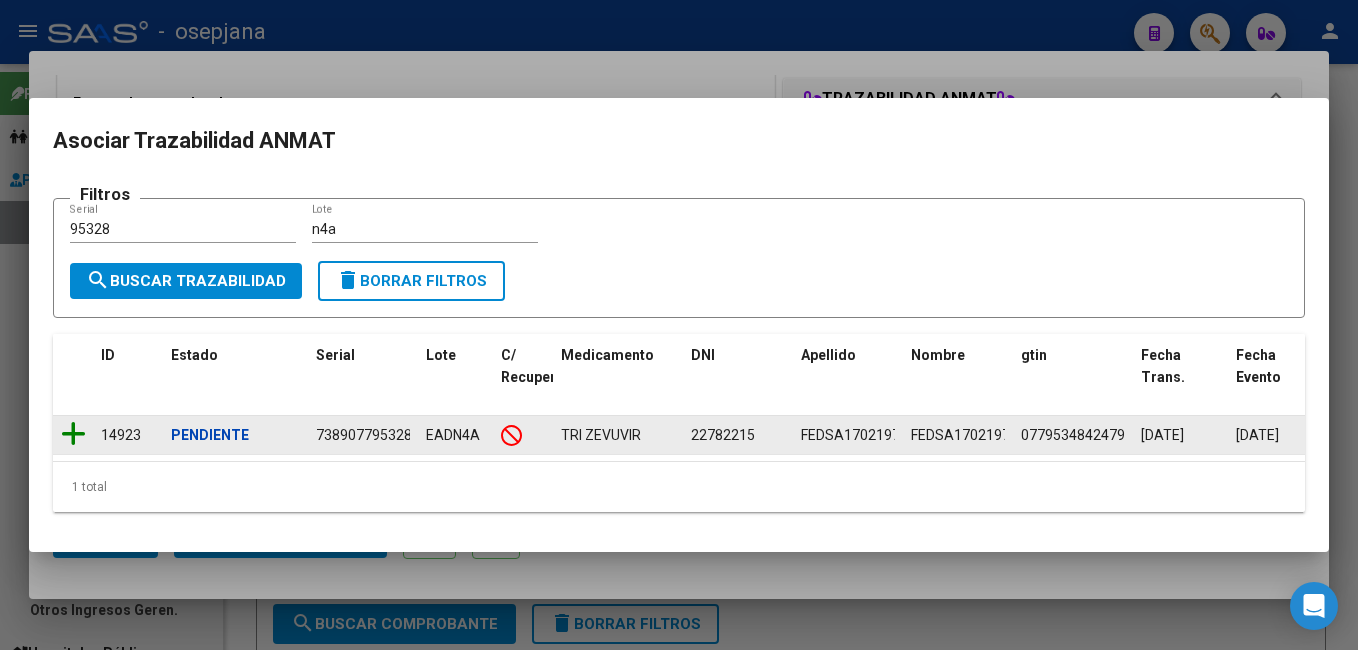 click 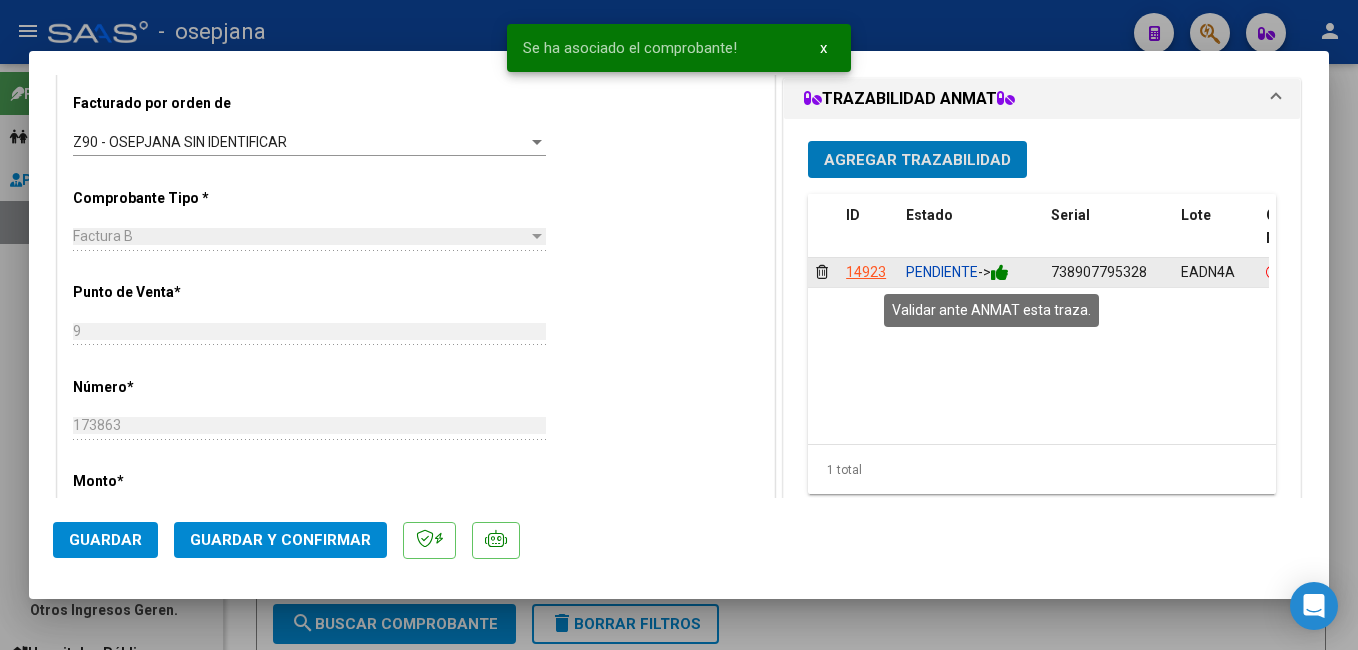 click 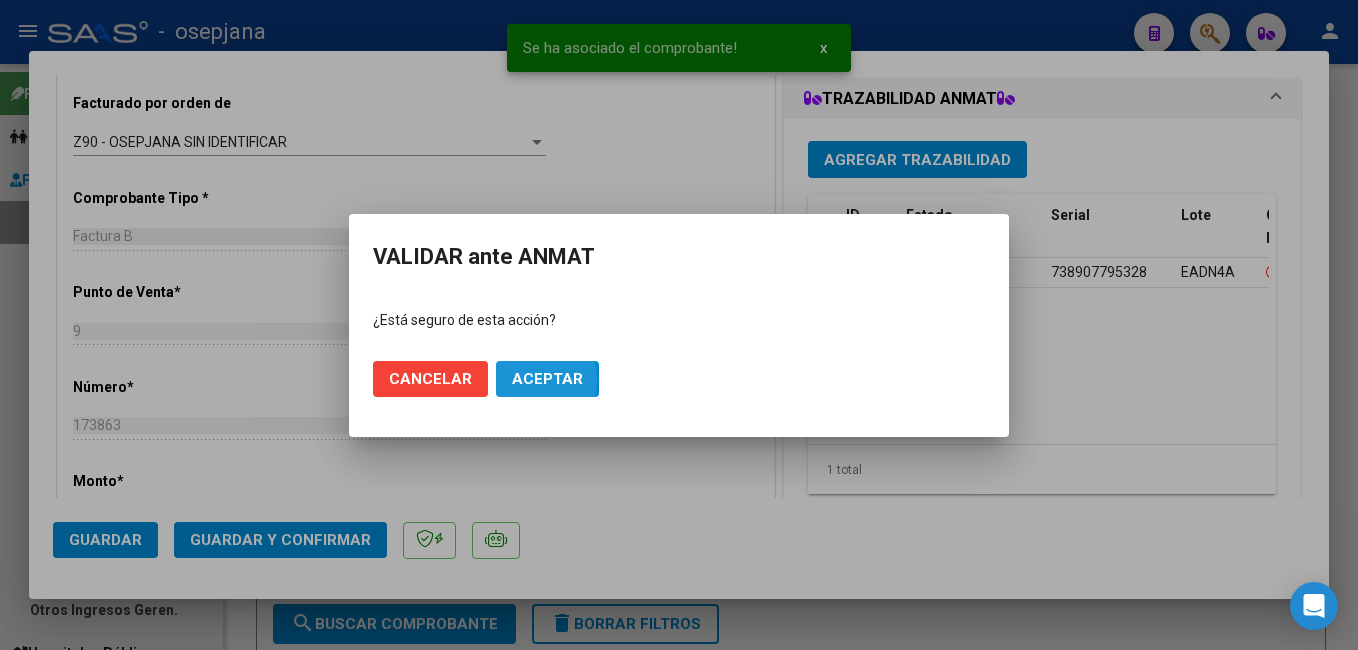 click on "Aceptar" 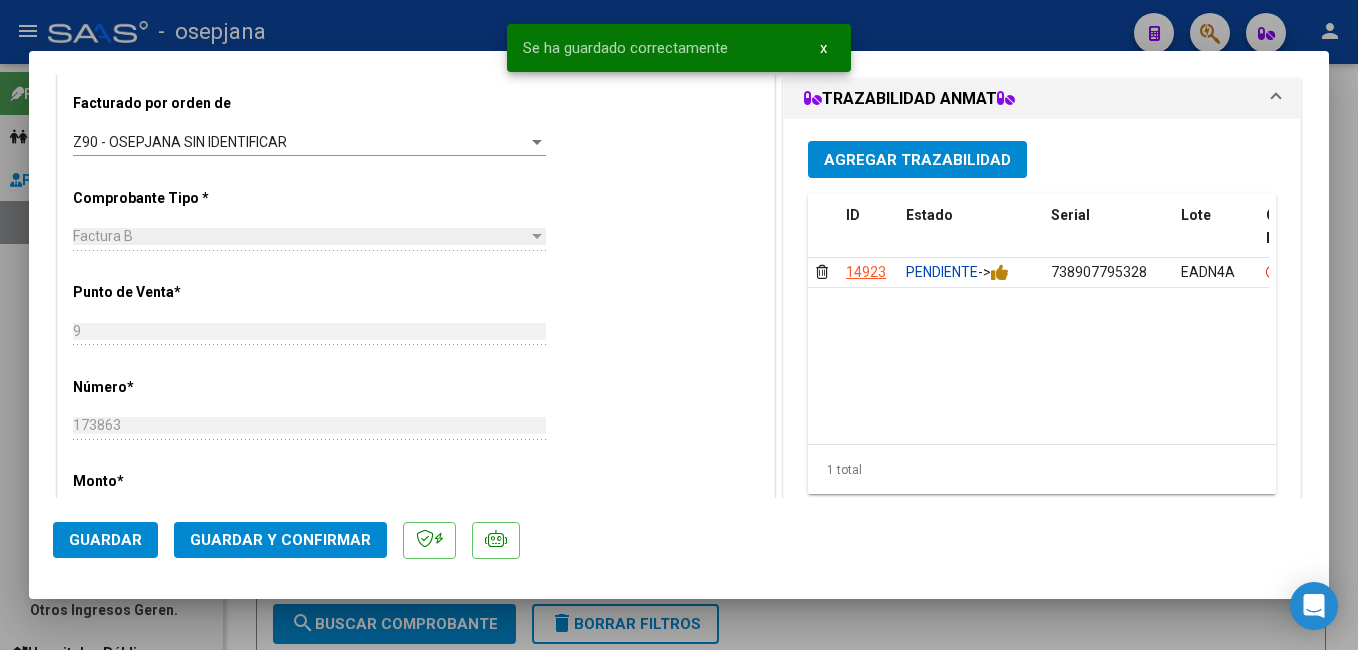 click on "Guardar y Confirmar" 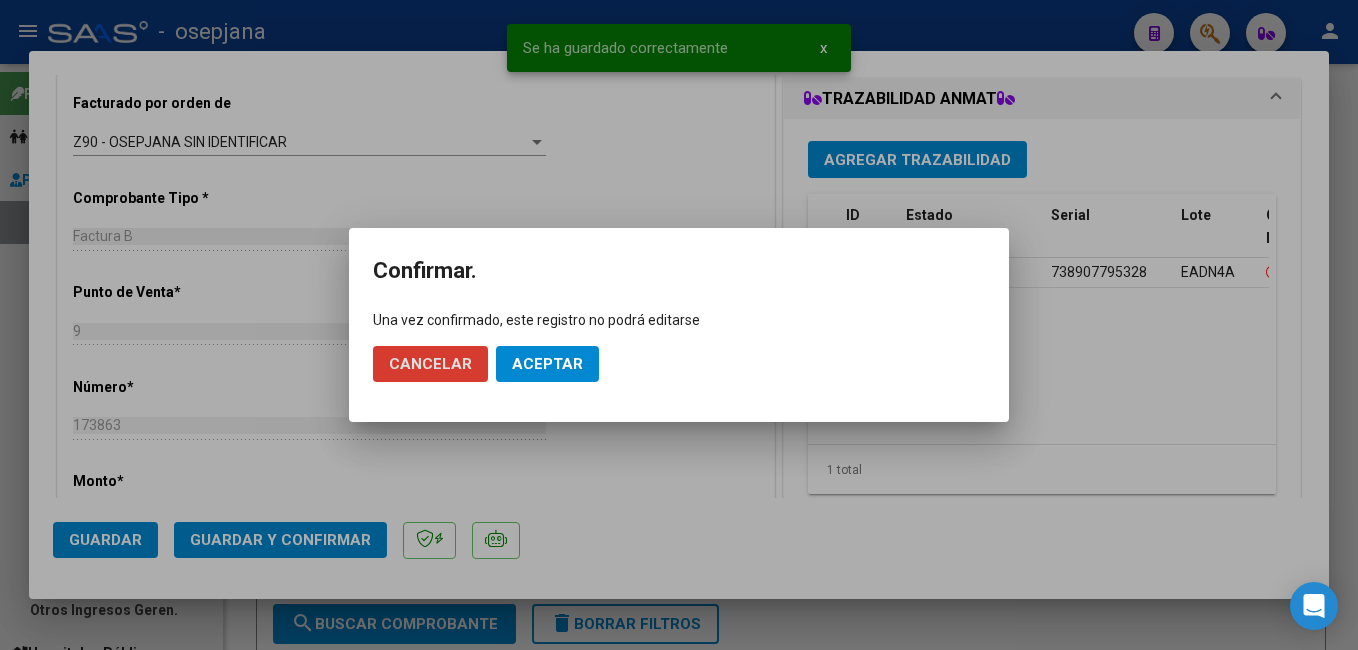 drag, startPoint x: 561, startPoint y: 369, endPoint x: 489, endPoint y: 368, distance: 72.00694 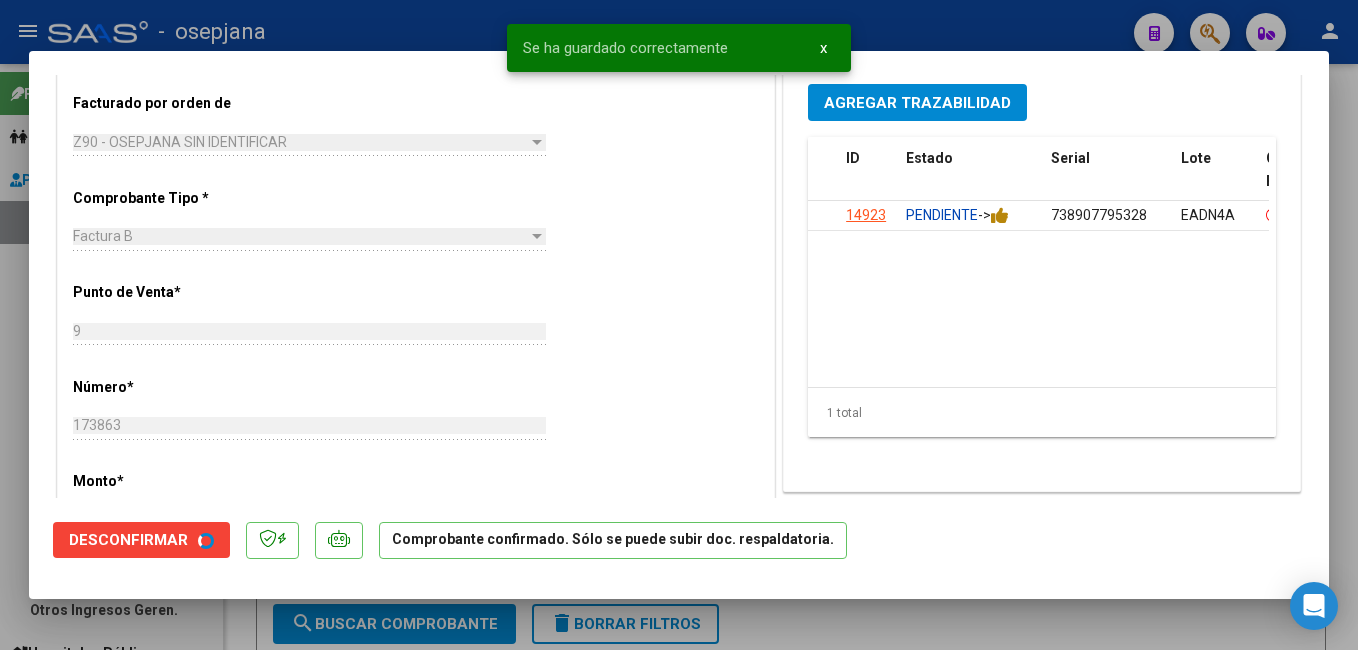 click at bounding box center [679, 325] 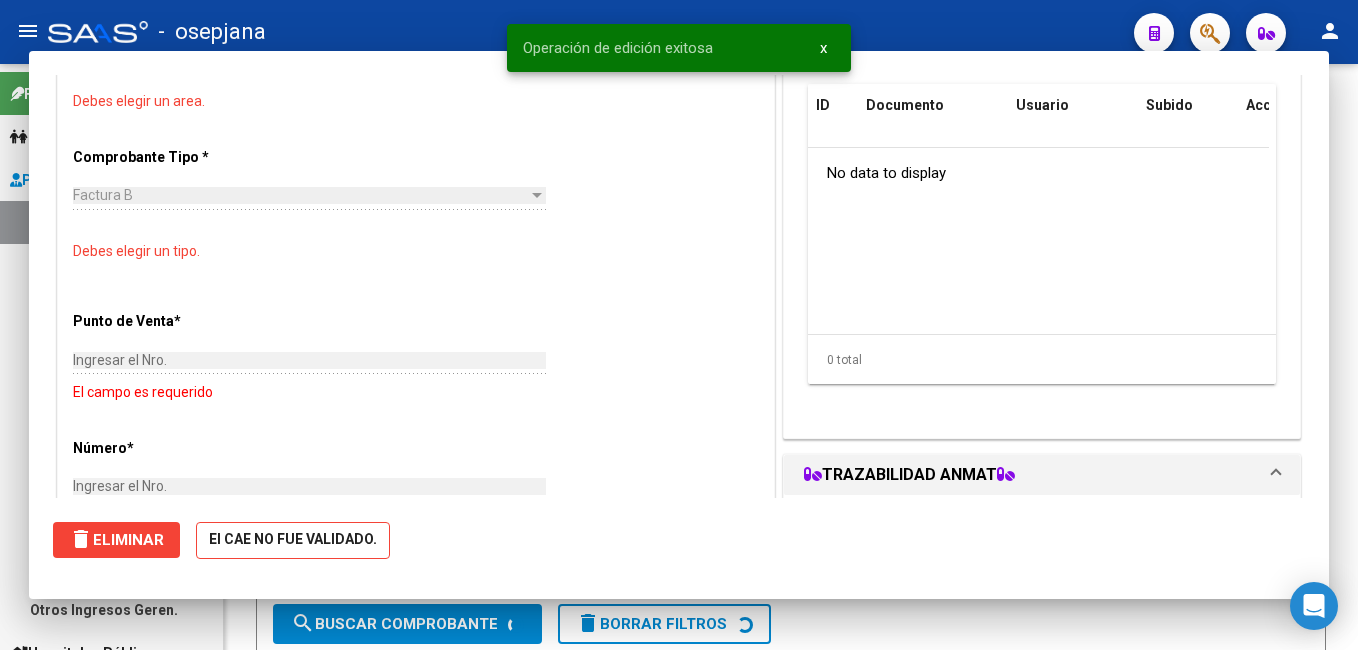 scroll, scrollTop: 482, scrollLeft: 0, axis: vertical 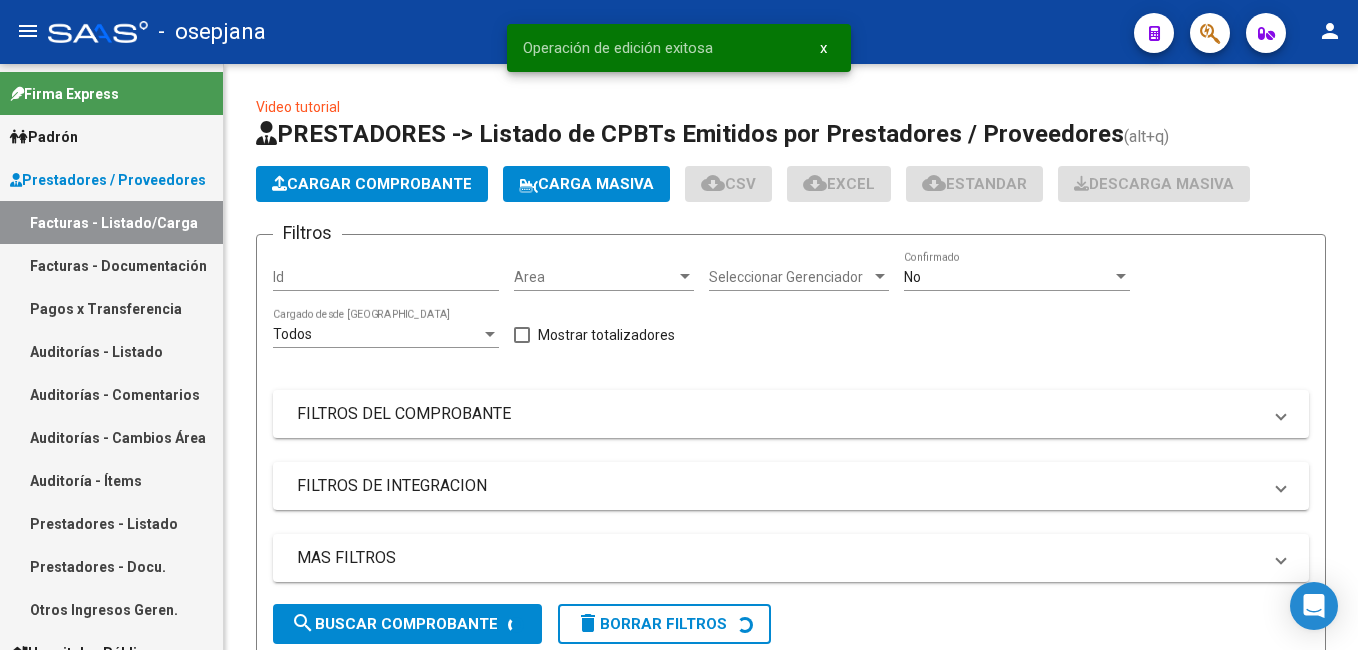 drag, startPoint x: 111, startPoint y: 348, endPoint x: 228, endPoint y: 9, distance: 358.62238 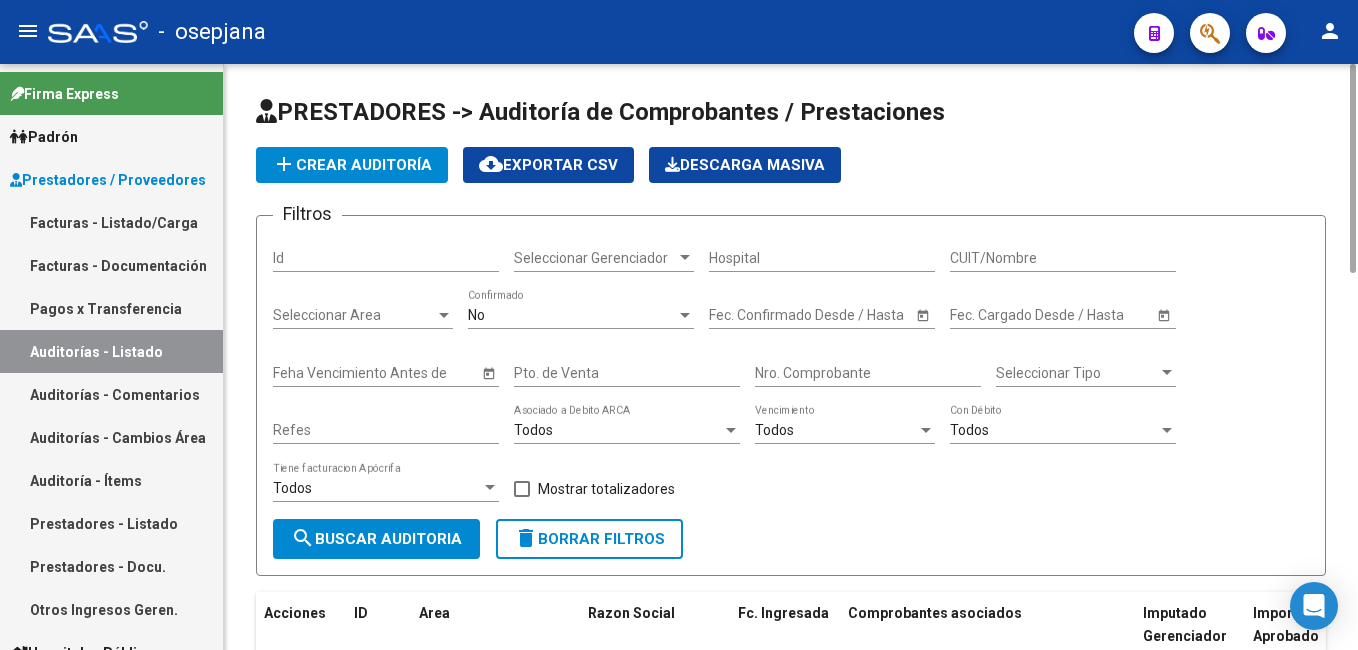 click on "add  Crear Auditoría" 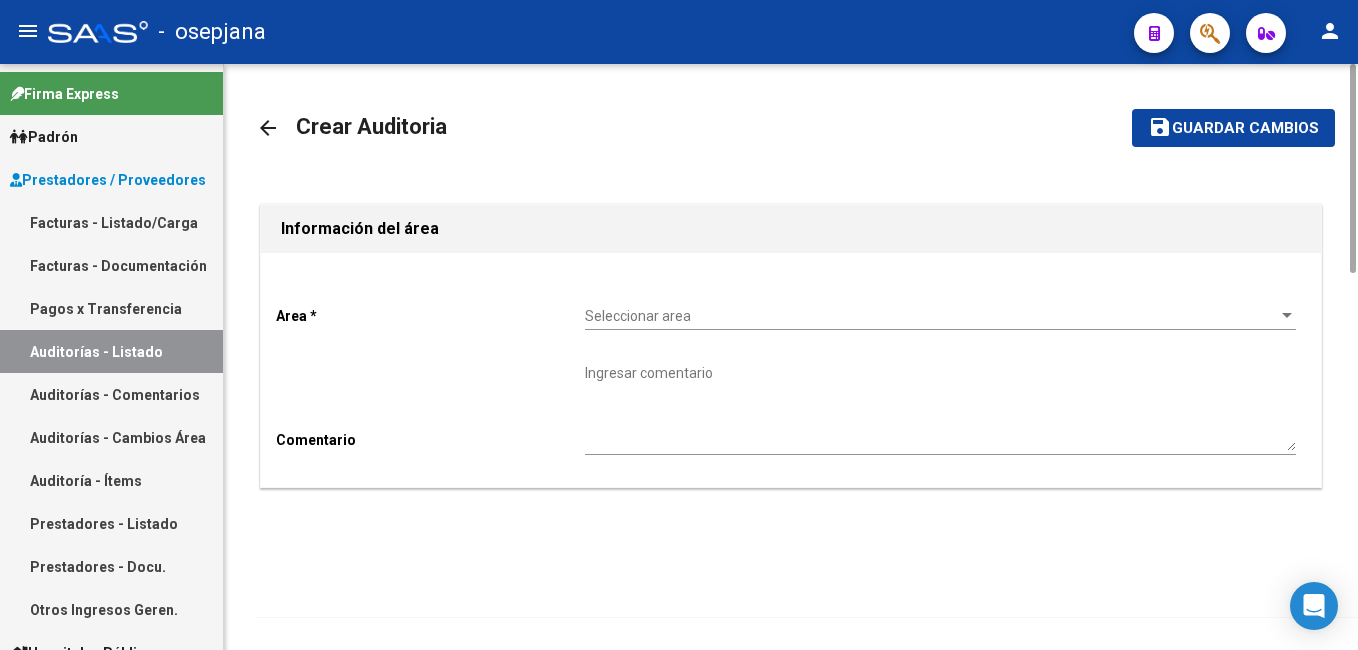 click on "Seleccionar area" at bounding box center [931, 316] 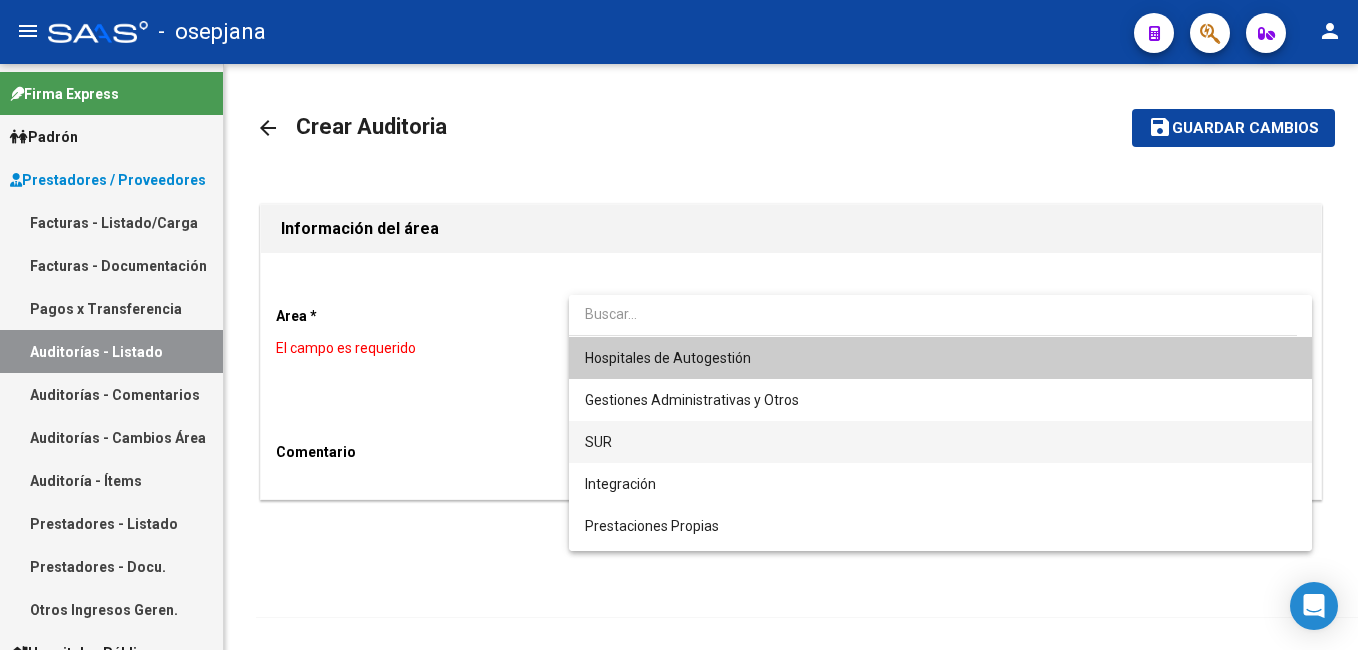 click on "SUR" at bounding box center [940, 442] 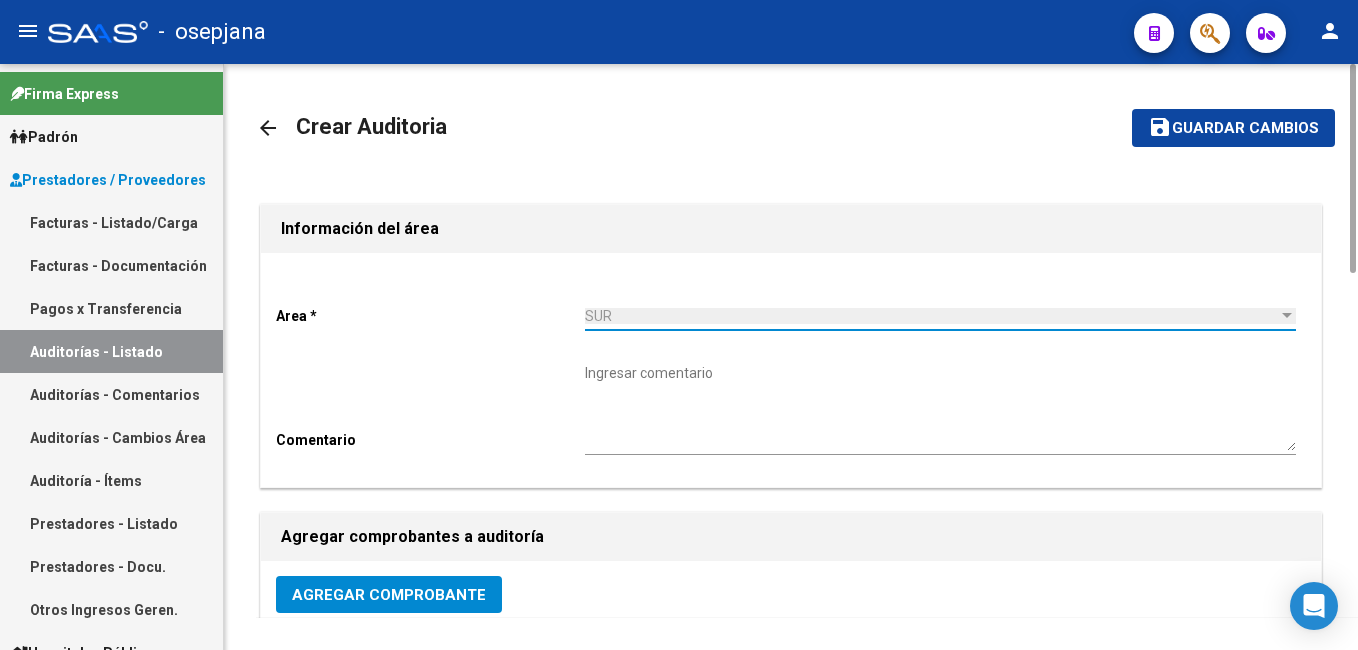 click on "Agregar Comprobante" 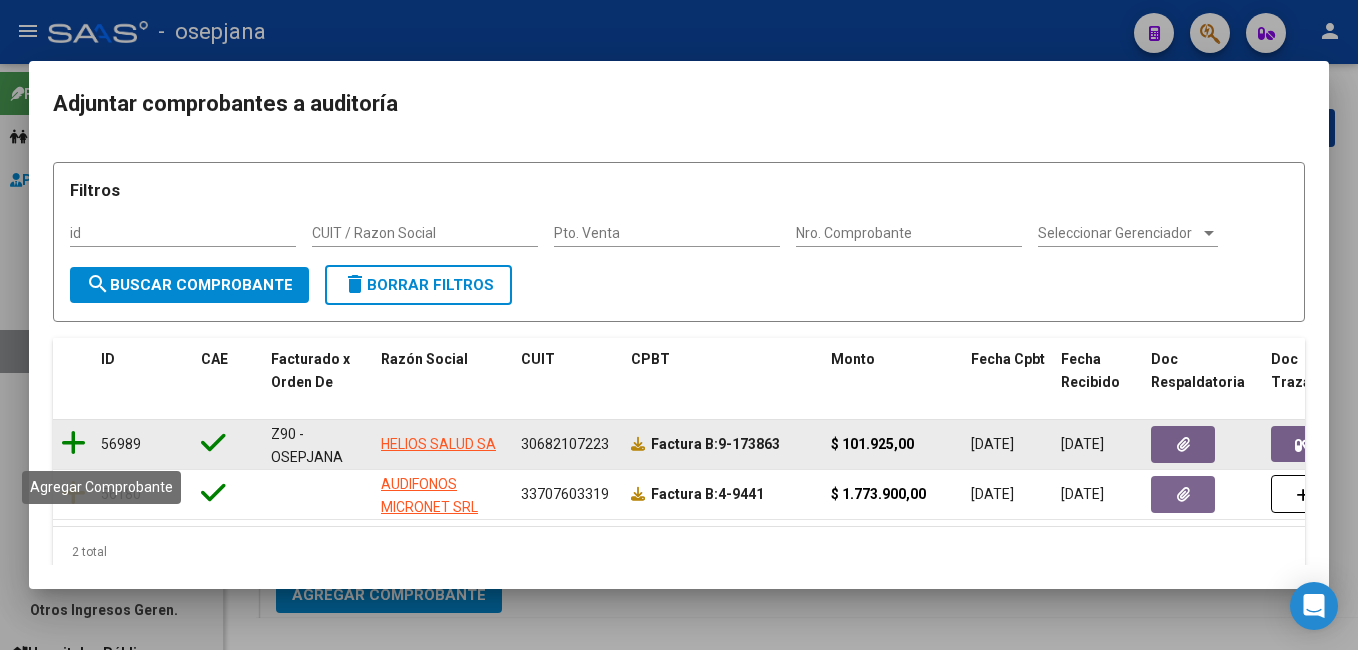 click 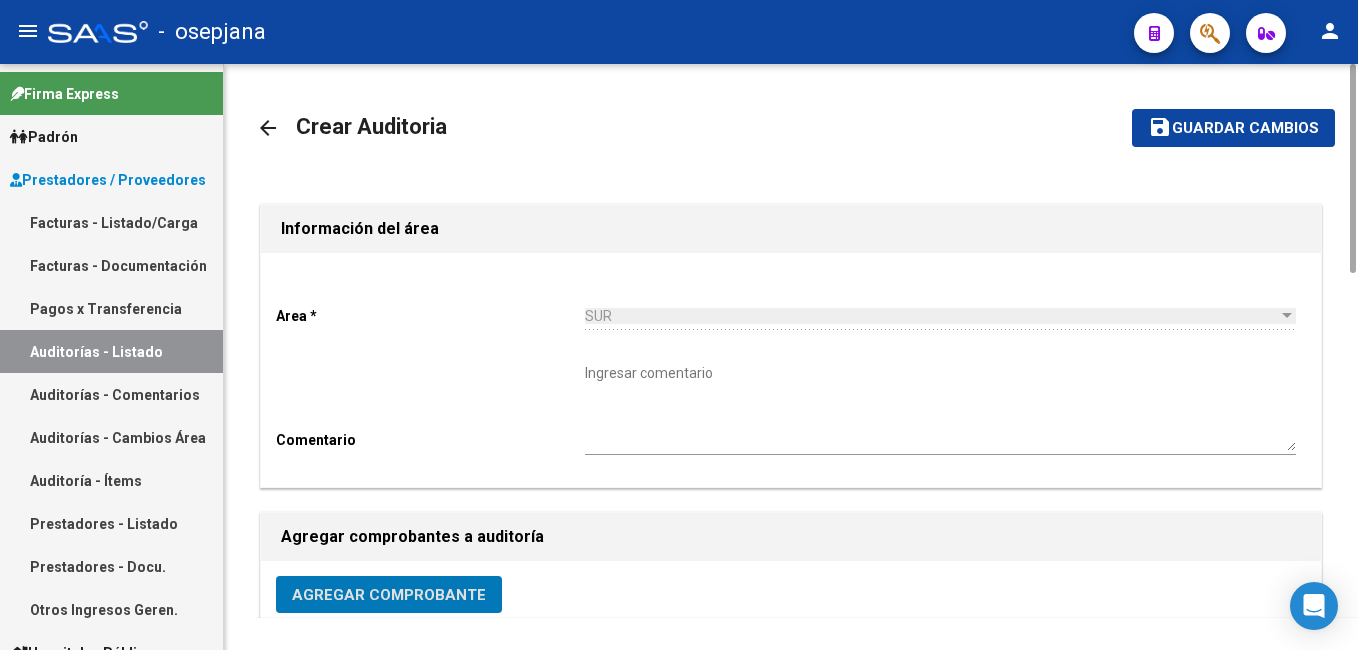 click on "Guardar cambios" 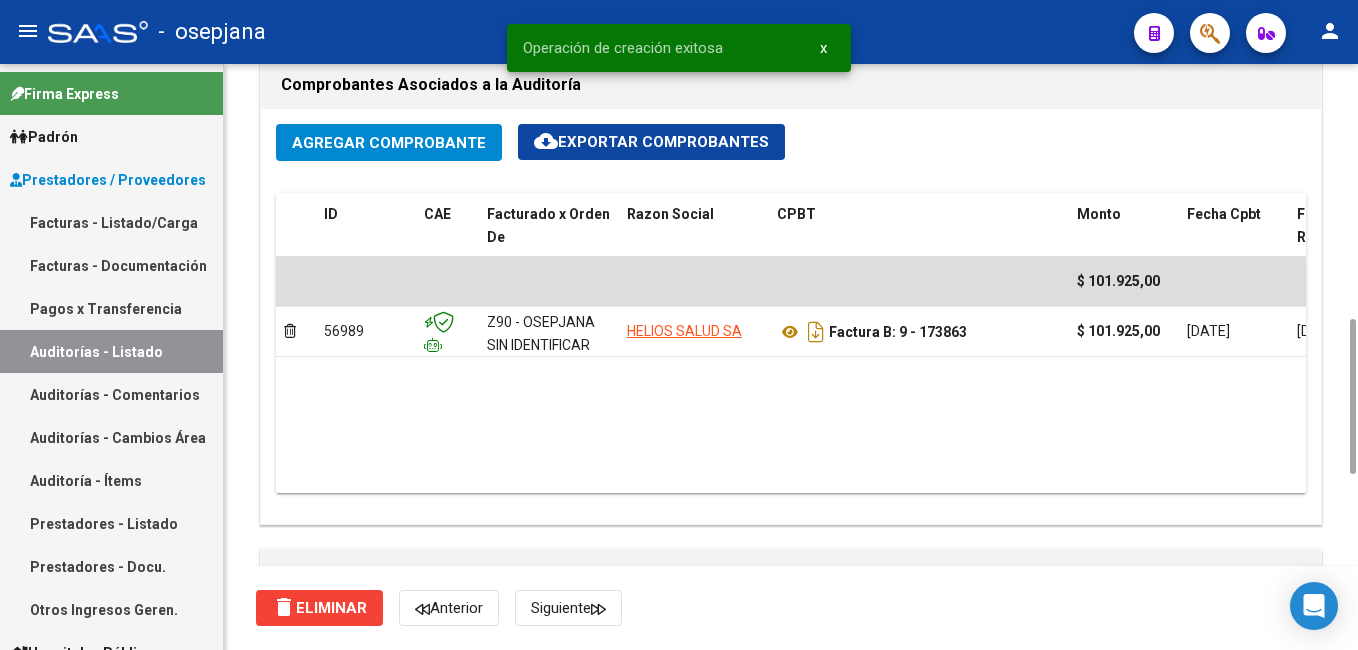 drag, startPoint x: 1354, startPoint y: 208, endPoint x: 1087, endPoint y: 494, distance: 391.26077 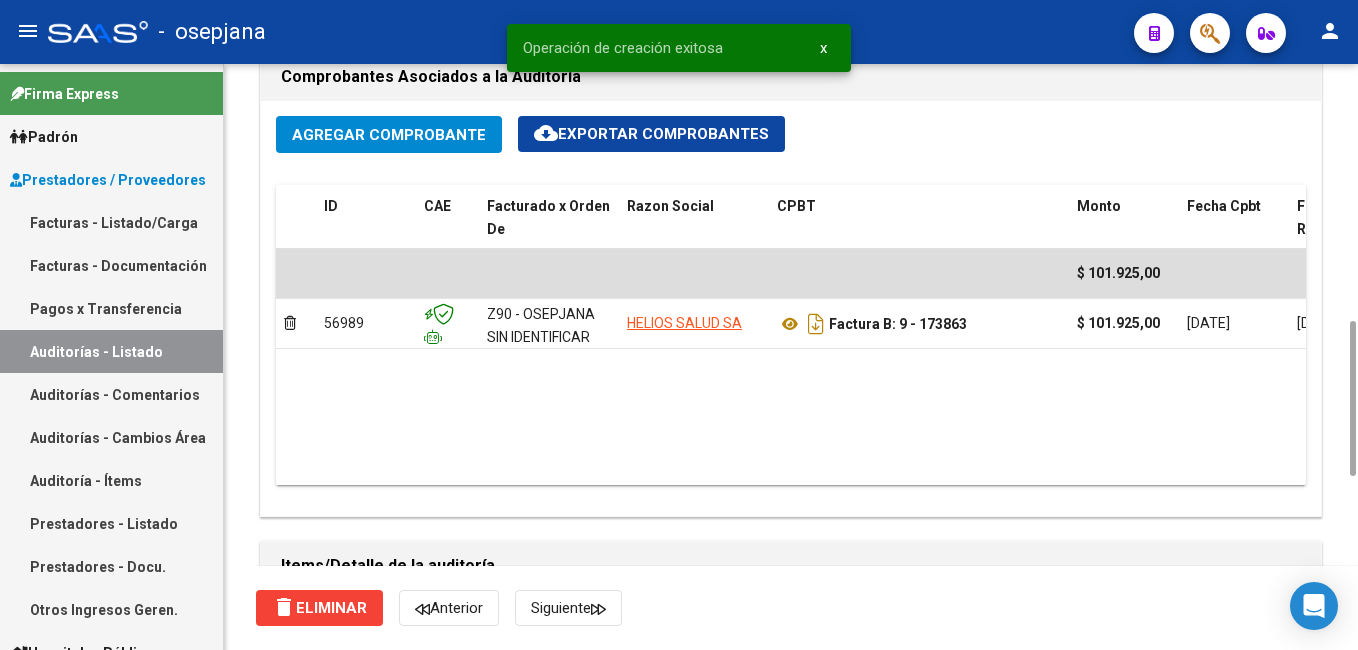 scroll, scrollTop: 1367, scrollLeft: 0, axis: vertical 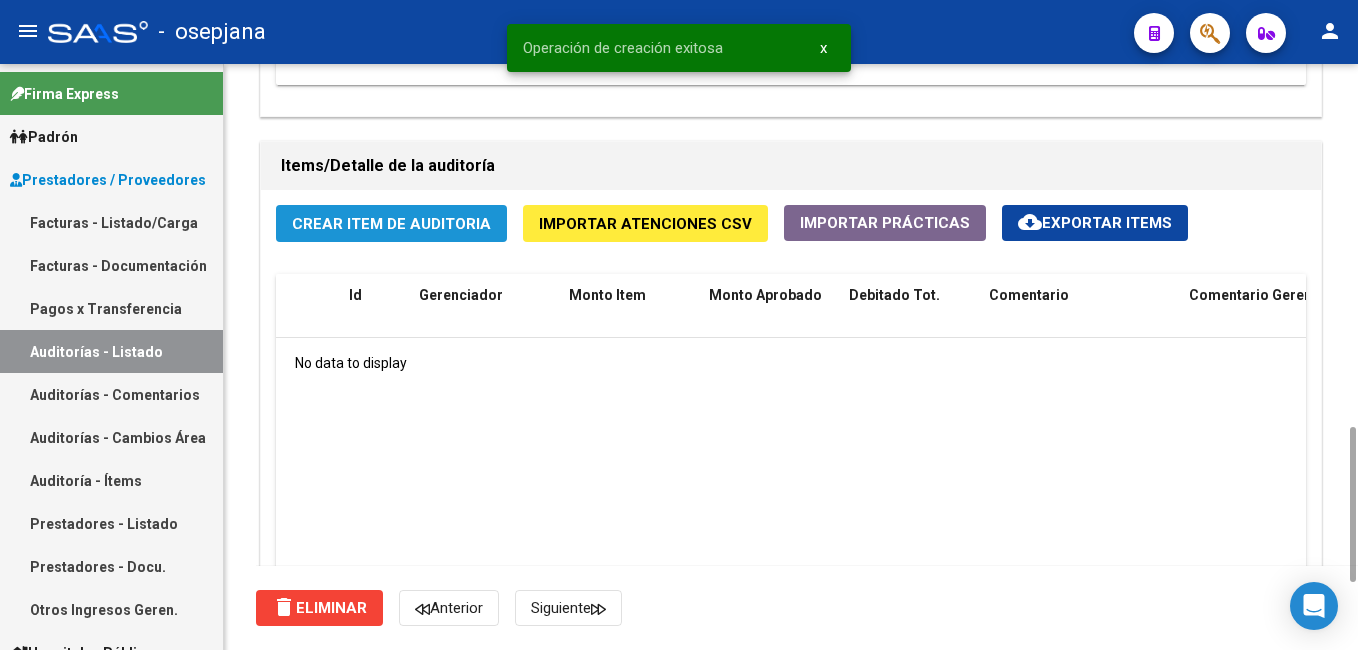 click on "Crear Item de Auditoria" 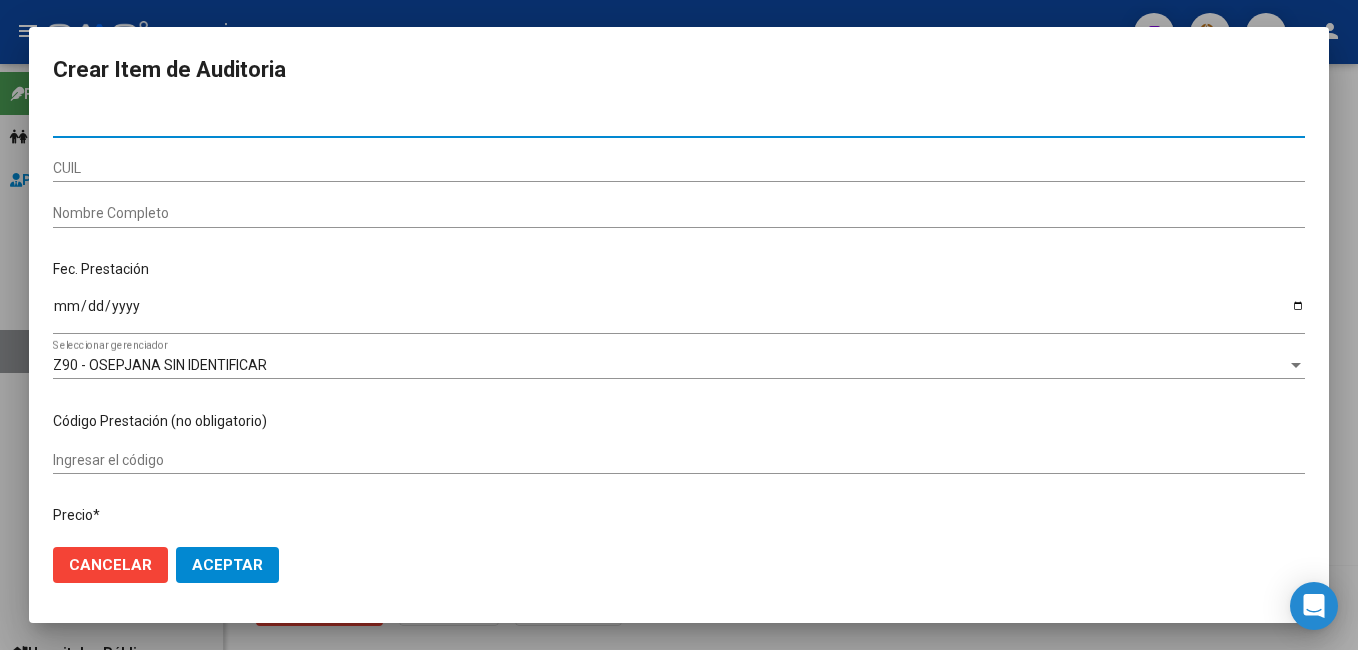 paste on "22782215" 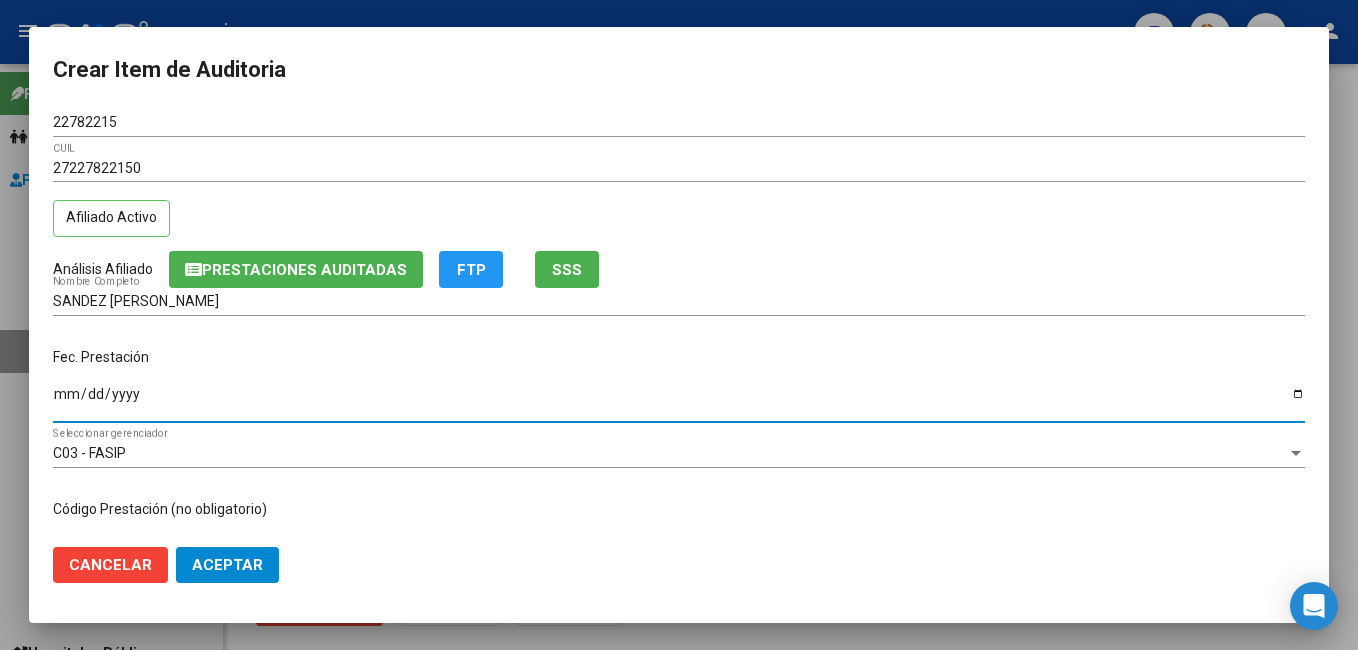 click on "Ingresar la fecha" at bounding box center (679, 401) 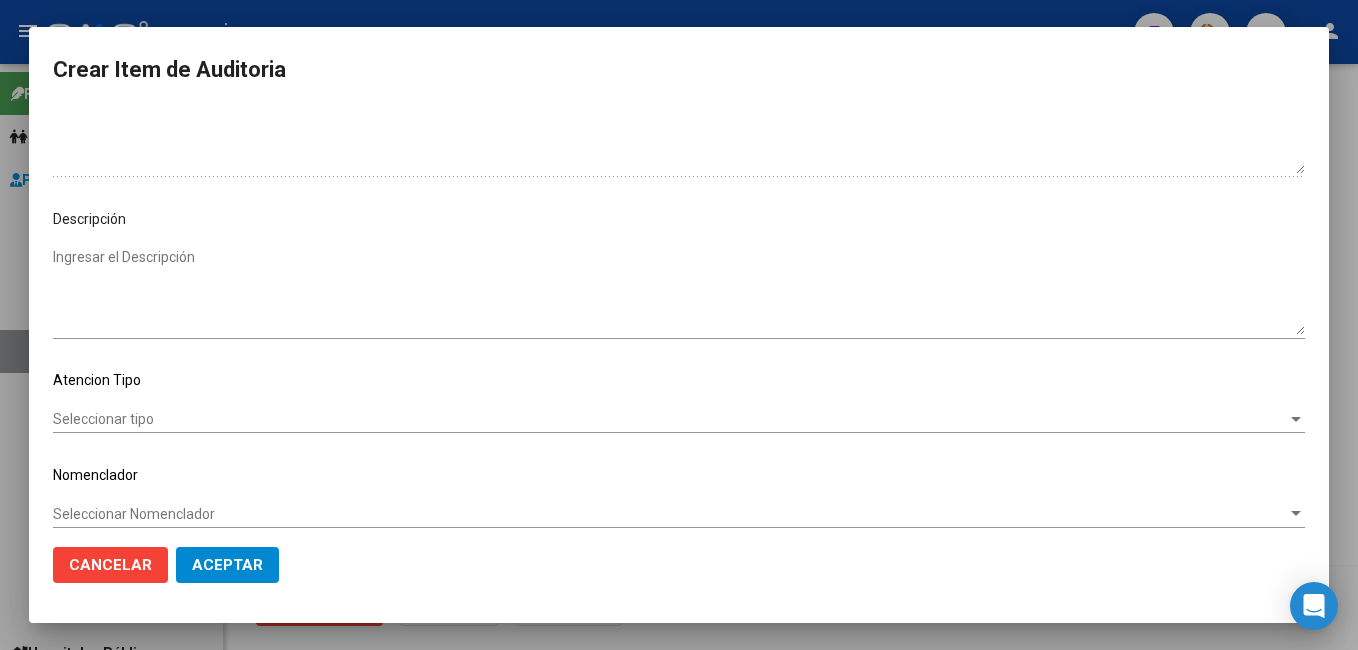scroll, scrollTop: 1100, scrollLeft: 0, axis: vertical 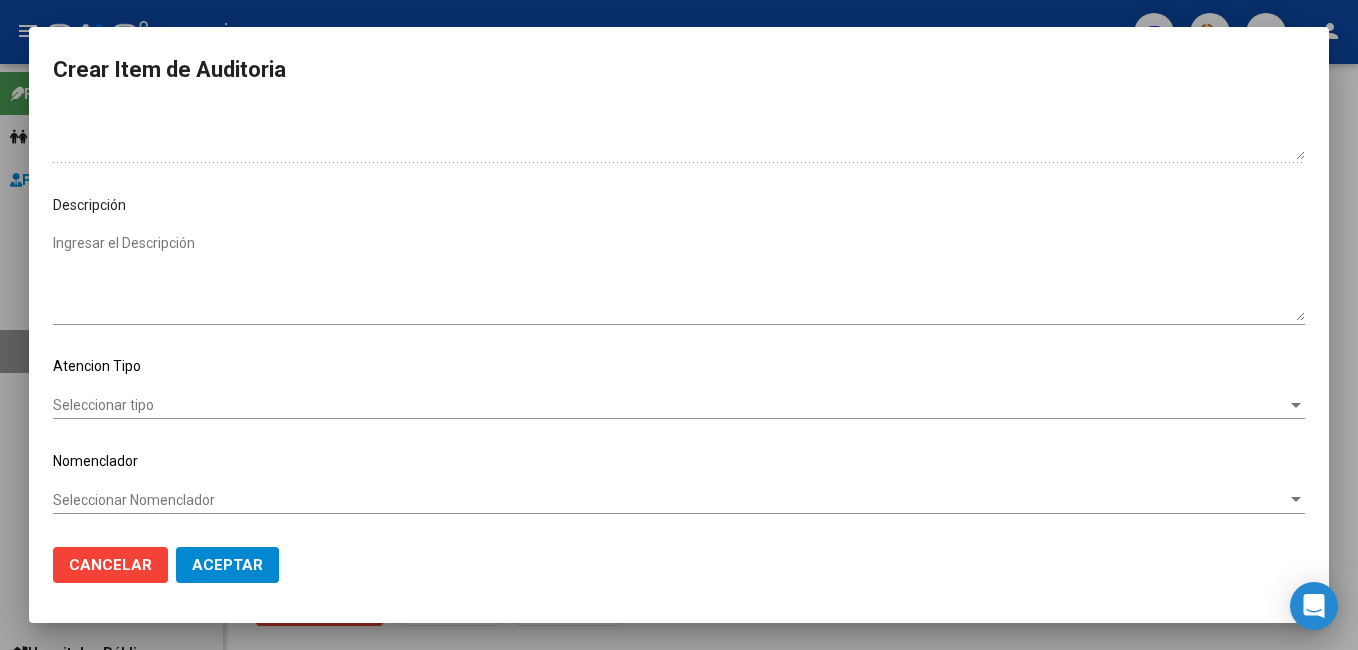 click on "Seleccionar tipo" at bounding box center (670, 405) 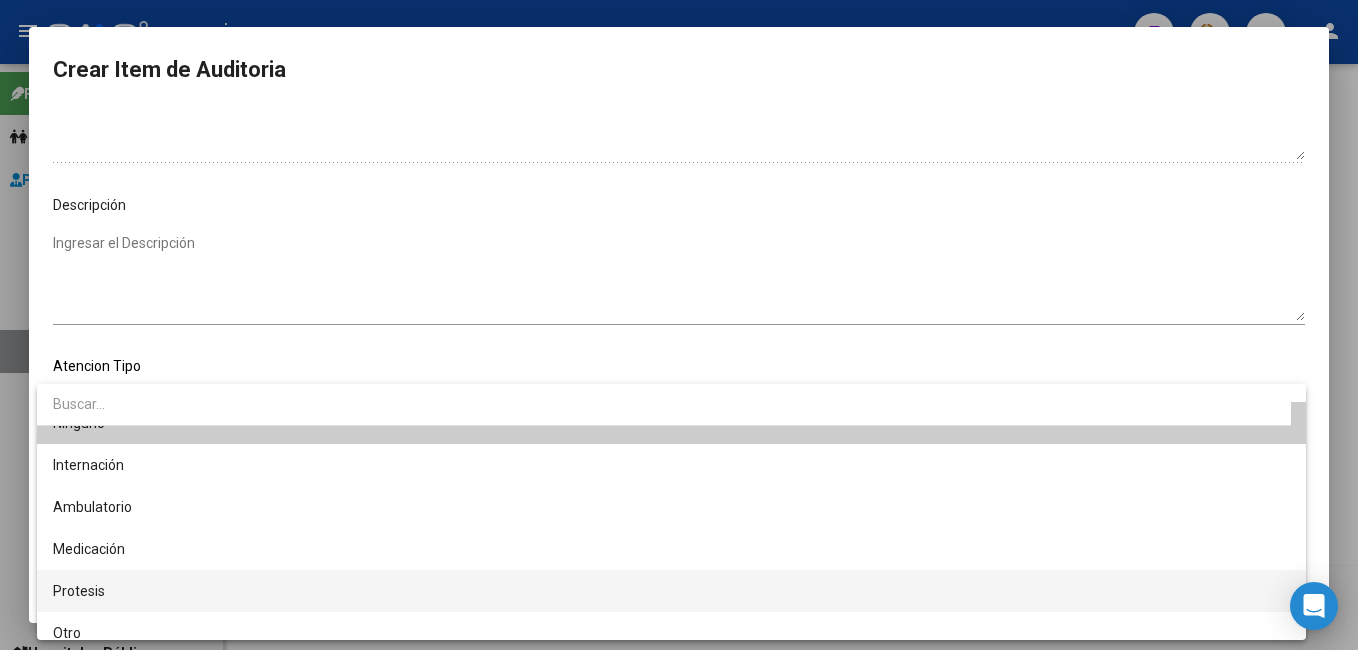 scroll, scrollTop: 38, scrollLeft: 0, axis: vertical 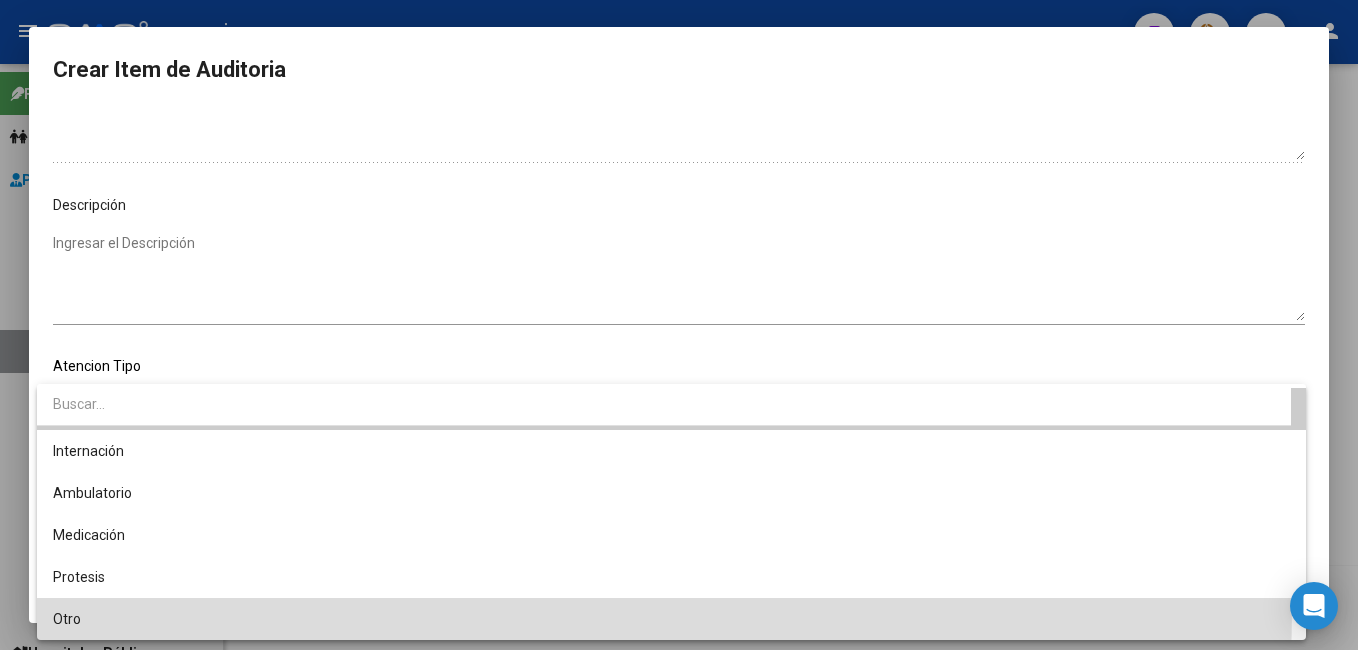 click on "Otro" at bounding box center (671, 619) 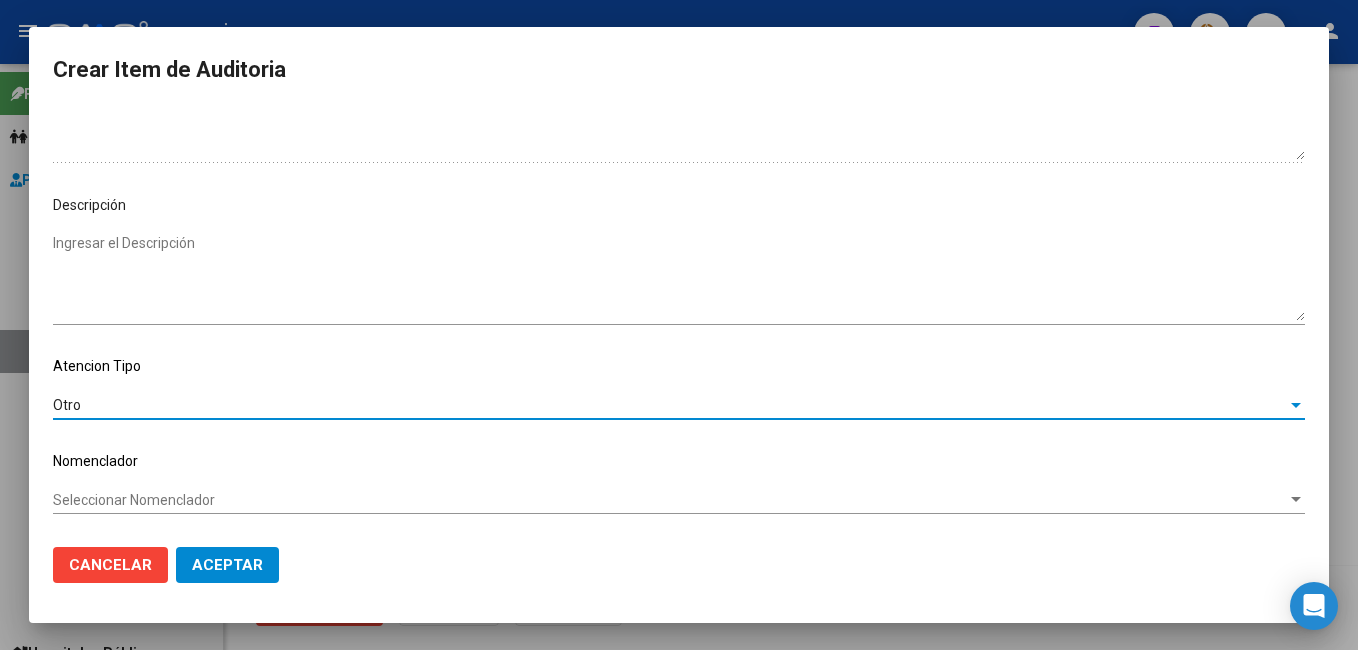 click on "Aceptar" 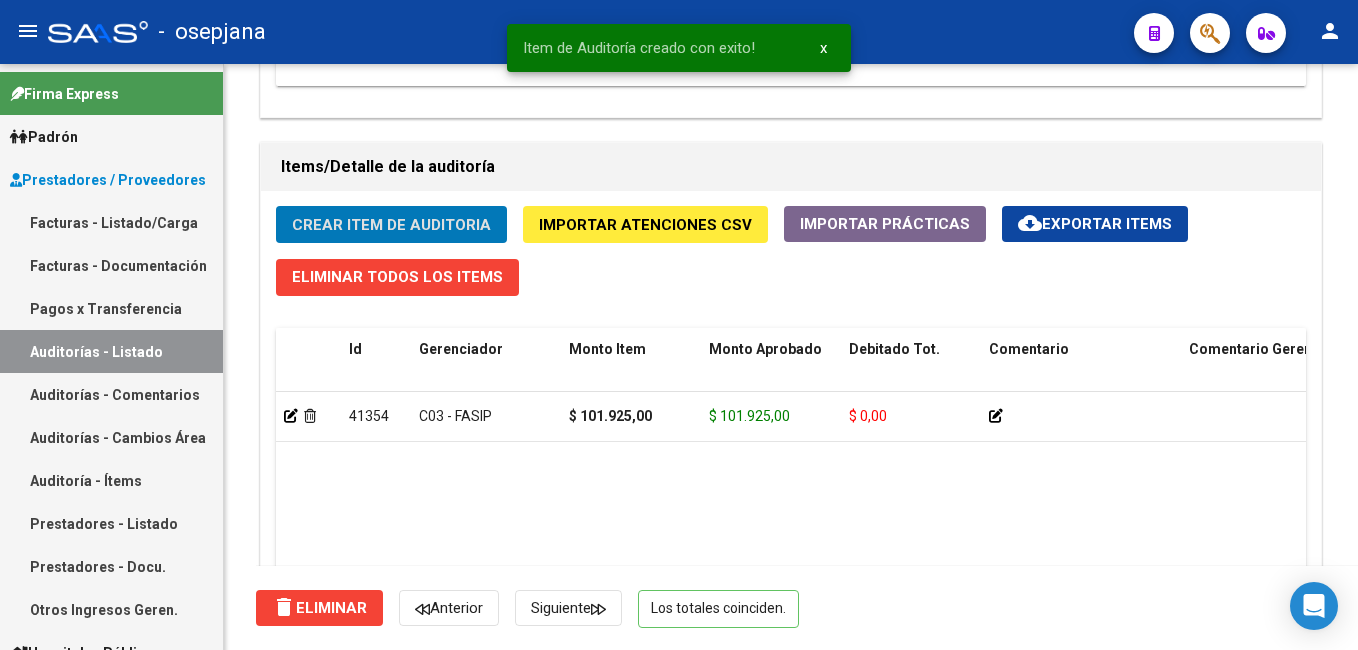 drag, startPoint x: 98, startPoint y: 233, endPoint x: 279, endPoint y: 1, distance: 294.2533 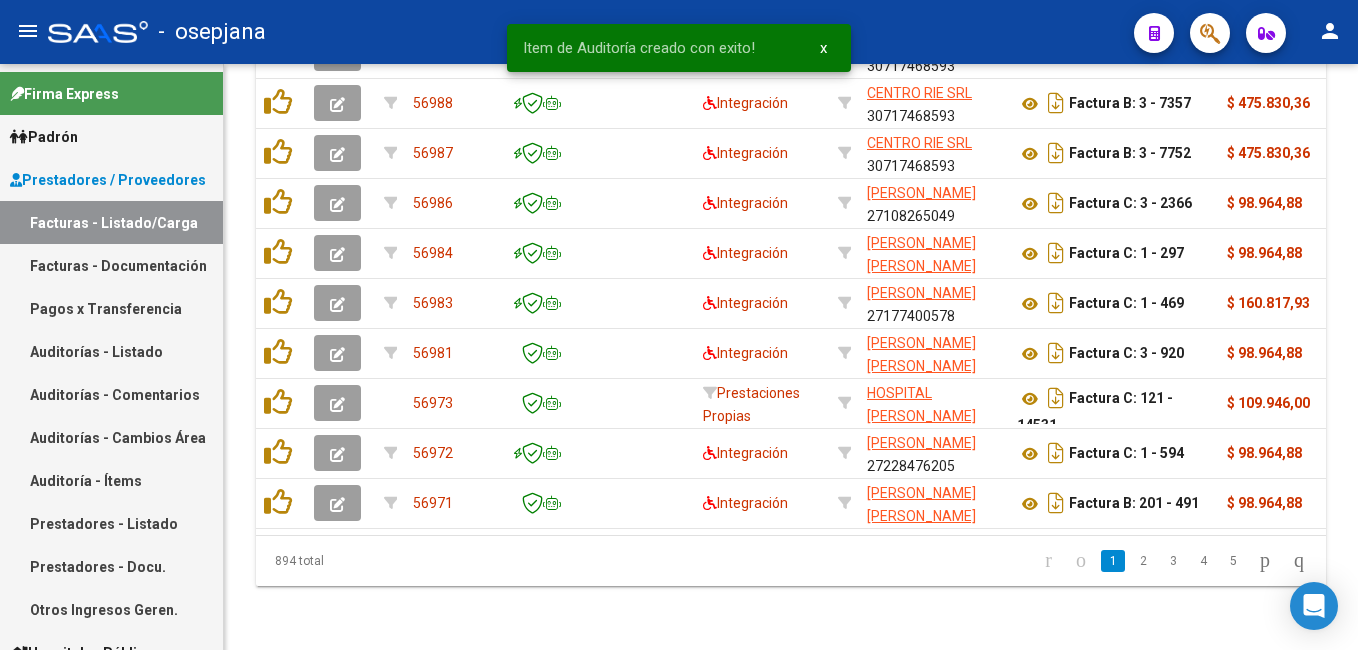 scroll, scrollTop: 0, scrollLeft: 0, axis: both 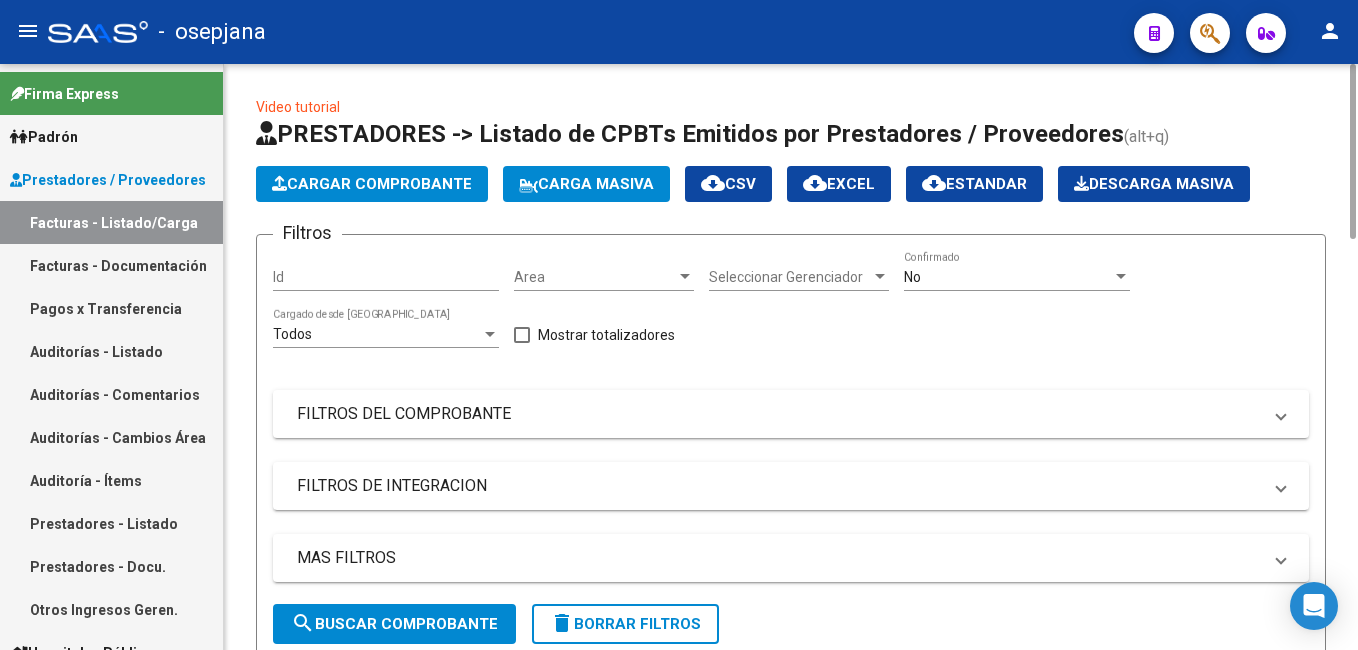 click on "Cargar Comprobante" 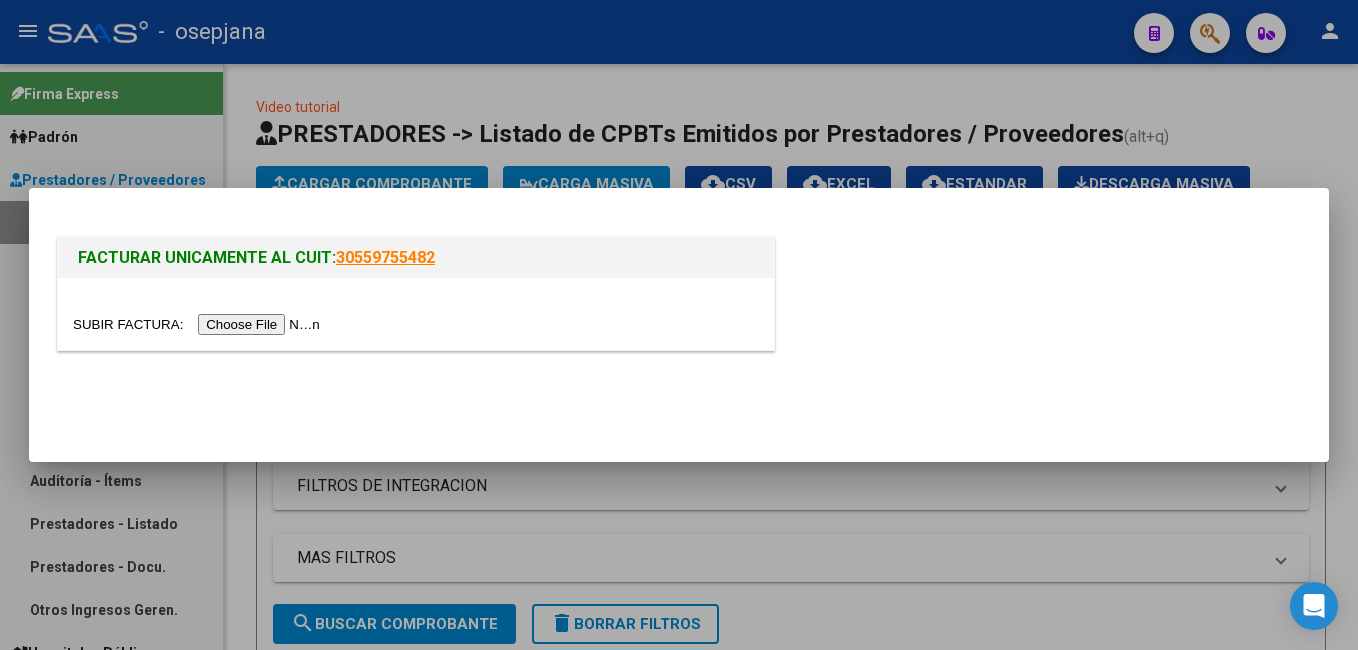 click at bounding box center [199, 324] 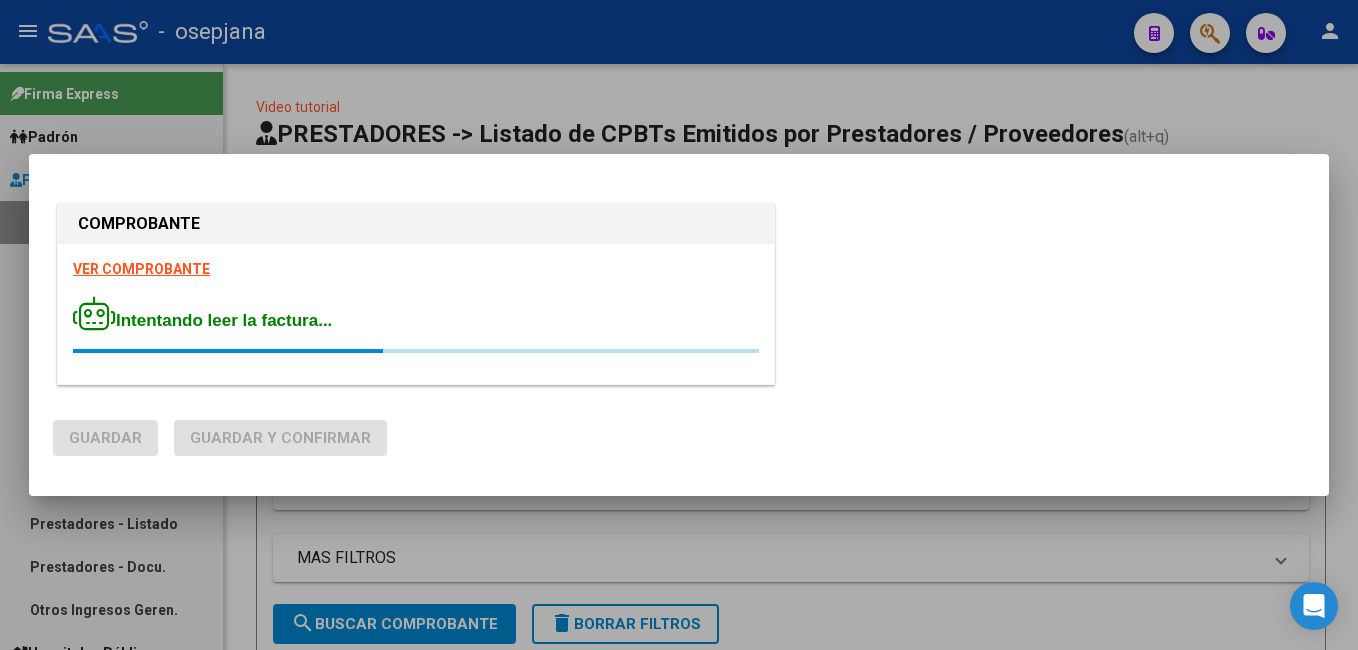 click on "VER COMPROBANTE" at bounding box center [141, 269] 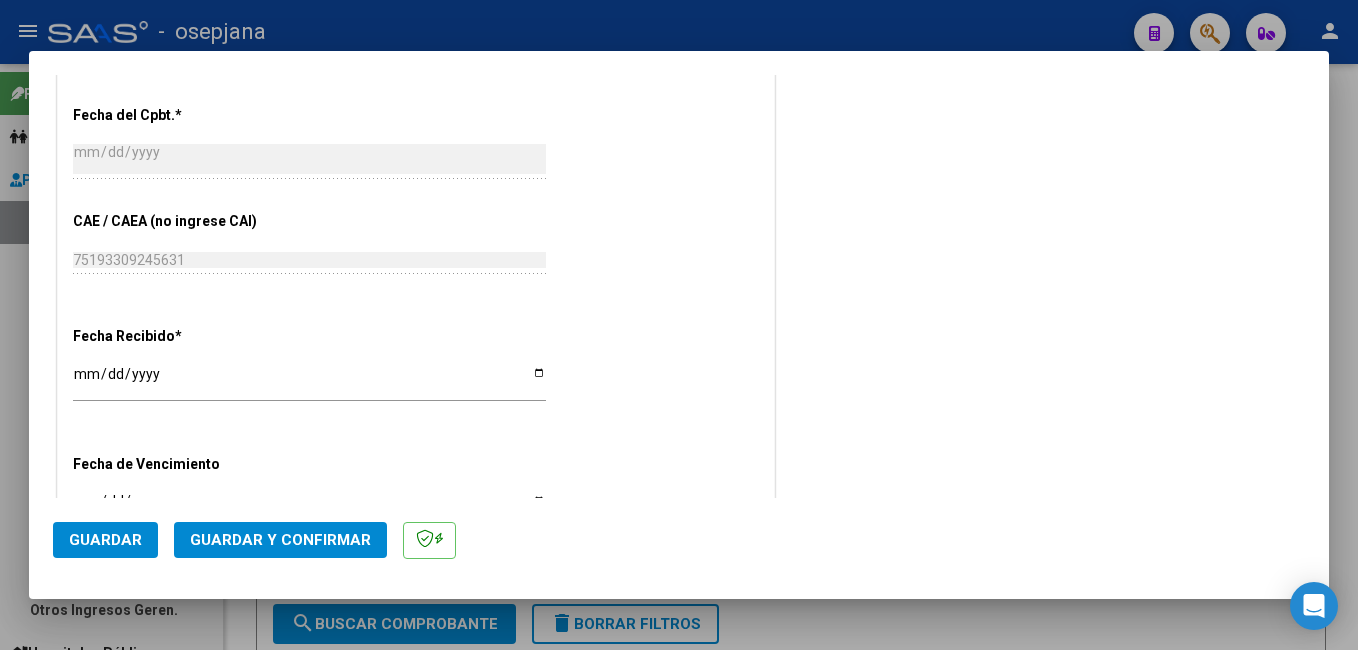 scroll, scrollTop: 1029, scrollLeft: 0, axis: vertical 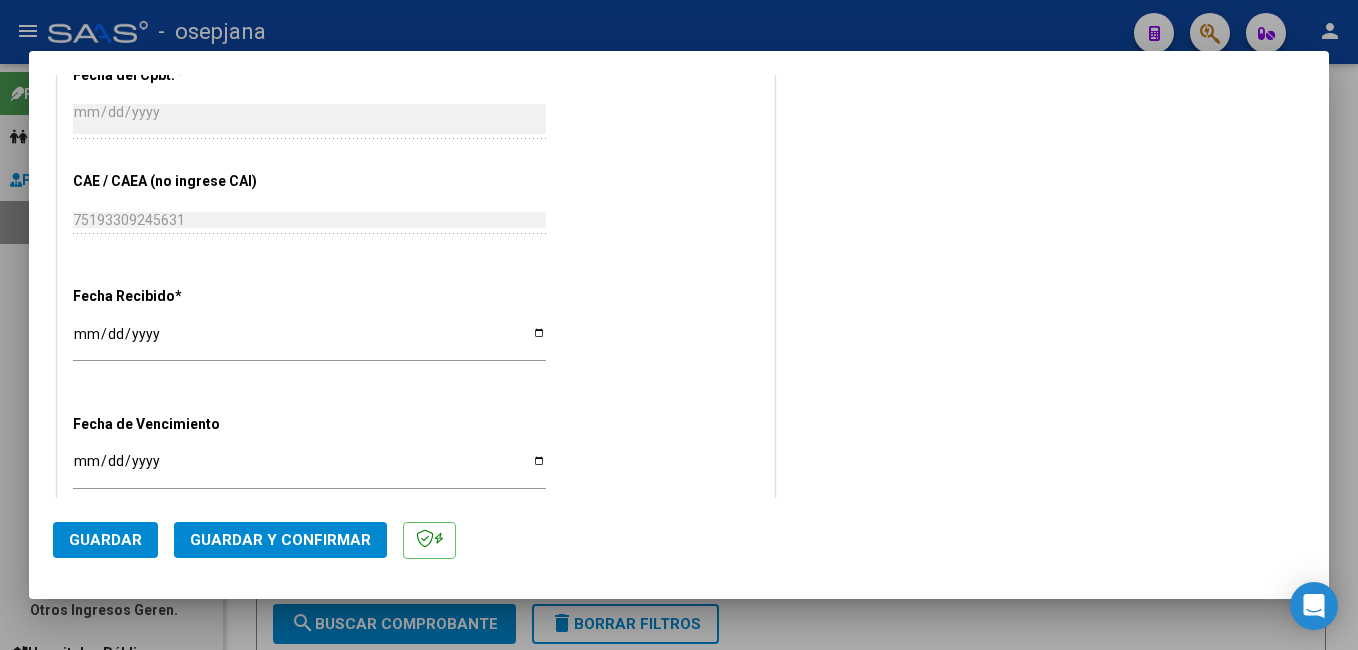 click on "[DATE]" at bounding box center [309, 341] 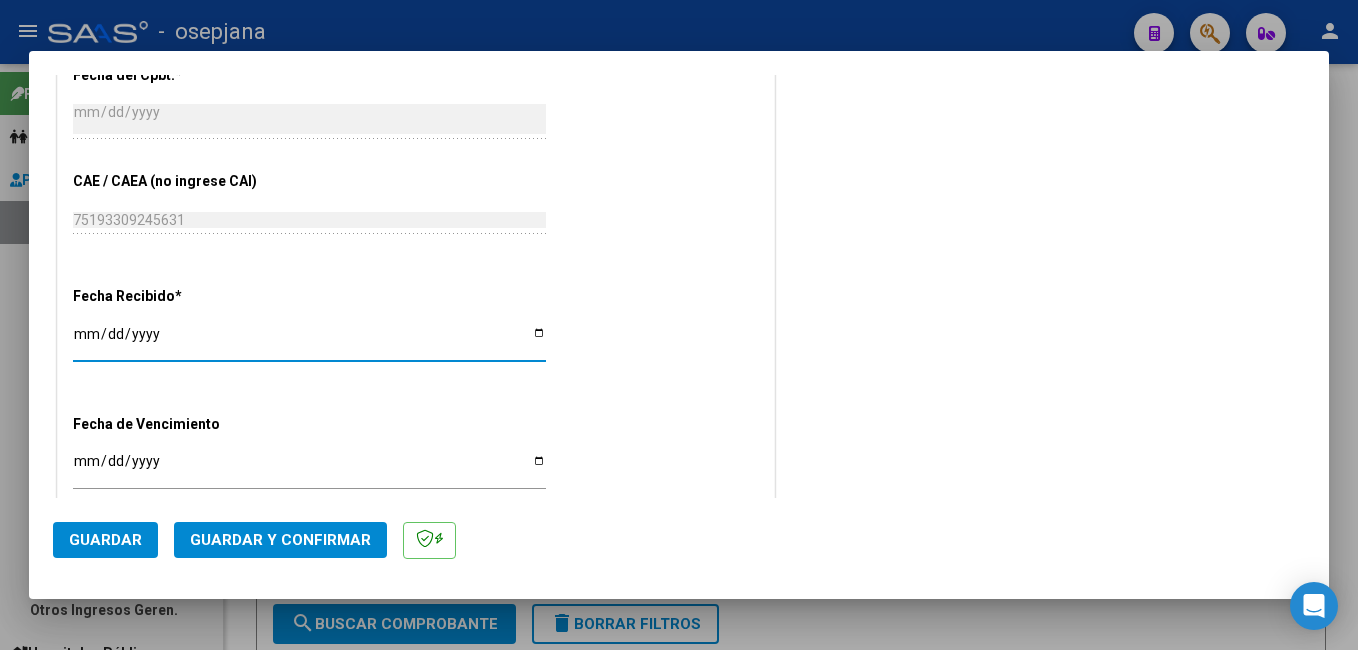 click on "Ingresar la fecha" at bounding box center (309, 468) 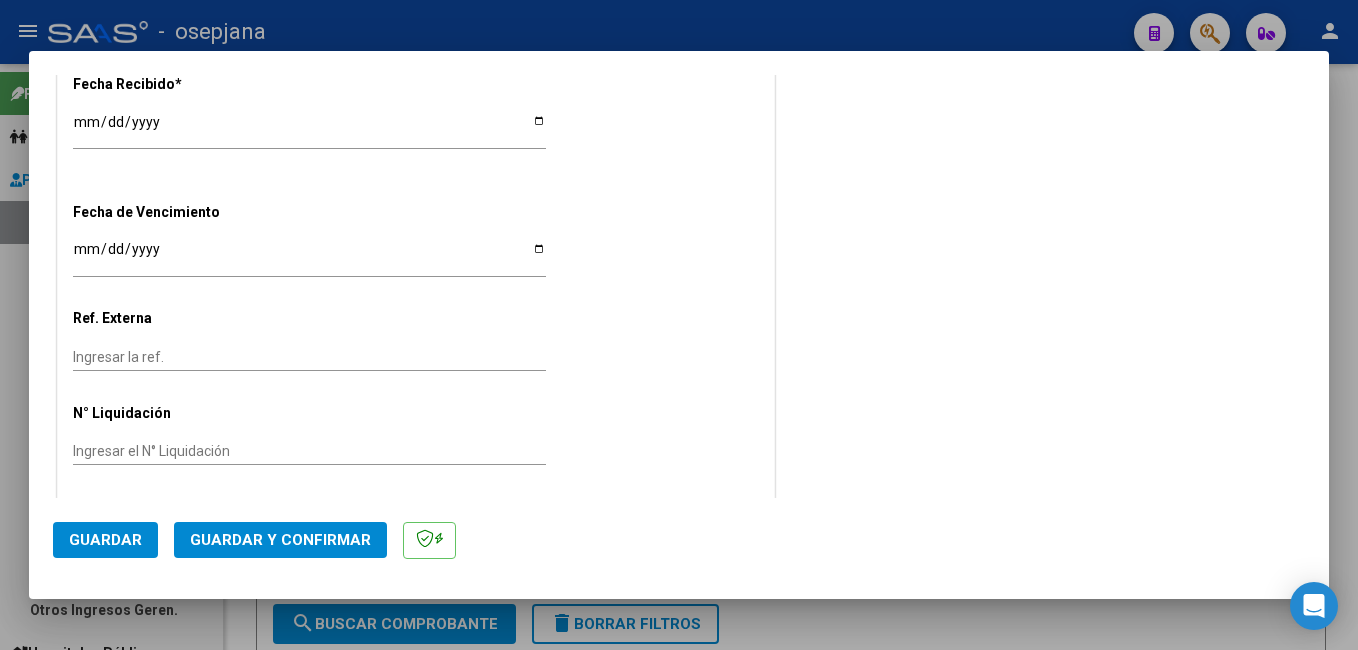scroll, scrollTop: 1246, scrollLeft: 0, axis: vertical 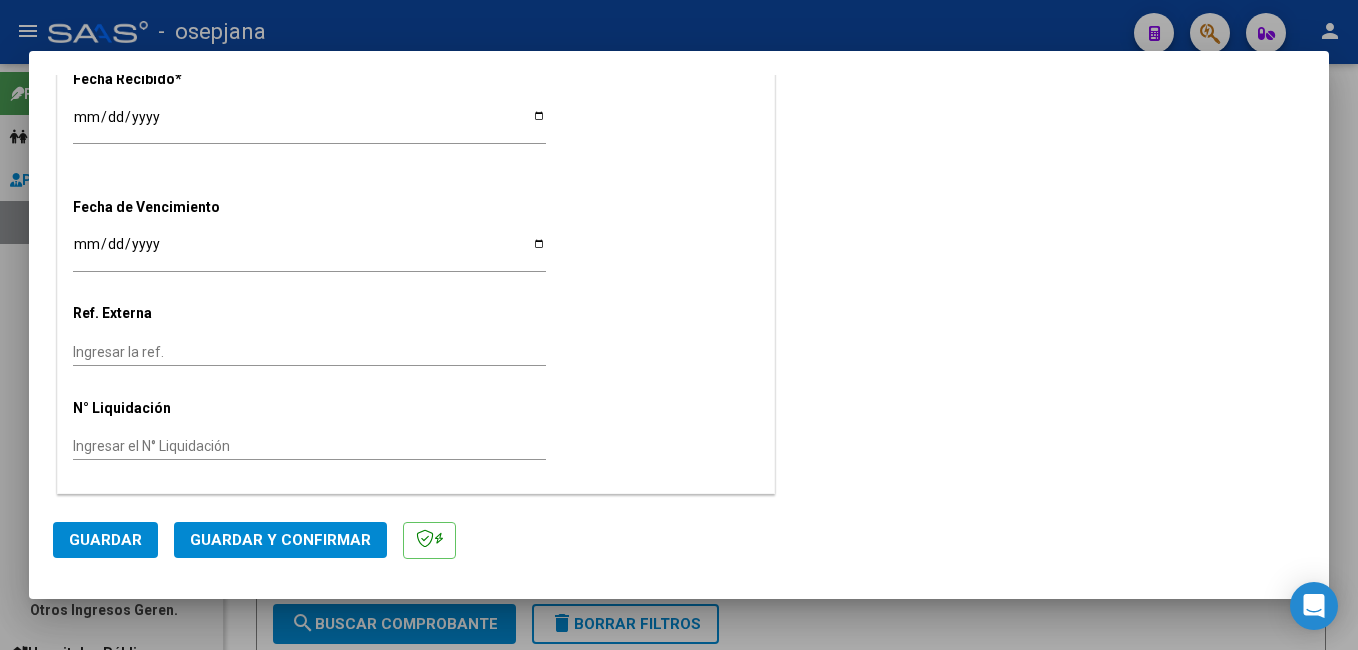 drag, startPoint x: 149, startPoint y: 351, endPoint x: 168, endPoint y: 349, distance: 19.104973 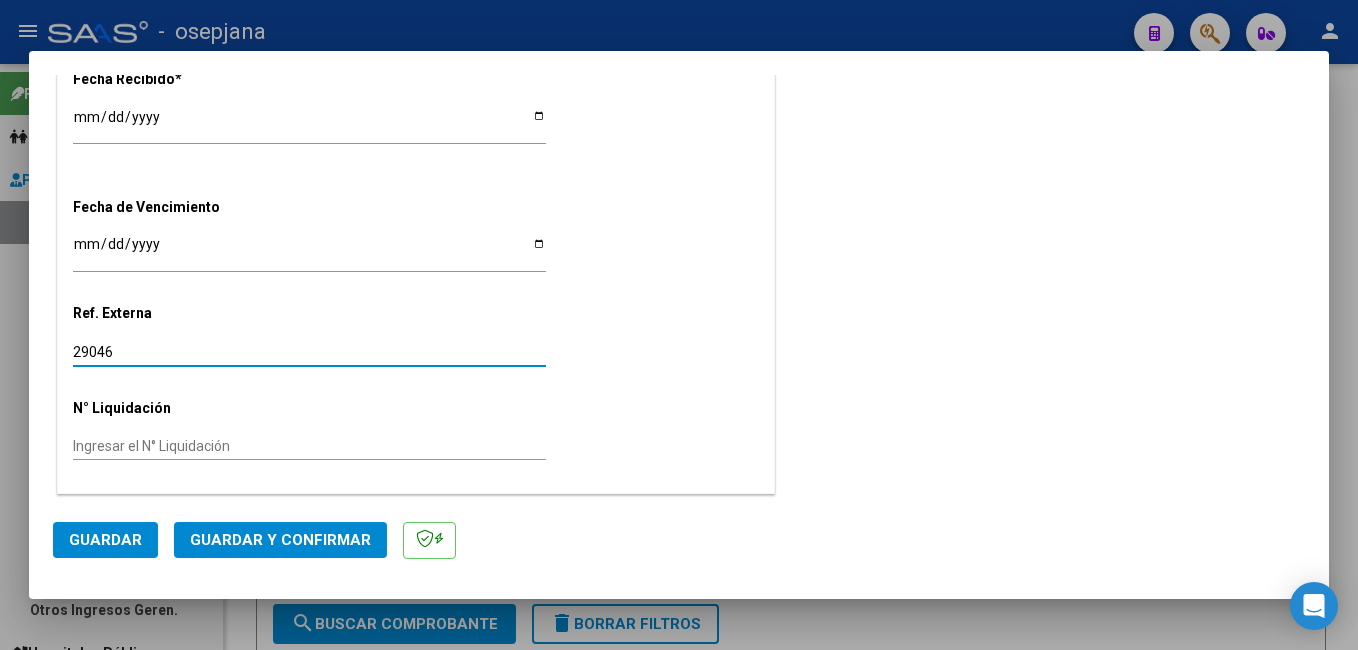 click on "Guardar" 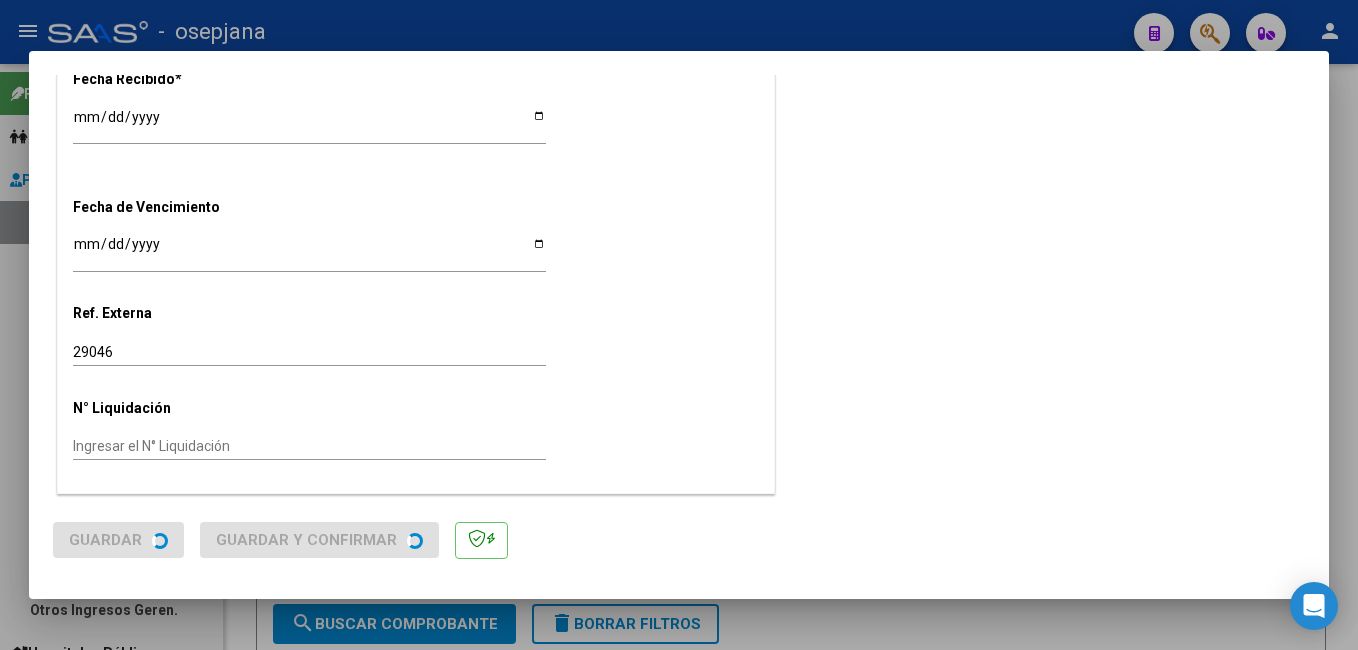 scroll, scrollTop: 0, scrollLeft: 0, axis: both 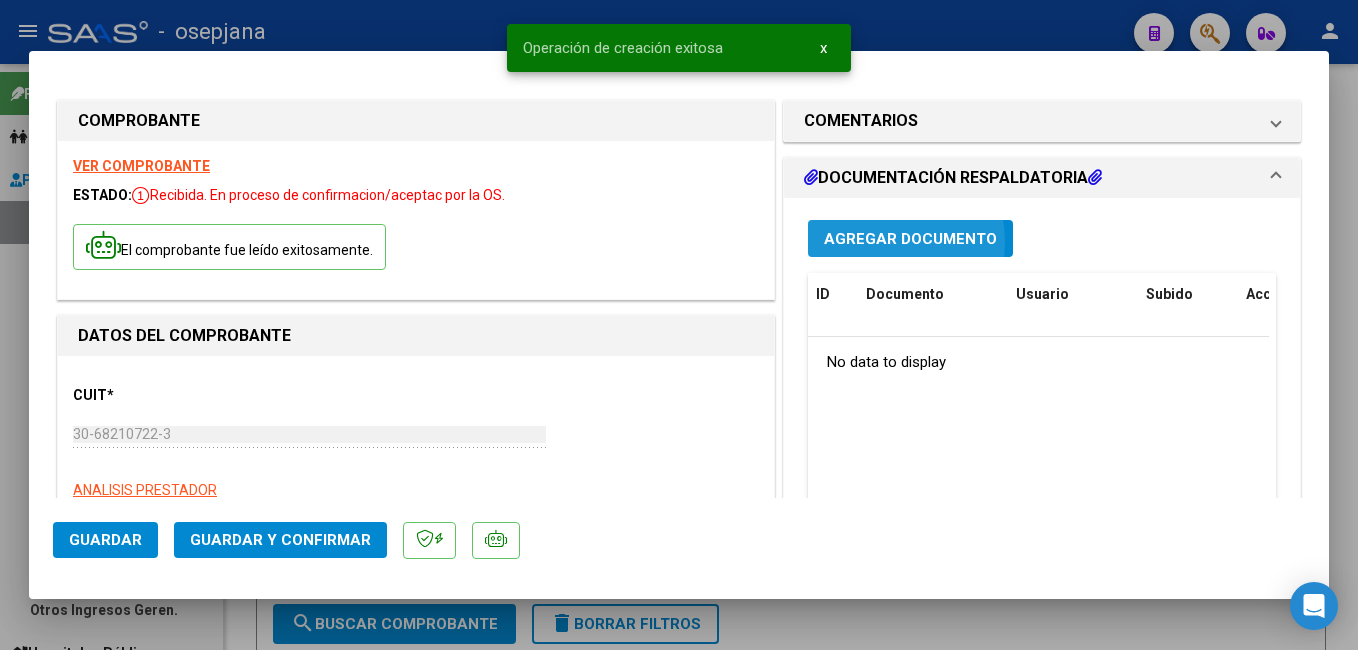 click on "Agregar Documento" at bounding box center [910, 239] 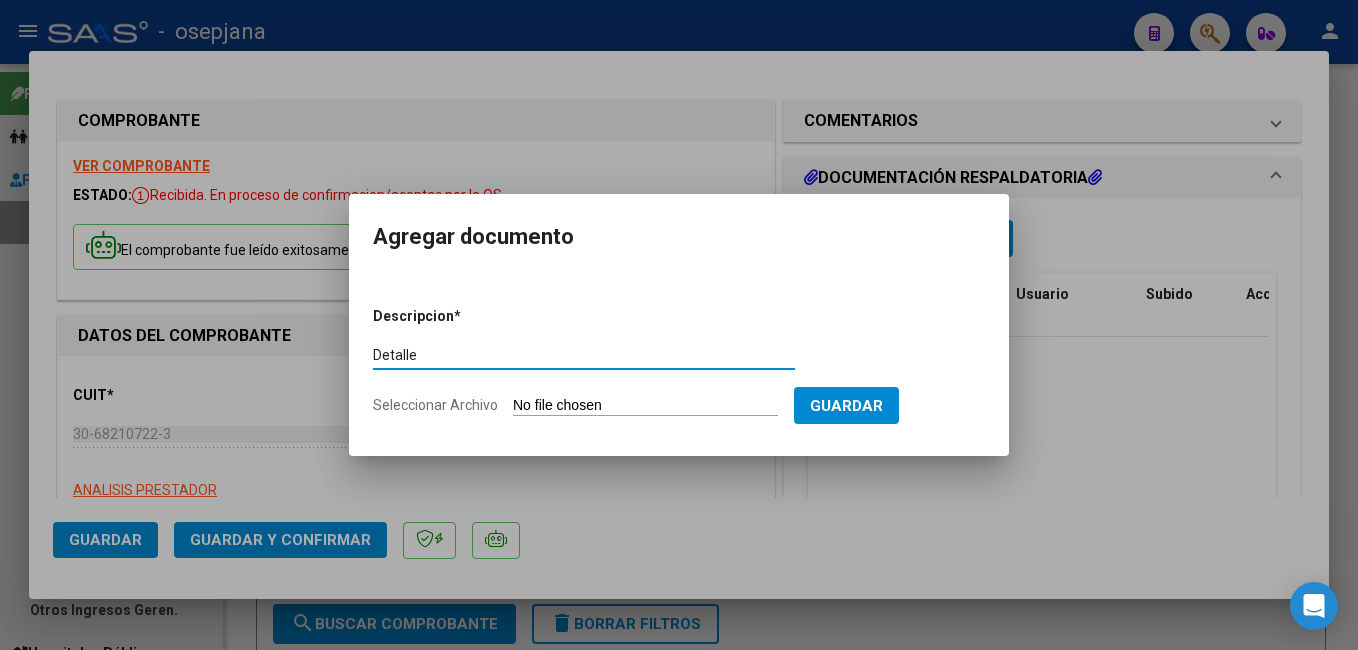 click on "Seleccionar Archivo" at bounding box center (645, 406) 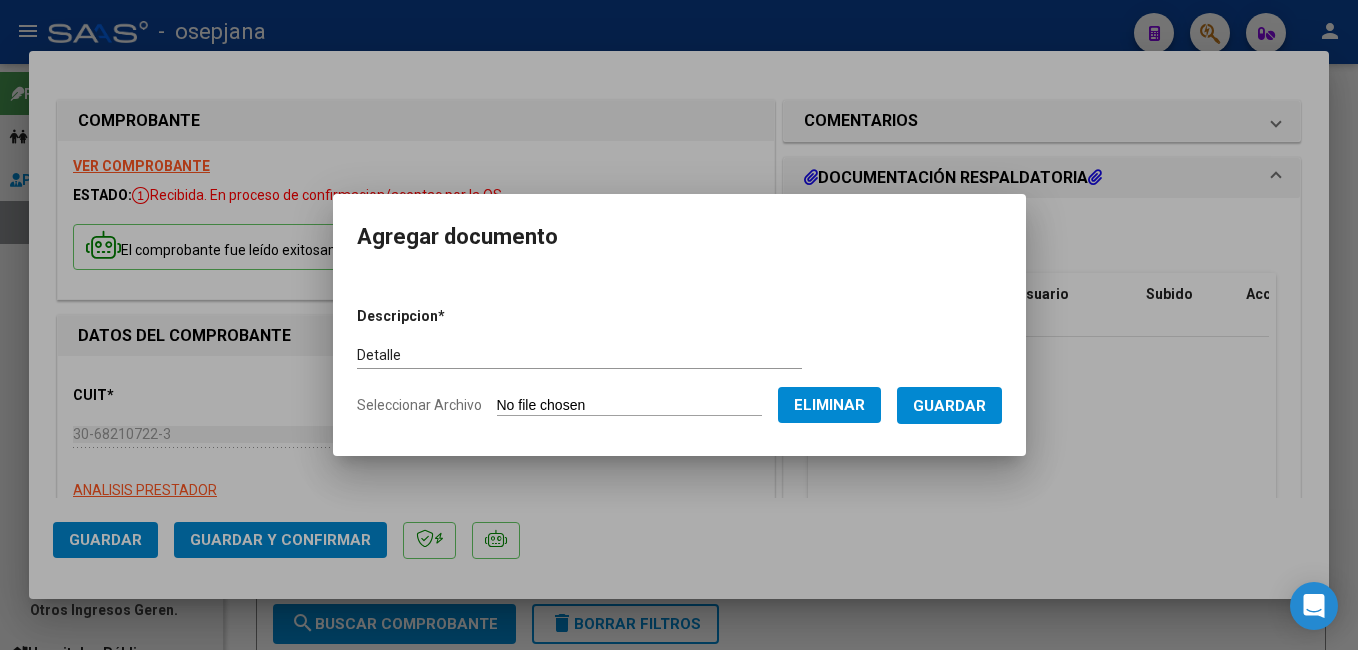click on "Guardar" at bounding box center (949, 406) 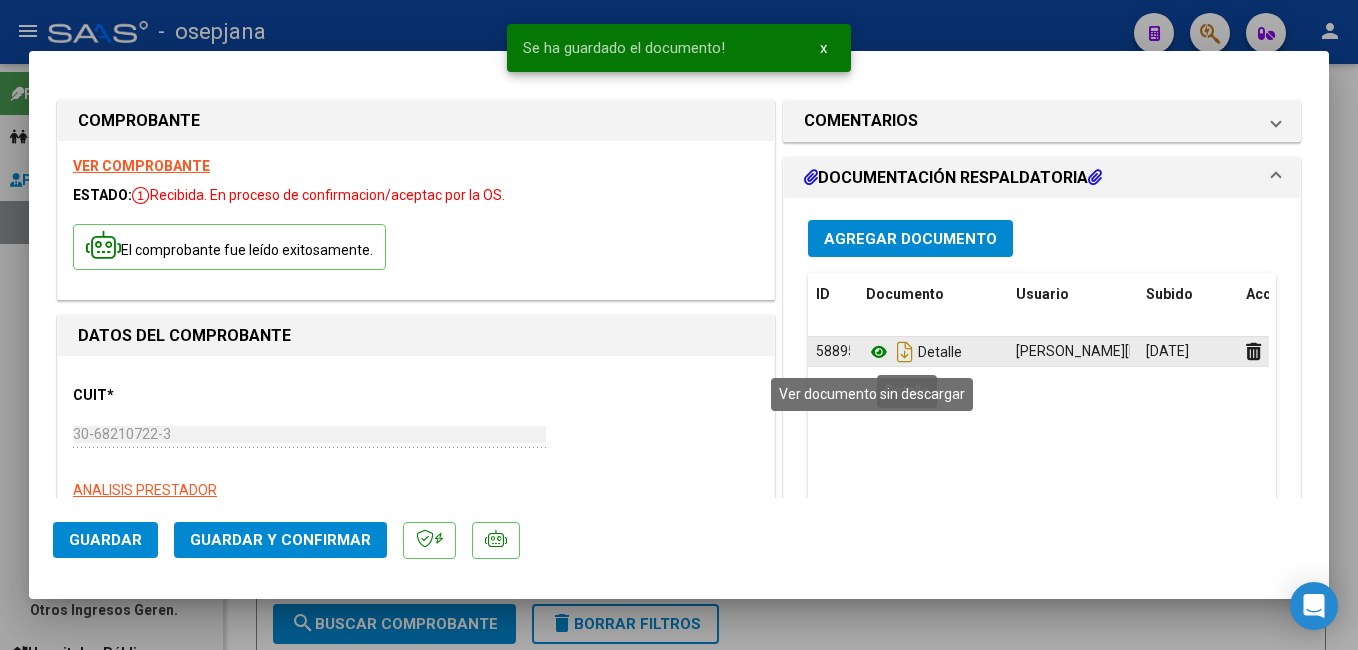 click 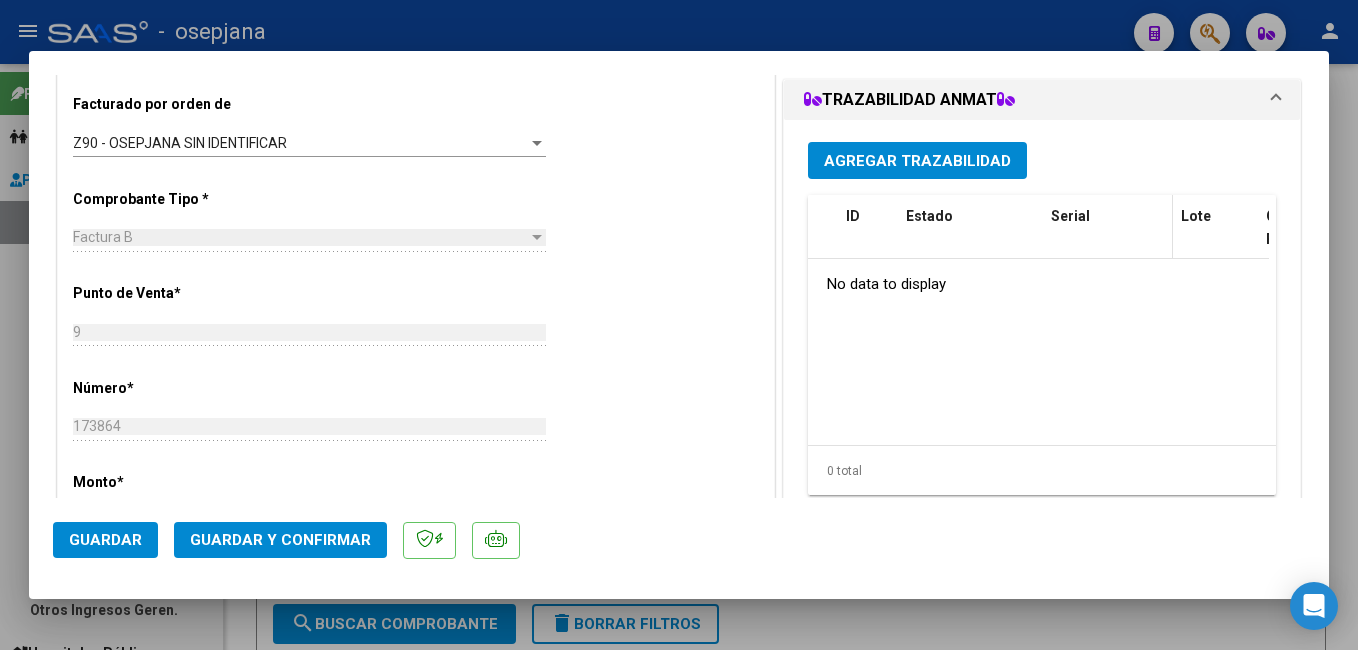 scroll, scrollTop: 565, scrollLeft: 0, axis: vertical 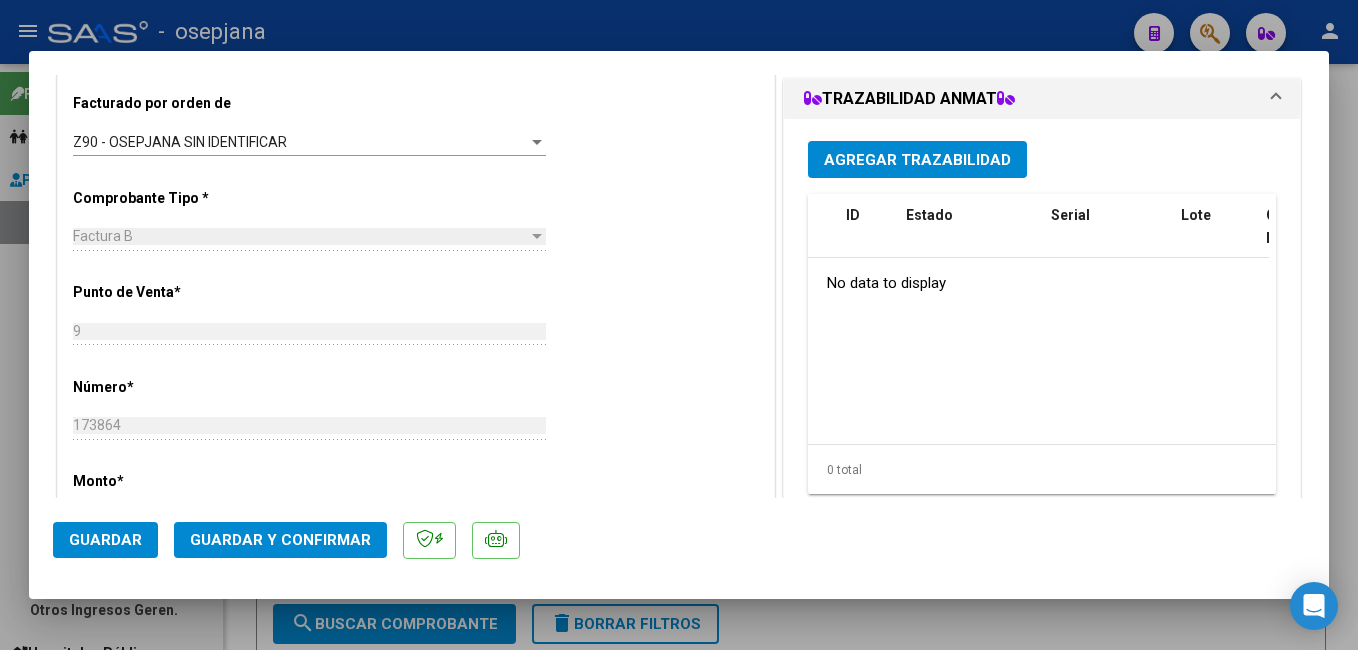 click on "Agregar Trazabilidad" at bounding box center [917, 160] 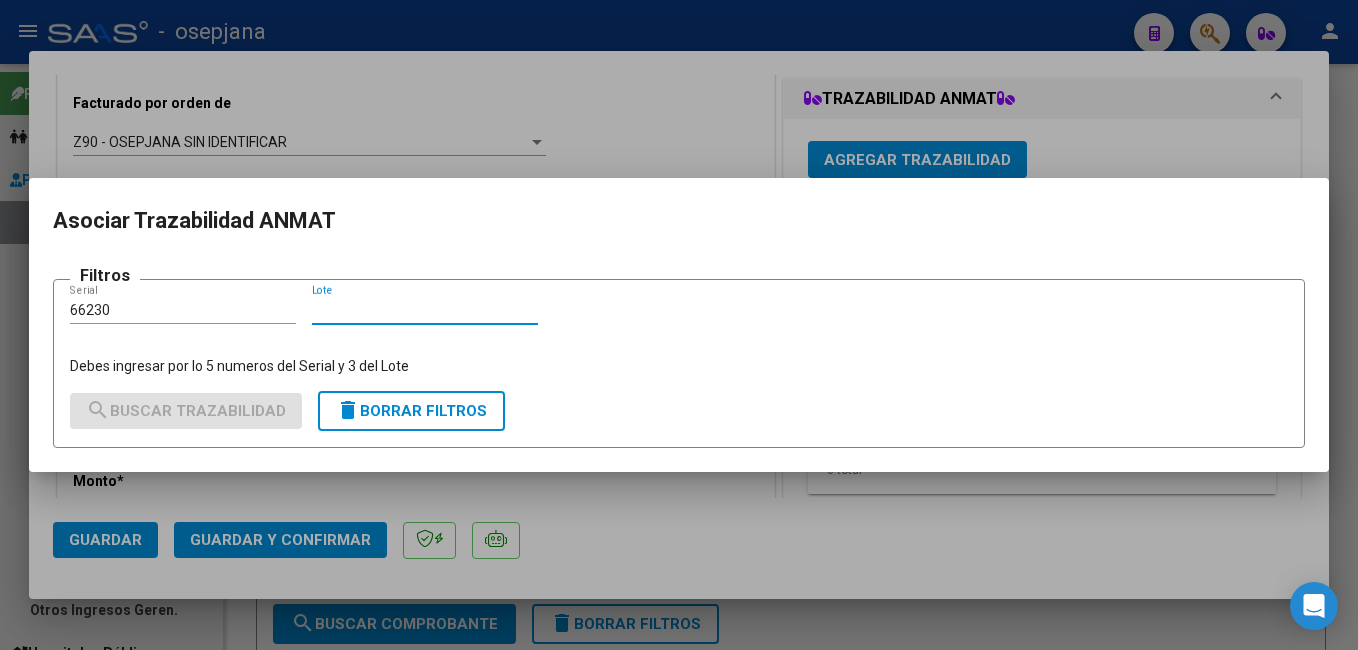 click on "Lote" at bounding box center (425, 310) 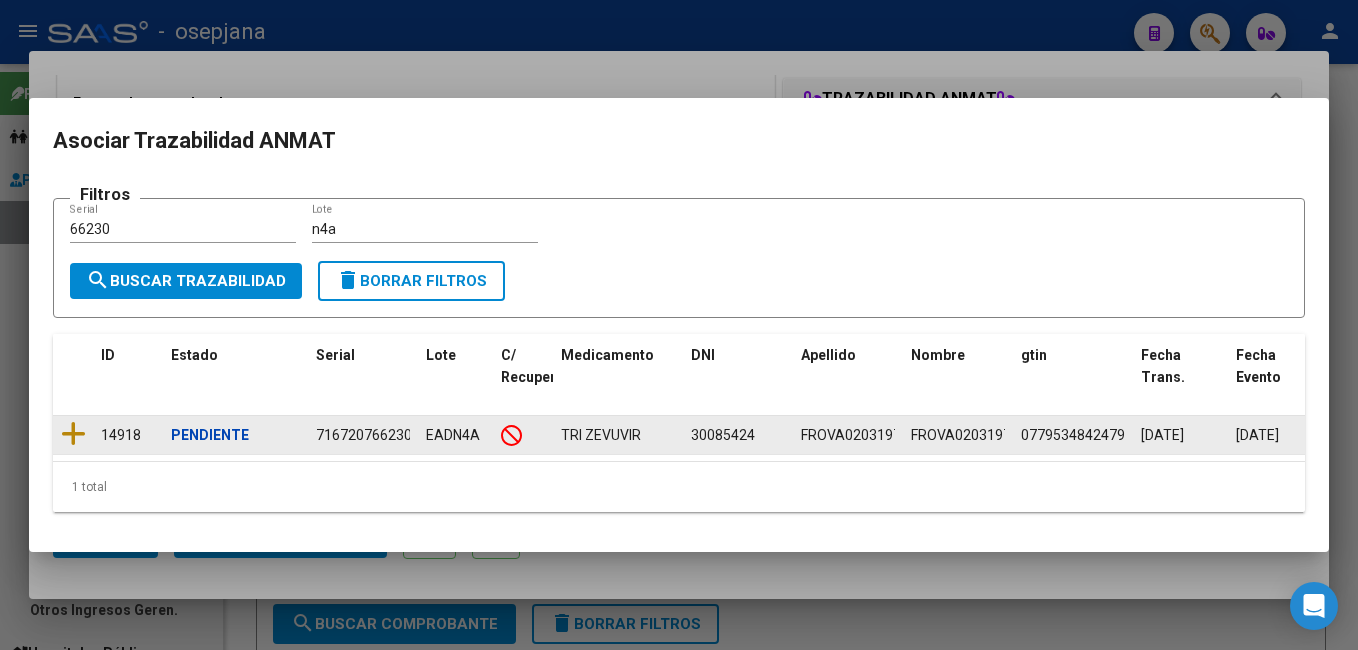 click 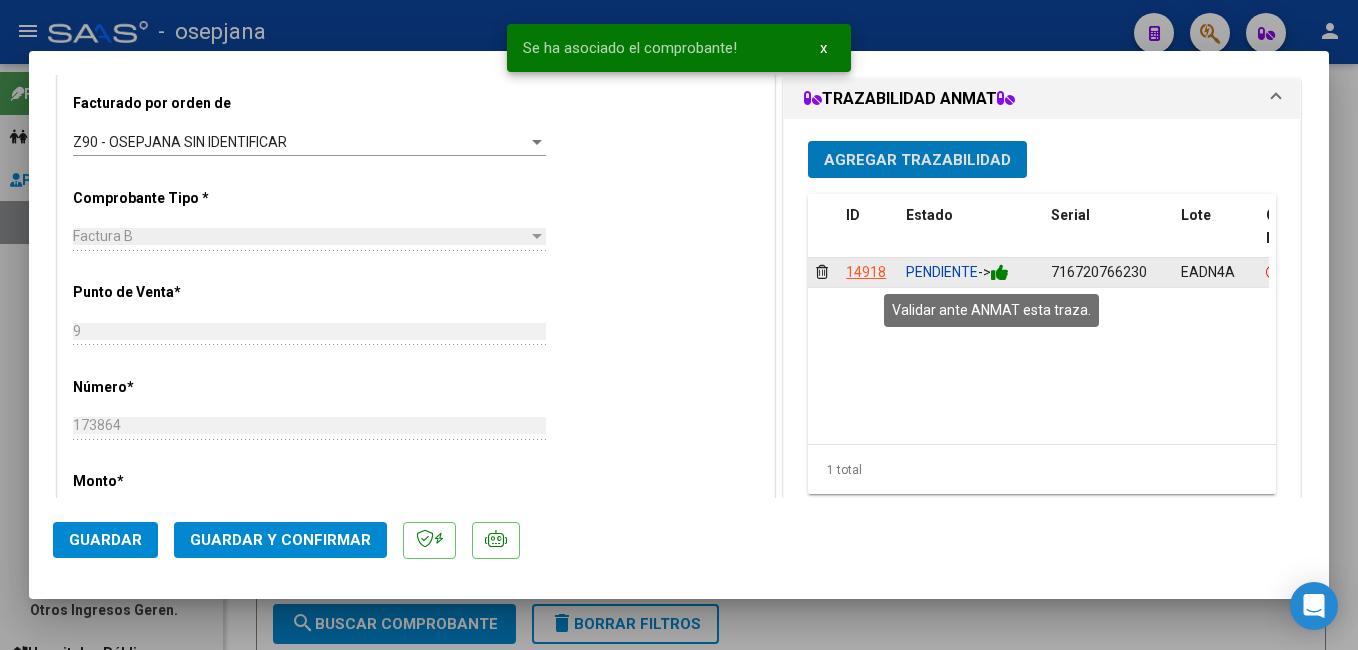 click 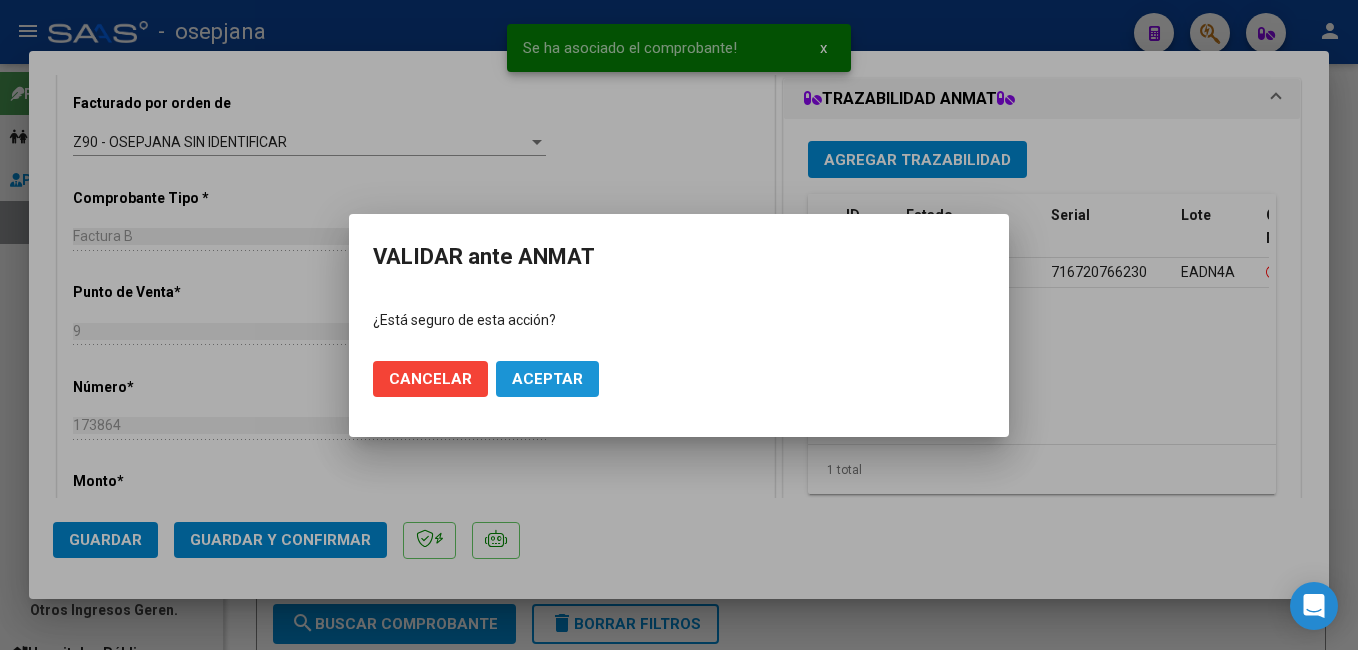 drag, startPoint x: 572, startPoint y: 366, endPoint x: 418, endPoint y: 4, distance: 393.39548 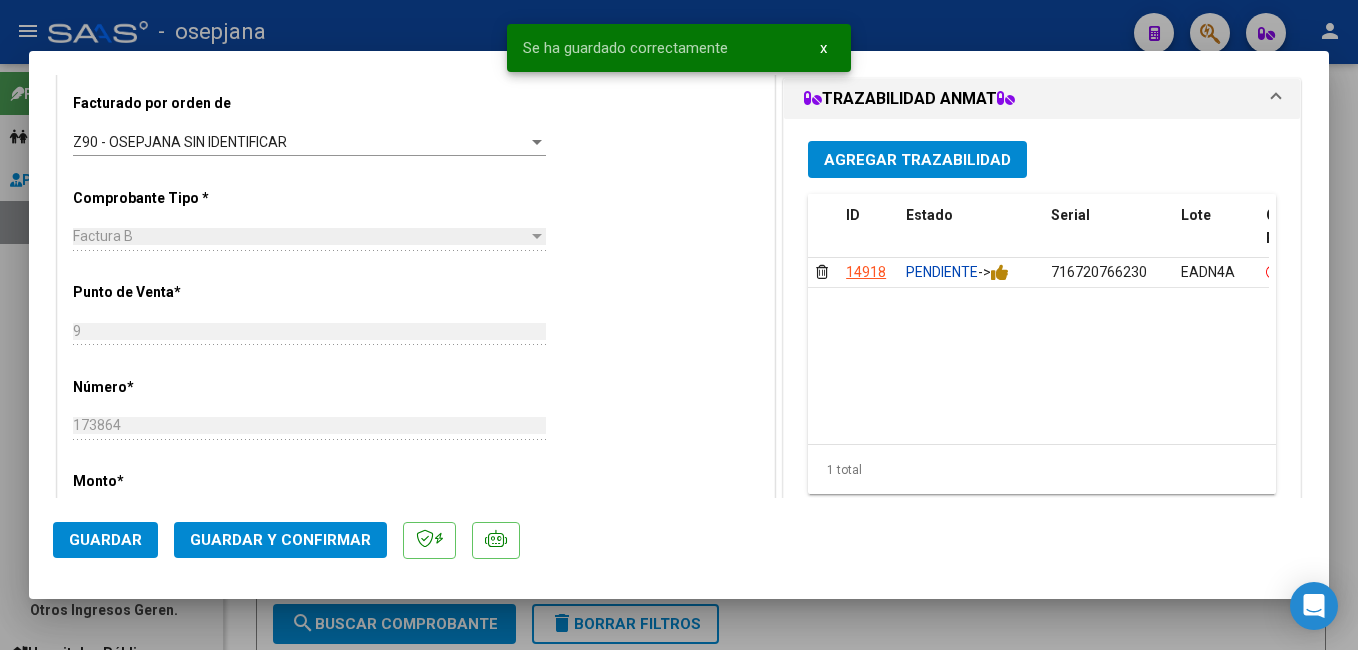 click on "Guardar y Confirmar" 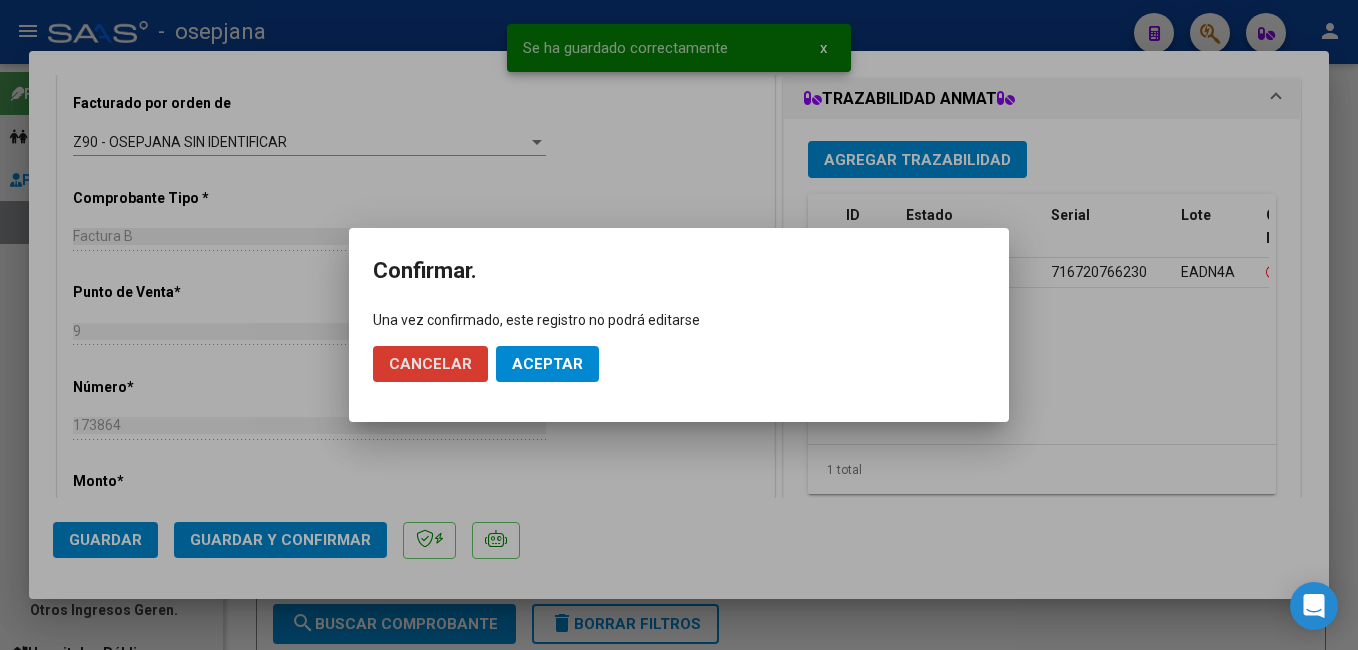click on "Aceptar" 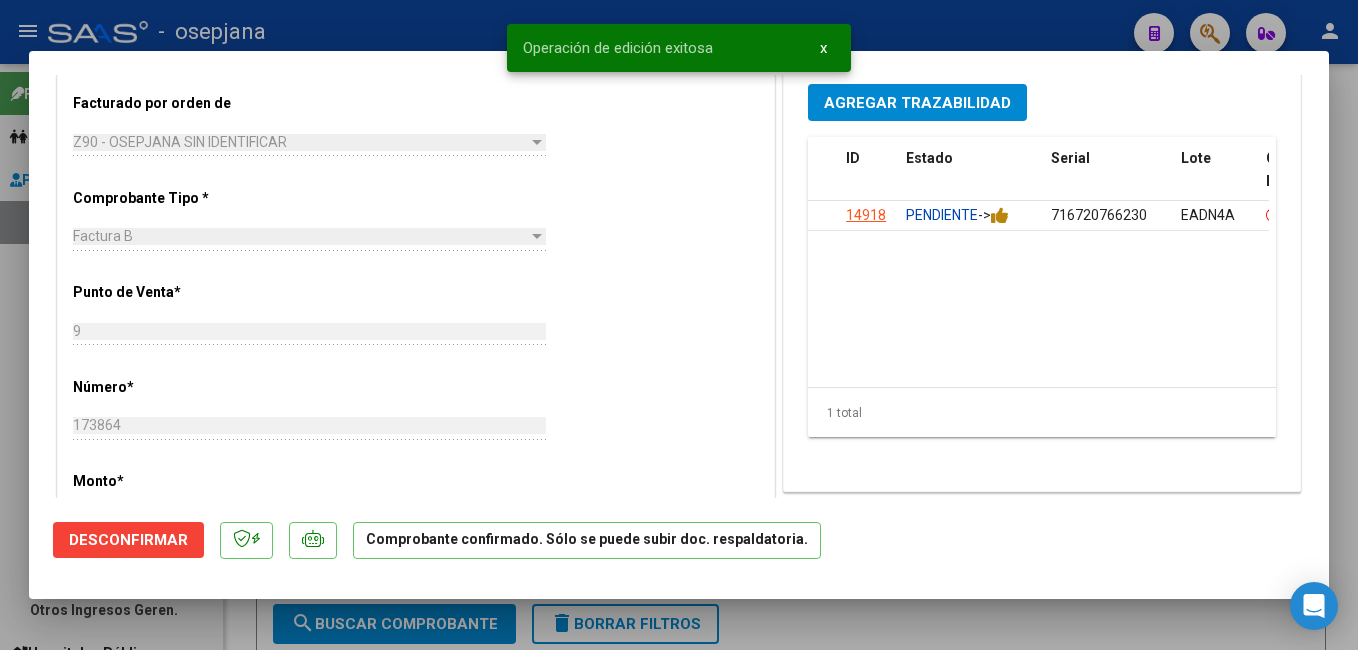 click at bounding box center (679, 325) 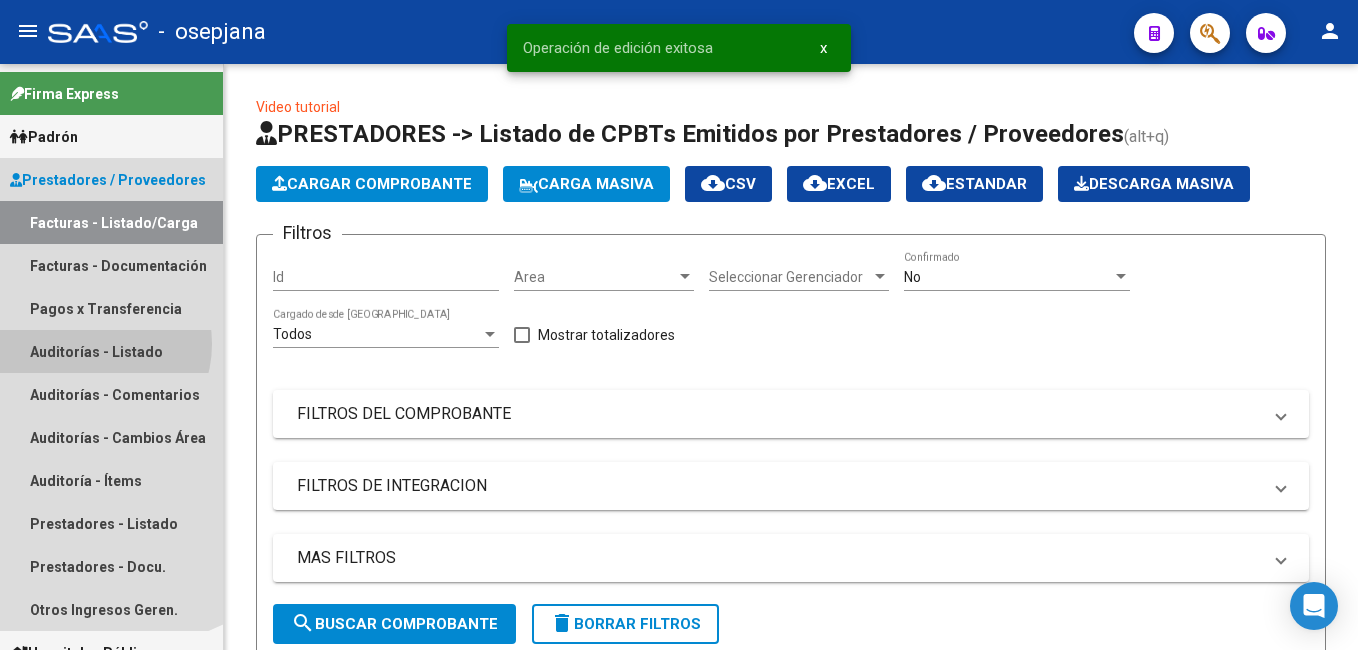 drag, startPoint x: 91, startPoint y: 344, endPoint x: 208, endPoint y: 300, distance: 125 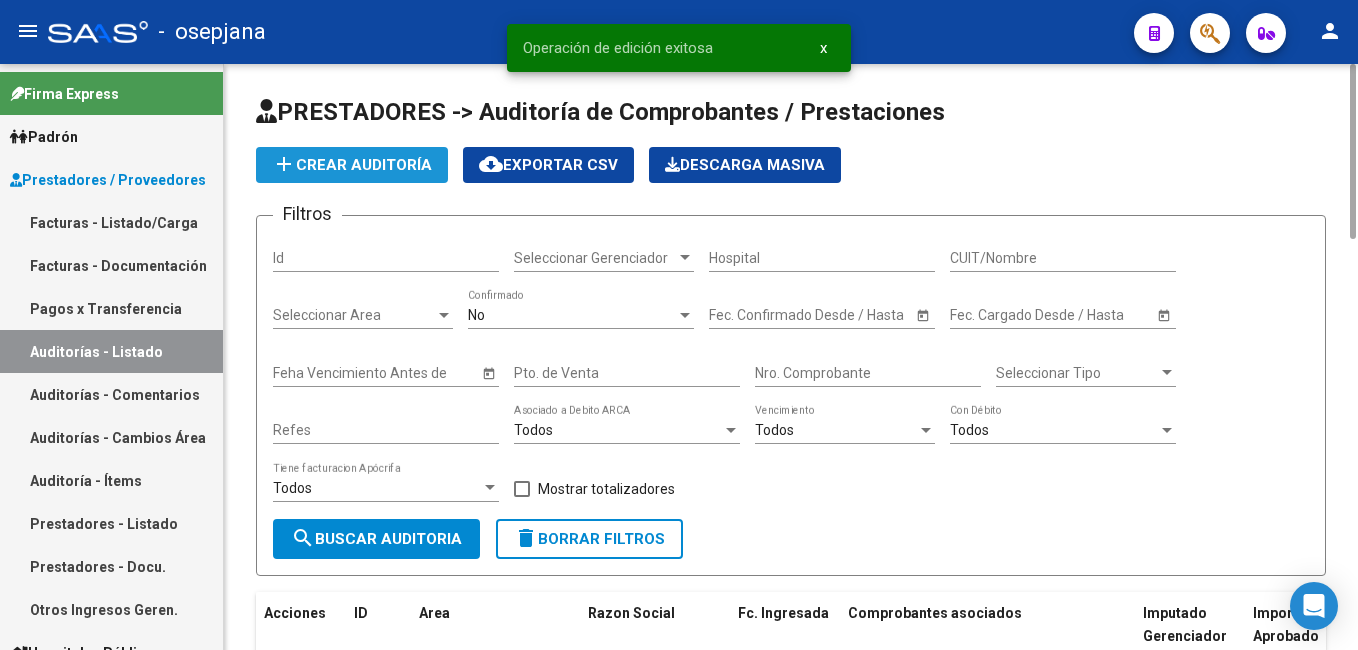 click on "add  Crear Auditoría" 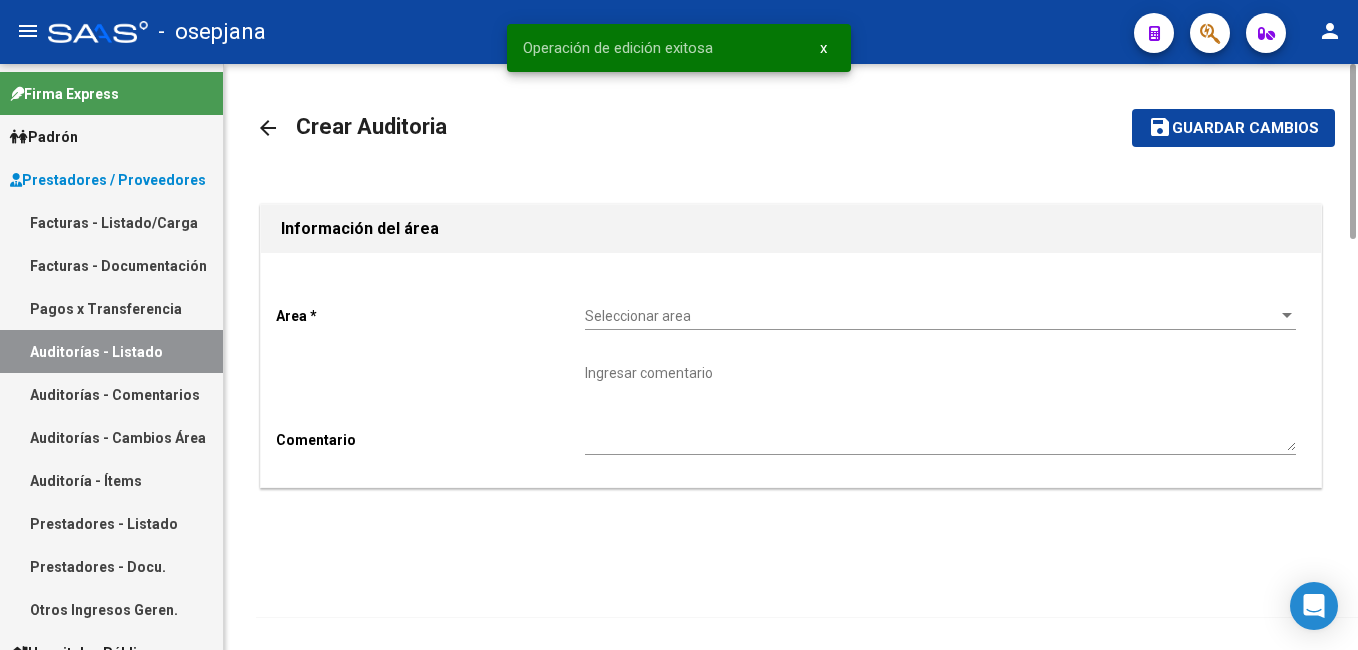 click on "Seleccionar area Seleccionar area" 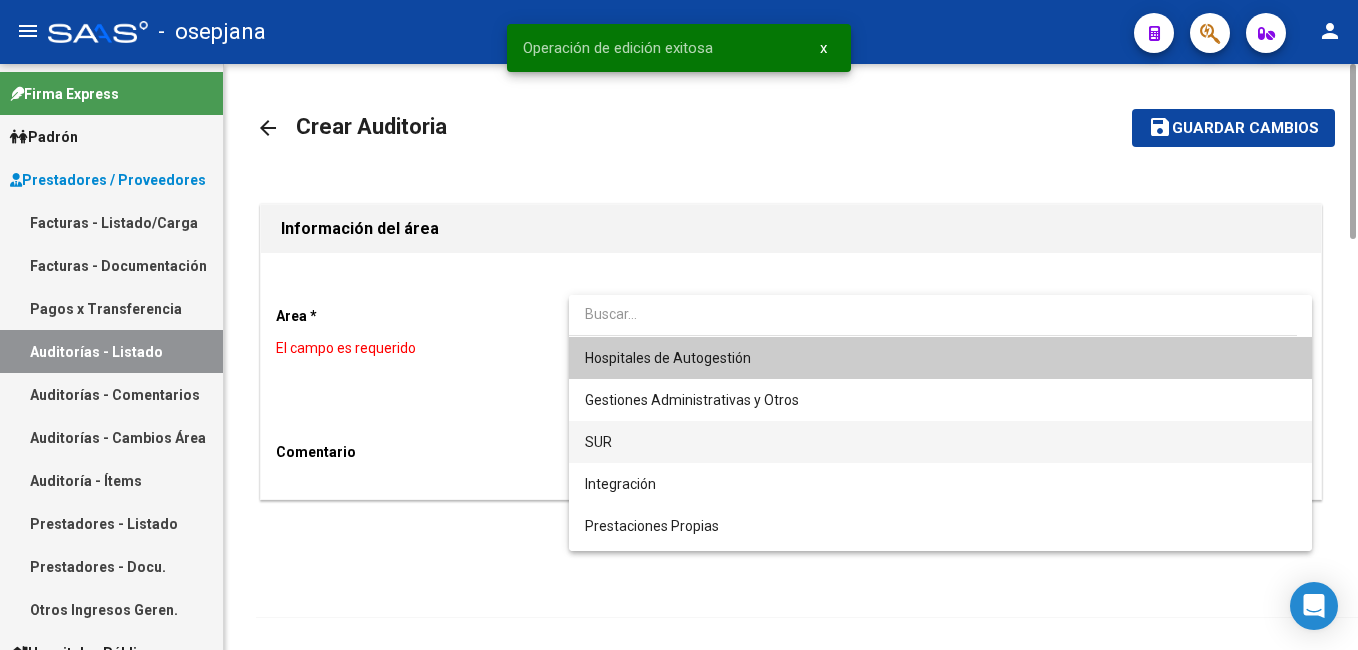 drag, startPoint x: 666, startPoint y: 308, endPoint x: 605, endPoint y: 454, distance: 158.23085 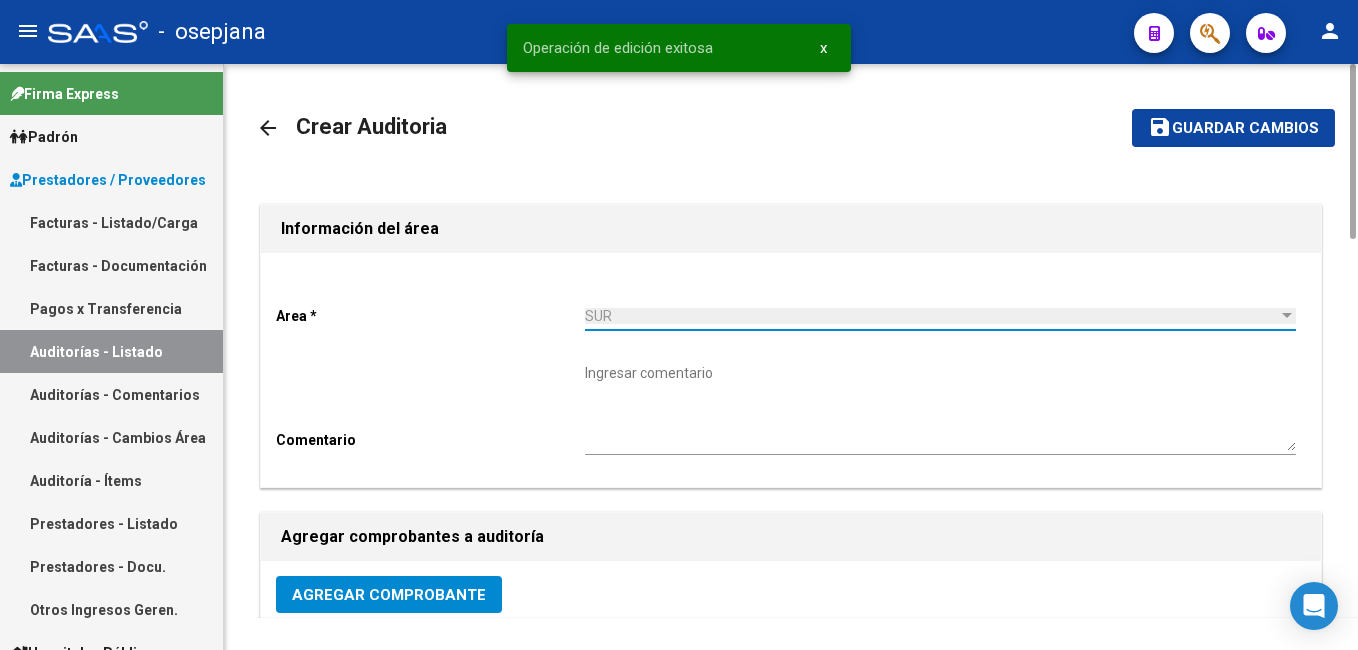 click on "Agregar Comprobante" 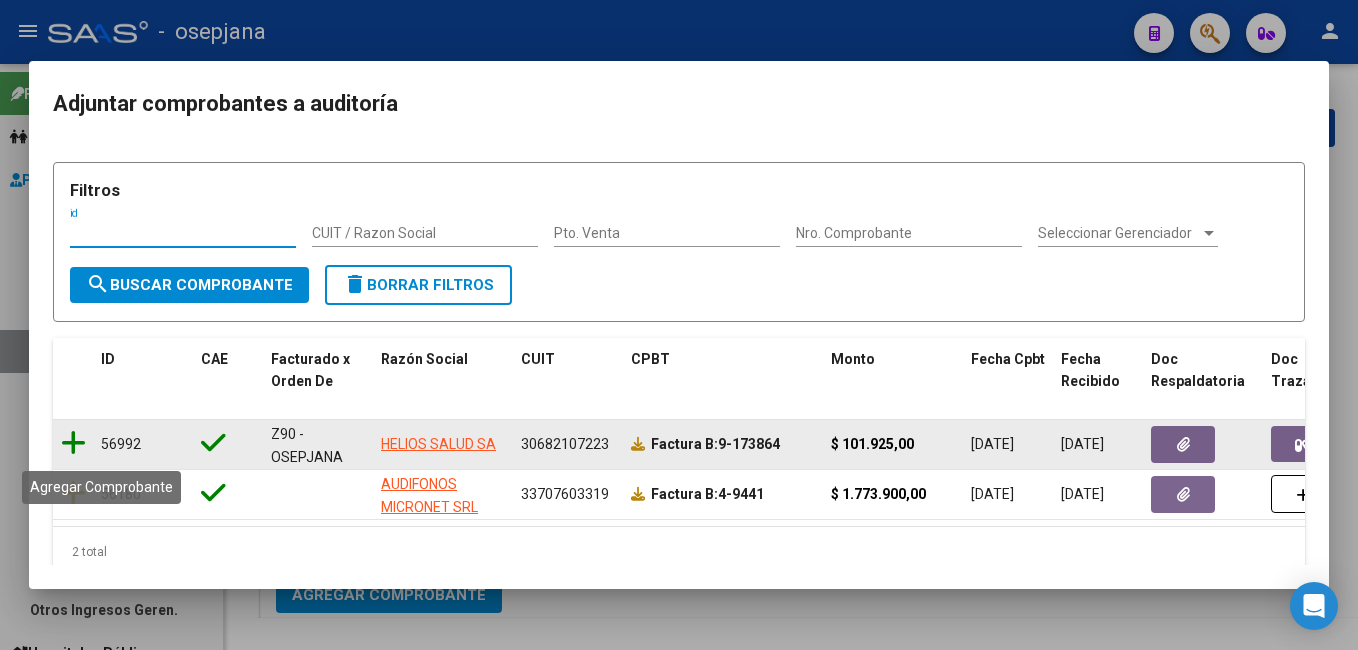 click 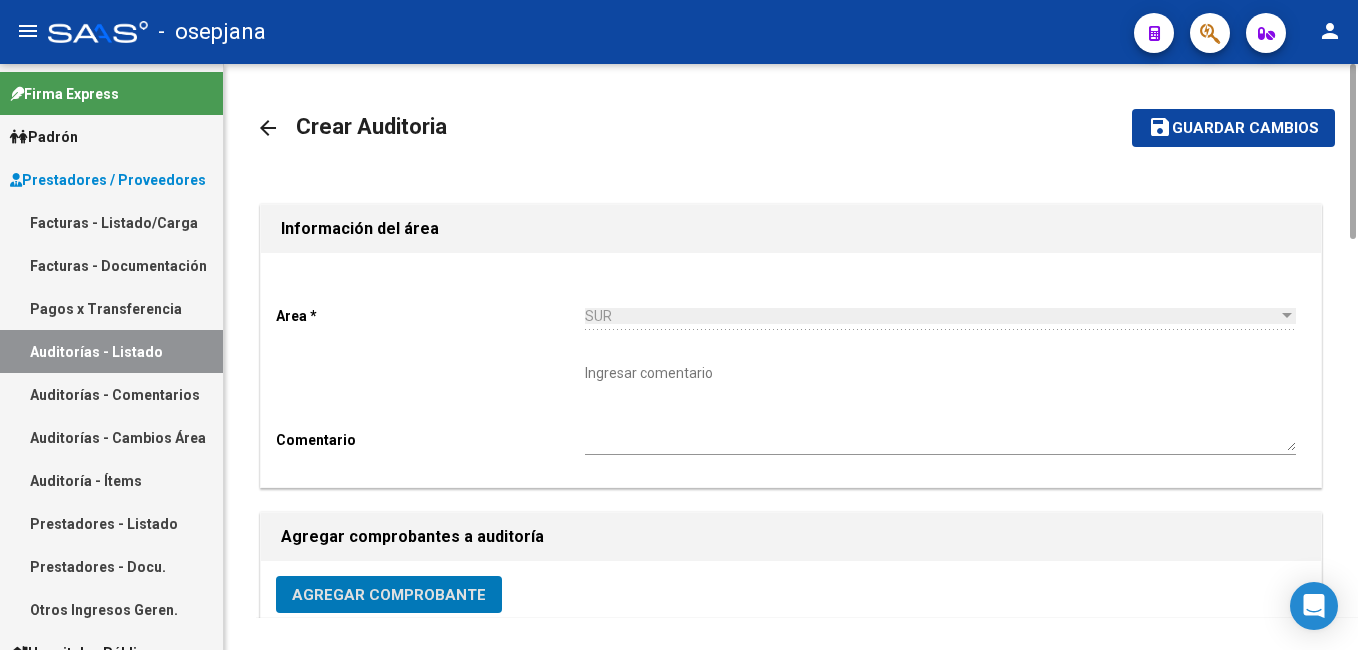 click on "Guardar cambios" 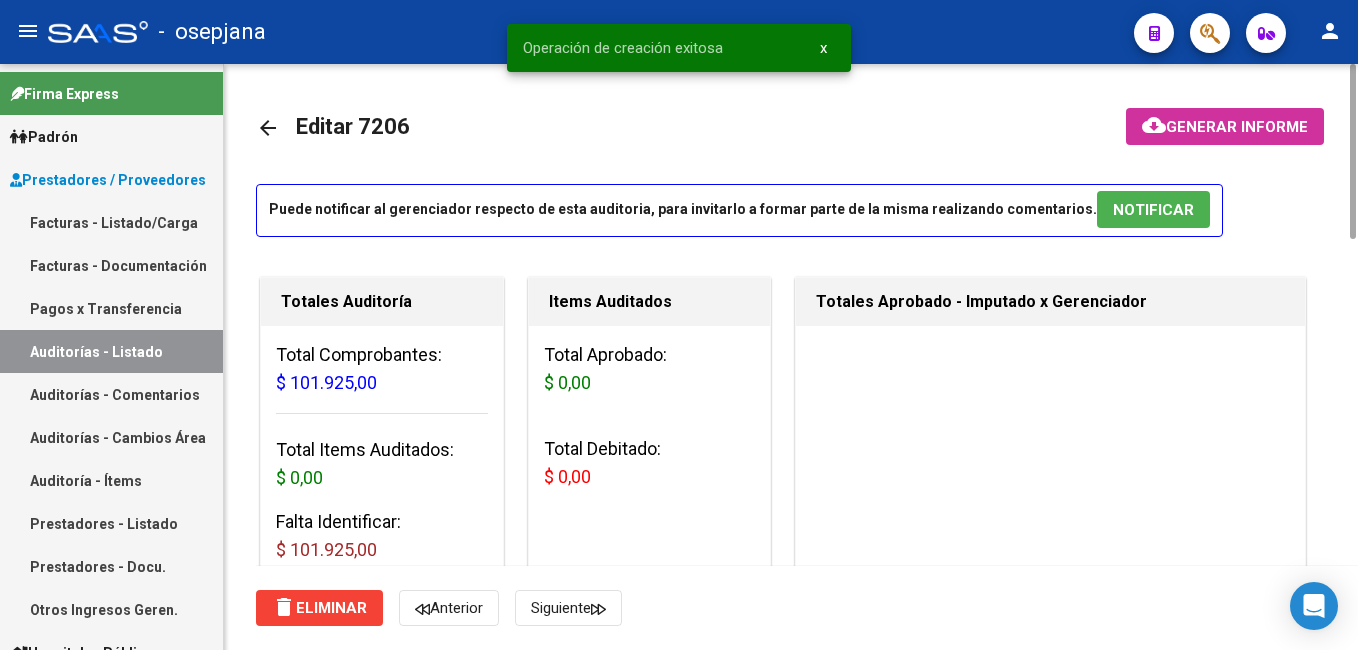 click on "arrow_back Editar 7206    cloud_download  Generar informe  Puede notificar al gerenciador respecto de esta auditoria, para invitarlo a formar parte de la misma realizando comentarios.  NOTIFICAR Totales Auditoría Total Comprobantes:  $ 101.925,00 Total Items Auditados:  $ 0,00 Falta Identificar:   $ 101.925,00 Items Auditados Total Aprobado: $ 0,00 Total Debitado: $ 0,00 Totales Aprobado - Imputado x Gerenciador Información del área Cambiar de área a esta auditoría  Area * SUR Seleccionar area Comentario    Ingresar comentario  save  Guardar Comentario  Comprobantes Asociados a la Auditoría Agregar Comprobante cloud_download  Exportar Comprobantes  ID CAE Facturado x Orden De Razon Social CPBT Monto Fecha Cpbt Fecha Recibido Doc Respaldatoria Doc Trazabilidad Expte. Interno Creado Usuario $ 101.925,00 56992  Z90 - OSEPJANA SIN IDENTIFICAR HELIOS SALUD SA  Factura B: 9 - 173864  $ 101.925,00 [DATE] [DATE] [DATE] [PERSON_NAME] - [PERSON_NAME][EMAIL_ADDRESS][PERSON_NAME][DOMAIN_NAME] Crear Item de Auditoria Id" 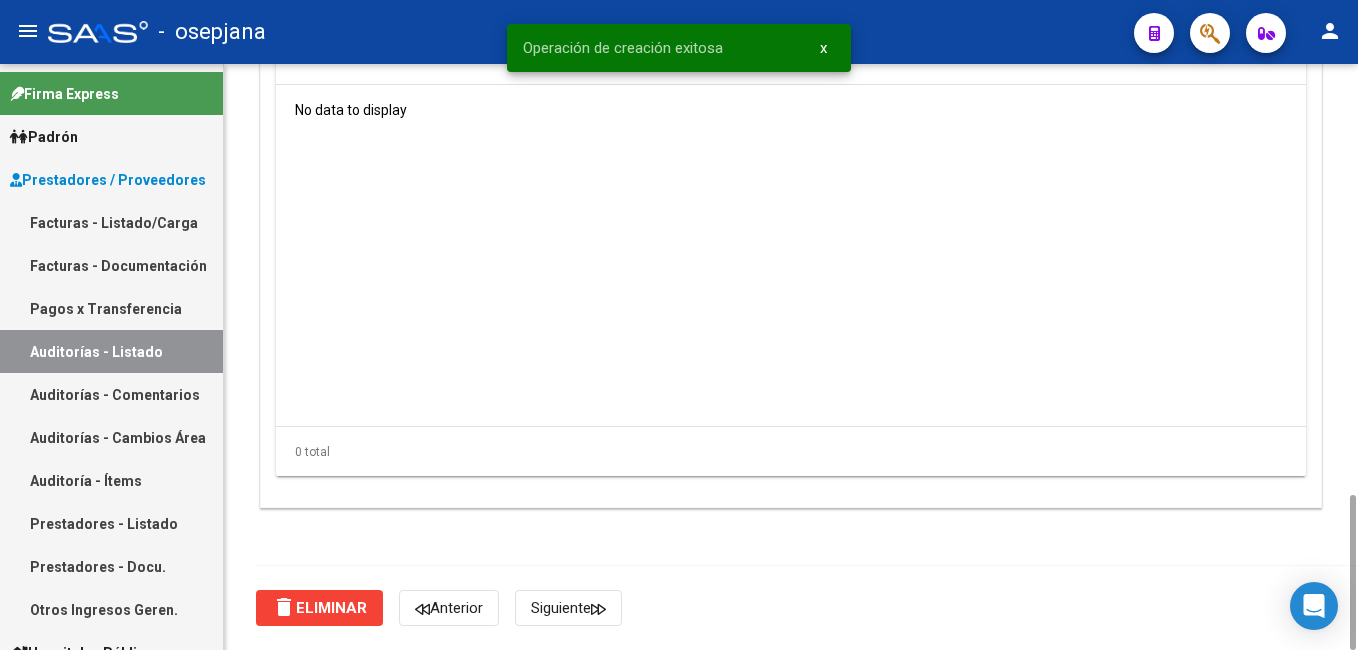 scroll, scrollTop: 1420, scrollLeft: 0, axis: vertical 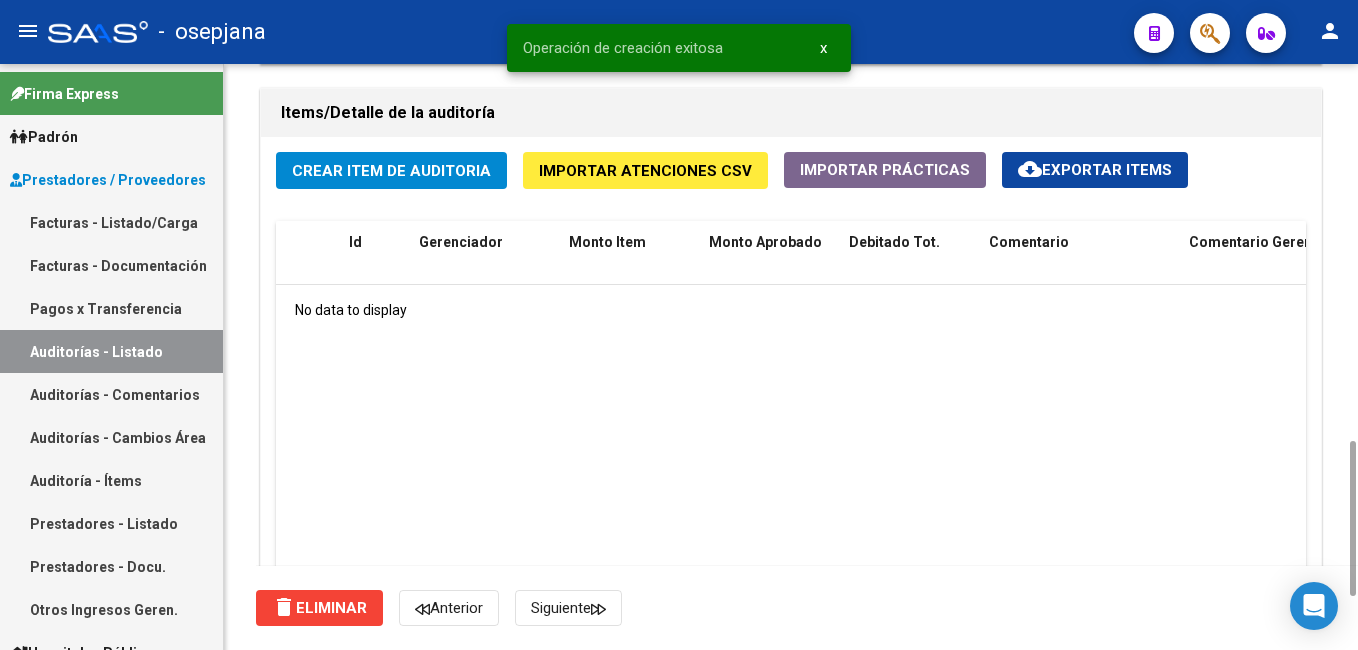 click on "Crear Item de Auditoria" 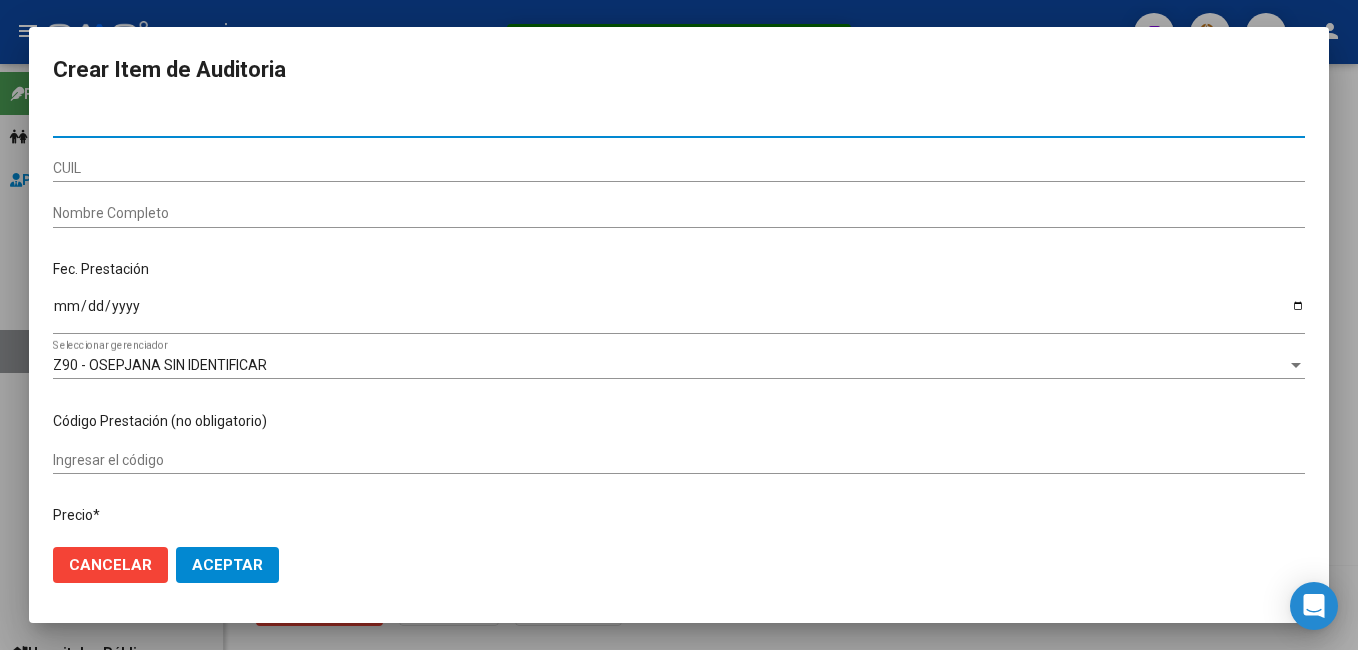 paste on "22782215" 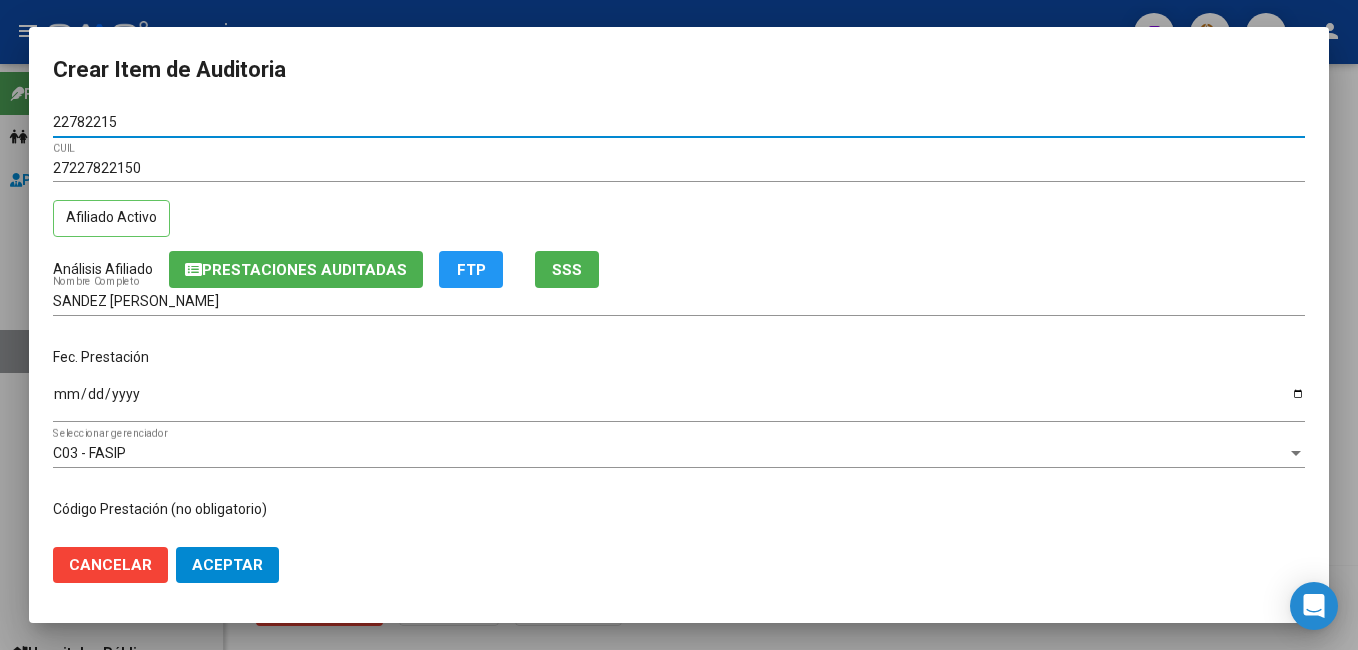 drag, startPoint x: 188, startPoint y: 127, endPoint x: 0, endPoint y: 122, distance: 188.06648 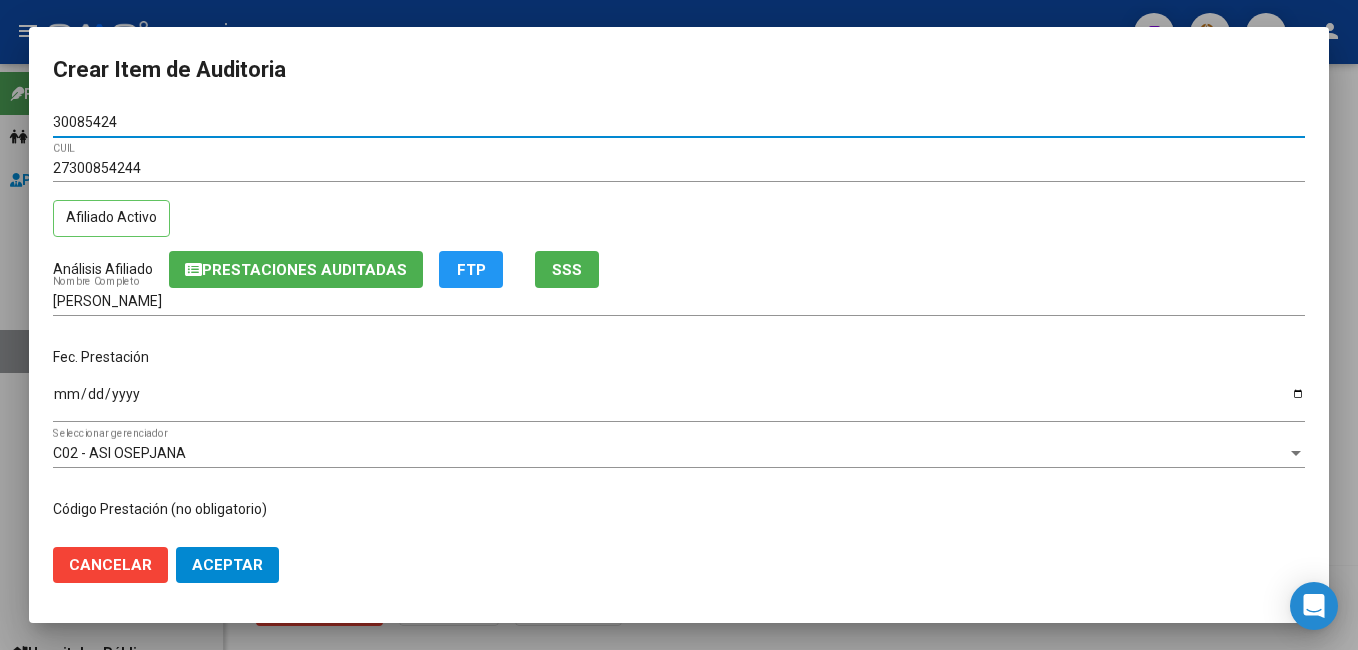 click on "30085424 Nro Documento    27300854244 CUIL   Afiliado Activo  Análisis Afiliado  Prestaciones Auditadas FTP SSS   [PERSON_NAME] Nombre Completo  Fec. Prestación    Ingresar la fecha  C02 - ASI OSEPJANA  Seleccionar gerenciador Código Prestación (no obligatorio)    Ingresar el código  Precio  *   $ 101.925,00 Ingresar el precio  Cantidad  *   1 Ingresar la cantidad  Monto Item  *   $ 101.925,00 Ingresar el monto  Monto Debitado    $ 0,00 Ingresar el monto  Comentario Operador    Ingresar el Comentario  Comentario Gerenciador    Ingresar el Comentario  Descripción    Ingresar el Descripción   Atencion Tipo  Seleccionar tipo Seleccionar tipo  Nomenclador  Seleccionar Nomenclador Seleccionar Nomenclador" at bounding box center [679, 320] 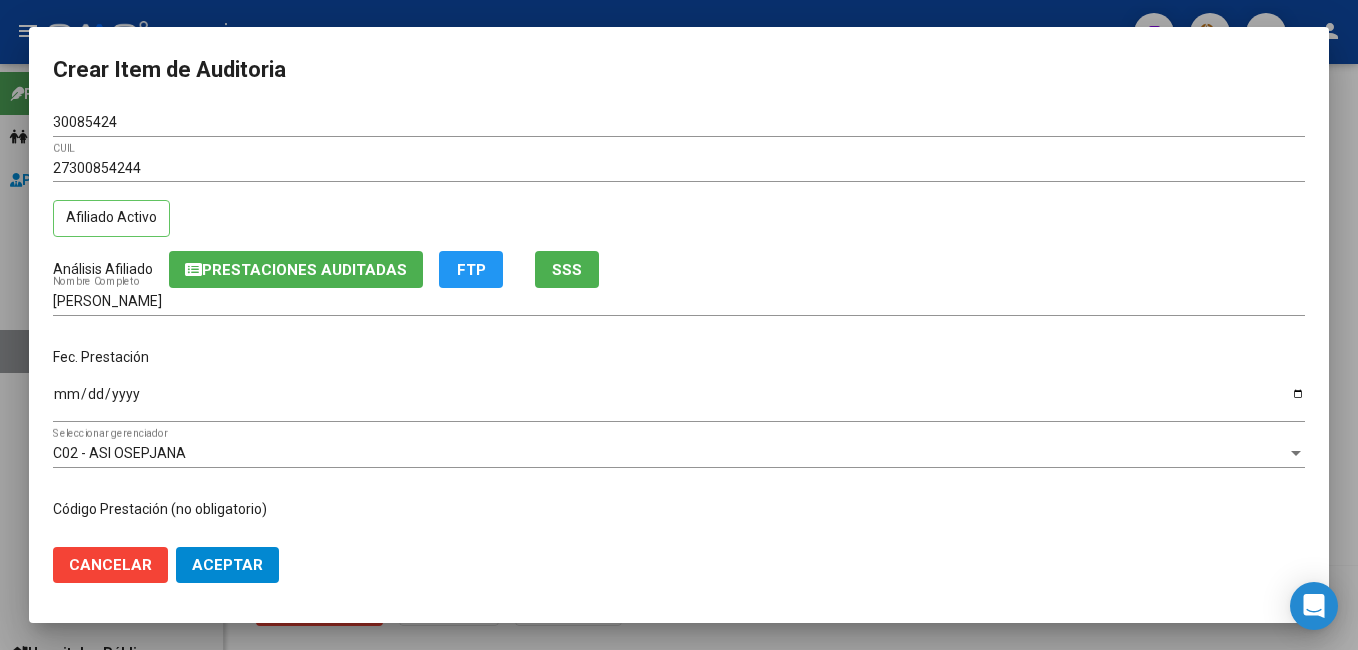 drag, startPoint x: 59, startPoint y: 395, endPoint x: 69, endPoint y: 394, distance: 10.049875 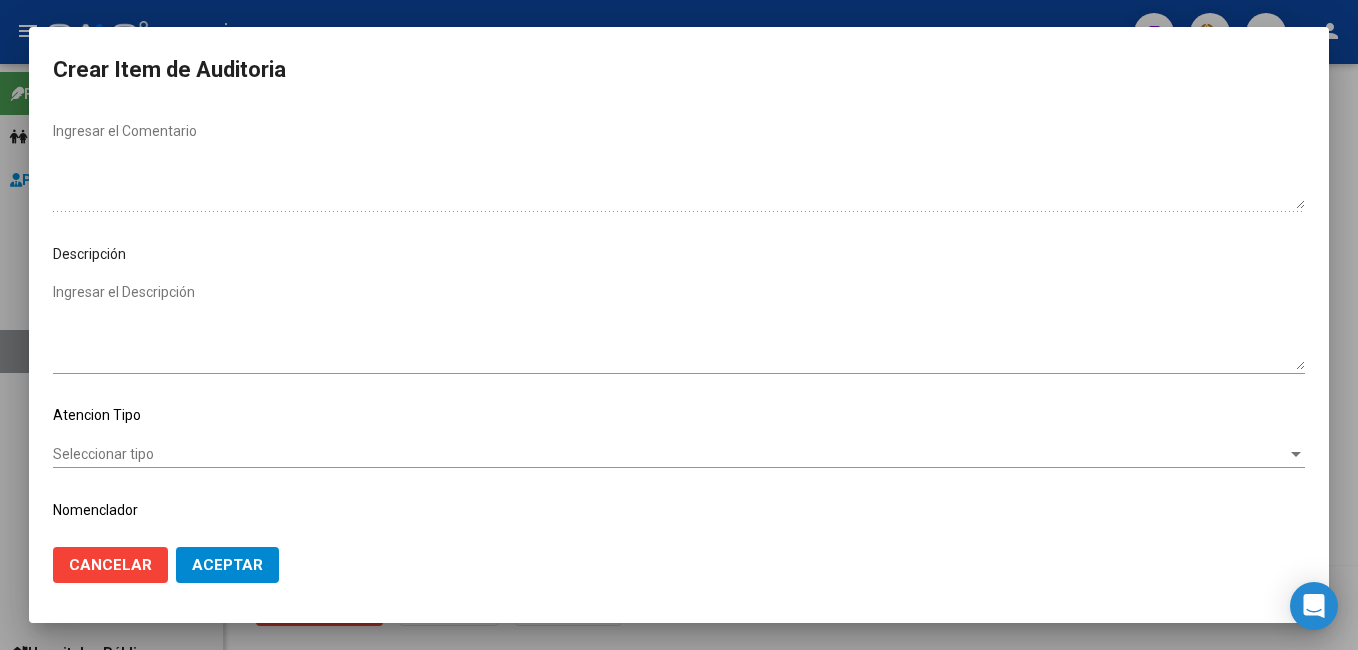 scroll, scrollTop: 1019, scrollLeft: 0, axis: vertical 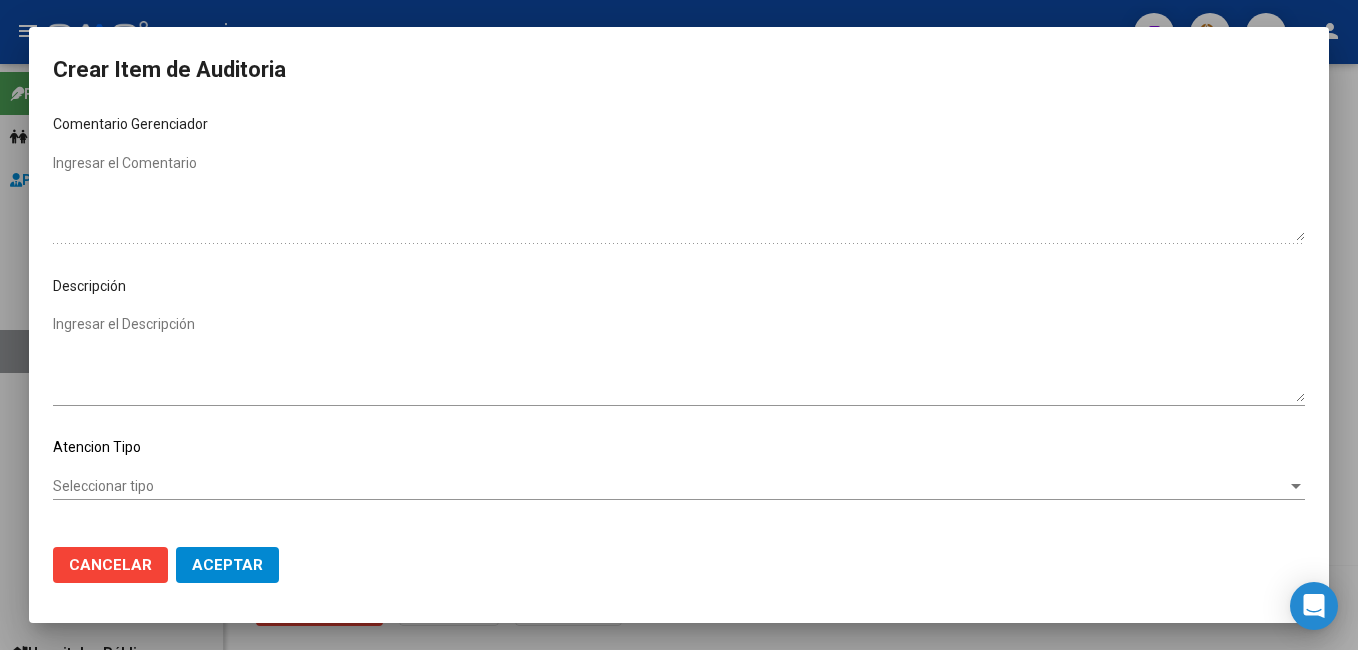 click on "Seleccionar tipo Seleccionar tipo" 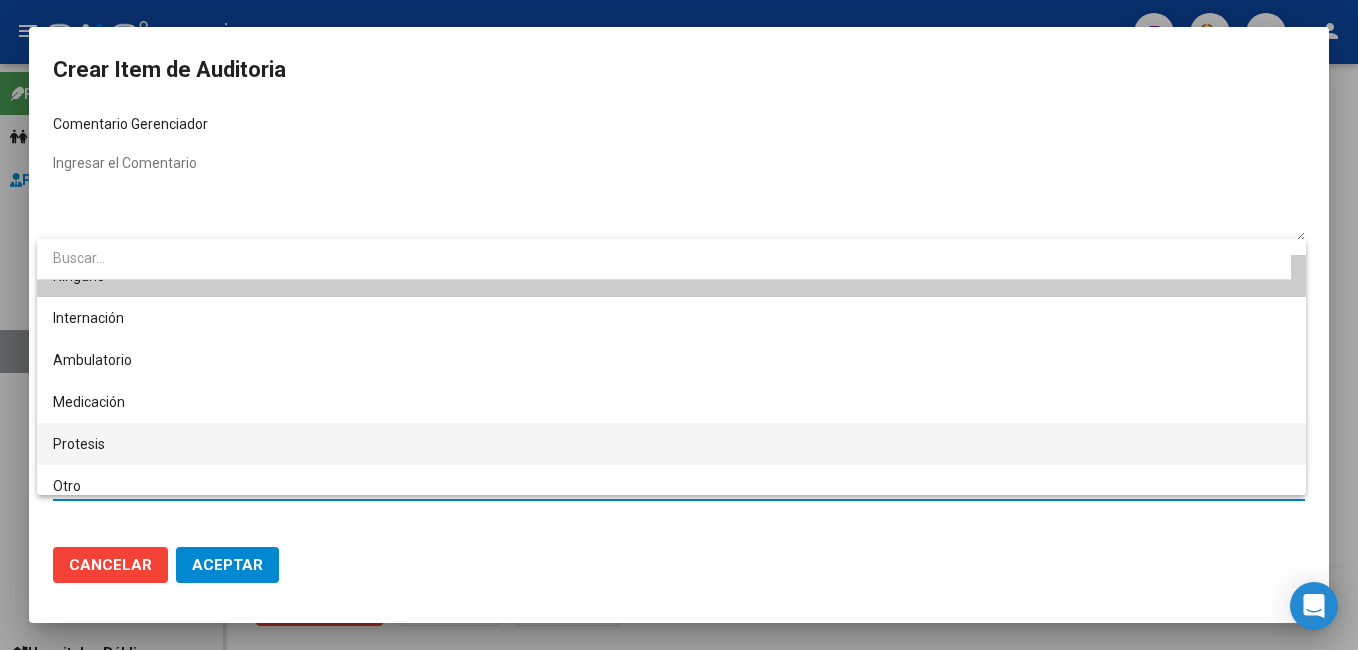 scroll, scrollTop: 38, scrollLeft: 0, axis: vertical 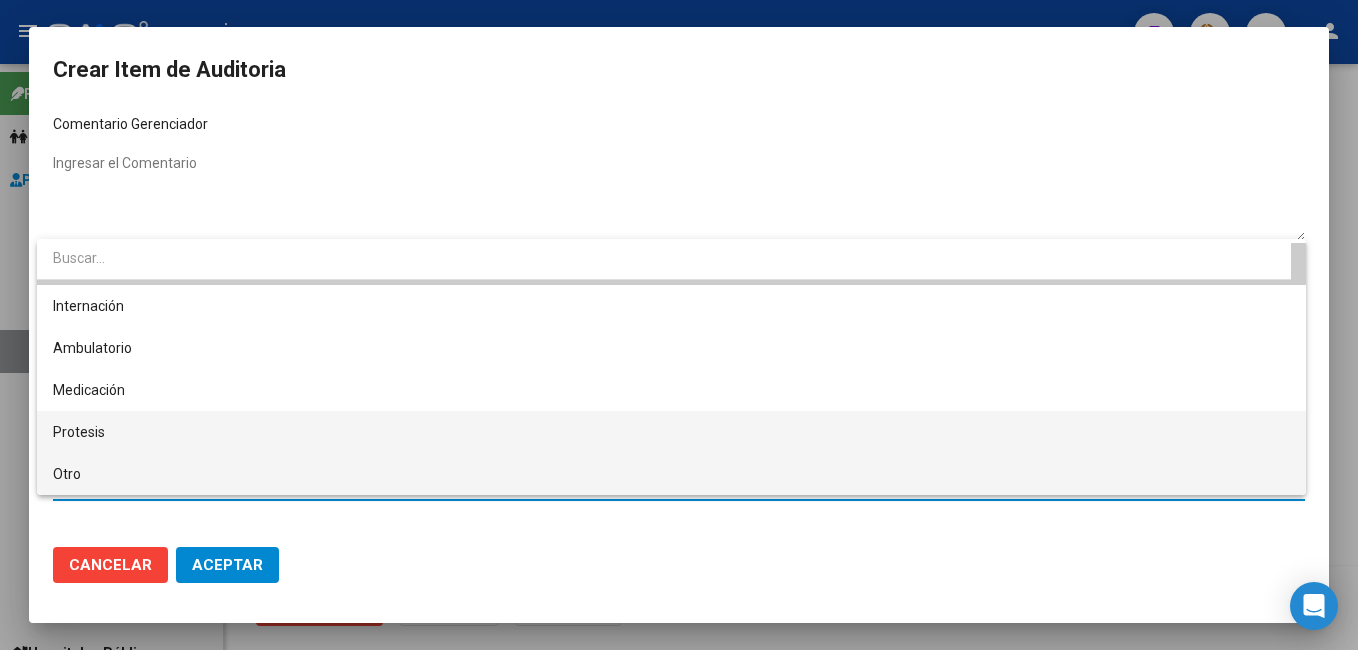 click on "Otro" at bounding box center (671, 474) 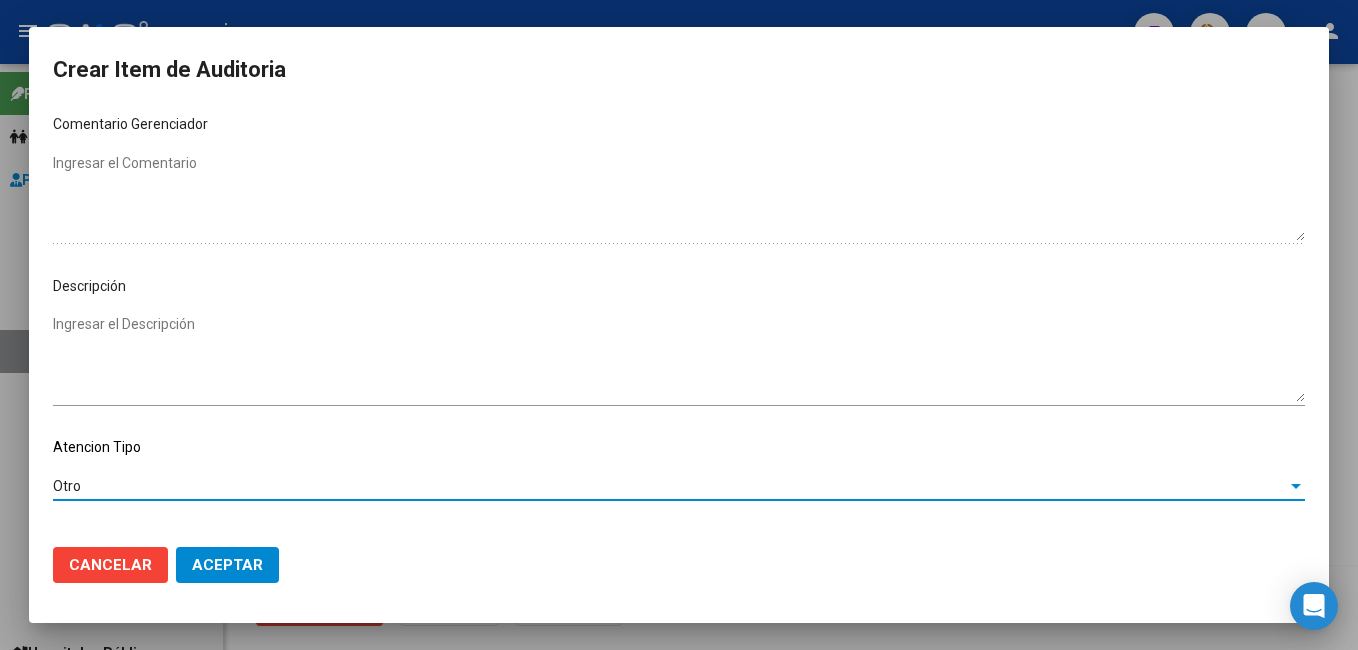 click on "Cancelar Aceptar" 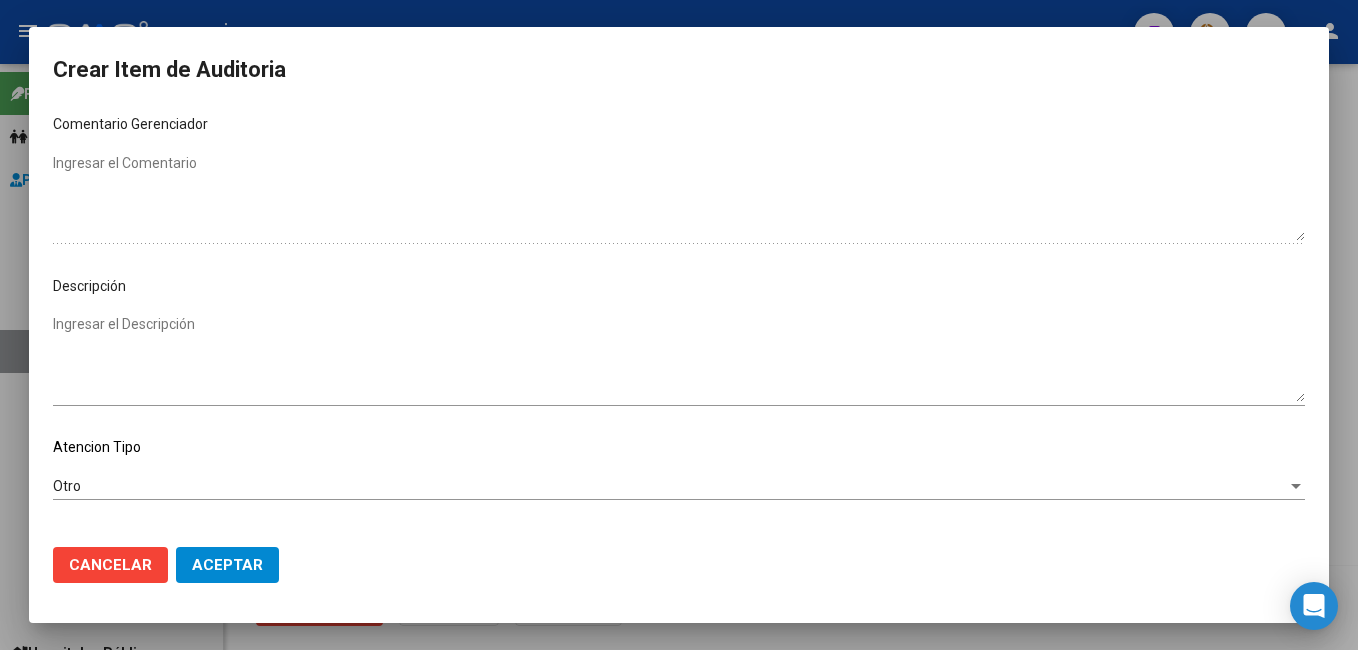 click on "Aceptar" 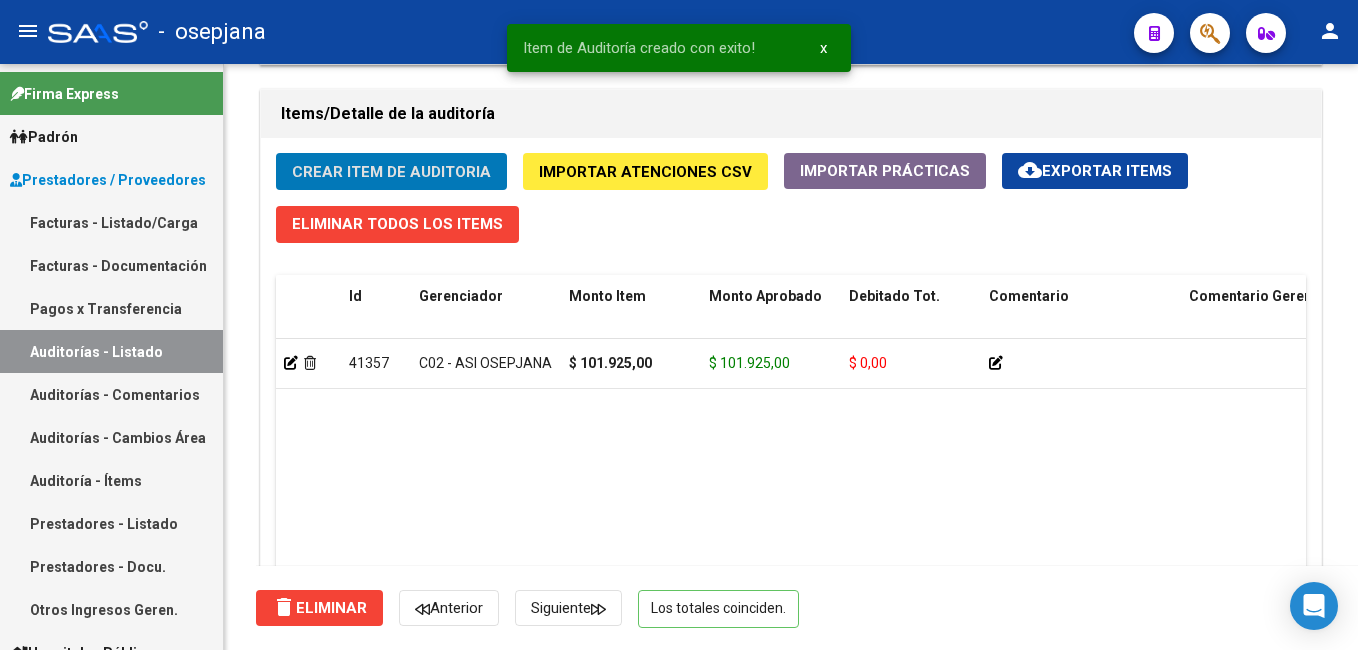 drag, startPoint x: 94, startPoint y: 228, endPoint x: 309, endPoint y: 4, distance: 310.4851 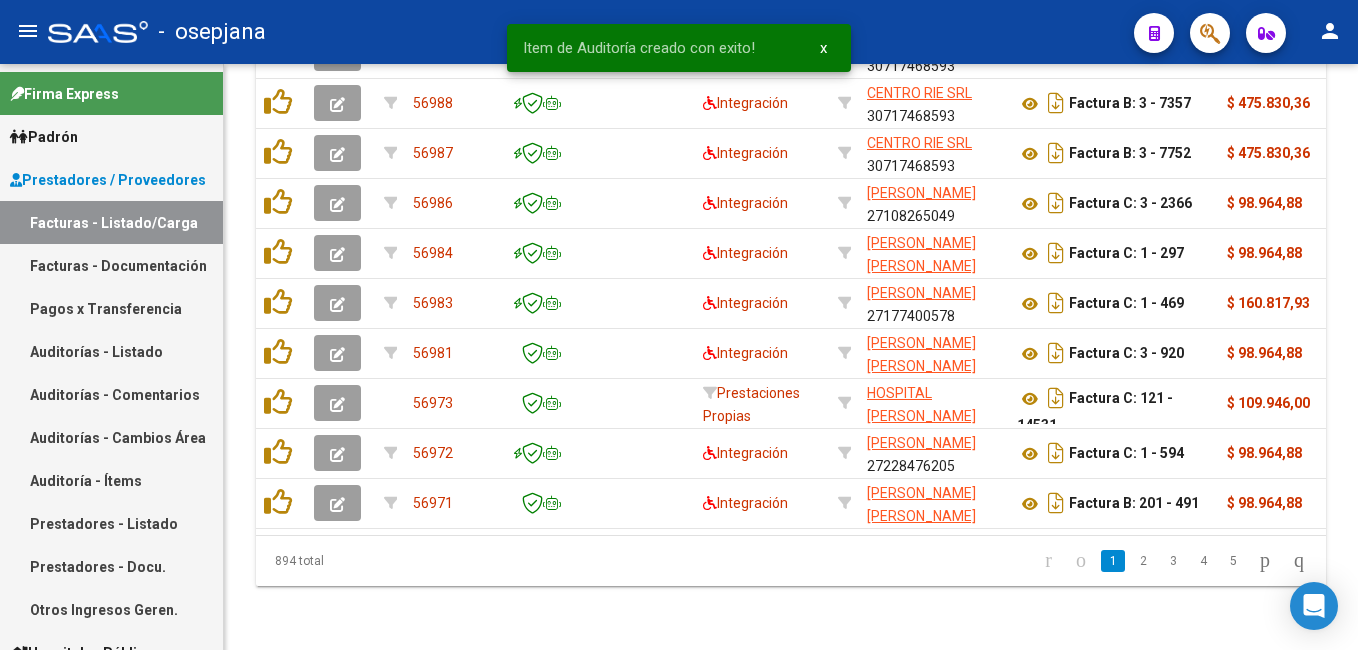 scroll, scrollTop: 0, scrollLeft: 0, axis: both 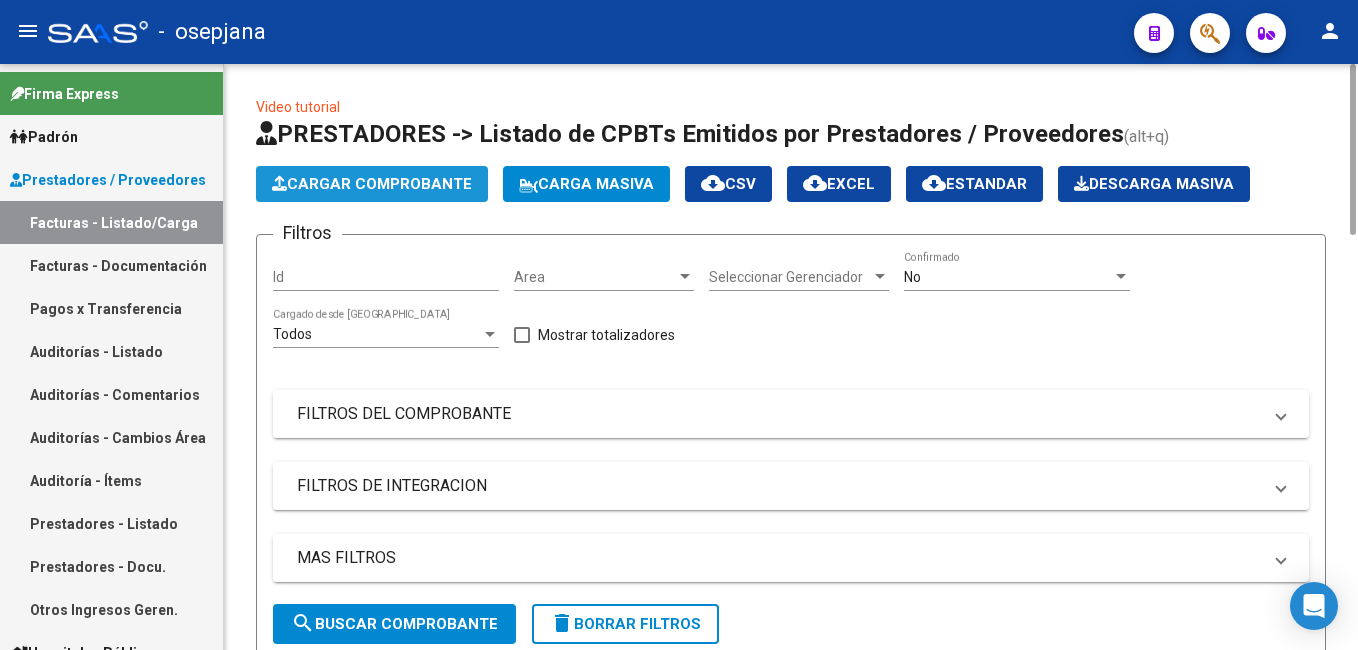click on "Cargar Comprobante" 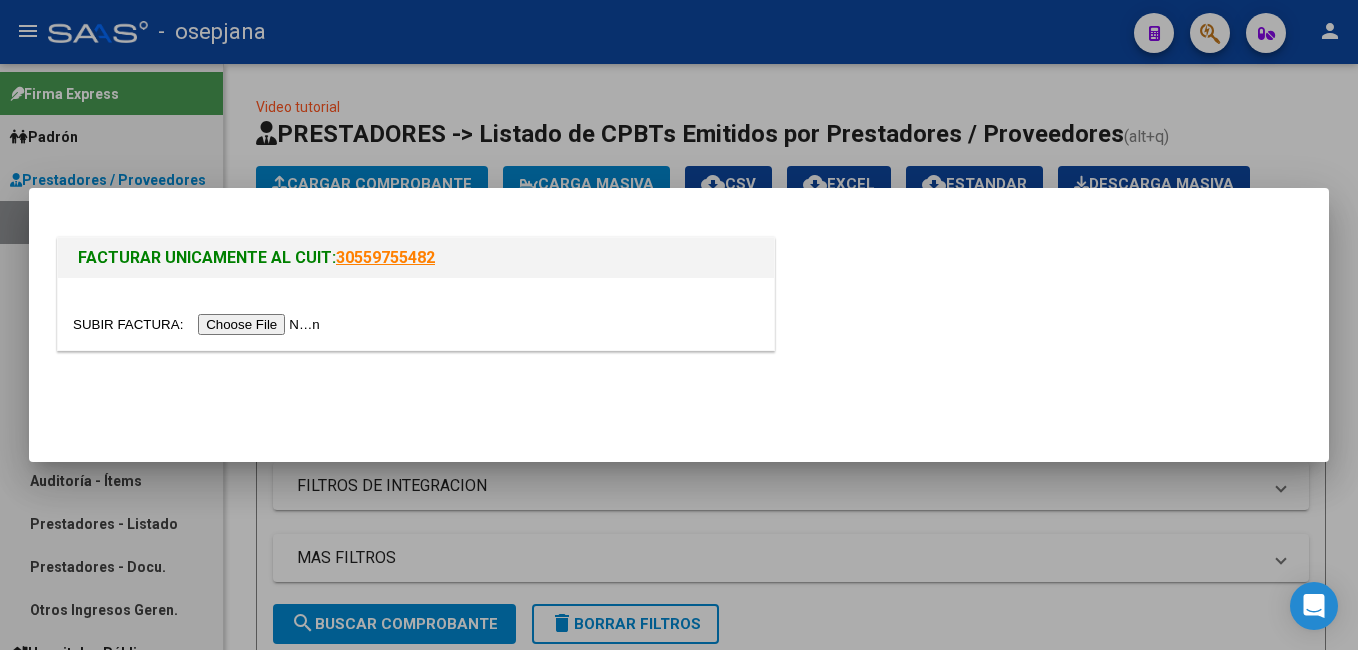 click at bounding box center [199, 324] 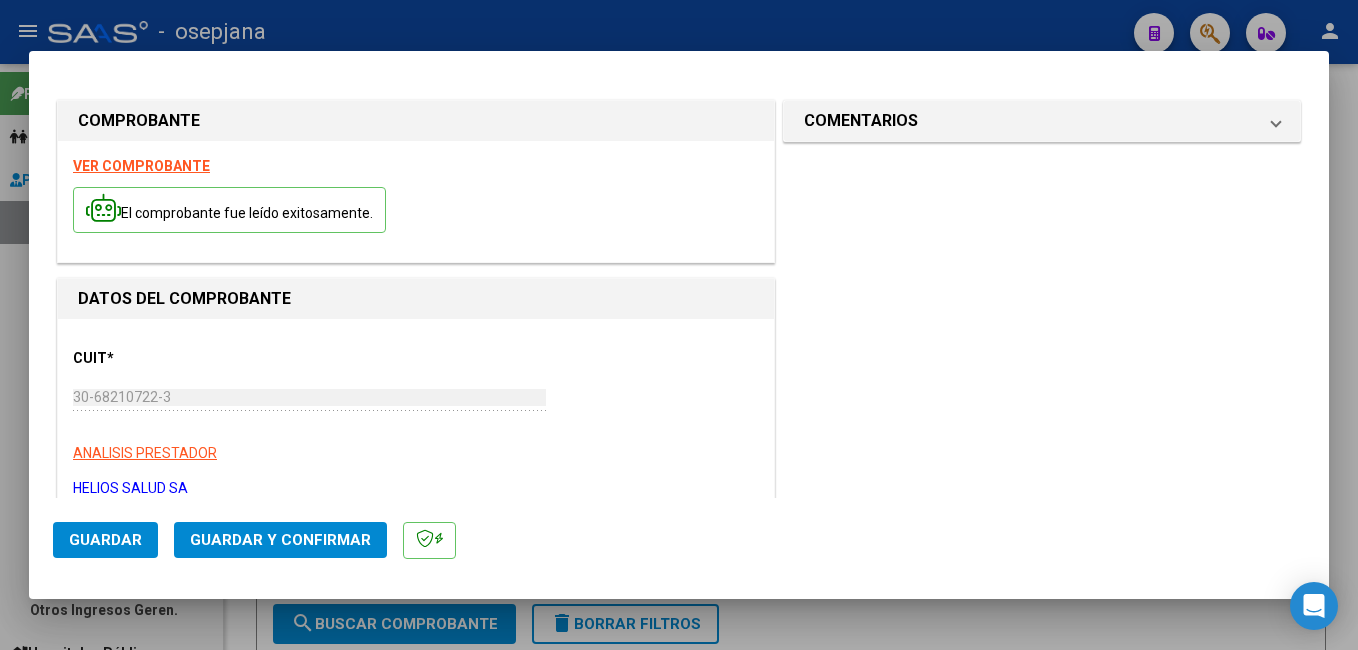 click on "VER COMPROBANTE" at bounding box center (141, 166) 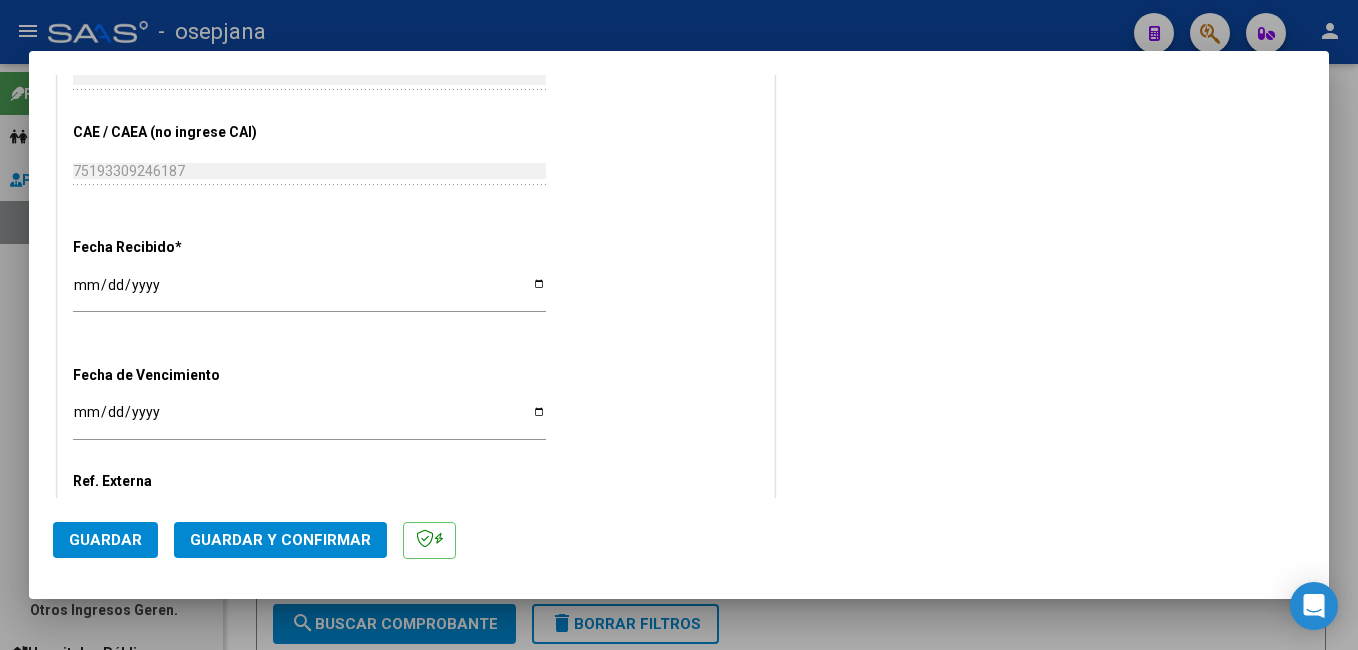 scroll, scrollTop: 1082, scrollLeft: 0, axis: vertical 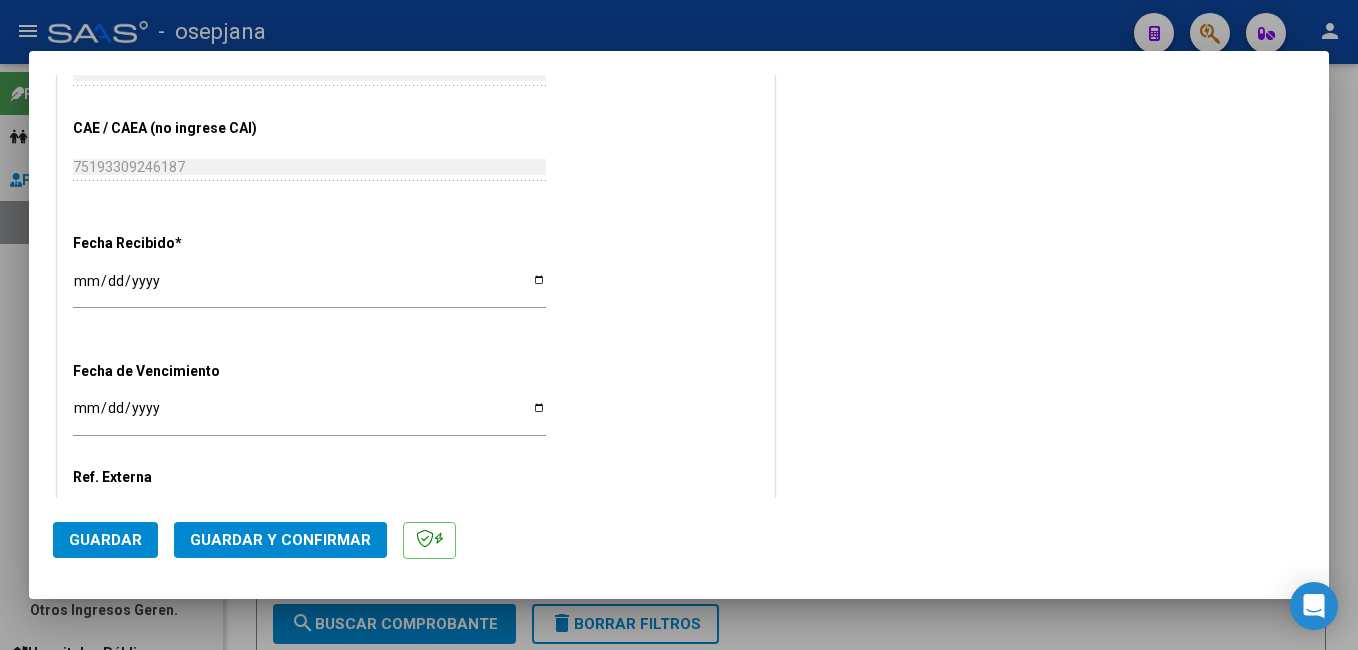 drag, startPoint x: 87, startPoint y: 279, endPoint x: 102, endPoint y: 275, distance: 15.524175 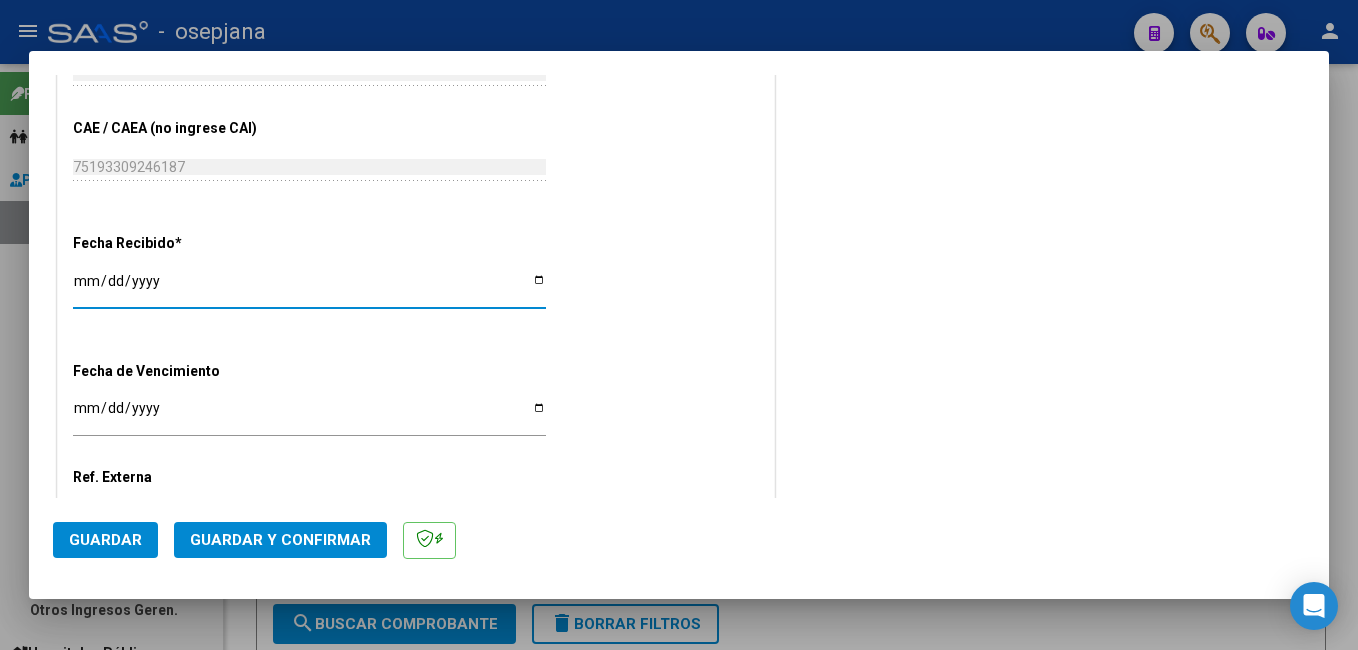 click on "Ingresar la fecha" at bounding box center [309, 415] 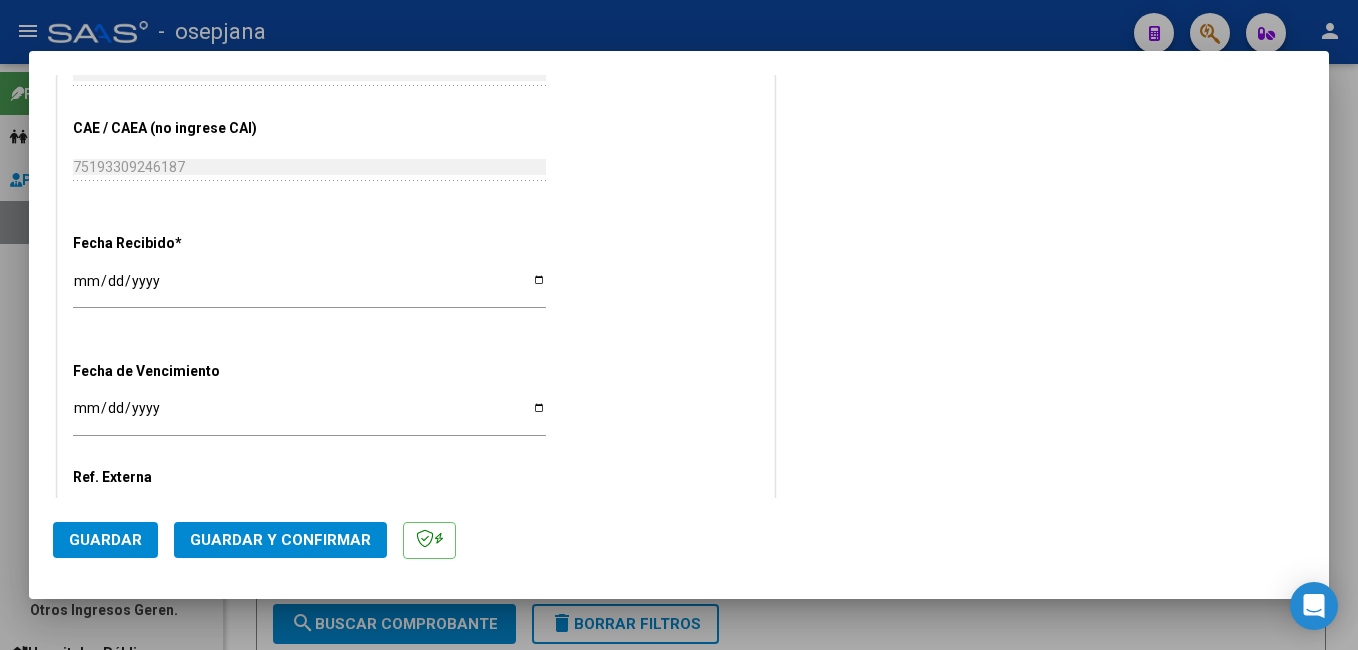 scroll, scrollTop: 1146, scrollLeft: 0, axis: vertical 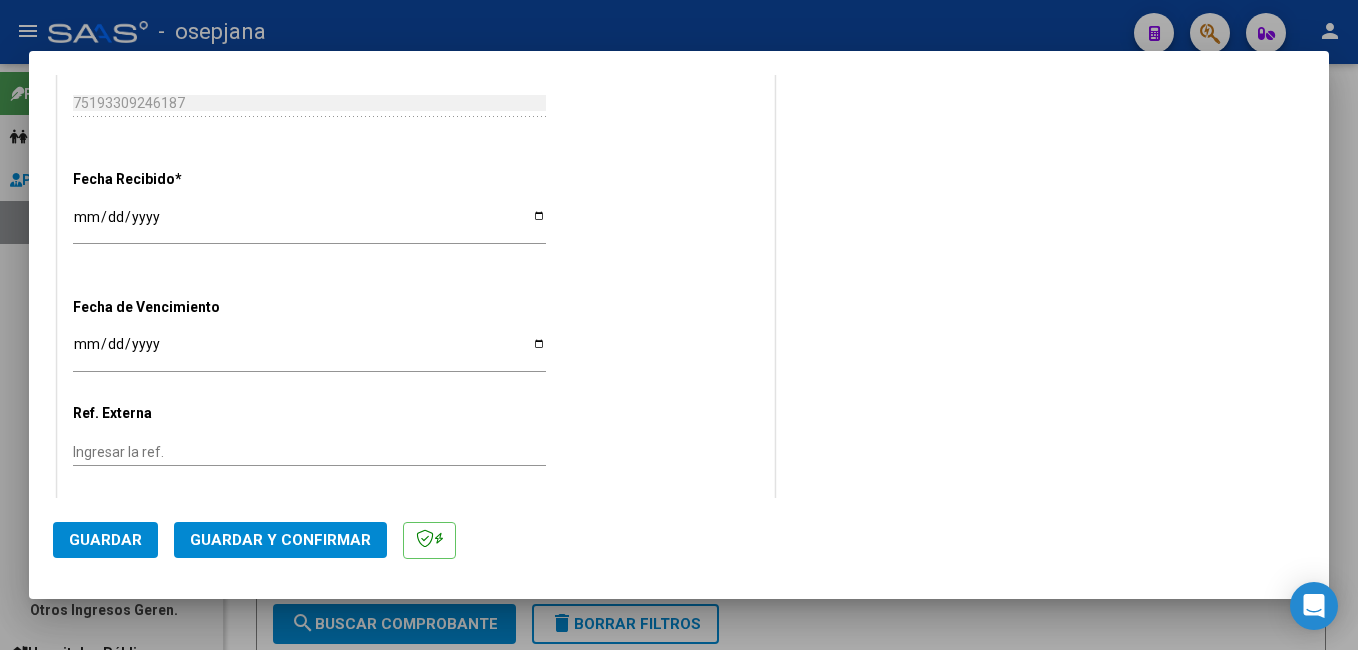 drag, startPoint x: 146, startPoint y: 449, endPoint x: 437, endPoint y: 436, distance: 291.29022 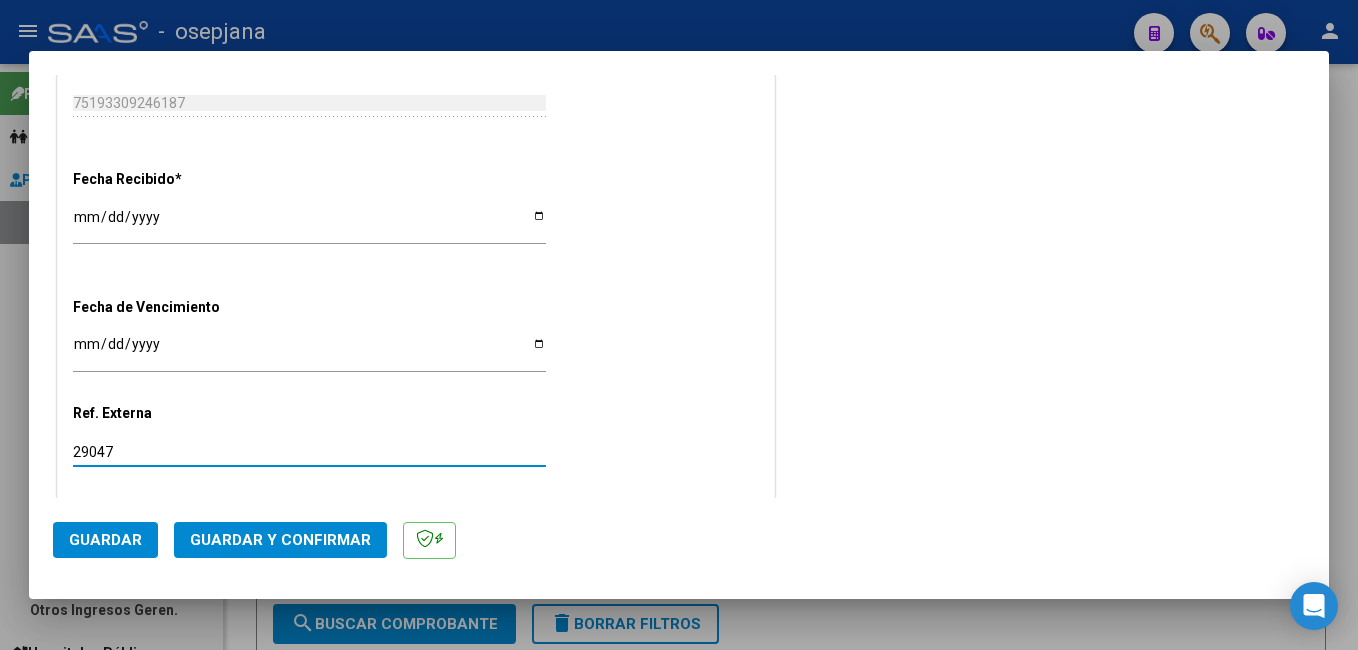 click on "Guardar" 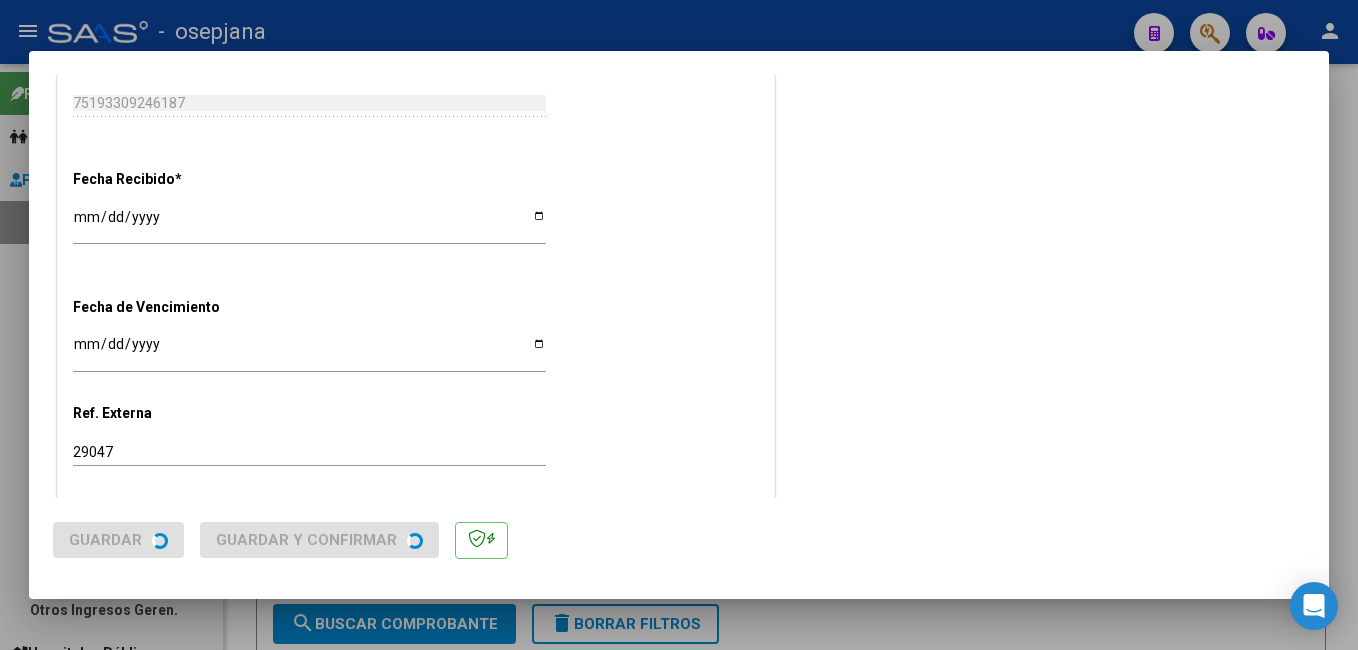 scroll, scrollTop: 0, scrollLeft: 0, axis: both 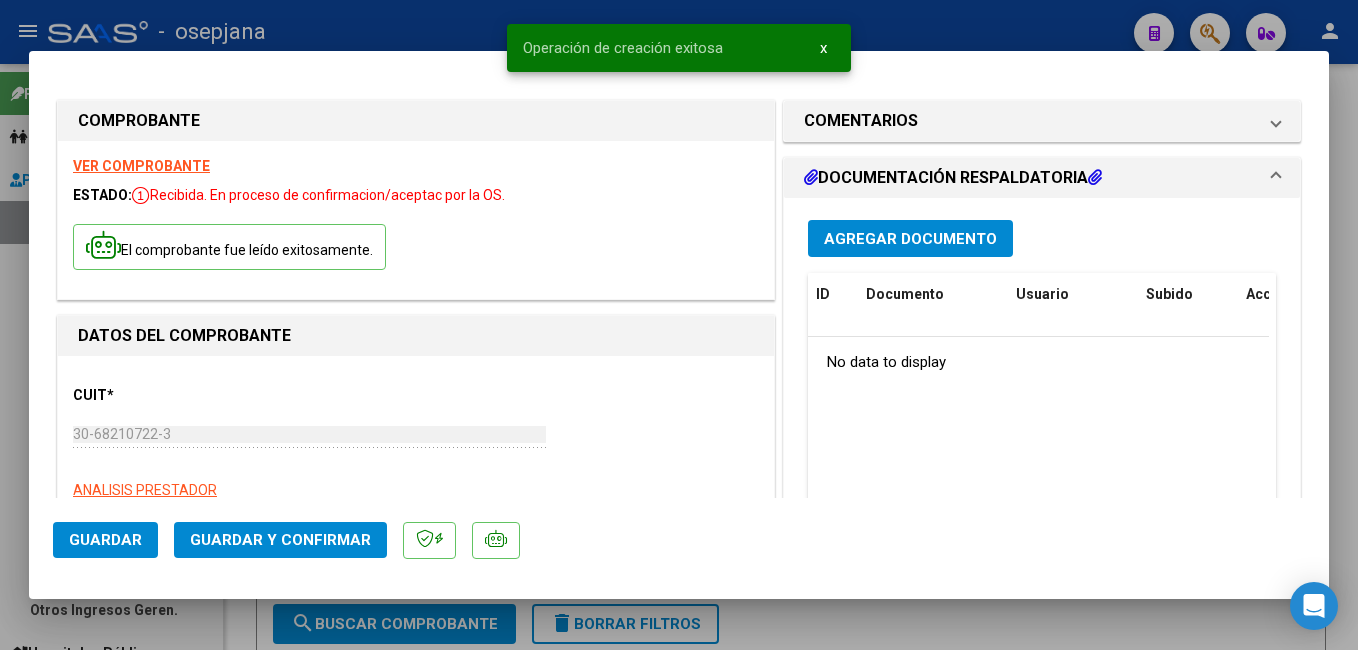 click on "Agregar Documento" at bounding box center (910, 239) 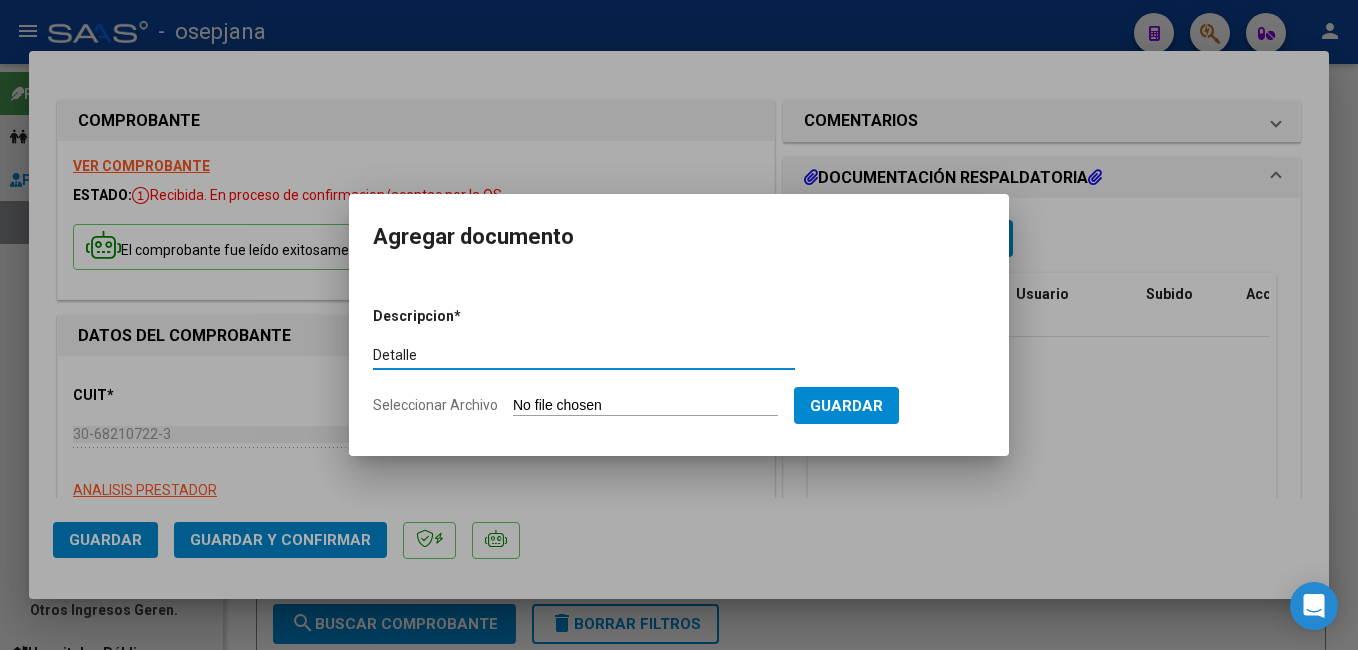click on "Seleccionar Archivo" at bounding box center (645, 406) 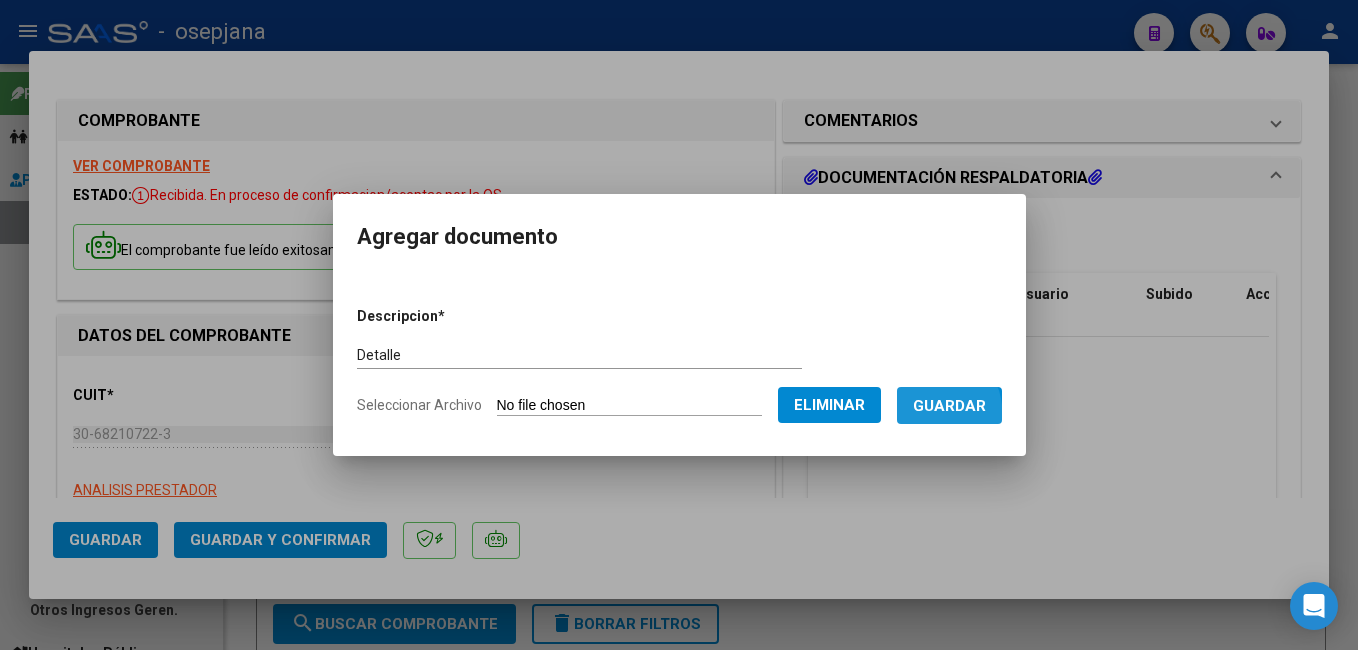 click on "Guardar" at bounding box center [949, 405] 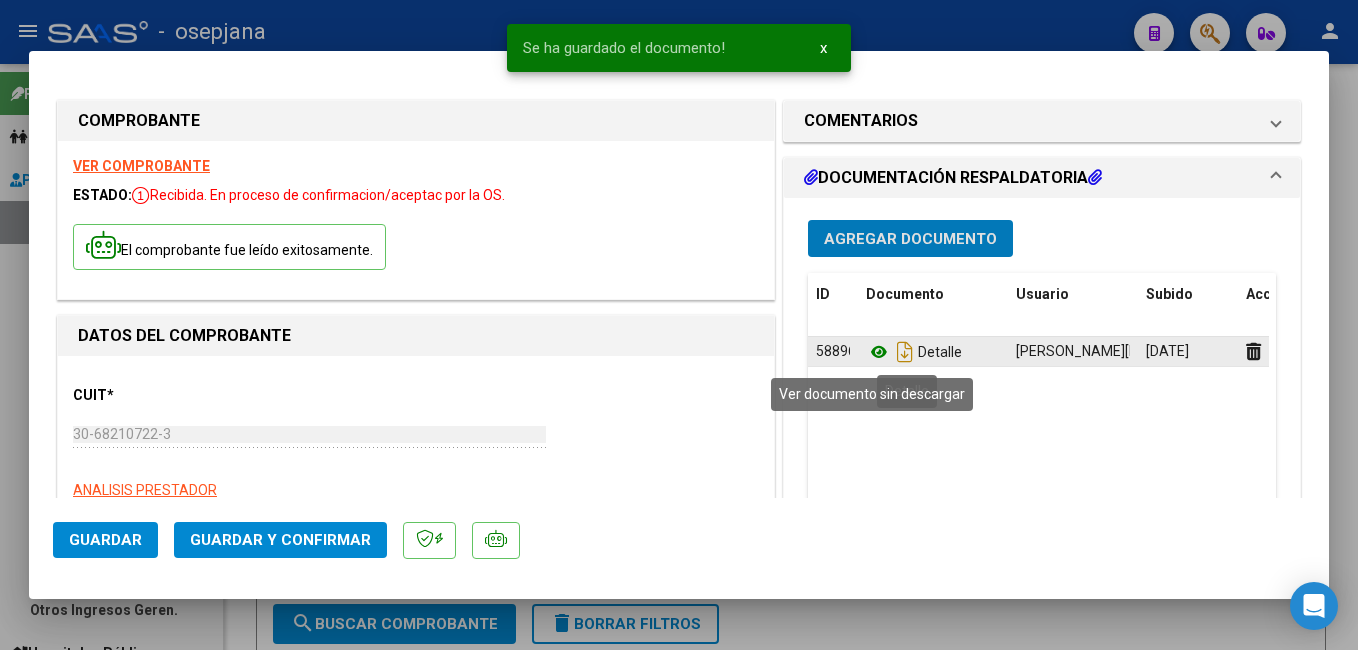 click 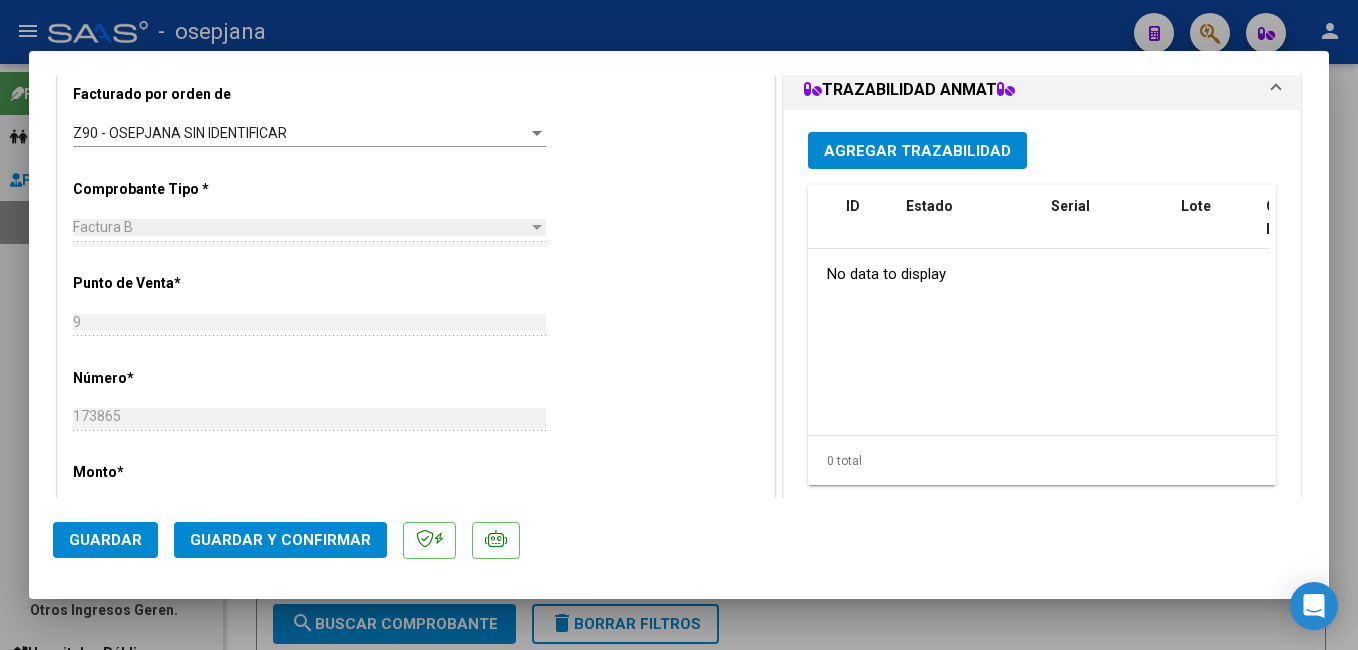 scroll, scrollTop: 560, scrollLeft: 0, axis: vertical 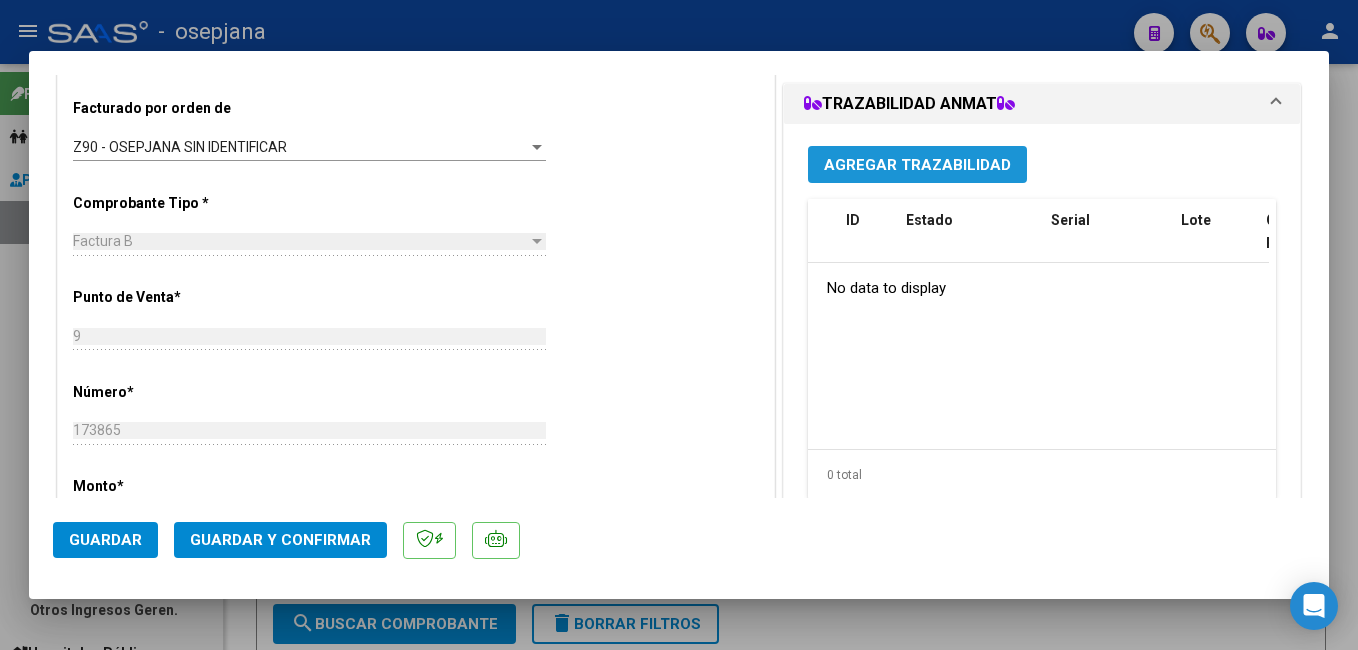 click on "Agregar Trazabilidad" at bounding box center [917, 164] 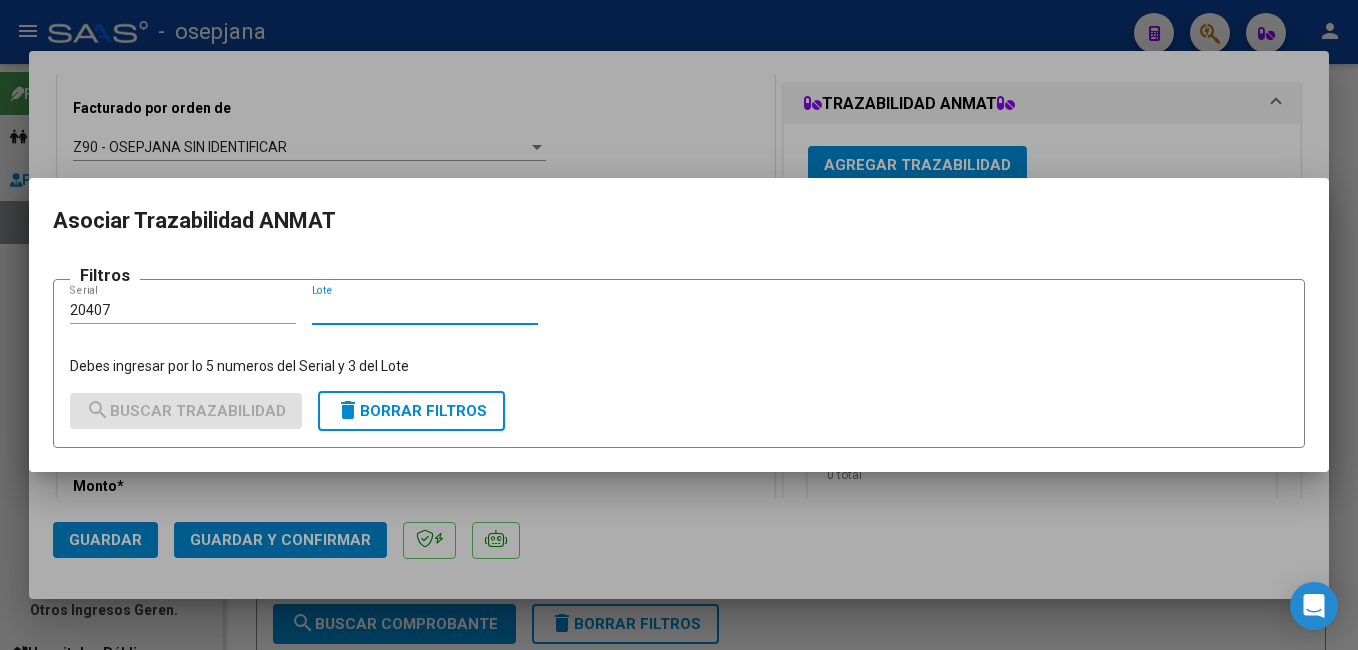 drag, startPoint x: 403, startPoint y: 313, endPoint x: 407, endPoint y: 277, distance: 36.221542 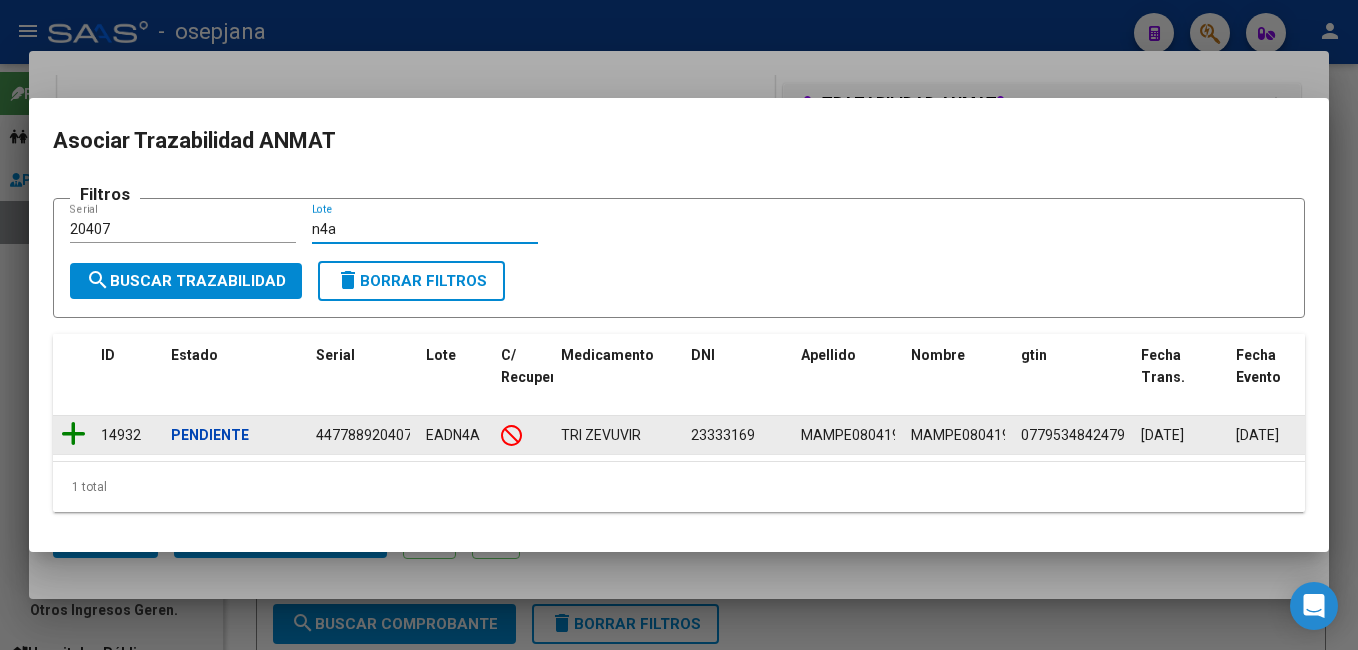 click 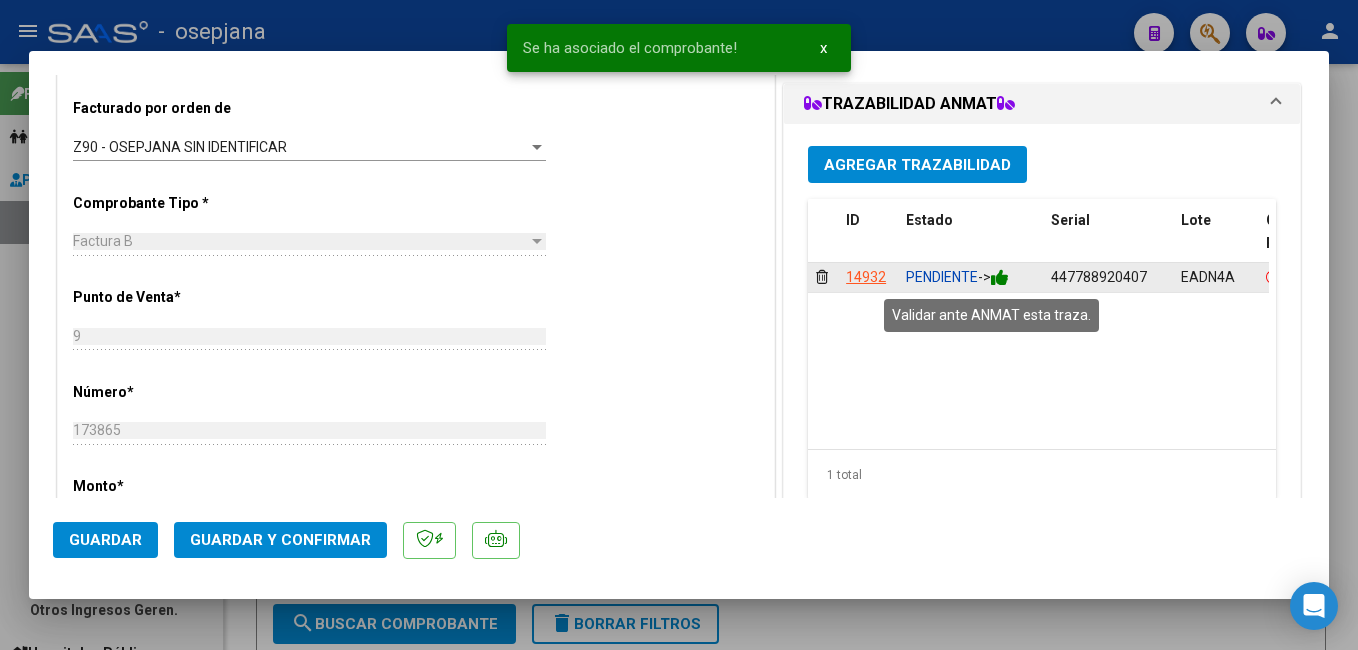 click 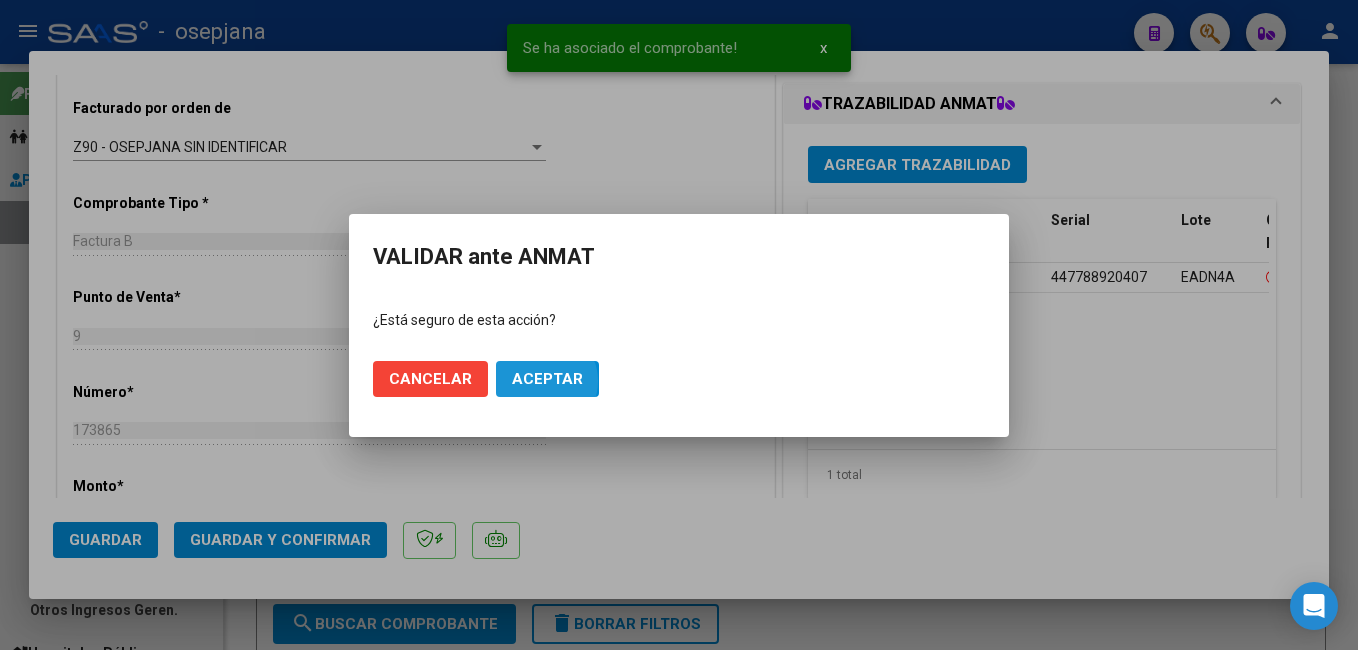 click on "Aceptar" 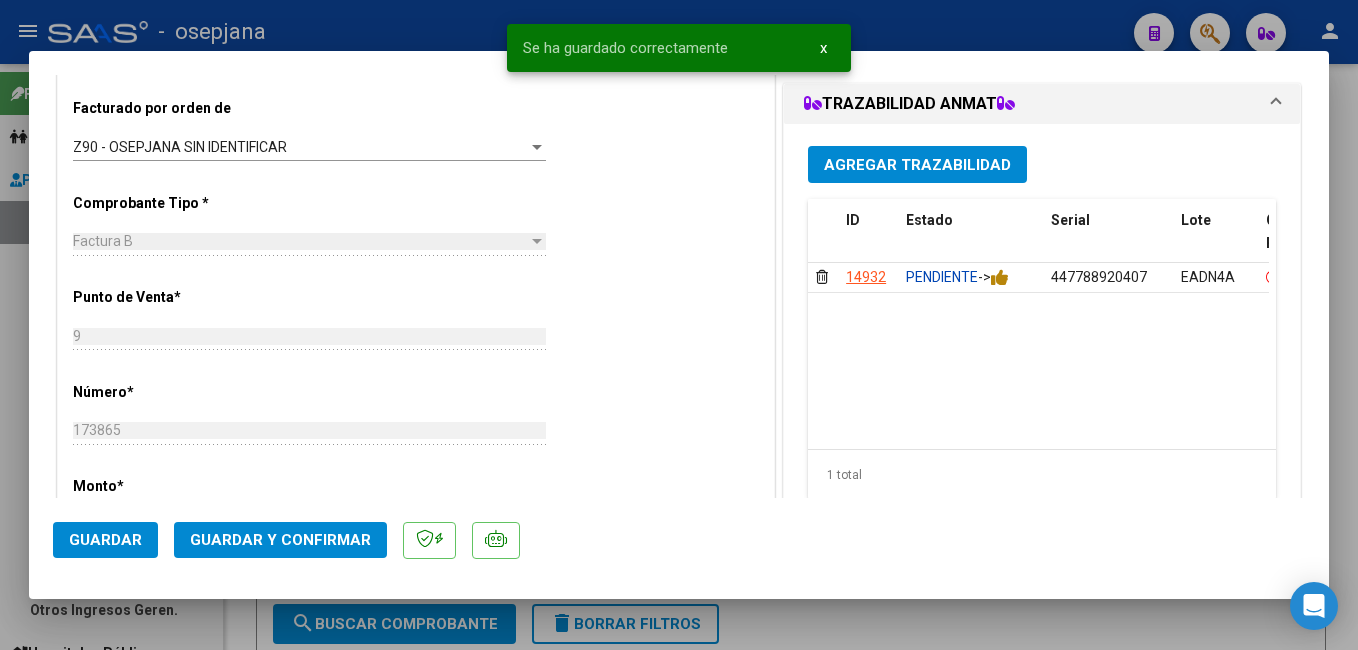 click on "Guardar y Confirmar" 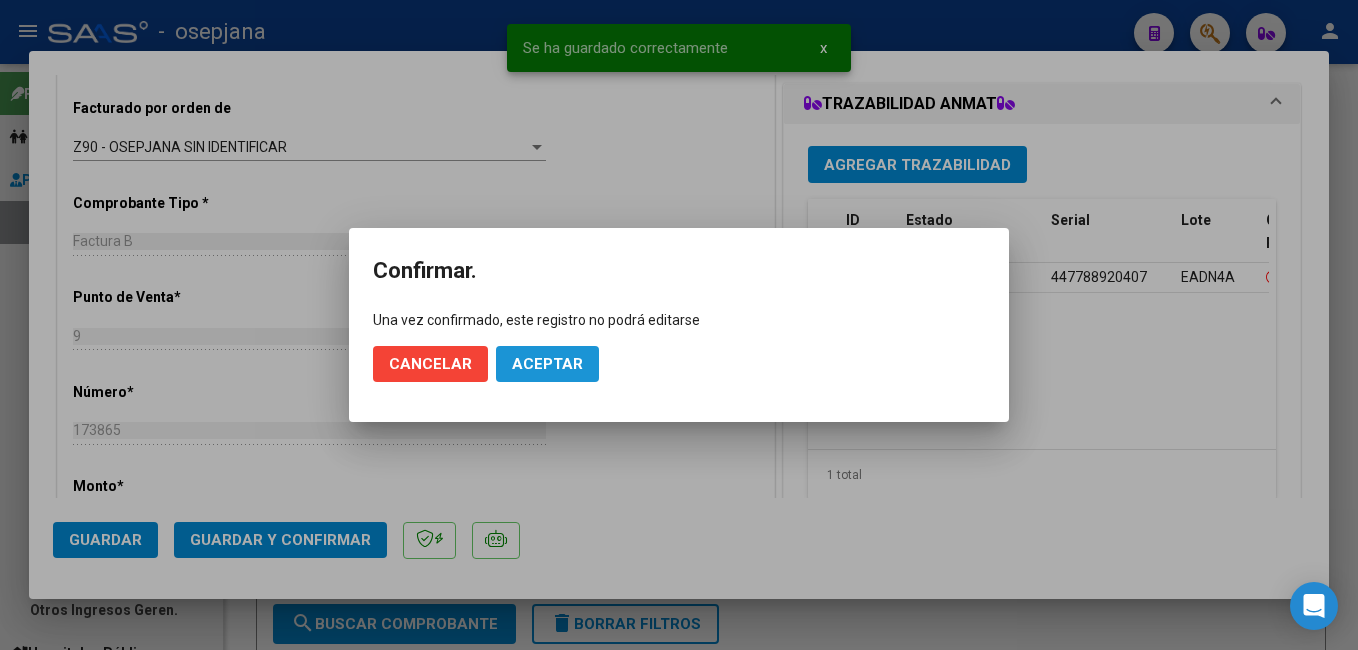 drag, startPoint x: 548, startPoint y: 369, endPoint x: 165, endPoint y: 369, distance: 383 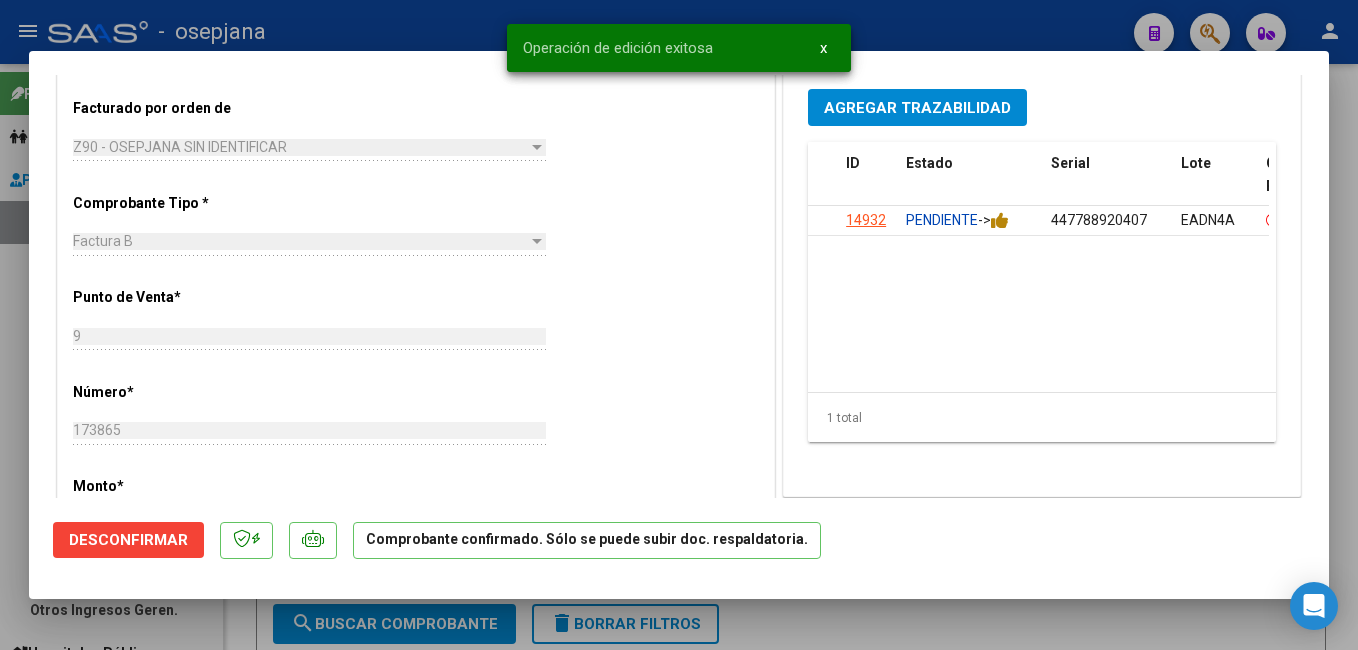 click at bounding box center [679, 325] 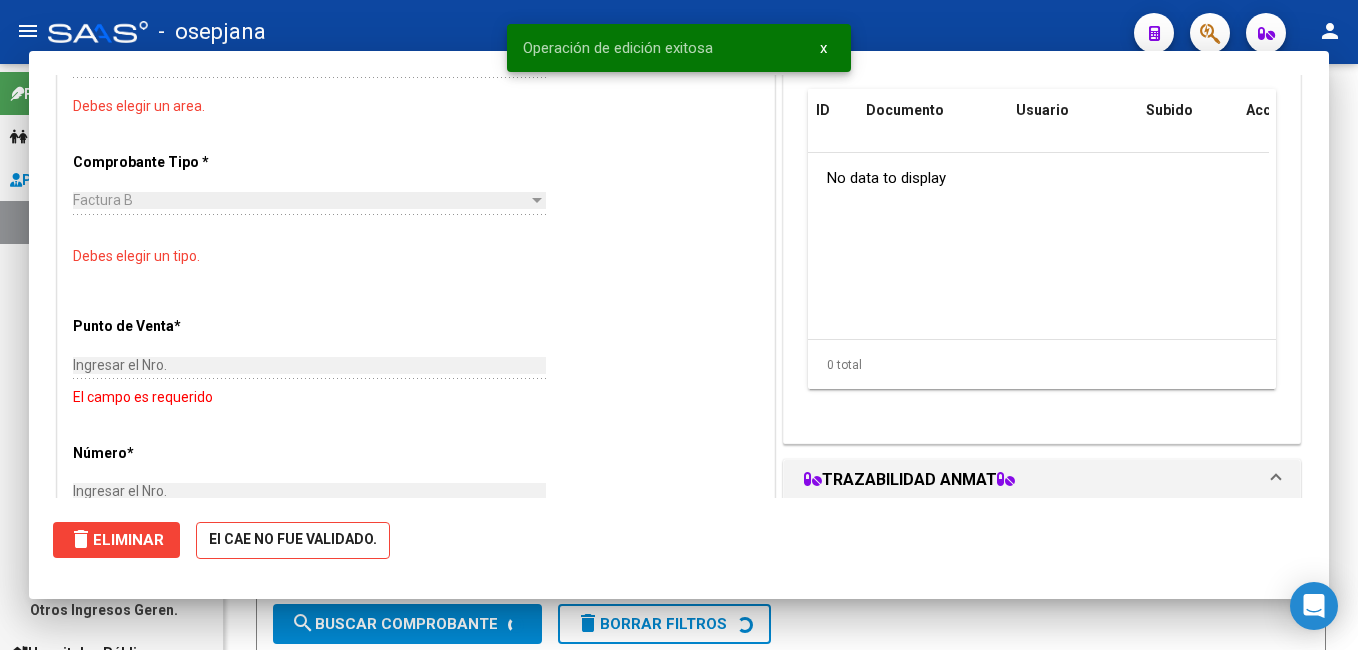 scroll, scrollTop: 0, scrollLeft: 0, axis: both 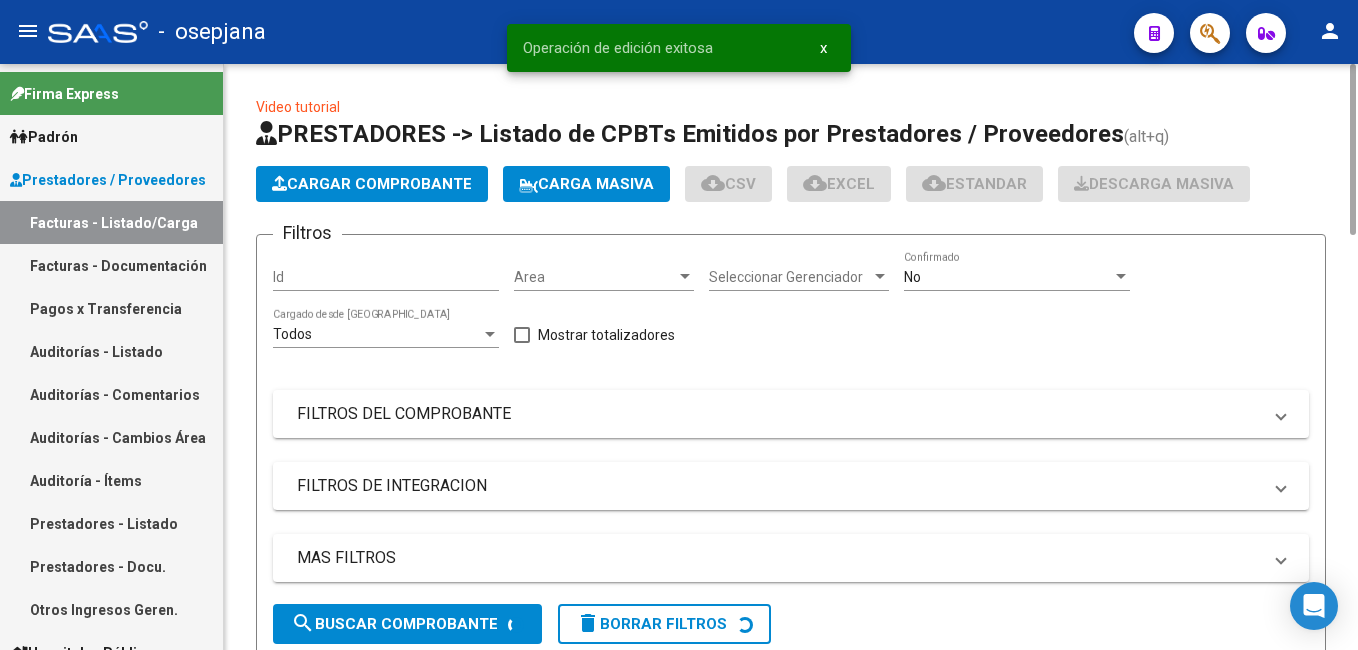 drag, startPoint x: 121, startPoint y: 345, endPoint x: 256, endPoint y: 90, distance: 288.53076 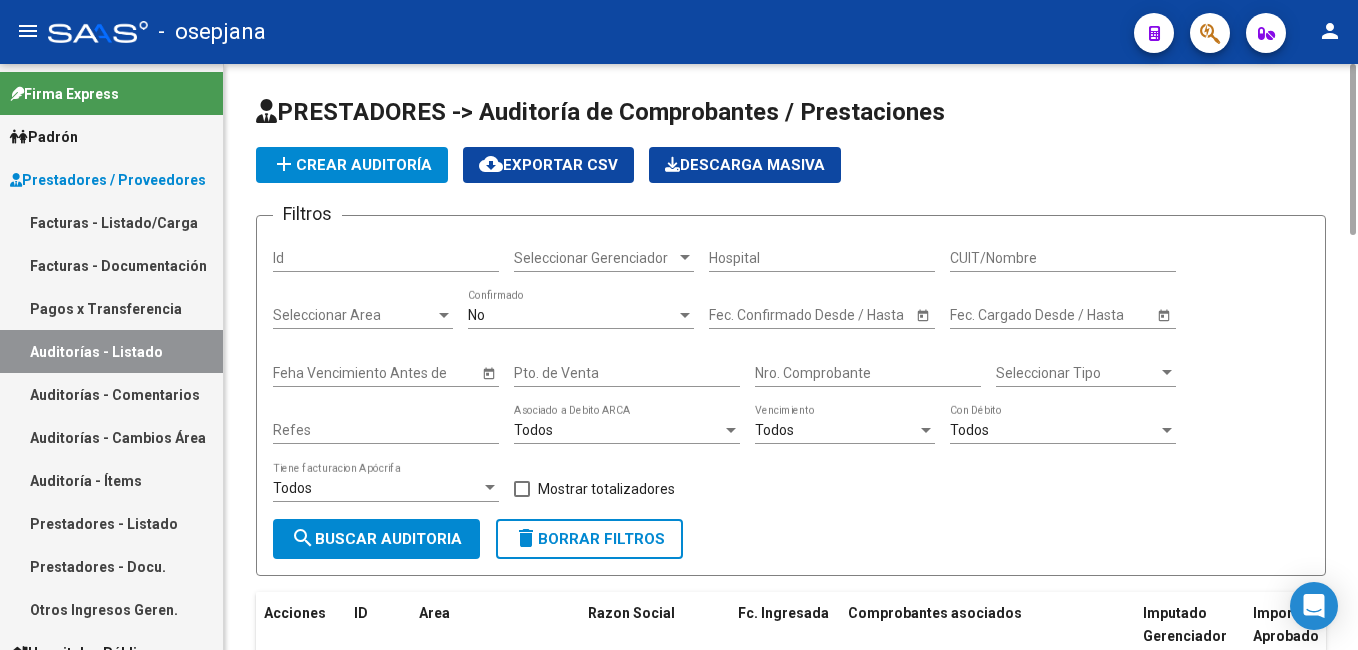 click on "add  Crear Auditoría" 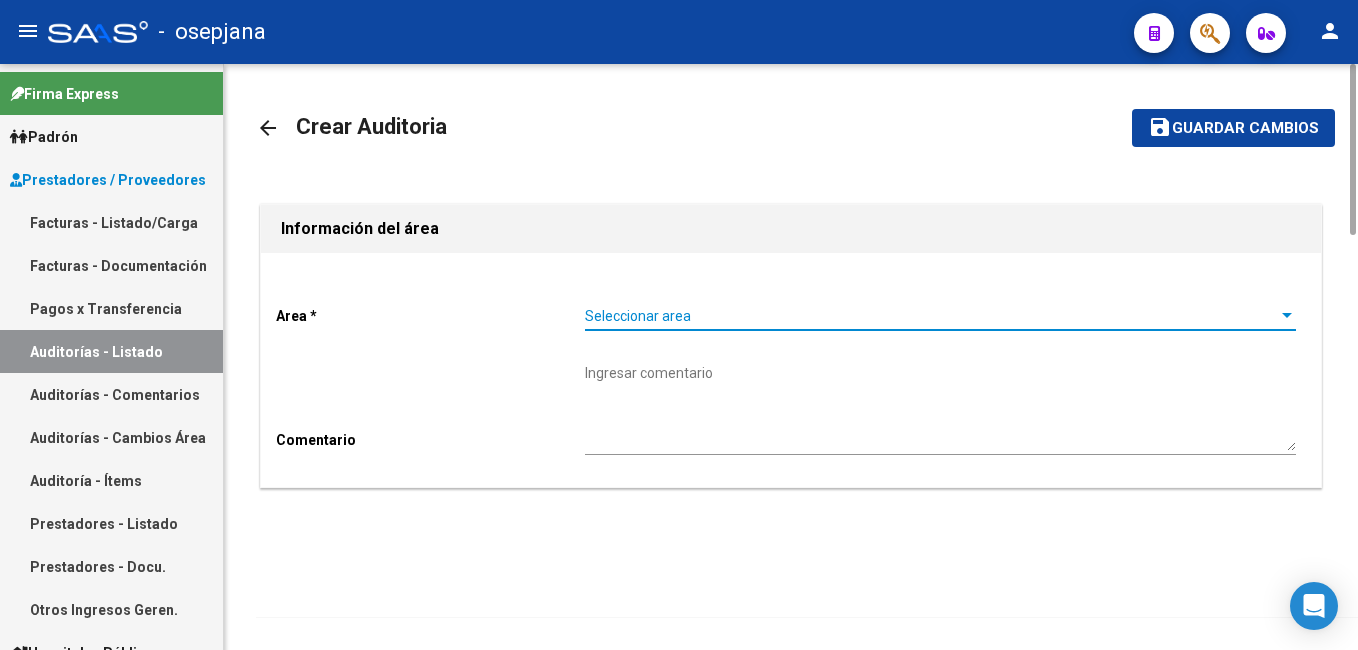 click on "Seleccionar area" at bounding box center (931, 316) 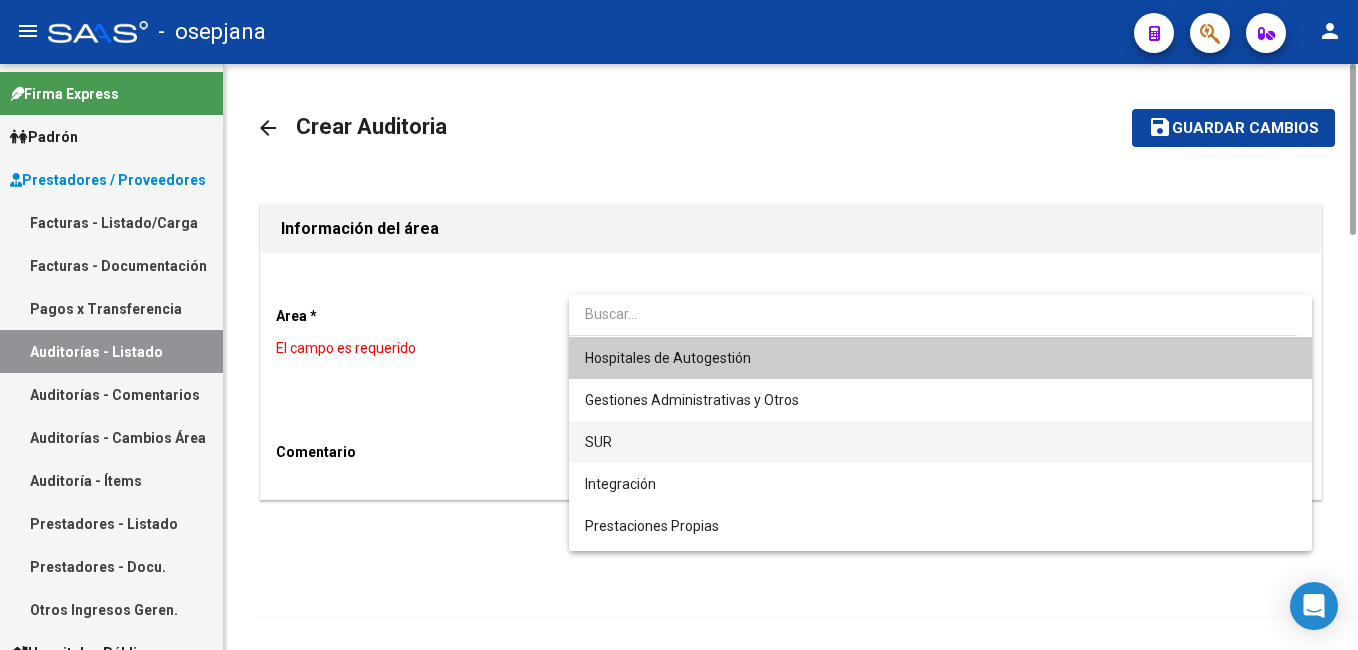 click on "SUR" at bounding box center (940, 442) 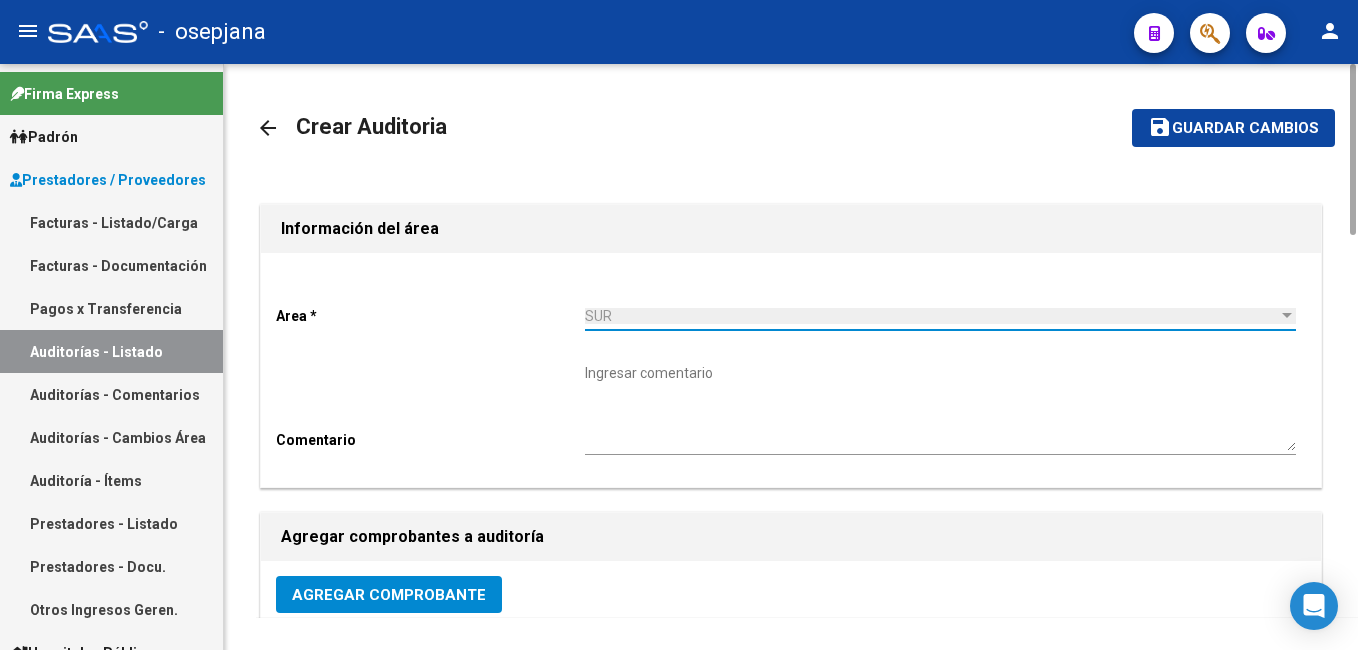 click on "Agregar Comprobante" 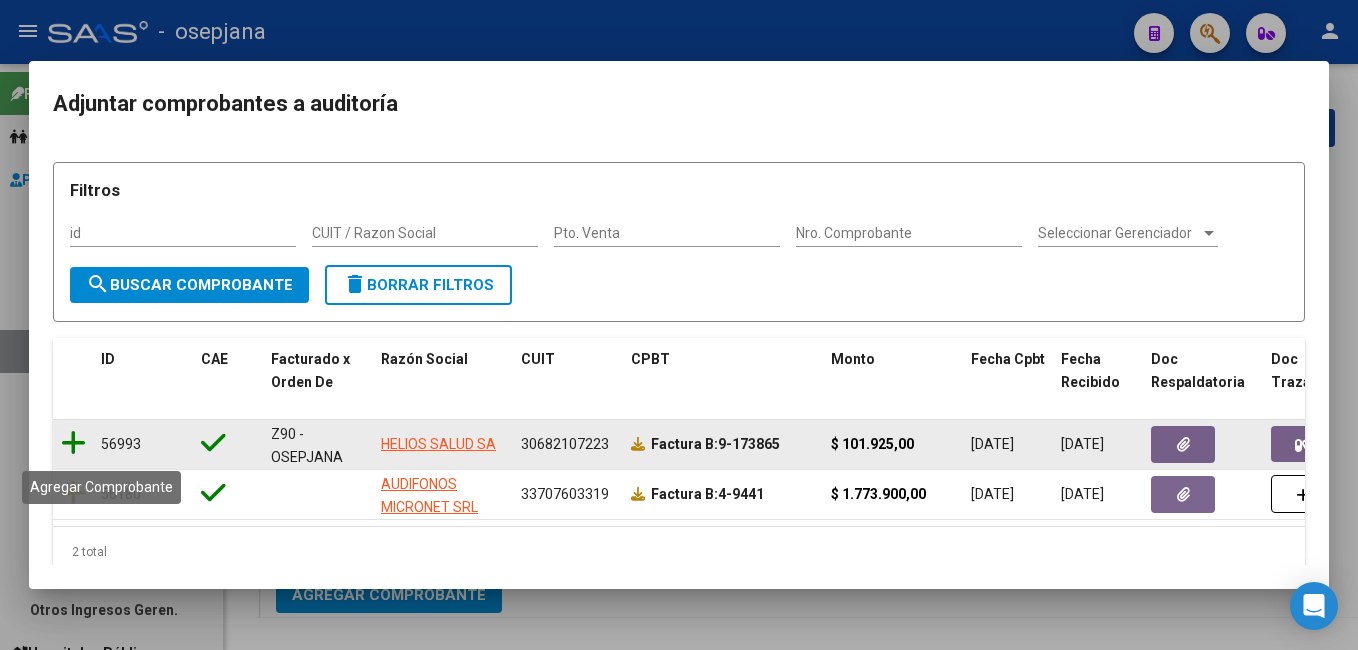 click 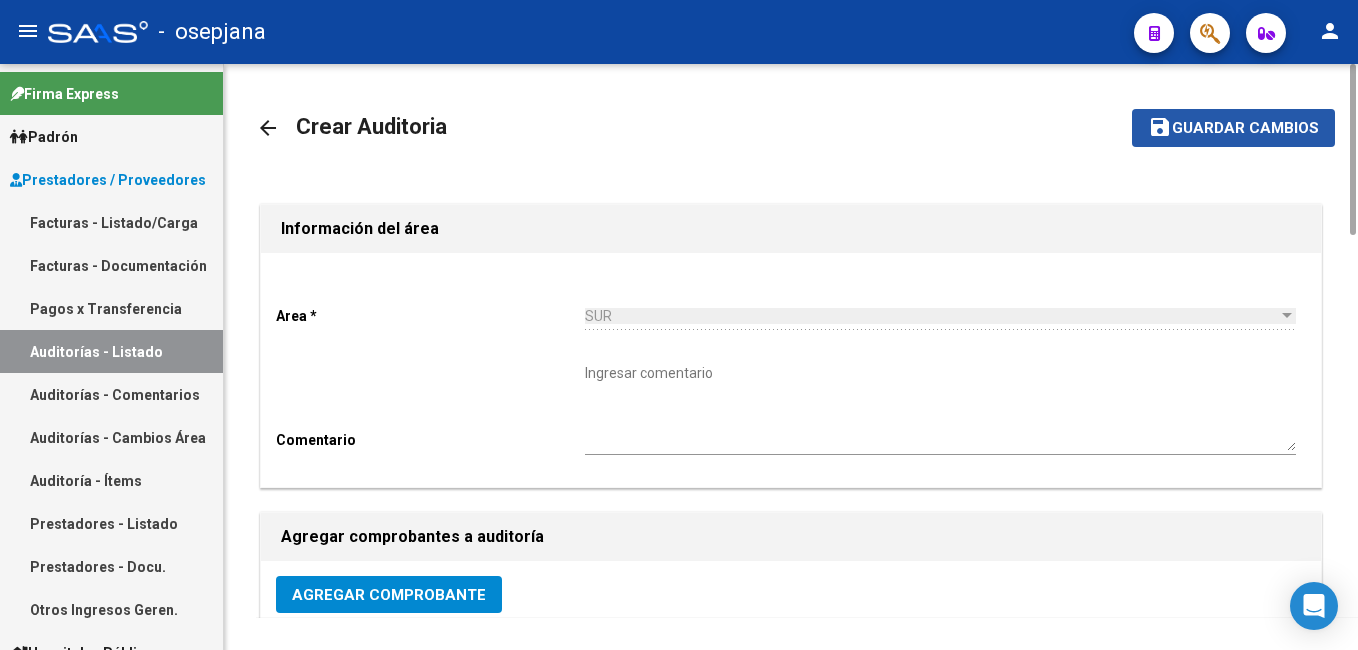 click on "Guardar cambios" 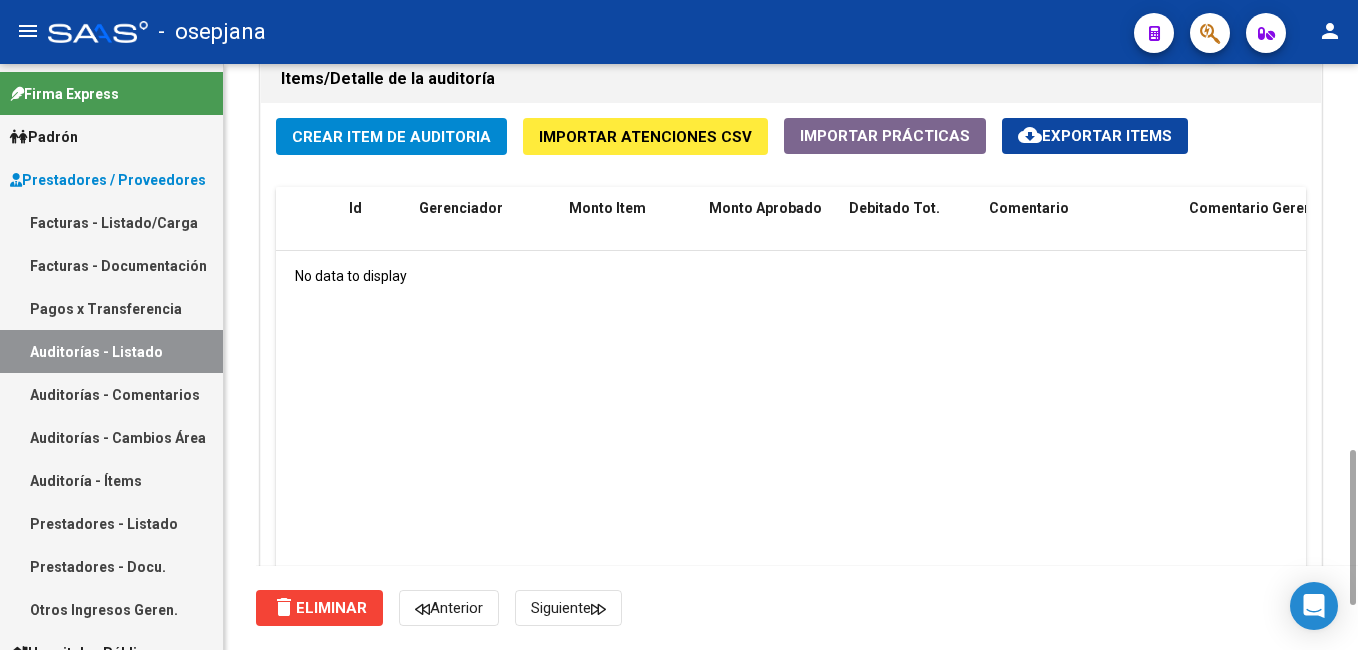 scroll, scrollTop: 1434, scrollLeft: 0, axis: vertical 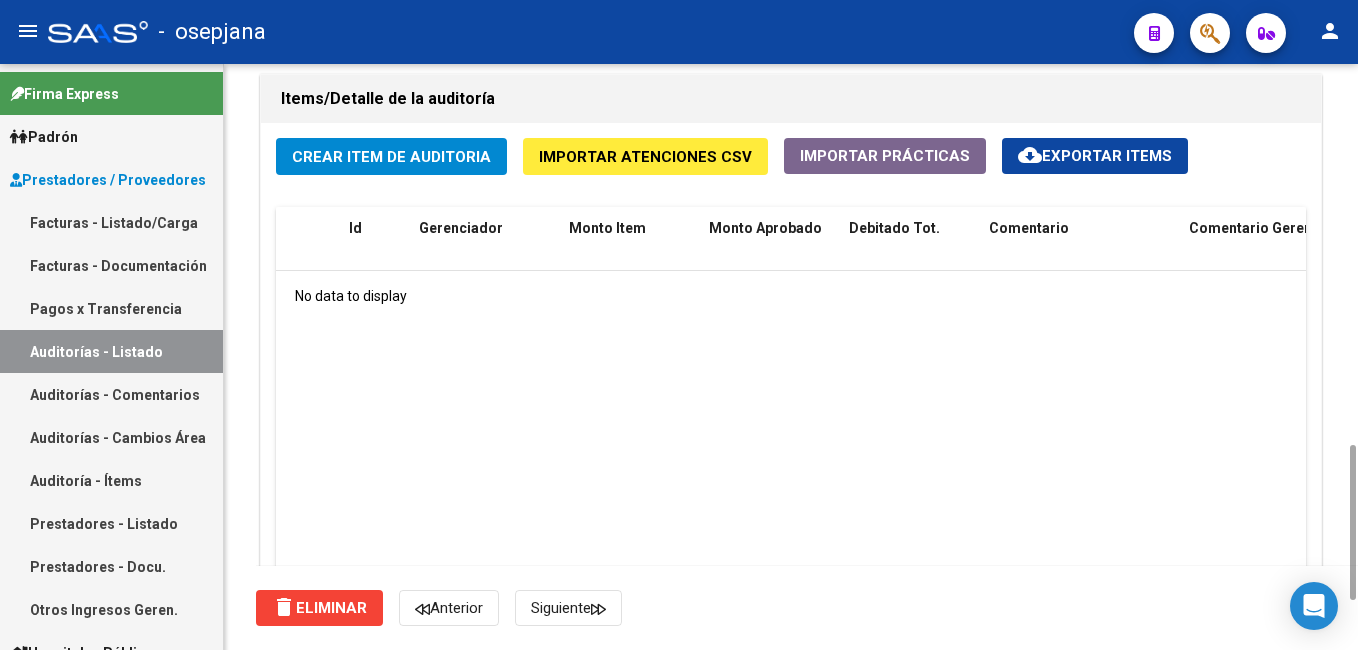 drag, startPoint x: 1354, startPoint y: 135, endPoint x: 1360, endPoint y: 554, distance: 419.04297 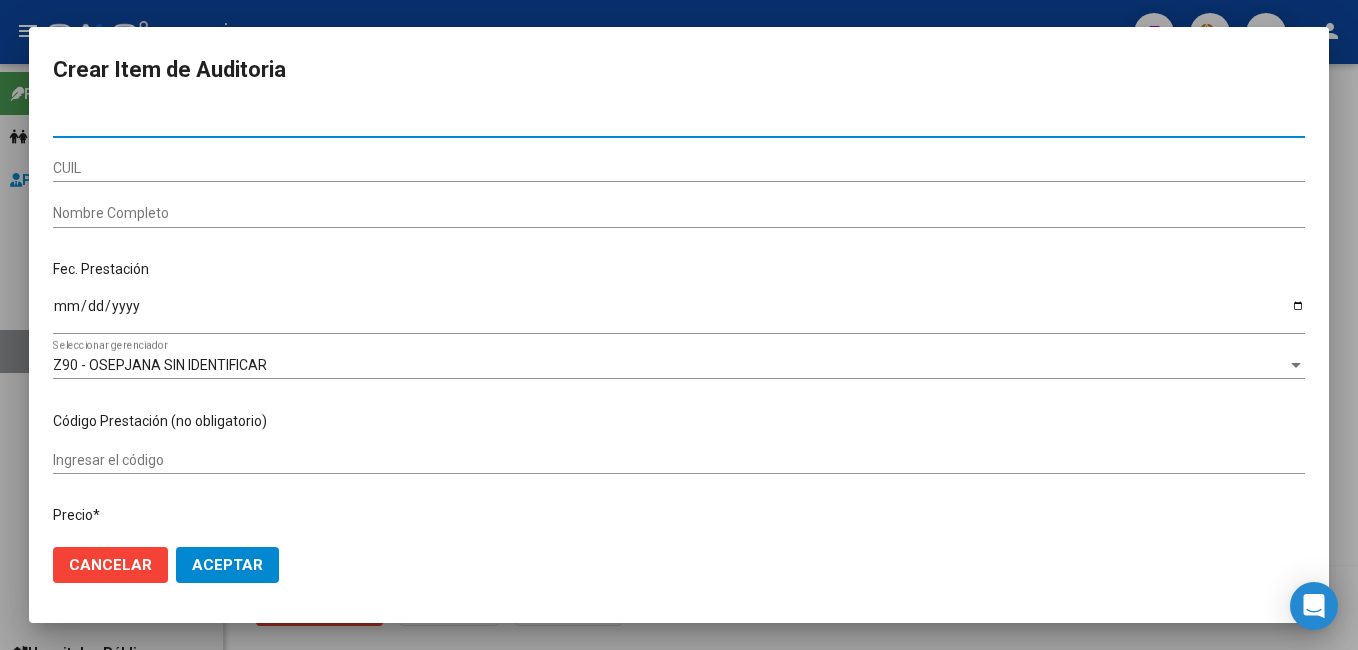 paste on "23333169" 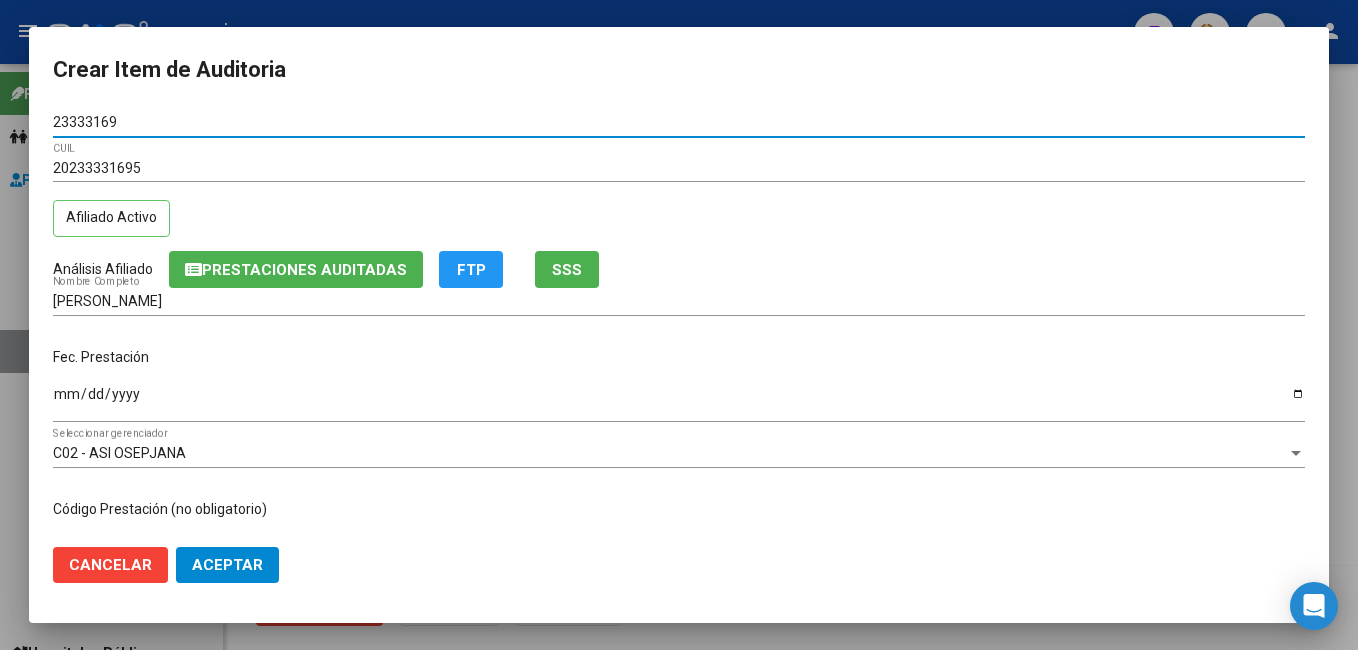 click on "Ingresar la fecha" at bounding box center (679, 401) 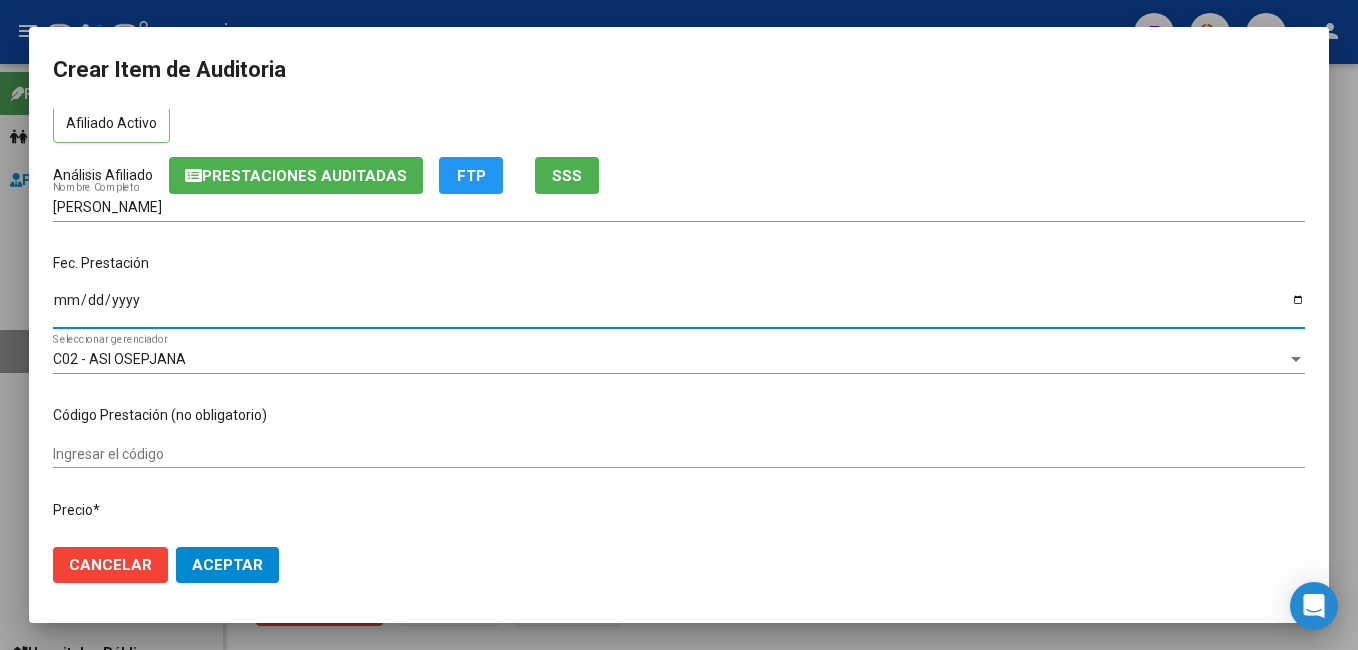scroll, scrollTop: 100, scrollLeft: 0, axis: vertical 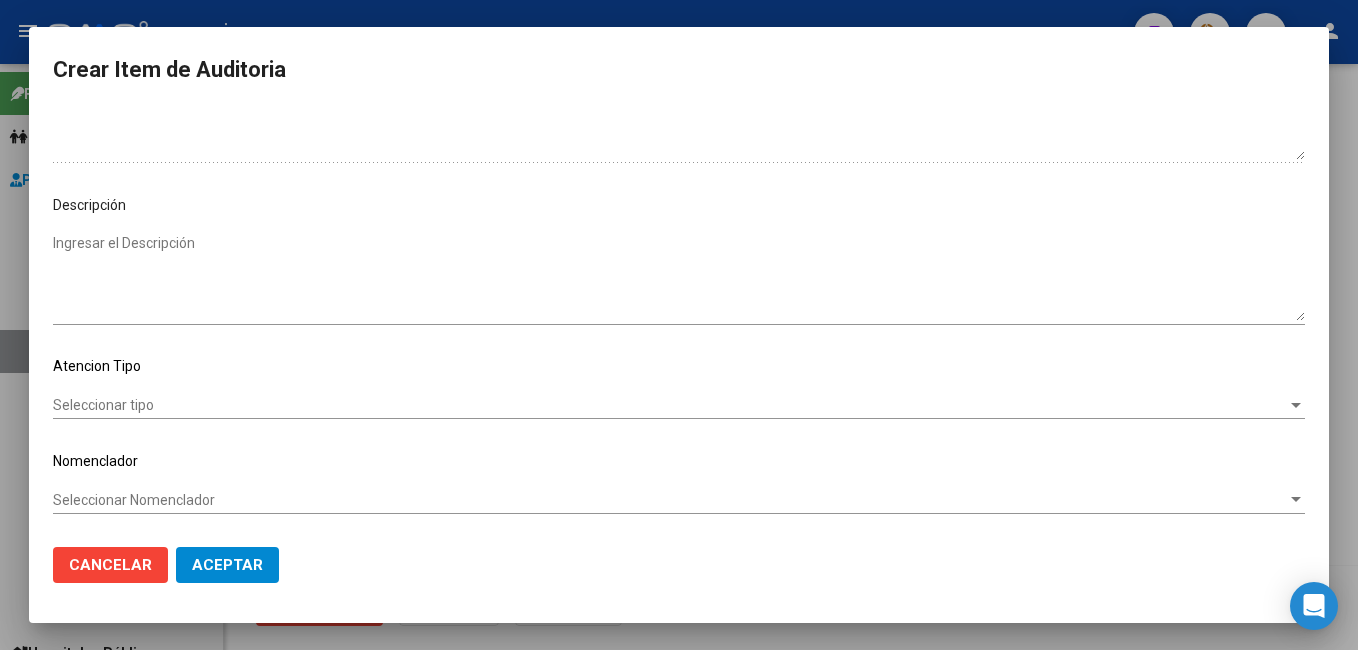click on "Seleccionar tipo" at bounding box center [670, 405] 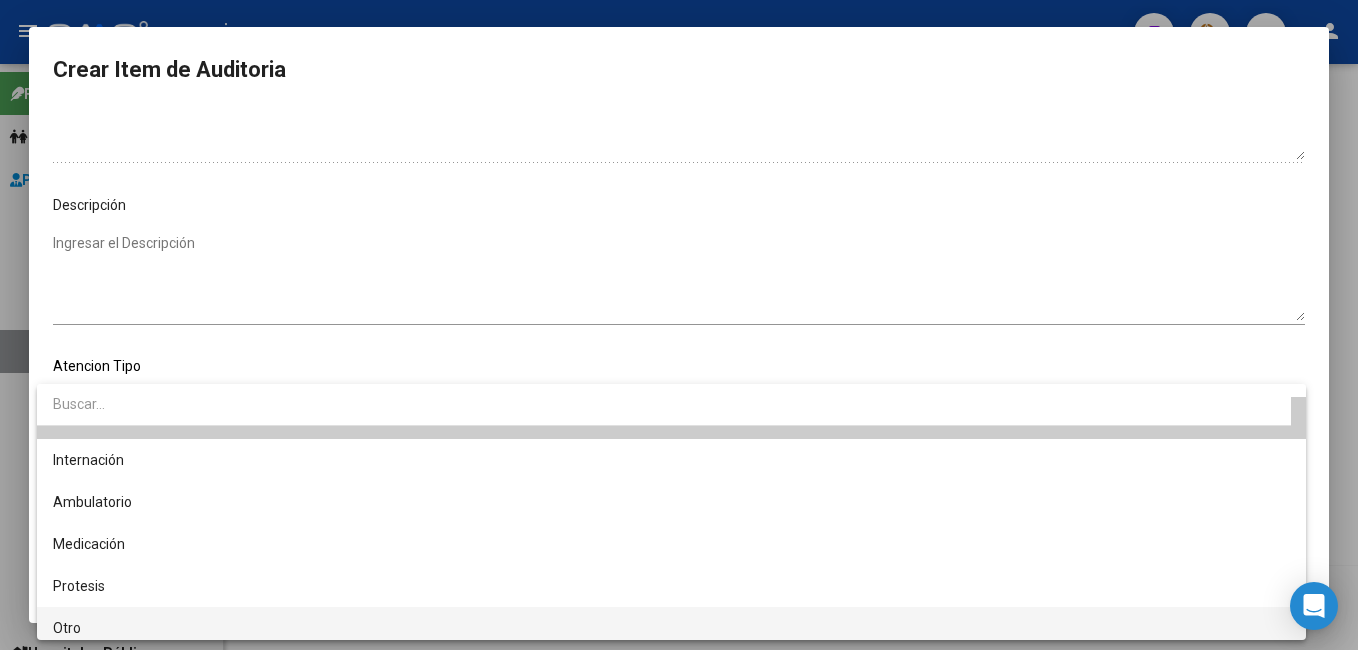 scroll, scrollTop: 38, scrollLeft: 0, axis: vertical 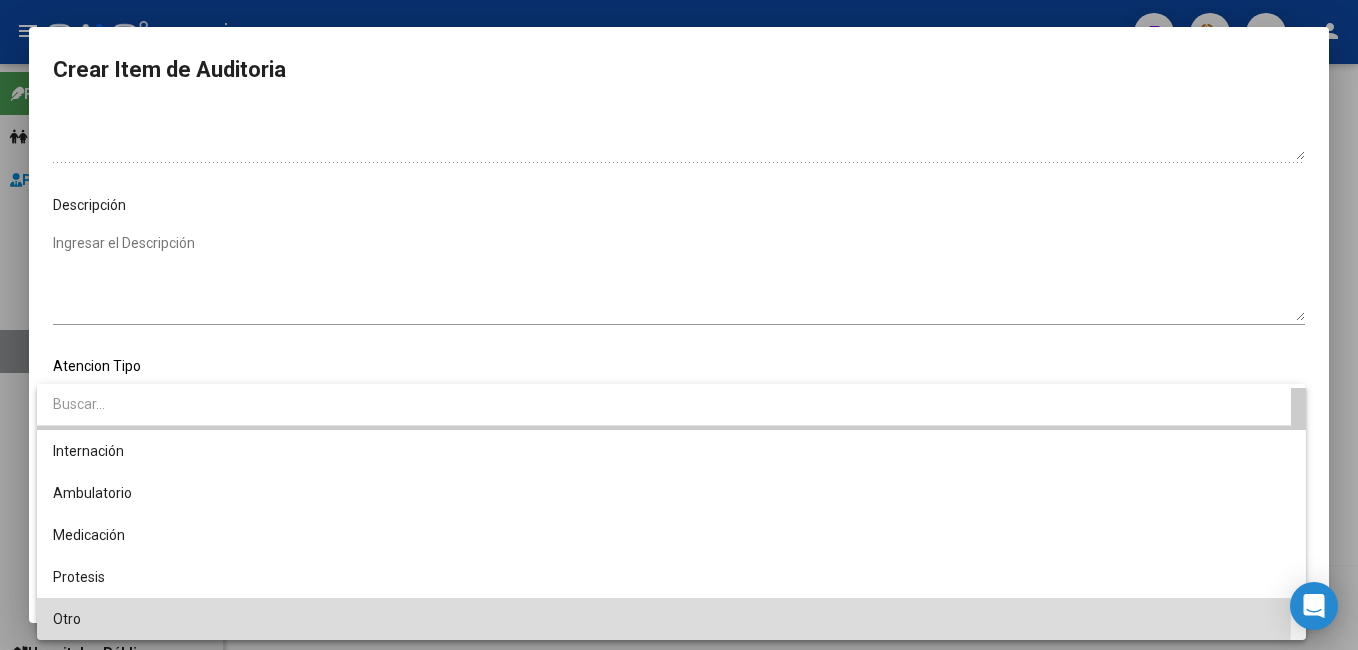 click on "Otro" at bounding box center (671, 619) 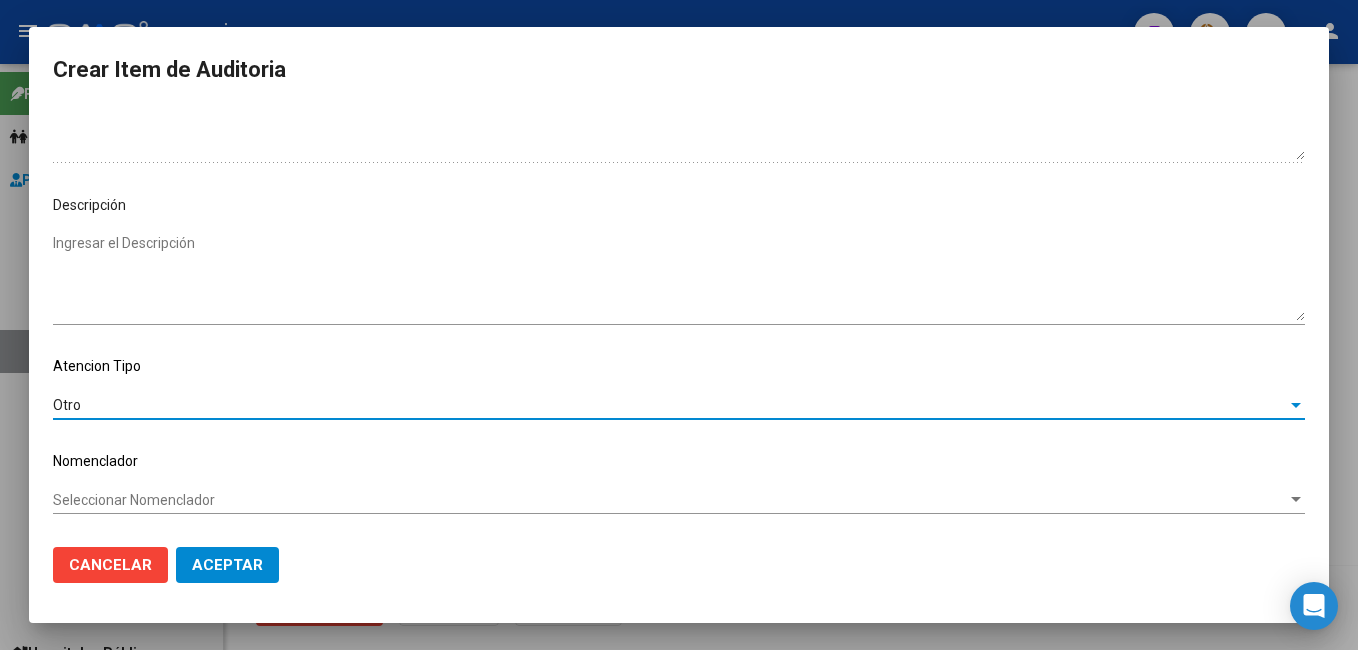 click on "Aceptar" 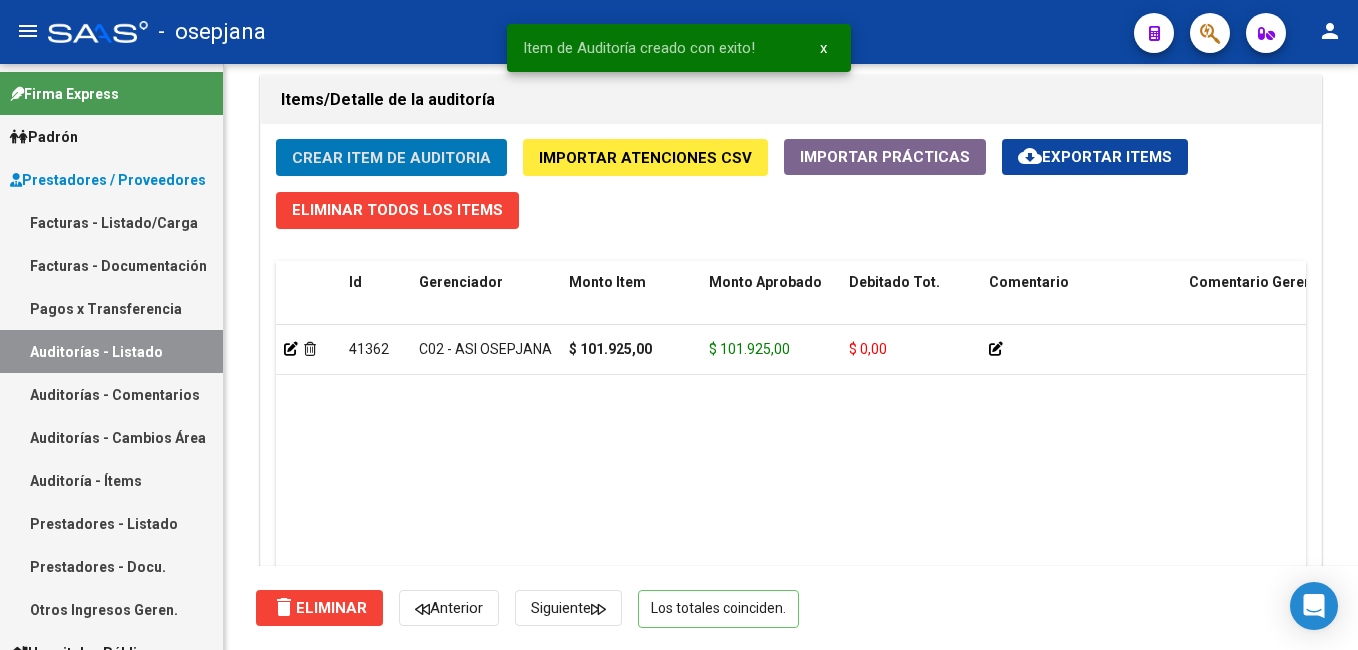 click on "Facturas - Listado/Carga" at bounding box center [111, 222] 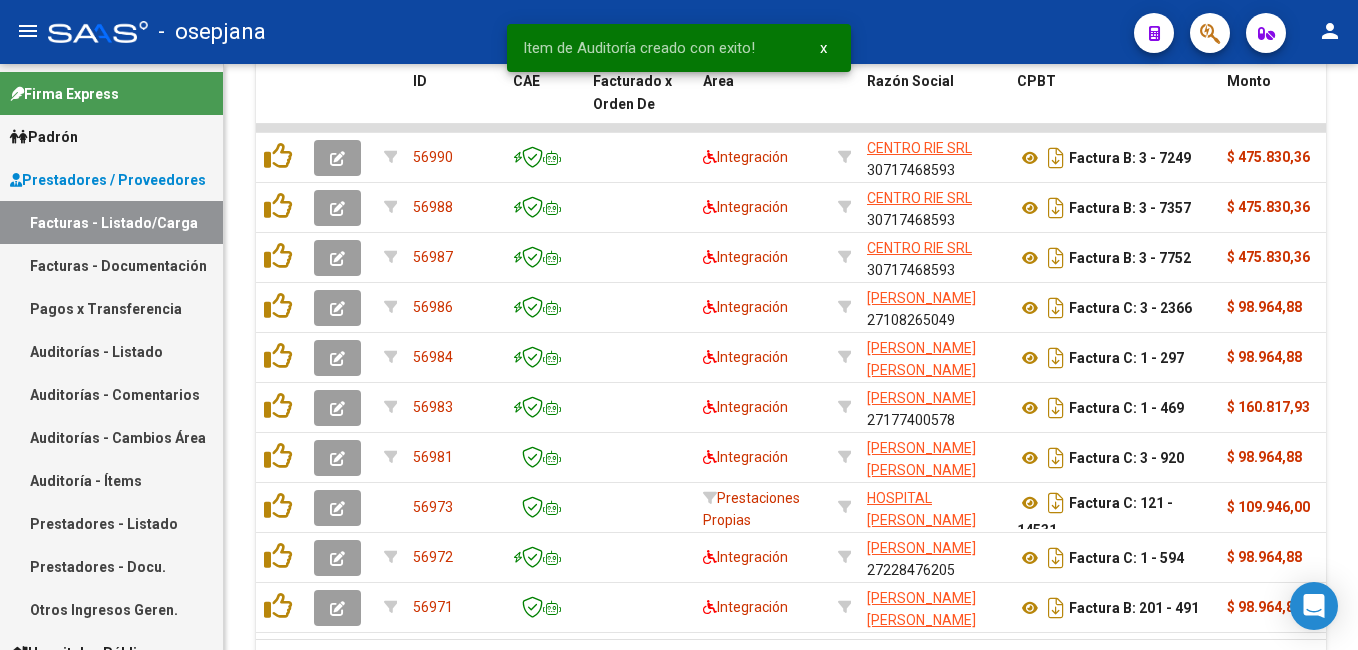 scroll, scrollTop: 0, scrollLeft: 0, axis: both 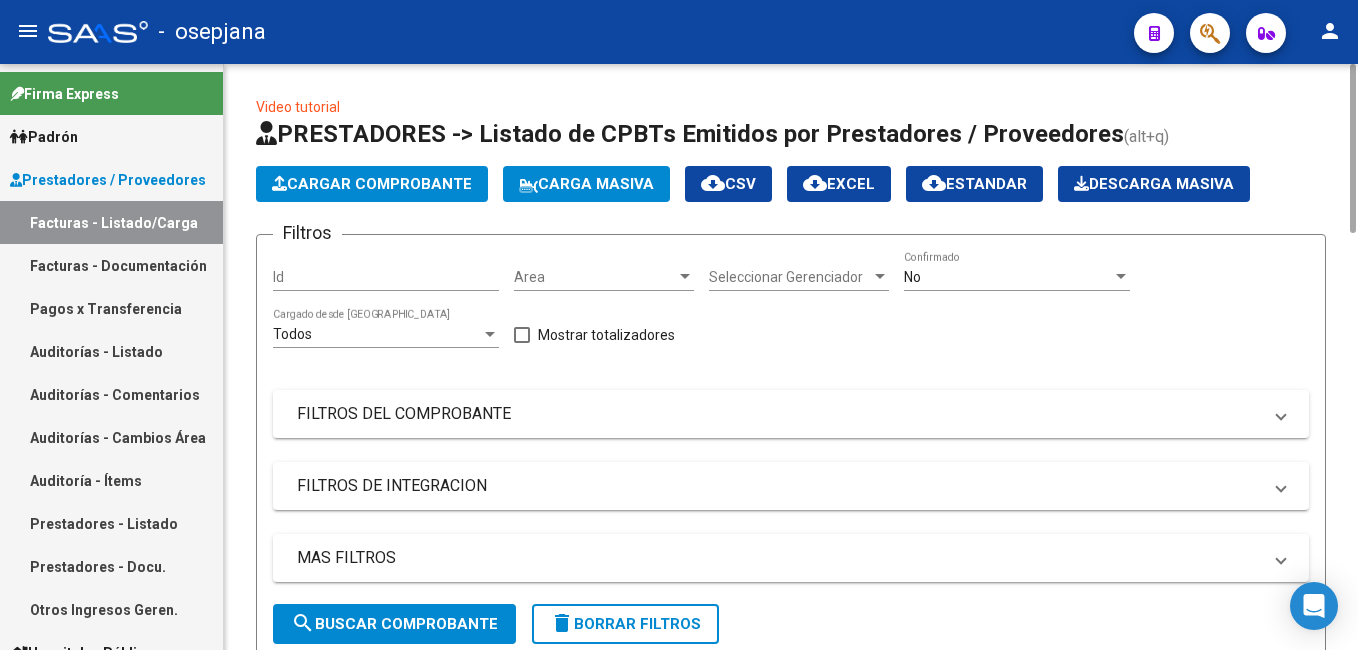 click on "Cargar Comprobante" 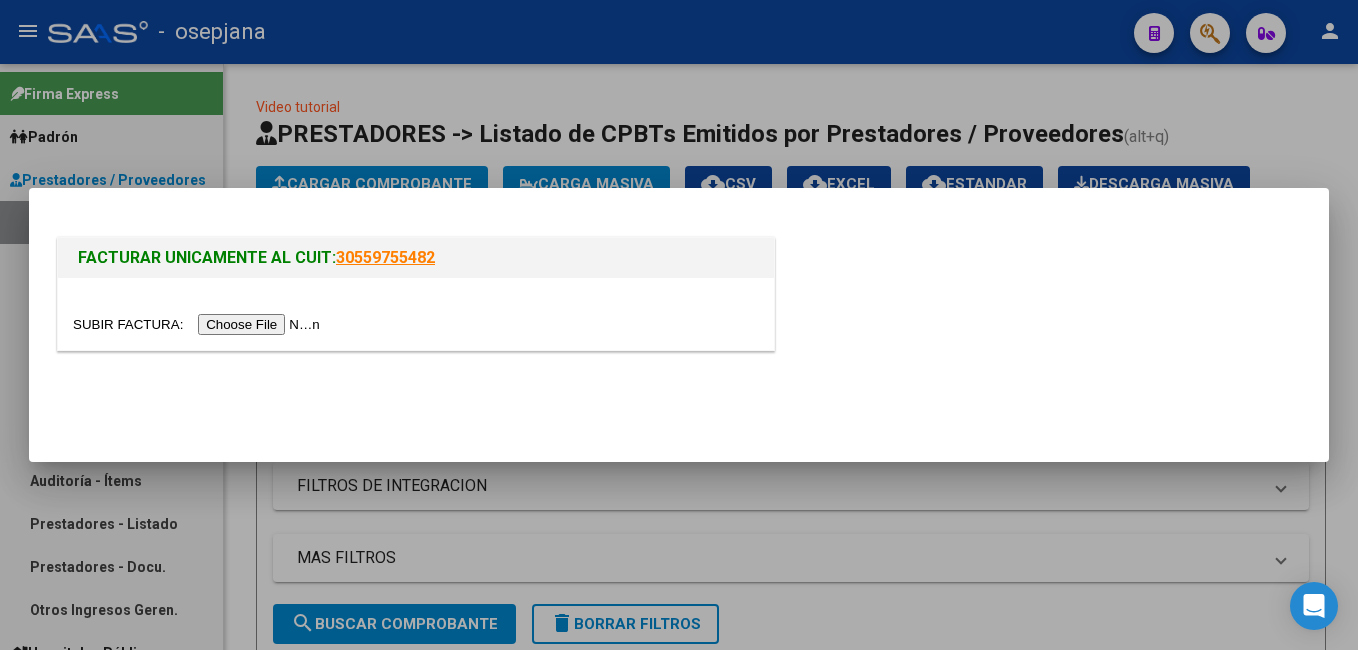 click at bounding box center [199, 324] 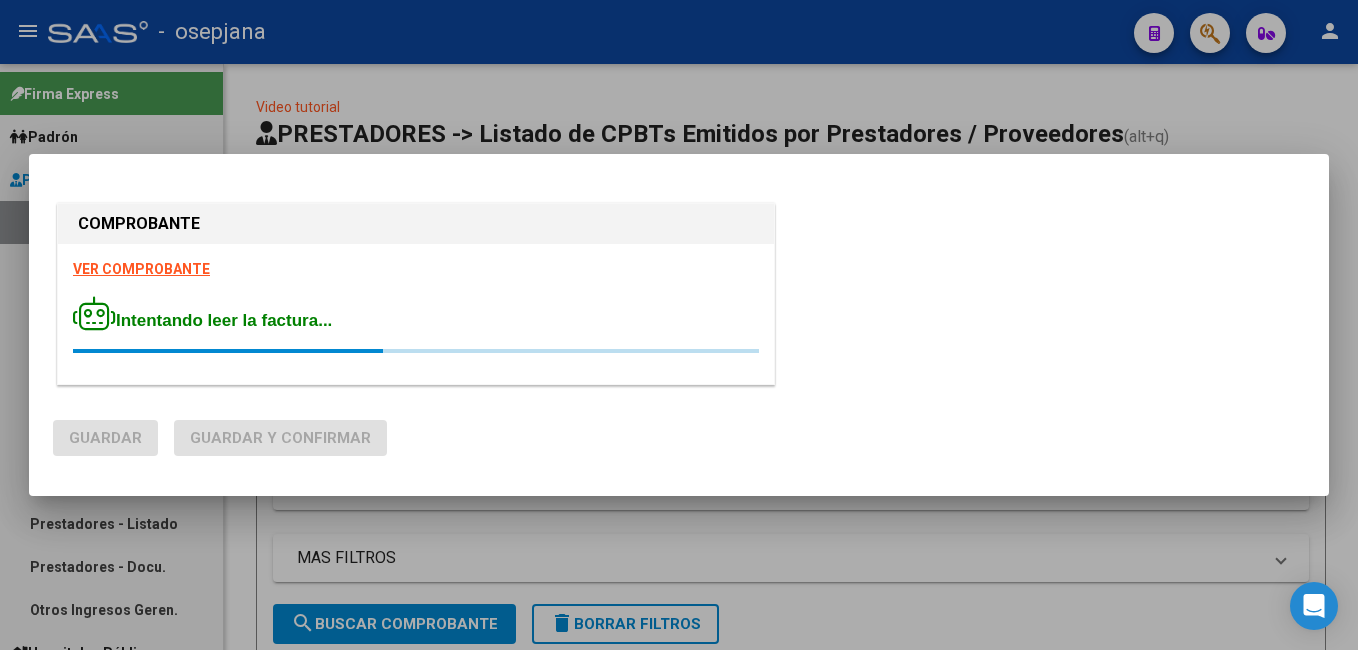click on "VER COMPROBANTE" at bounding box center (141, 269) 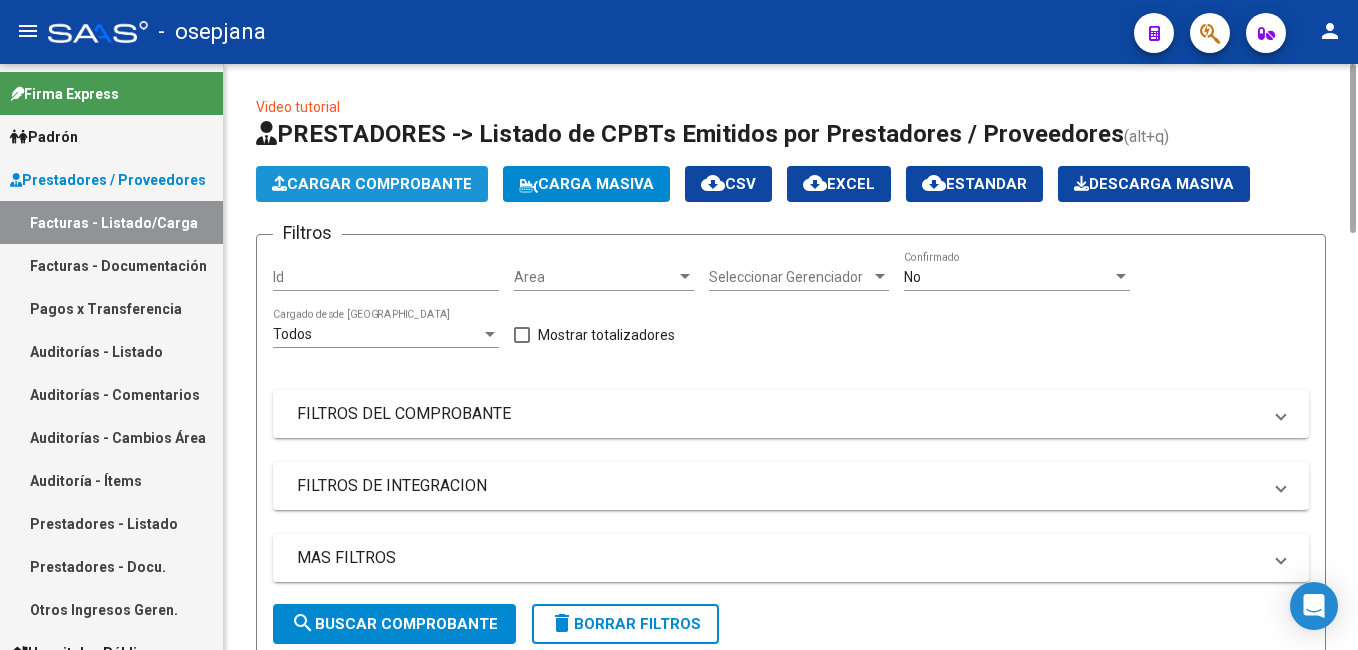 click on "Cargar Comprobante" 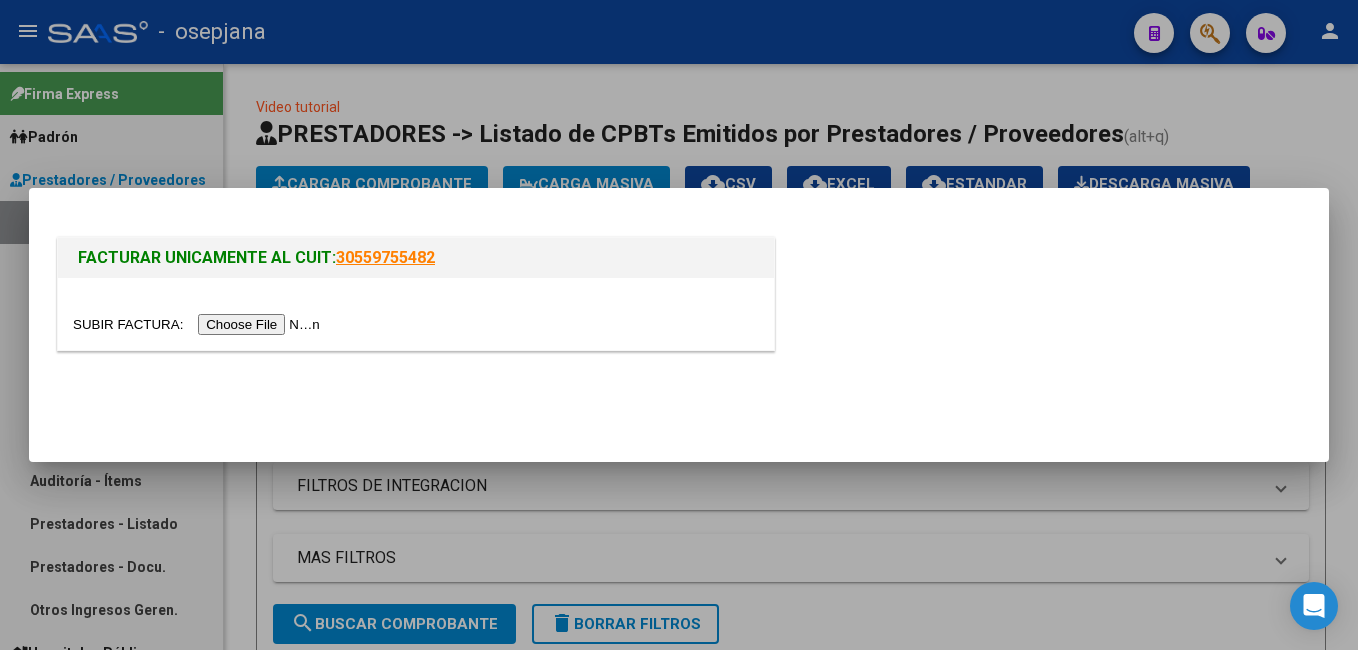 click at bounding box center [199, 324] 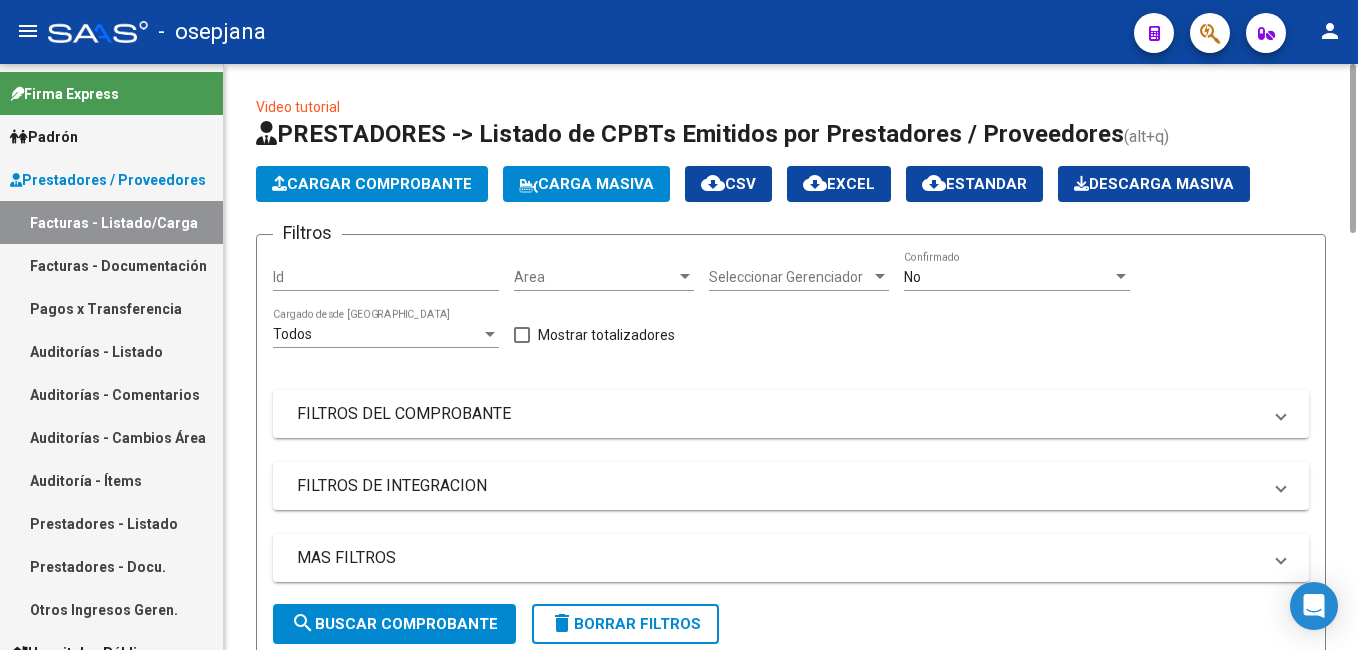 click on "Cargar Comprobante" 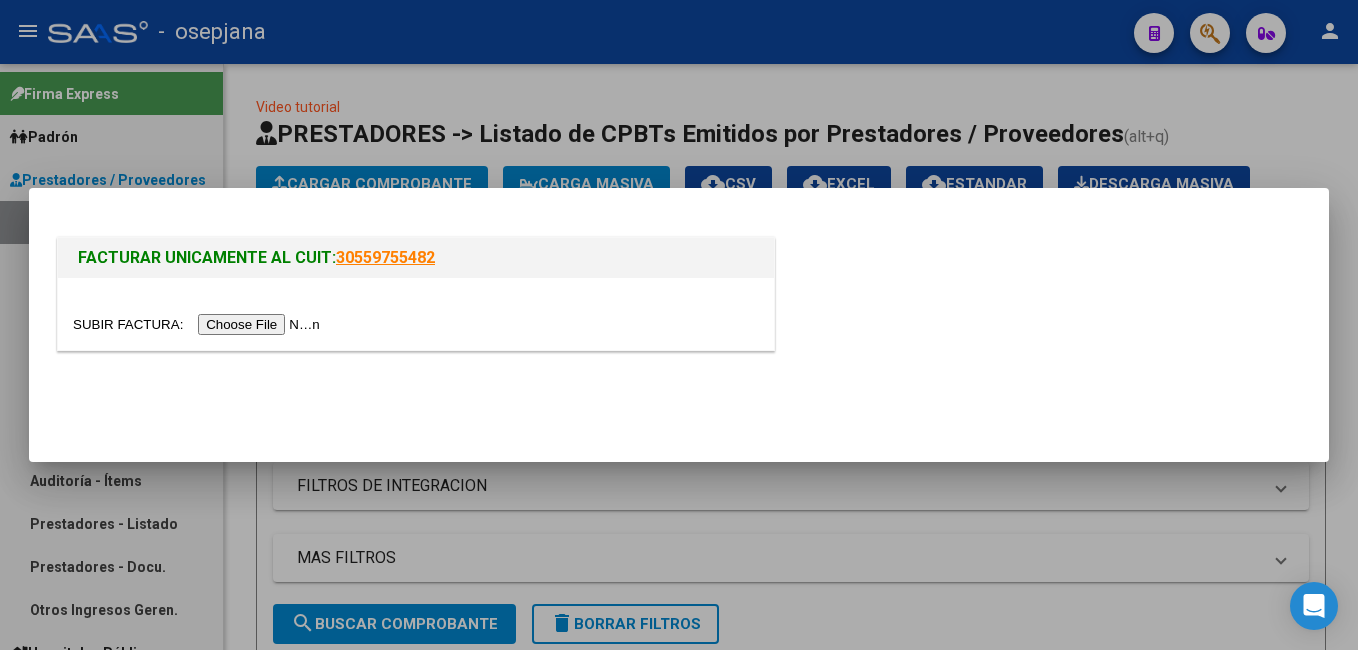 click at bounding box center (199, 324) 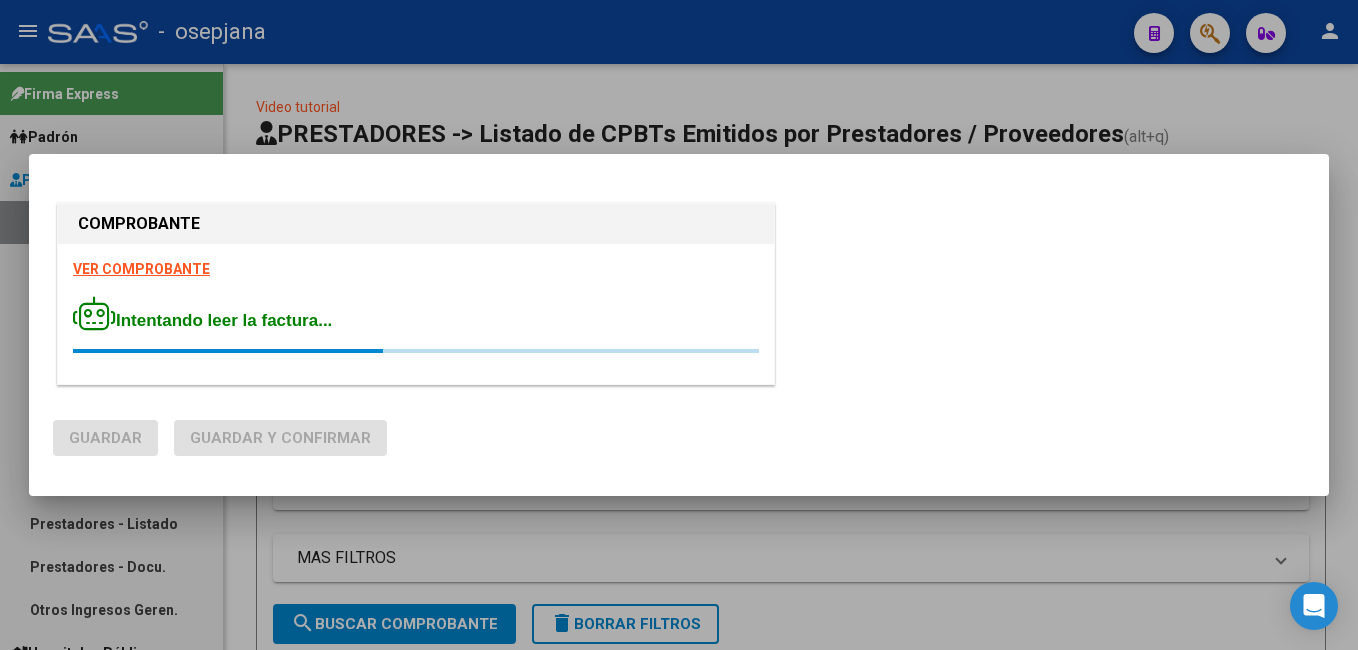 click on "VER COMPROBANTE" at bounding box center (141, 269) 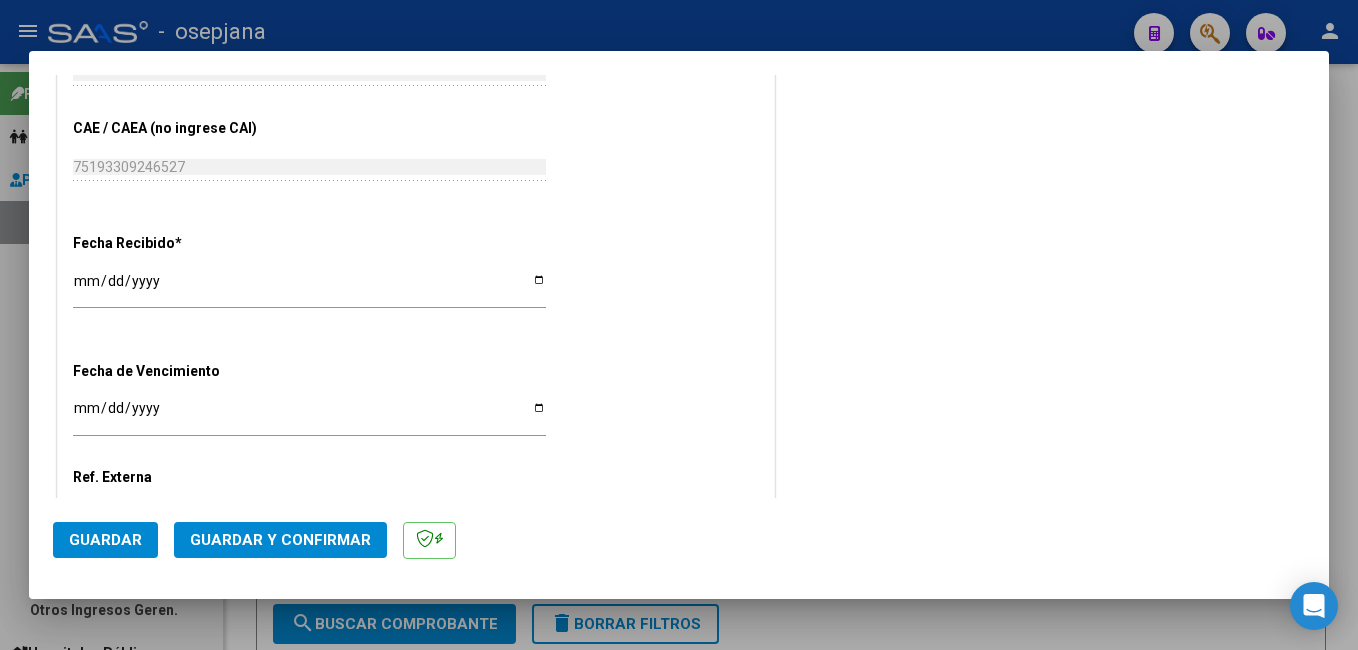 scroll, scrollTop: 1086, scrollLeft: 0, axis: vertical 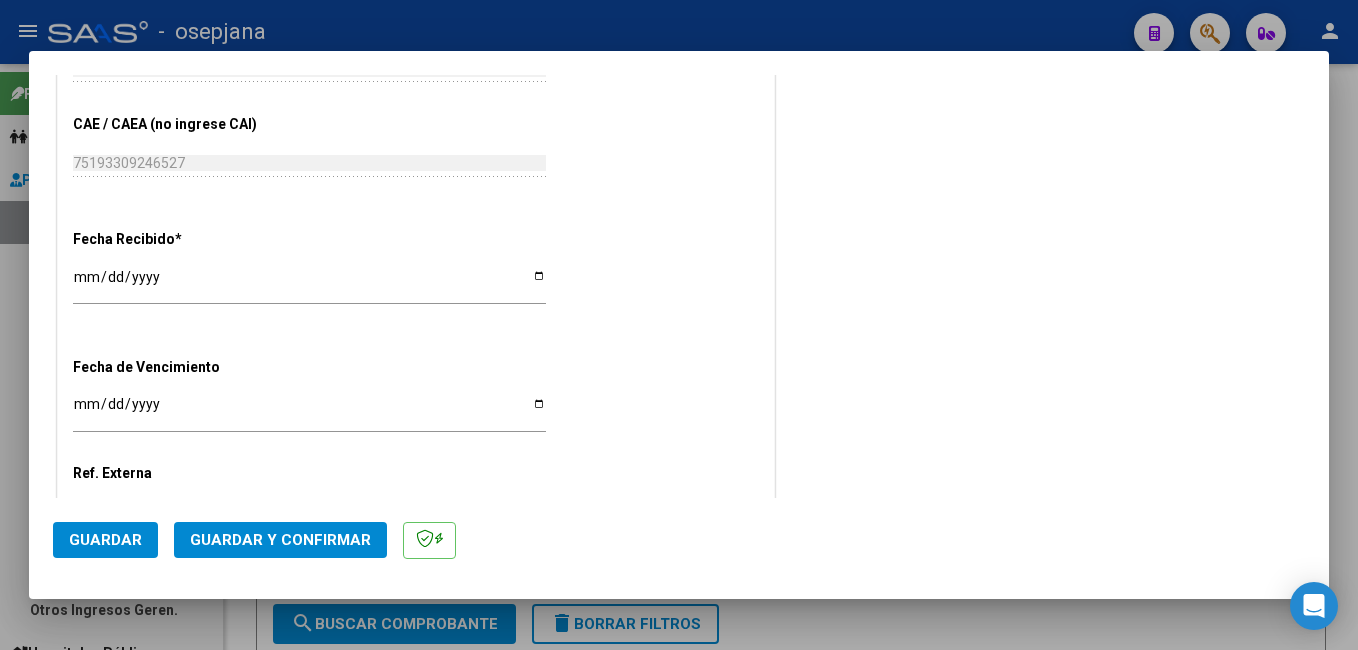 click on "[DATE]" at bounding box center [309, 284] 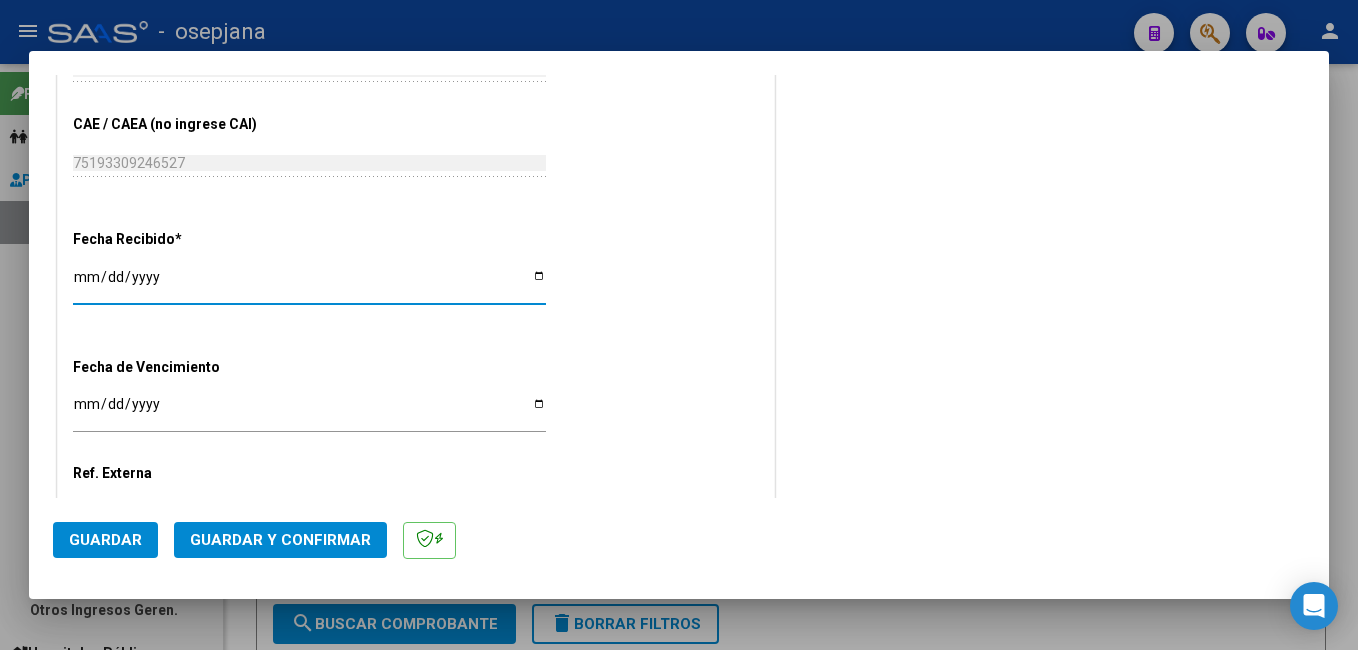 type on "[DATE]" 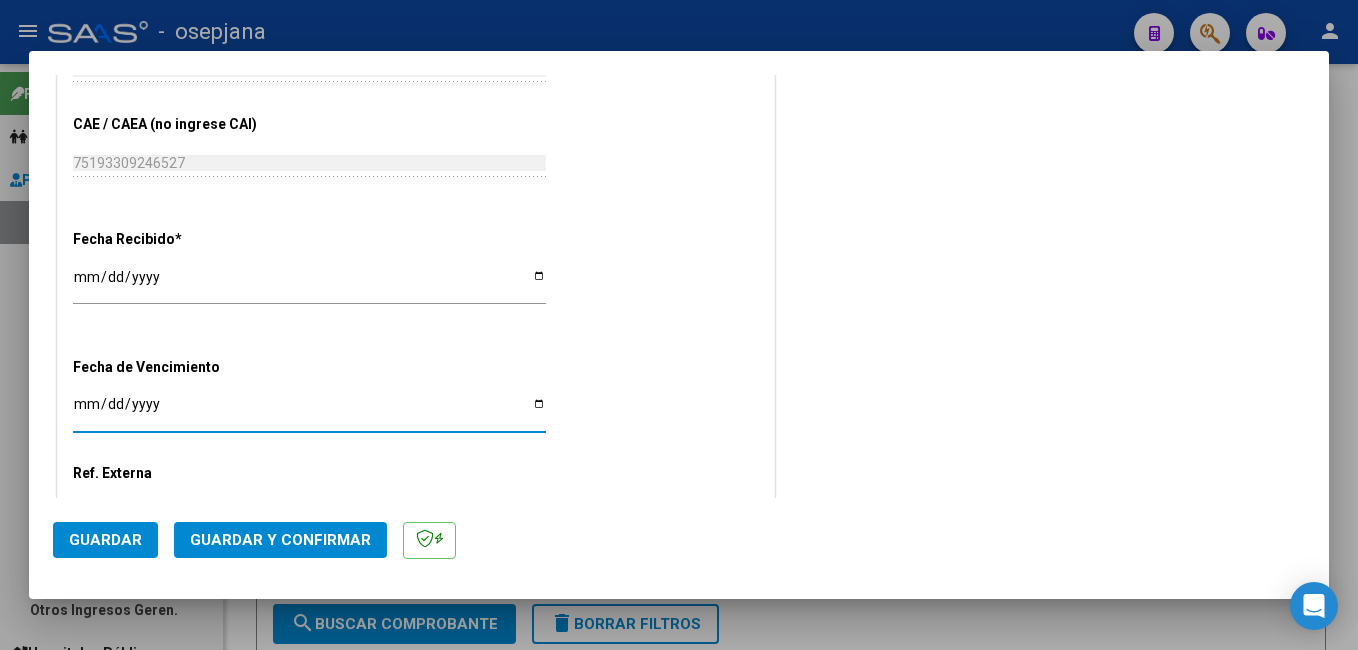 click on "Ingresar la fecha" at bounding box center [309, 411] 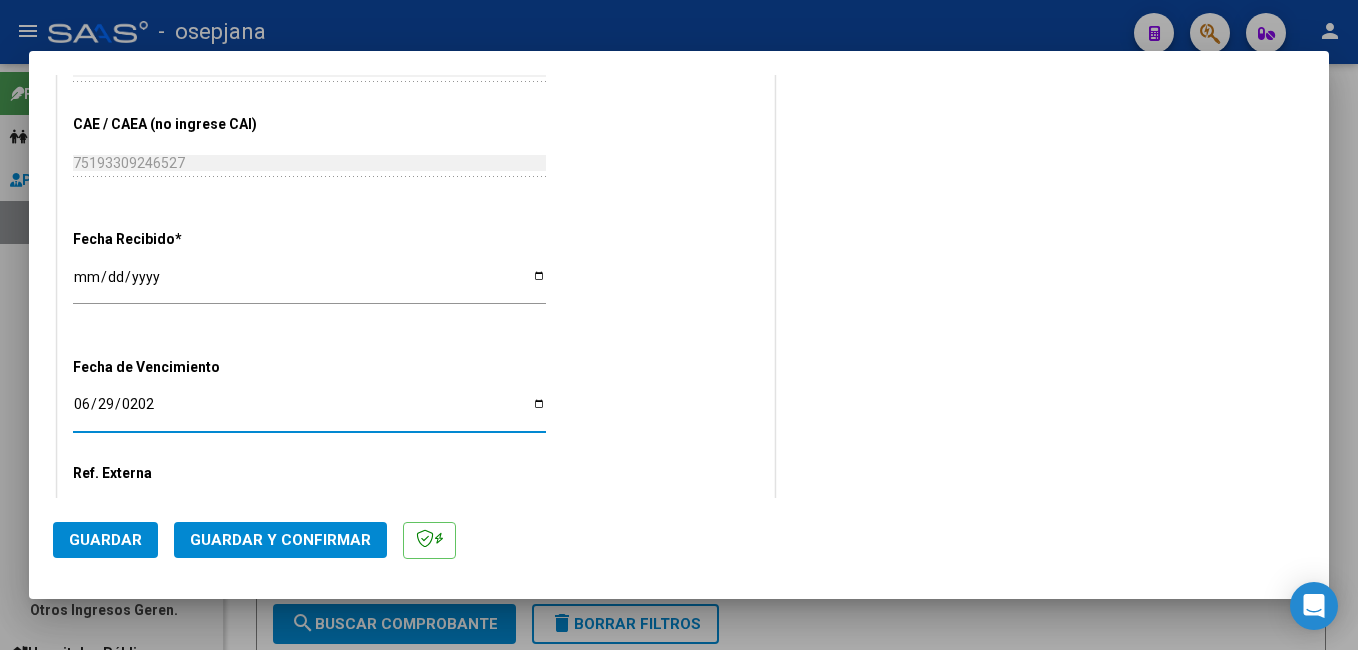 type on "[DATE]" 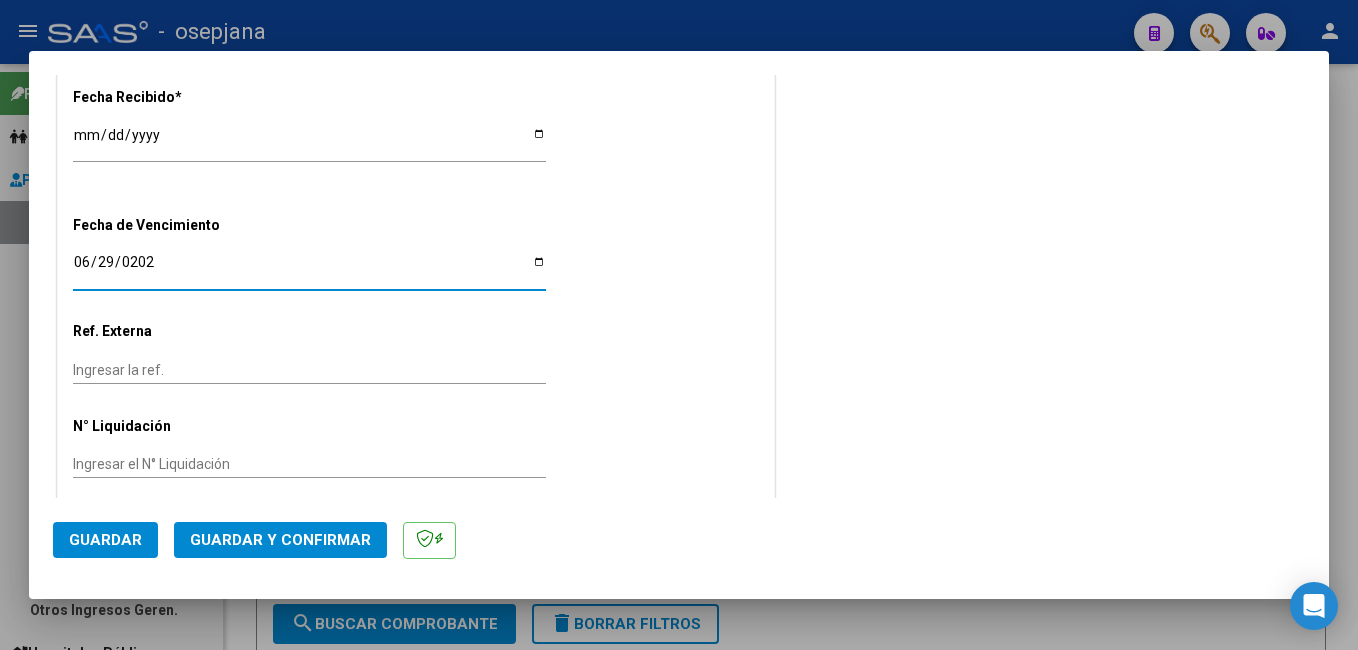 scroll, scrollTop: 1246, scrollLeft: 0, axis: vertical 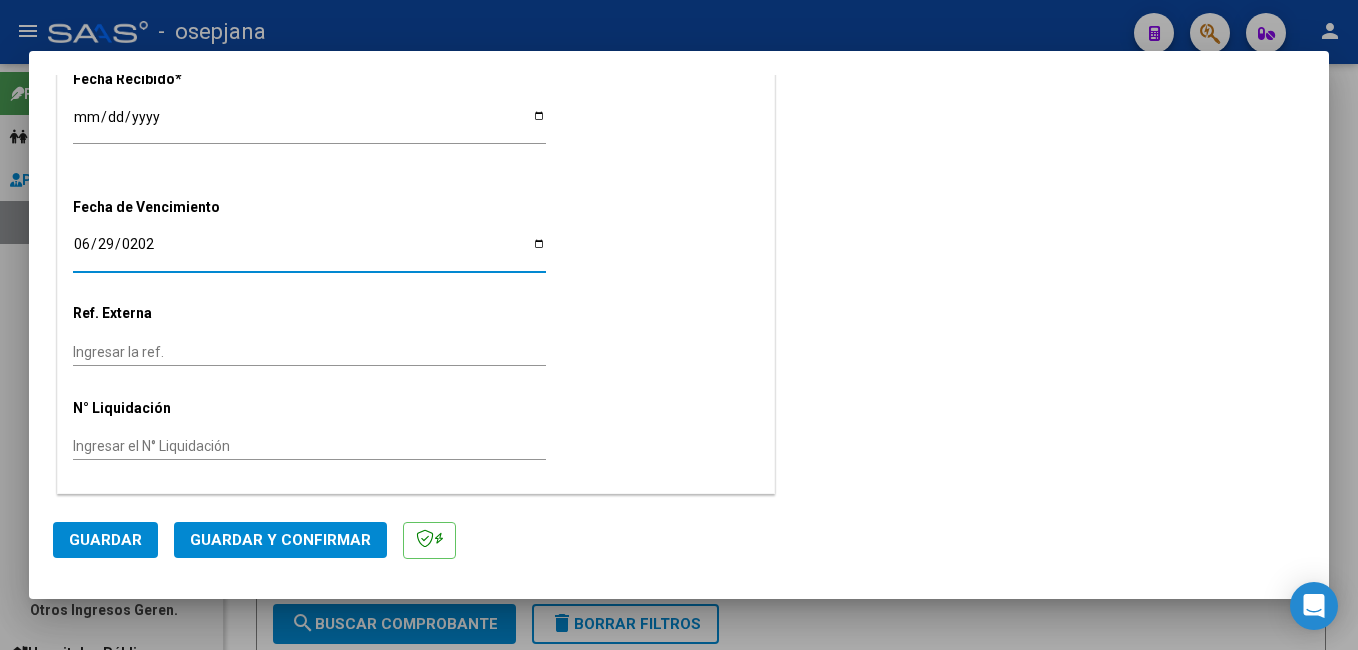 click on "Ingresar la ref." 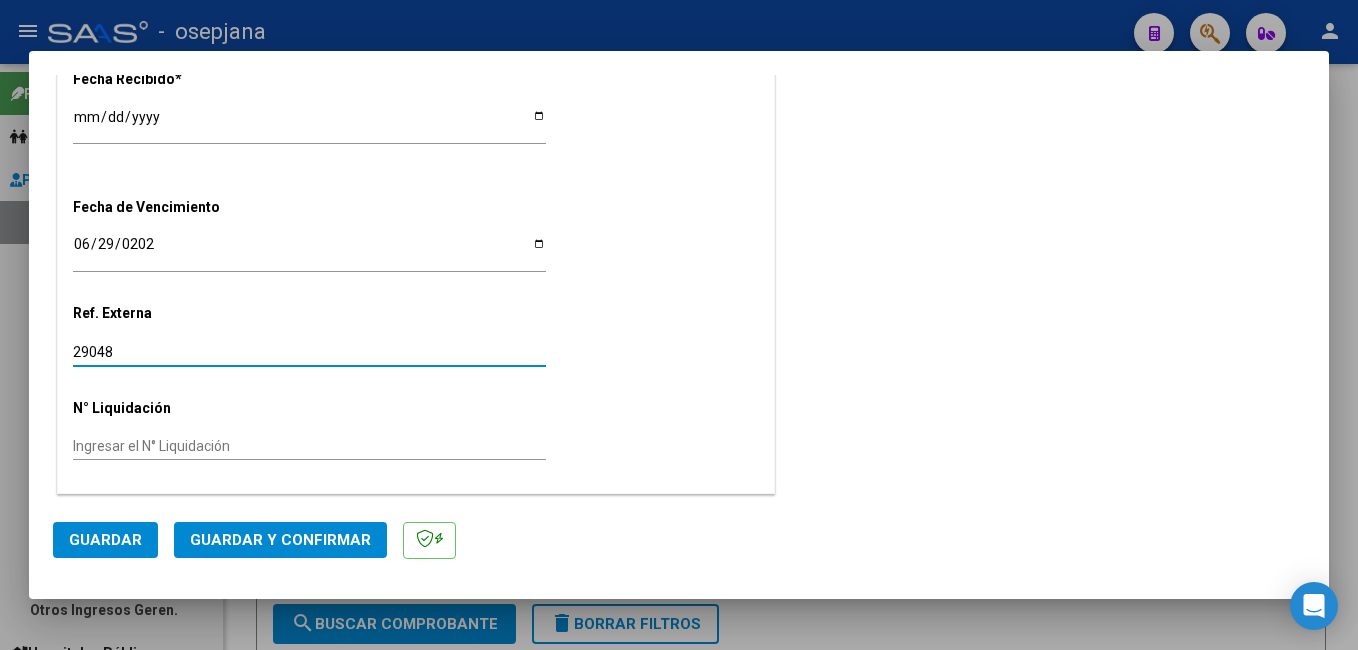 type on "29048" 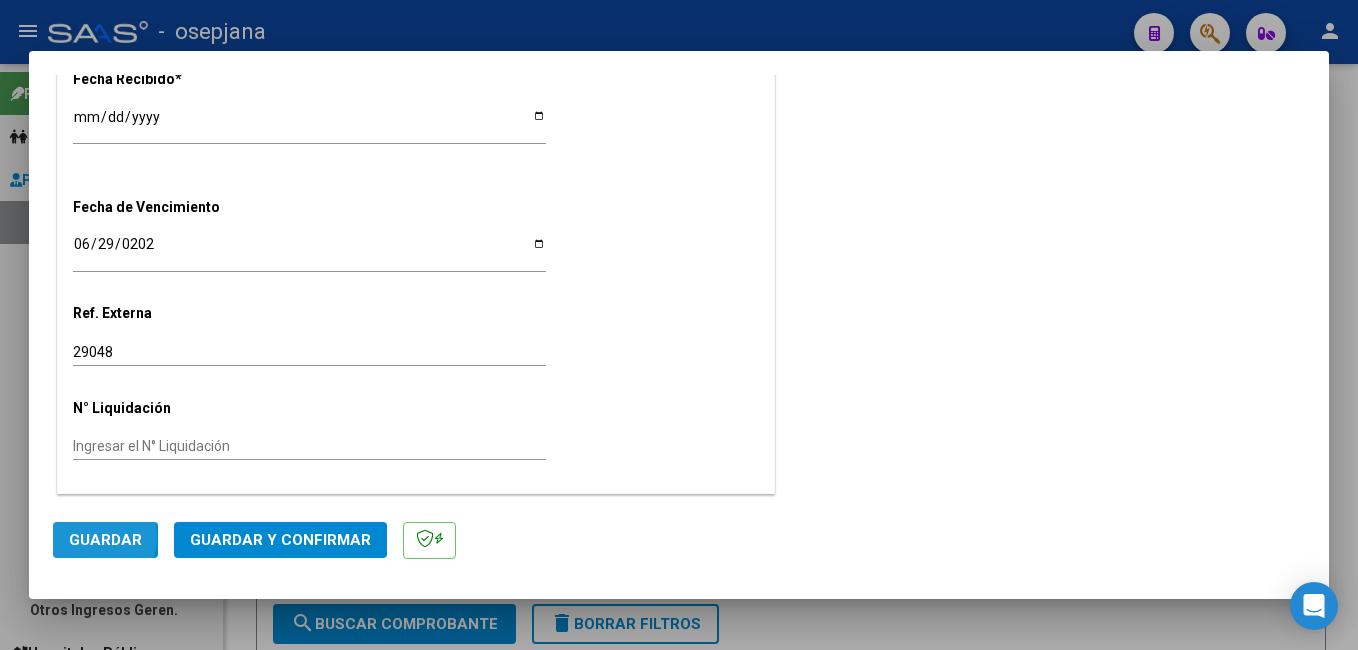 click on "Guardar" 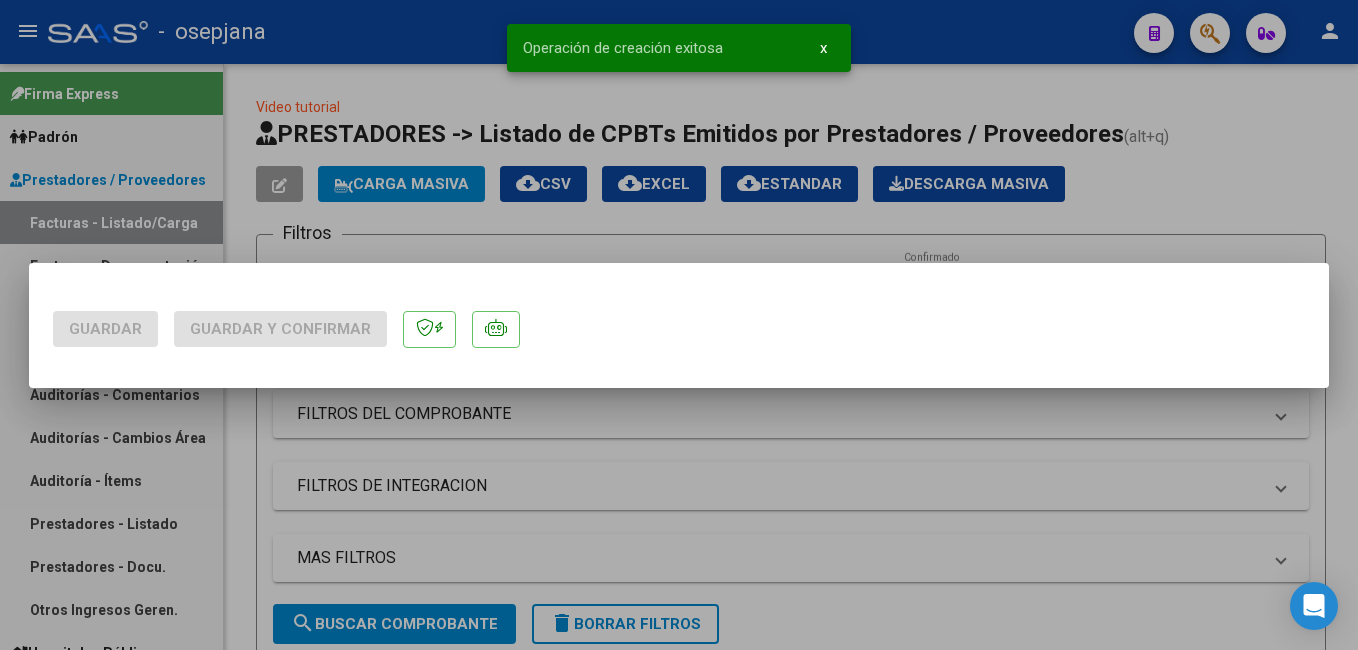 scroll, scrollTop: 0, scrollLeft: 0, axis: both 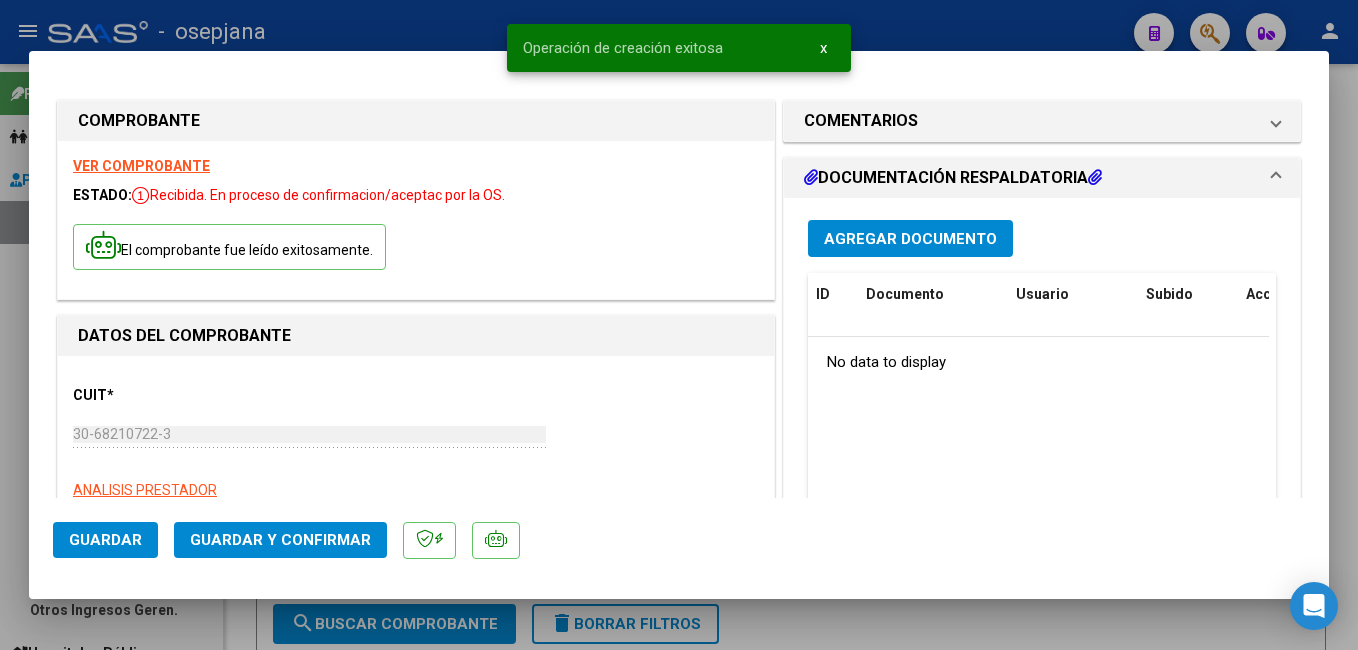 click on "Agregar Documento" at bounding box center [910, 239] 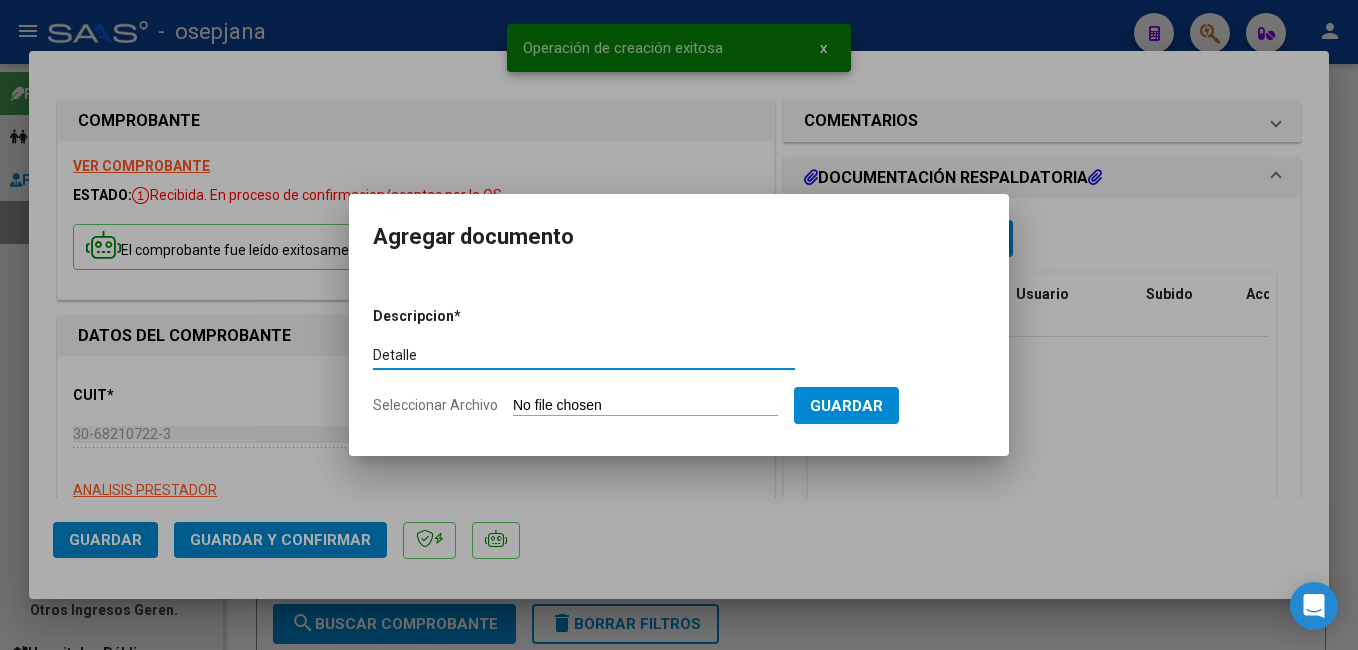 type on "Detalle" 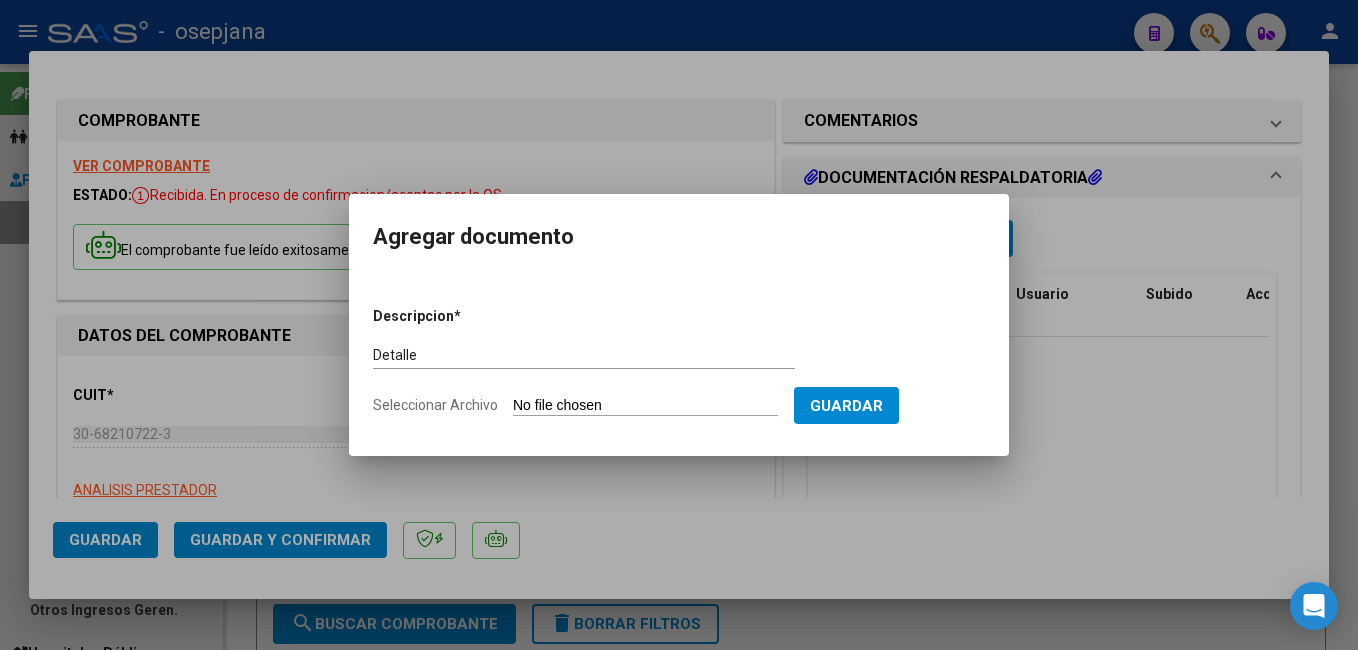 type on "C:\fakepath\FC. 173866- 173867.pdf" 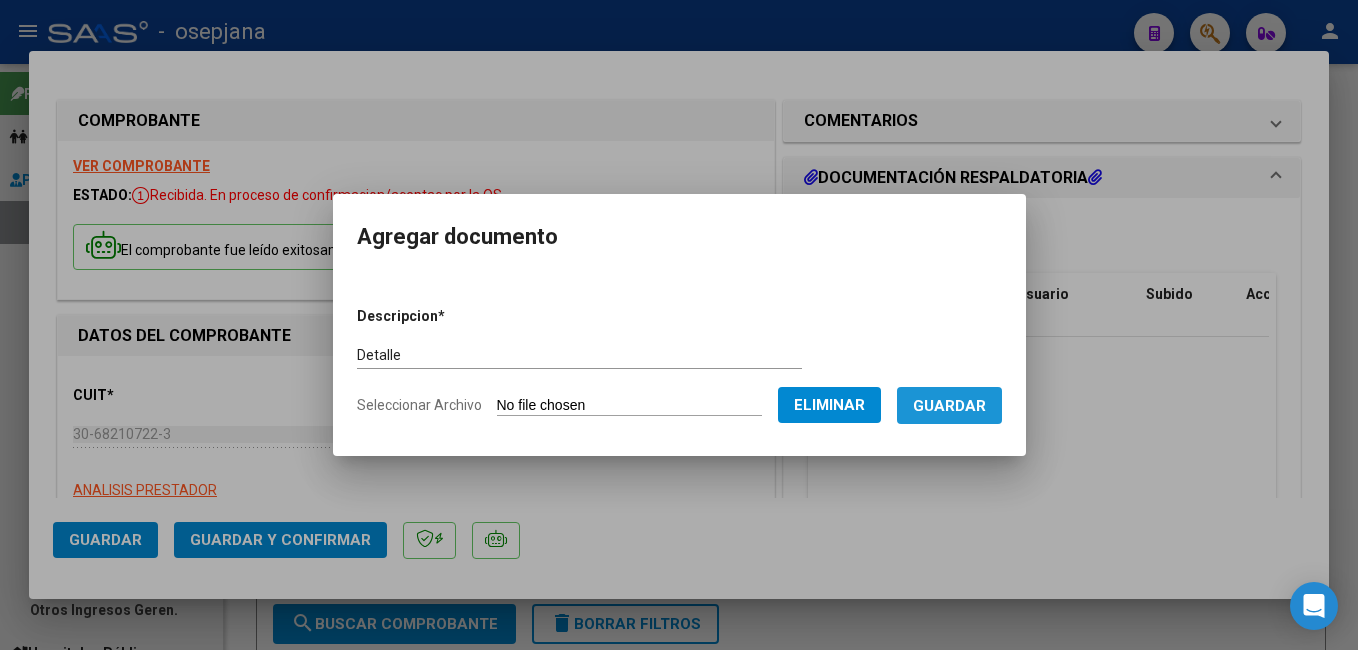 click on "Guardar" at bounding box center [949, 406] 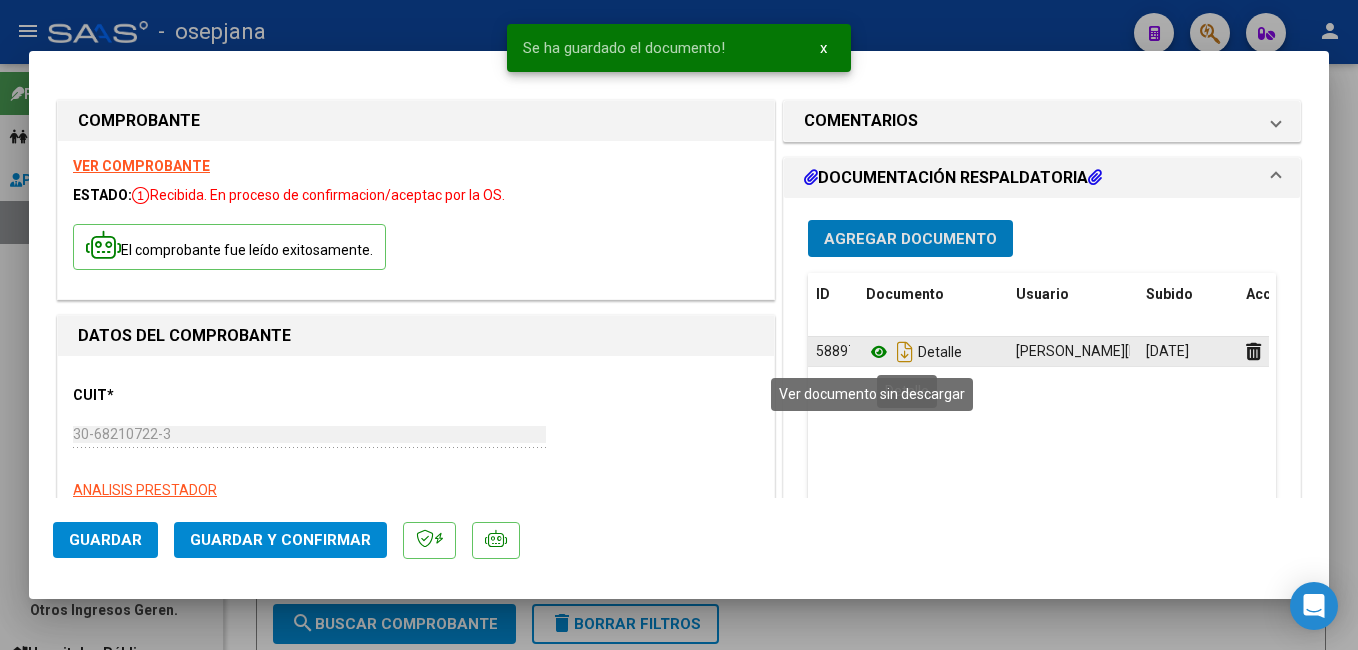click 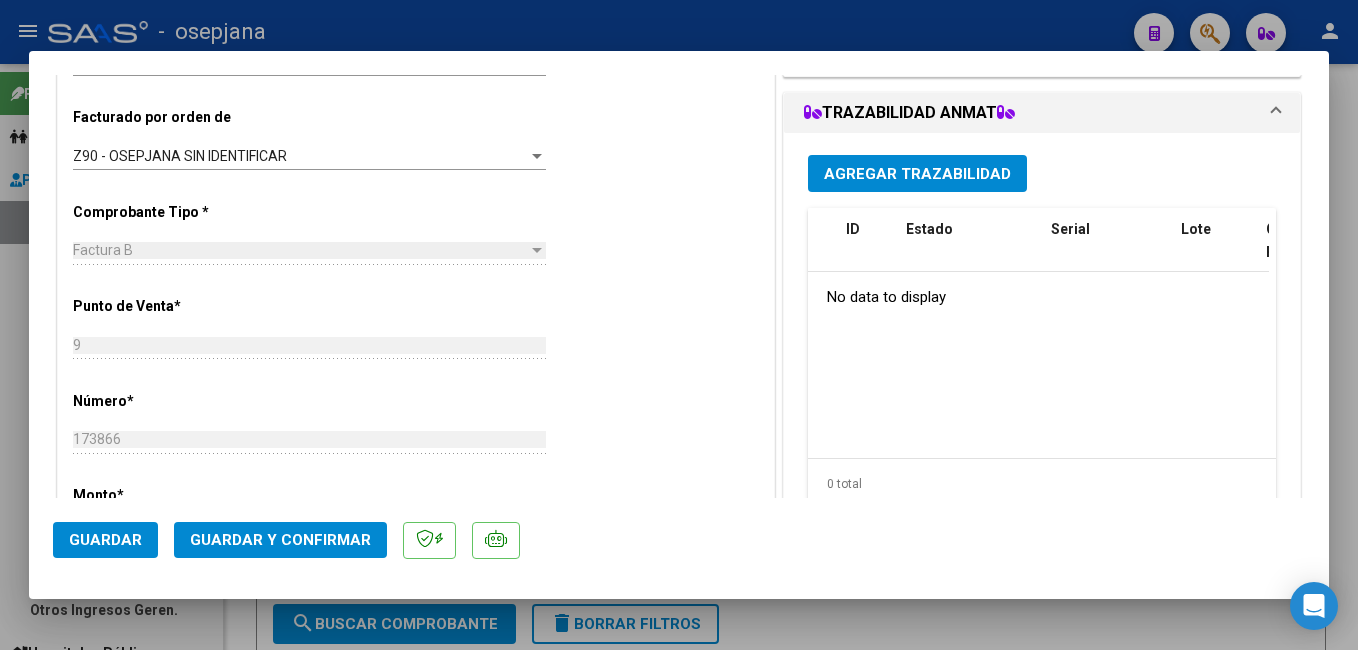 scroll, scrollTop: 564, scrollLeft: 0, axis: vertical 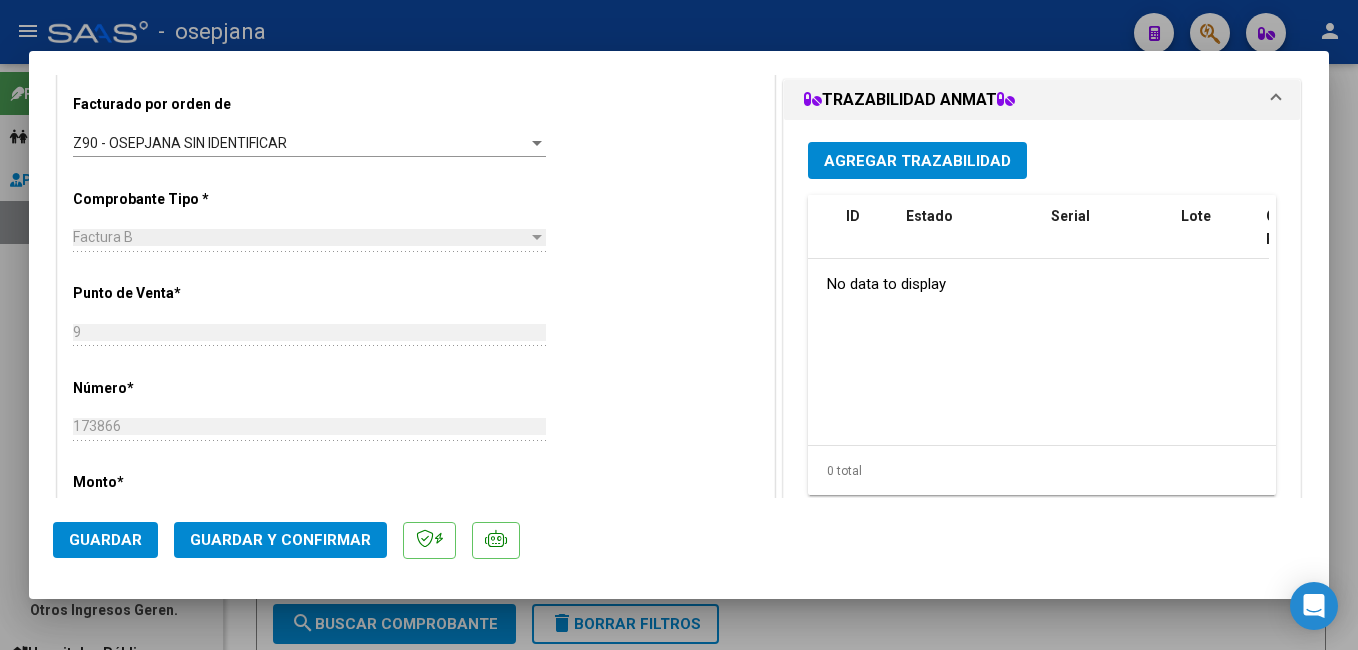 click on "Agregar Trazabilidad" at bounding box center [917, 160] 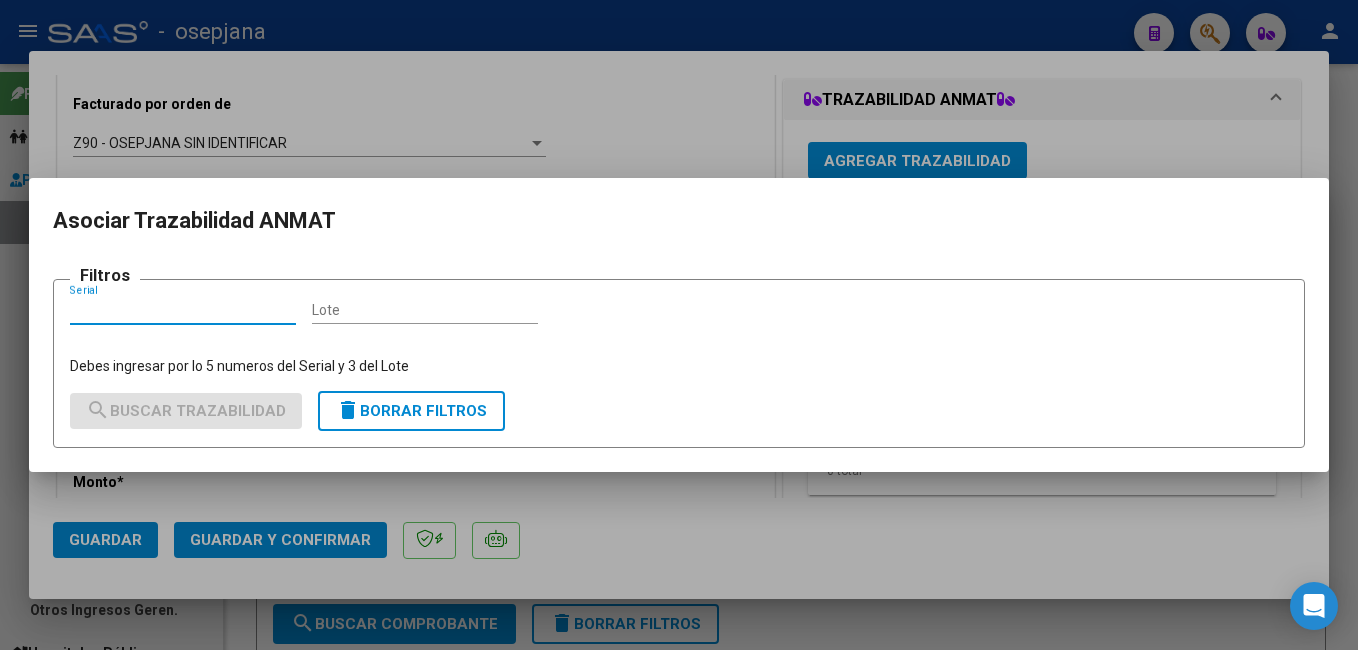 click at bounding box center [679, 325] 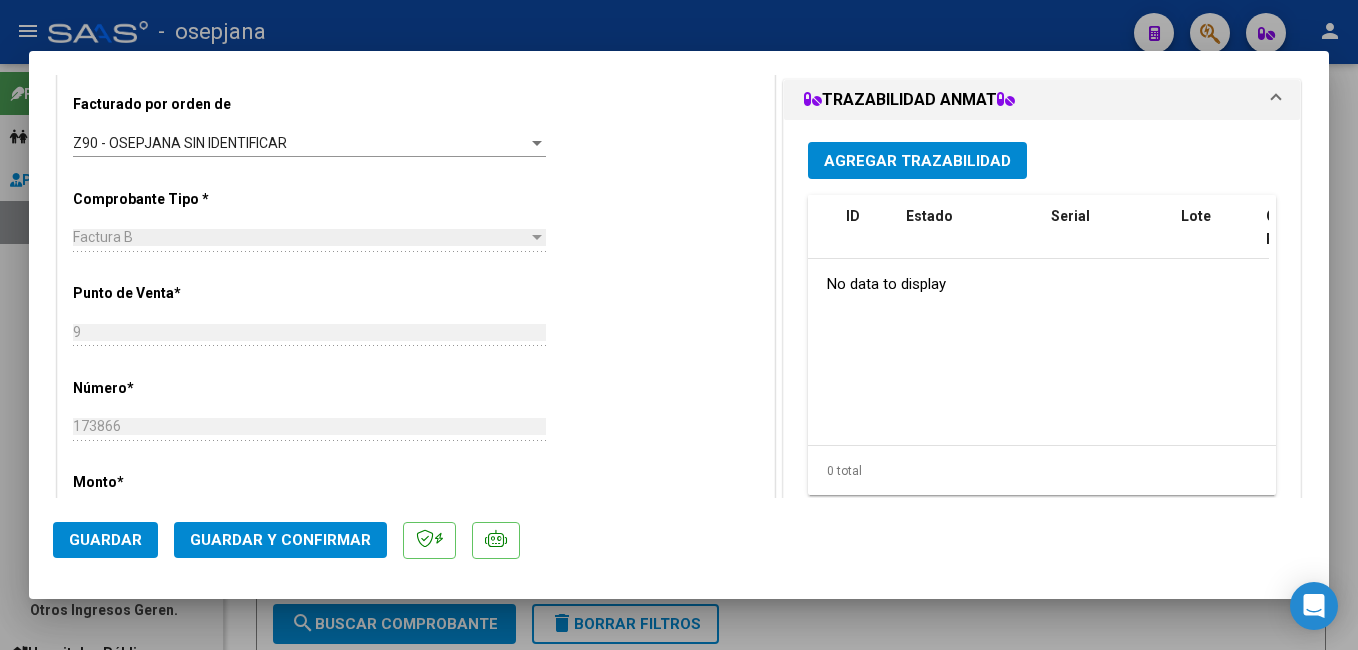 click on "Guardar y Confirmar" 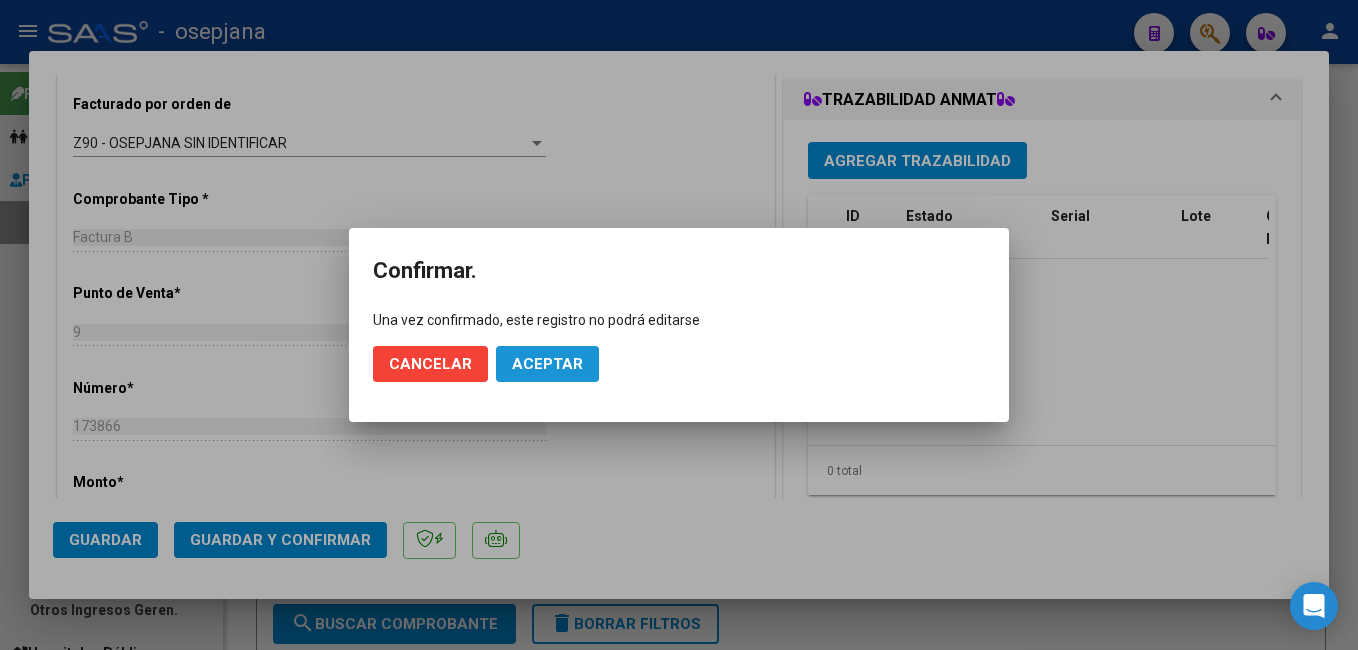 click on "Aceptar" 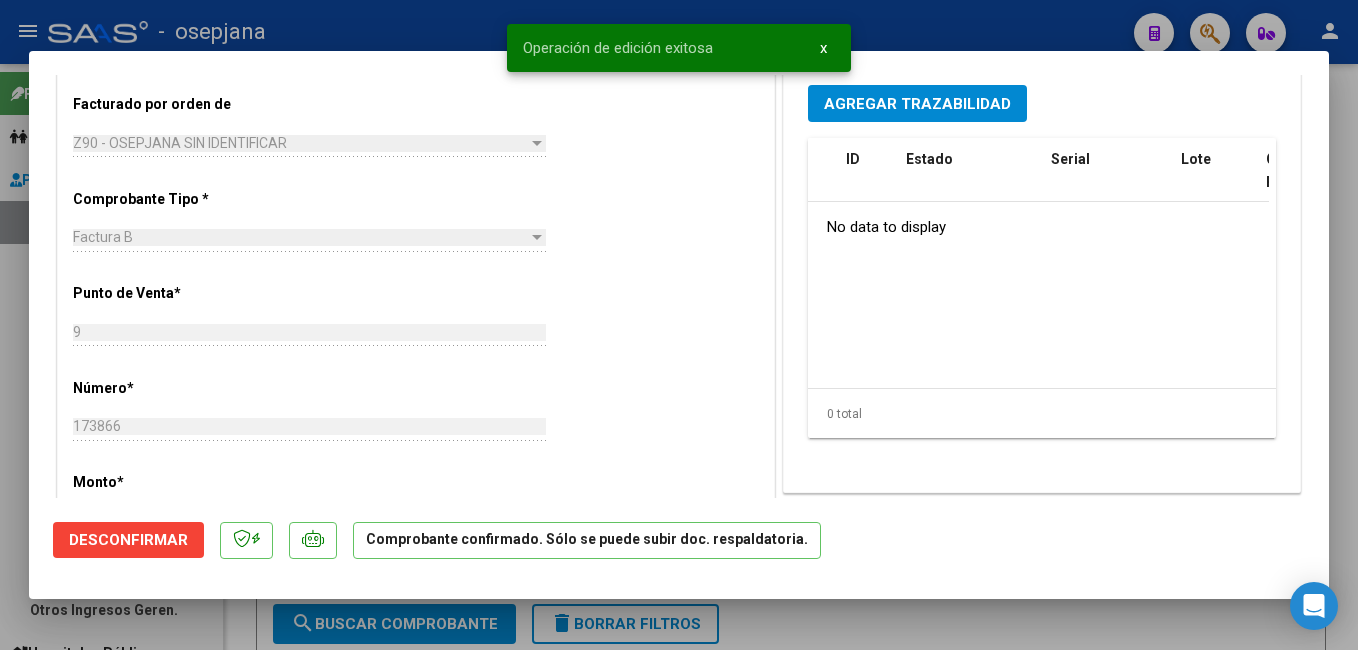 click at bounding box center [679, 325] 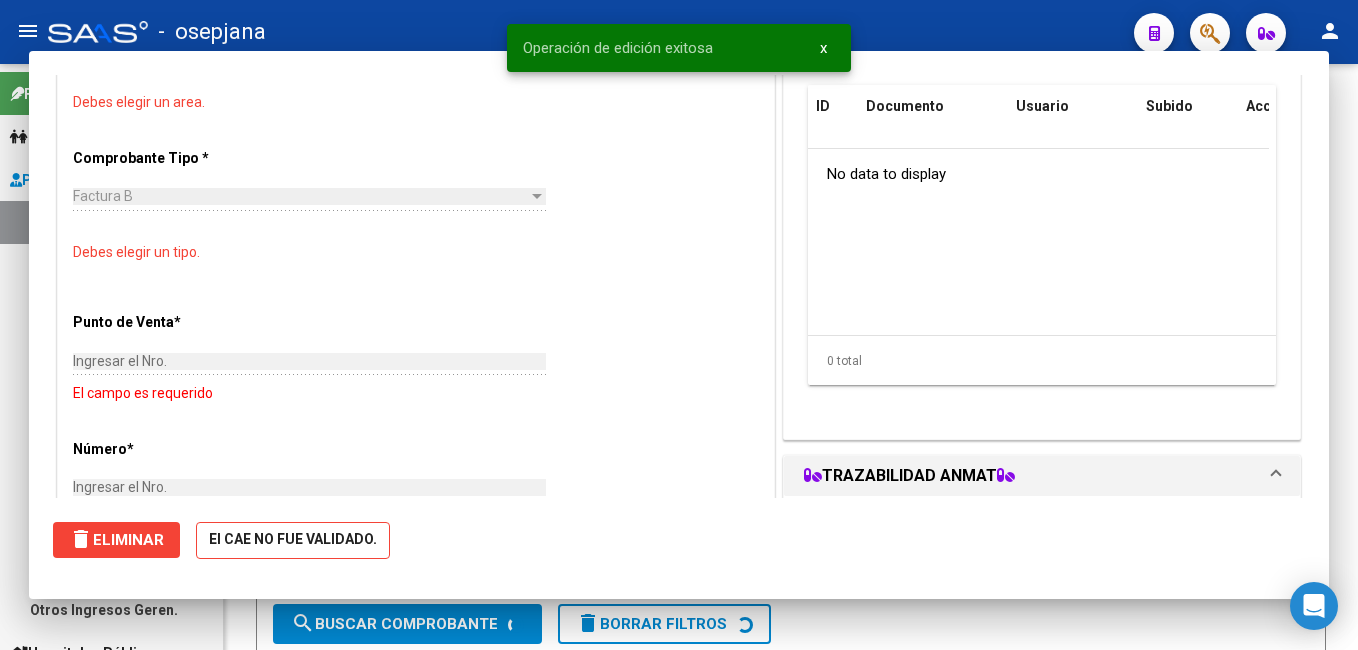 scroll, scrollTop: 0, scrollLeft: 0, axis: both 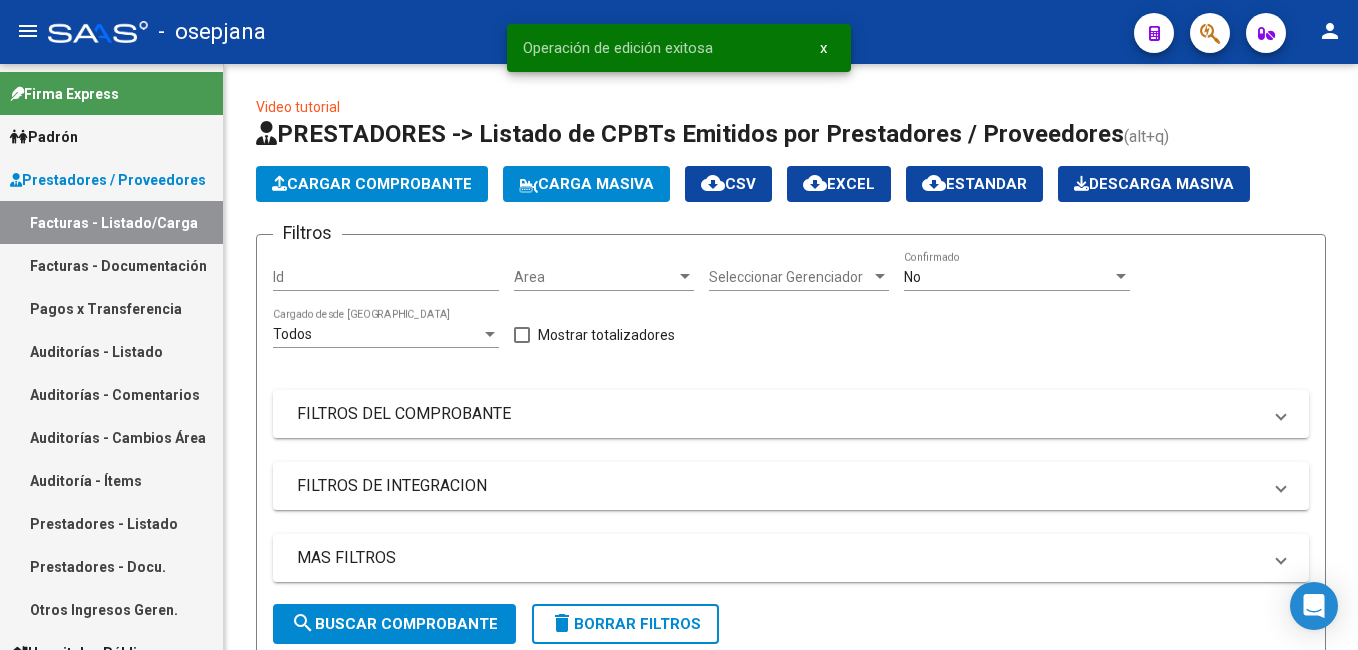 click on "Auditorías - Listado" at bounding box center [111, 351] 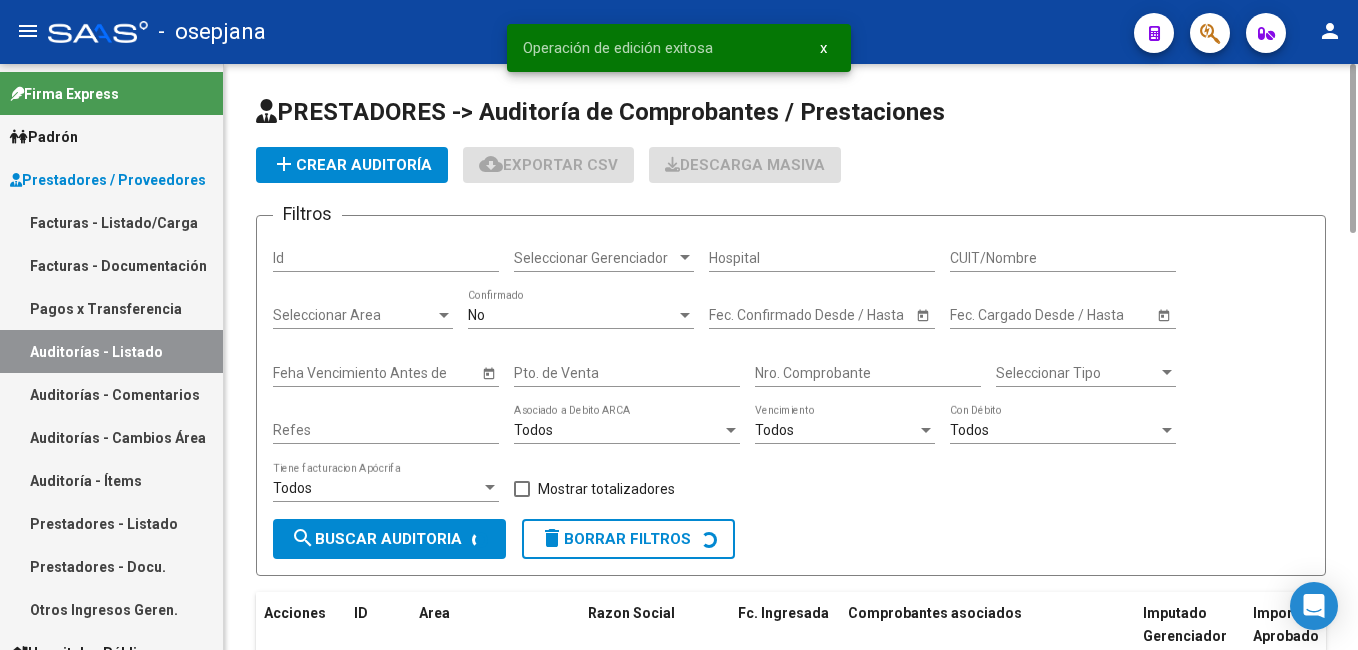 click on "add  Crear Auditoría" 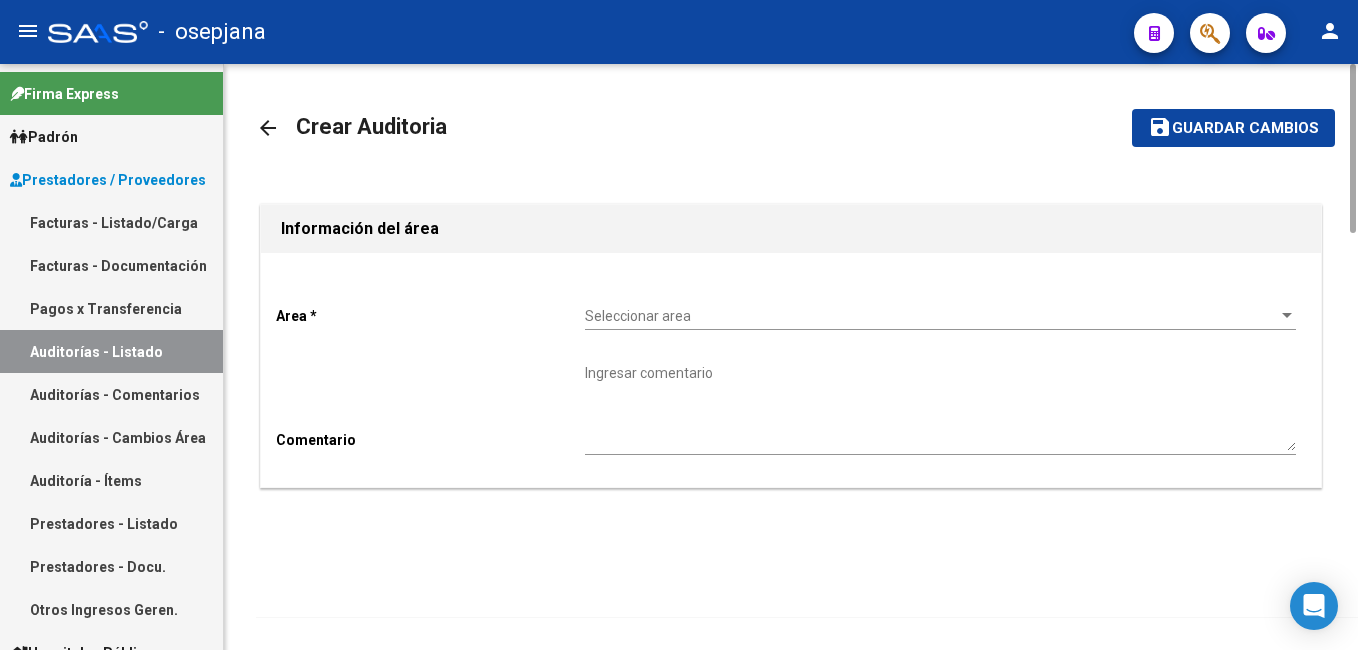 click on "Seleccionar area" at bounding box center (931, 316) 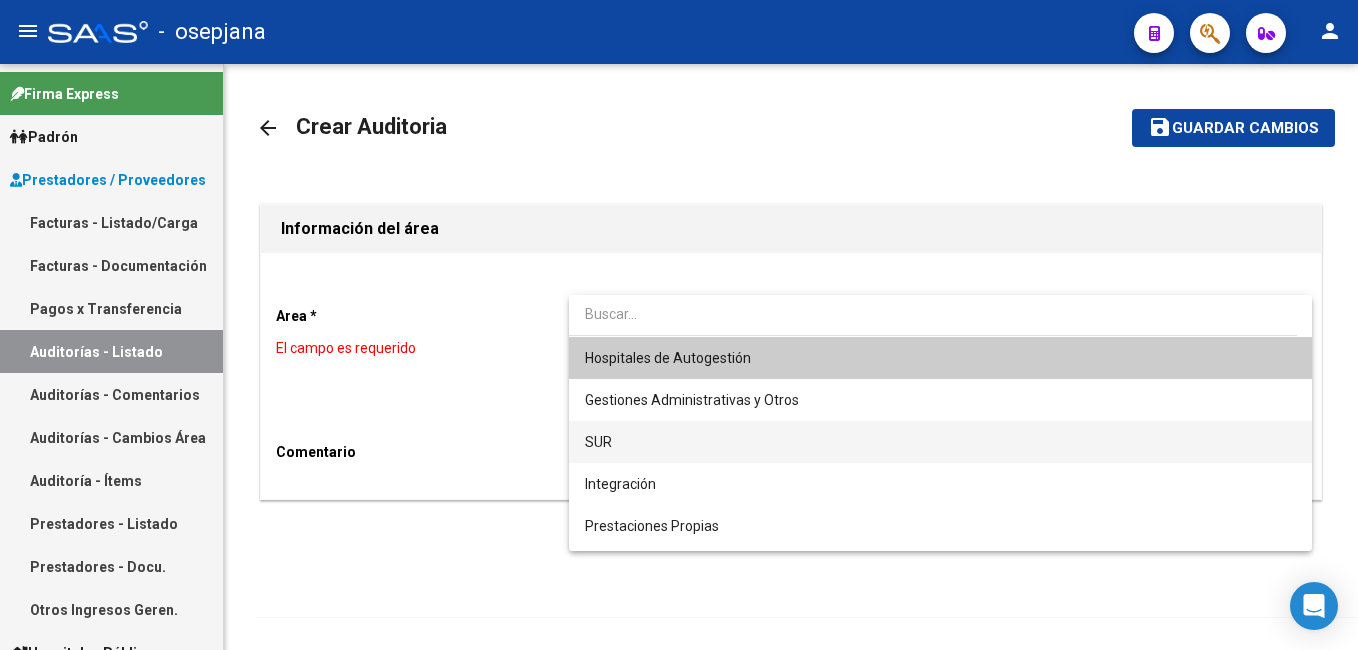 click on "SUR" at bounding box center (940, 442) 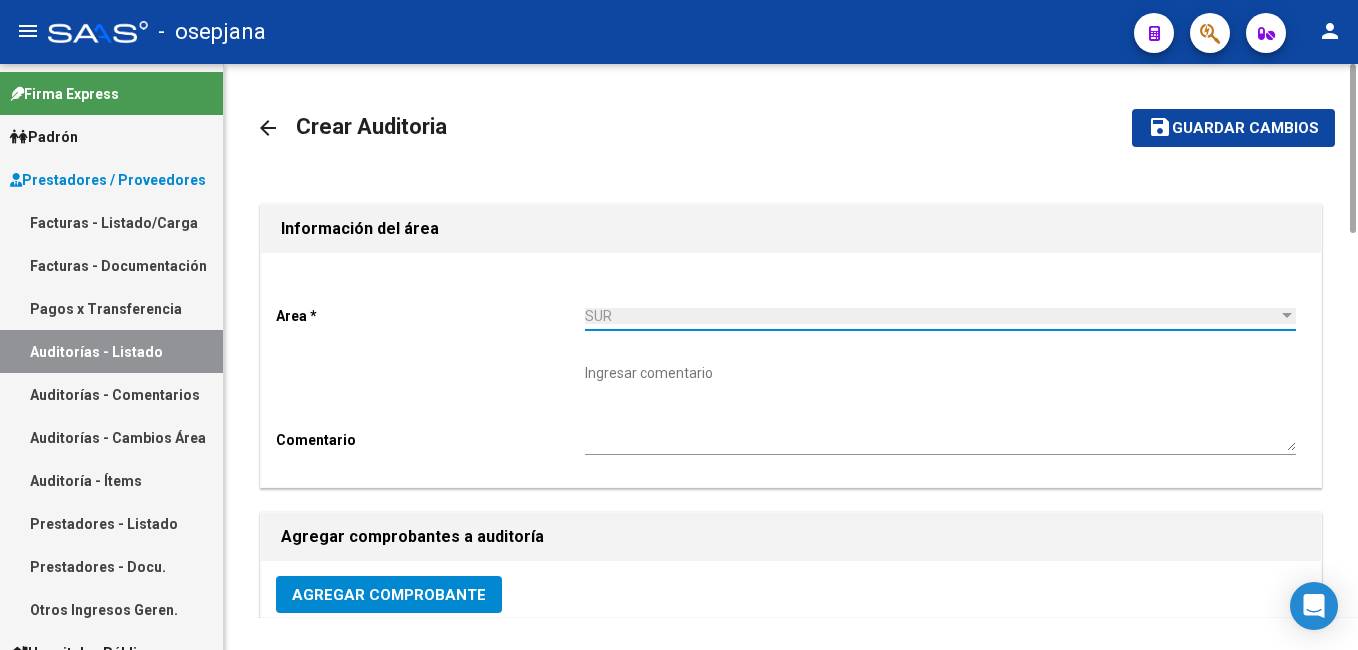 click on "Agregar Comprobante" 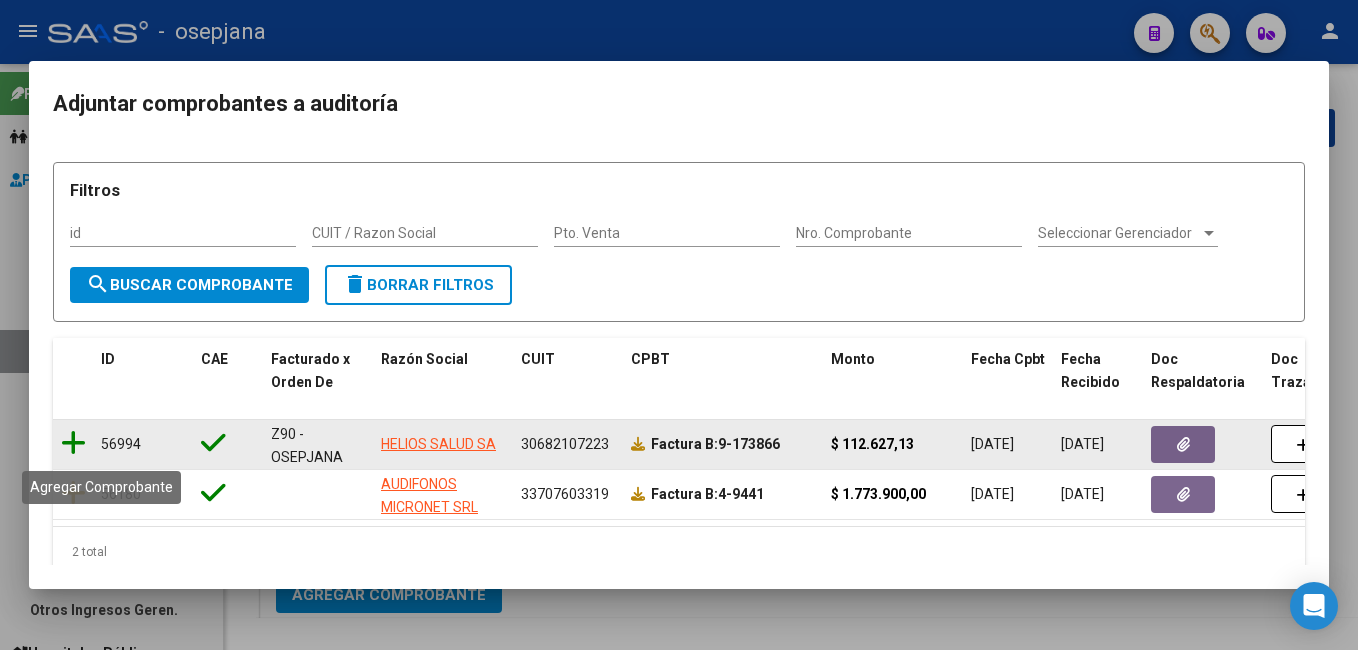 click 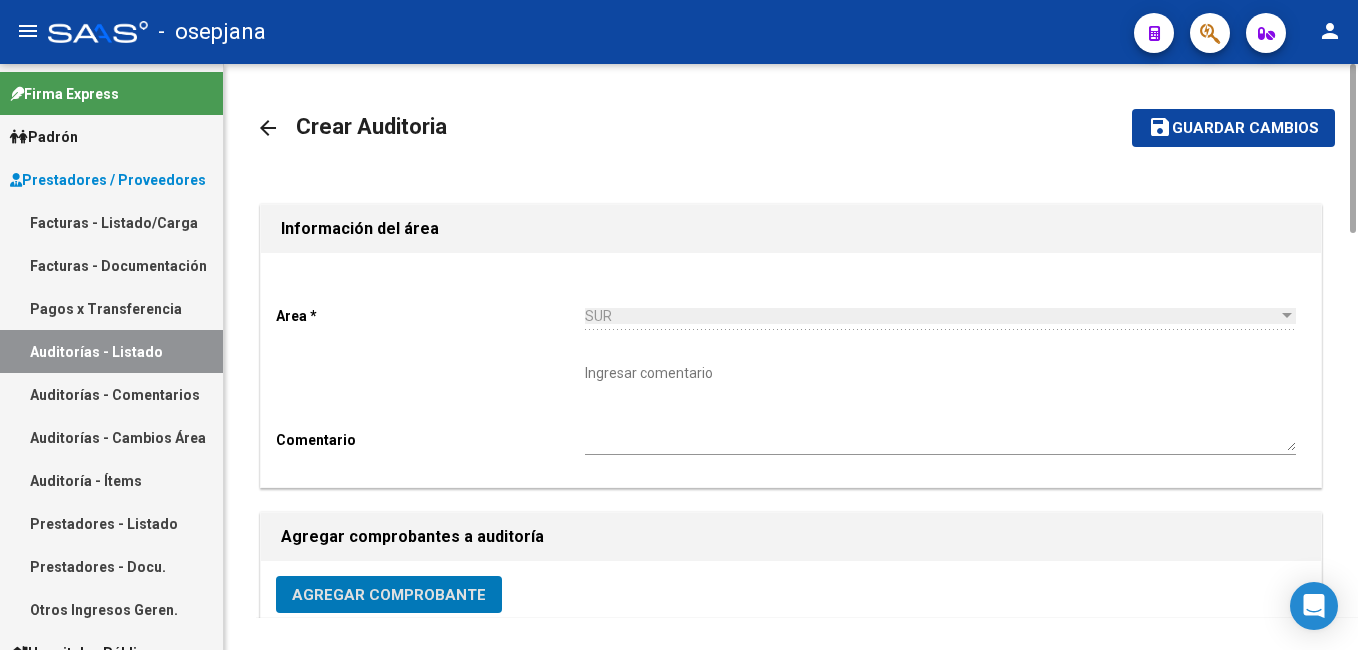 click on "Guardar cambios" 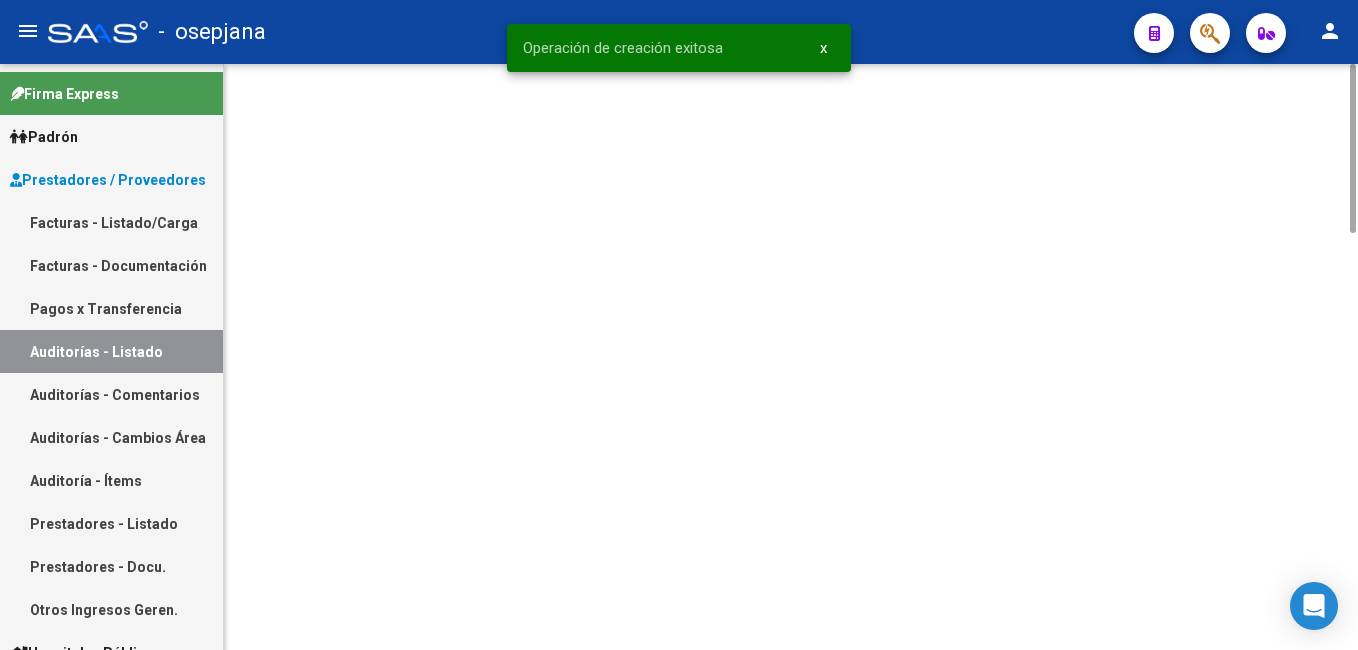 click 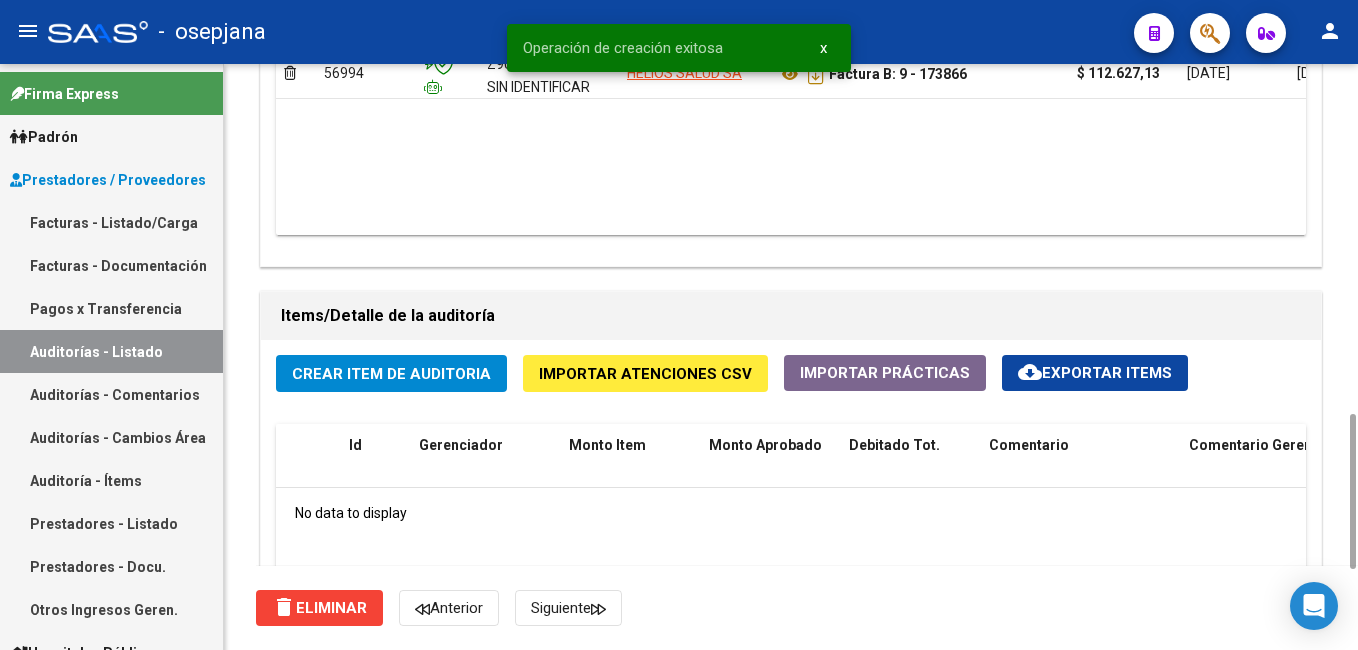 drag, startPoint x: 1361, startPoint y: 272, endPoint x: 882, endPoint y: 493, distance: 527.5244 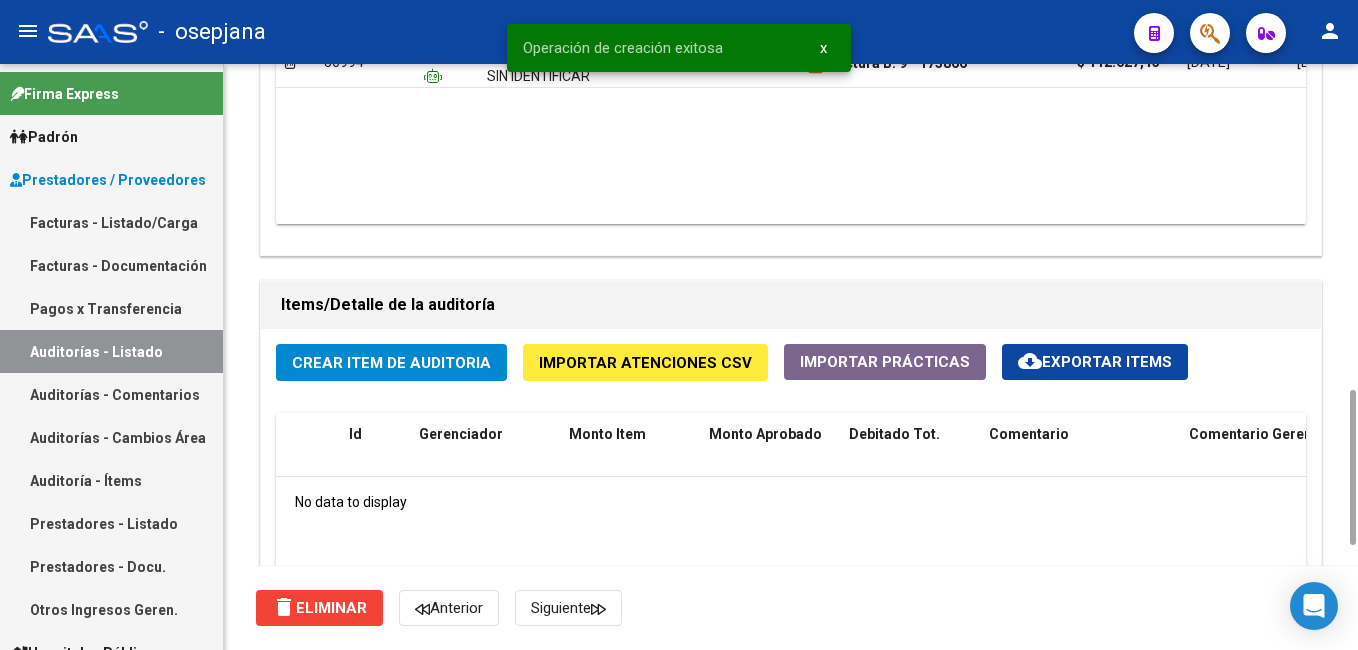 click on "Crear Item de Auditoria" 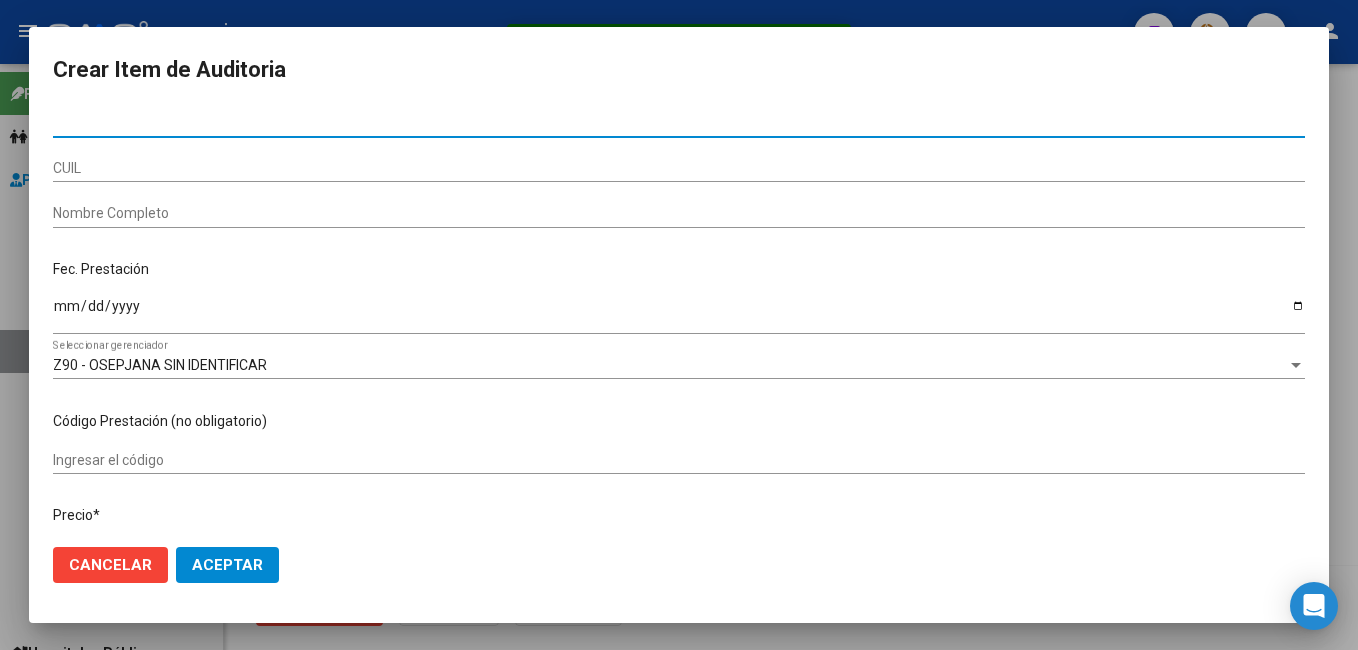 paste on "22448244" 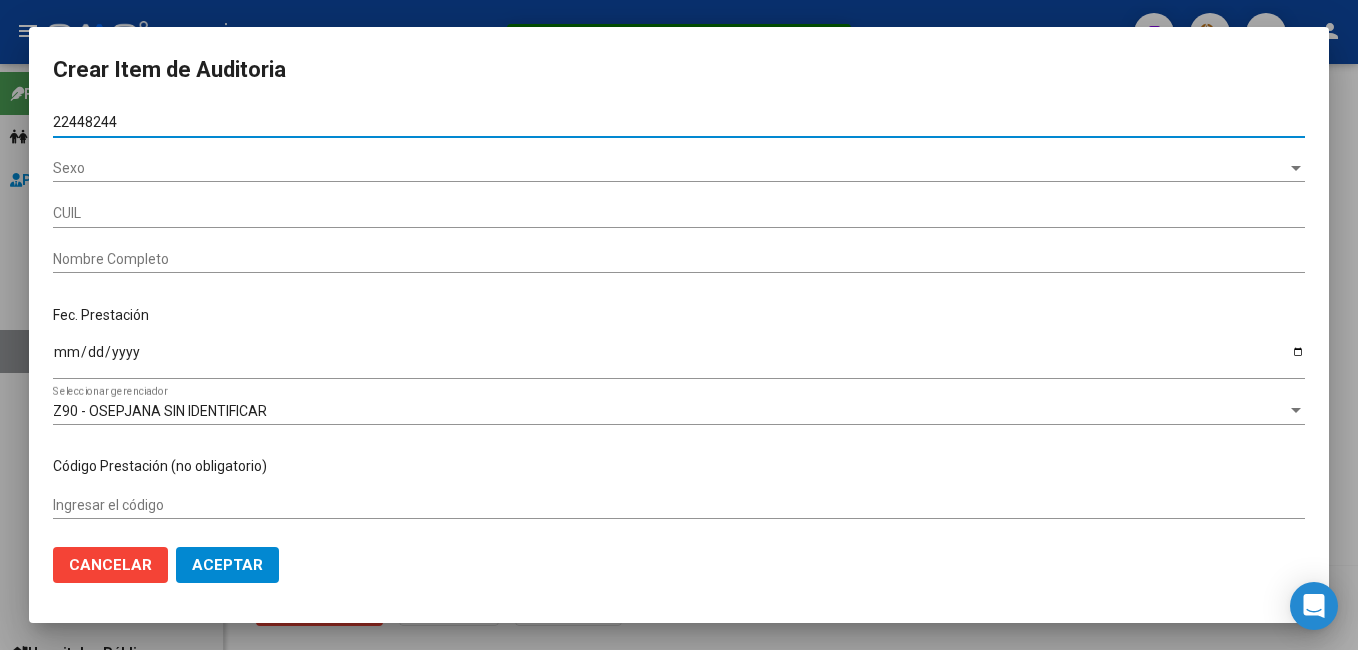 type on "27224482448" 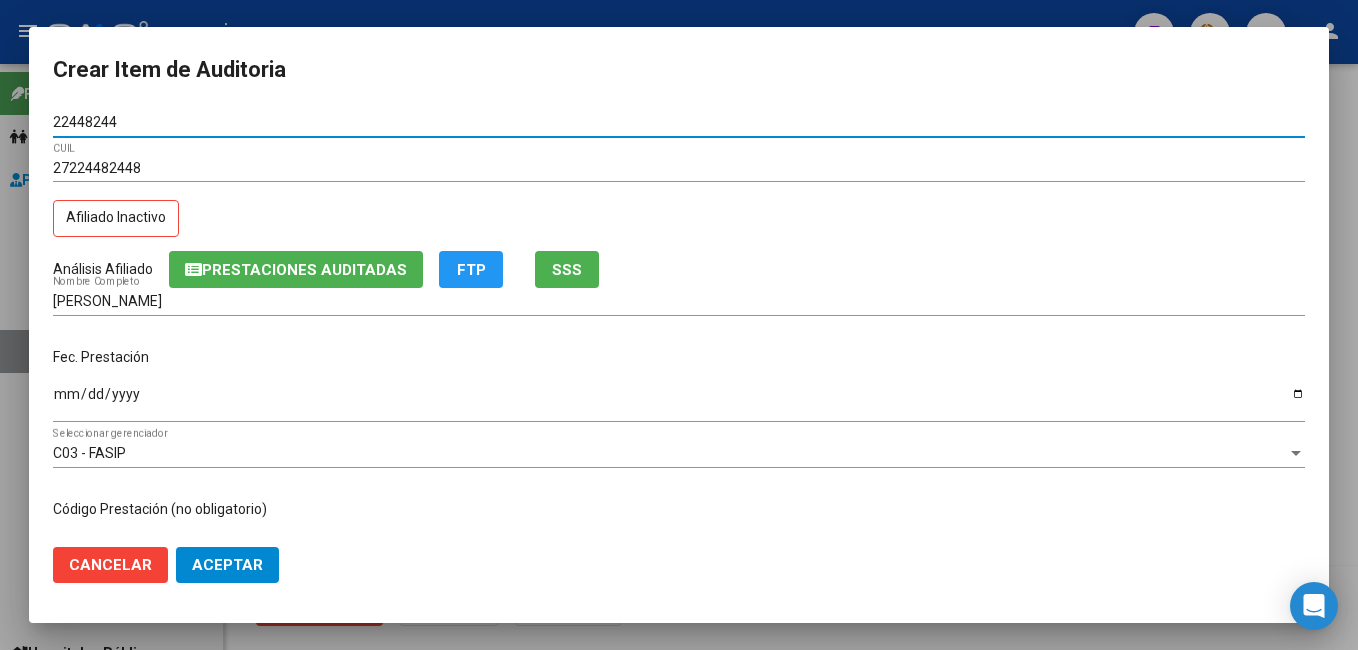 type on "22448244" 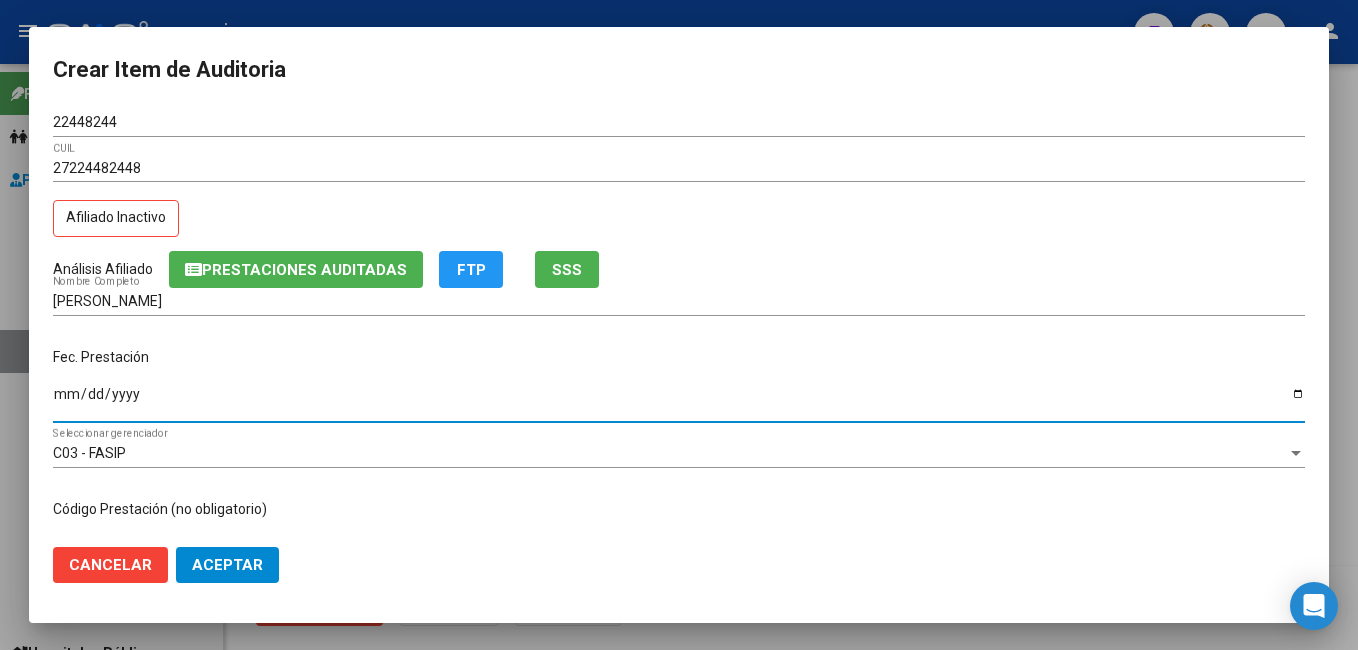click on "Ingresar la fecha" at bounding box center (679, 401) 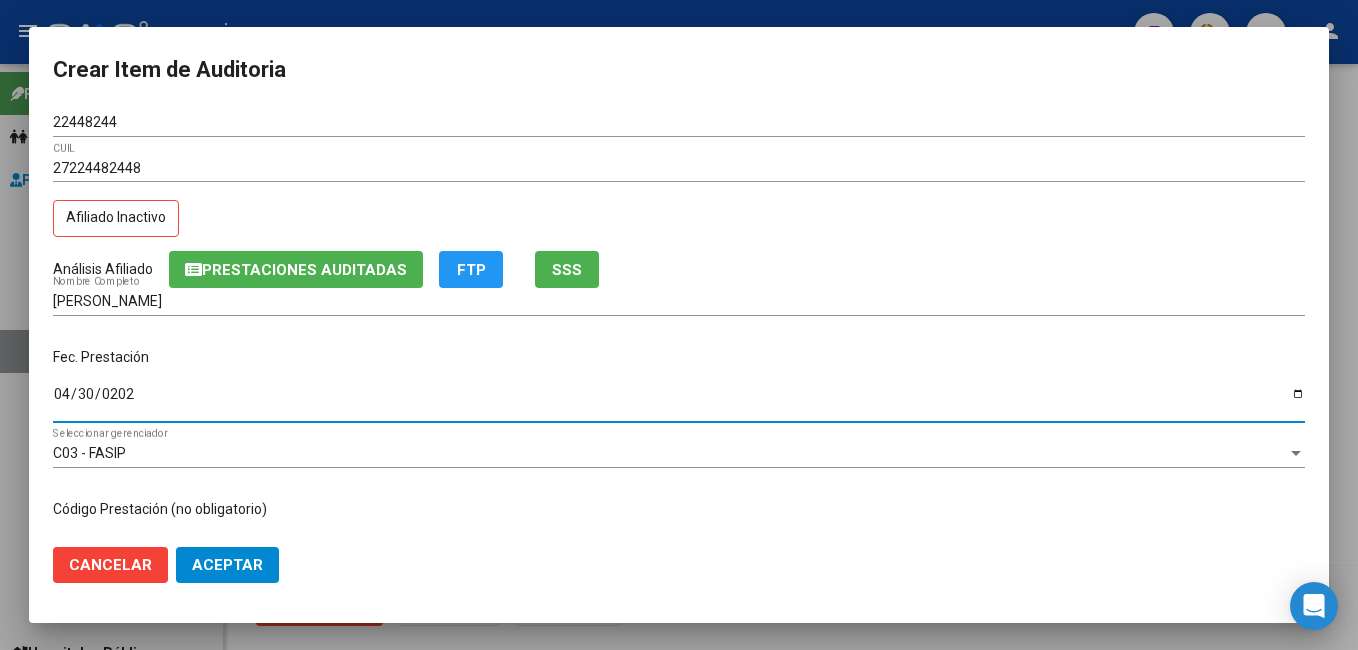 type on "[DATE]" 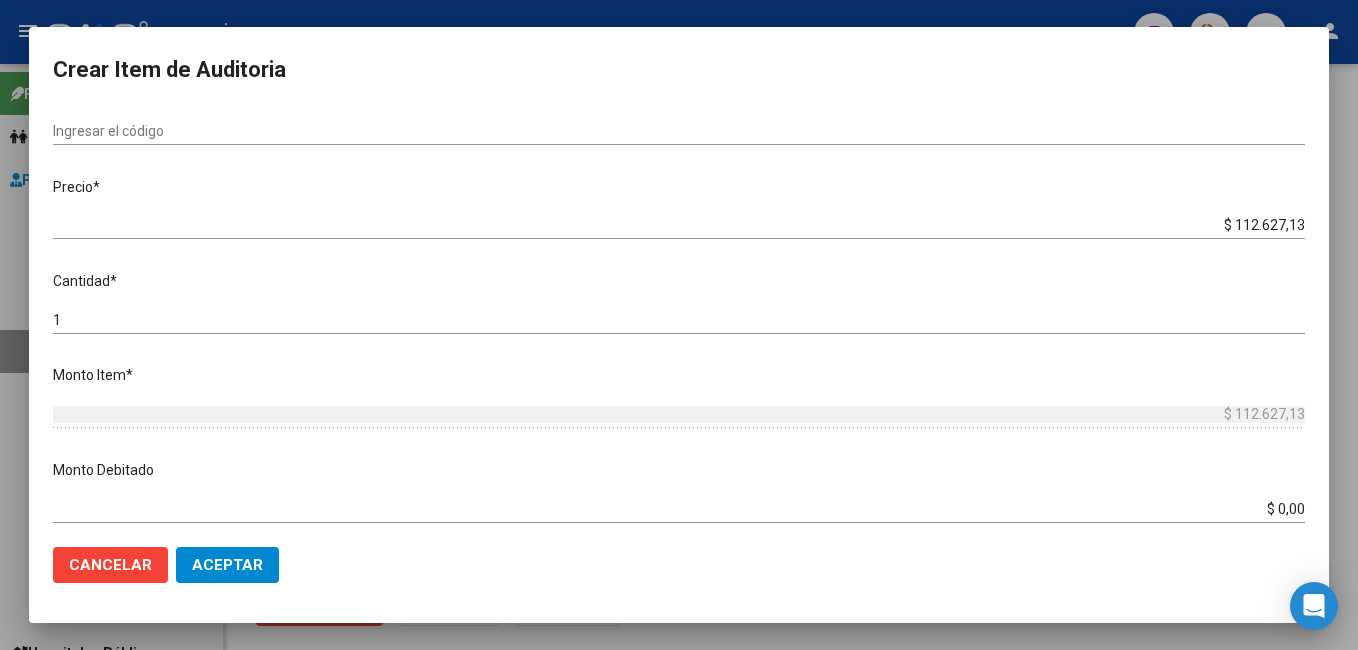 scroll, scrollTop: 429, scrollLeft: 0, axis: vertical 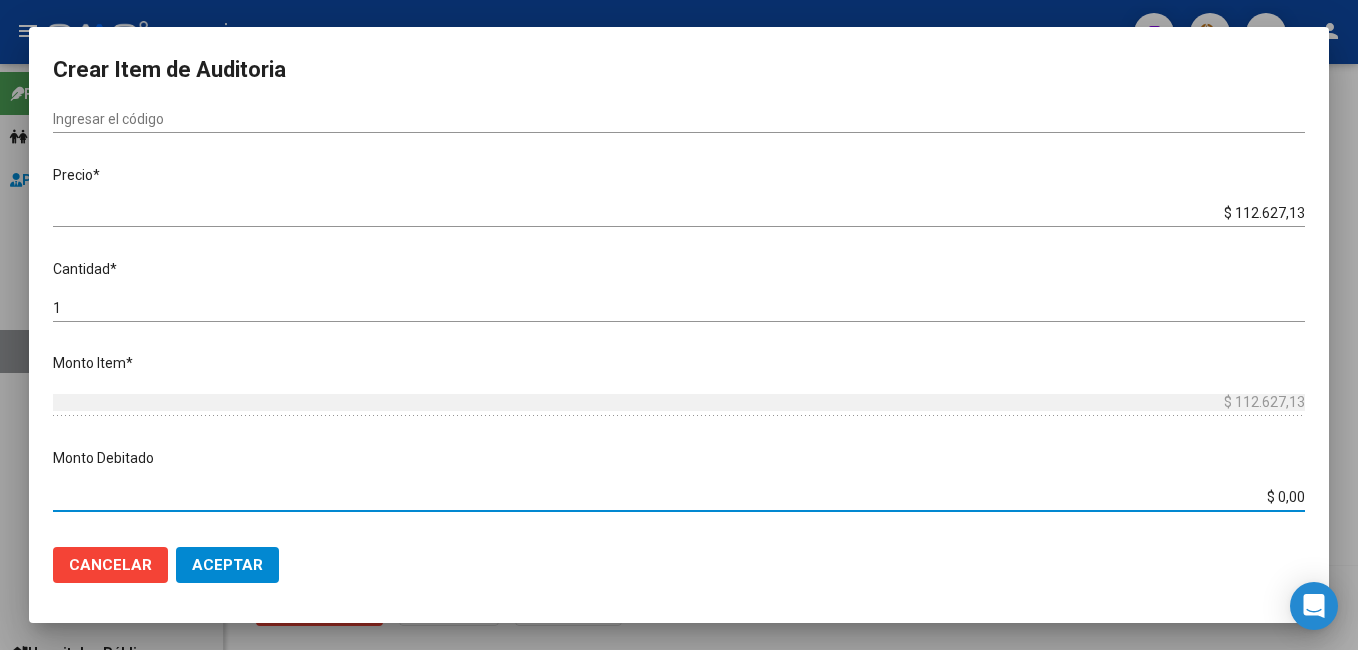 drag, startPoint x: 1263, startPoint y: 496, endPoint x: 1357, endPoint y: 393, distance: 139.44533 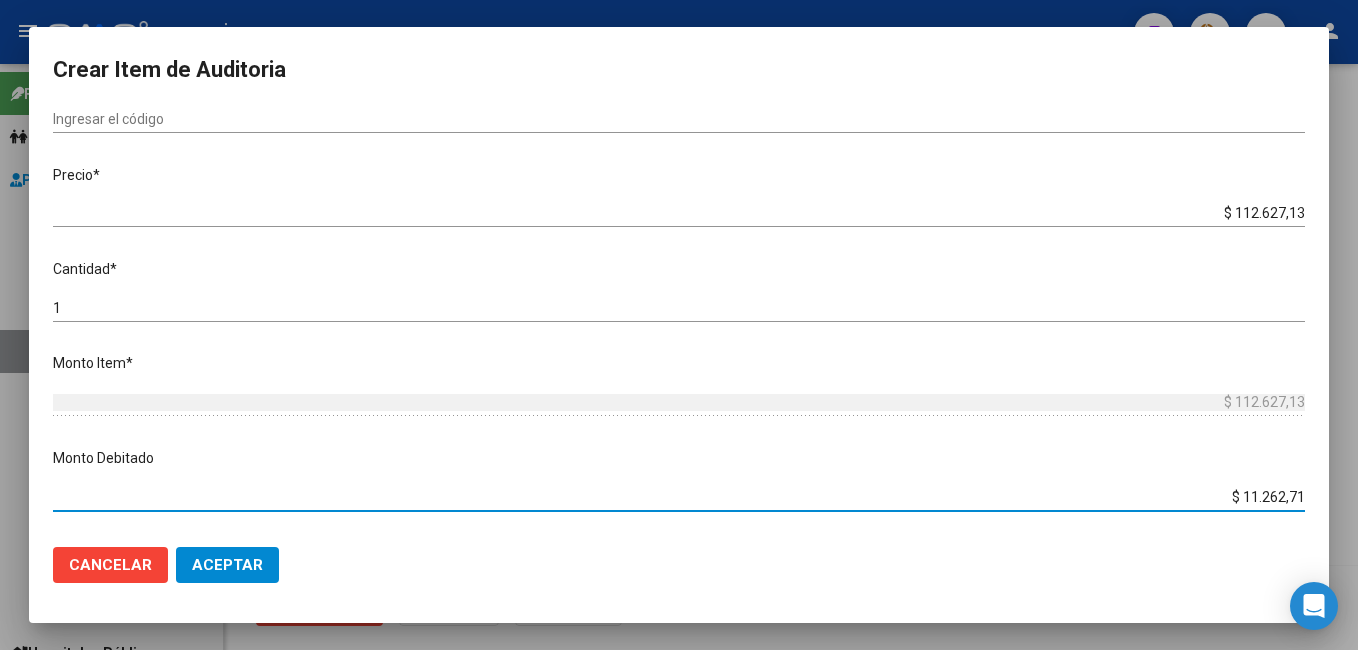 type on "$ 112.627,13" 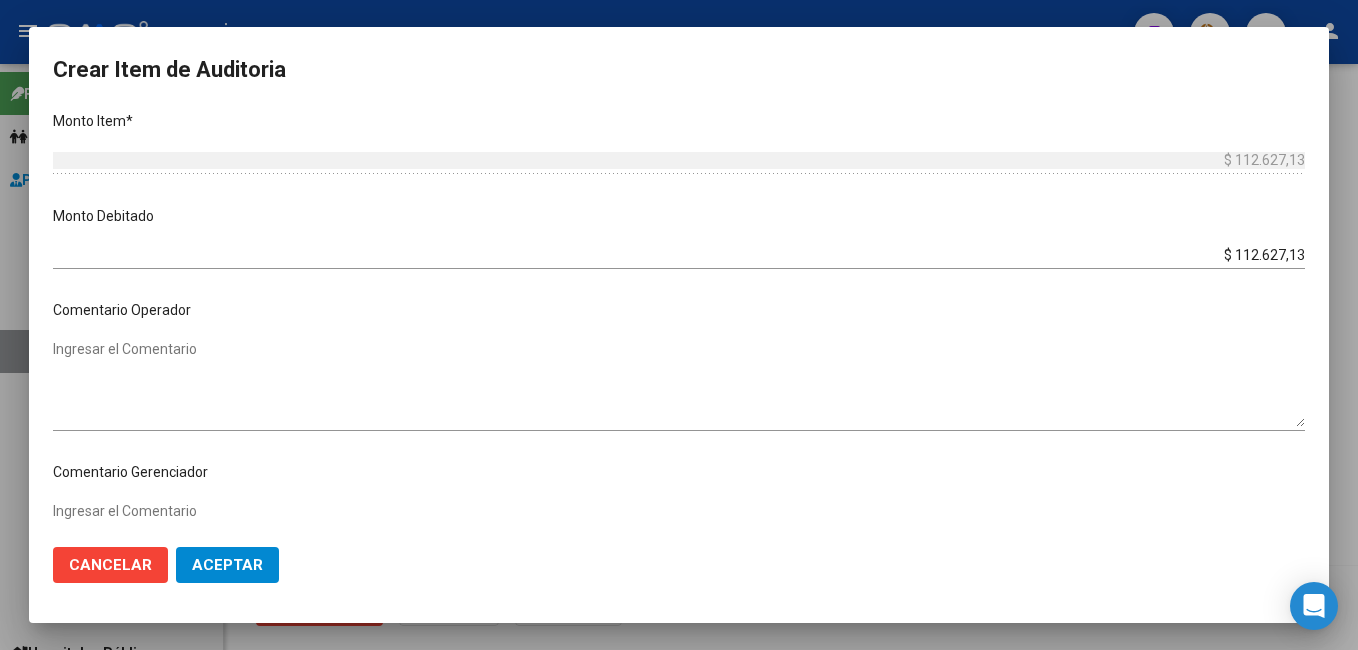 scroll, scrollTop: 1100, scrollLeft: 0, axis: vertical 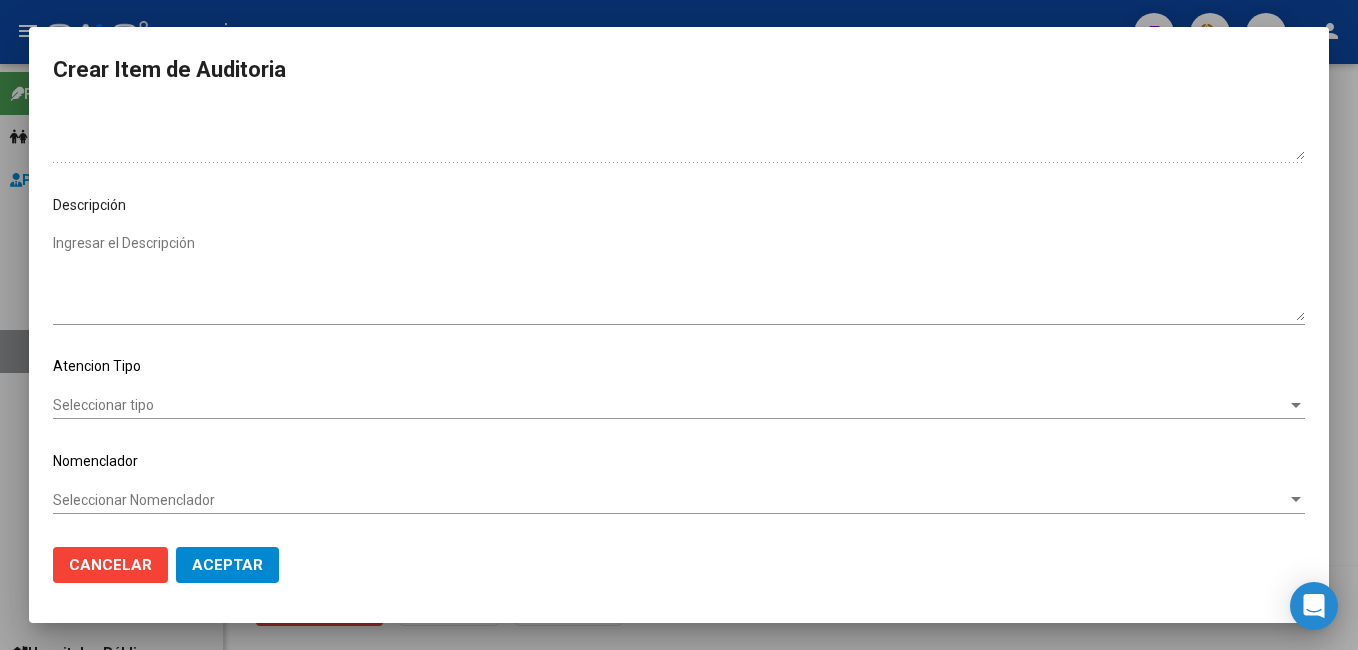 click on "Seleccionar tipo Seleccionar tipo" 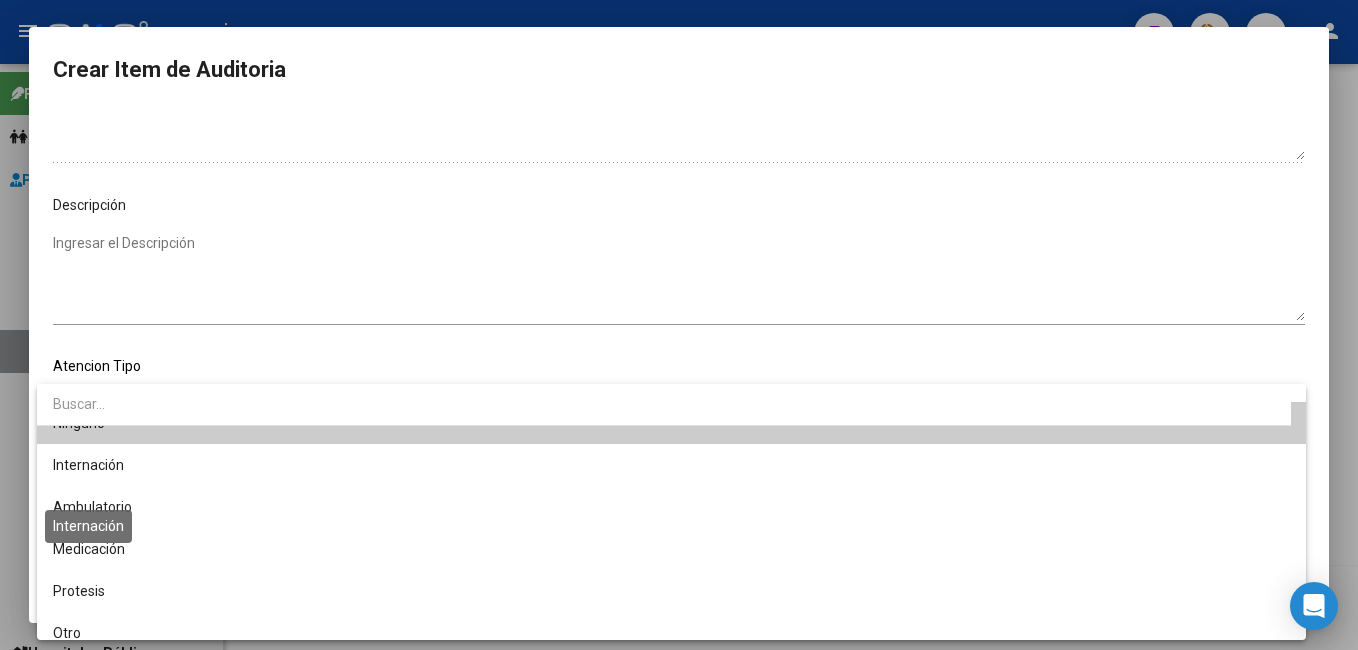 scroll, scrollTop: 38, scrollLeft: 0, axis: vertical 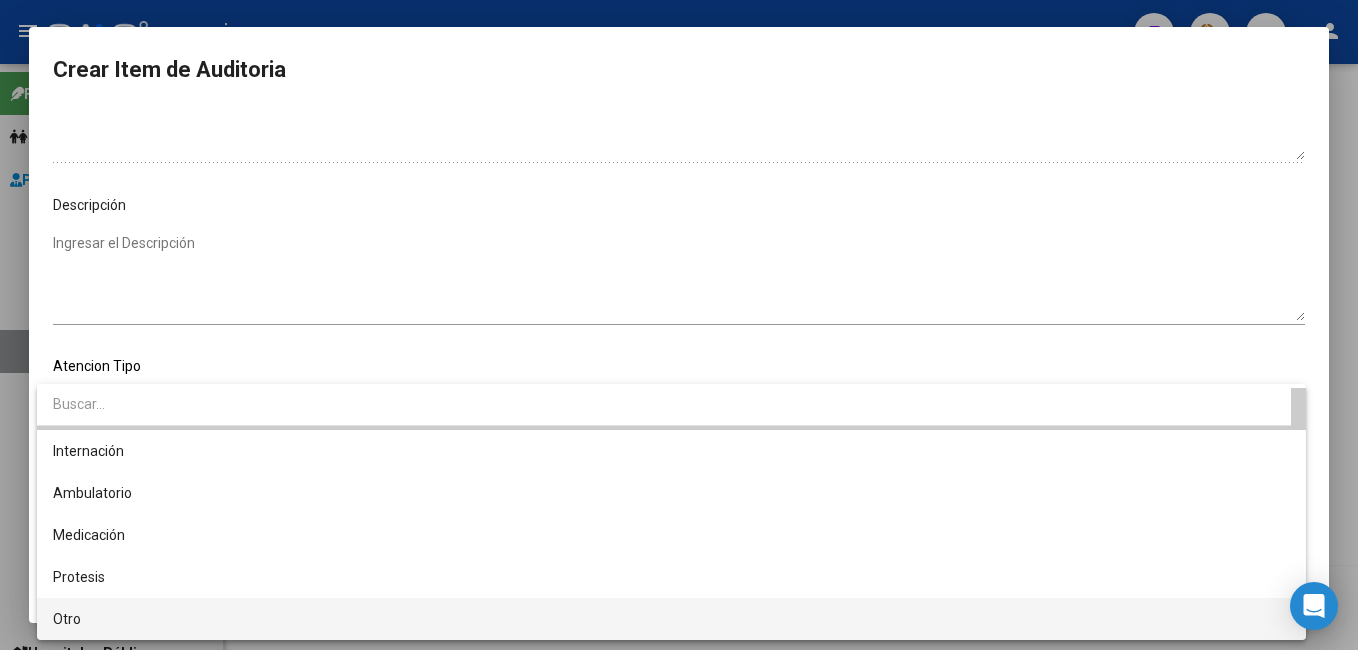 click on "Otro" at bounding box center [671, 619] 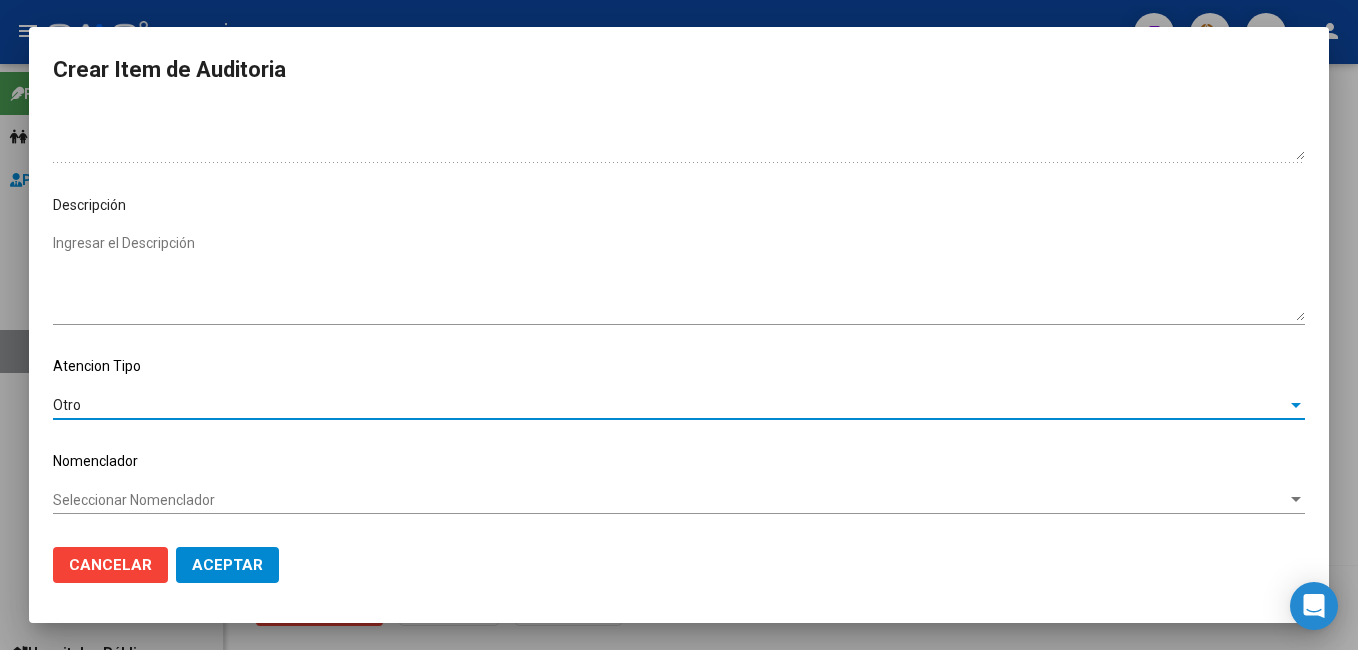 click on "Aceptar" 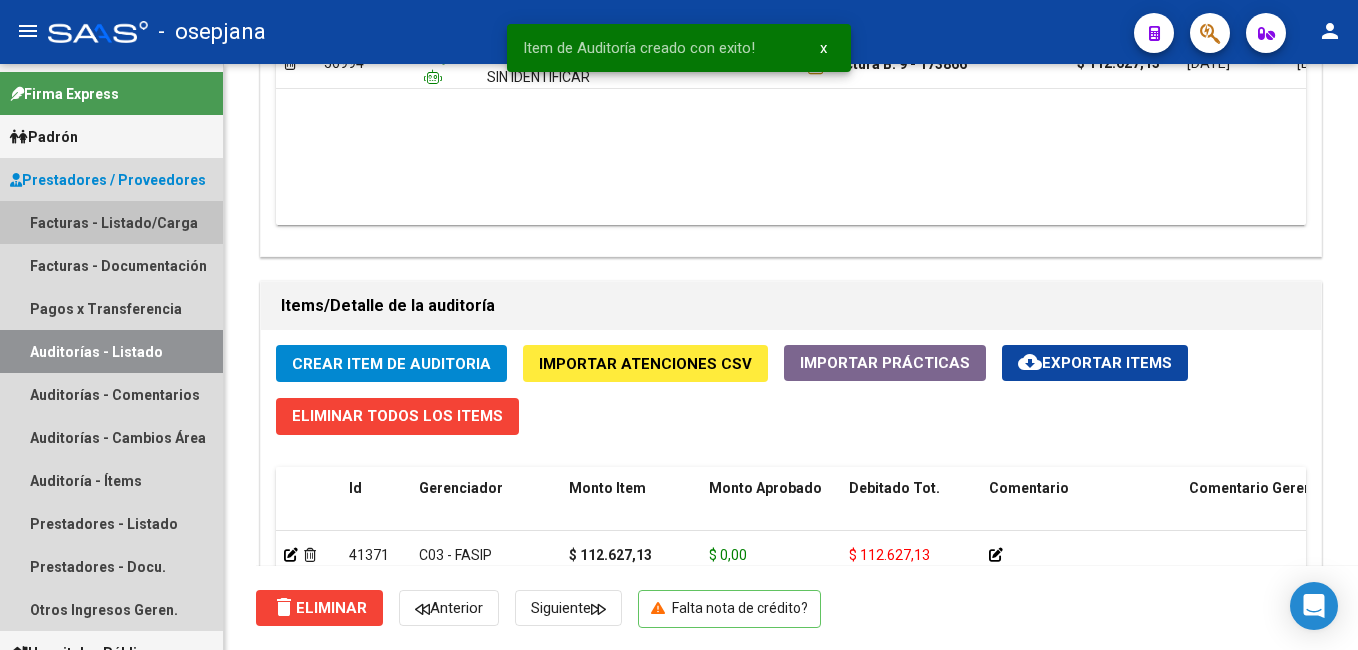 click on "Facturas - Listado/Carga" at bounding box center [111, 222] 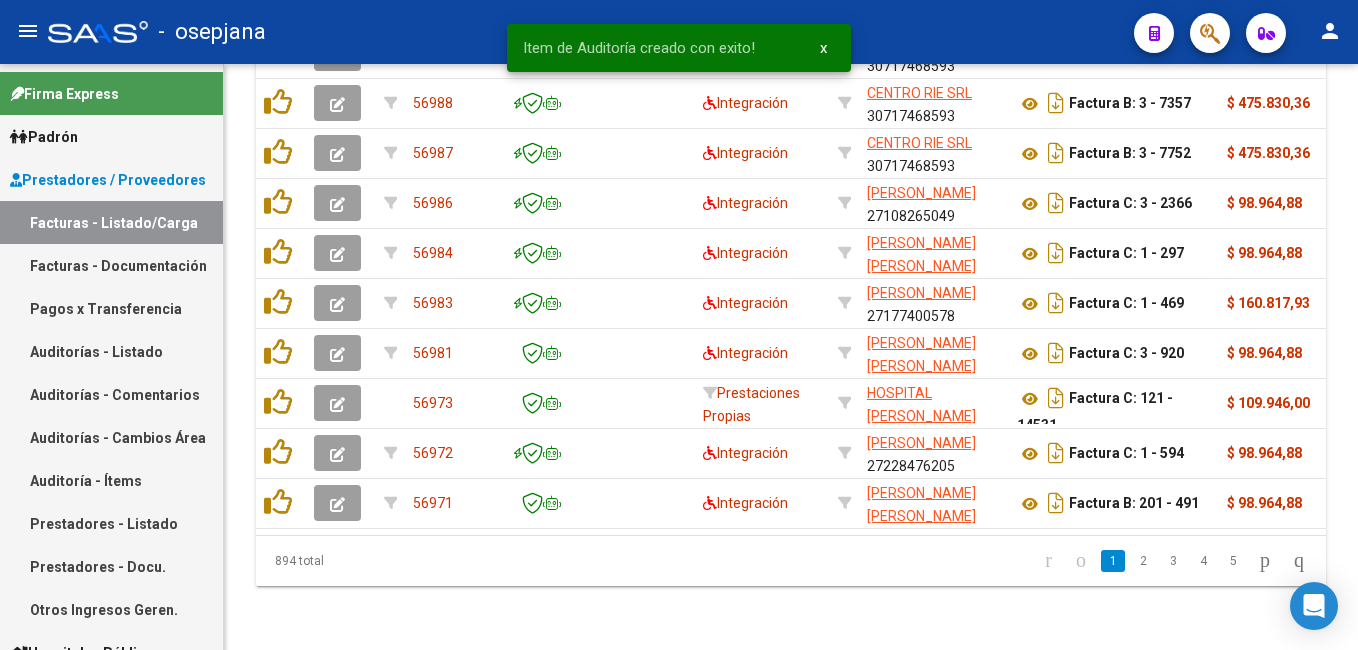 scroll, scrollTop: 0, scrollLeft: 0, axis: both 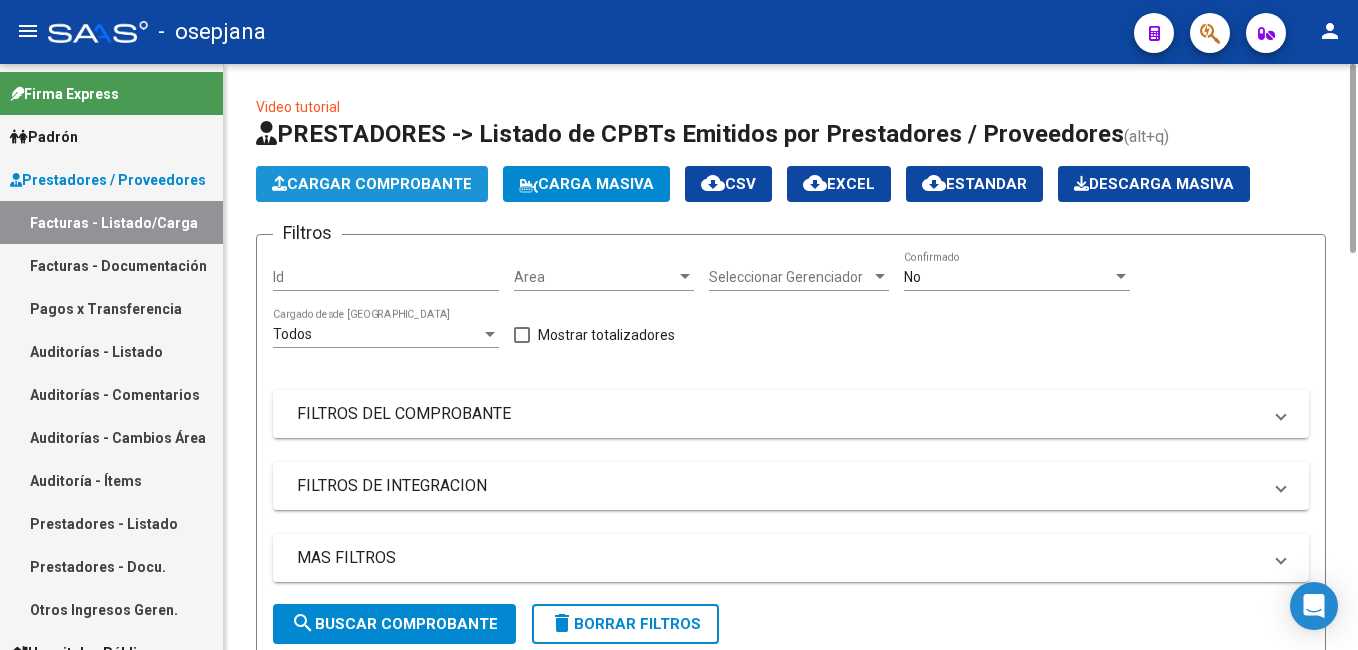 click on "Cargar Comprobante" 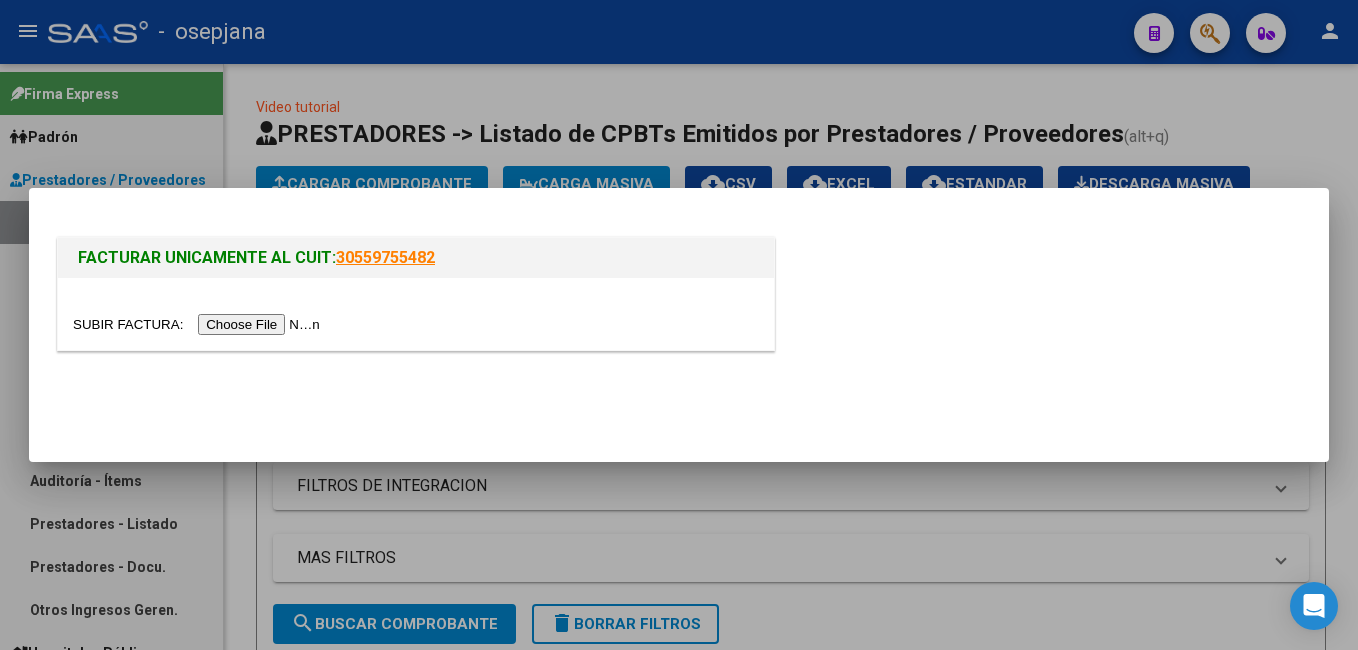 click at bounding box center [199, 324] 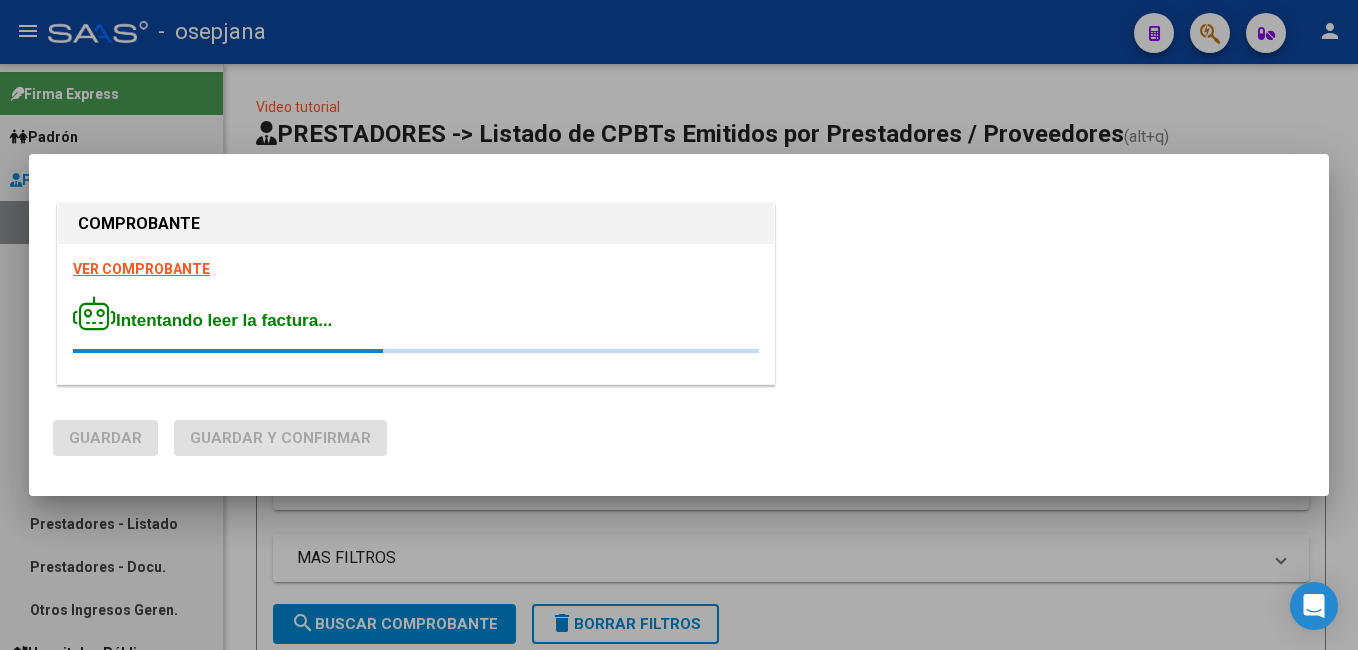 click on "VER COMPROBANTE" at bounding box center (141, 269) 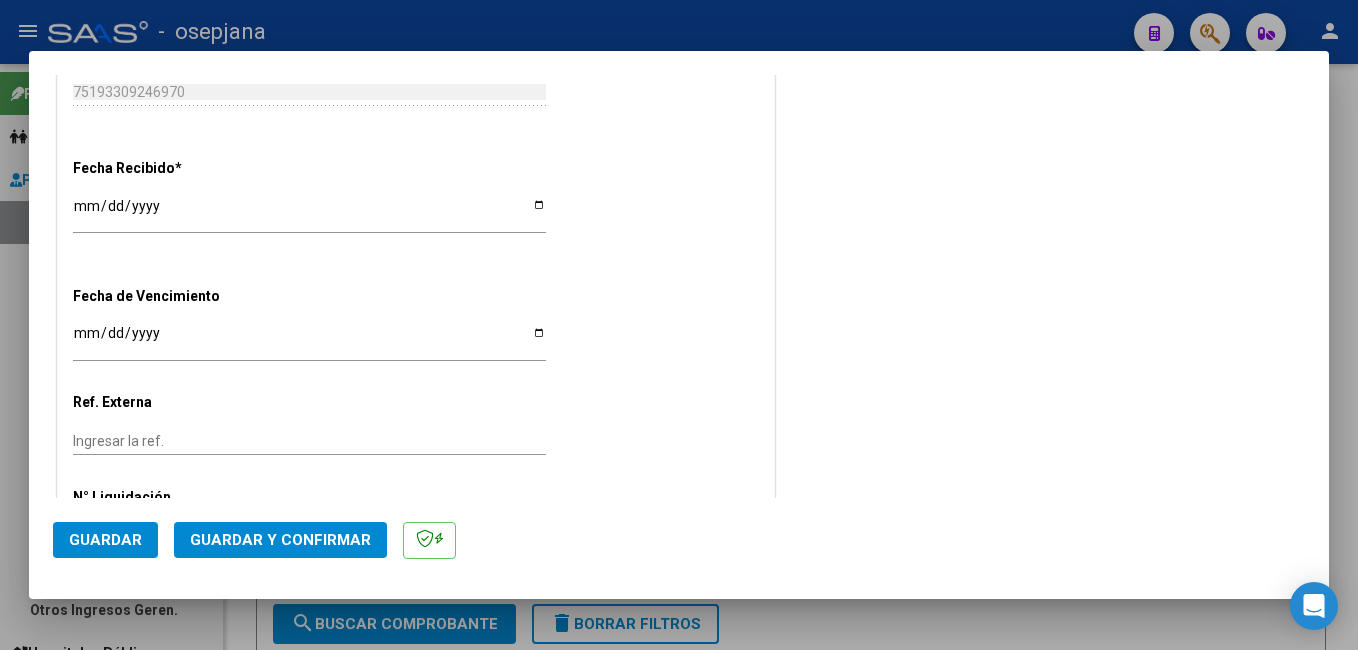 scroll, scrollTop: 1206, scrollLeft: 0, axis: vertical 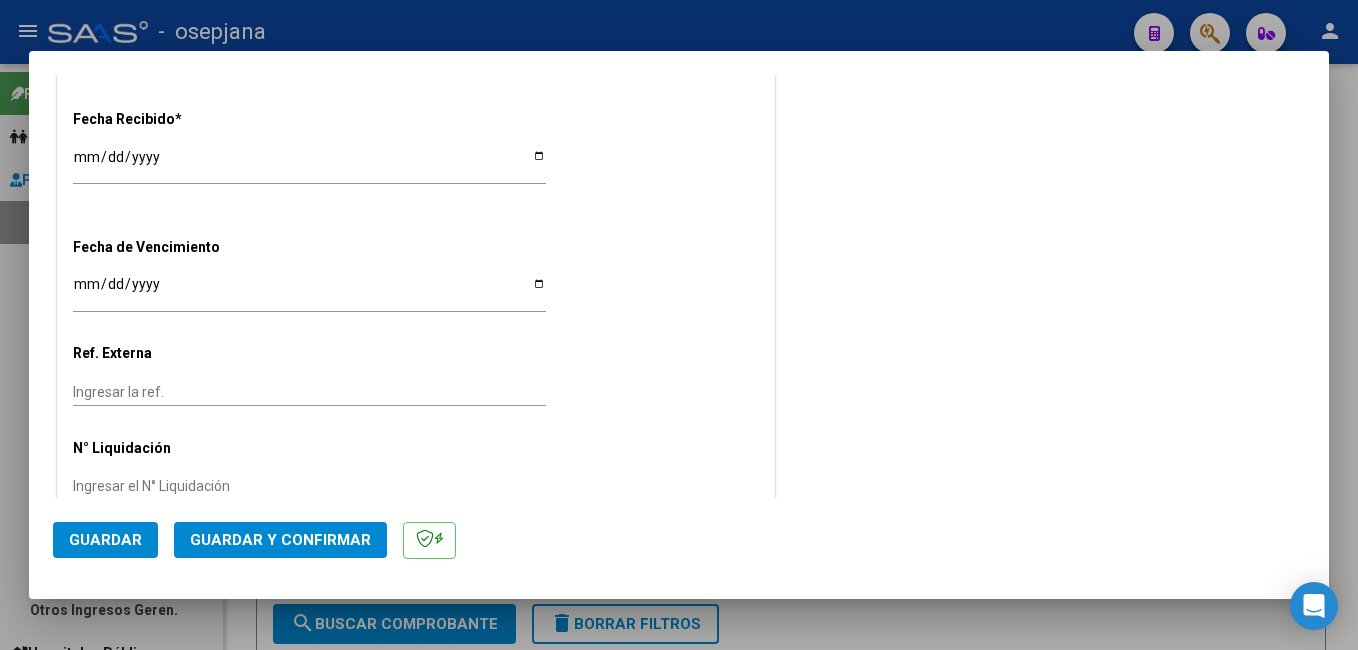 click on "[DATE]" at bounding box center (309, 164) 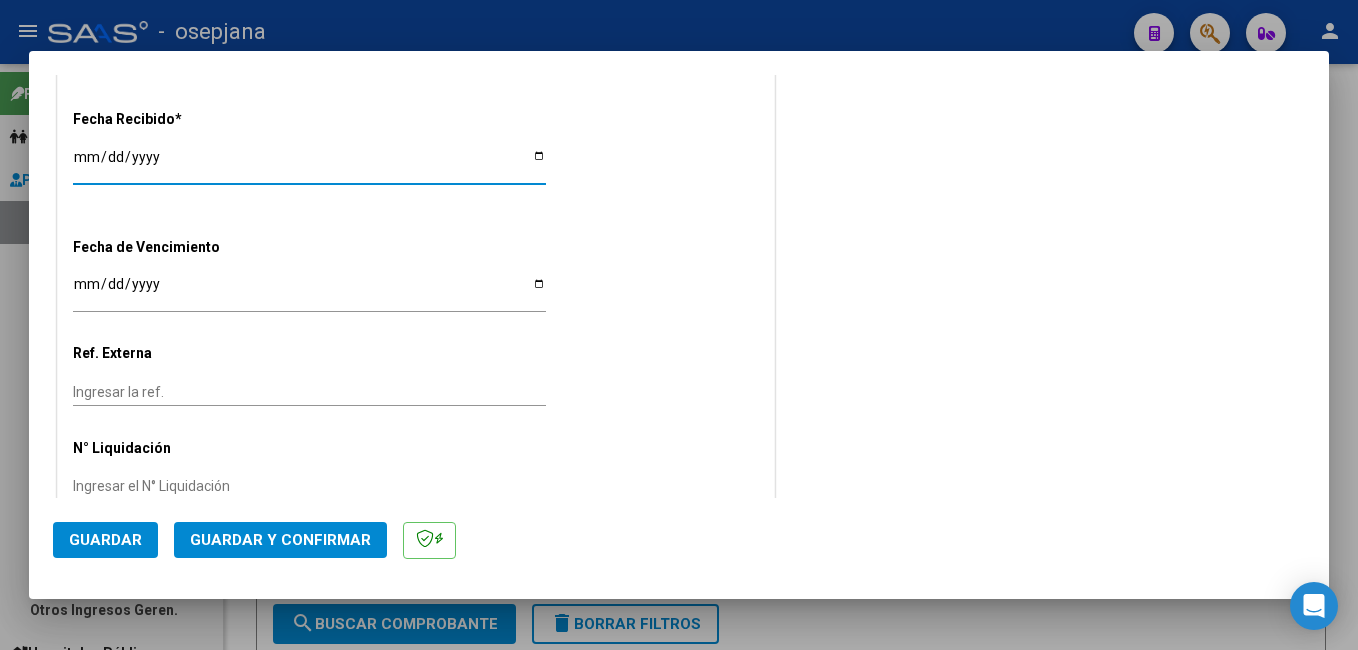 type on "[DATE]" 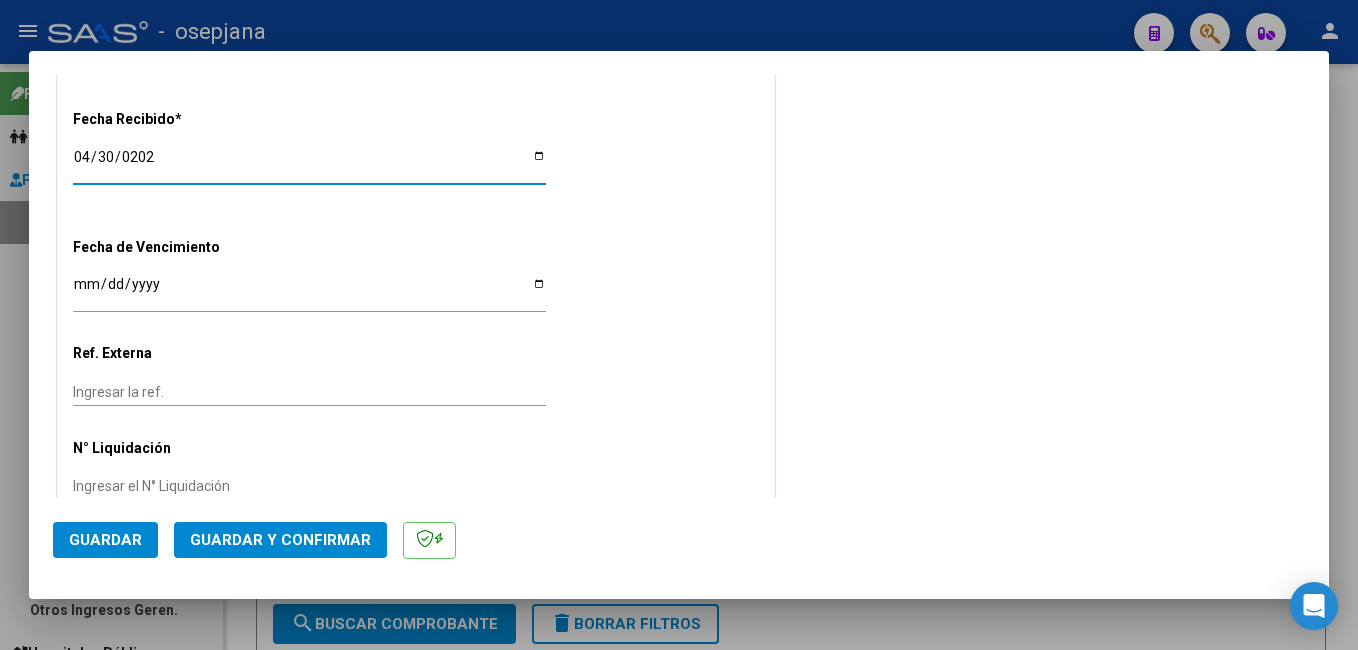 type on "[DATE]" 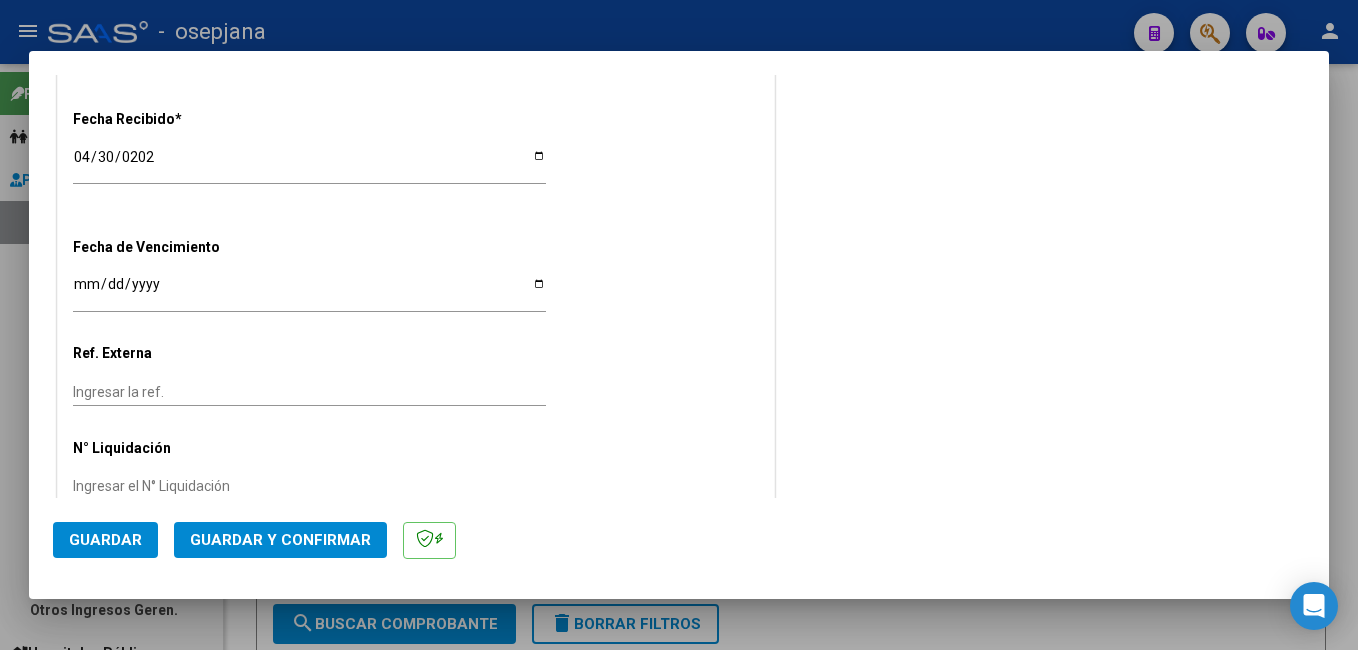 drag, startPoint x: 71, startPoint y: 282, endPoint x: 313, endPoint y: 296, distance: 242.40462 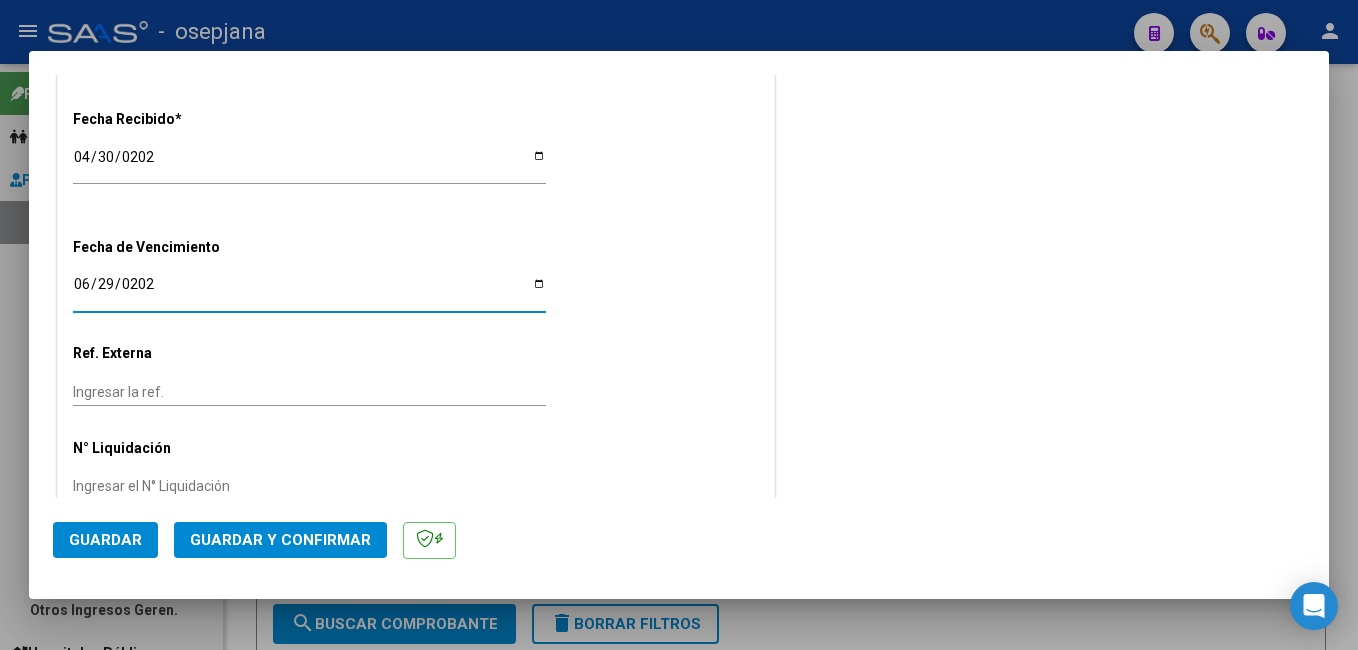 type on "[DATE]" 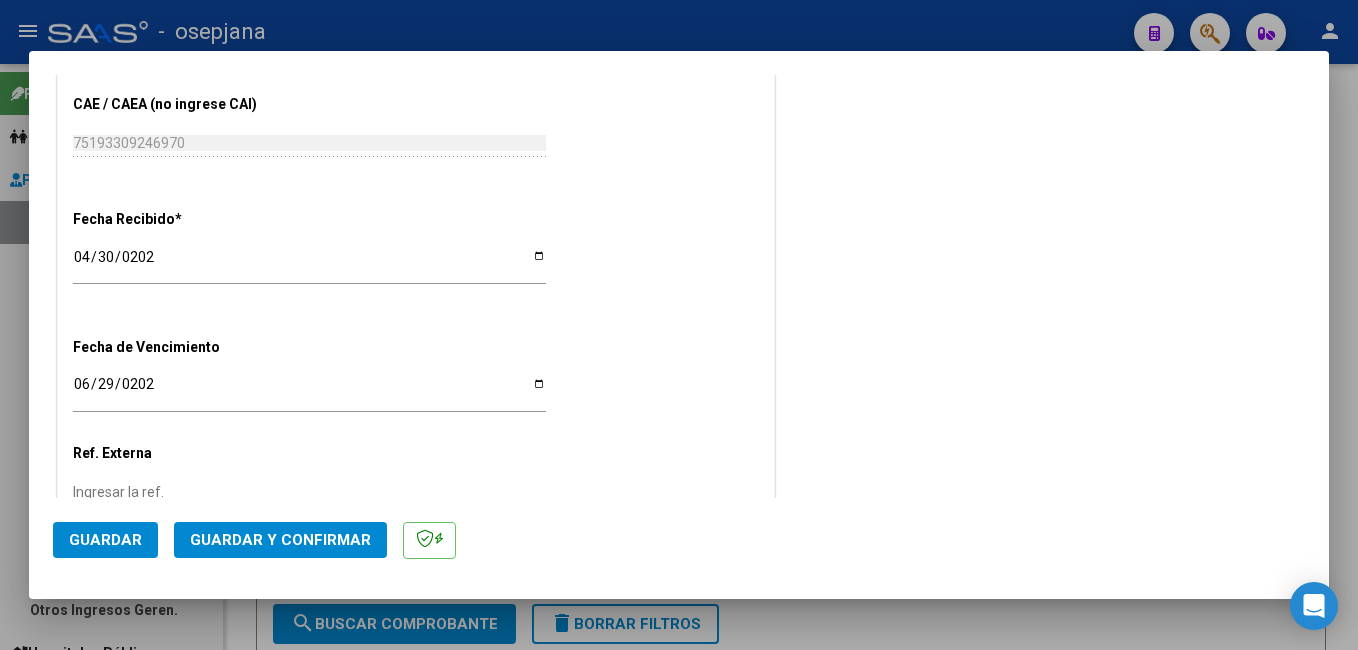 click on "CUIT  *   30-68210722-3 Ingresar CUIT  ANALISIS PRESTADOR  HELIOS SALUD SA  ARCA Padrón  Area destinado * SUR Seleccionar Area  Facturado por orden de  Z90 - OSEPJANA SIN IDENTIFICAR Seleccionar Gerenciador  Comprobante Tipo * Factura B Seleccionar Tipo Punto de Venta  *   9 Ingresar el Nro.  Número  *   173867 Ingresar el Nro.  Monto  *   $ 87.018,75 Ingresar el monto  Fecha del Cpbt.  *   2025-04-30 Ingresar la fecha  CAE / CAEA (no ingrese CAI)    75193309246970 Ingresar el CAE o CAEA (no ingrese CAI)  Fecha Recibido  *   2025-04-30 Ingresar la fecha  Fecha de Vencimiento    2025-06-29 Ingresar la fecha  Ref. Externa    Ingresar la ref.  N° Liquidación    Ingresar el N° Liquidación" at bounding box center [416, -77] 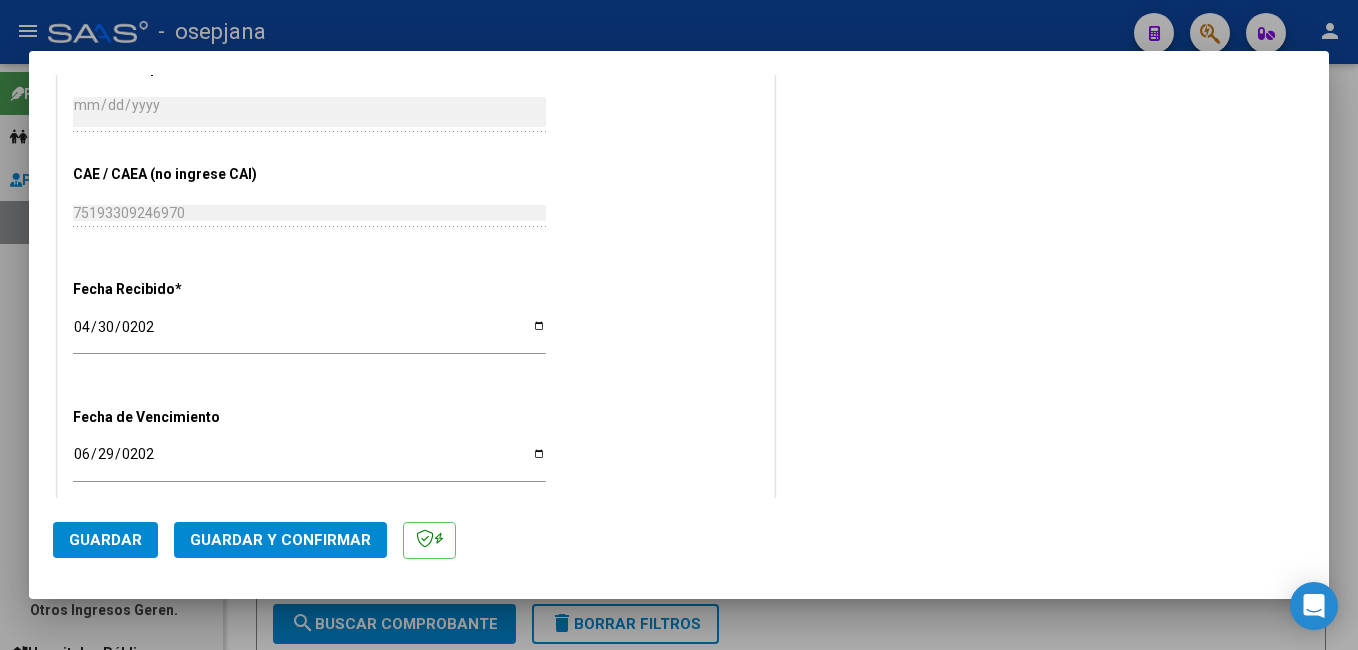 scroll, scrollTop: 1008, scrollLeft: 0, axis: vertical 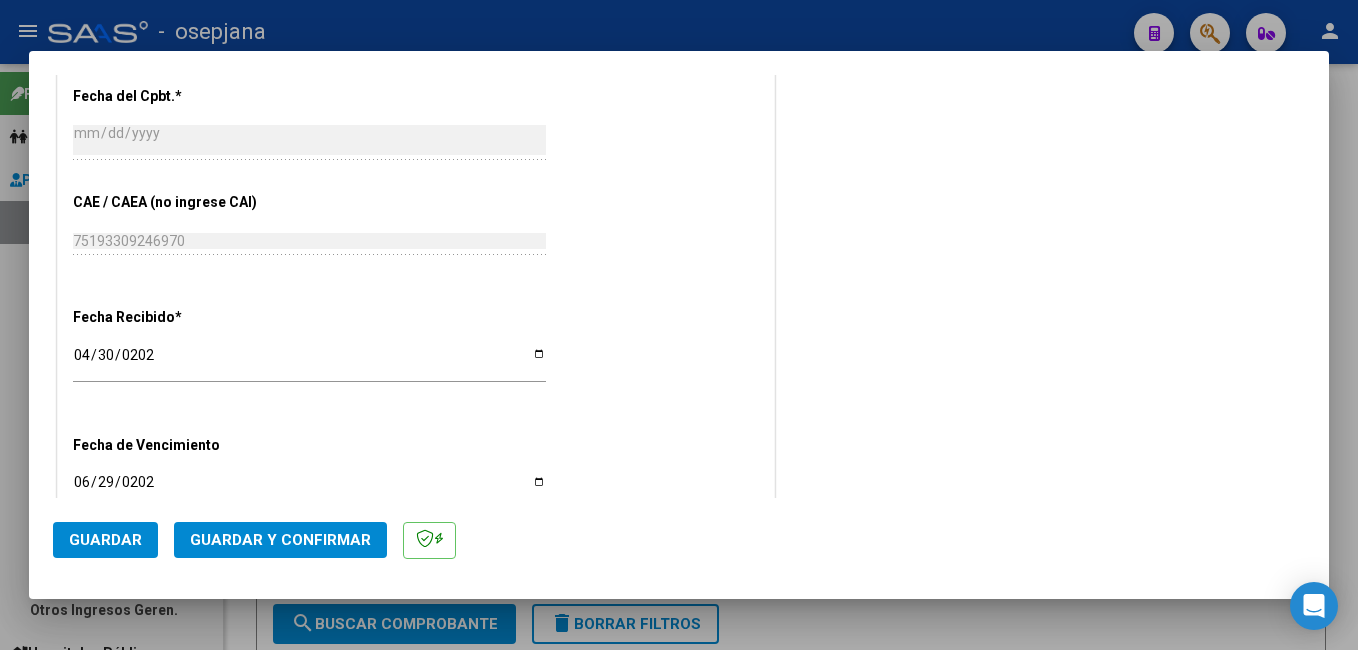 type on "29049" 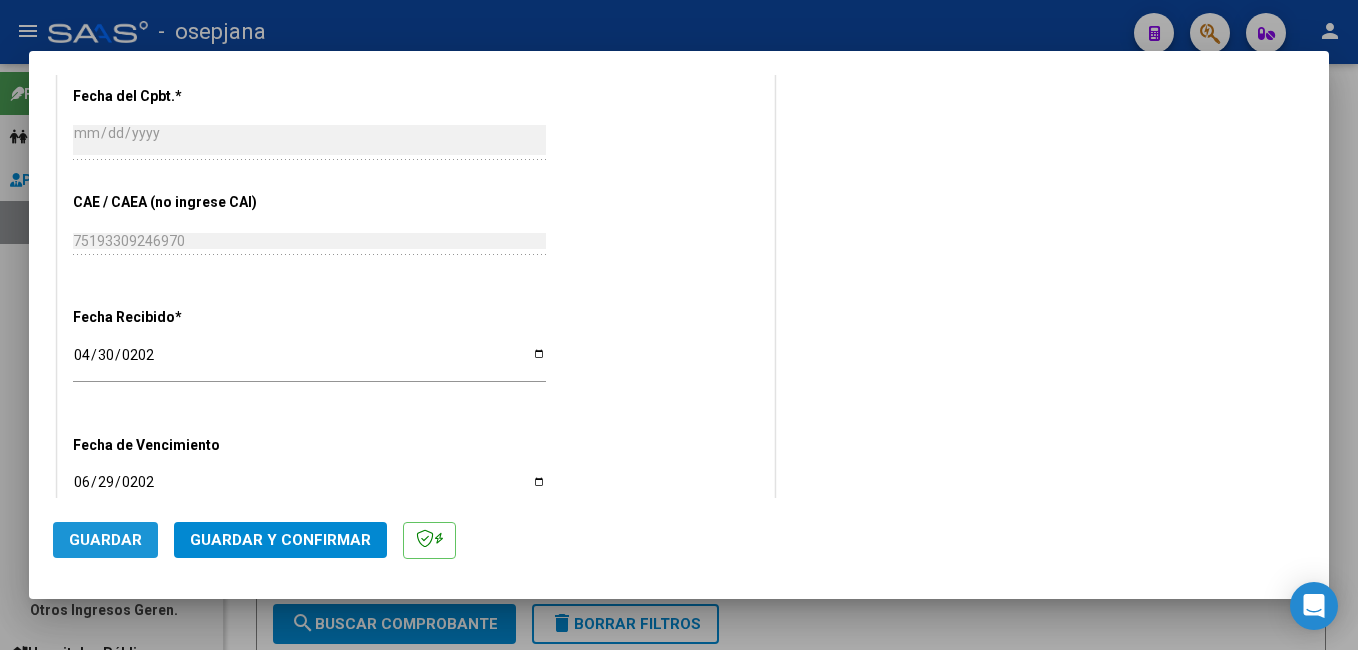click on "Guardar" 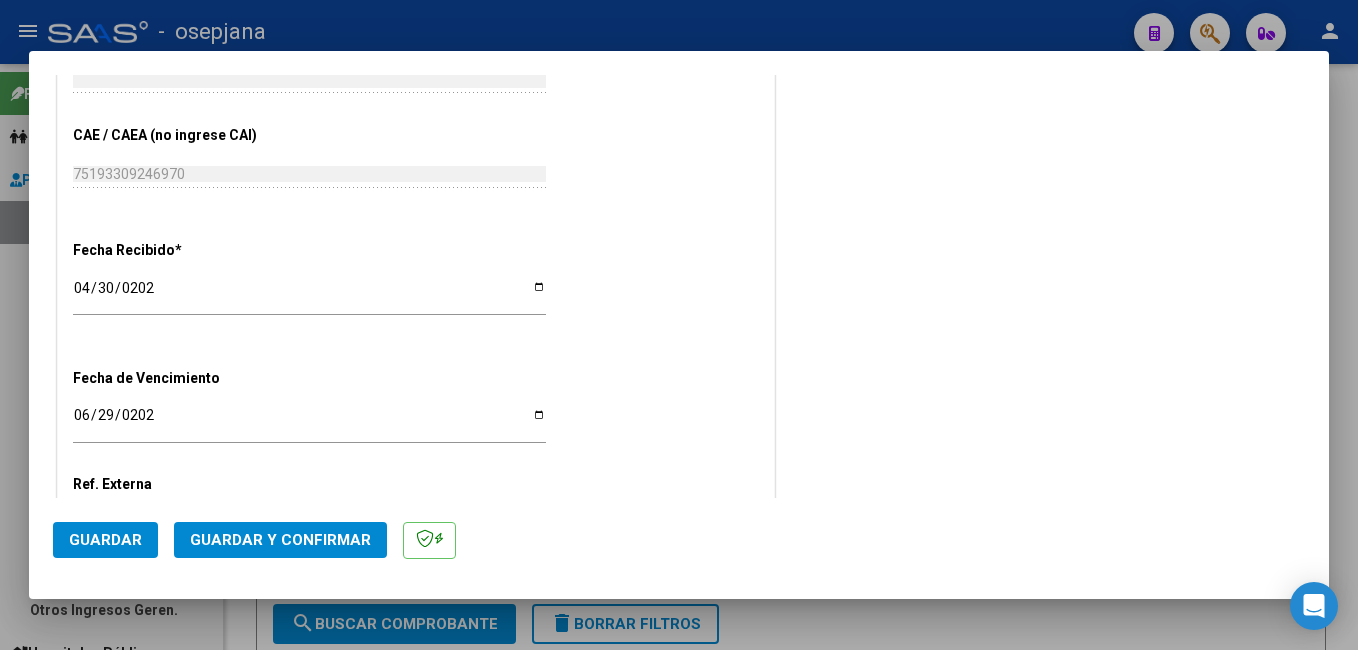 scroll, scrollTop: 1246, scrollLeft: 0, axis: vertical 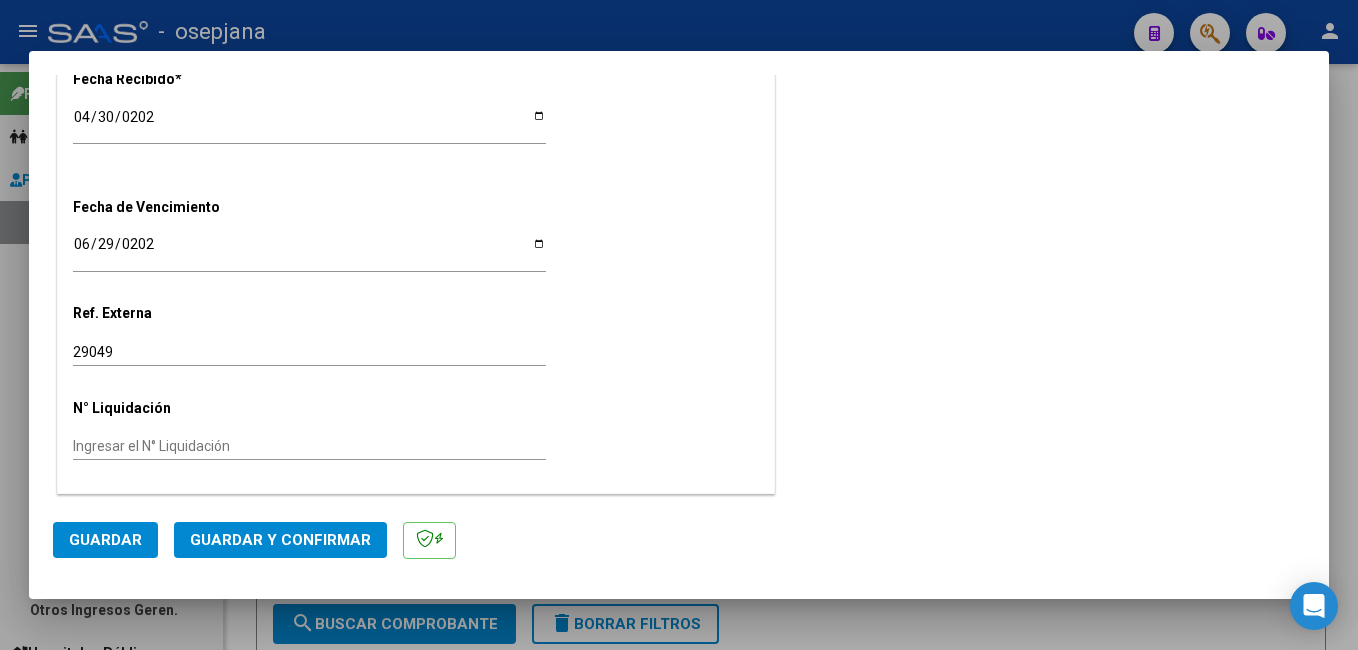 click on "Guardar" 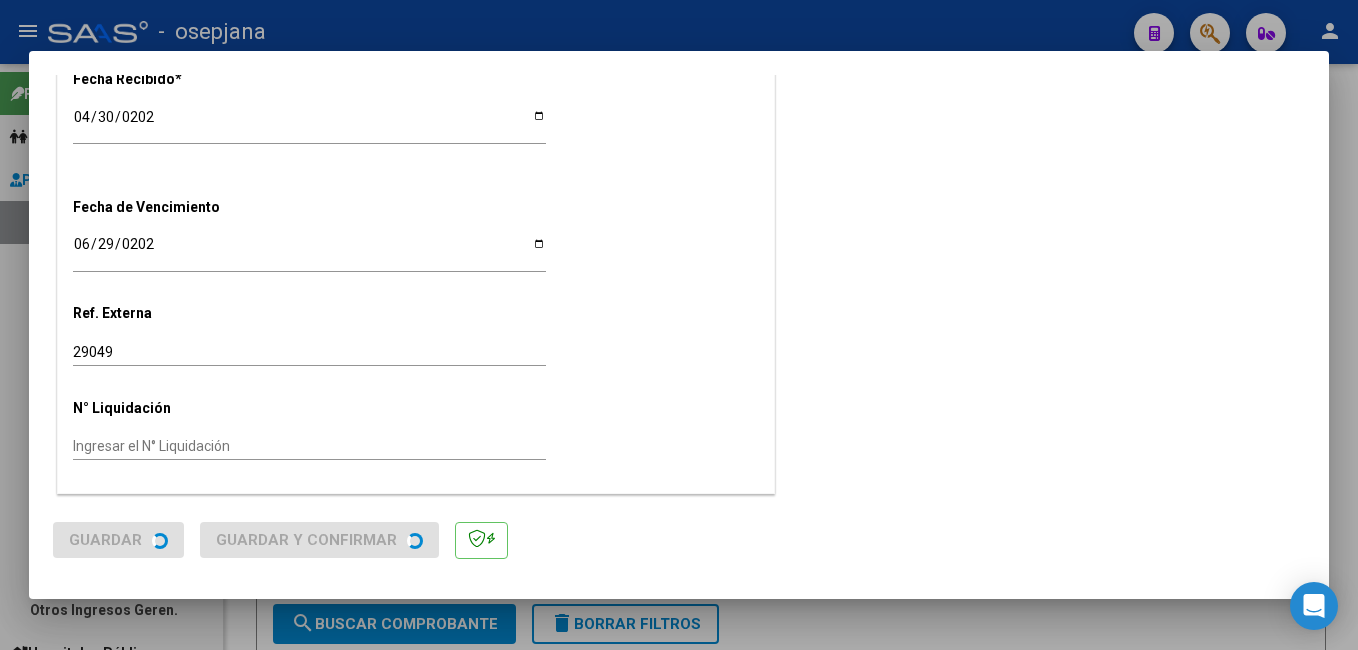 scroll, scrollTop: 0, scrollLeft: 0, axis: both 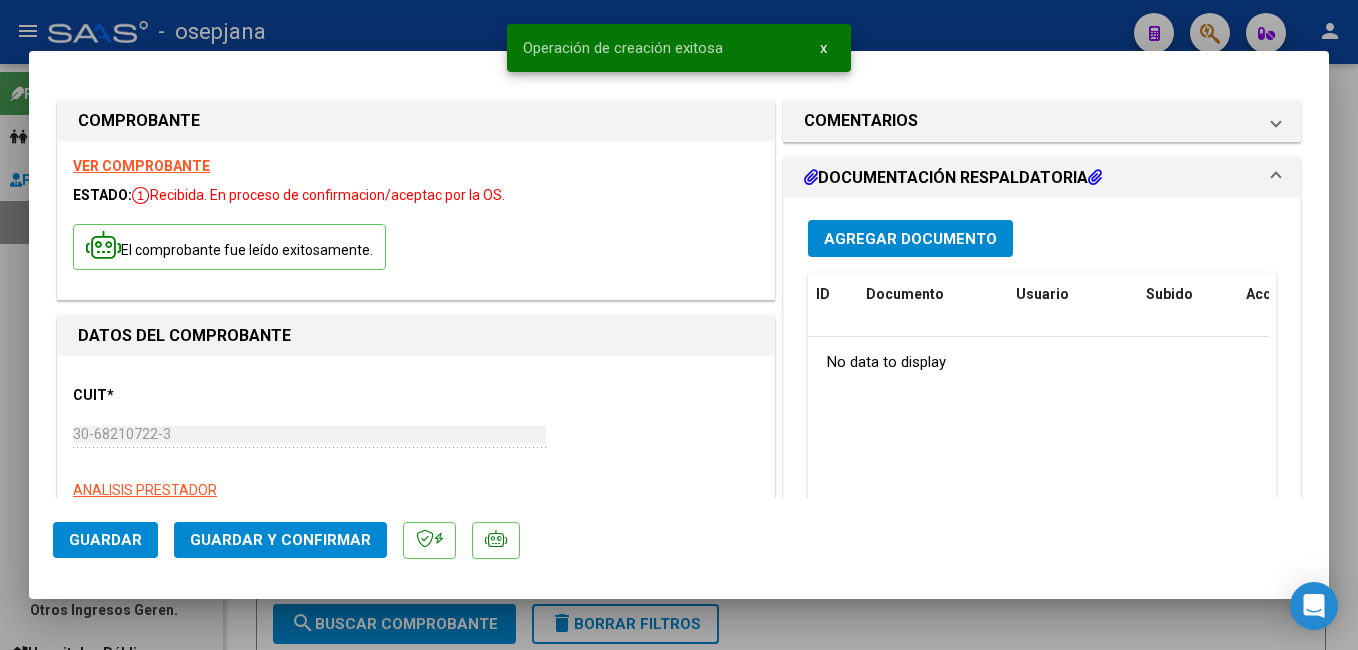 click on "Agregar Documento" at bounding box center [910, 239] 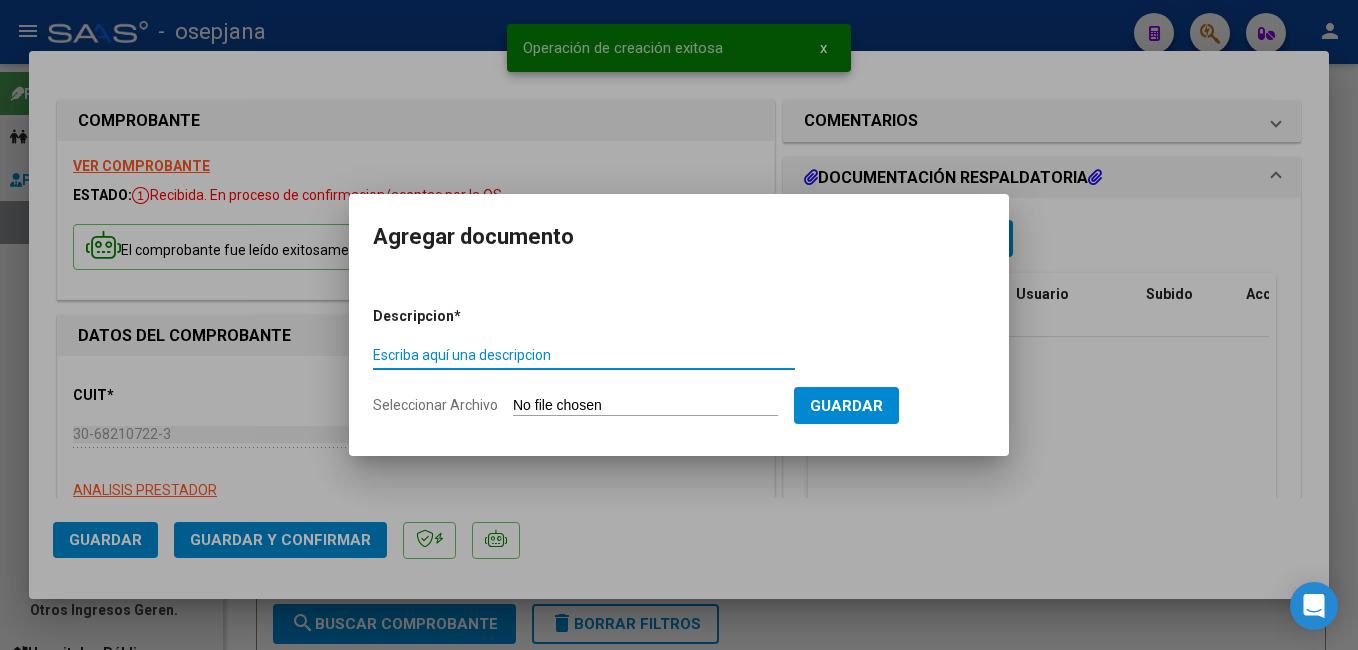 click on "Escriba aquí una descripcion" at bounding box center [584, 355] 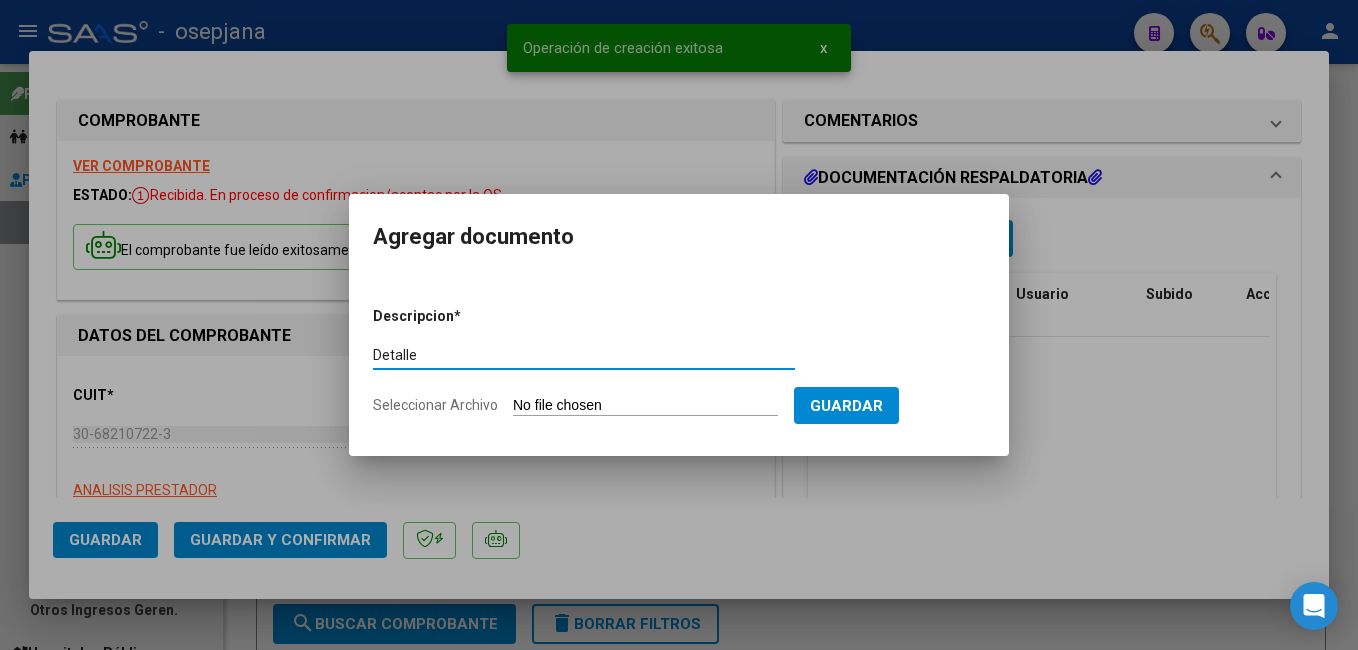 type on "Detalle" 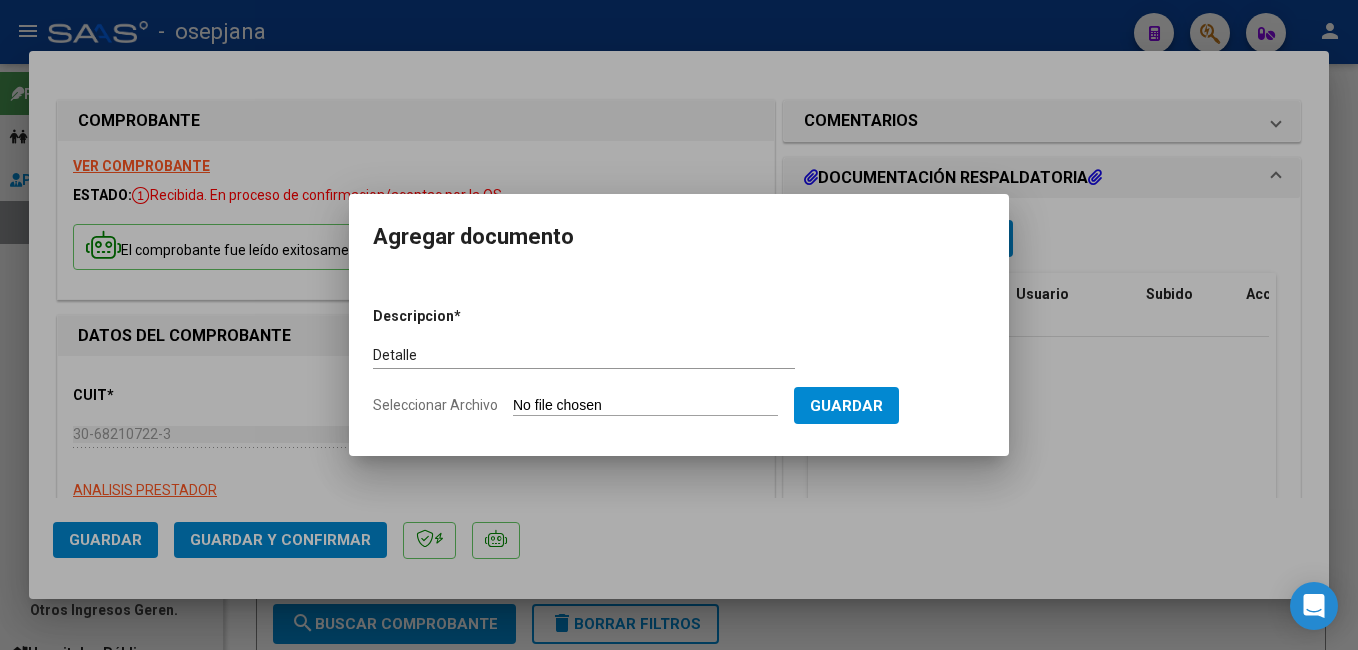 type on "C:\fakepath\FC. 173866- 173867.pdf" 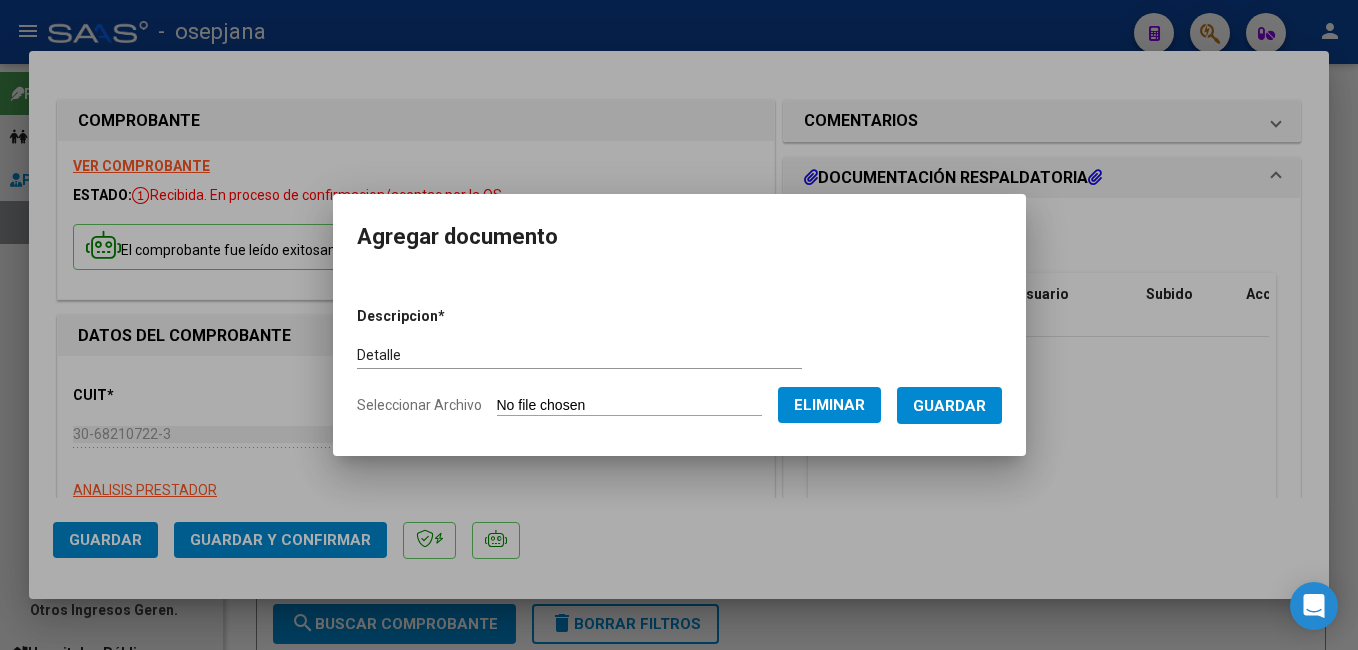 click on "Descripcion  *   Detalle Escriba aquí una descripcion  Seleccionar Archivo Eliminar Guardar" at bounding box center [679, 361] 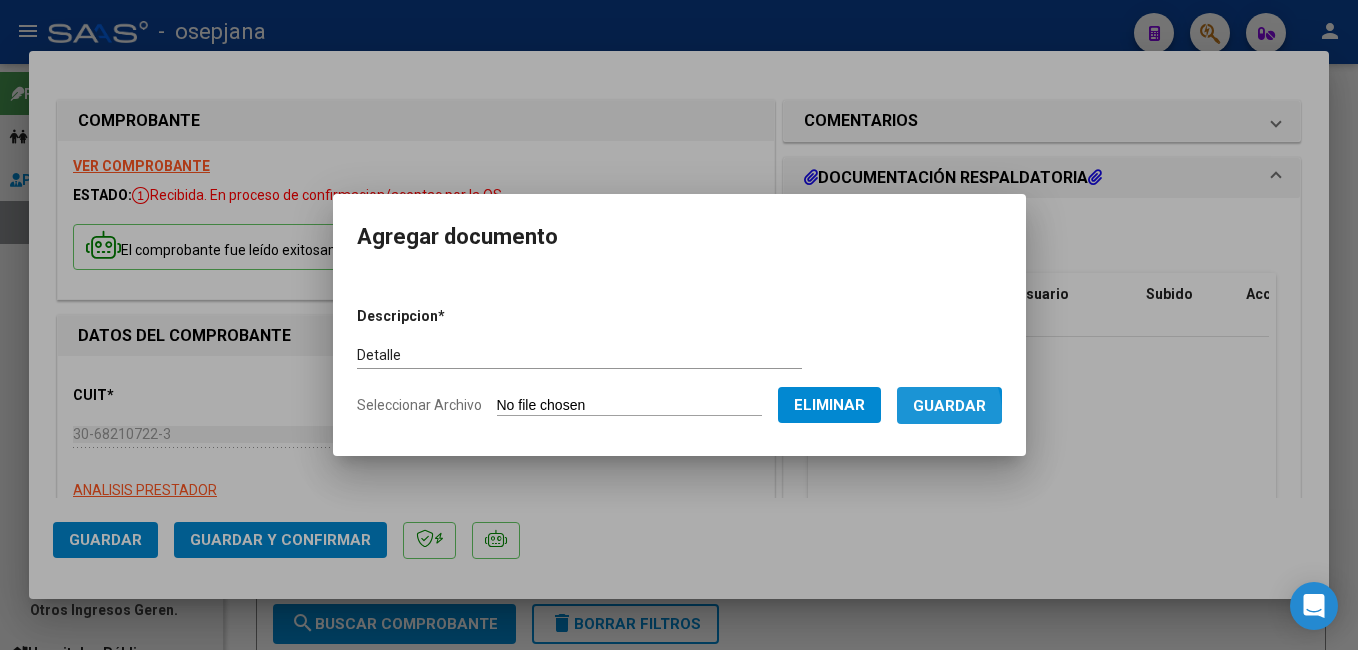 click on "Guardar" at bounding box center [949, 406] 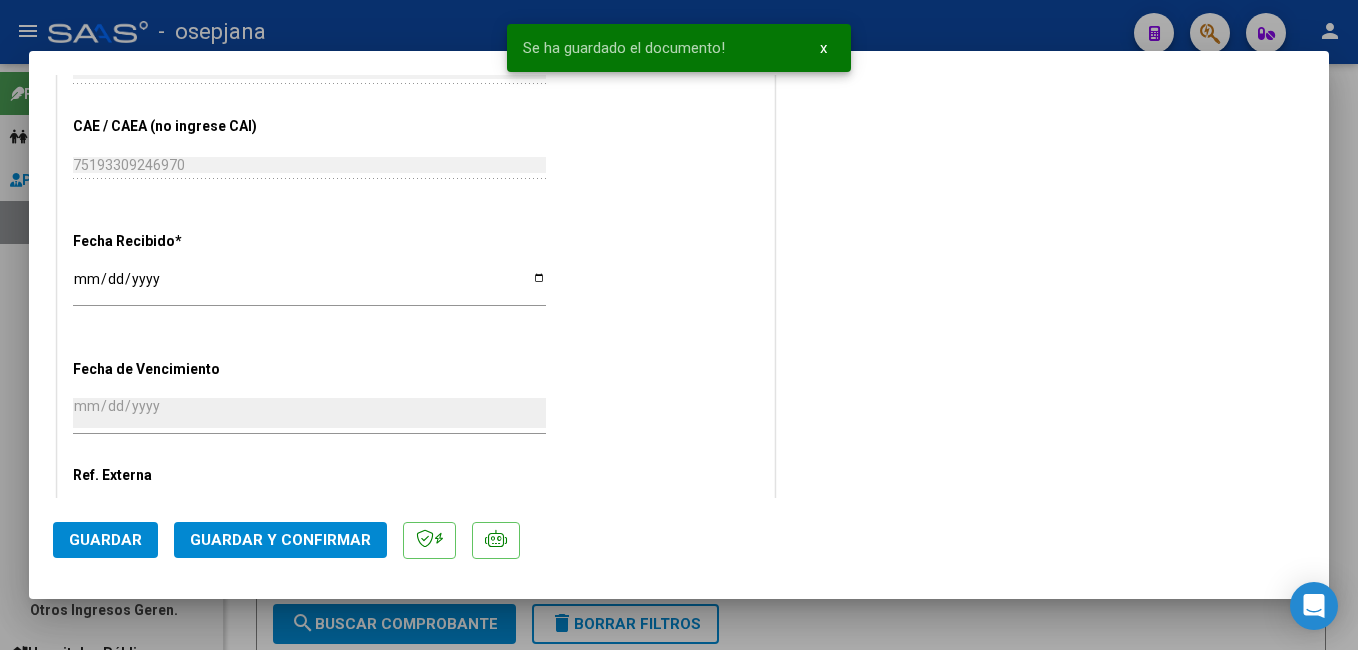 scroll, scrollTop: 745, scrollLeft: 0, axis: vertical 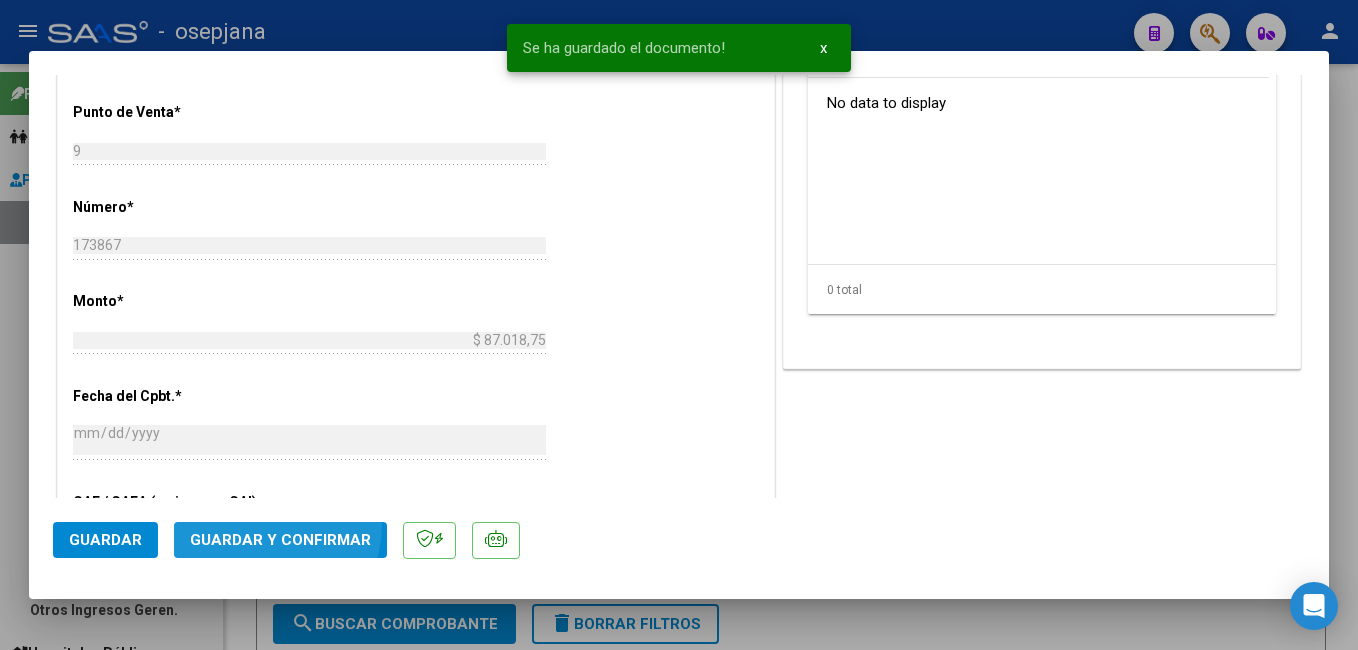 click on "Guardar y Confirmar" 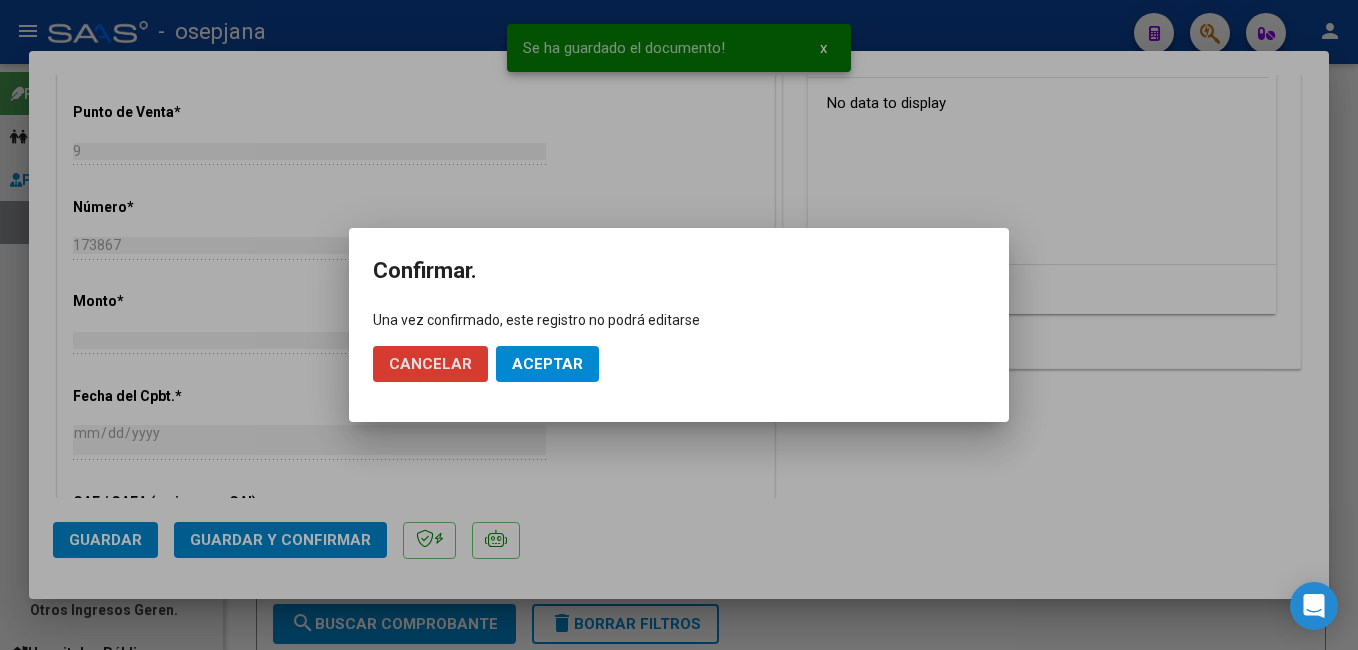 click on "Aceptar" 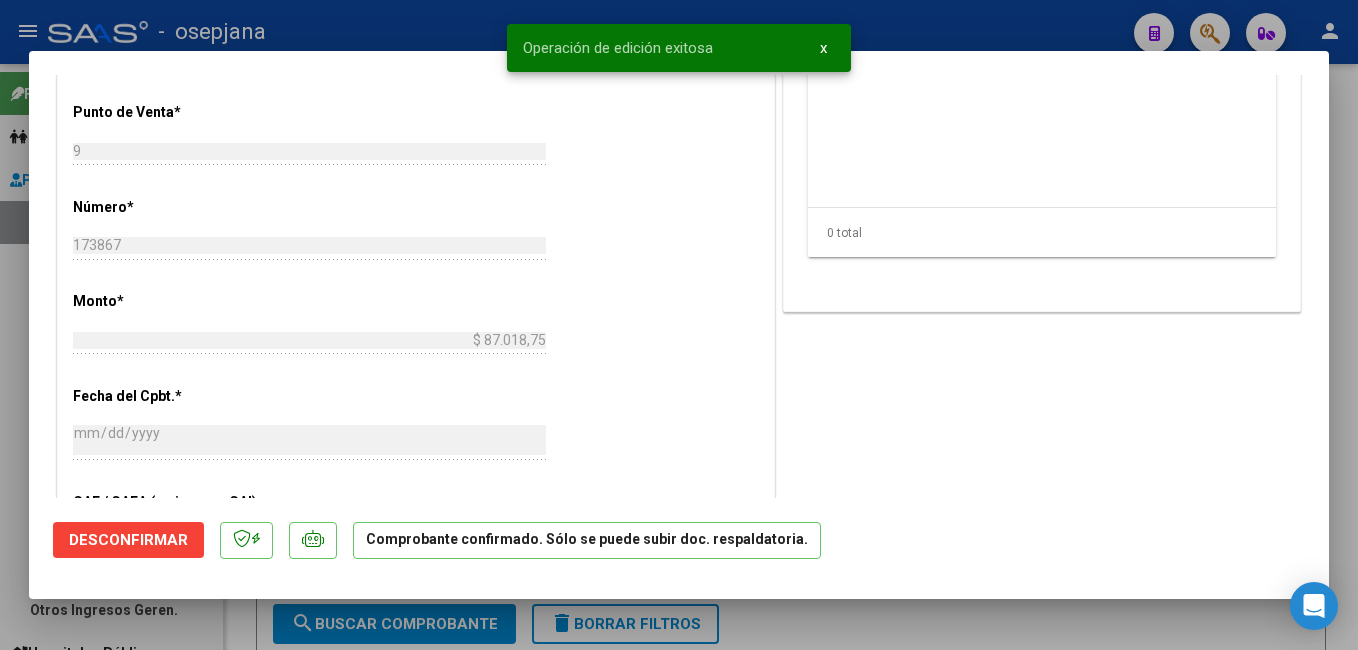 click at bounding box center [679, 325] 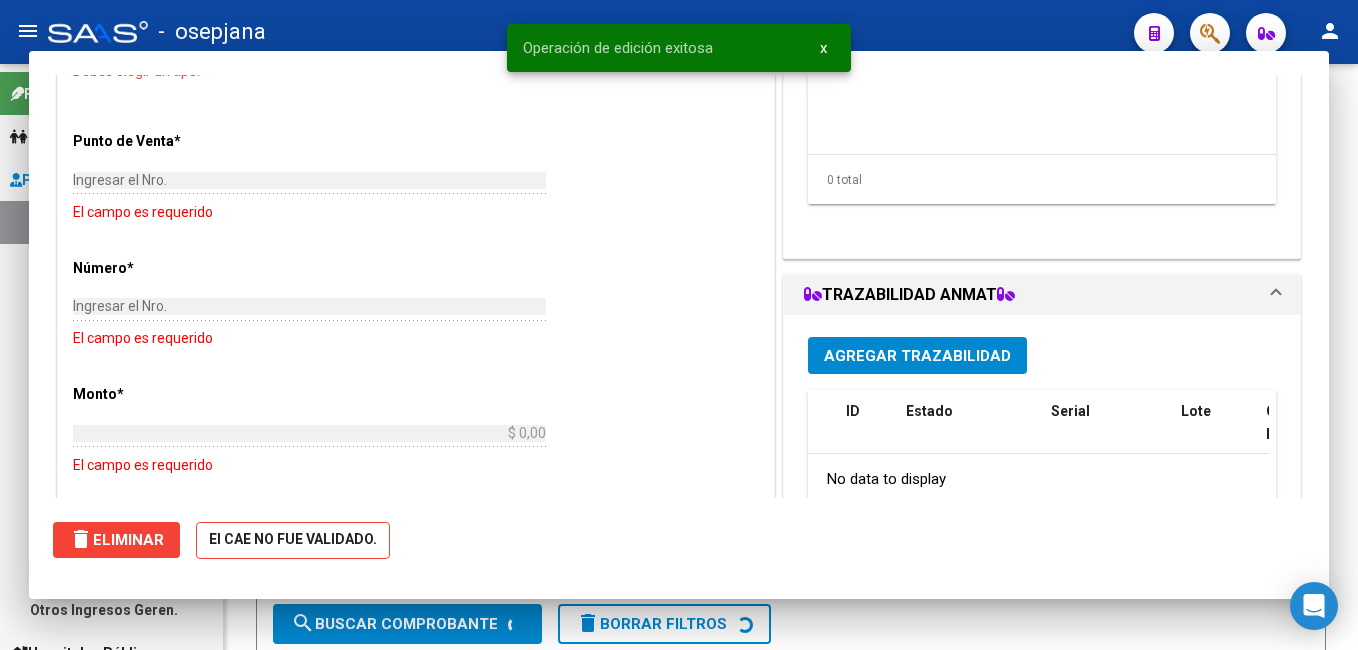 scroll, scrollTop: 0, scrollLeft: 0, axis: both 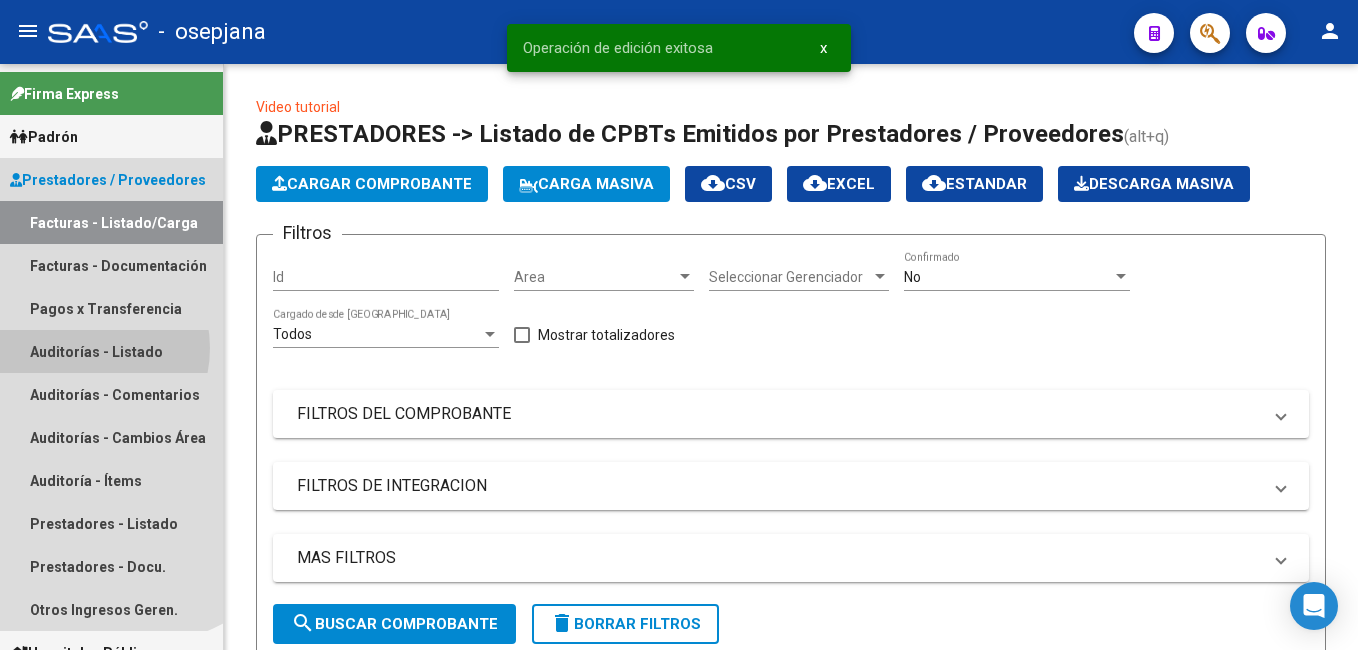 click on "Auditorías - Listado" at bounding box center (111, 351) 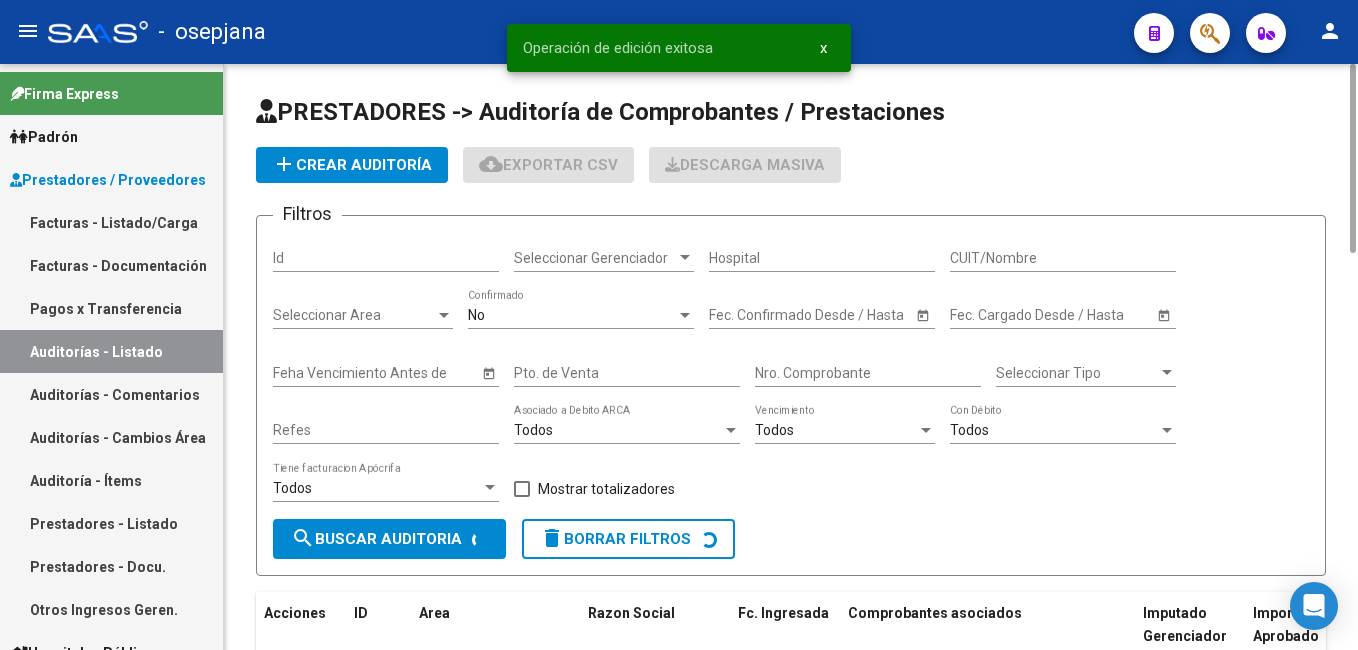 click on "add  Crear Auditoría" 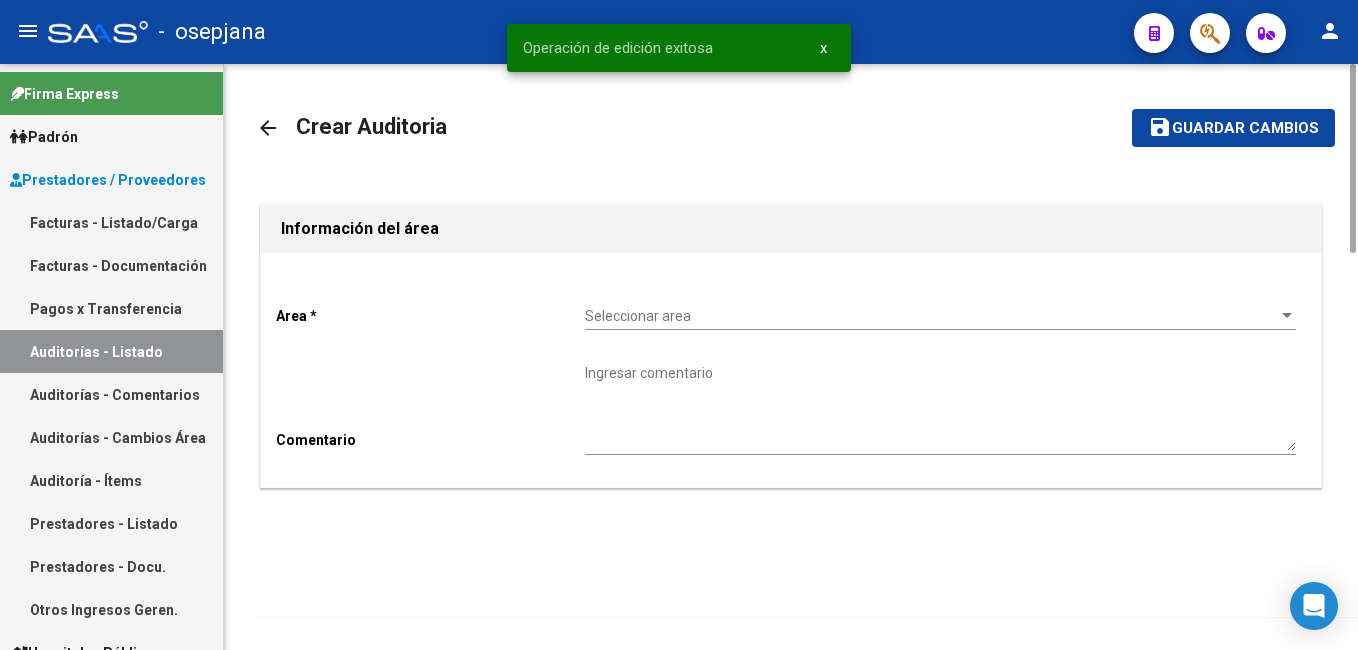 click on "Area *" 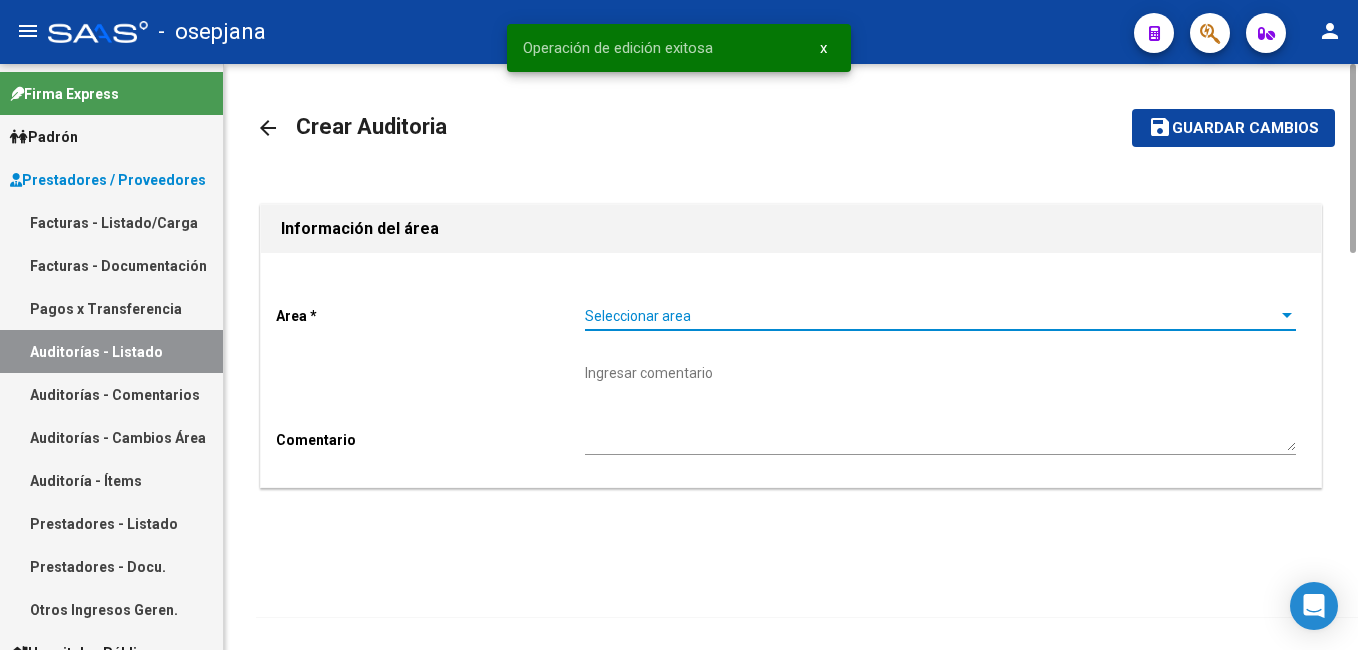 click on "Seleccionar area" at bounding box center (931, 316) 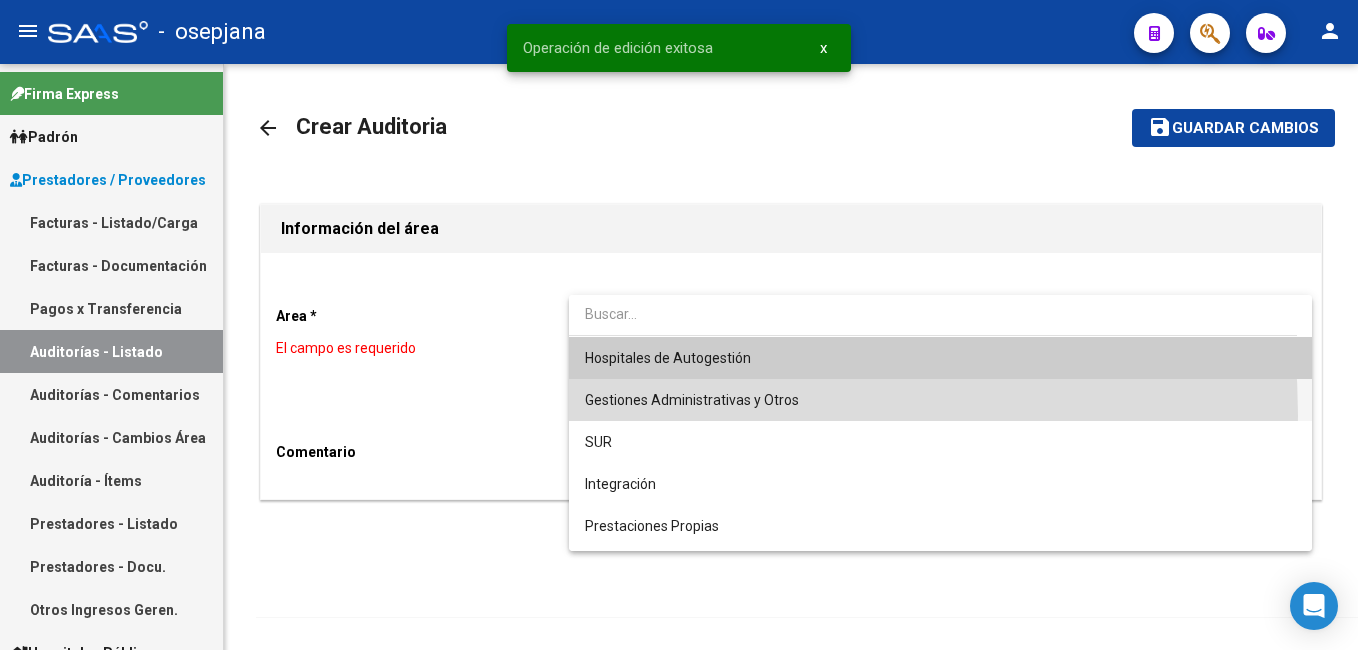 click on "Gestiones Administrativas y Otros" at bounding box center (940, 400) 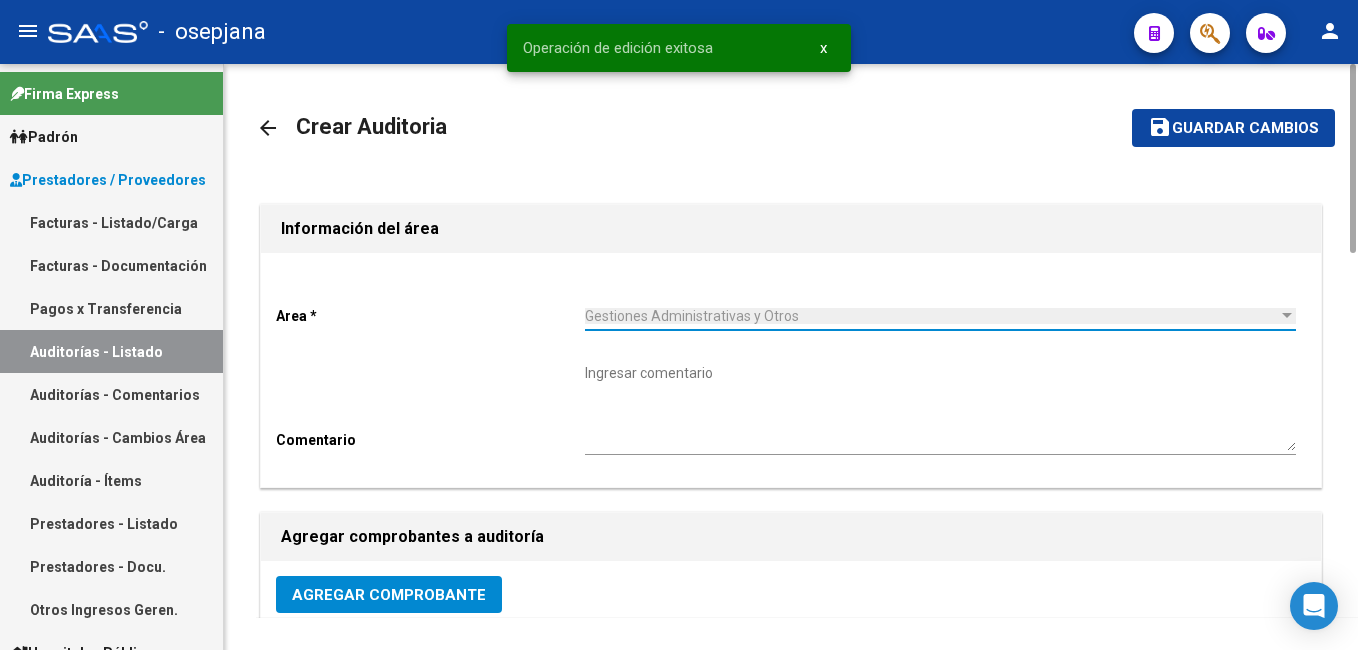 click on "Gestiones Administrativas y Otros Seleccionar area" 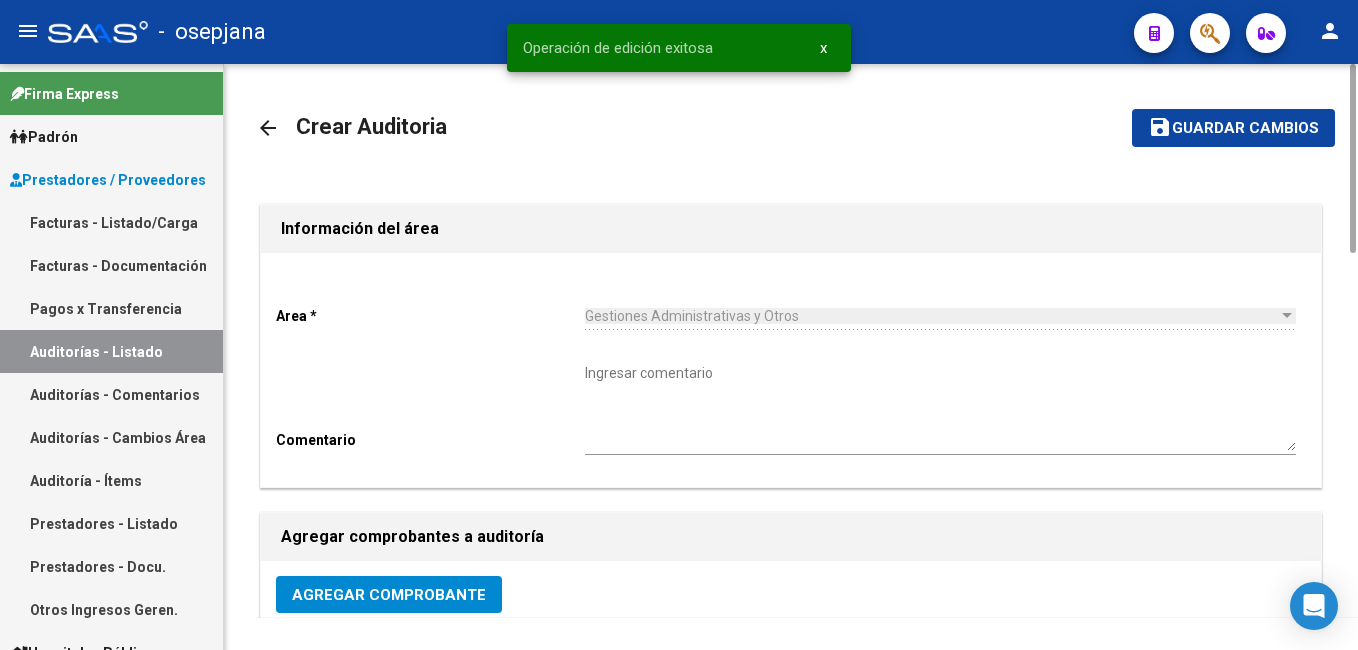 drag, startPoint x: 604, startPoint y: 313, endPoint x: 609, endPoint y: 332, distance: 19.646883 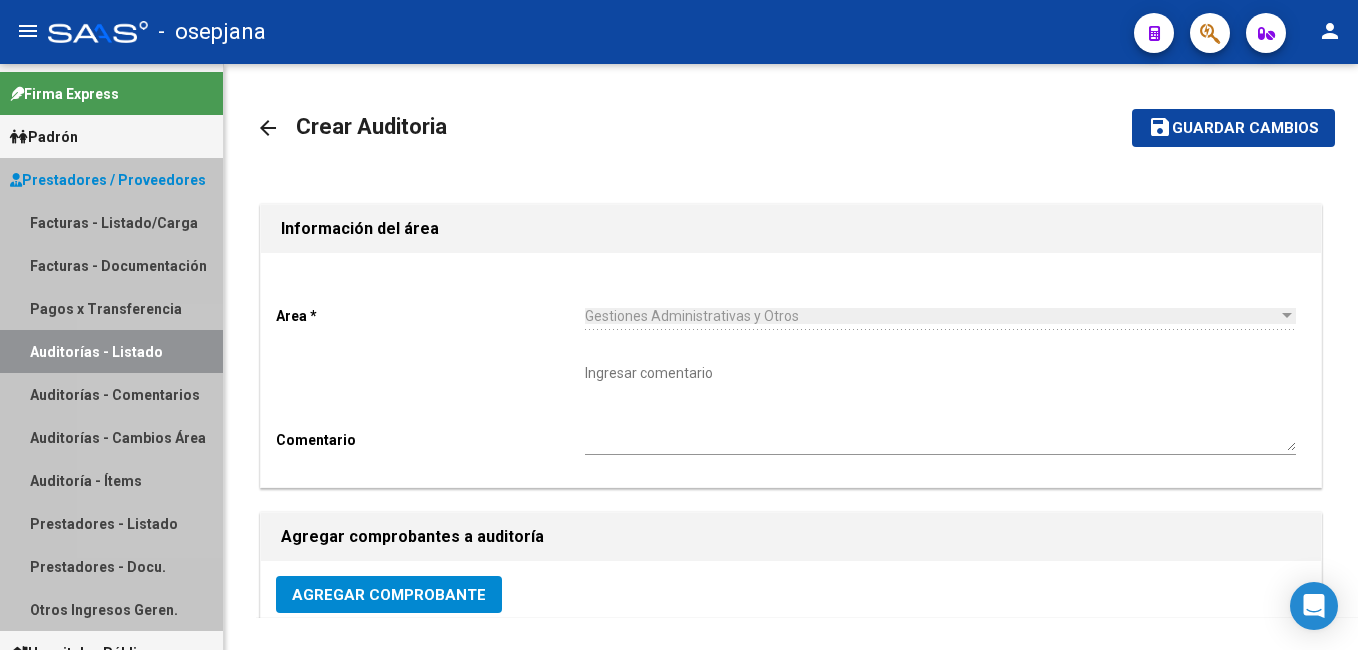 drag, startPoint x: 127, startPoint y: 354, endPoint x: 199, endPoint y: 340, distance: 73.34848 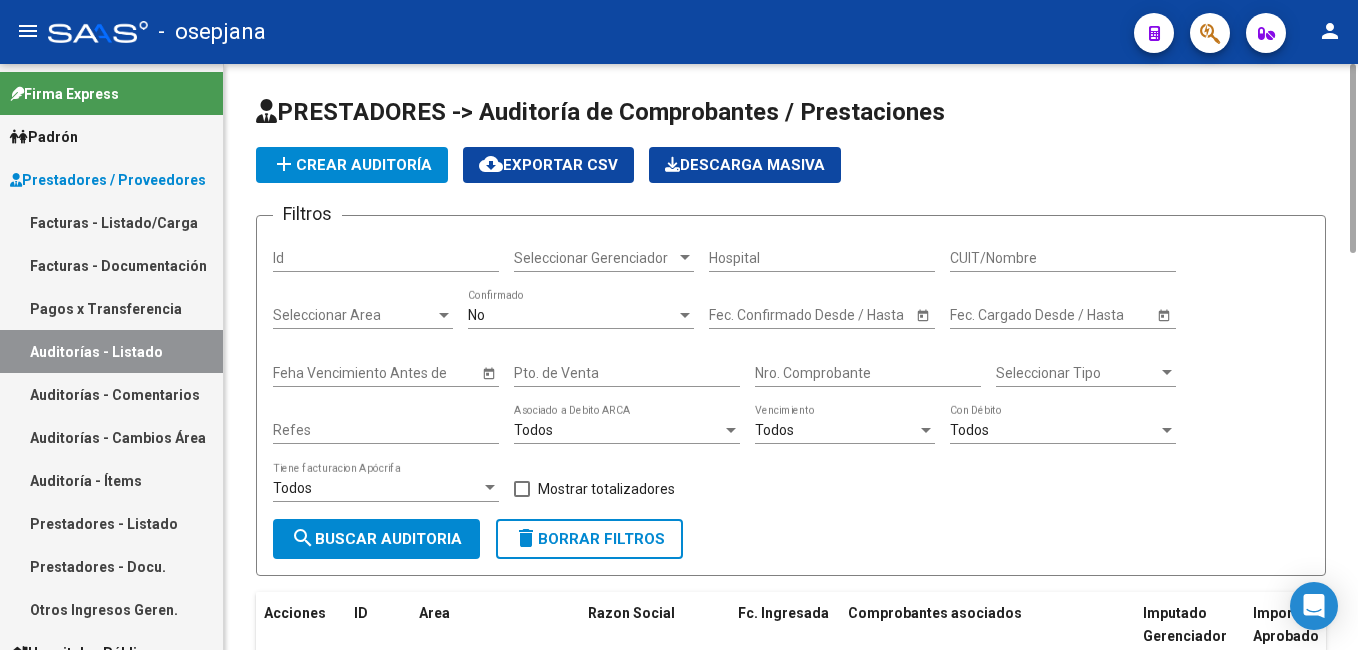 click on "add  Crear Auditoría" 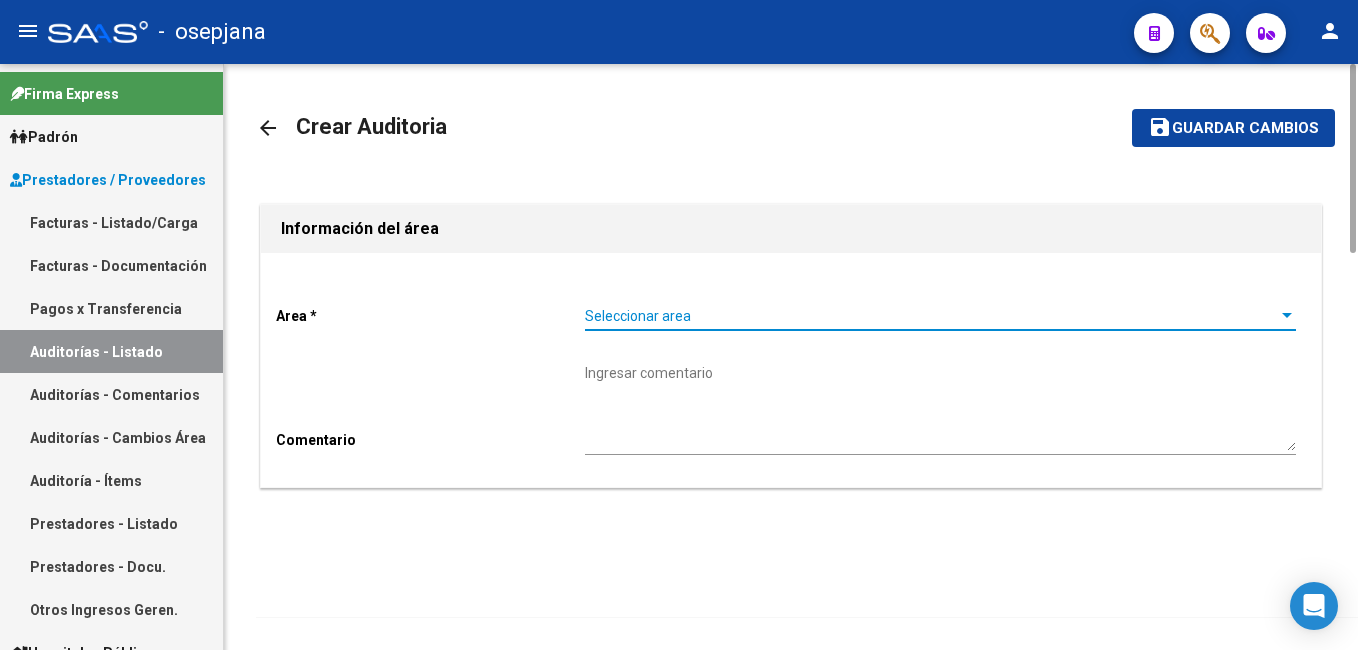 click on "Seleccionar area" at bounding box center [931, 316] 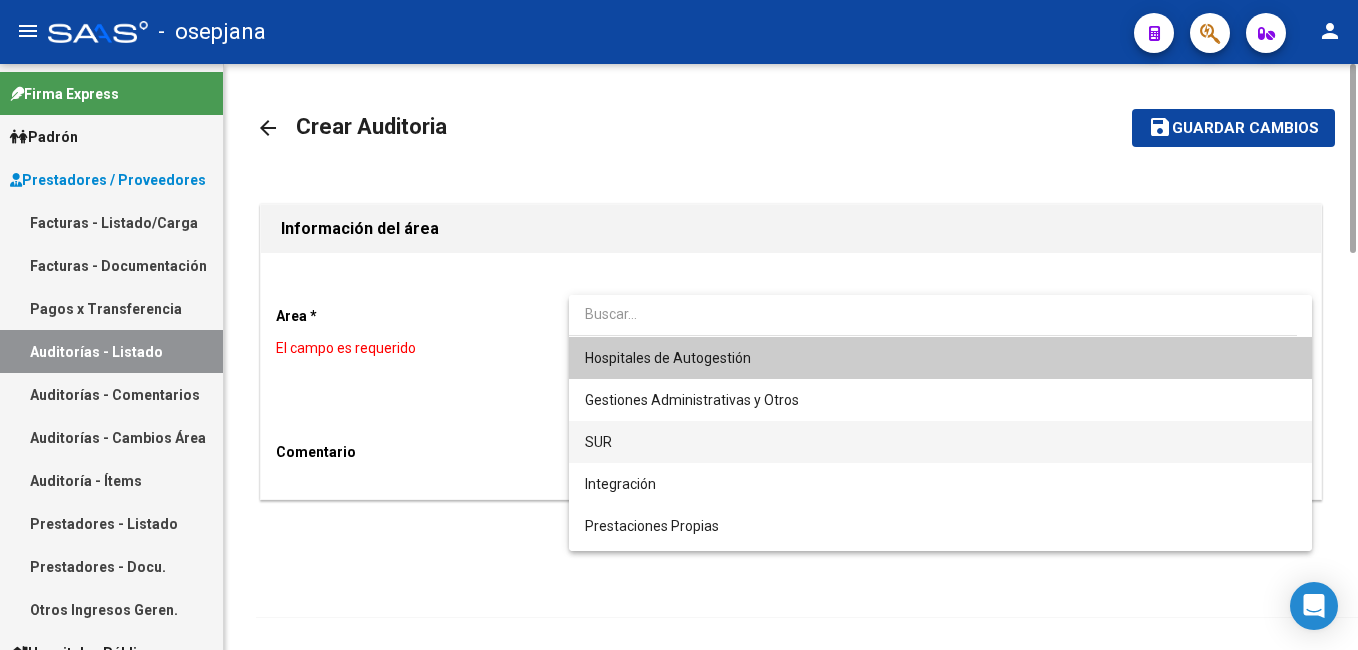 drag, startPoint x: 650, startPoint y: 316, endPoint x: 648, endPoint y: 451, distance: 135.01482 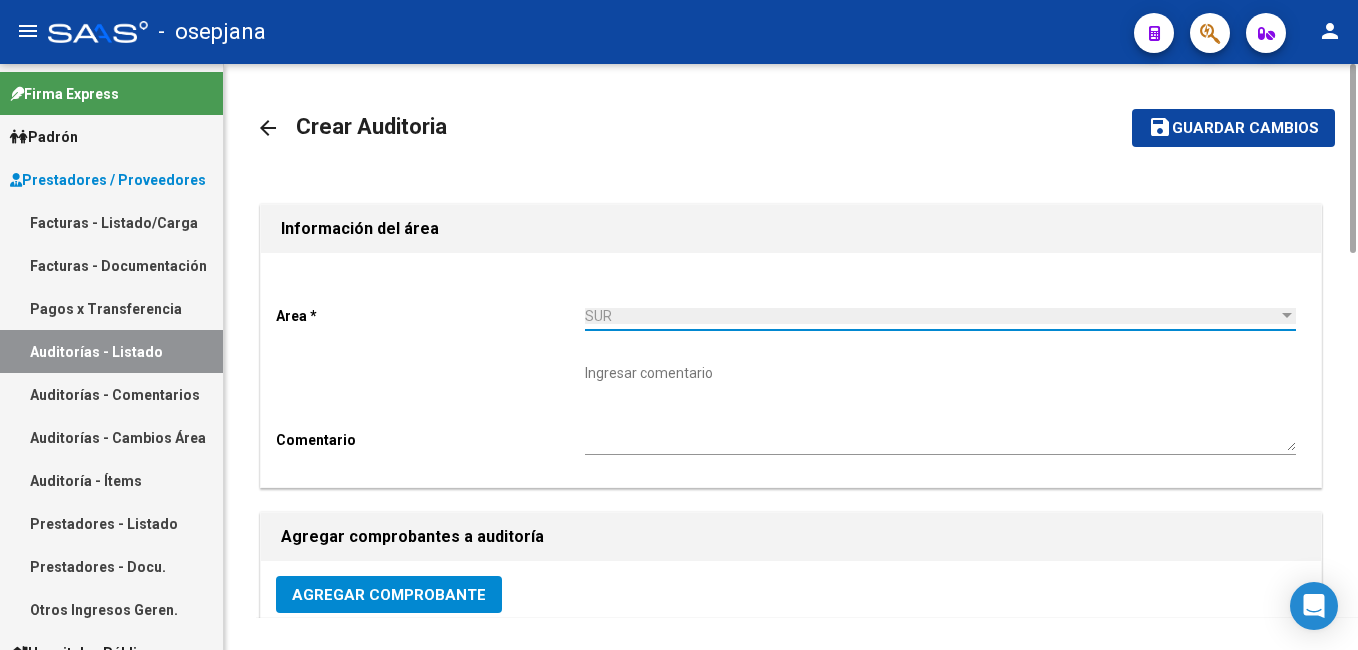click on "Agregar Comprobante" 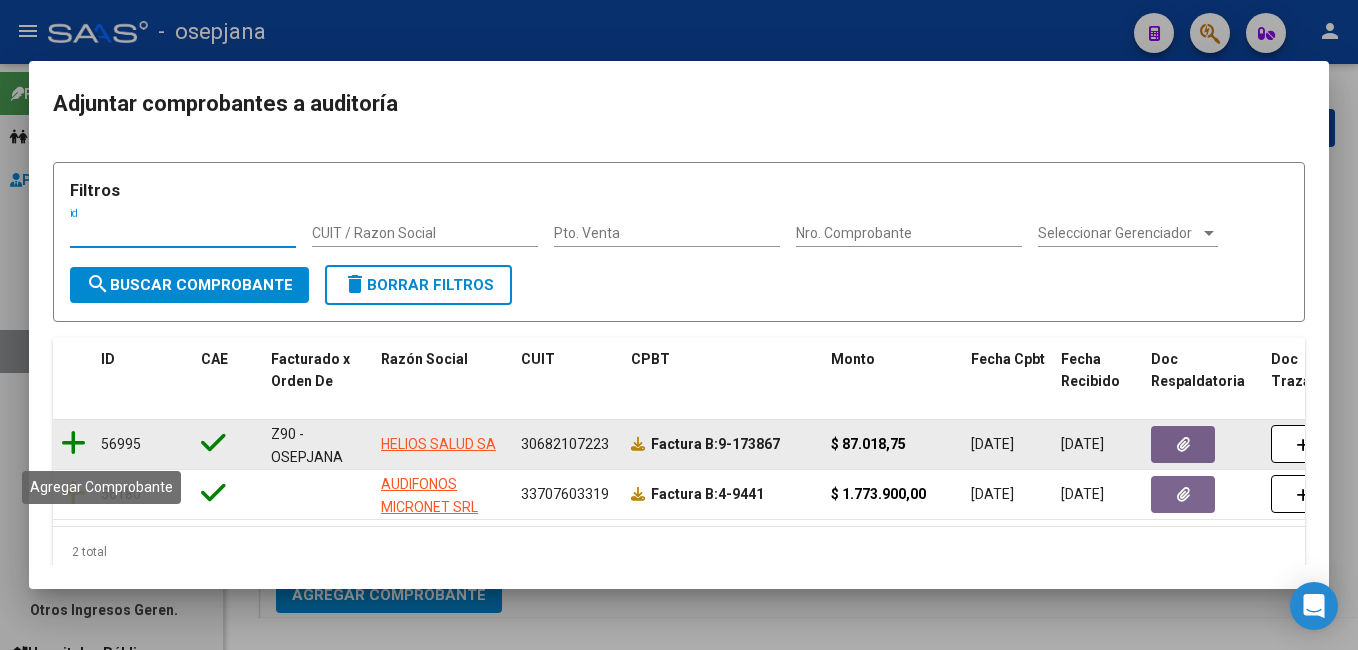 drag, startPoint x: 76, startPoint y: 442, endPoint x: 89, endPoint y: 432, distance: 16.40122 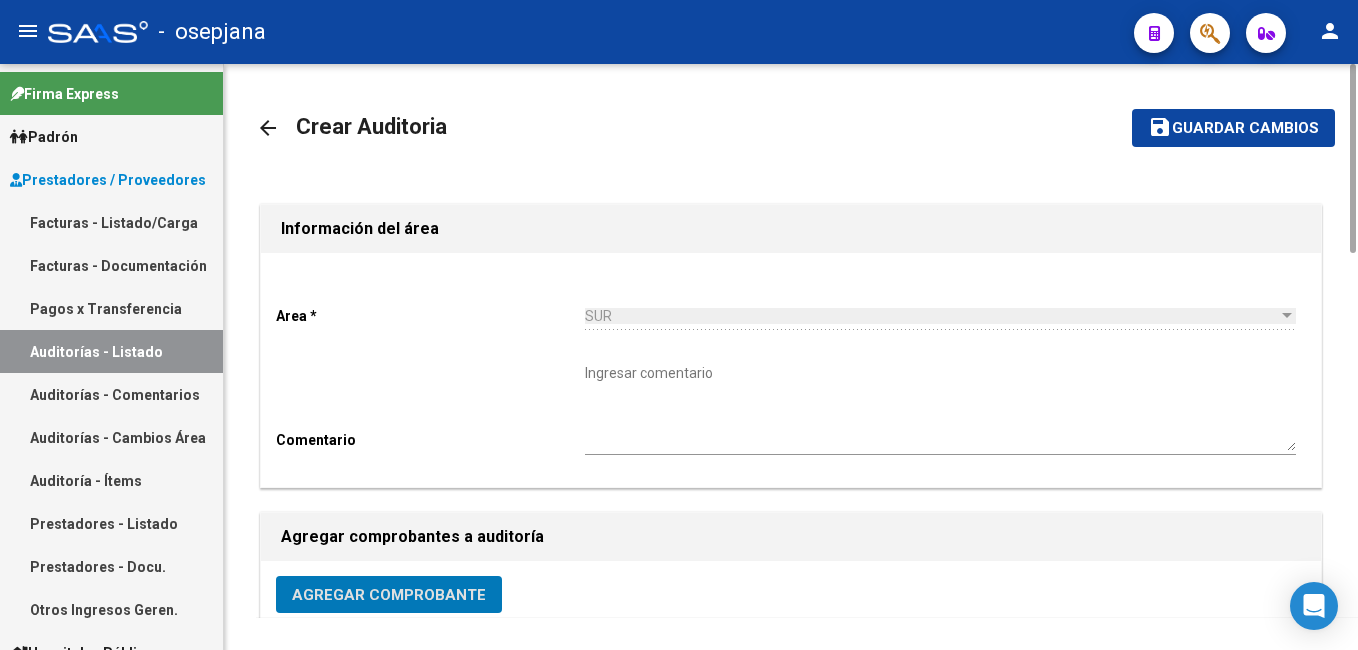 click on "Guardar cambios" 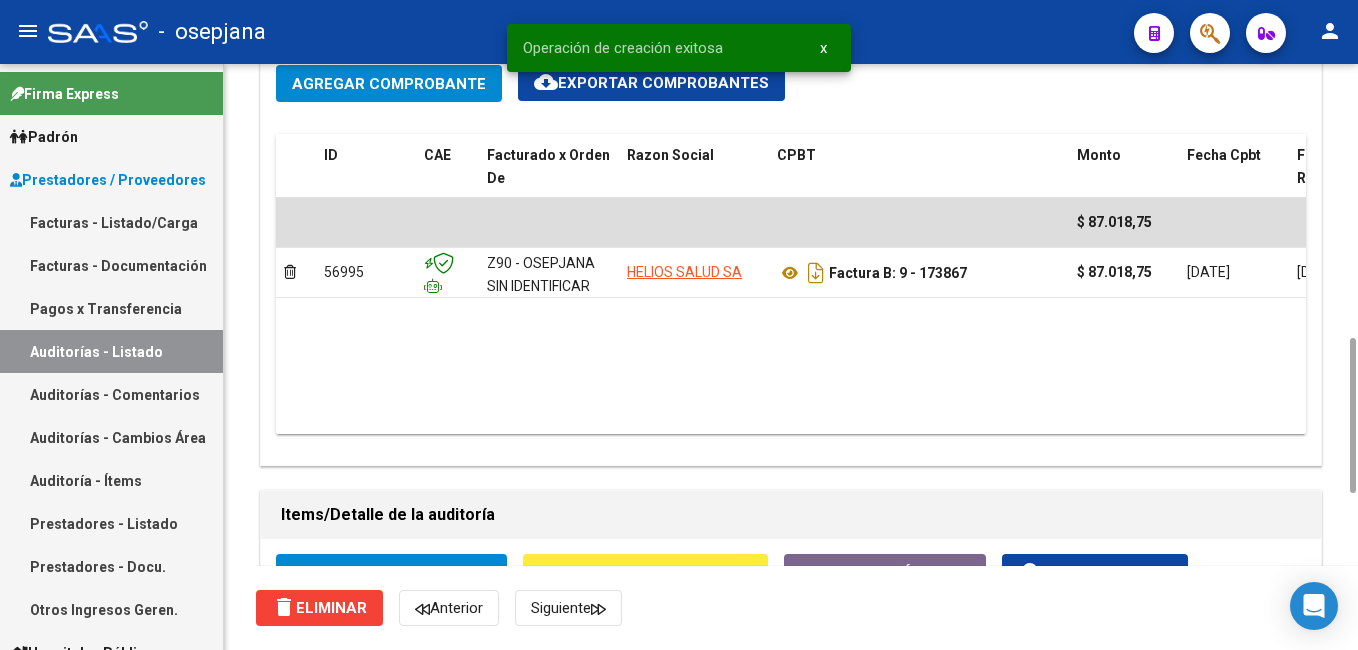 drag, startPoint x: 1350, startPoint y: 139, endPoint x: 1336, endPoint y: 458, distance: 319.30707 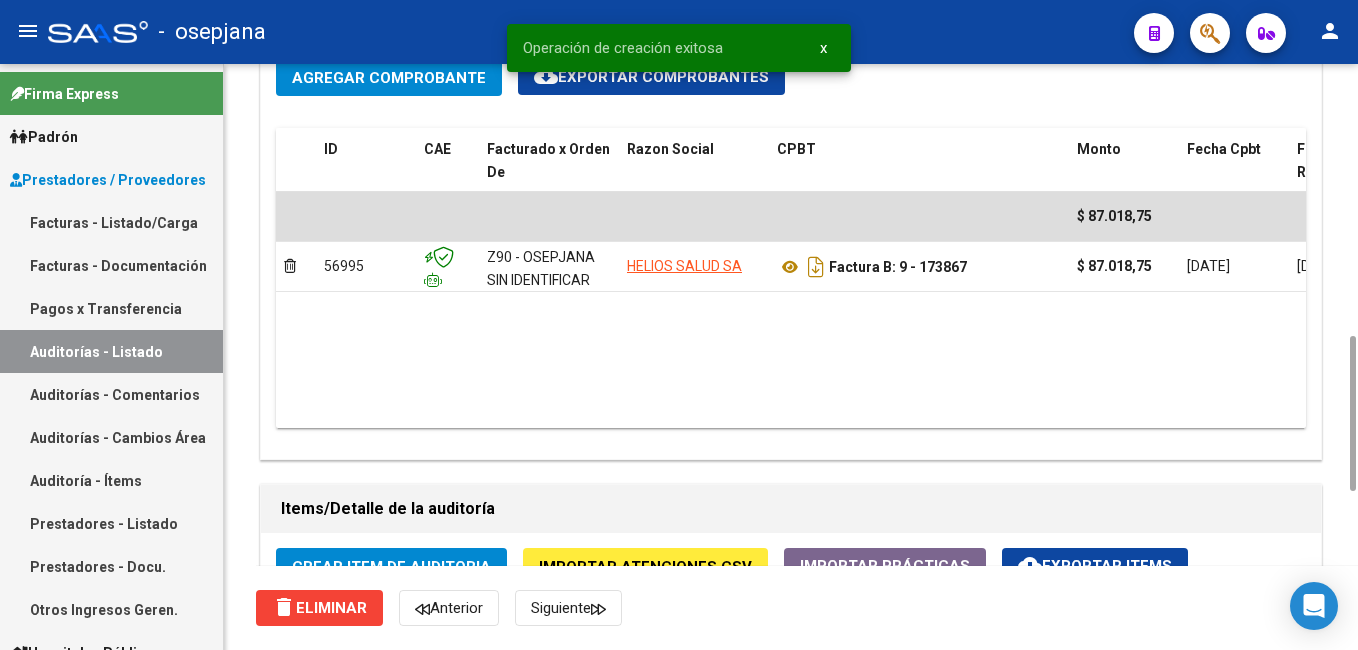 click on "Crear Item de Auditoria" 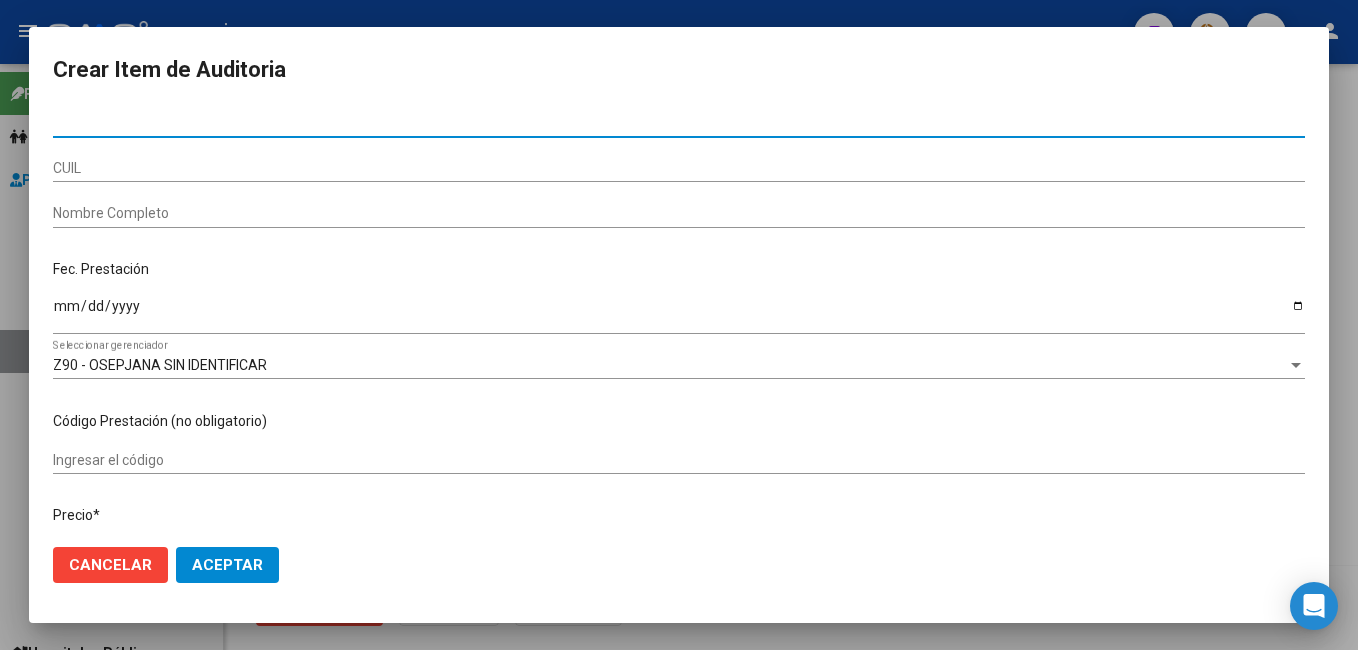 paste on "22448244" 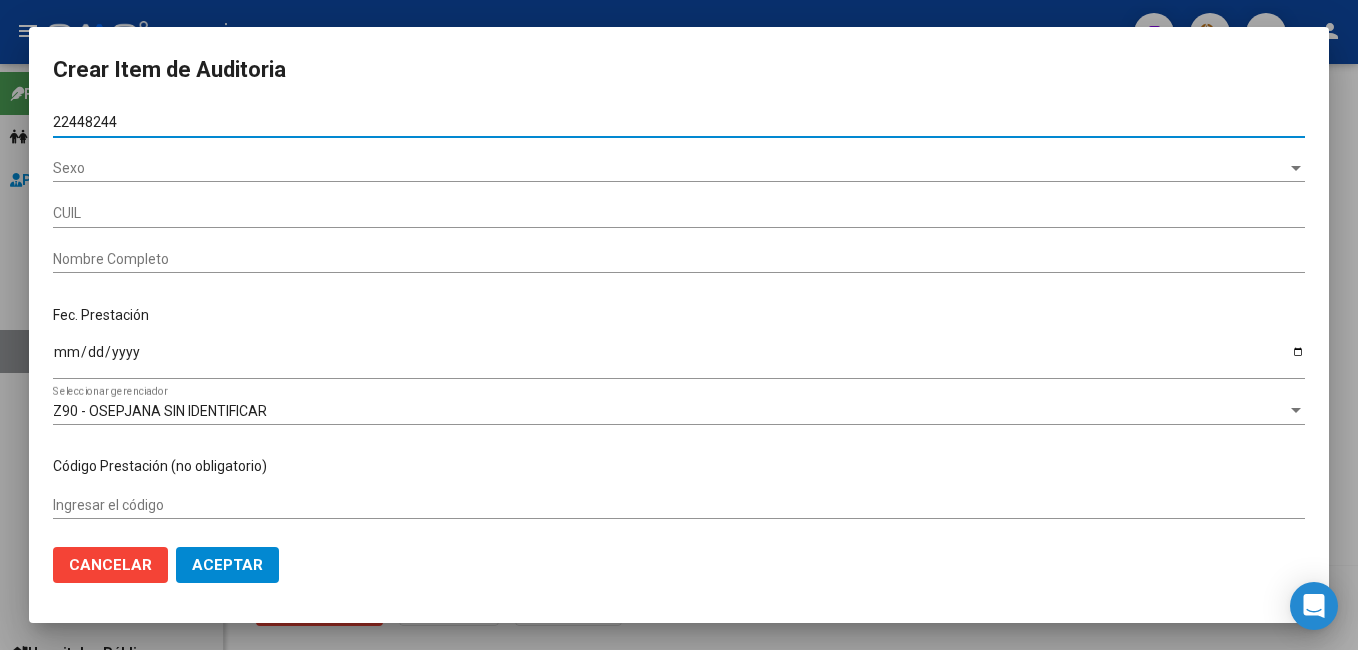 type on "27224482448" 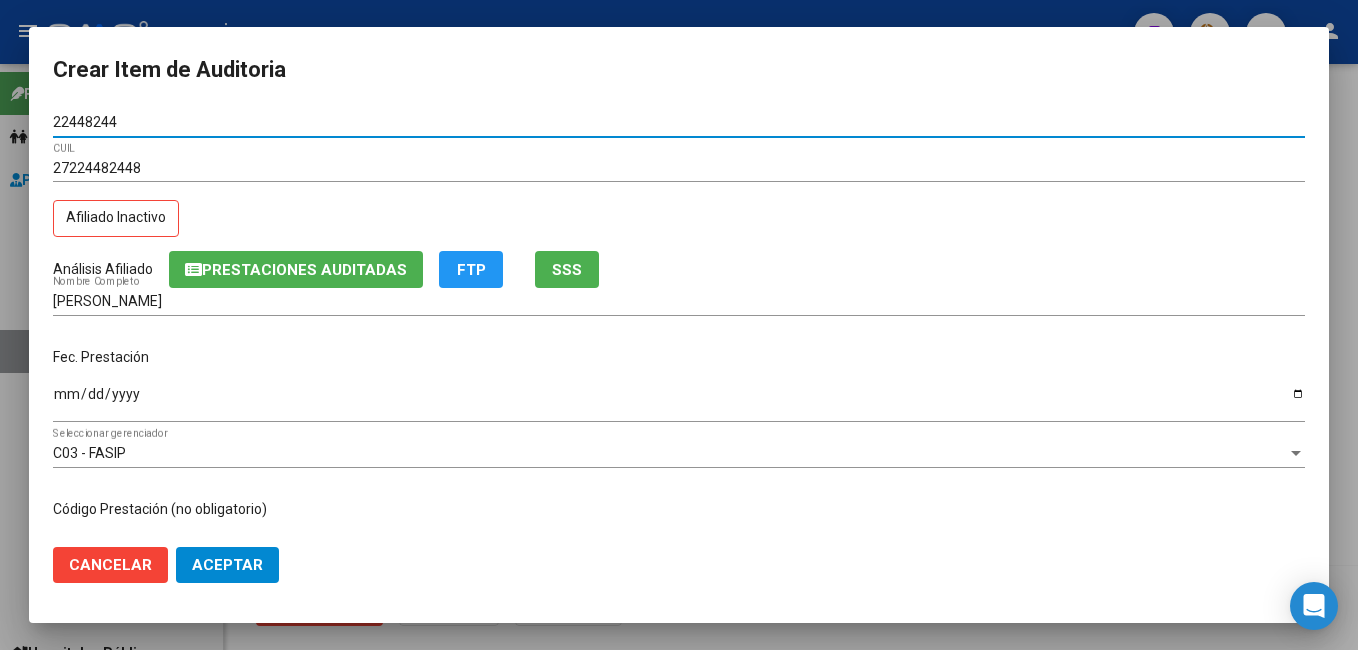 type on "22448244" 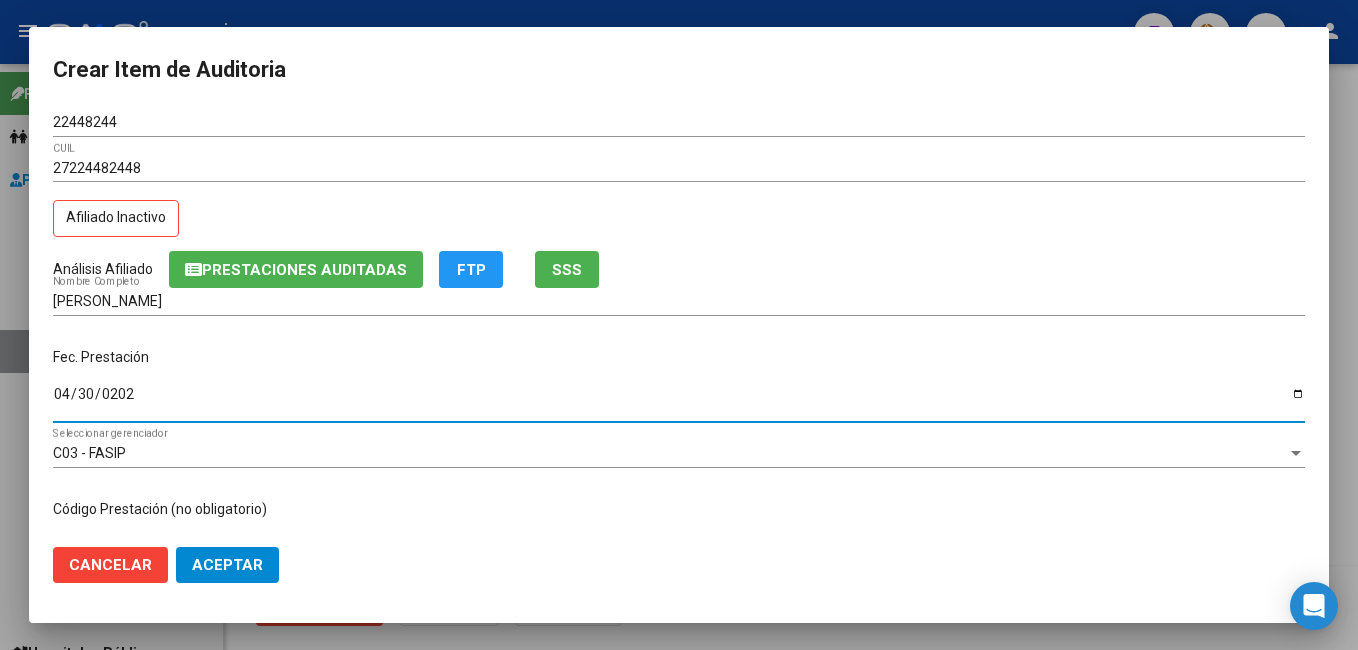 type on "[DATE]" 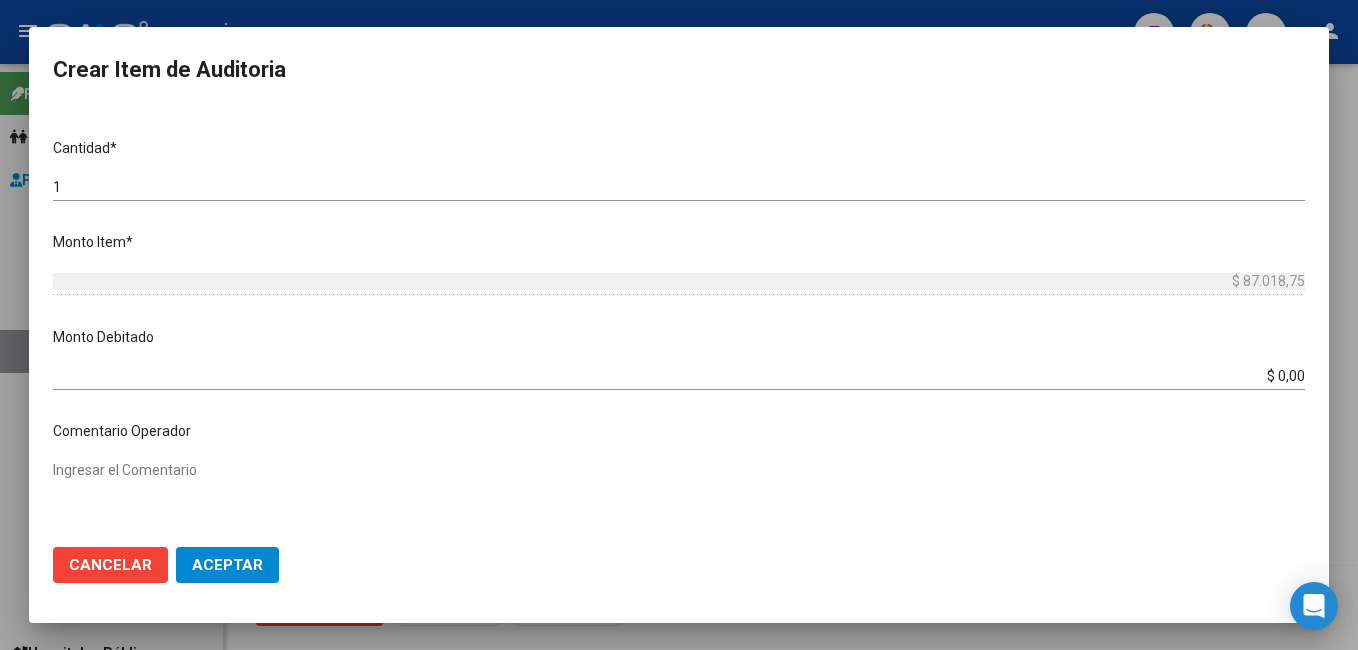 scroll, scrollTop: 554, scrollLeft: 0, axis: vertical 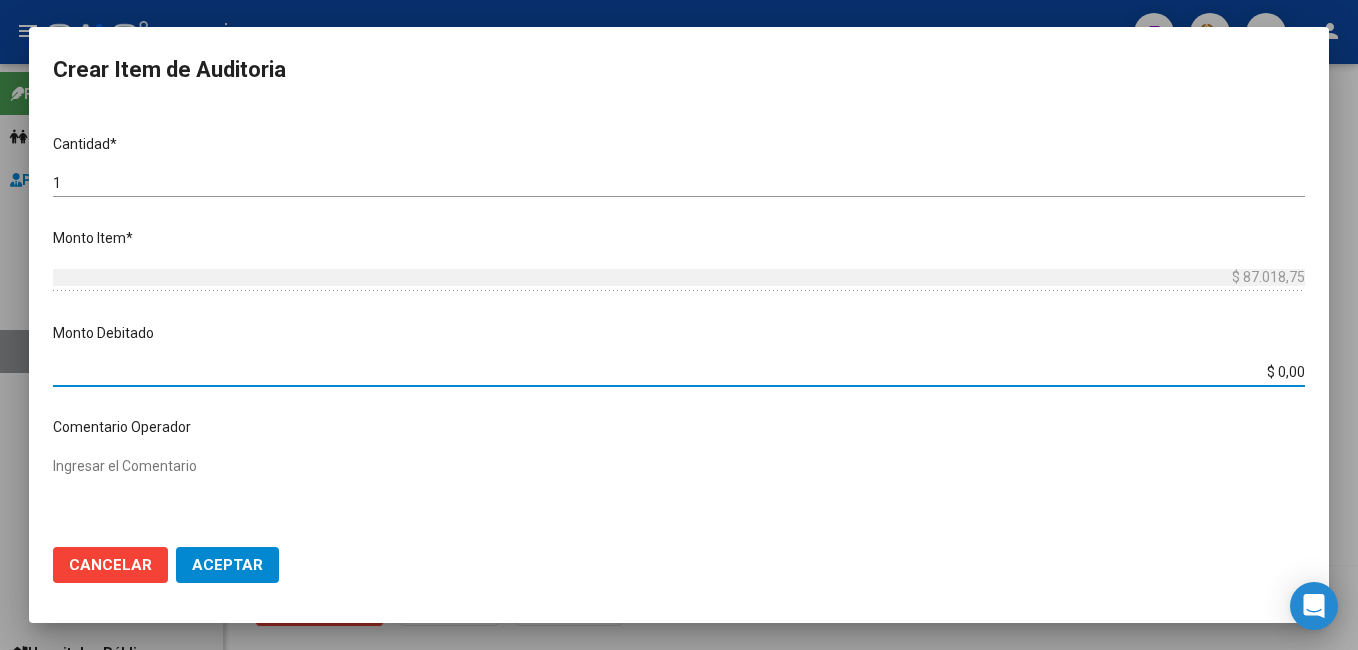 drag, startPoint x: 1256, startPoint y: 372, endPoint x: 1346, endPoint y: 305, distance: 112.200714 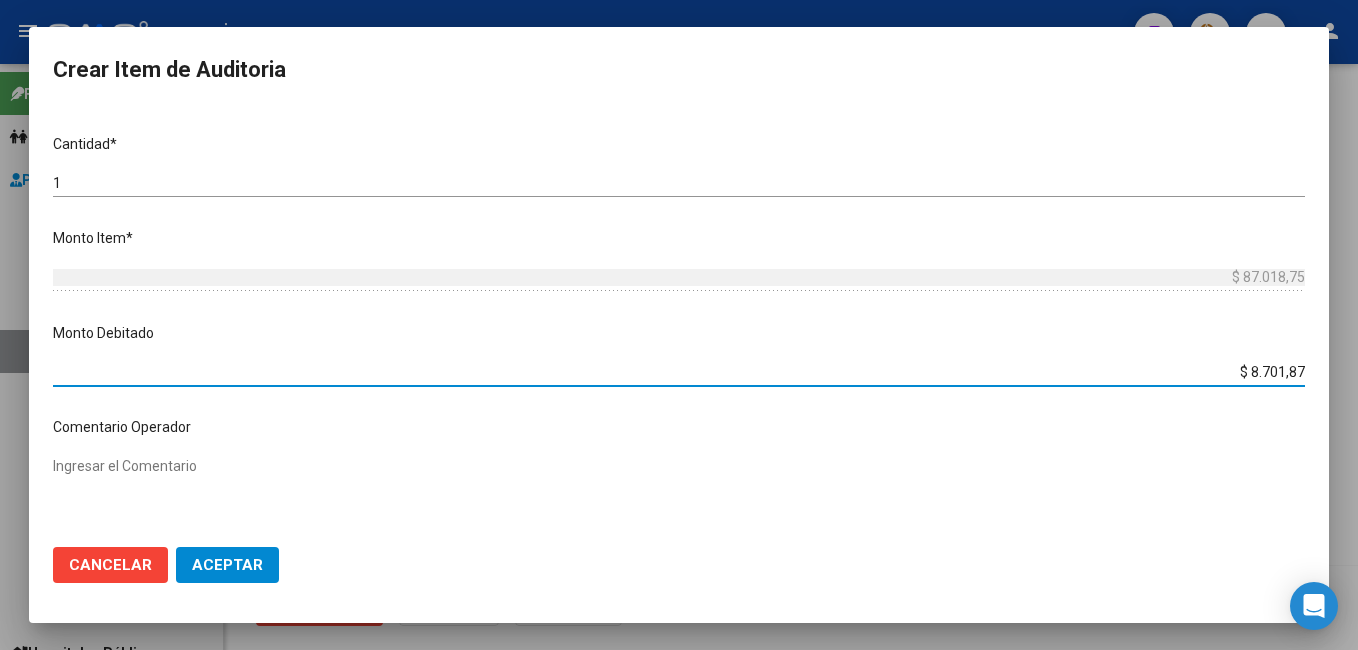 type on "$ 87.018,75" 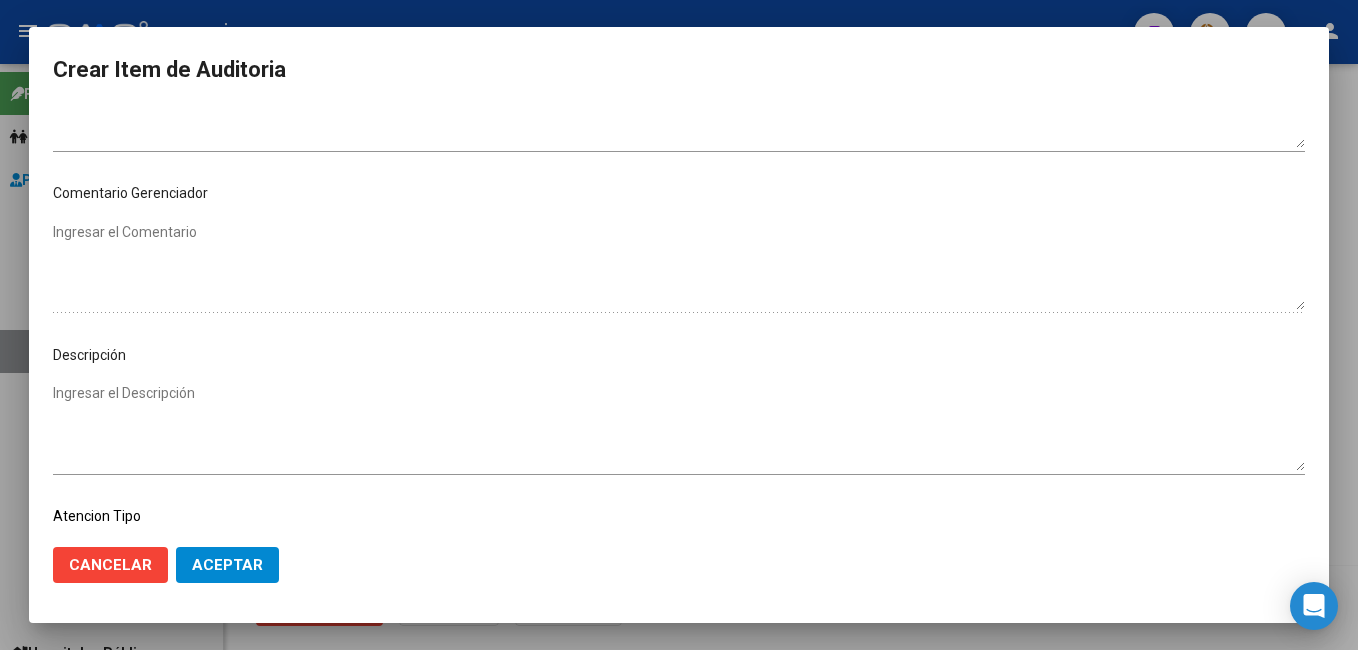 scroll, scrollTop: 1100, scrollLeft: 0, axis: vertical 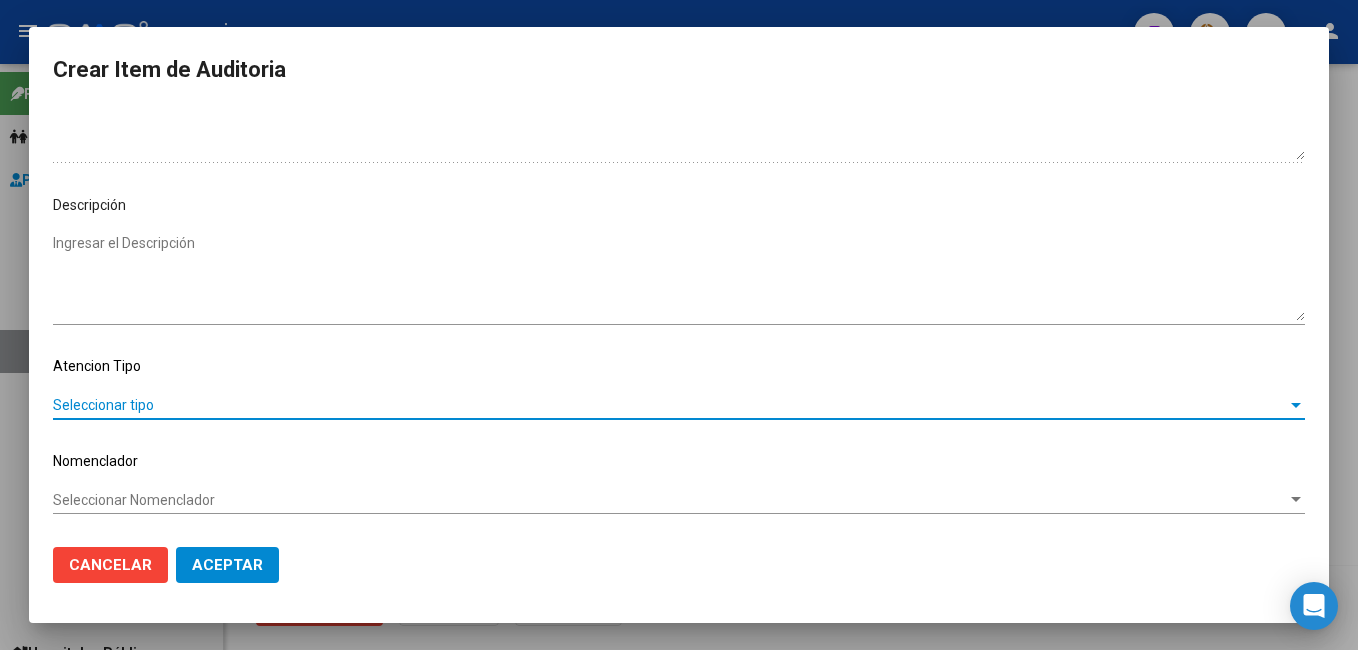click on "Seleccionar tipo" at bounding box center [670, 405] 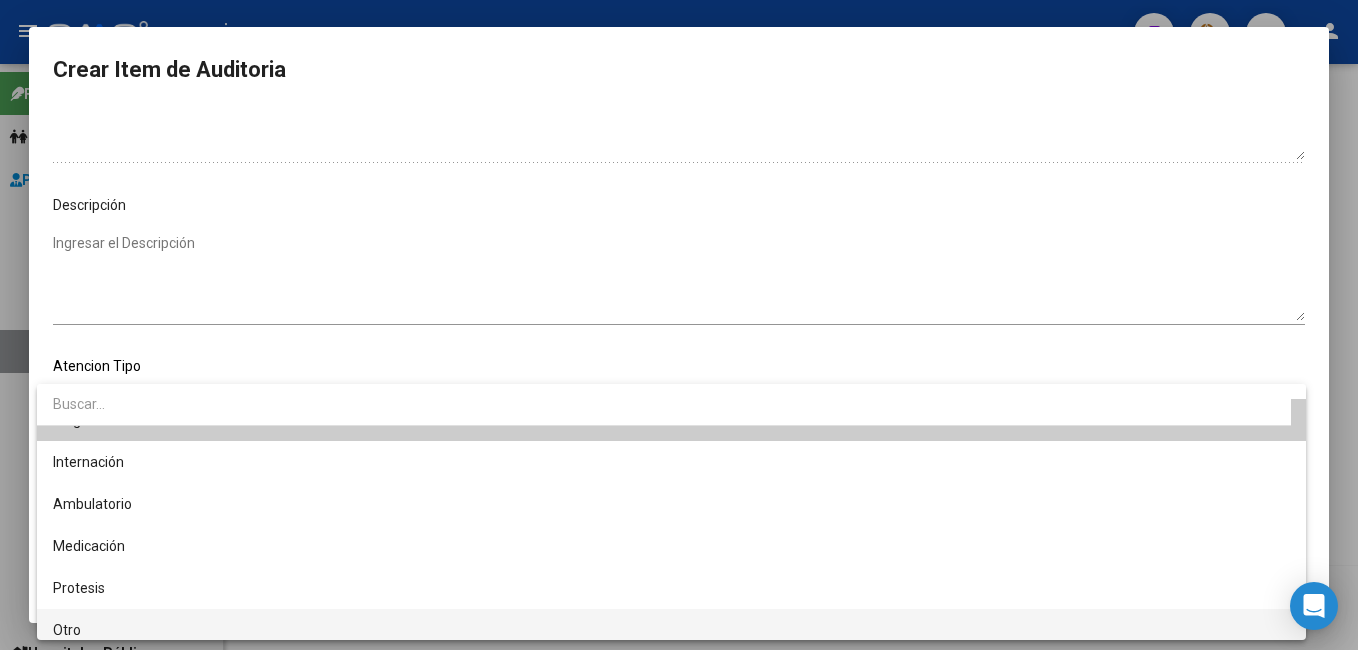 scroll, scrollTop: 38, scrollLeft: 0, axis: vertical 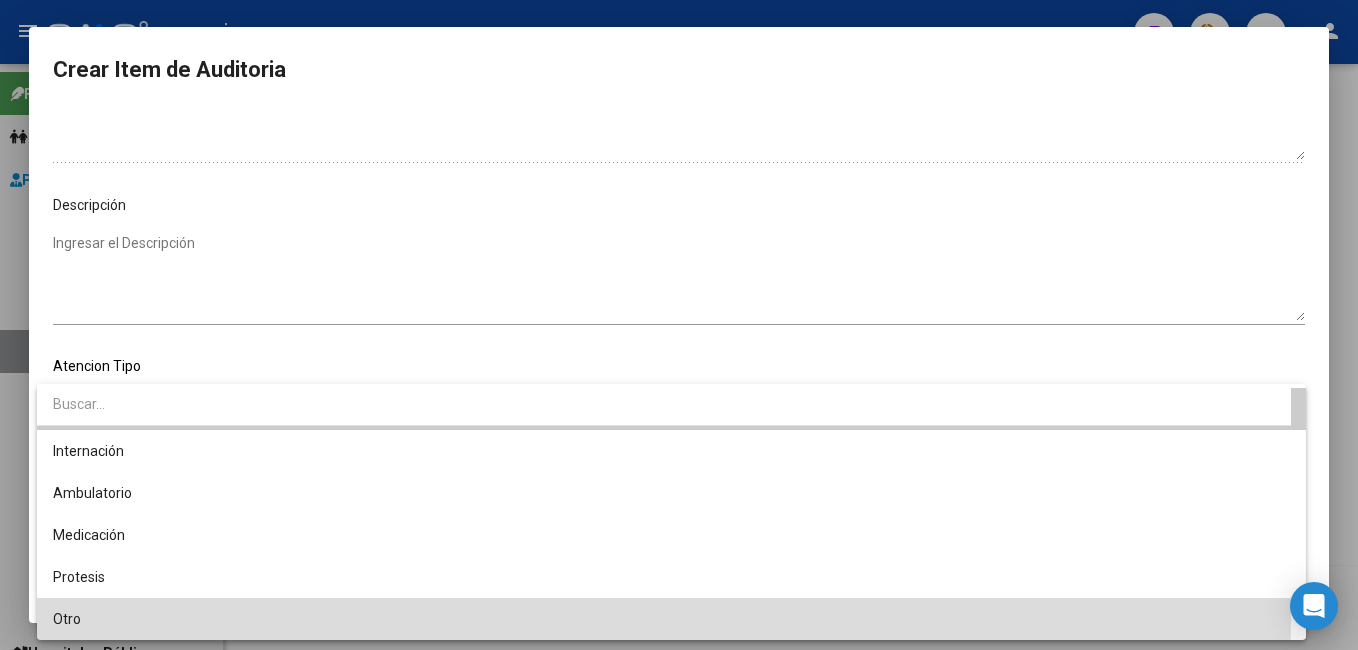 click on "Otro" at bounding box center [671, 619] 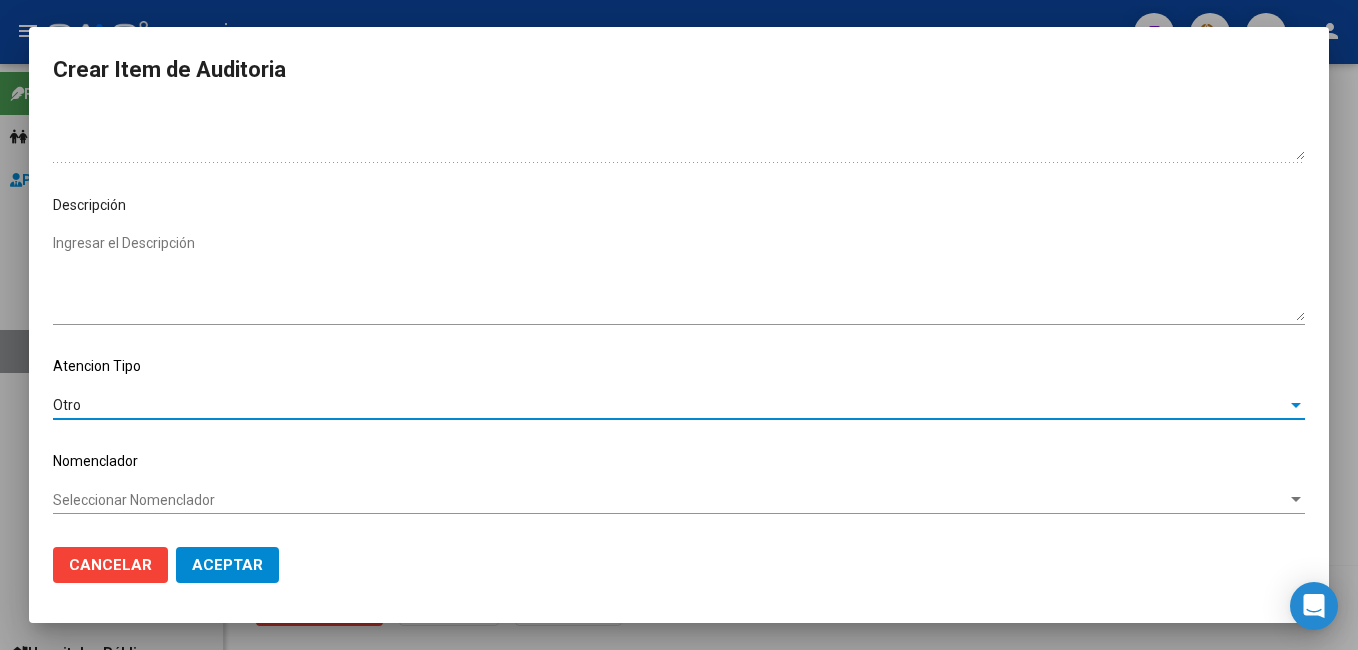 click on "Aceptar" 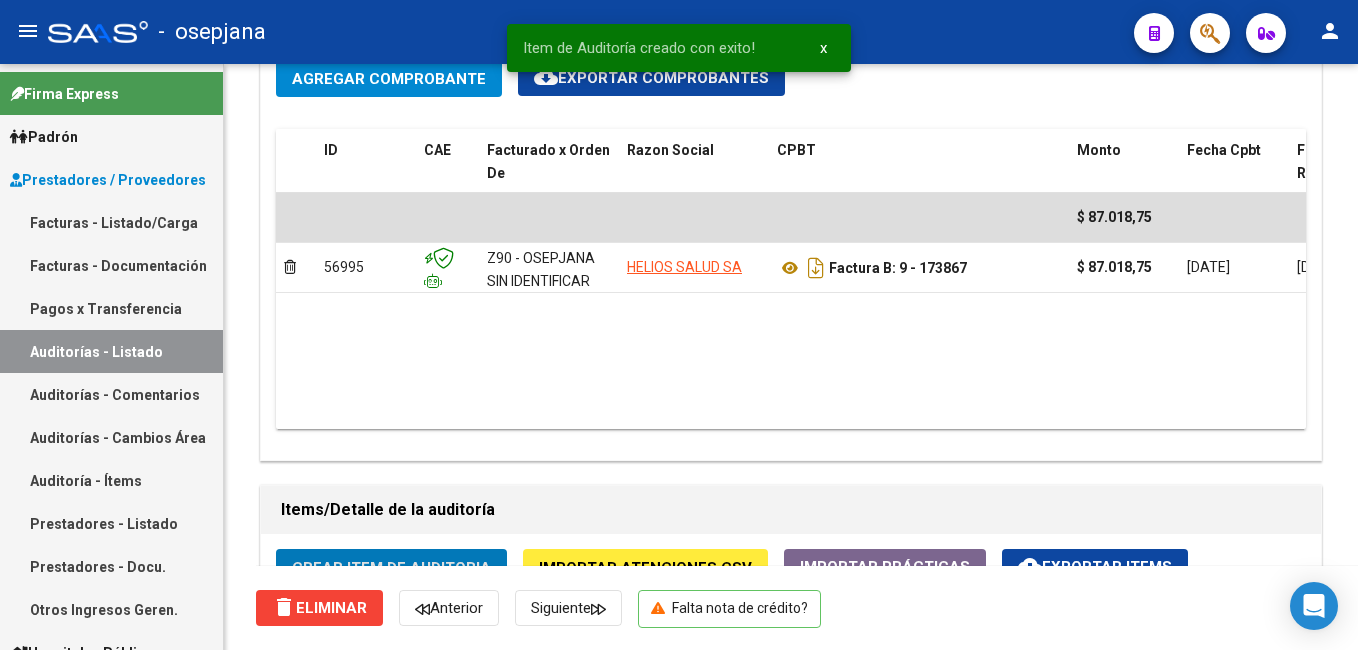 click on "Facturas - Listado/Carga" at bounding box center [111, 222] 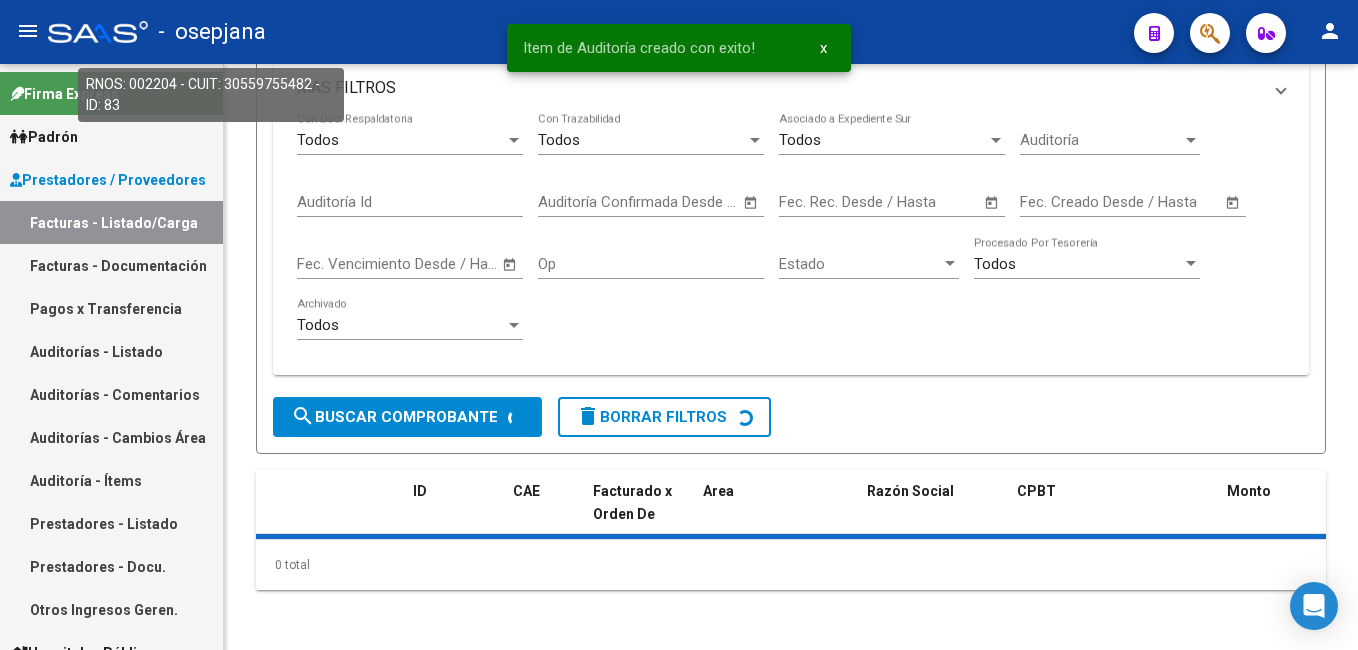 scroll, scrollTop: 0, scrollLeft: 0, axis: both 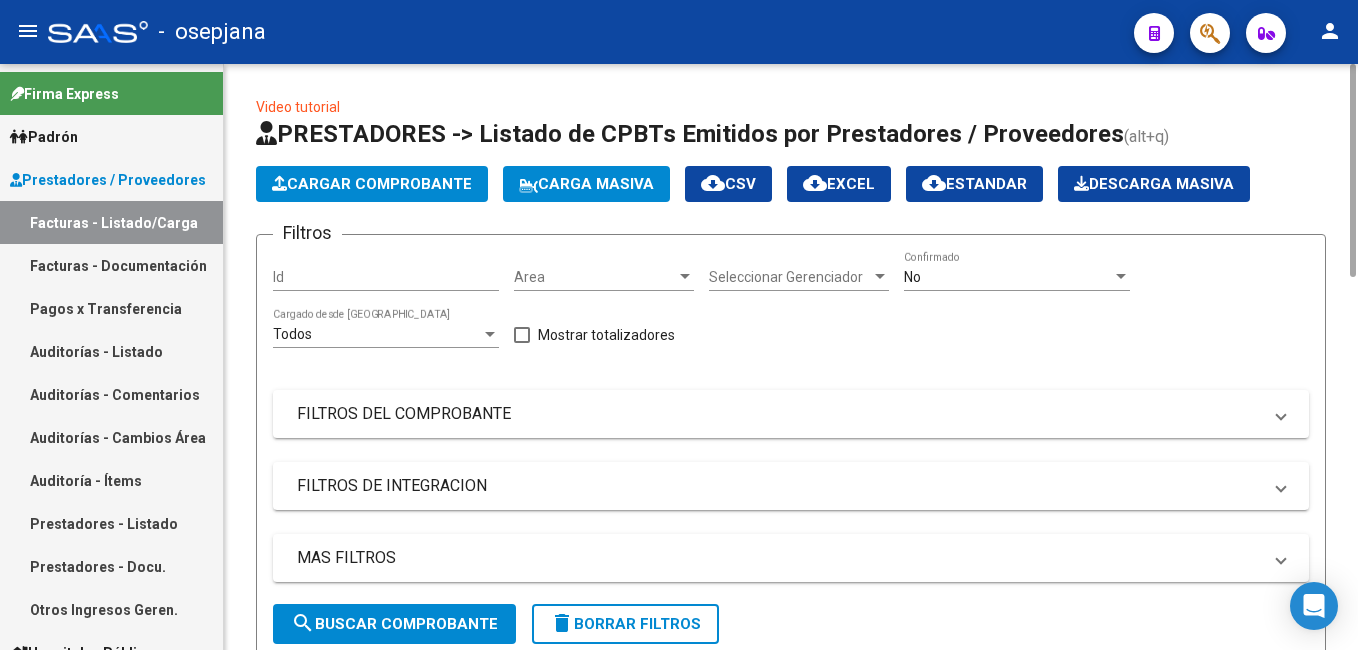 click on "Cargar Comprobante" 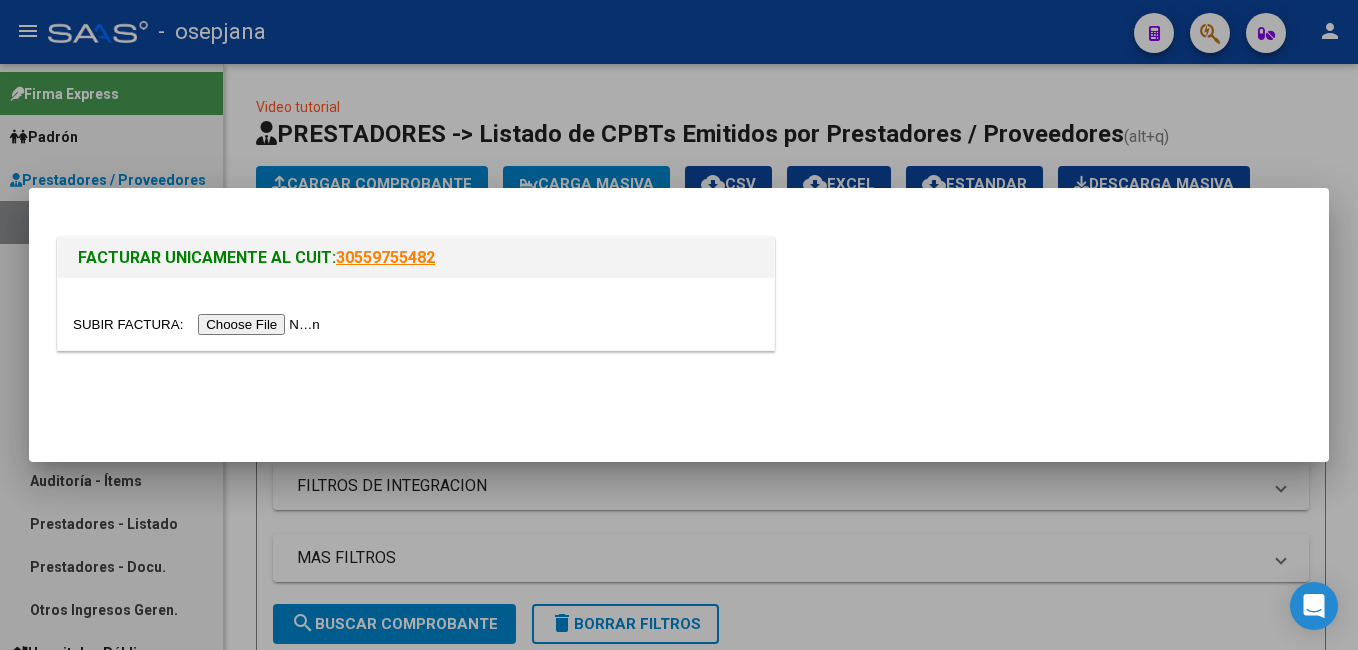 click at bounding box center (199, 324) 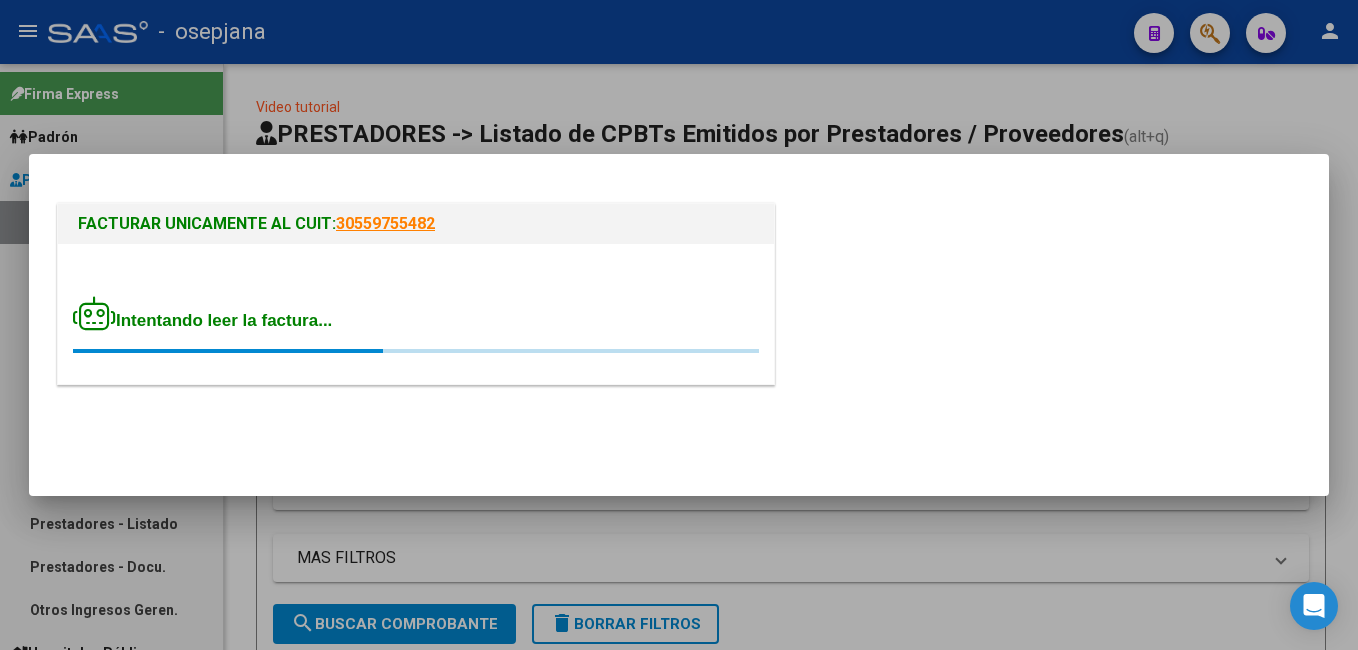 click on "Intentando leer la factura..." at bounding box center [416, 314] 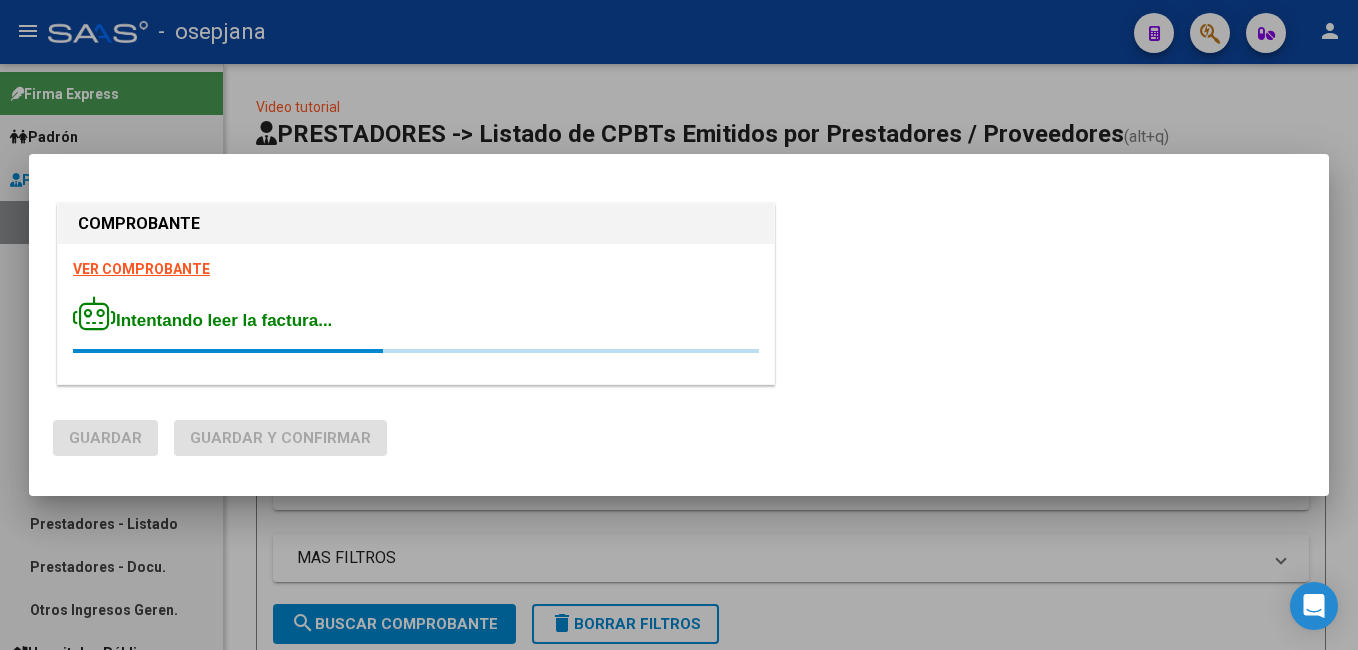 click on "VER COMPROBANTE" at bounding box center [141, 269] 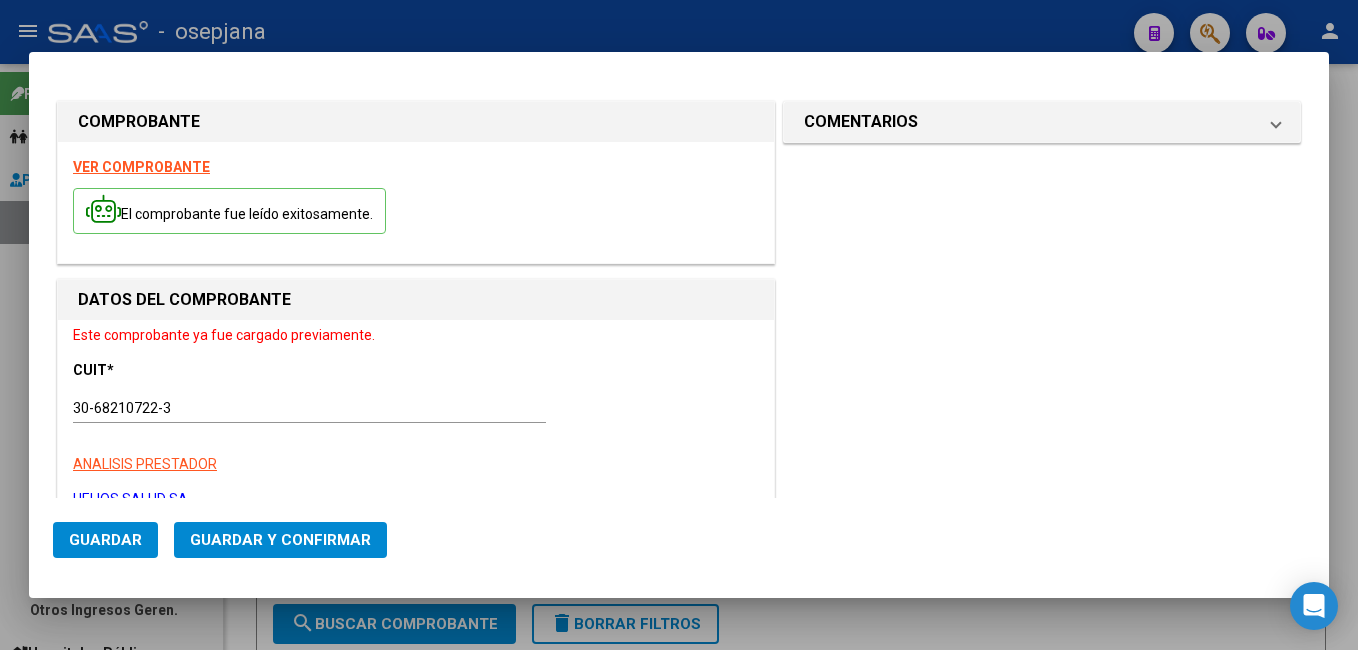 click on "VER COMPROBANTE" at bounding box center [141, 167] 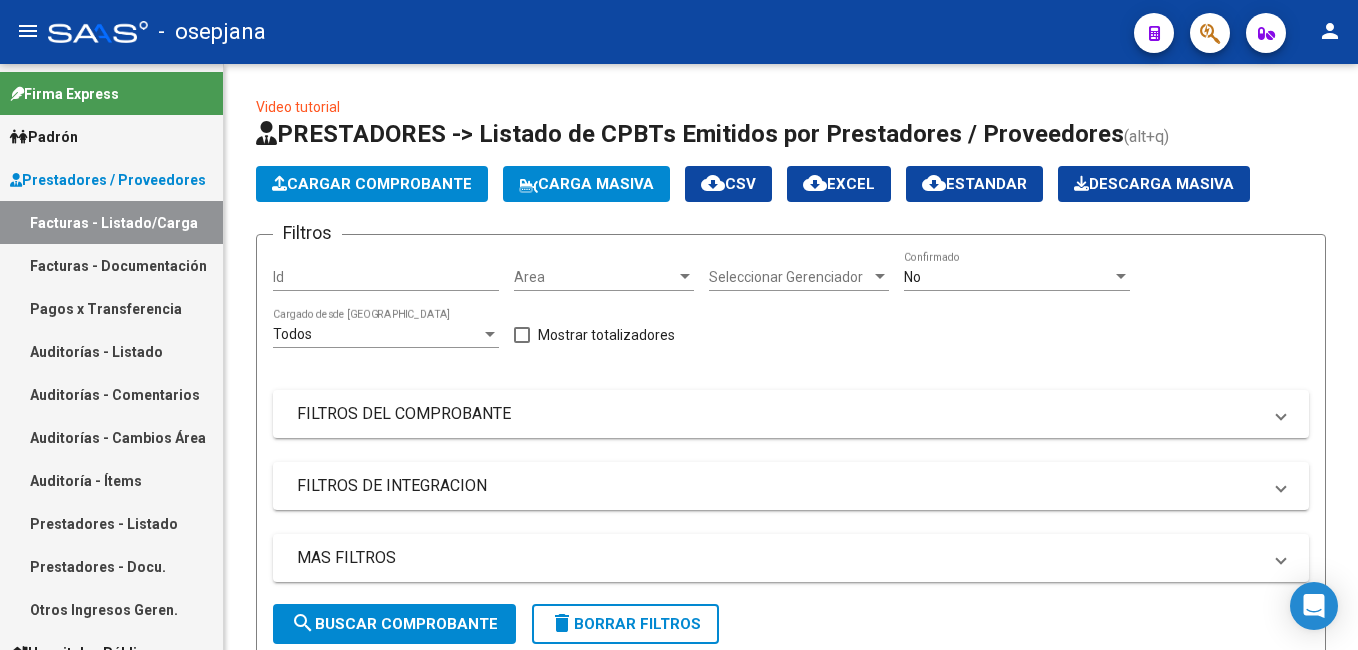 click on "Auditorías - Listado" at bounding box center (111, 351) 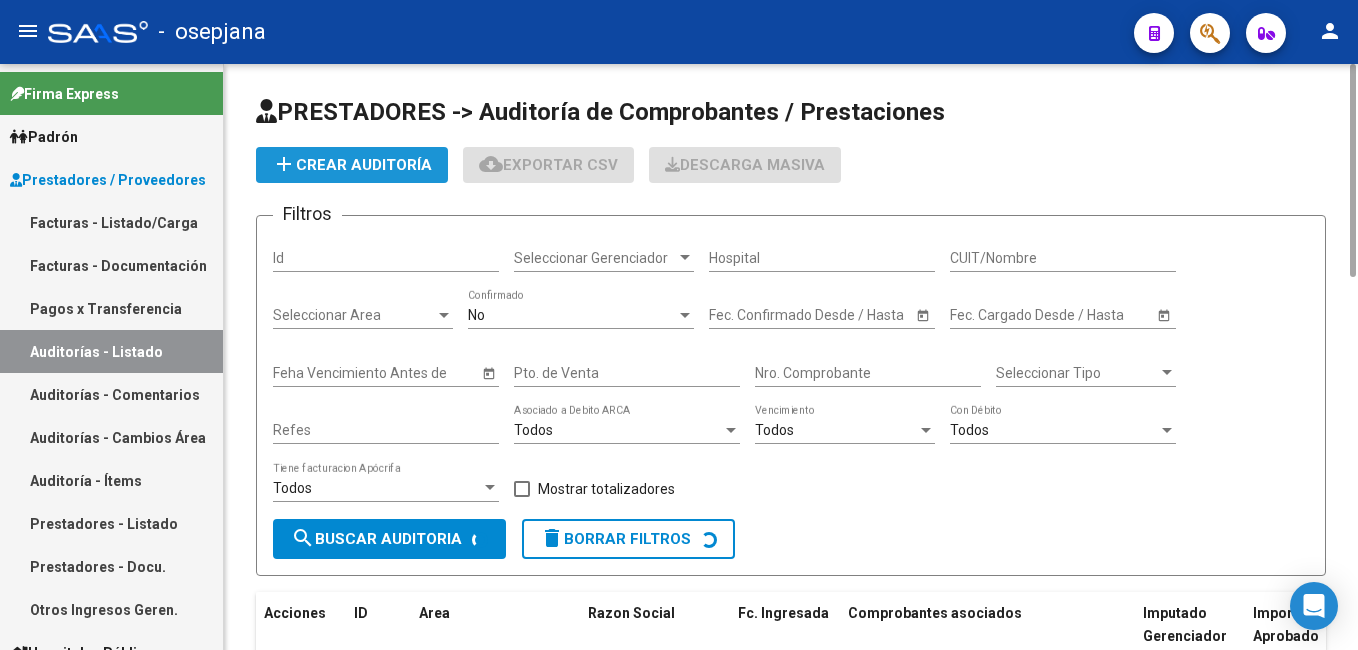 click on "add  Crear Auditoría" 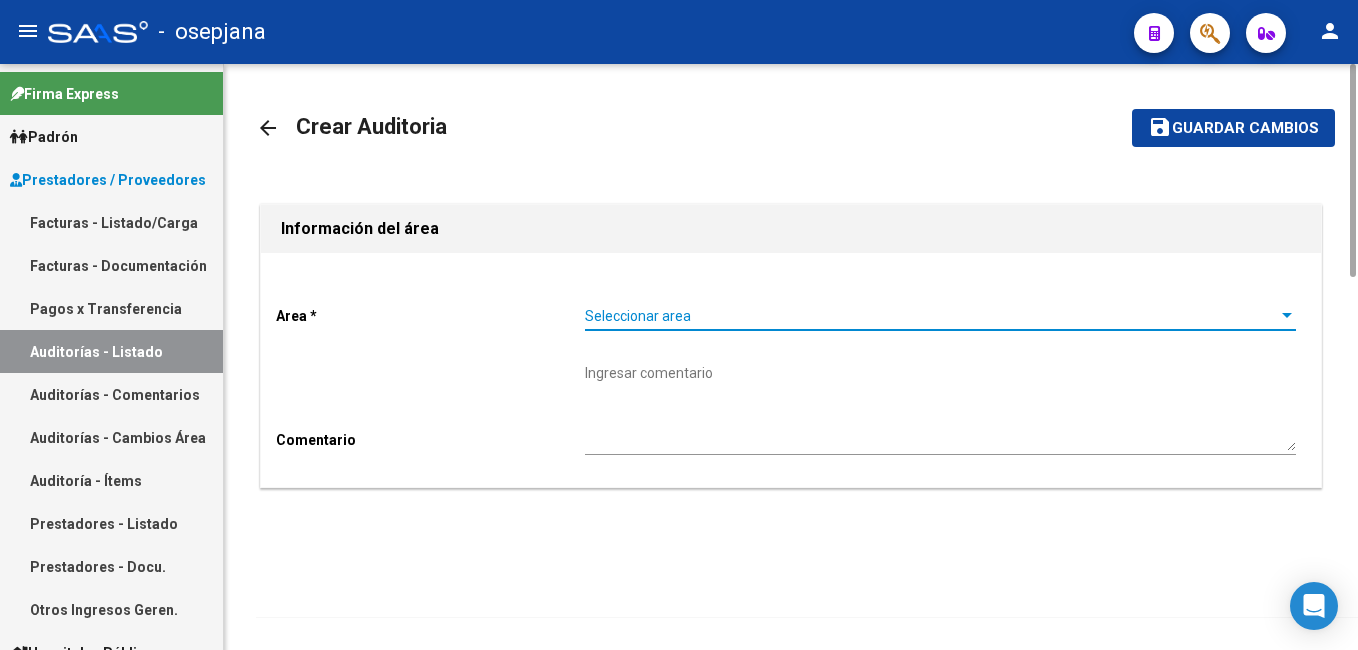 click on "Seleccionar area" at bounding box center [931, 316] 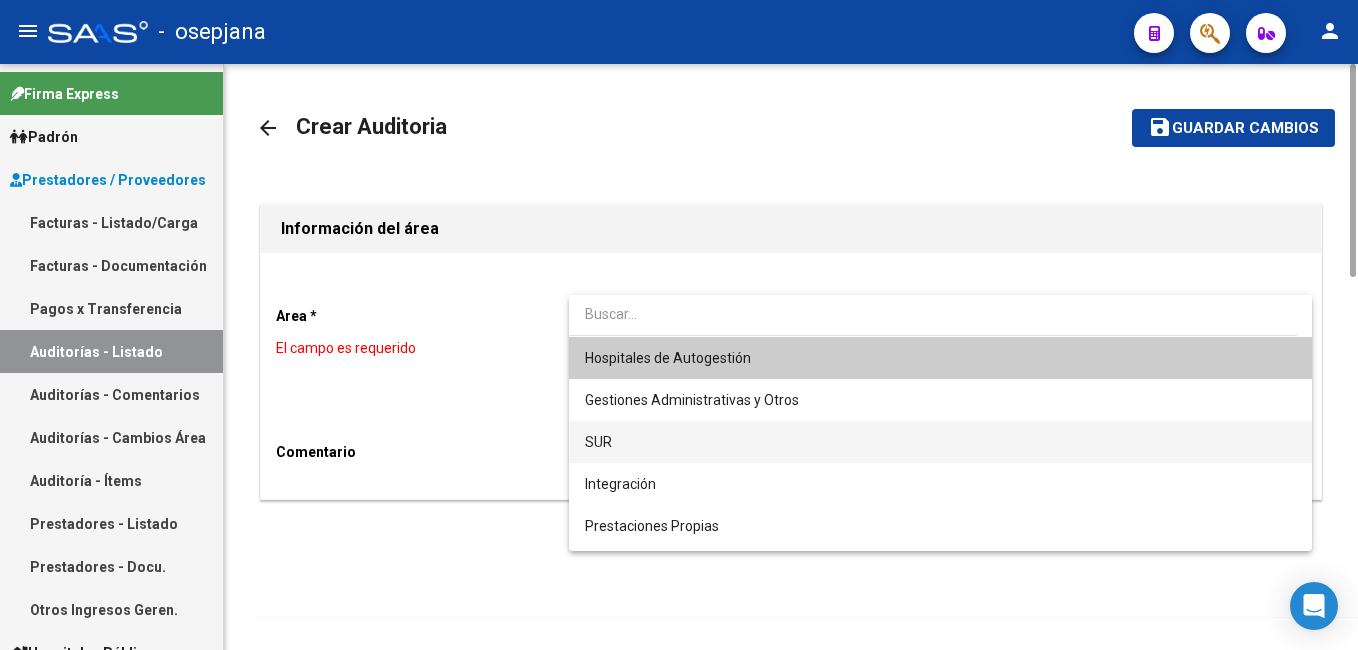click on "SUR" at bounding box center [940, 442] 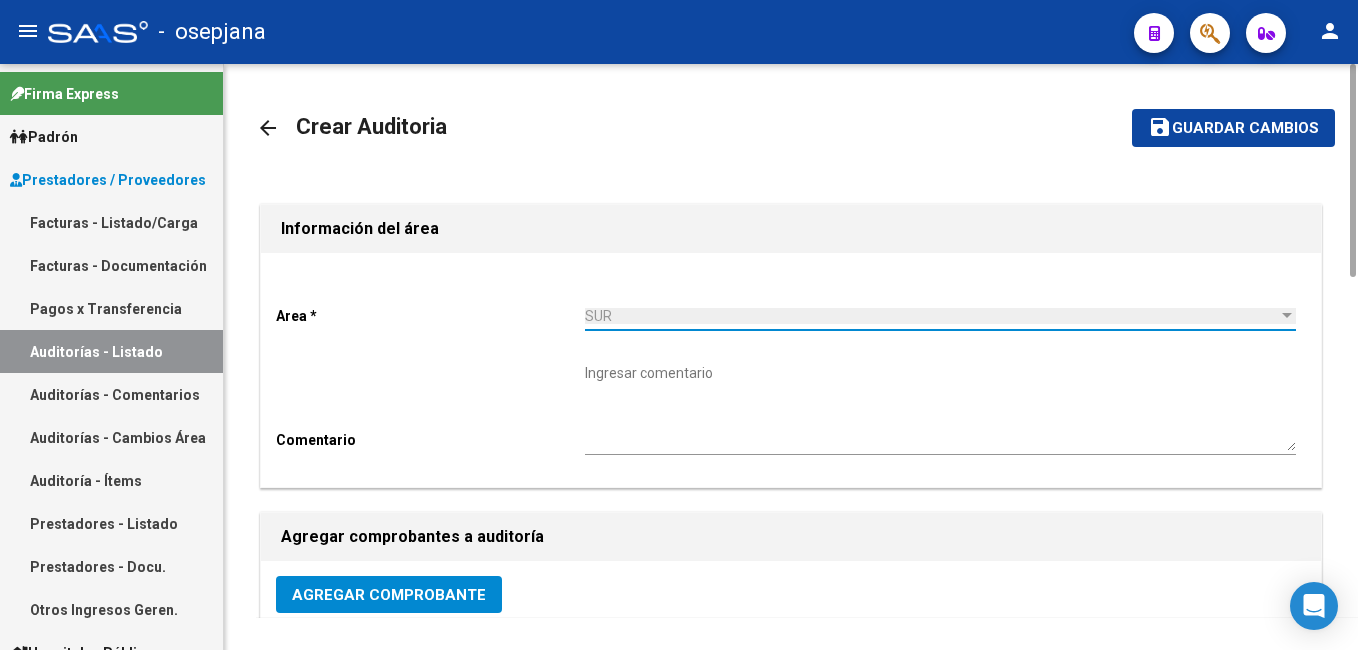 click on "Agregar Comprobante" 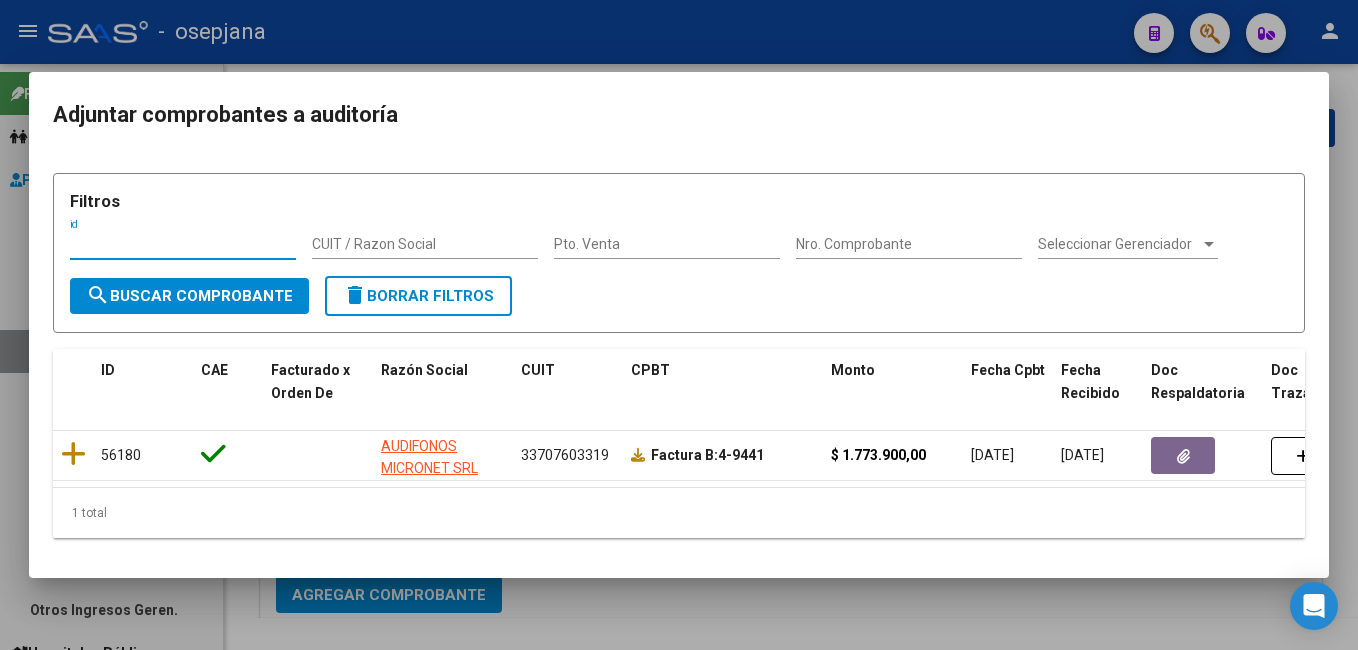click at bounding box center (679, 325) 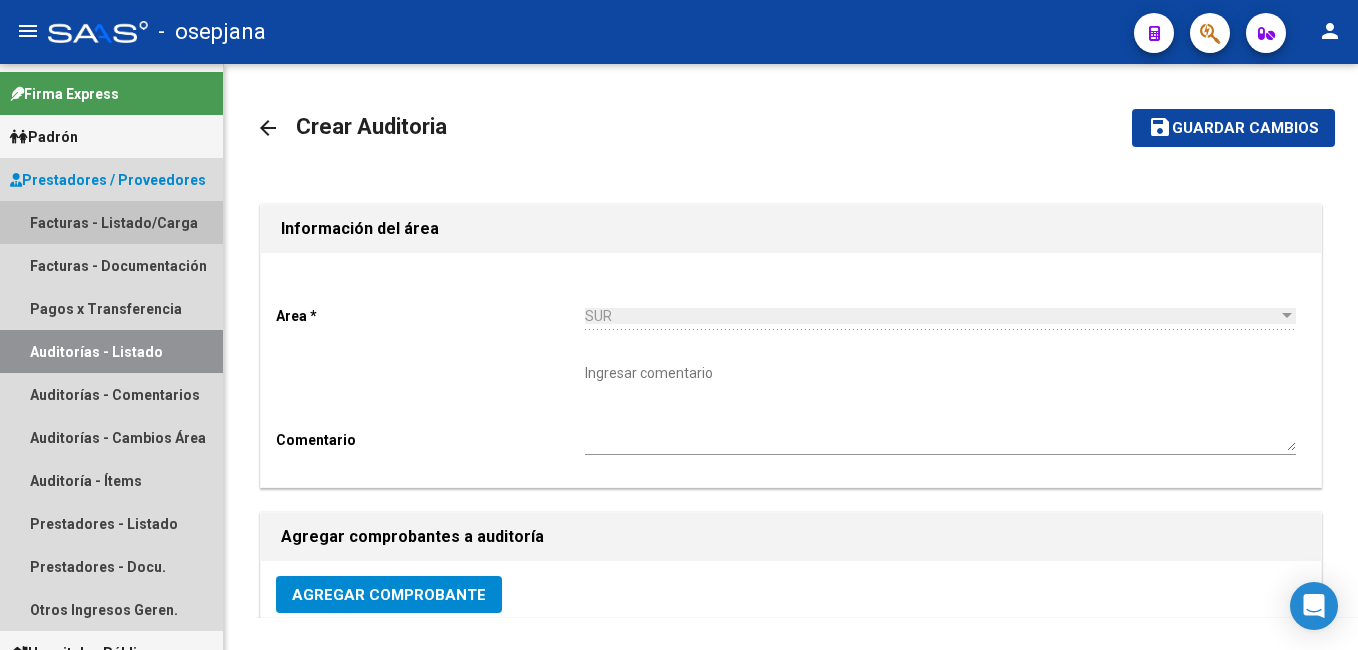click on "Facturas - Listado/Carga" at bounding box center [111, 222] 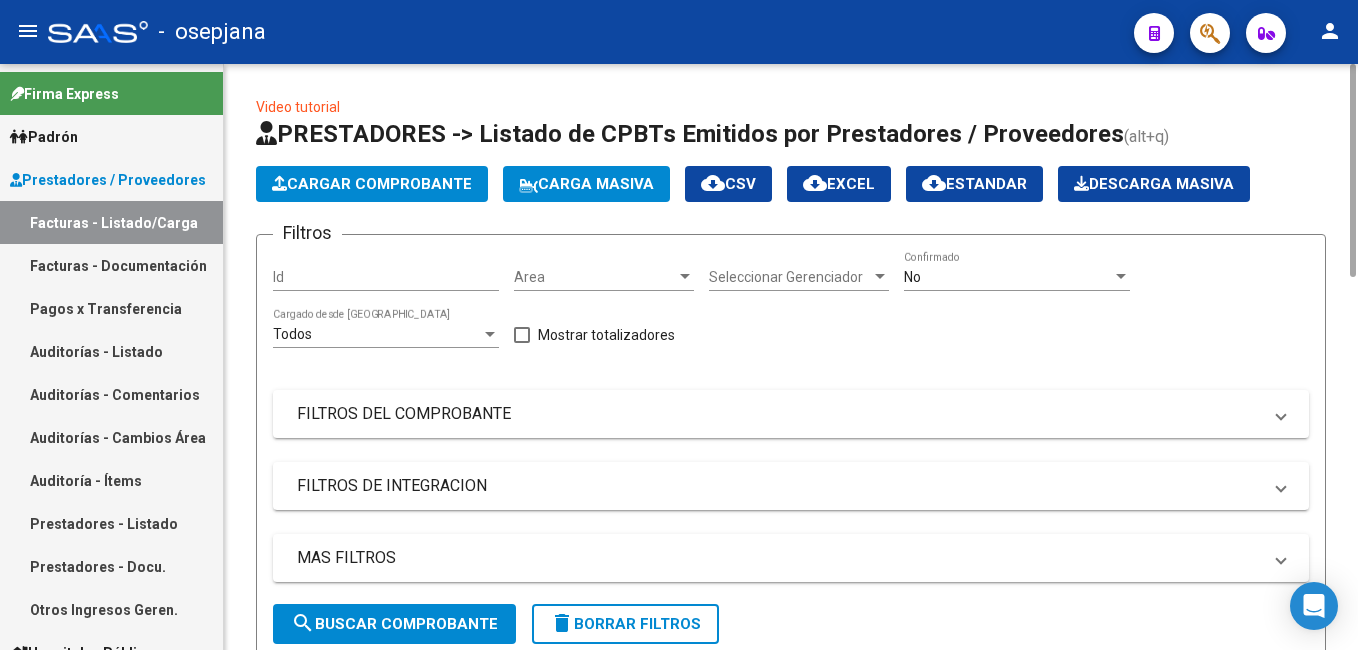 click on "No" at bounding box center [1008, 277] 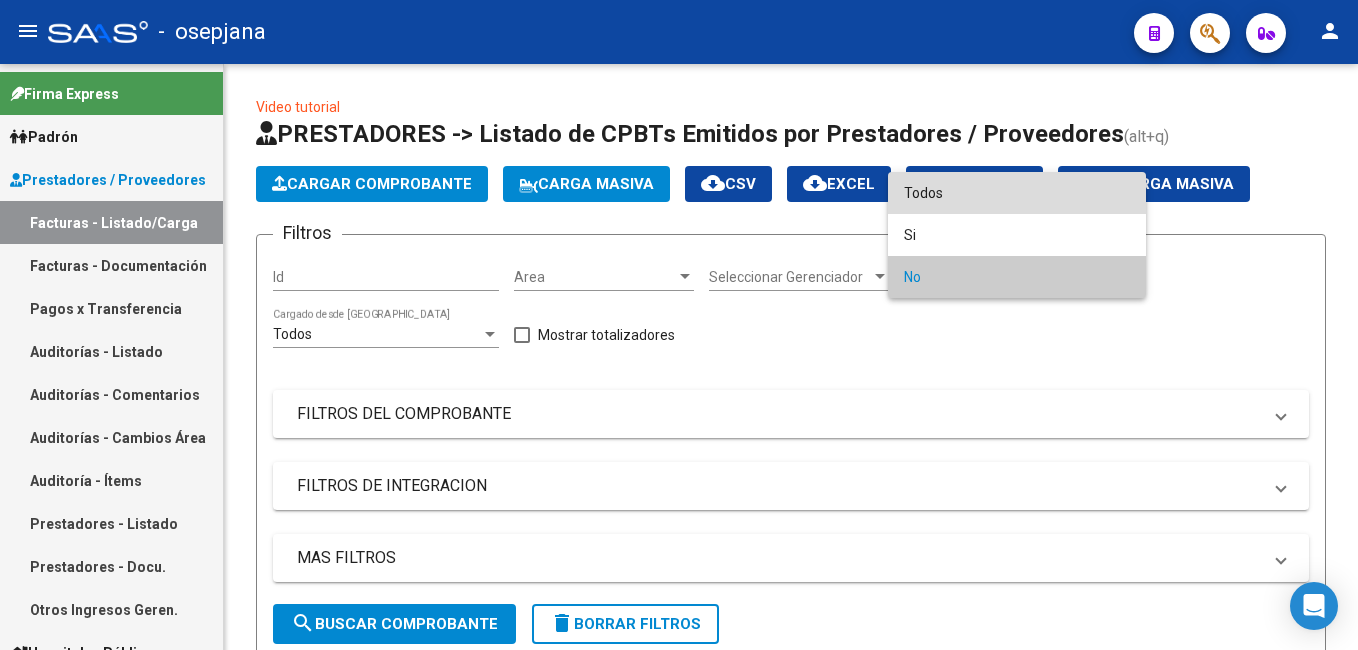 click on "Todos" at bounding box center (1017, 193) 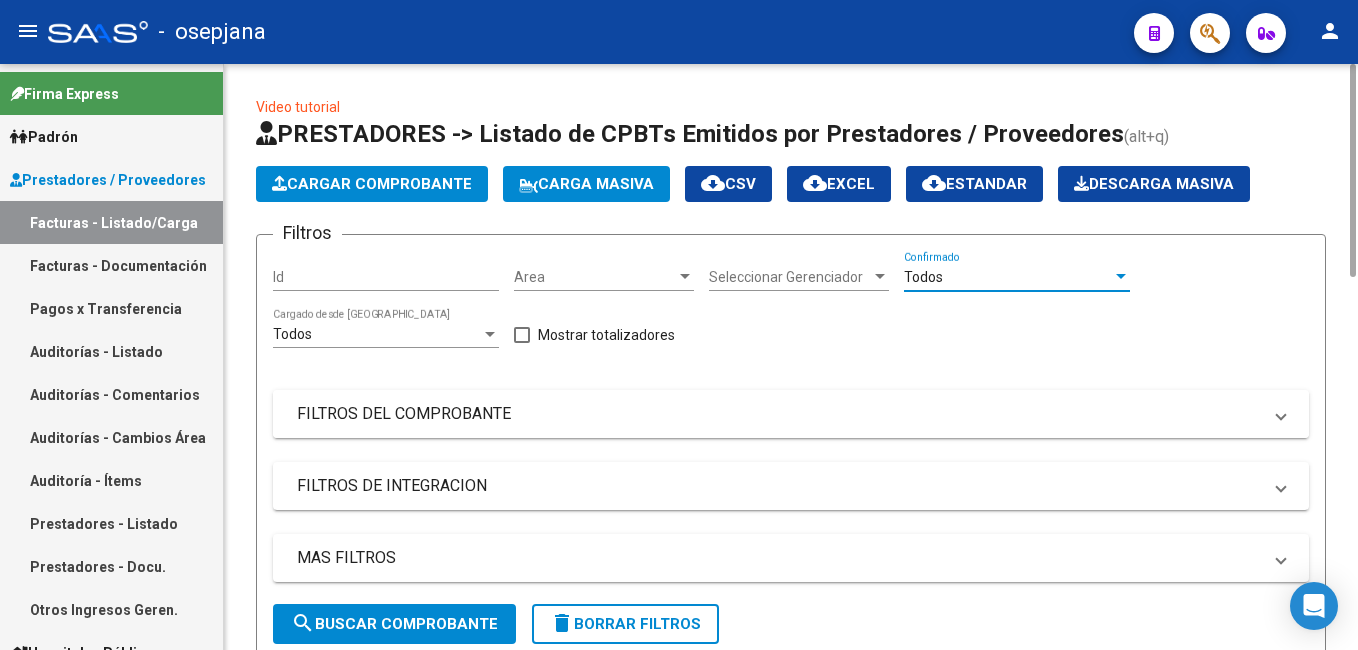 click on "FILTROS DEL COMPROBANTE" at bounding box center [779, 414] 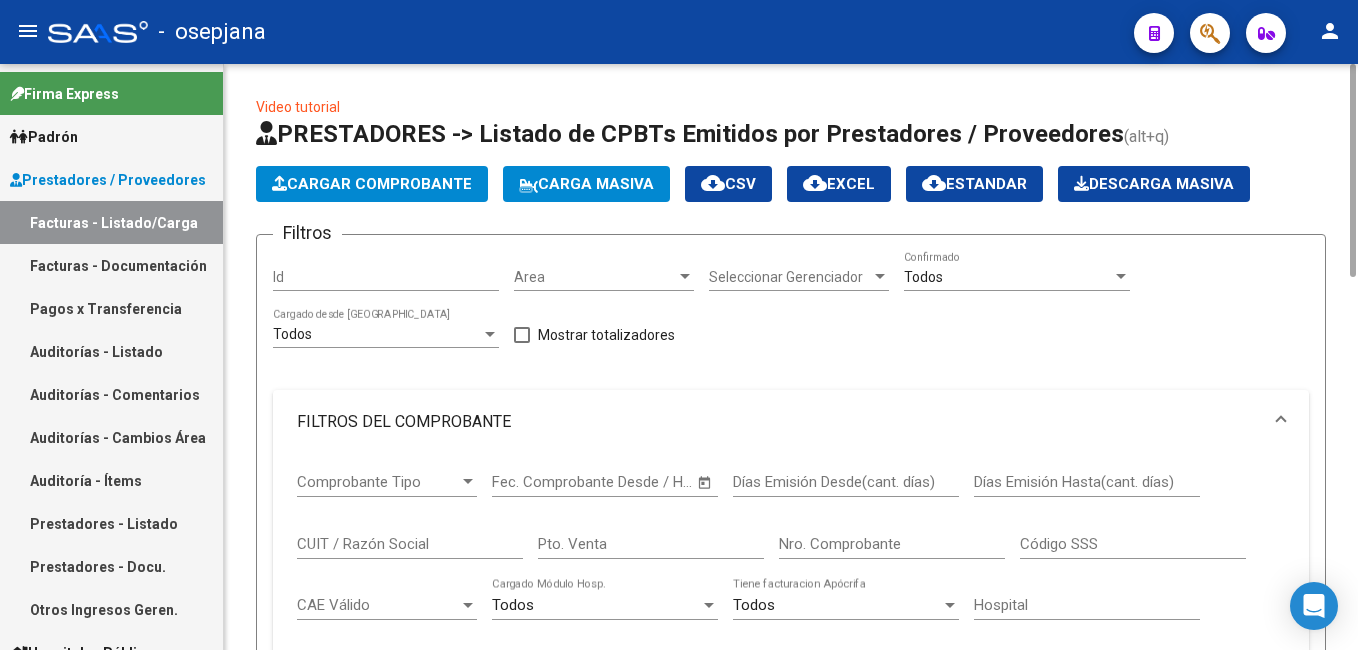 click on "Nro. Comprobante" at bounding box center (892, 544) 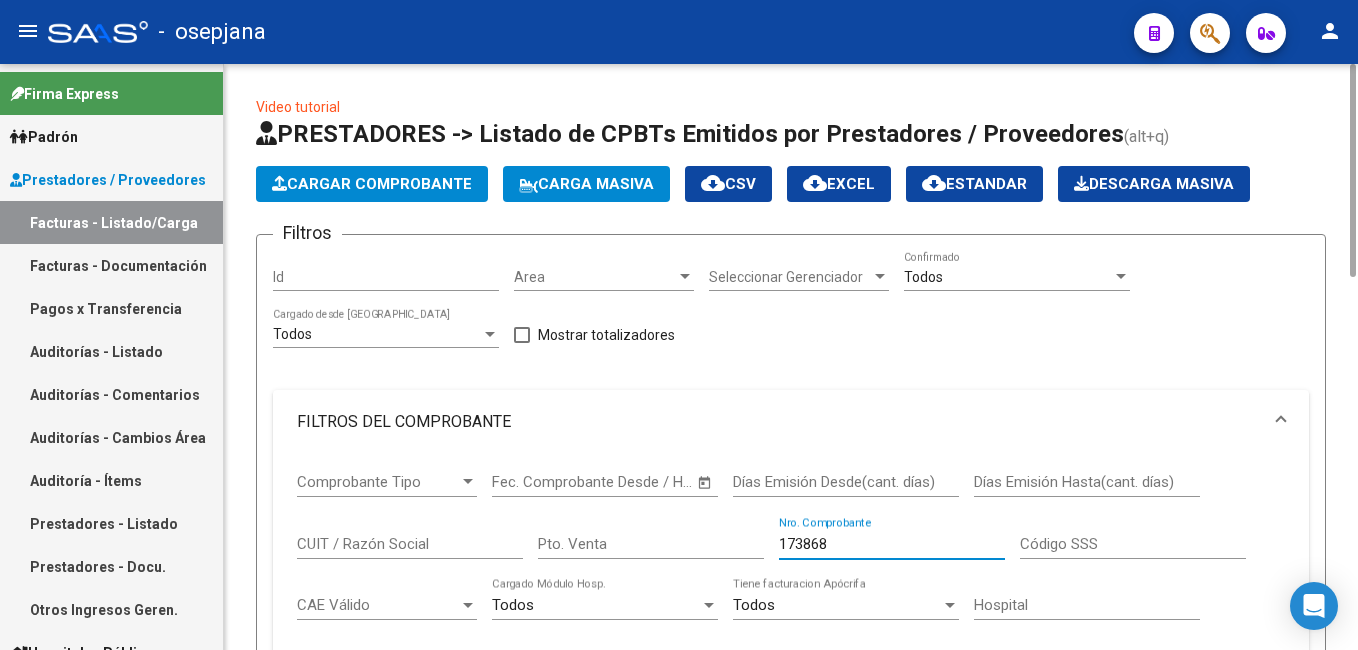 type on "173868" 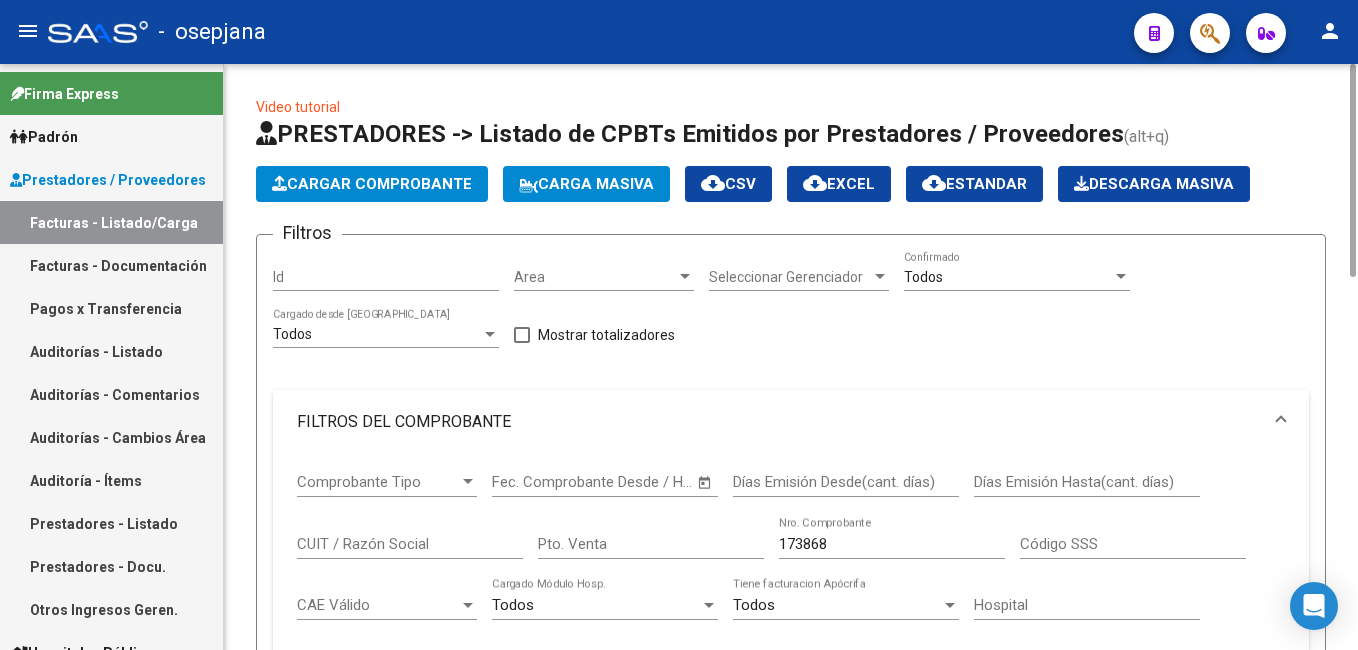 click on "Video tutorial   PRESTADORES -> Listado de CPBTs Emitidos por Prestadores / Proveedores (alt+q)   Cargar Comprobante
Carga Masiva  cloud_download  CSV  cloud_download  EXCEL  cloud_download  Estandar   Descarga Masiva
Filtros Id Area Area Seleccionar Gerenciador Seleccionar Gerenciador Todos  Confirmado Todos  Cargado desde Masivo   Mostrar totalizadores   FILTROS DEL COMPROBANTE  Comprobante Tipo Comprobante Tipo Start date – Fec. Comprobante Desde / Hasta Días Emisión Desde(cant. días) Días Emisión Hasta(cant. días) CUIT / Razón Social Pto. Venta 173868 Nro. Comprobante Código SSS CAE Válido CAE Válido Todos  Cargado Módulo Hosp. Todos  Tiene facturacion Apócrifa Hospital Refes  FILTROS DE INTEGRACION  Período De Prestación Campos del Archivo de Rendición Devuelto x SSS (dr_envio) Todos  Rendido x SSS (dr_envio) Tipo de Registro Tipo de Registro Período Presentación Período Presentación Campos del Legajo Asociado (preaprobación) Afiliado Legajo (cuil/nombre) Todos  Todos  –" 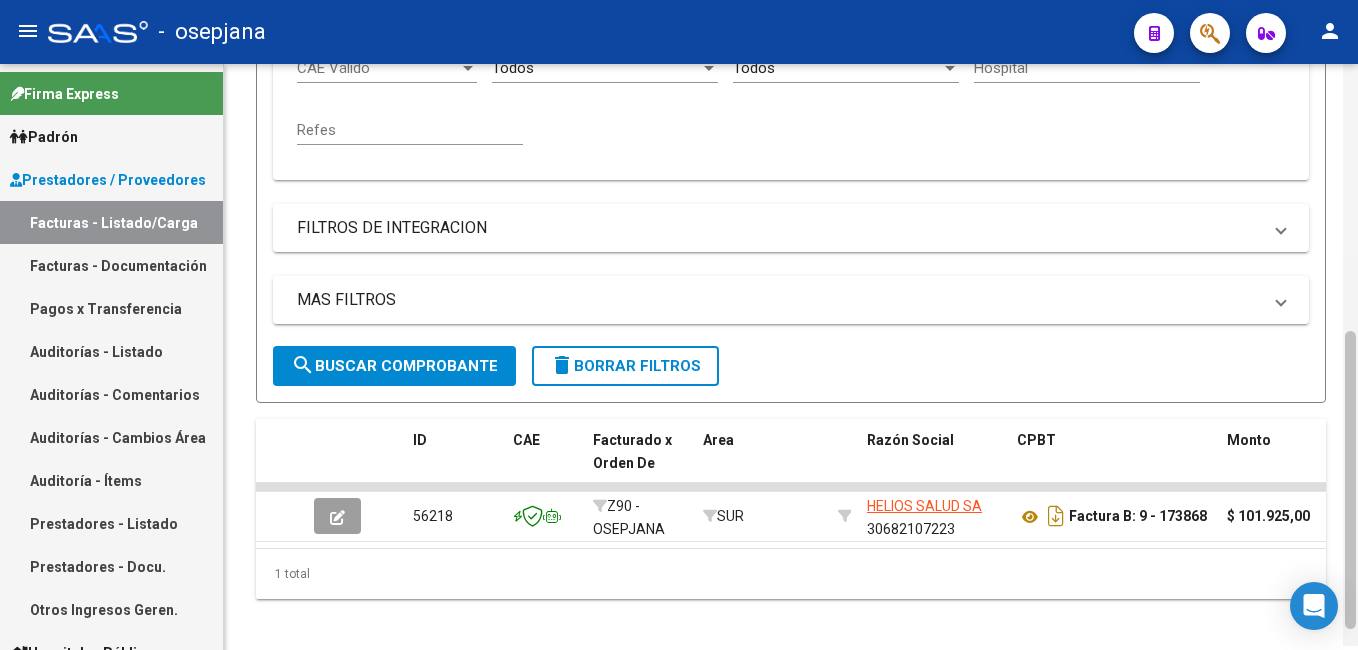 scroll, scrollTop: 548, scrollLeft: 0, axis: vertical 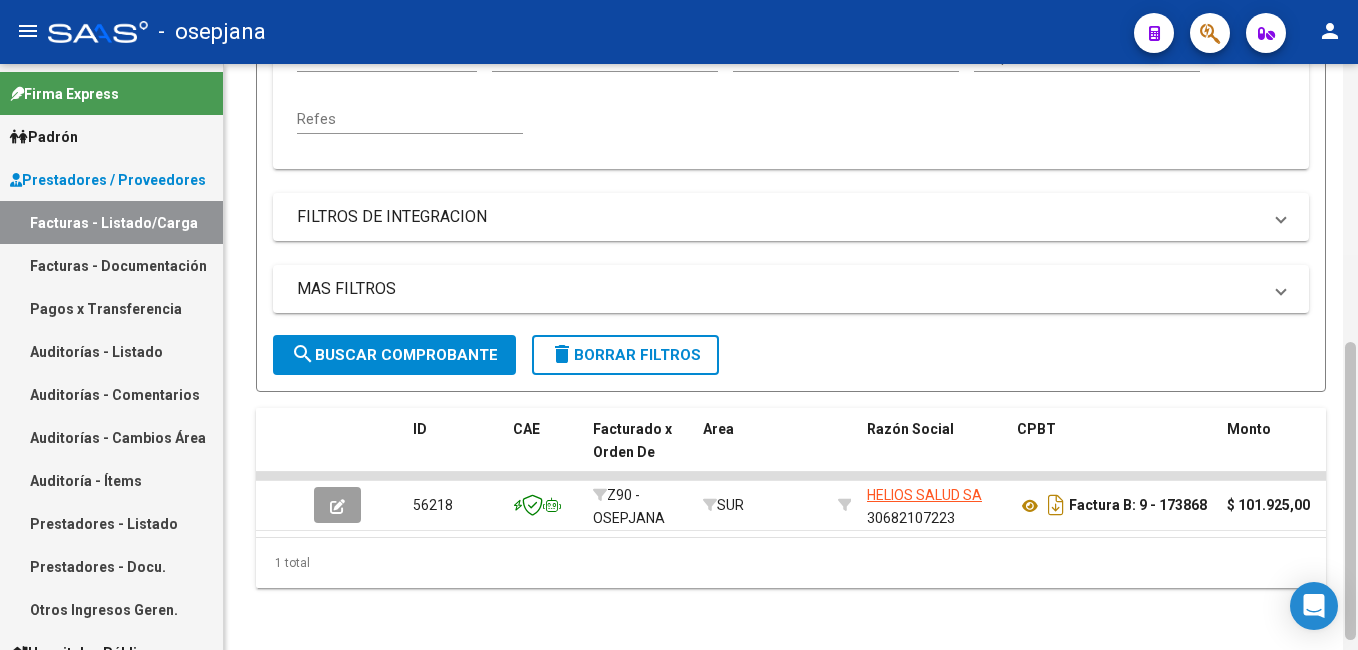 drag, startPoint x: 1352, startPoint y: 199, endPoint x: 1345, endPoint y: 478, distance: 279.0878 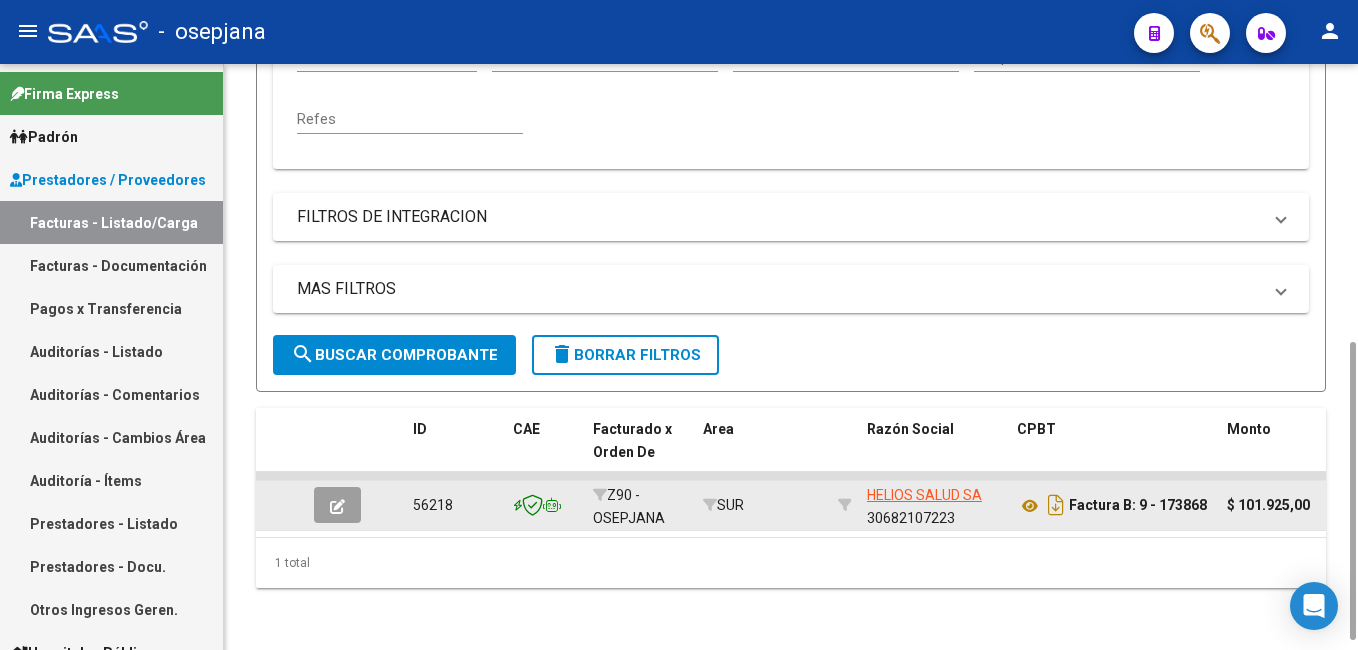 click 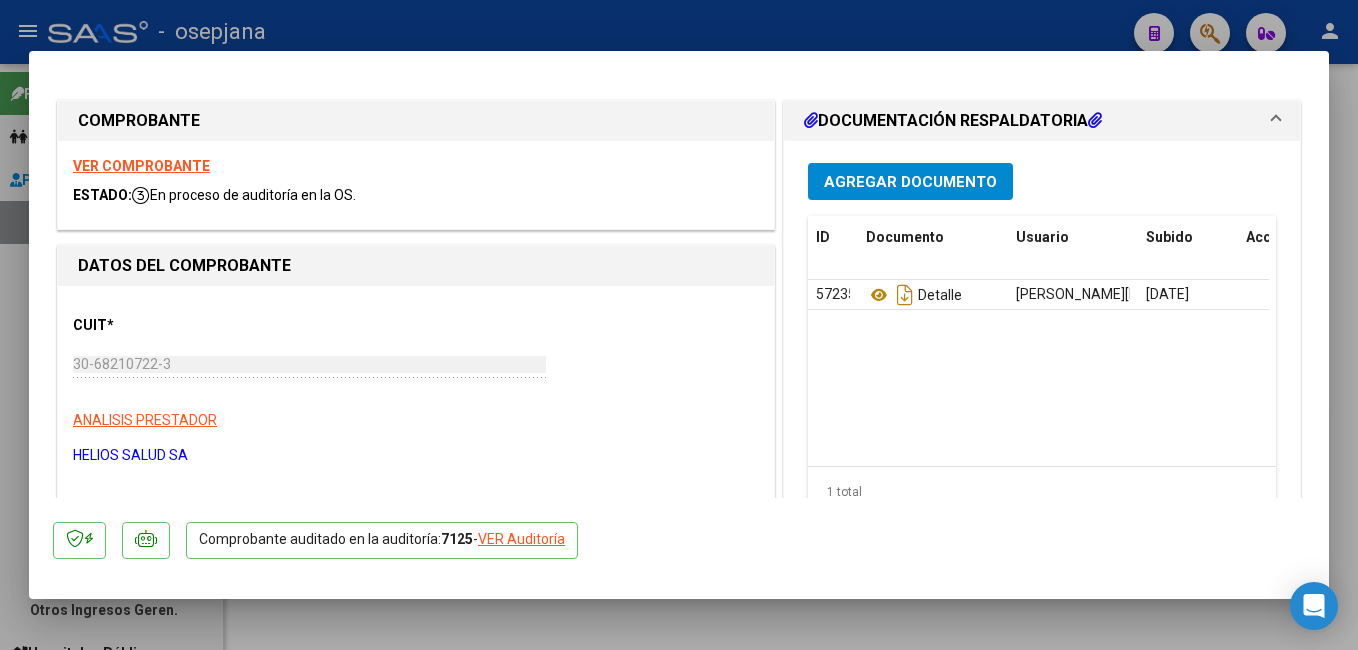 click on "VER Auditoría" 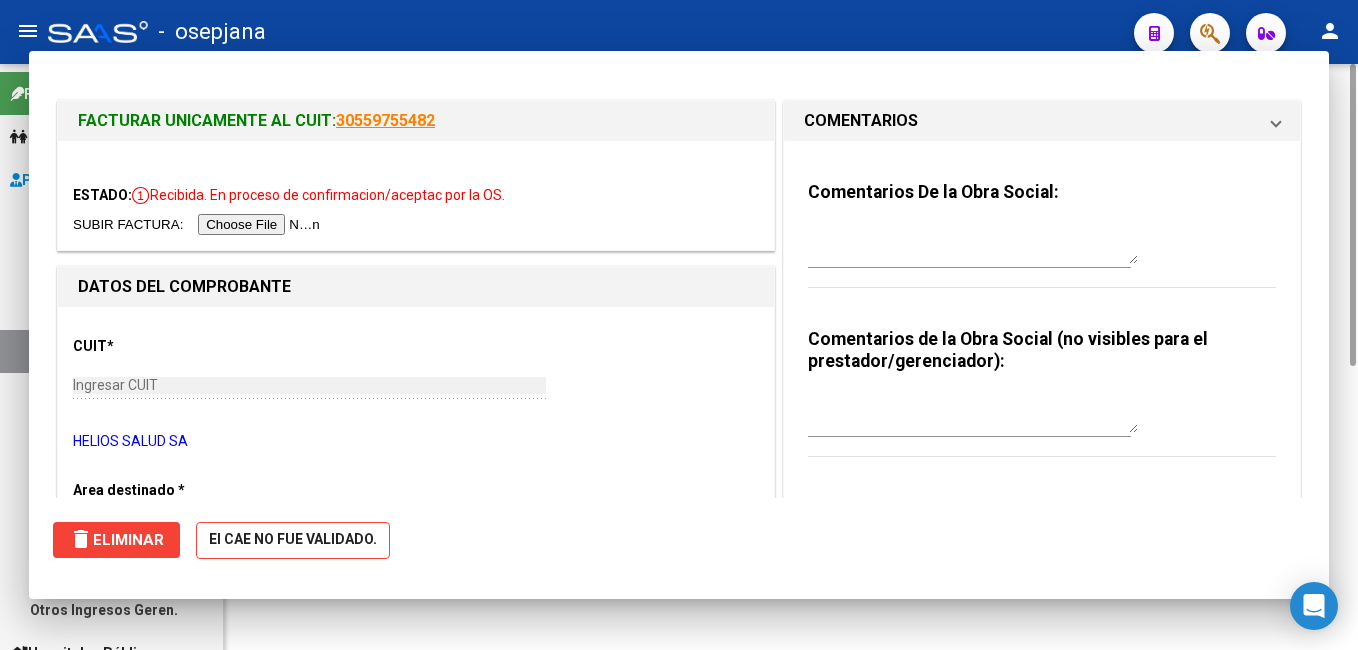 scroll, scrollTop: 0, scrollLeft: 0, axis: both 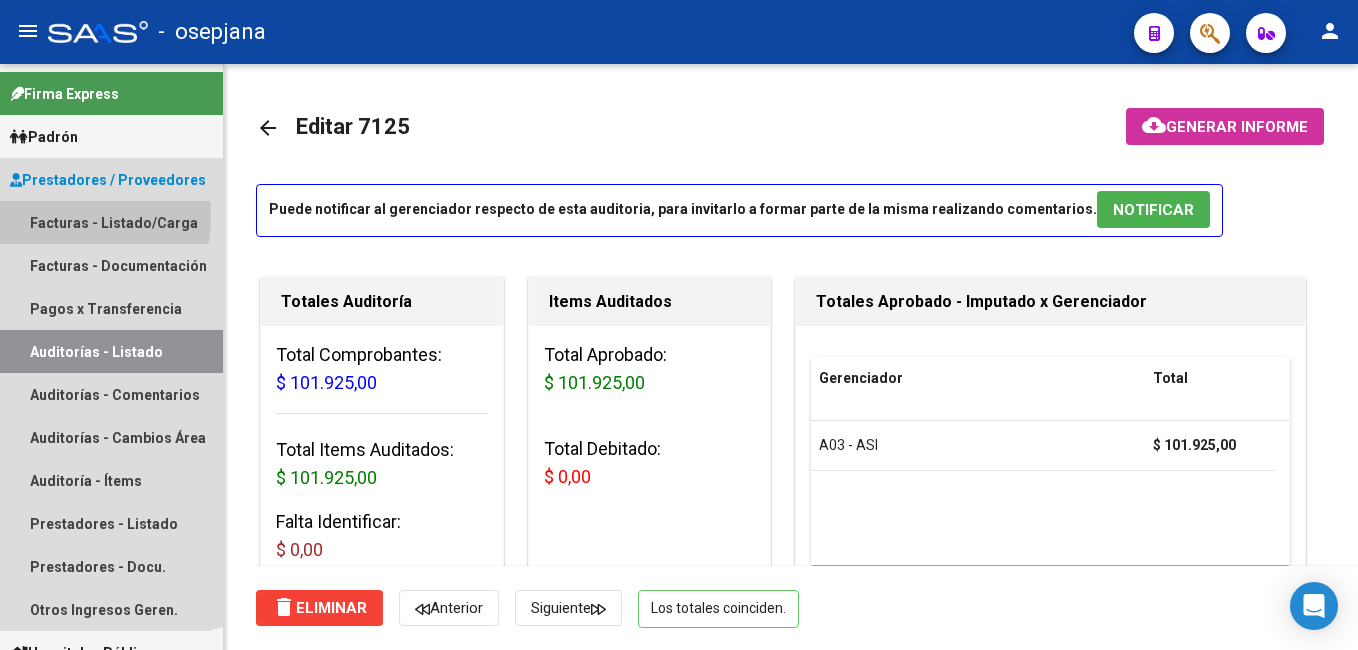 click on "Facturas - Listado/Carga" at bounding box center (111, 222) 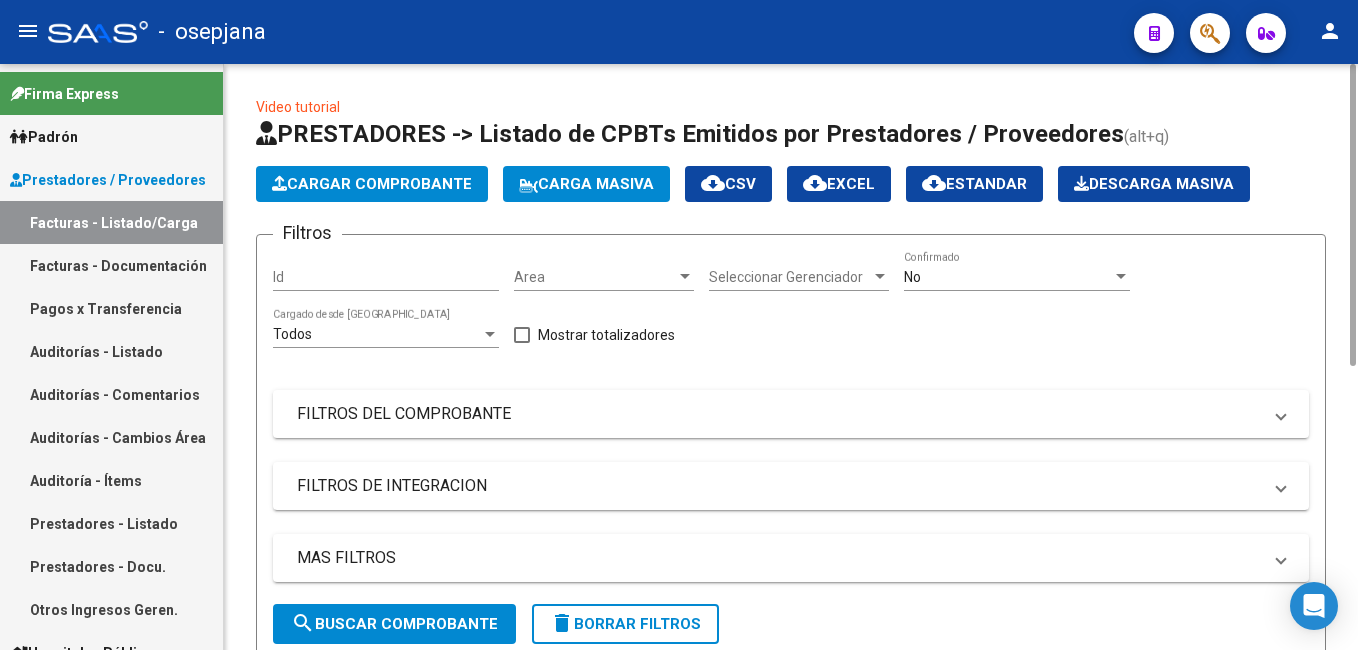 click on "Cargar Comprobante" 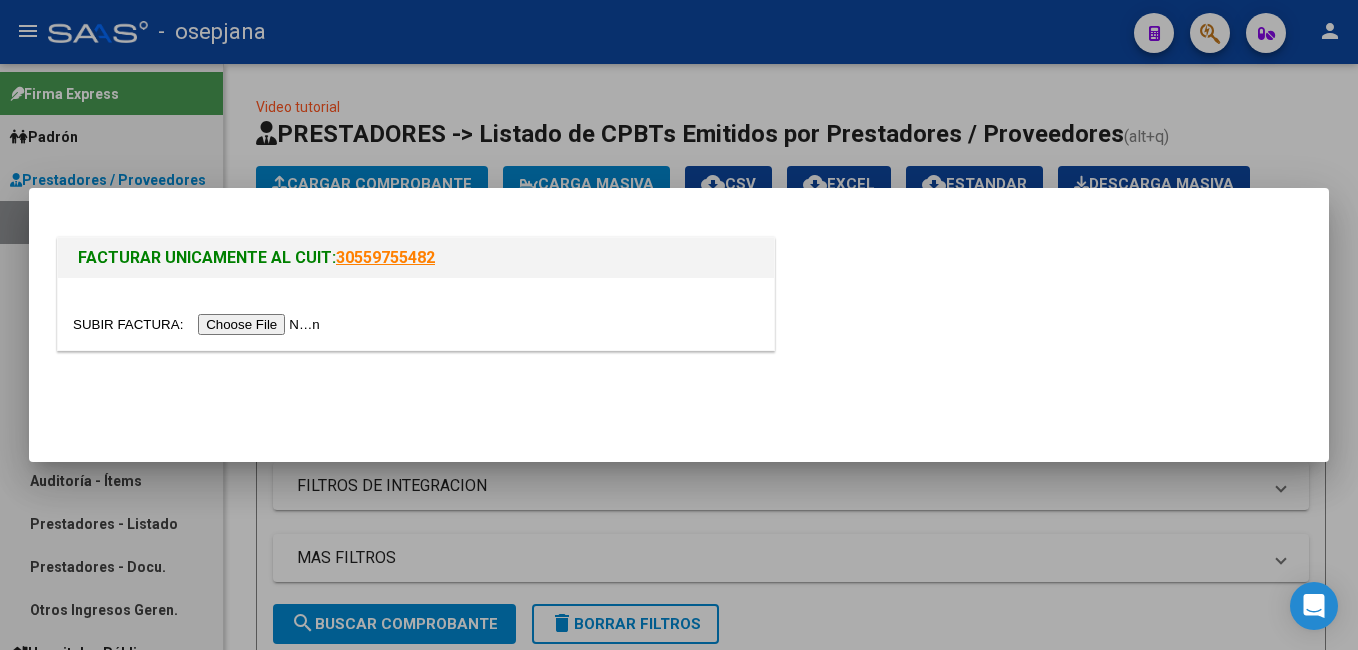 click at bounding box center [199, 324] 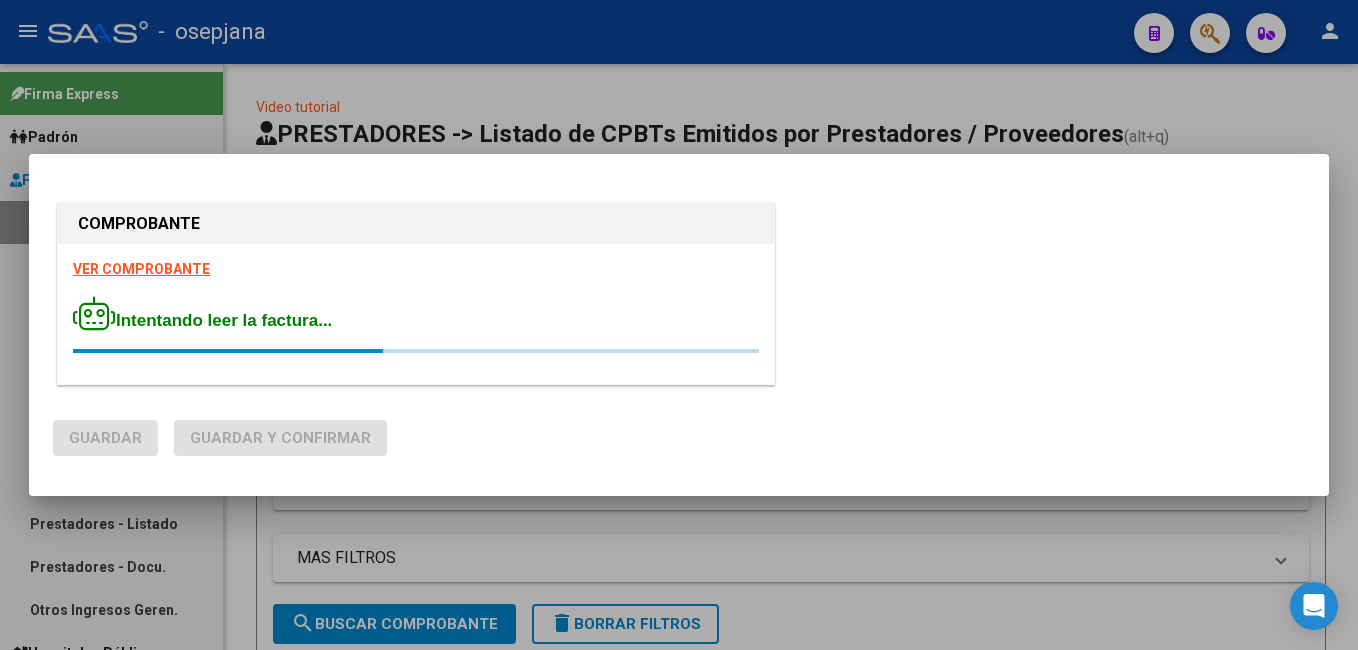 click on "VER COMPROBANTE" at bounding box center (141, 269) 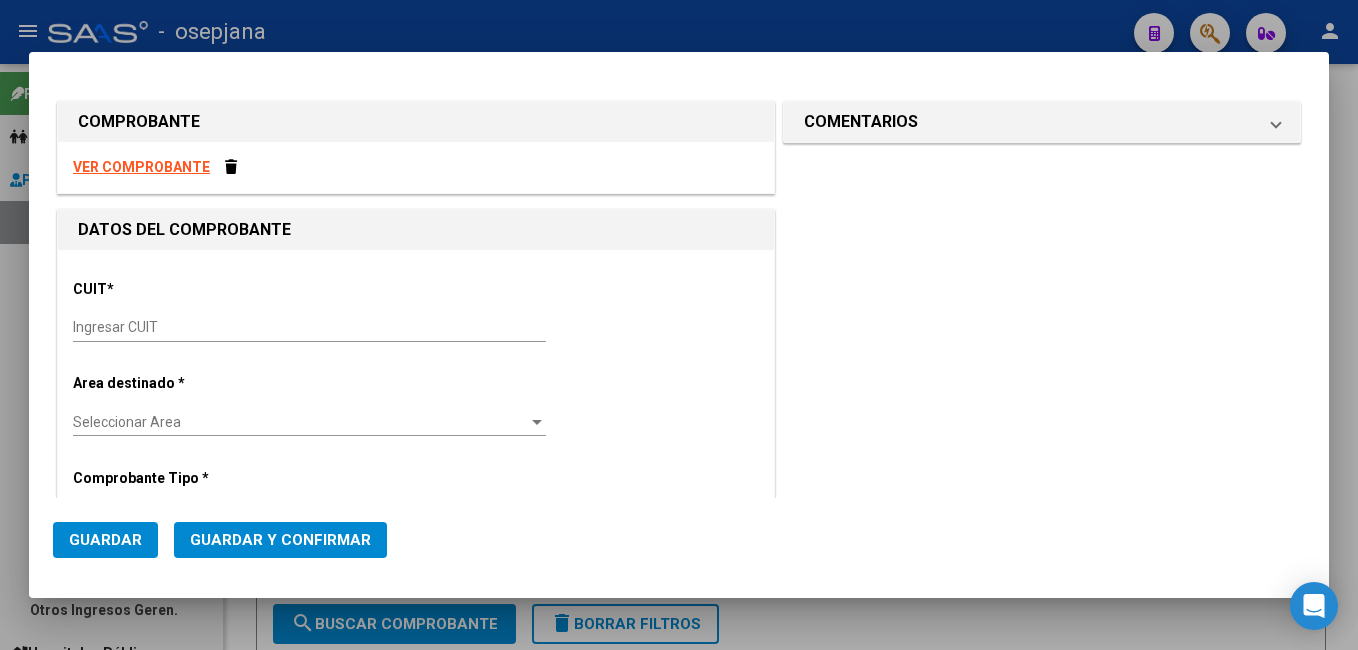 click at bounding box center (679, 325) 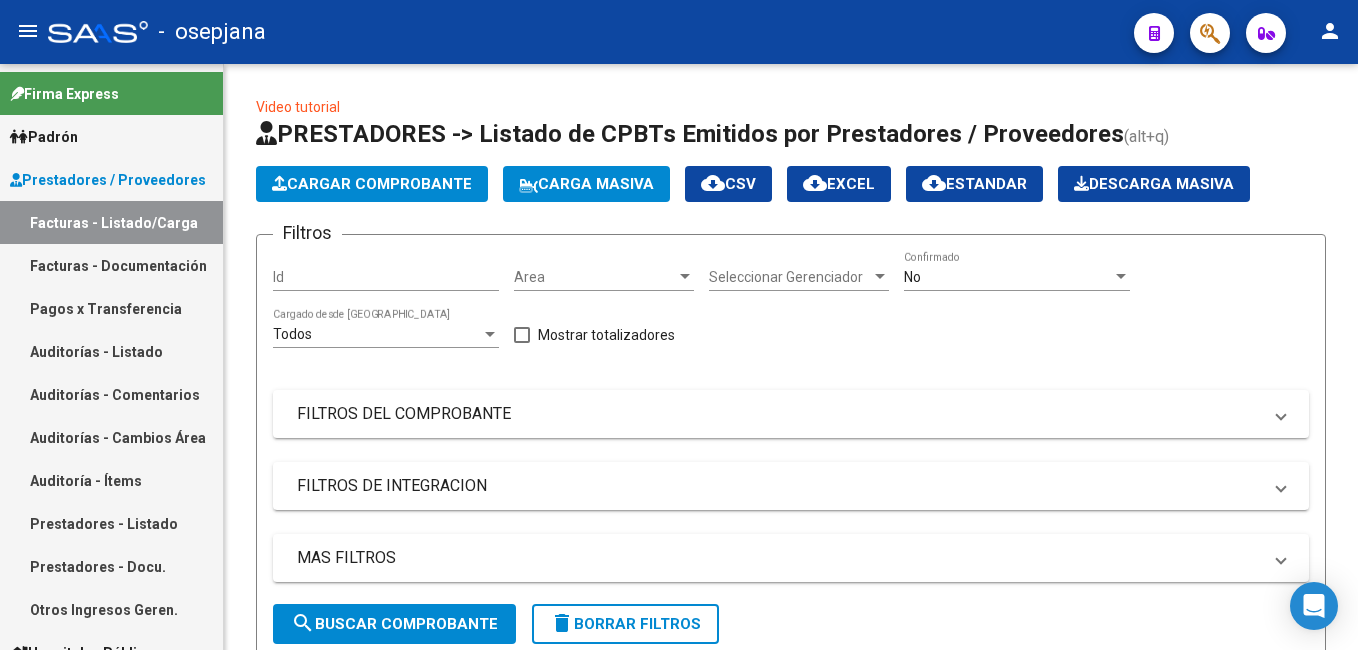 drag, startPoint x: 32, startPoint y: 274, endPoint x: 60, endPoint y: 219, distance: 61.7171 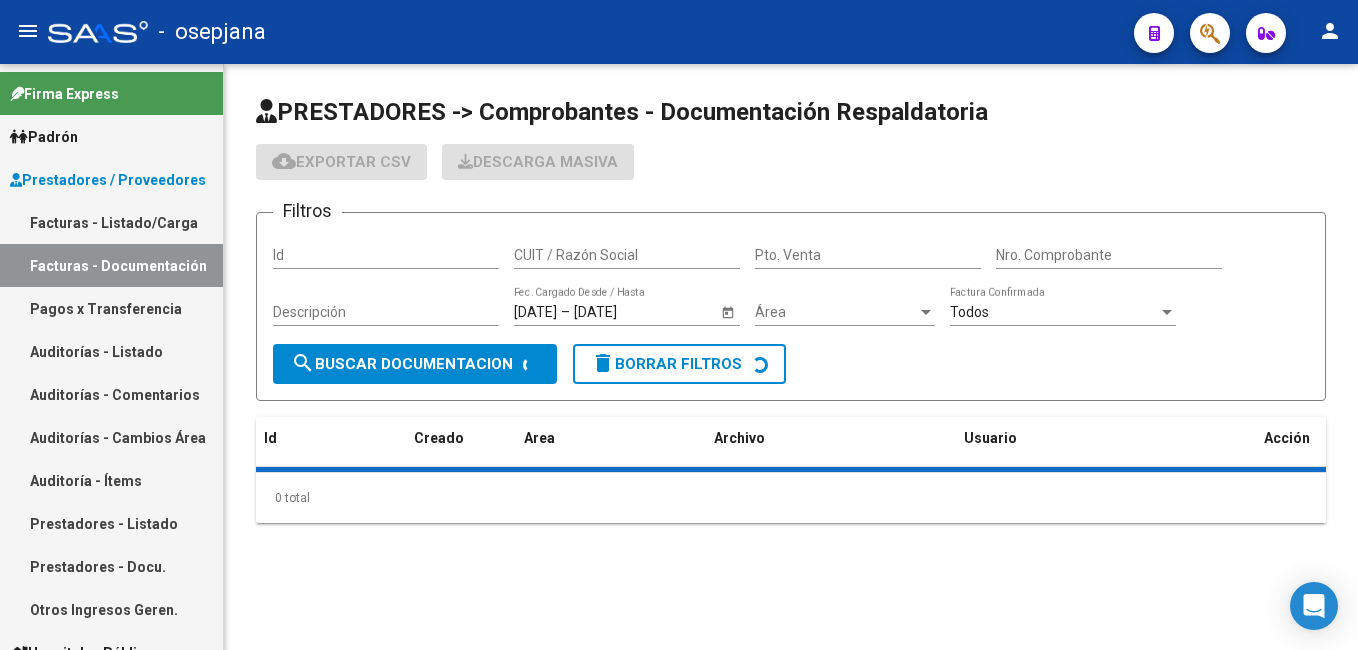 click on "Facturas - Listado/Carga" at bounding box center [111, 222] 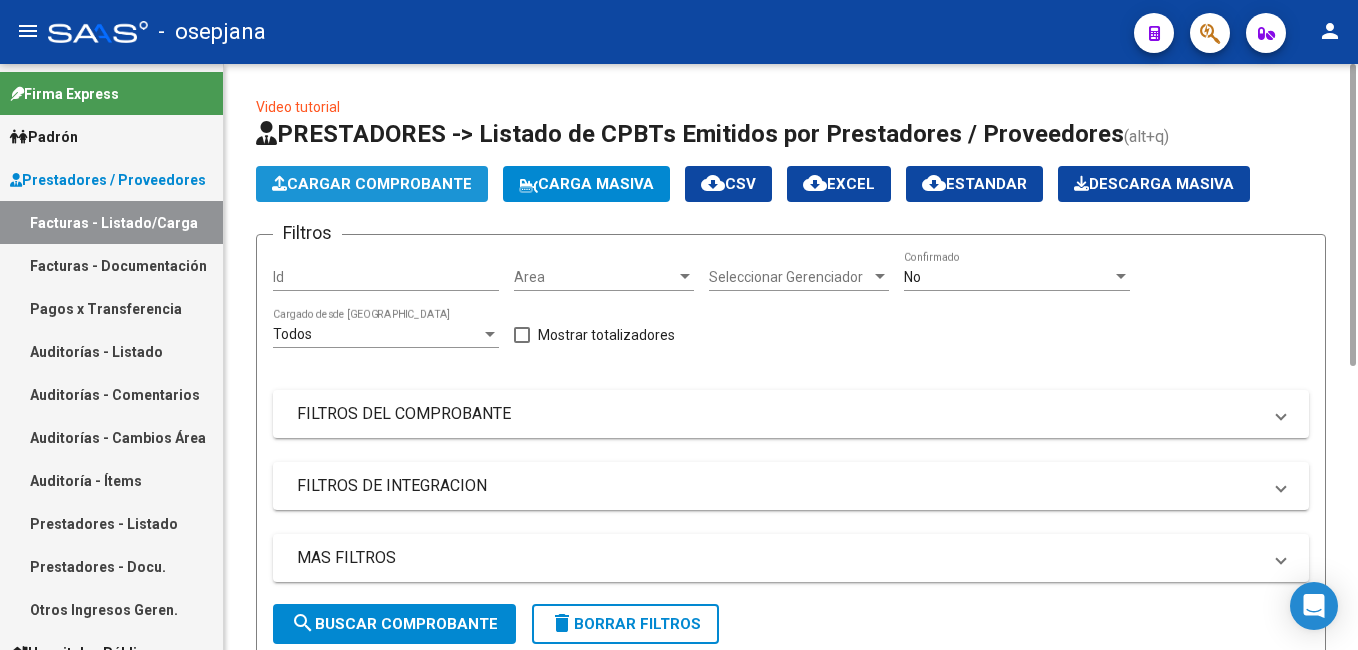 click on "Cargar Comprobante" 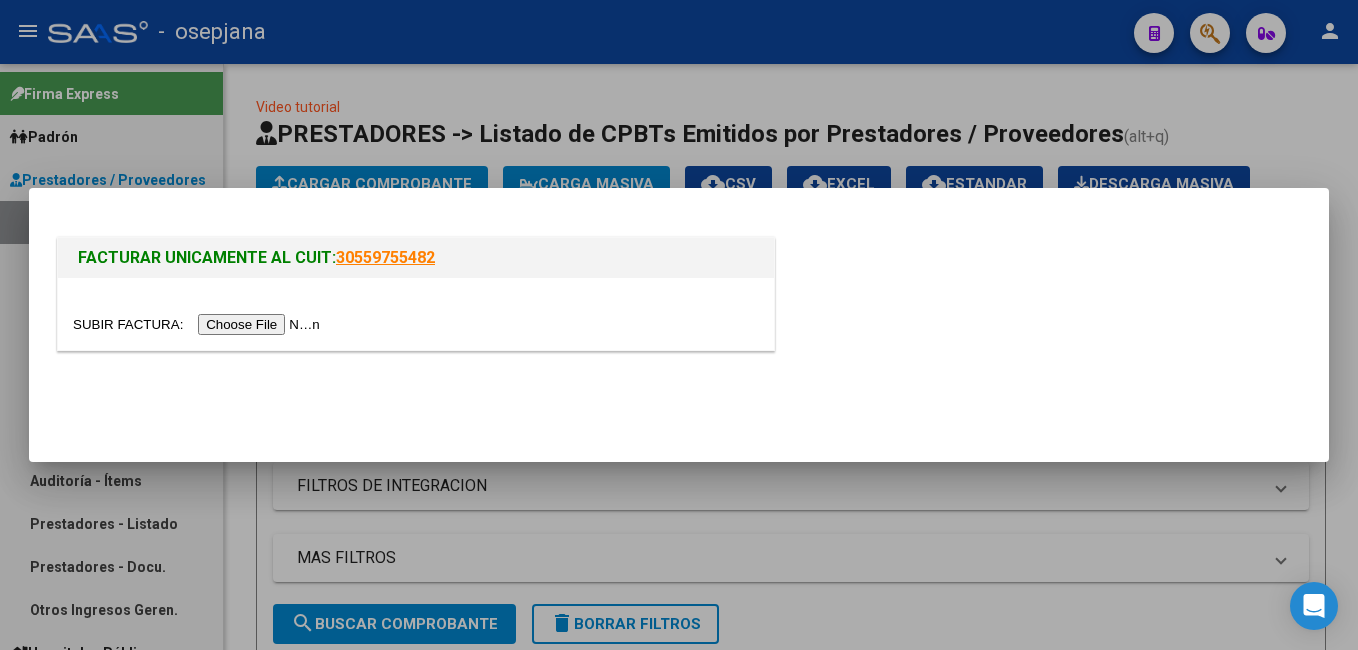 click at bounding box center (199, 324) 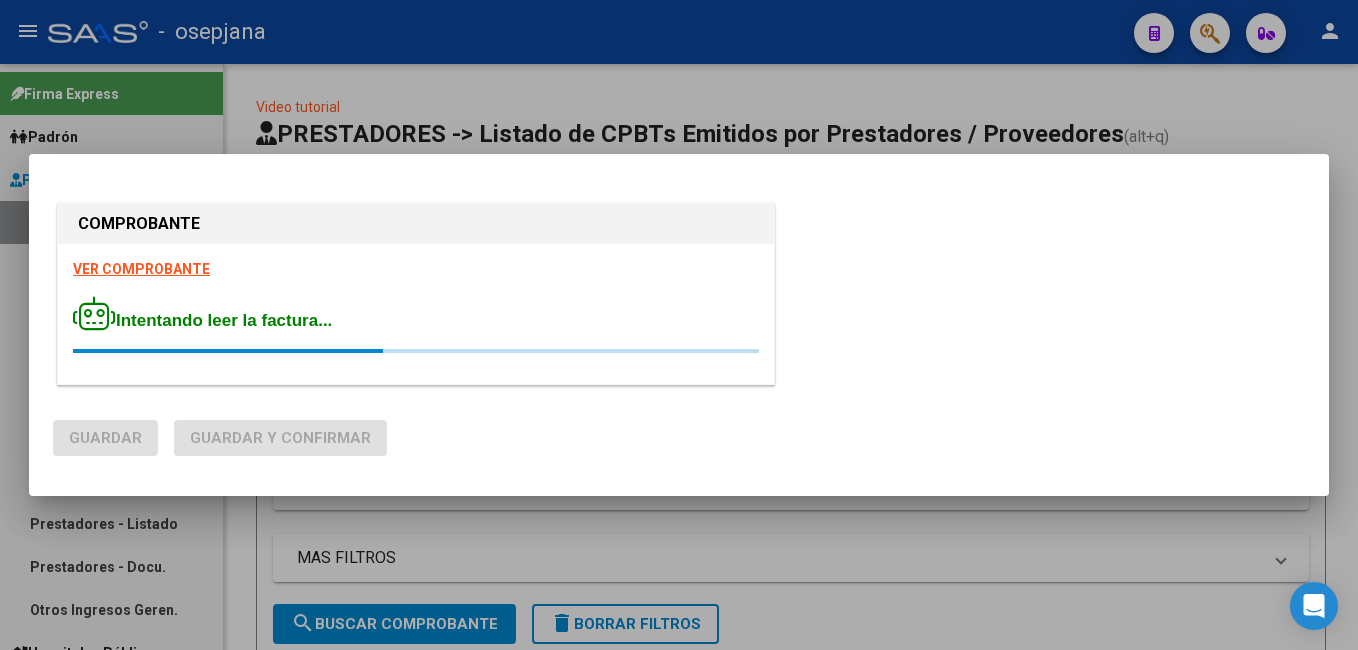 click on "VER COMPROBANTE" at bounding box center (141, 269) 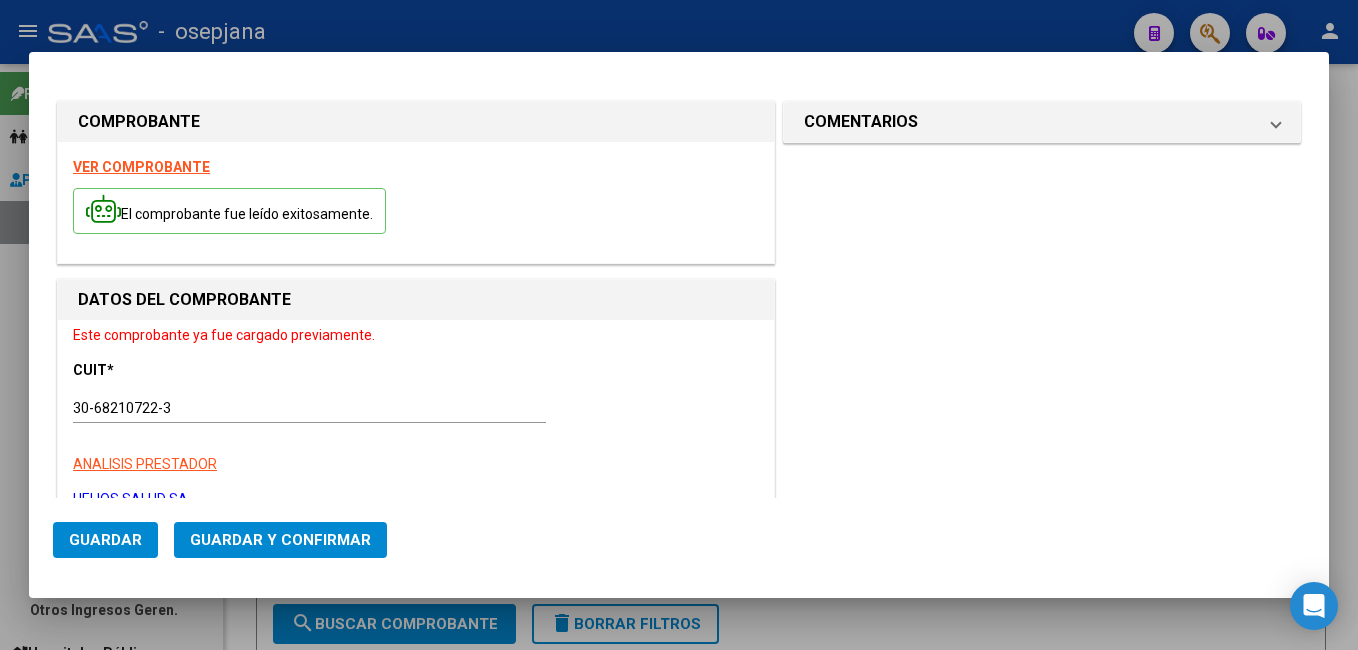 click at bounding box center [679, 325] 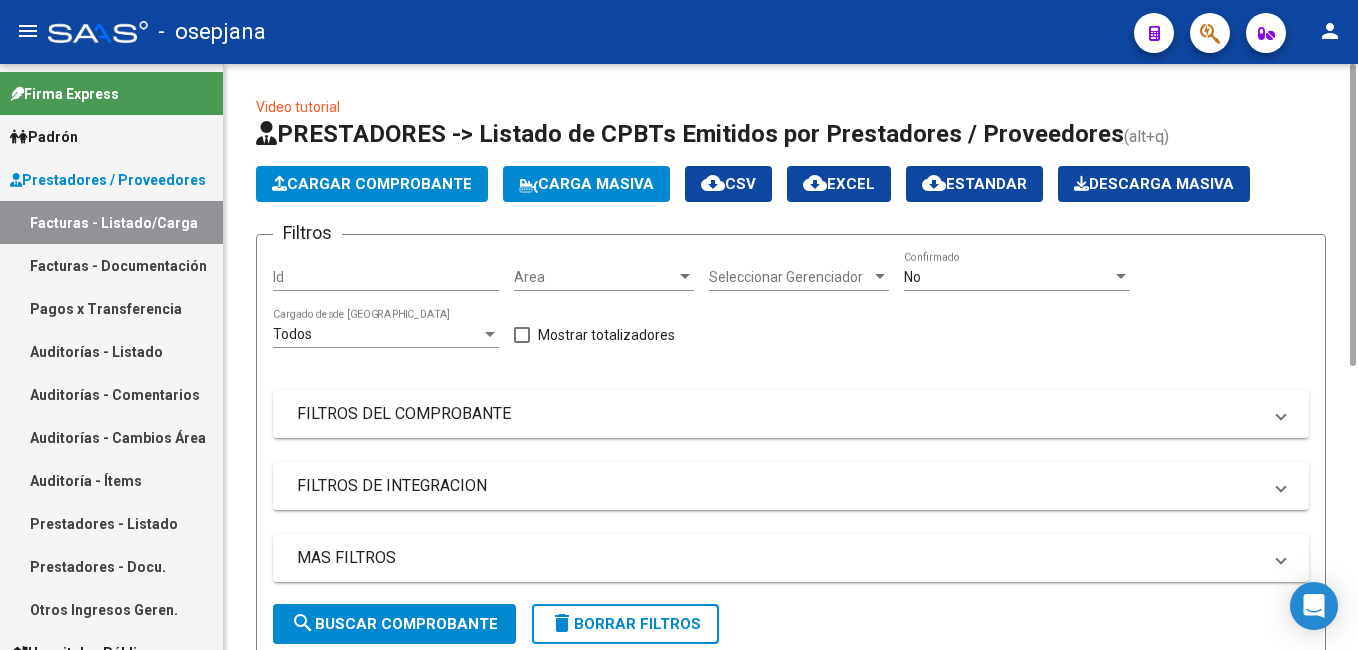 click on "No" at bounding box center (1008, 277) 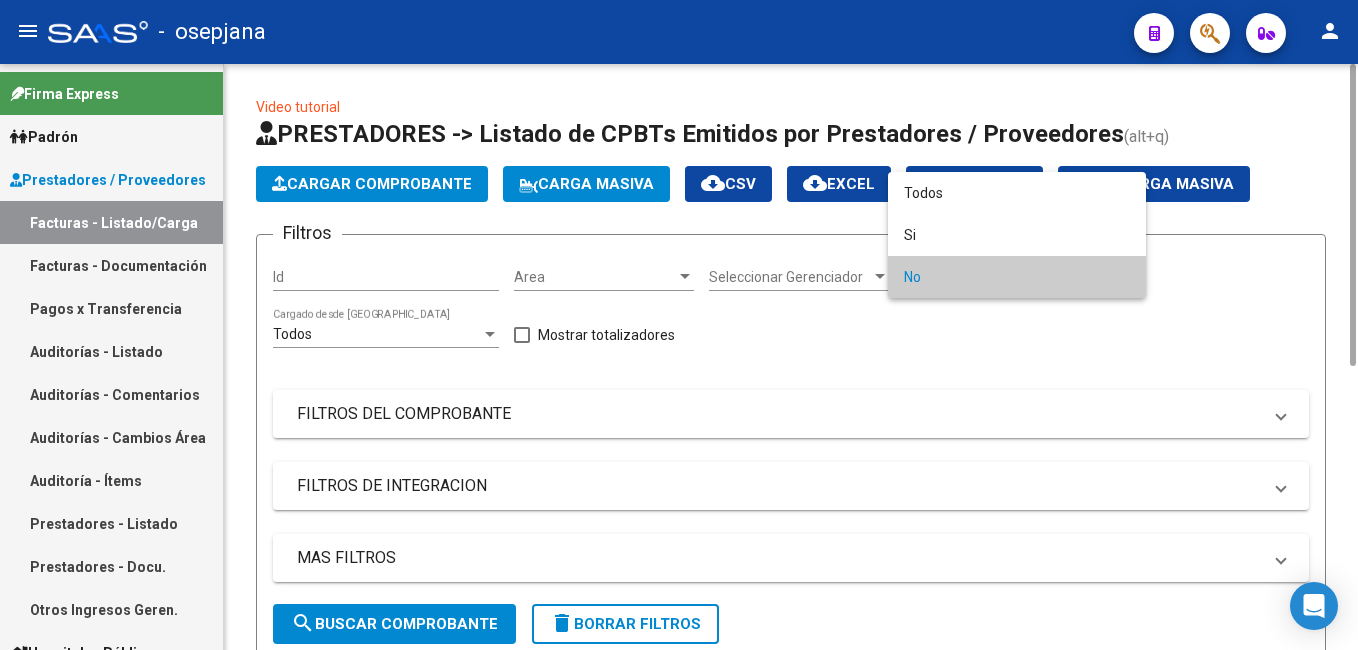 click at bounding box center (679, 325) 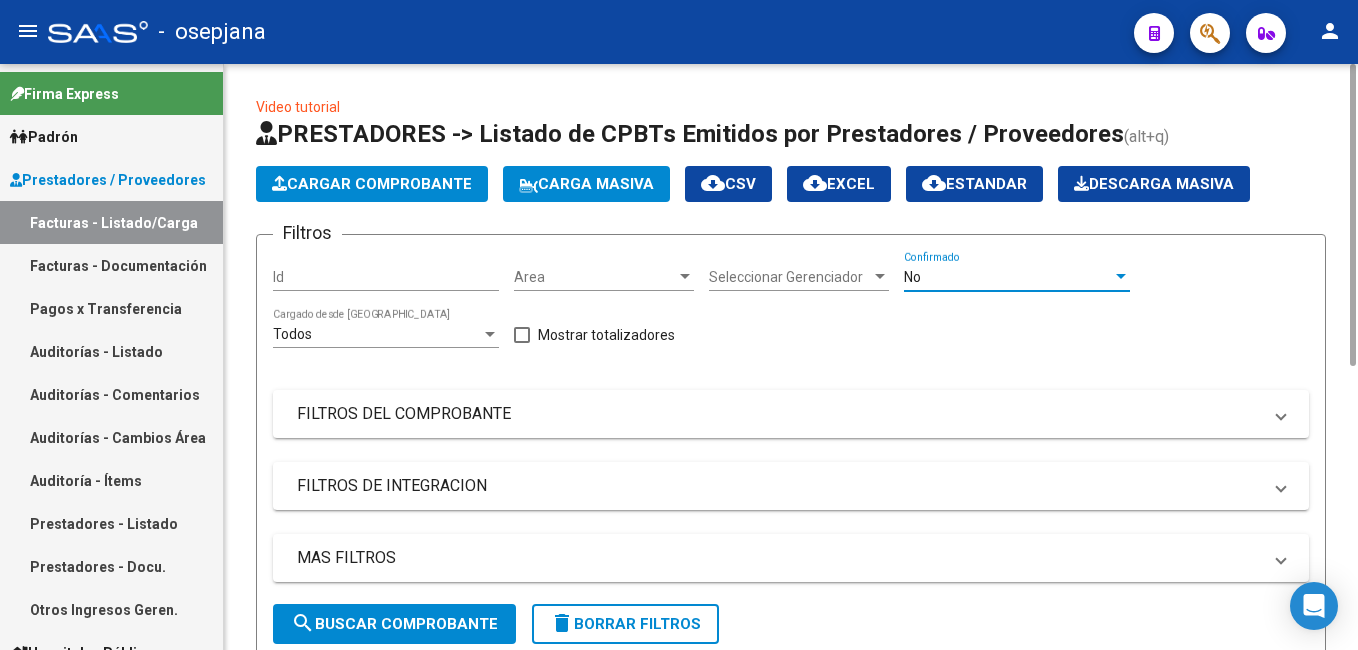 click on "No" at bounding box center (1008, 277) 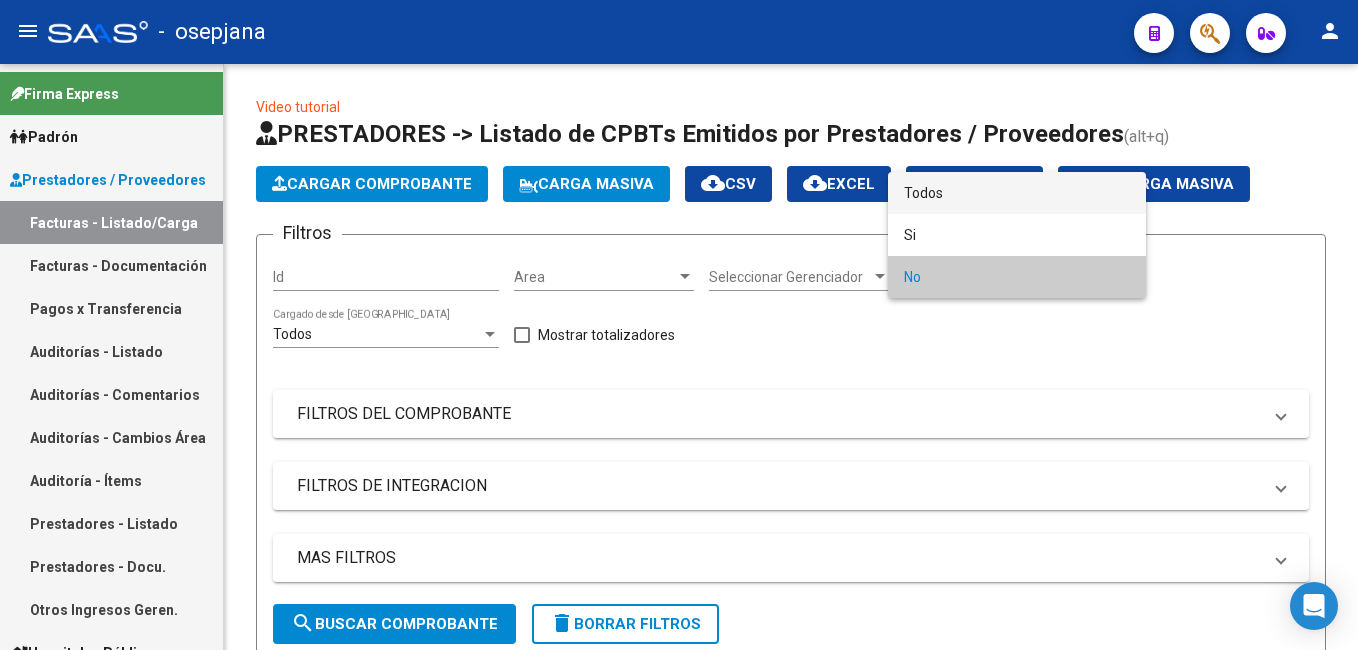 click on "Todos" at bounding box center [1017, 193] 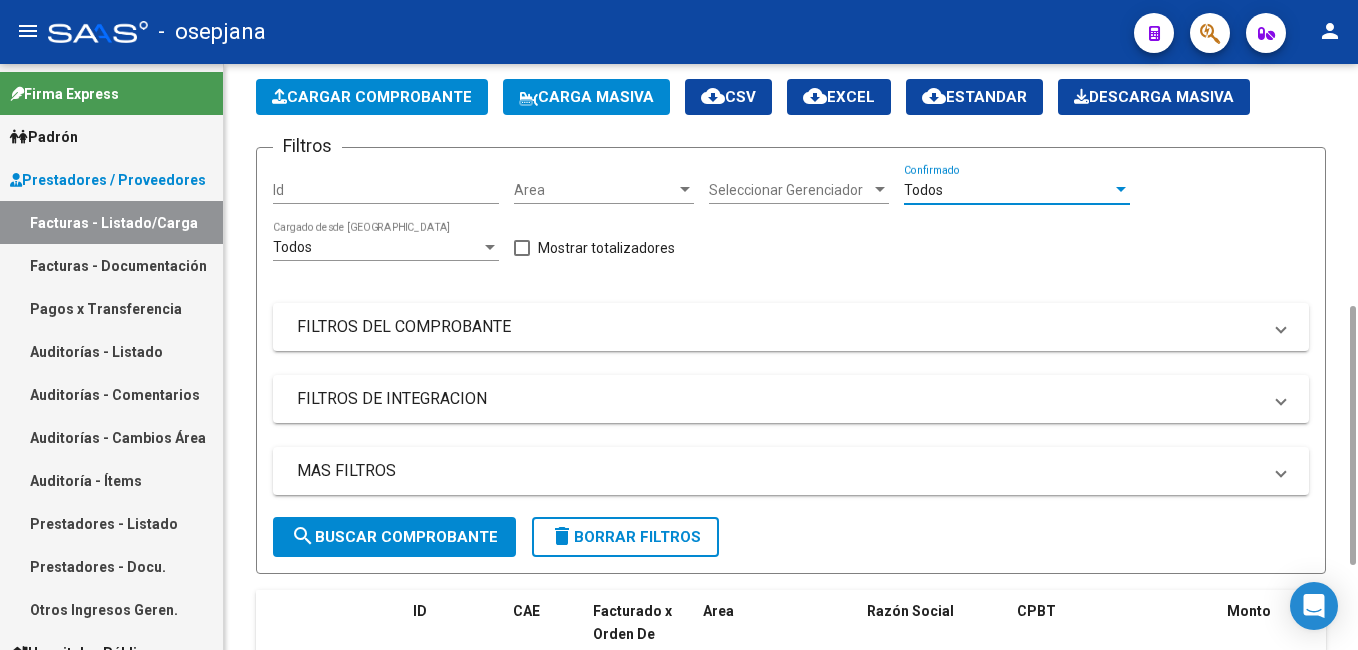 scroll, scrollTop: 262, scrollLeft: 0, axis: vertical 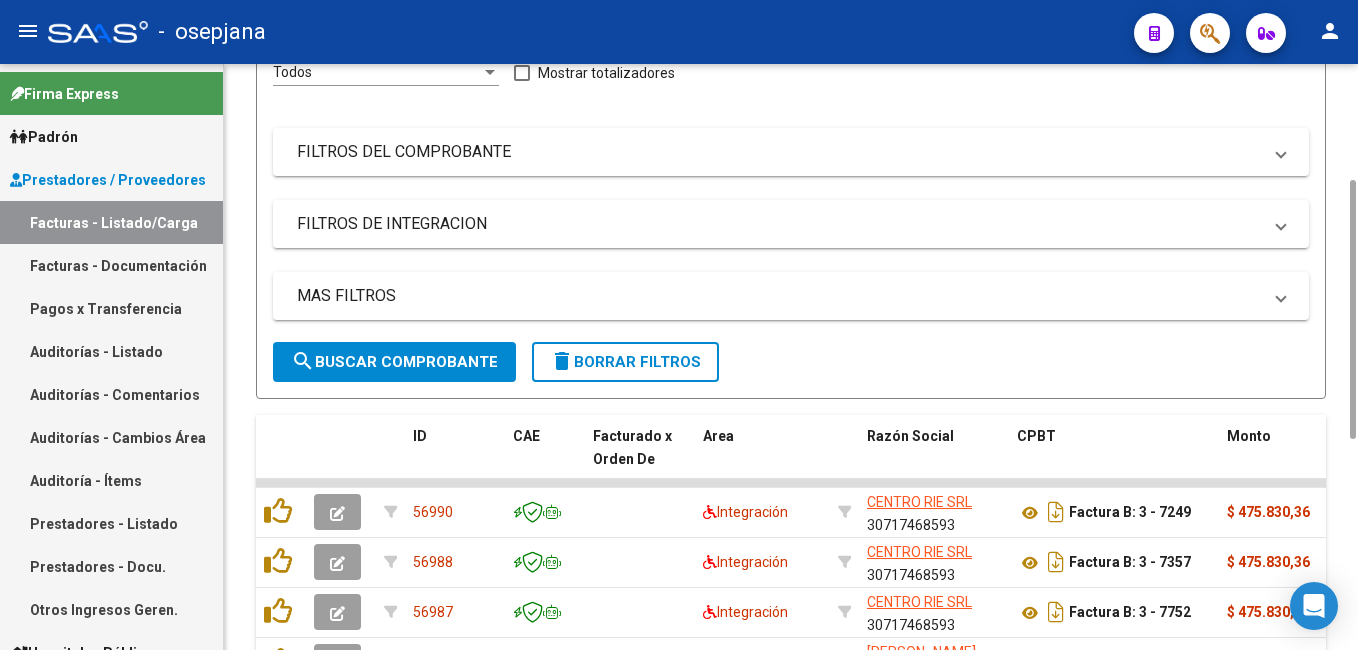 drag, startPoint x: 1351, startPoint y: 250, endPoint x: 969, endPoint y: 328, distance: 389.88202 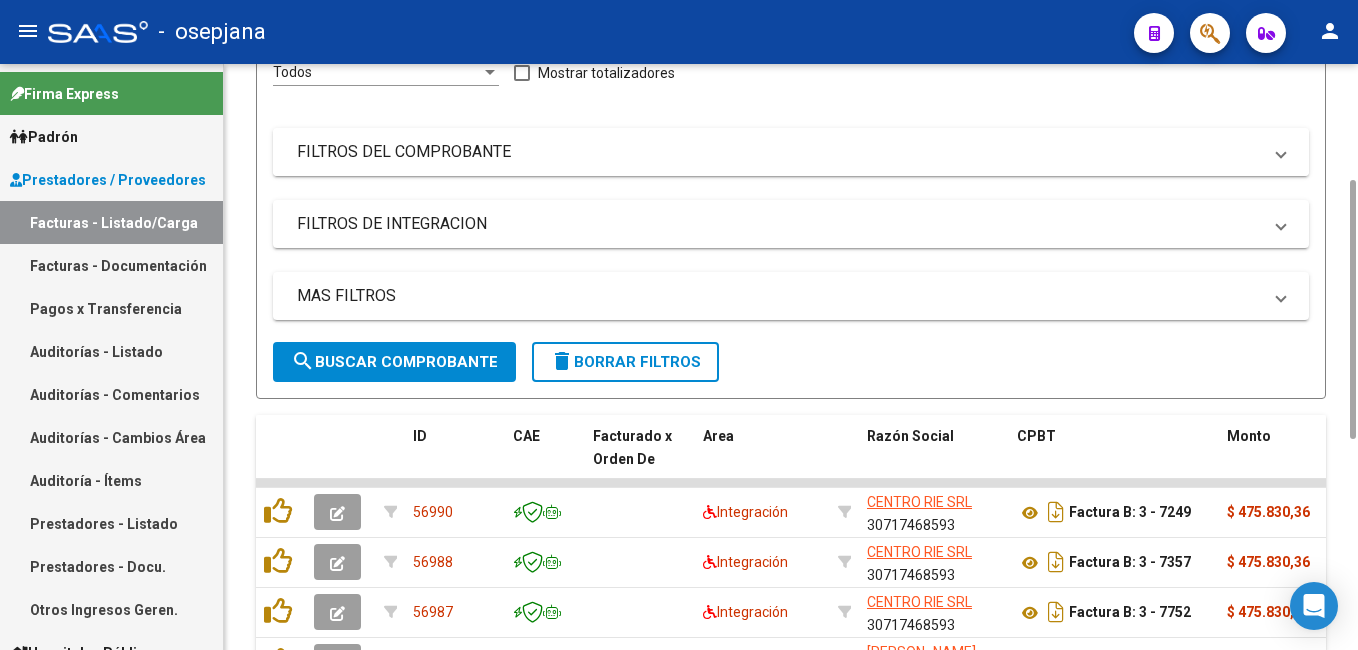 click on "FILTROS DEL COMPROBANTE" at bounding box center [779, 152] 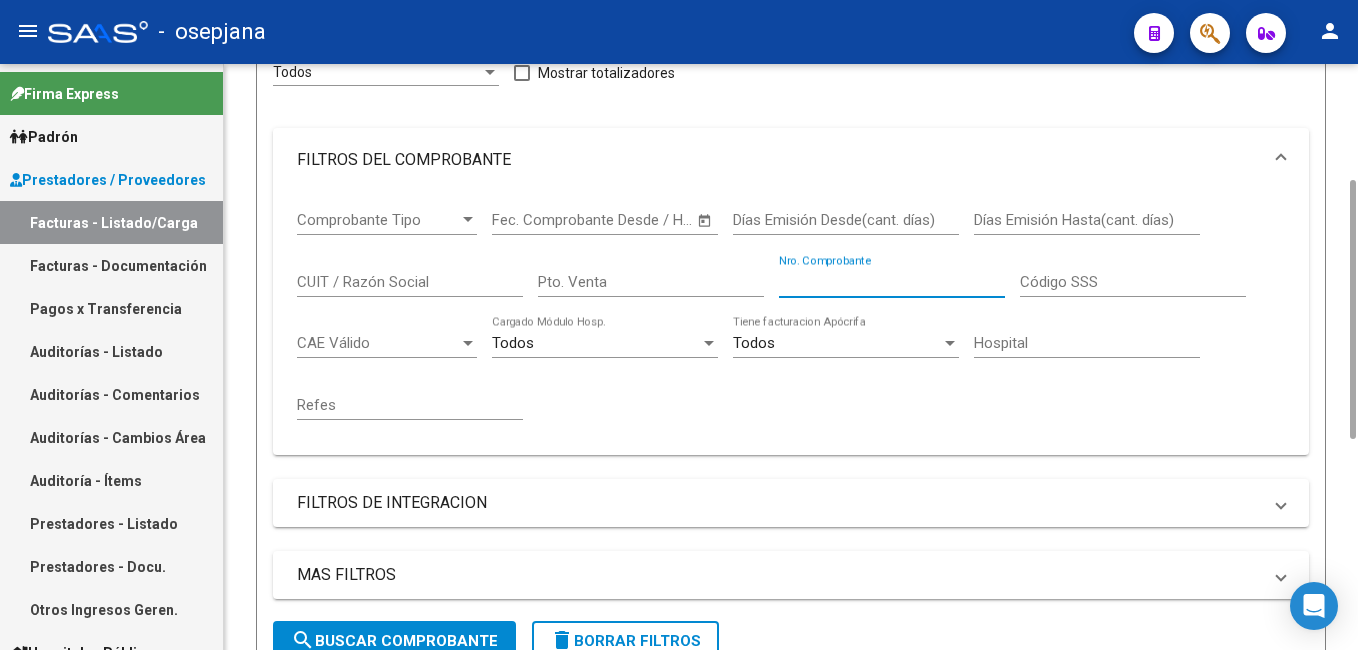 click on "Nro. Comprobante" at bounding box center (892, 282) 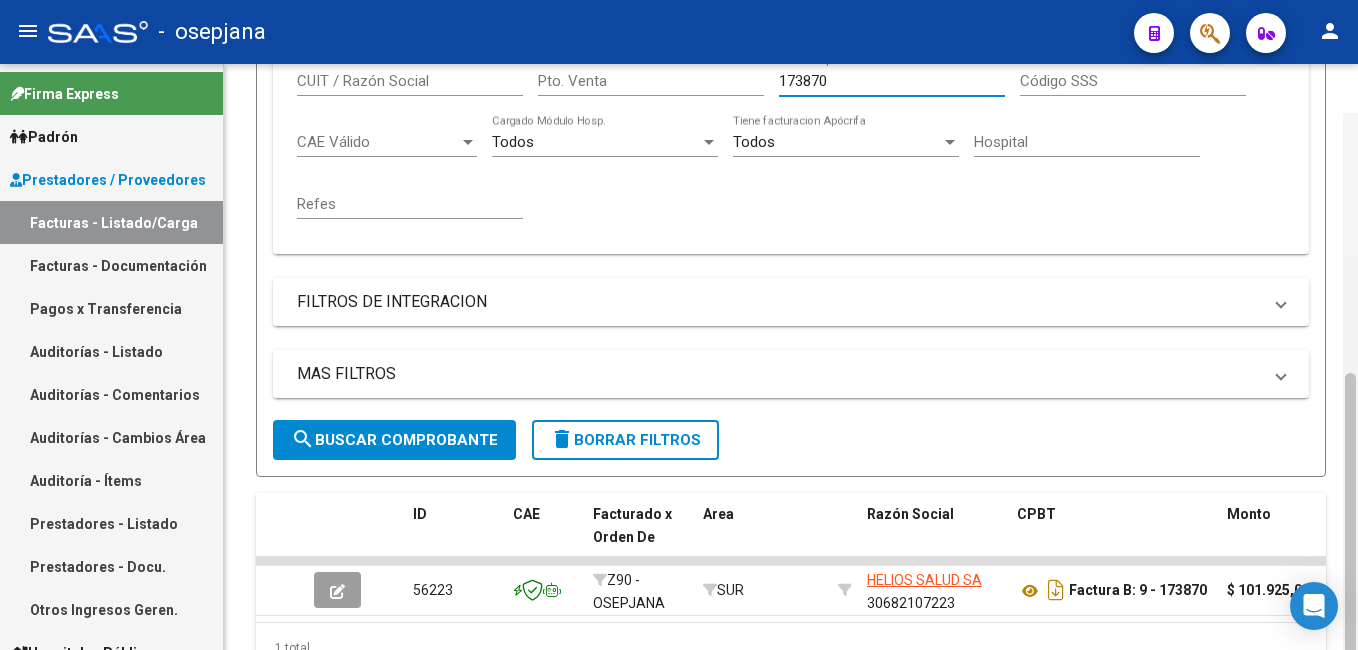 scroll, scrollTop: 566, scrollLeft: 0, axis: vertical 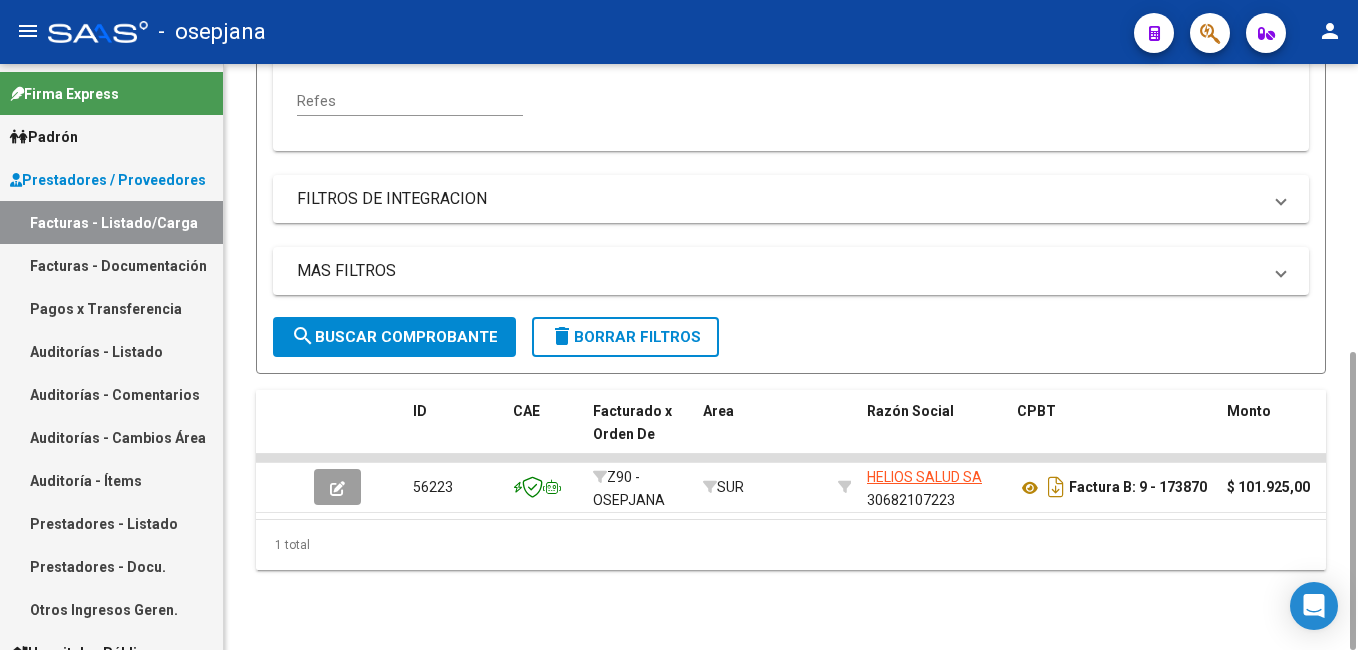 drag, startPoint x: 1351, startPoint y: 194, endPoint x: 1359, endPoint y: 412, distance: 218.14674 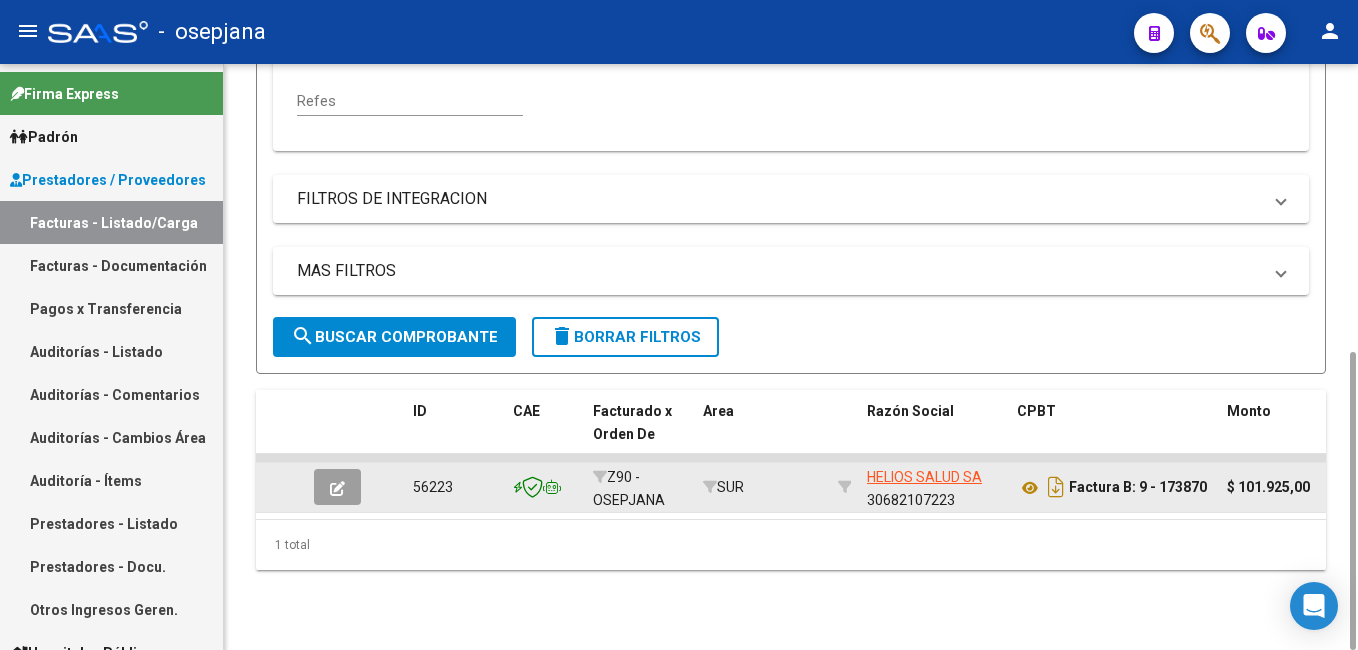 type on "173870" 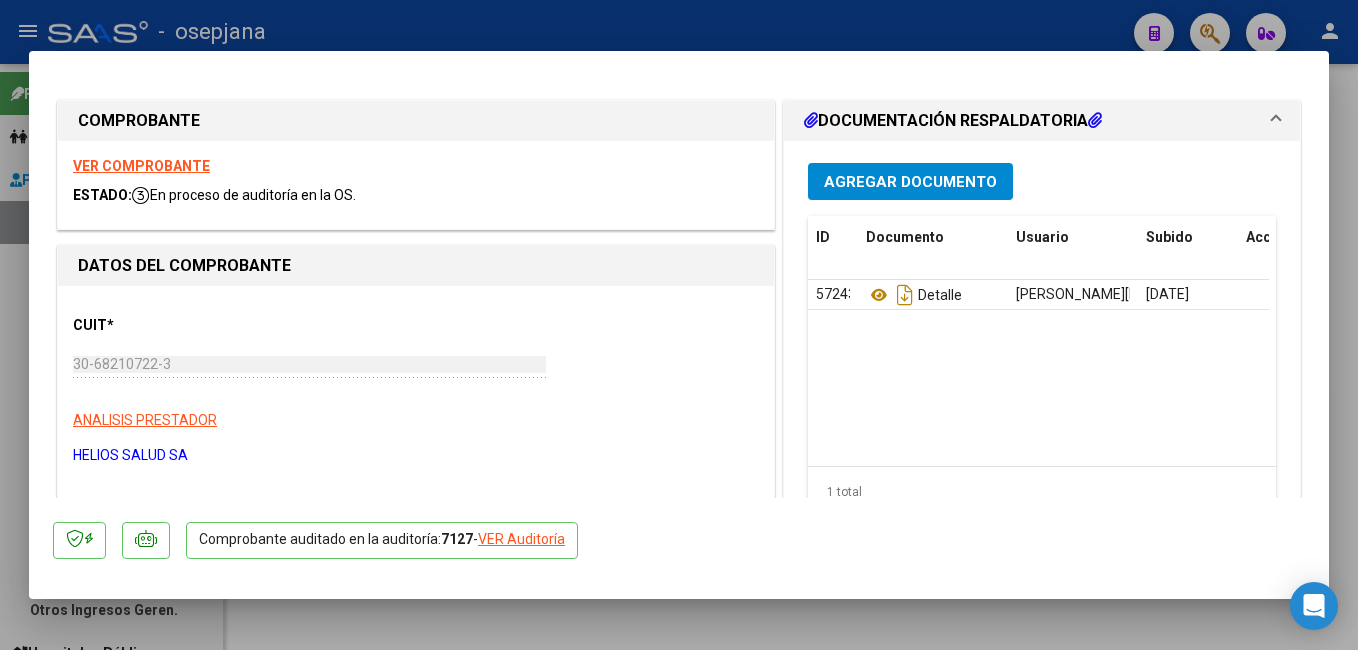 click on "VER Auditoría" 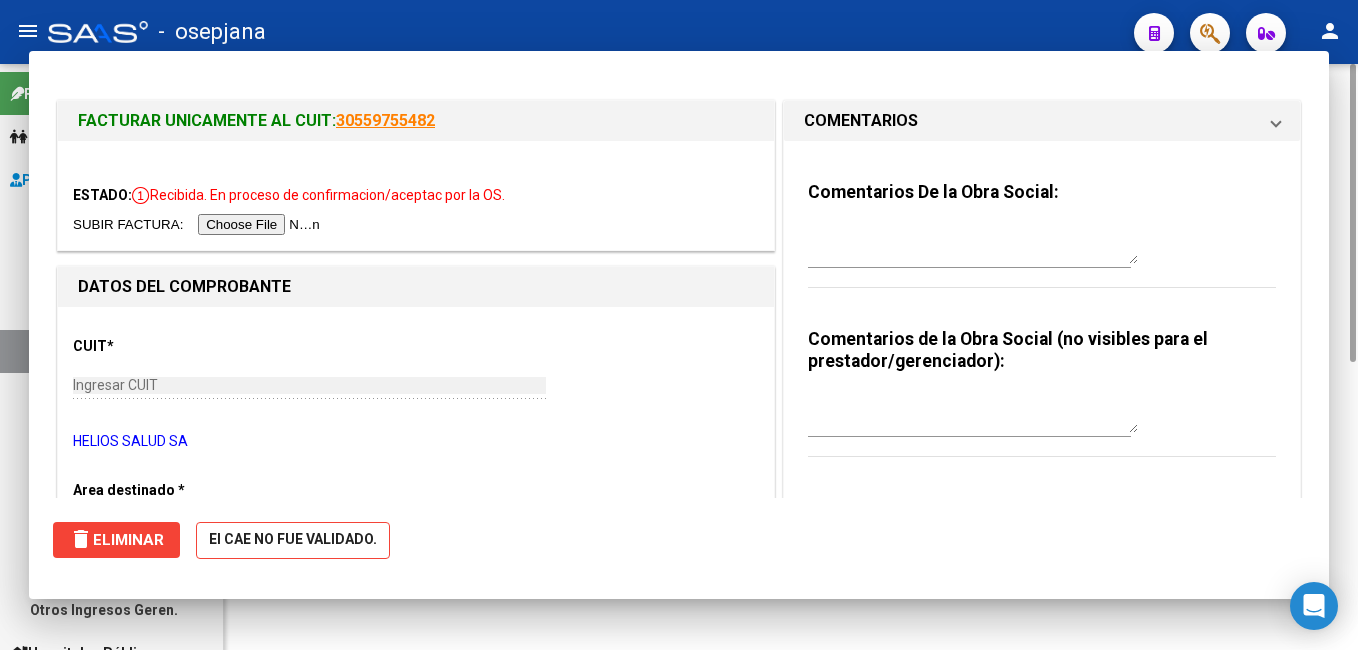 scroll, scrollTop: 0, scrollLeft: 0, axis: both 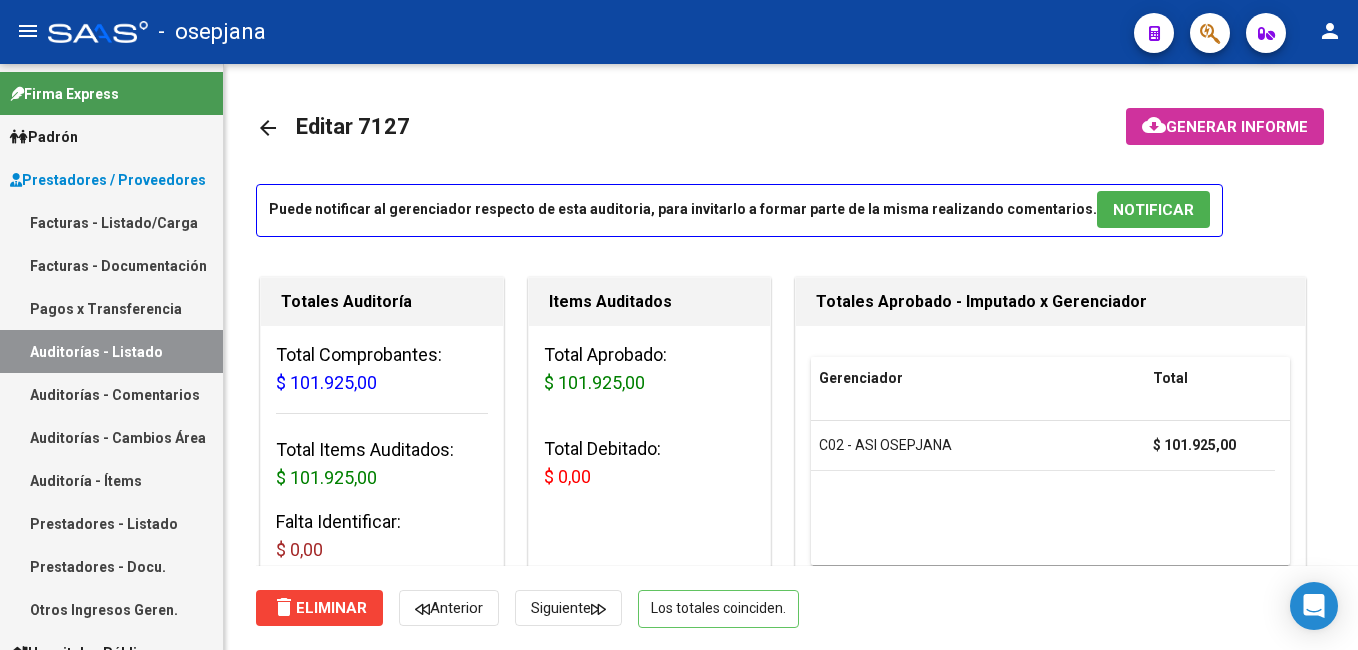 click on "Facturas - Listado/Carga" at bounding box center [111, 222] 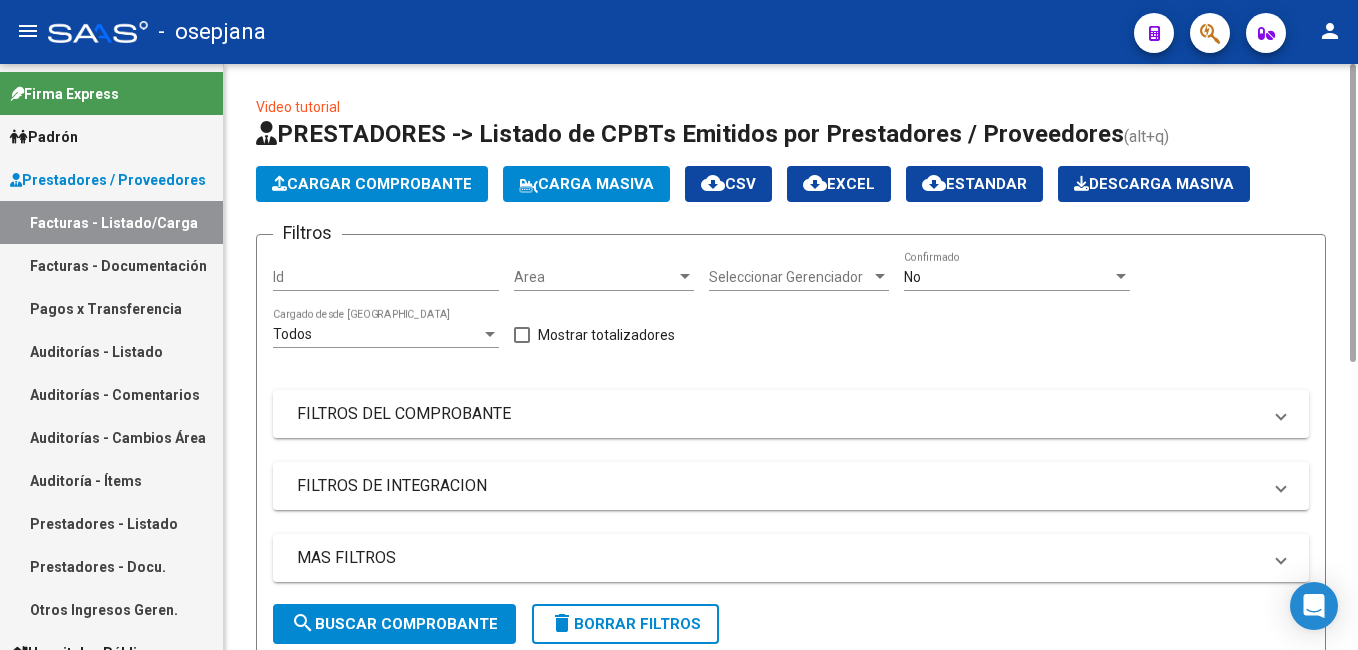 click on "Cargar Comprobante" 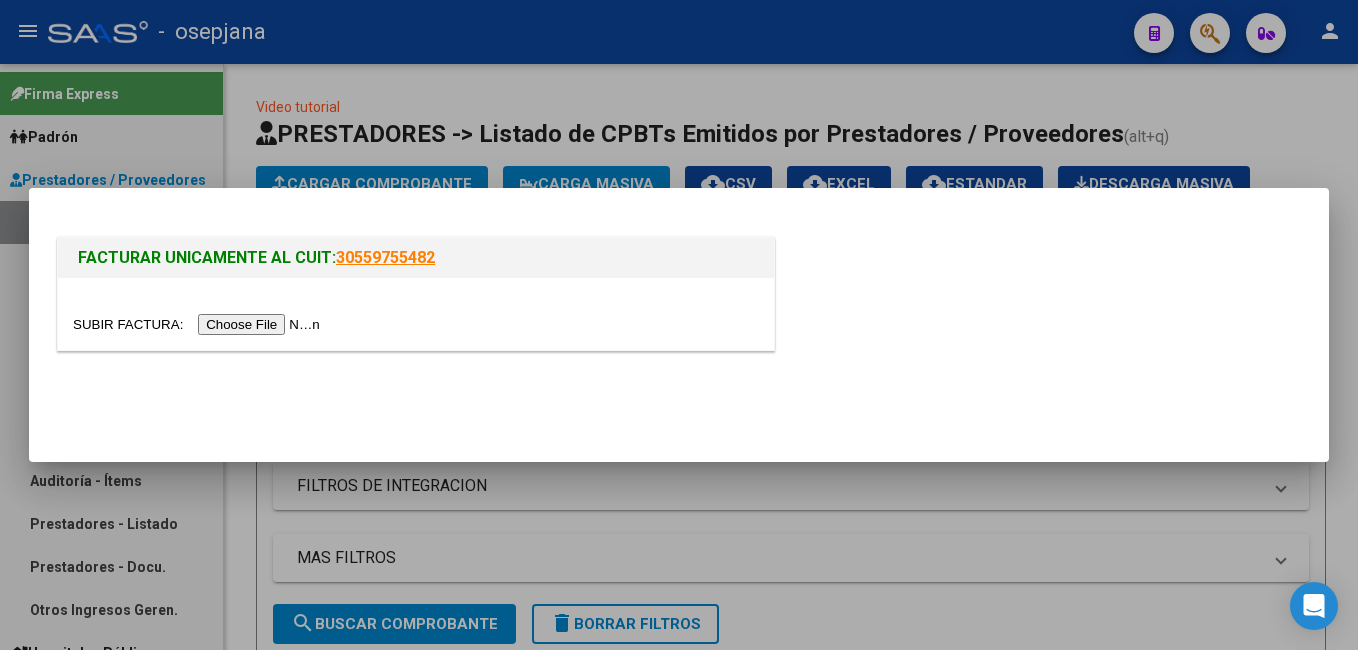 click at bounding box center (199, 324) 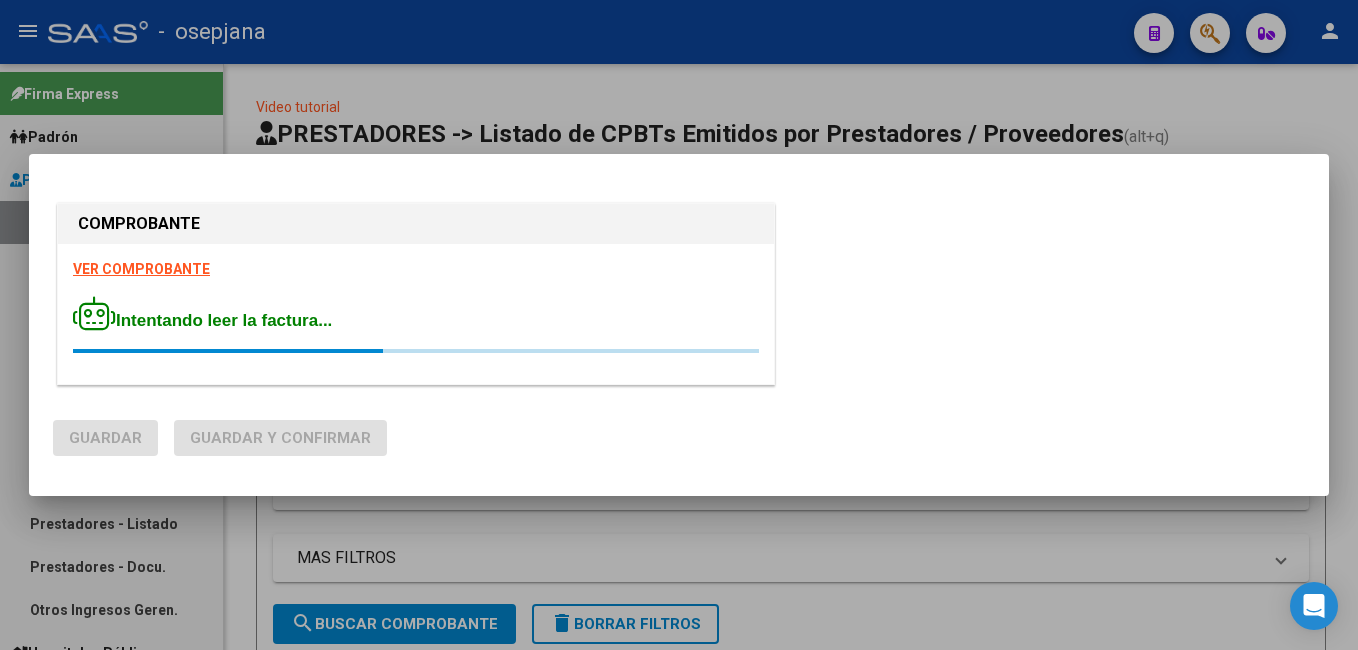 click on "VER COMPROBANTE" at bounding box center [141, 269] 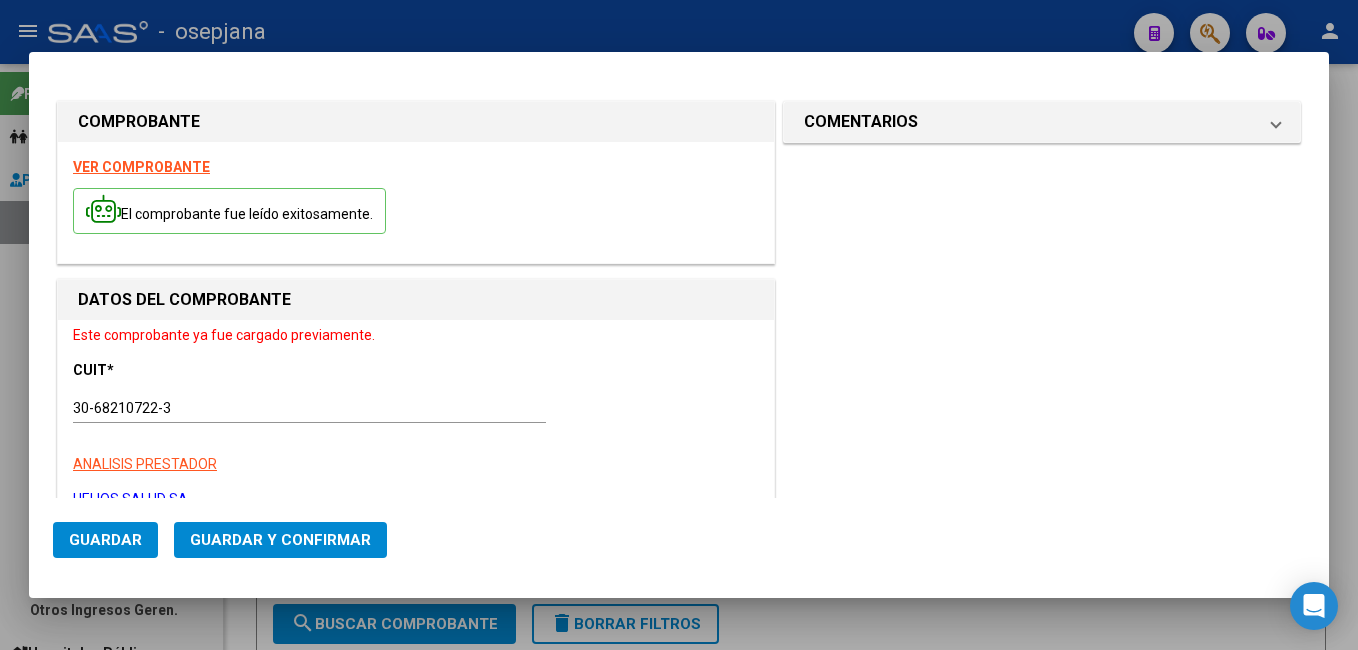 click on "COMPROBANTE" at bounding box center [139, 121] 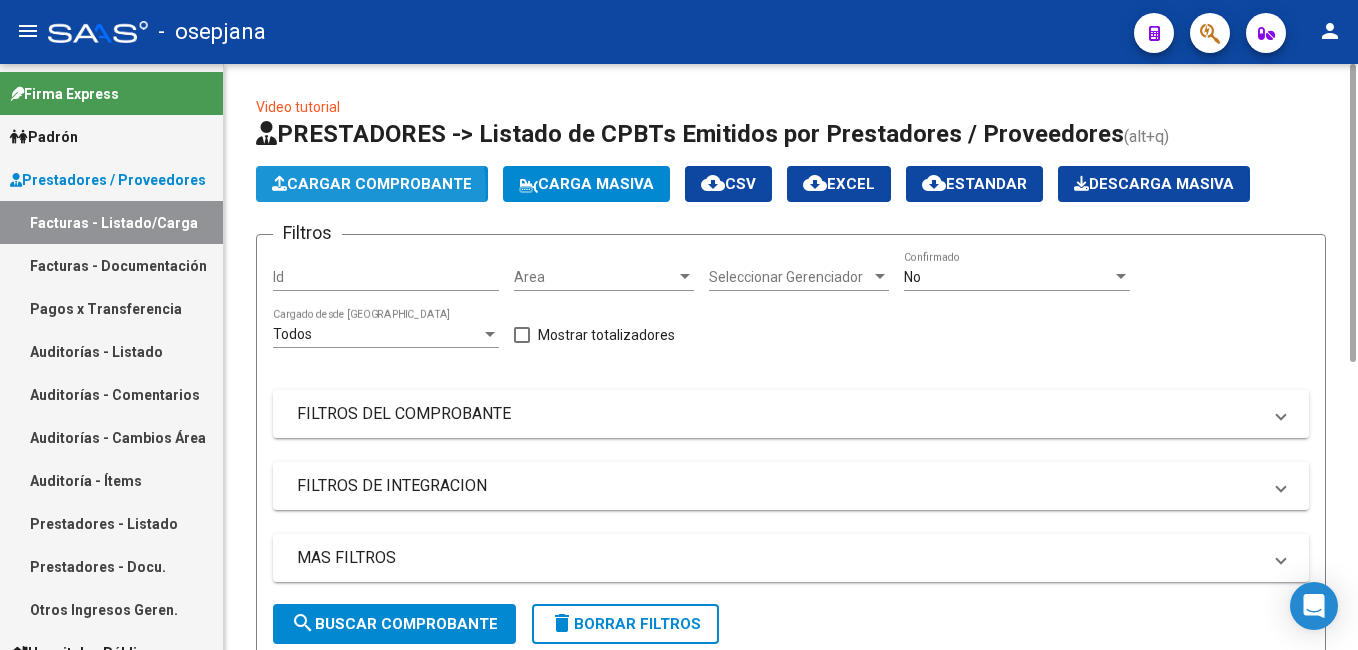 click on "Cargar Comprobante" 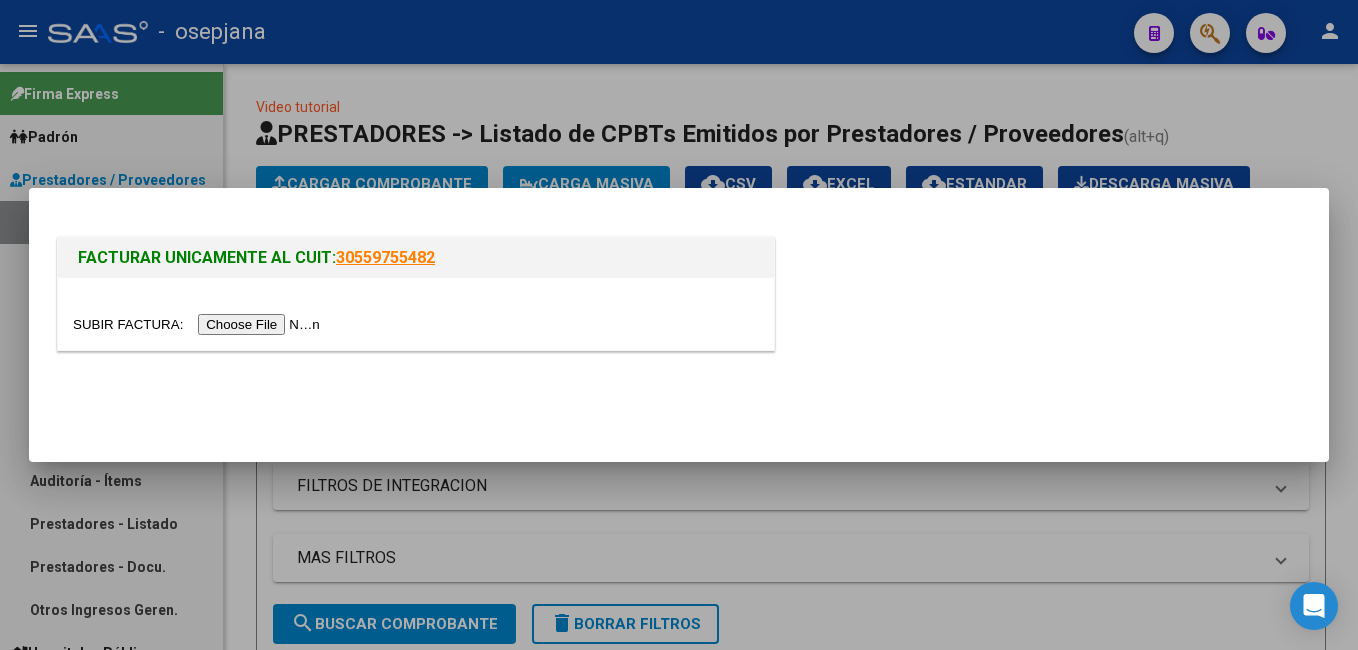 click at bounding box center [199, 324] 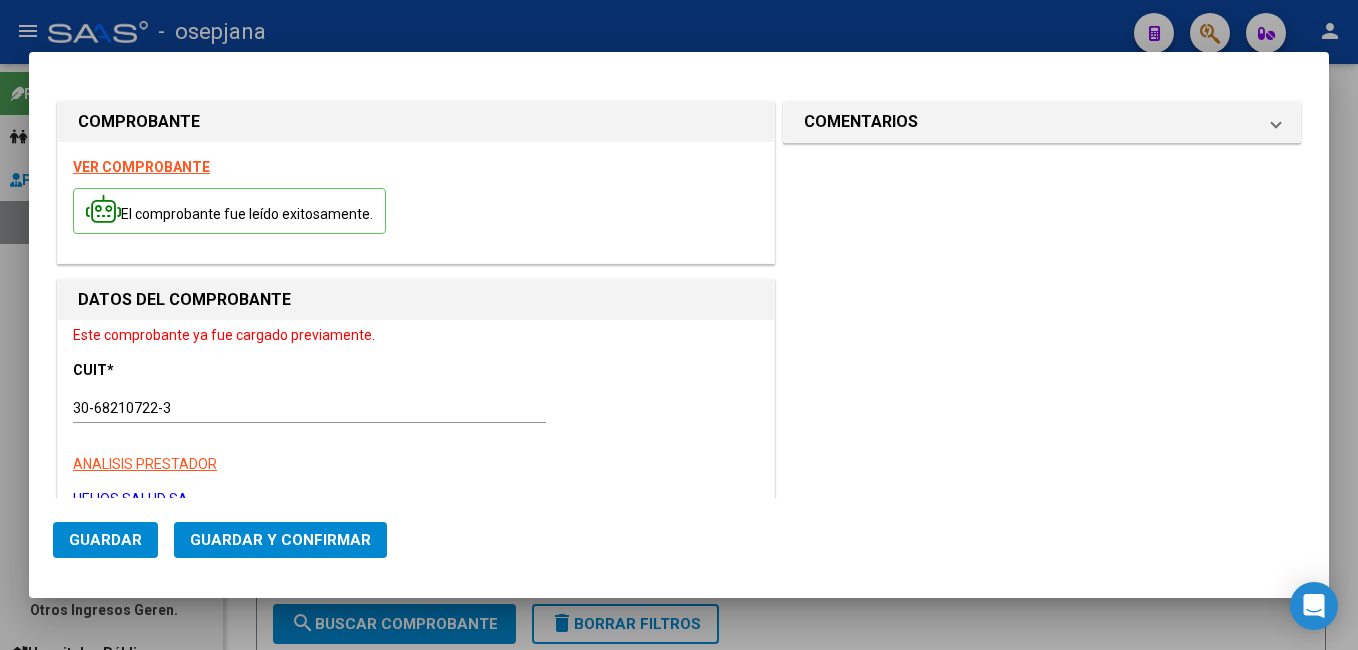 click at bounding box center (679, 325) 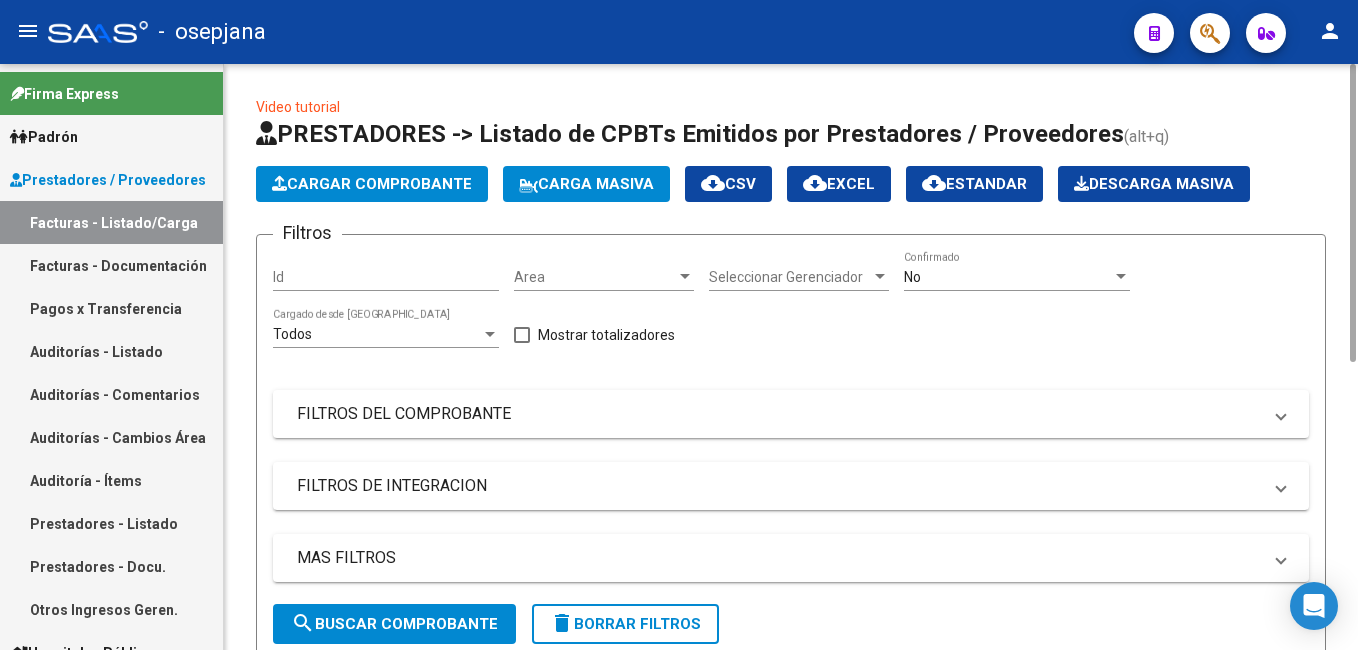 click on "Cargar Comprobante" 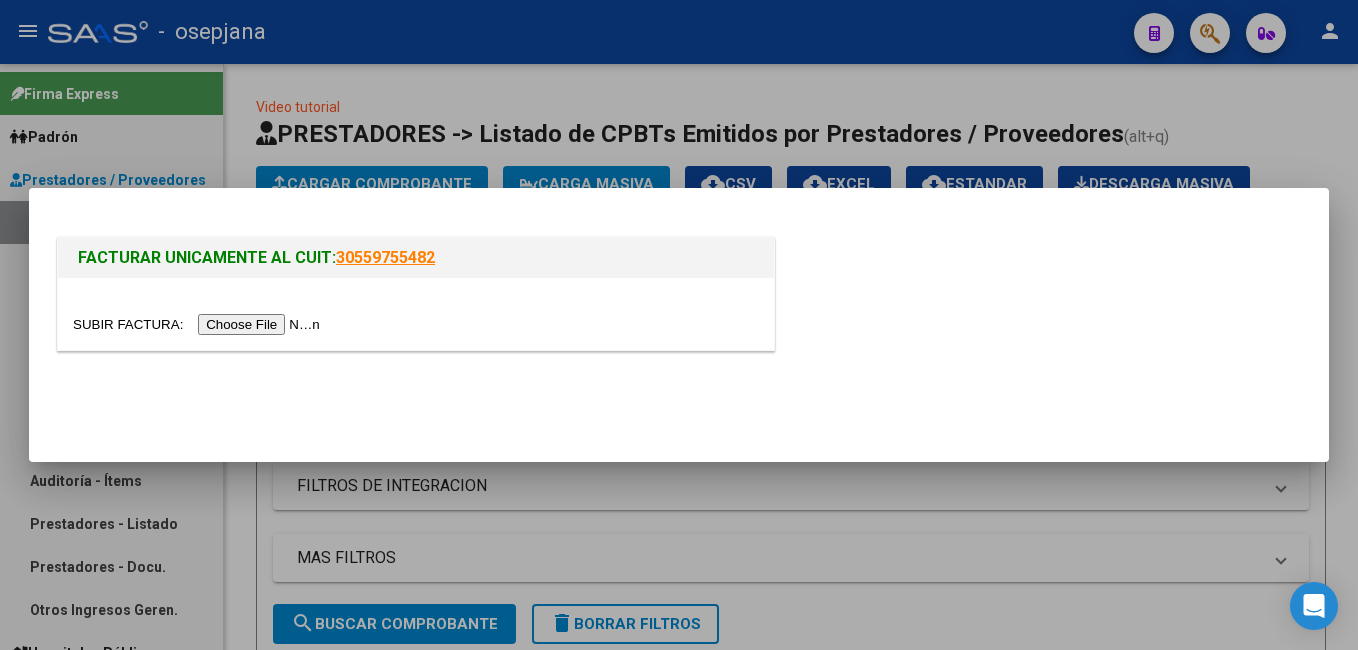click at bounding box center (199, 324) 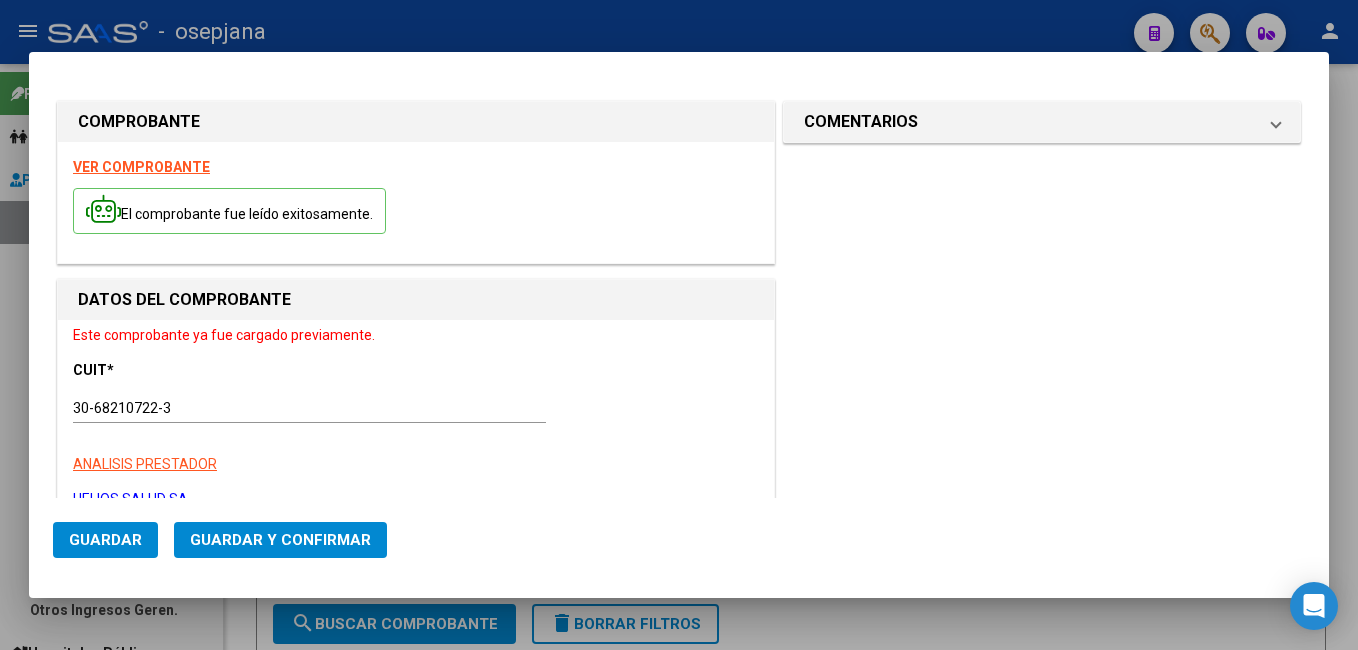click at bounding box center [679, 325] 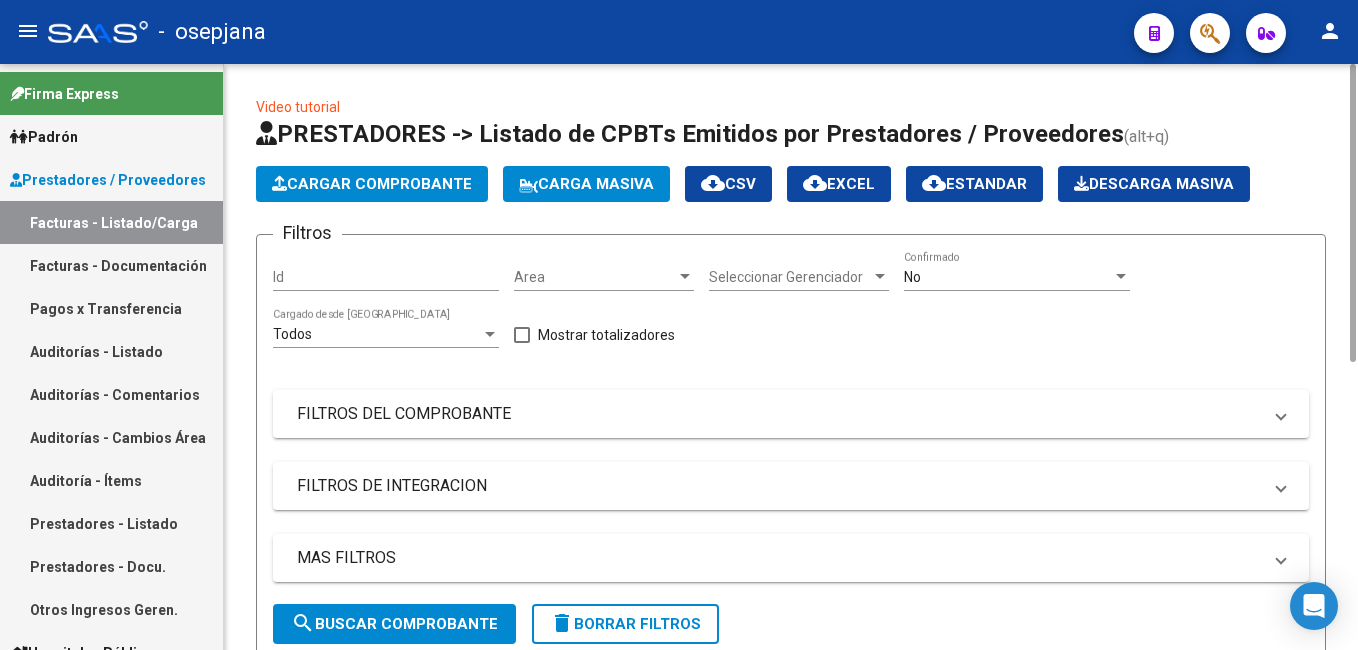 click on "Cargar Comprobante" 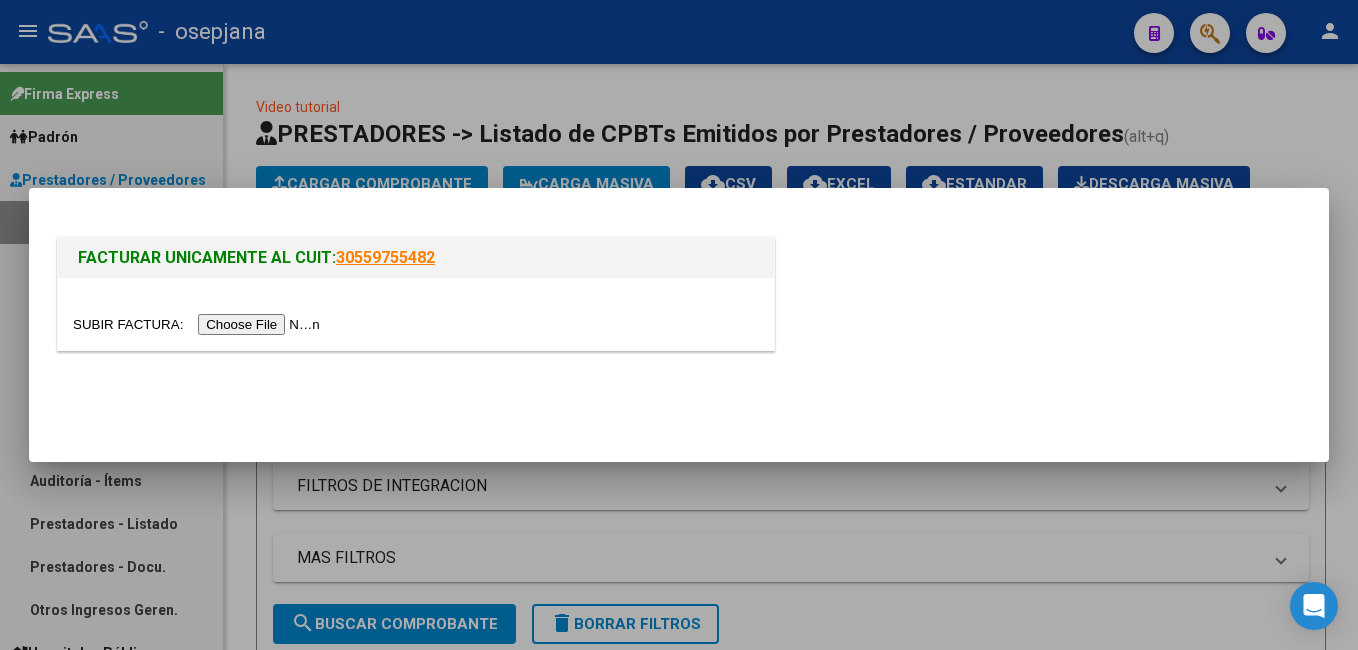 click at bounding box center (199, 324) 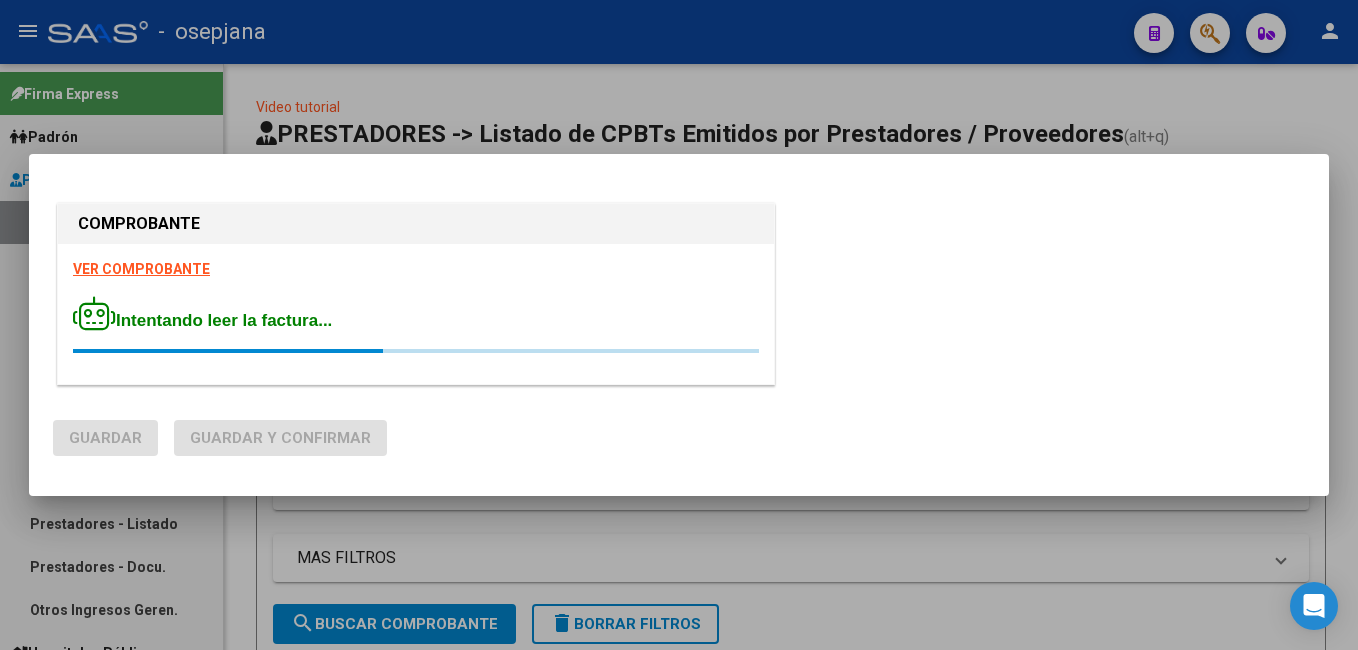 click on "VER COMPROBANTE" at bounding box center (141, 269) 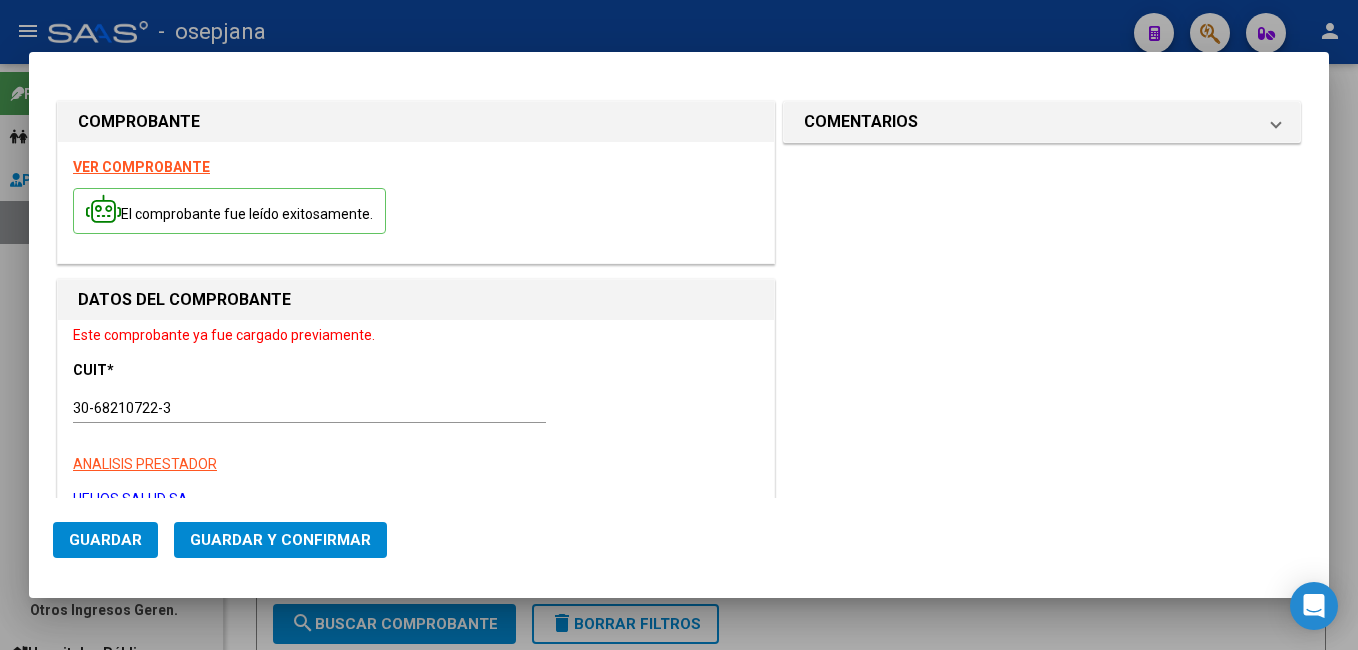 click at bounding box center [679, 325] 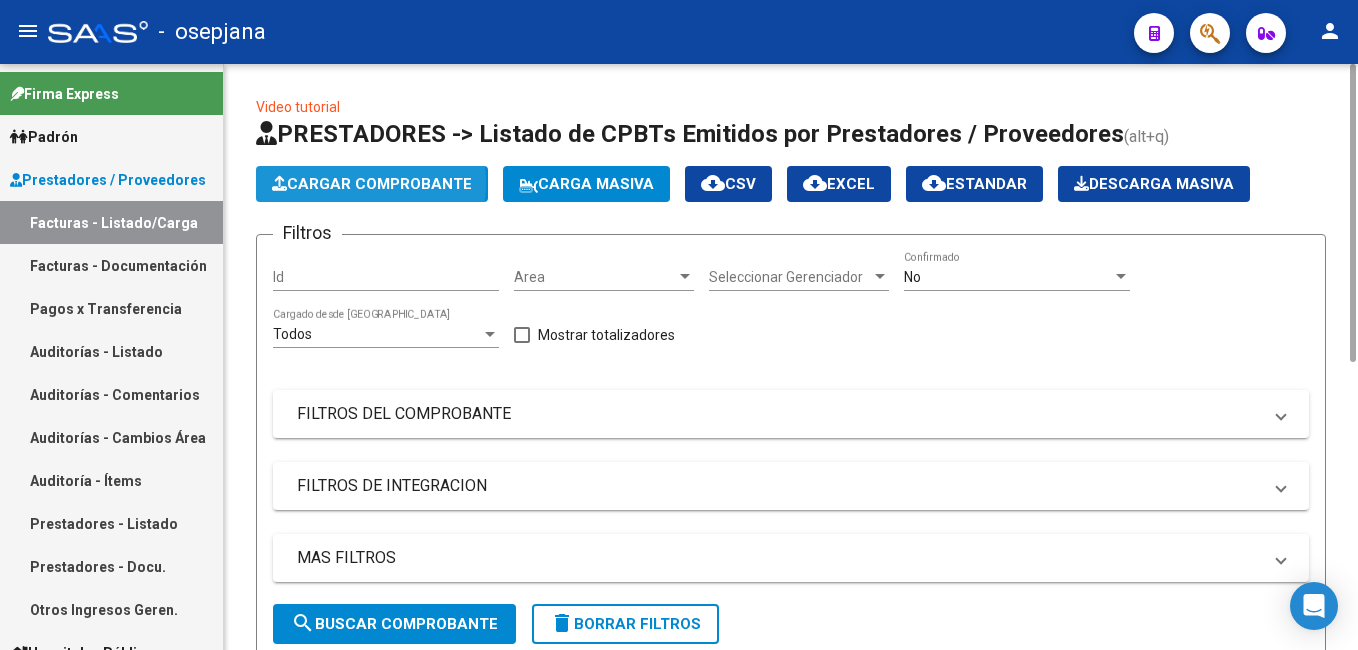 click on "Cargar Comprobante" 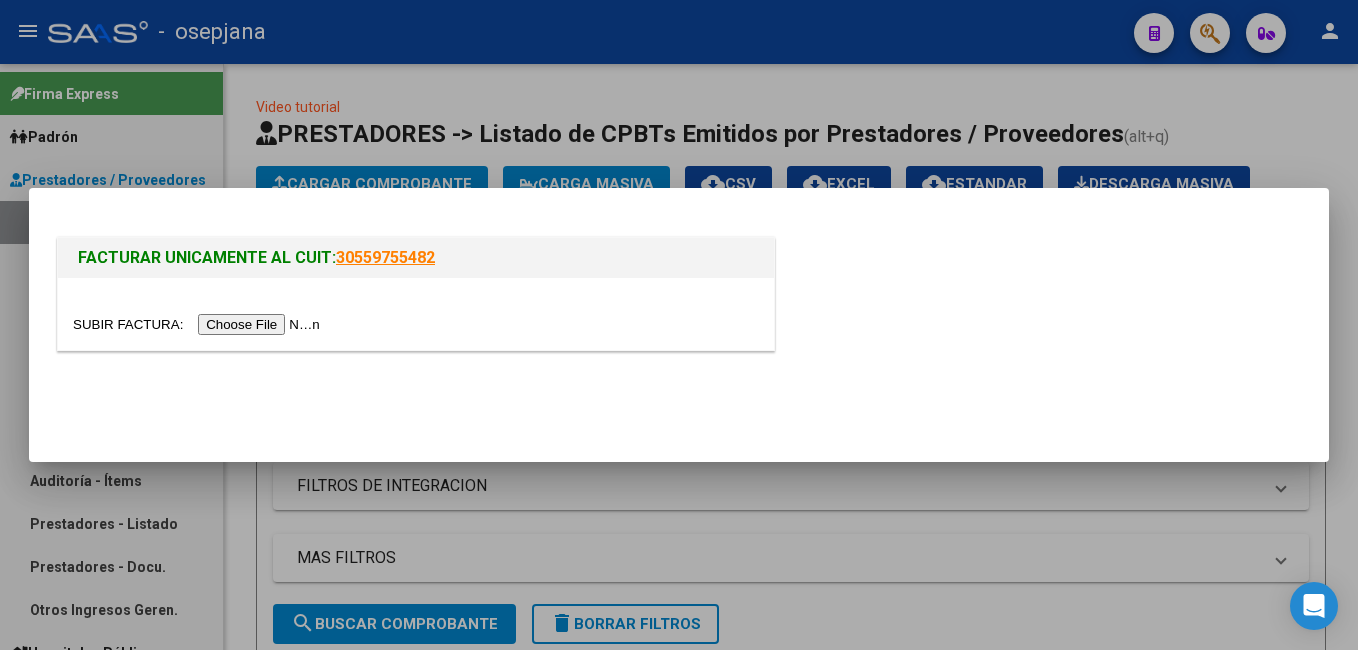 click at bounding box center [199, 324] 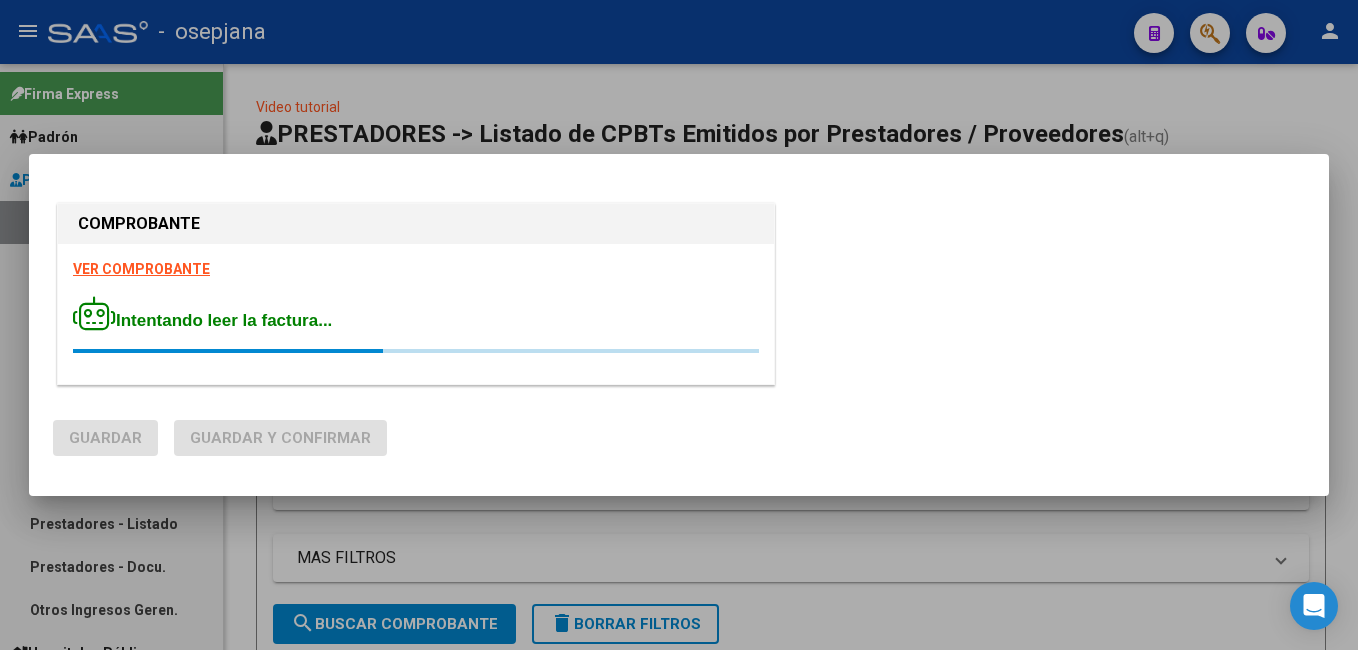 click on "VER COMPROBANTE" at bounding box center [141, 269] 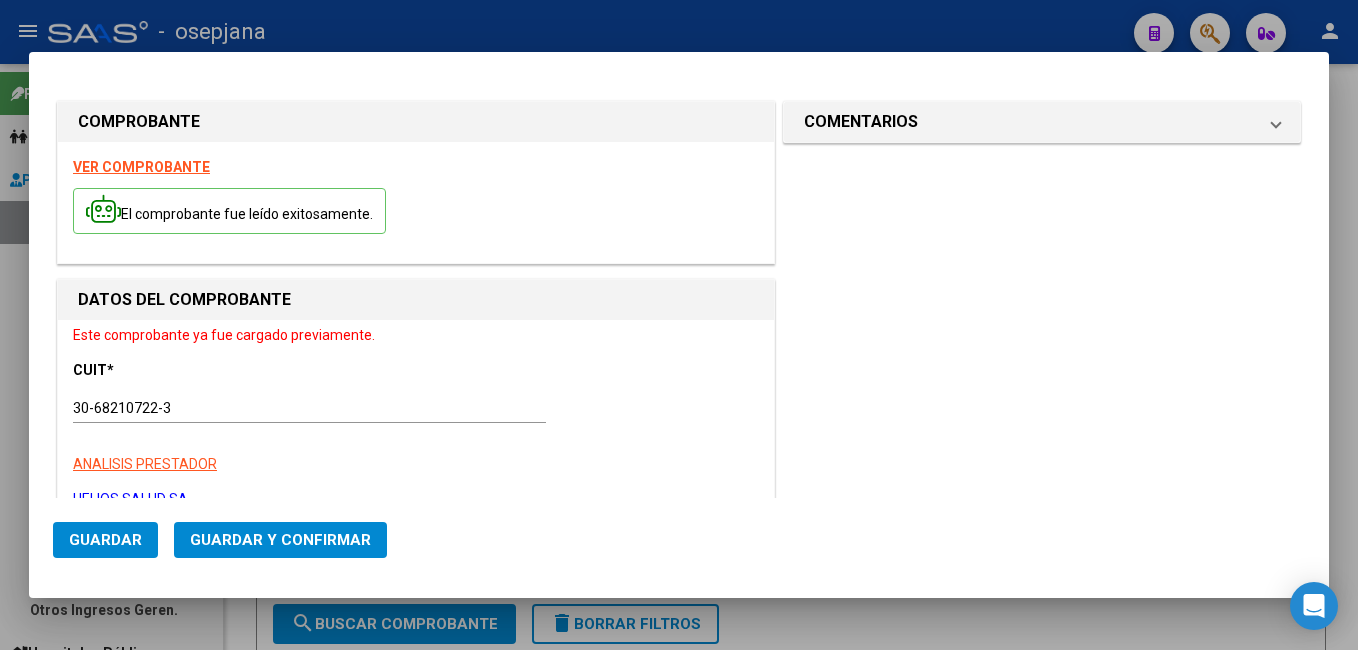 click at bounding box center [679, 325] 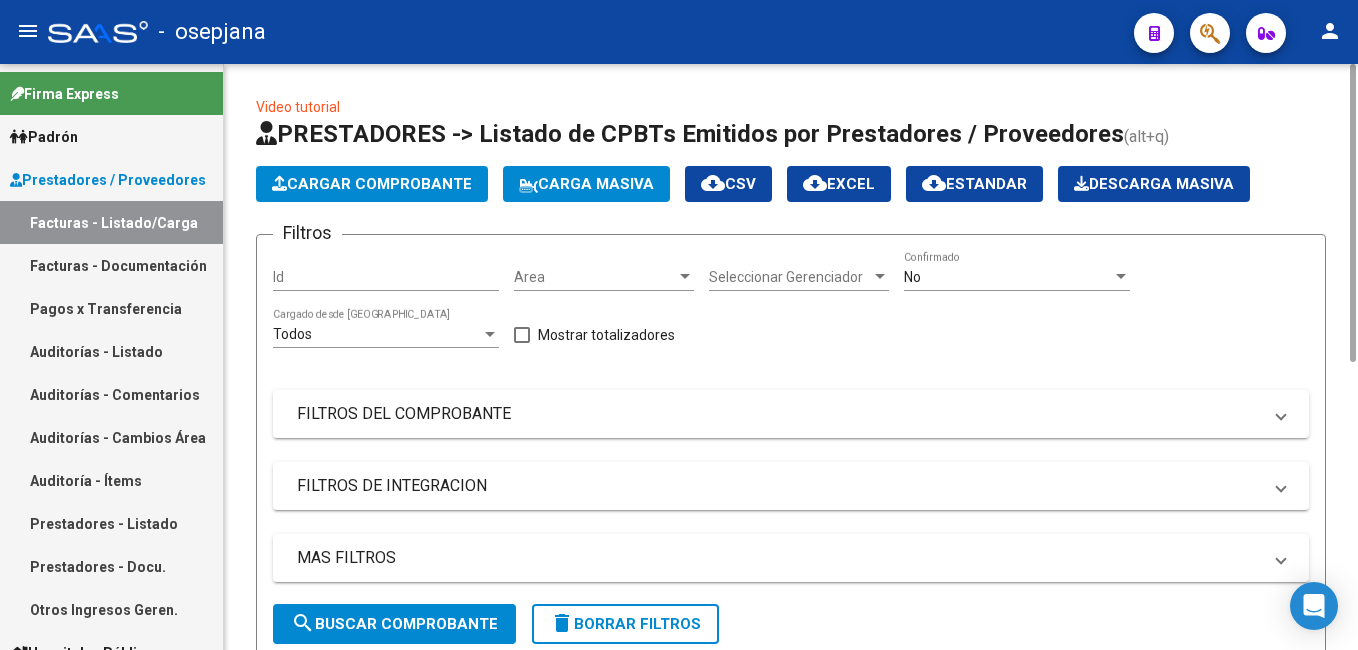 click on "Cargar Comprobante" 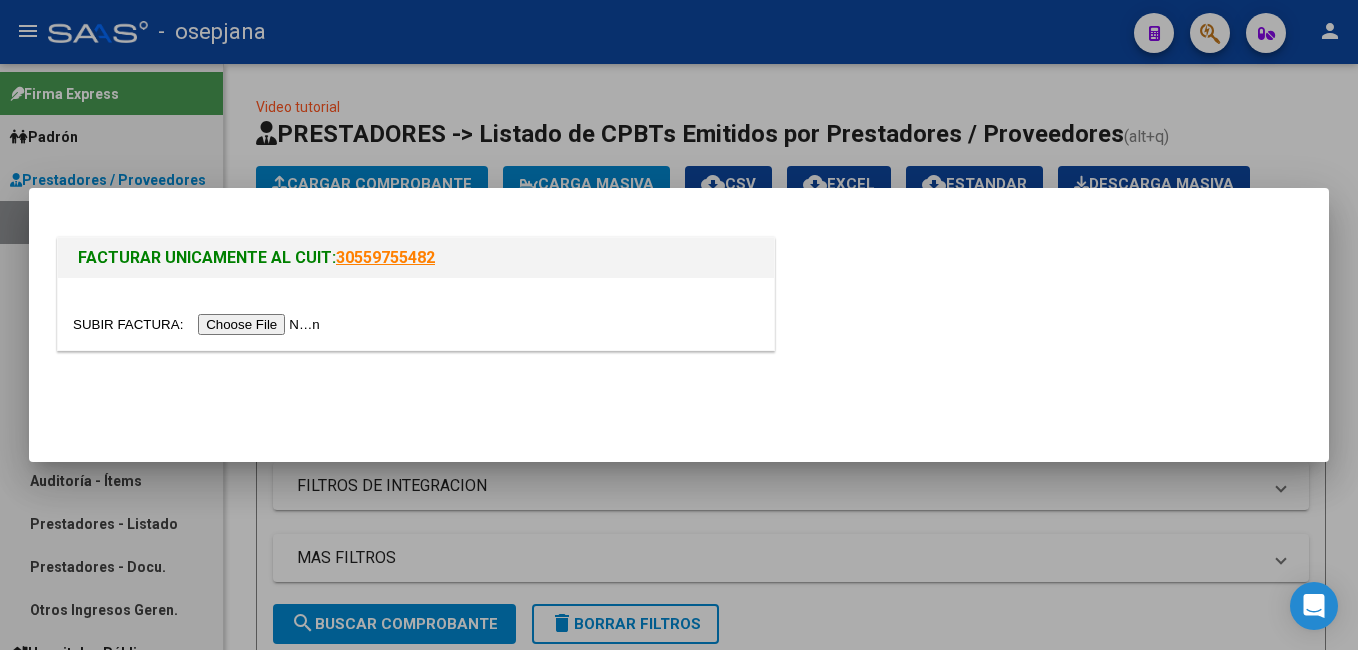 click at bounding box center (199, 324) 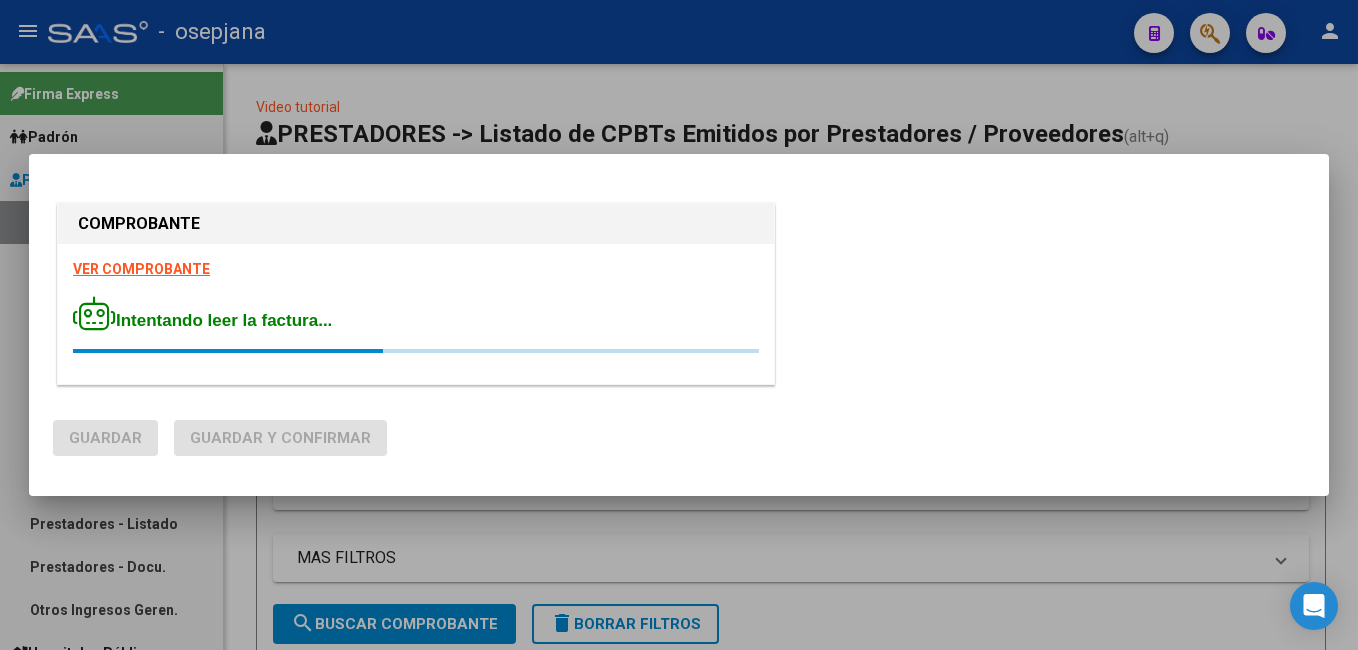 click on "VER COMPROBANTE" at bounding box center (141, 269) 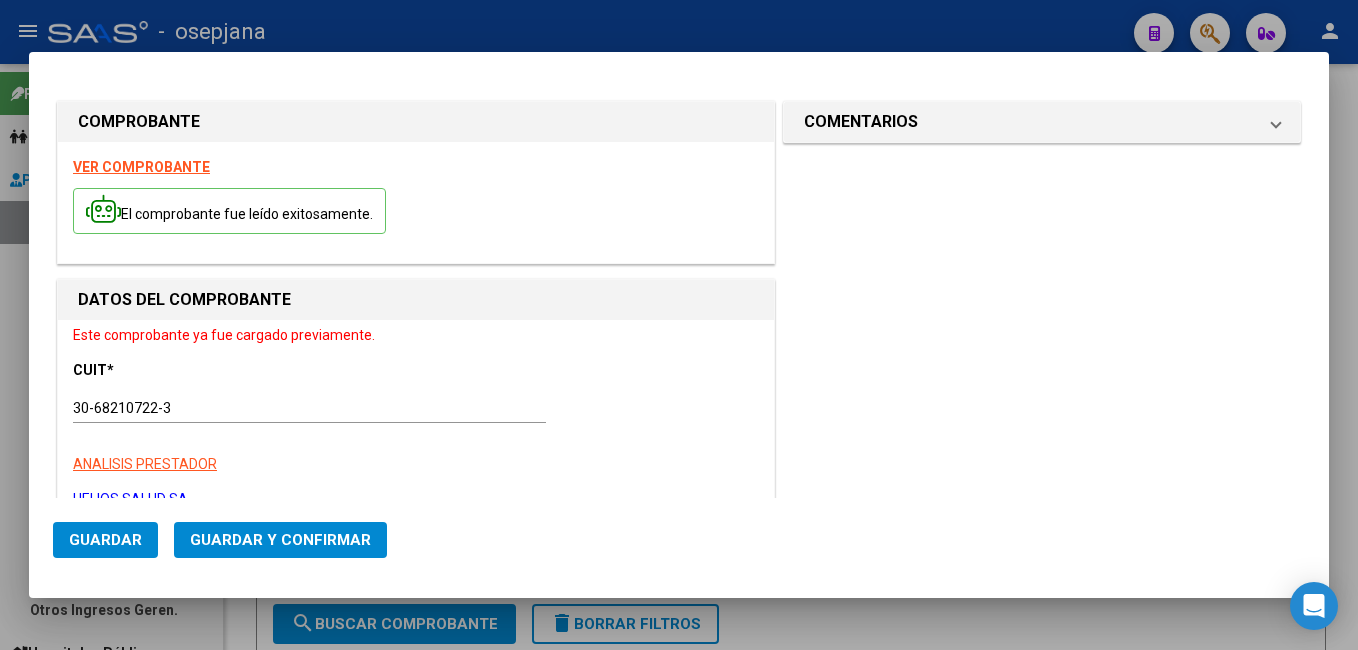 click at bounding box center [679, 325] 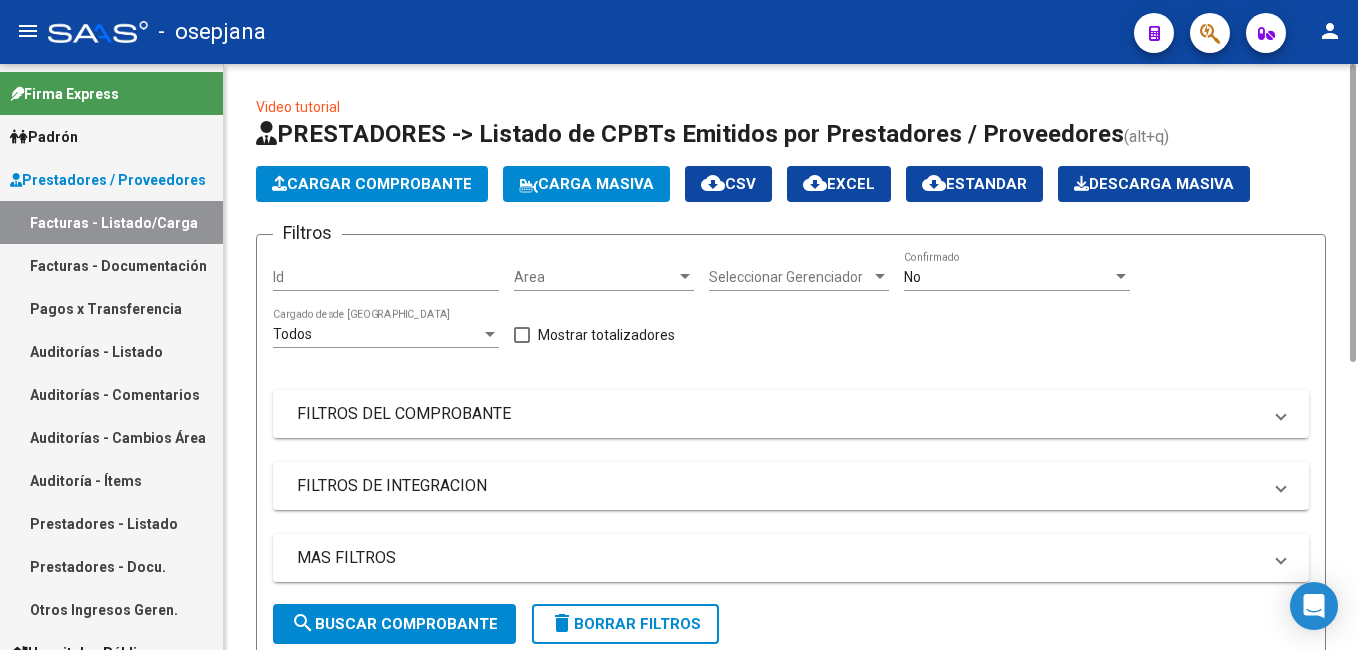 click on "Cargar Comprobante" 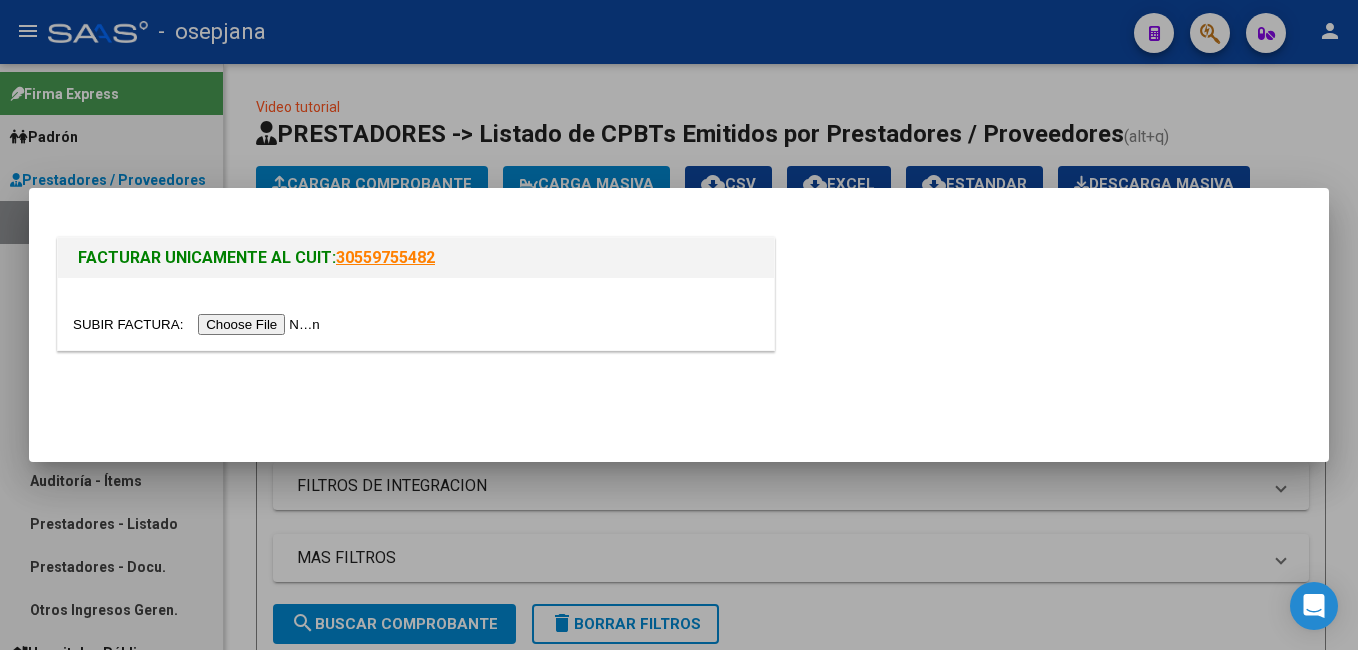 click at bounding box center (199, 324) 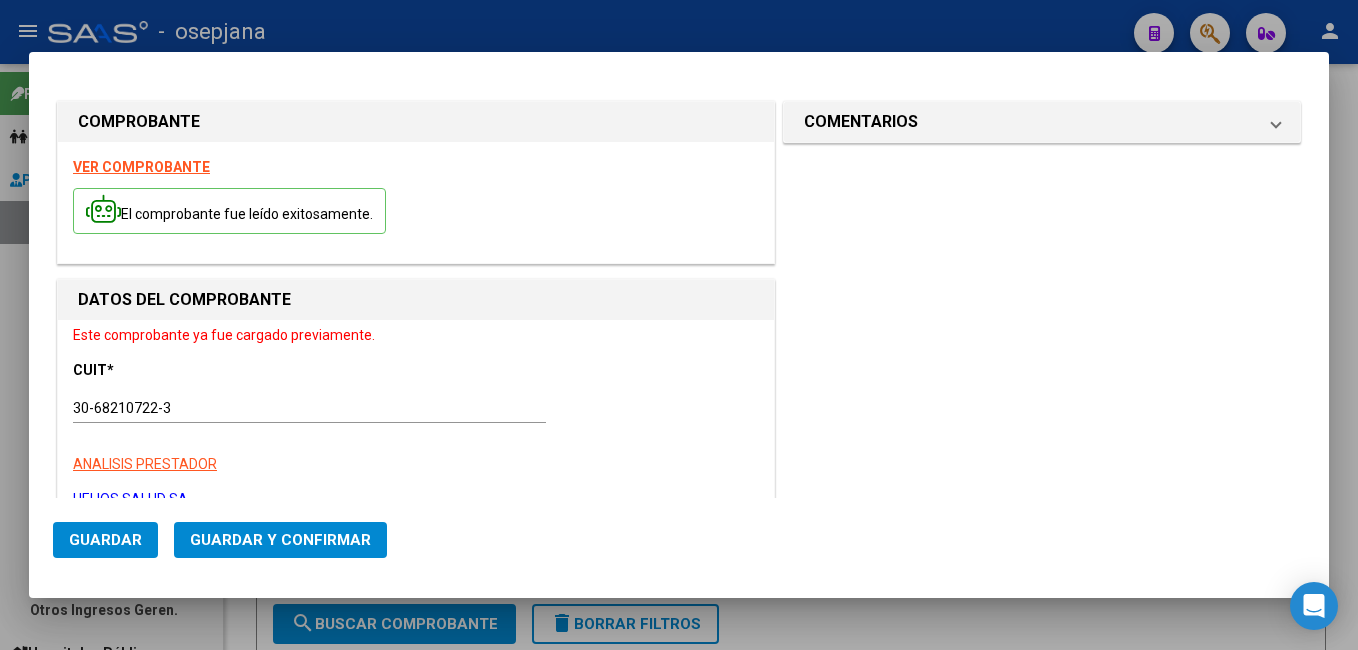 click at bounding box center (679, 325) 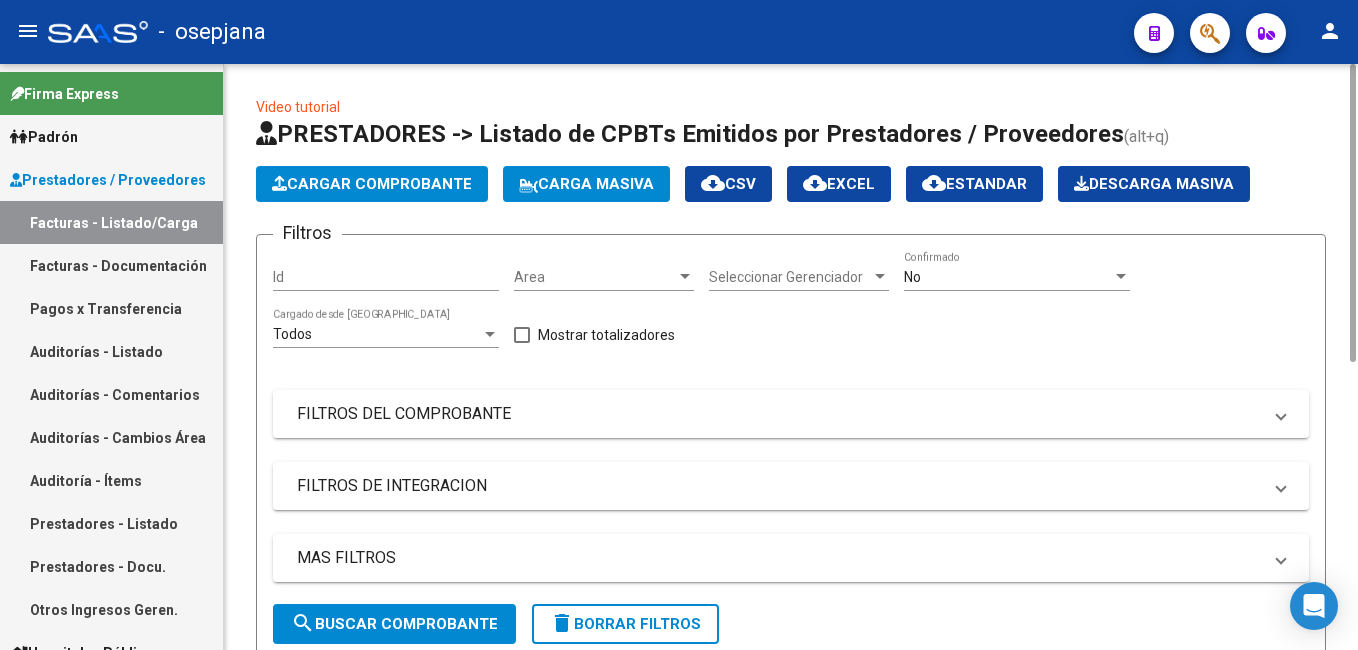 click on "Cargar Comprobante" 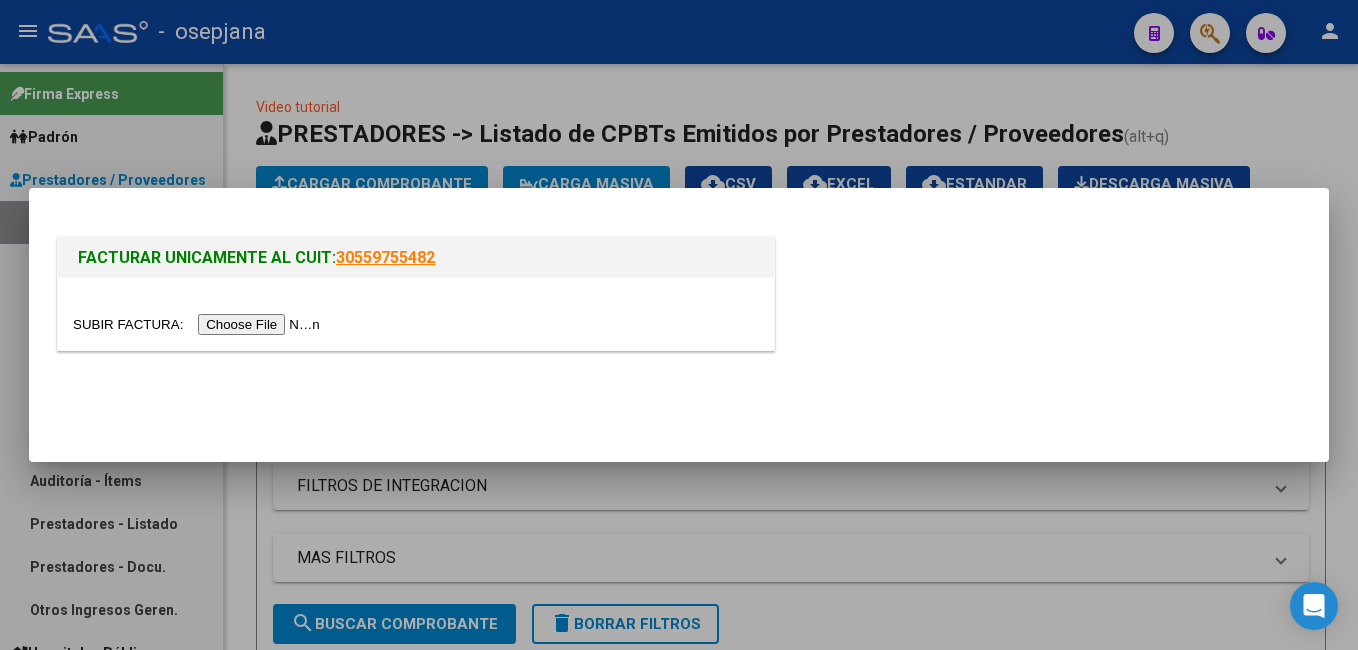 click at bounding box center [199, 324] 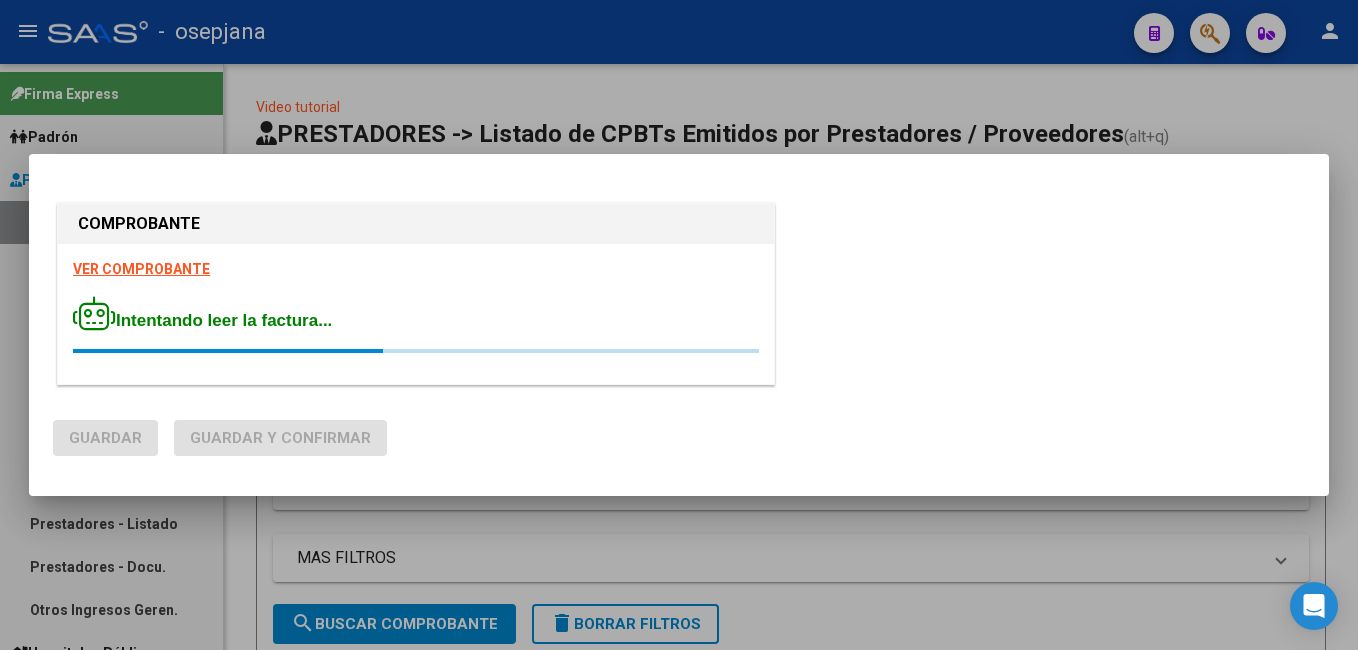 click on "VER COMPROBANTE" at bounding box center [141, 269] 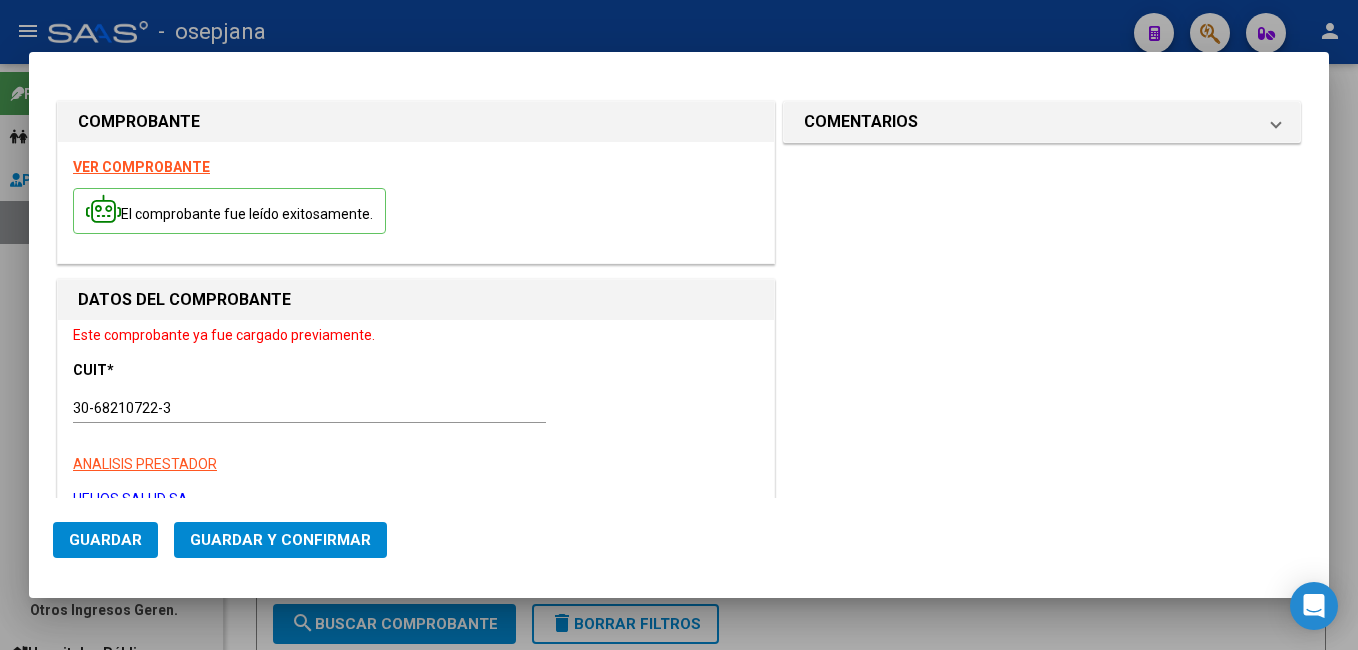 click at bounding box center [679, 325] 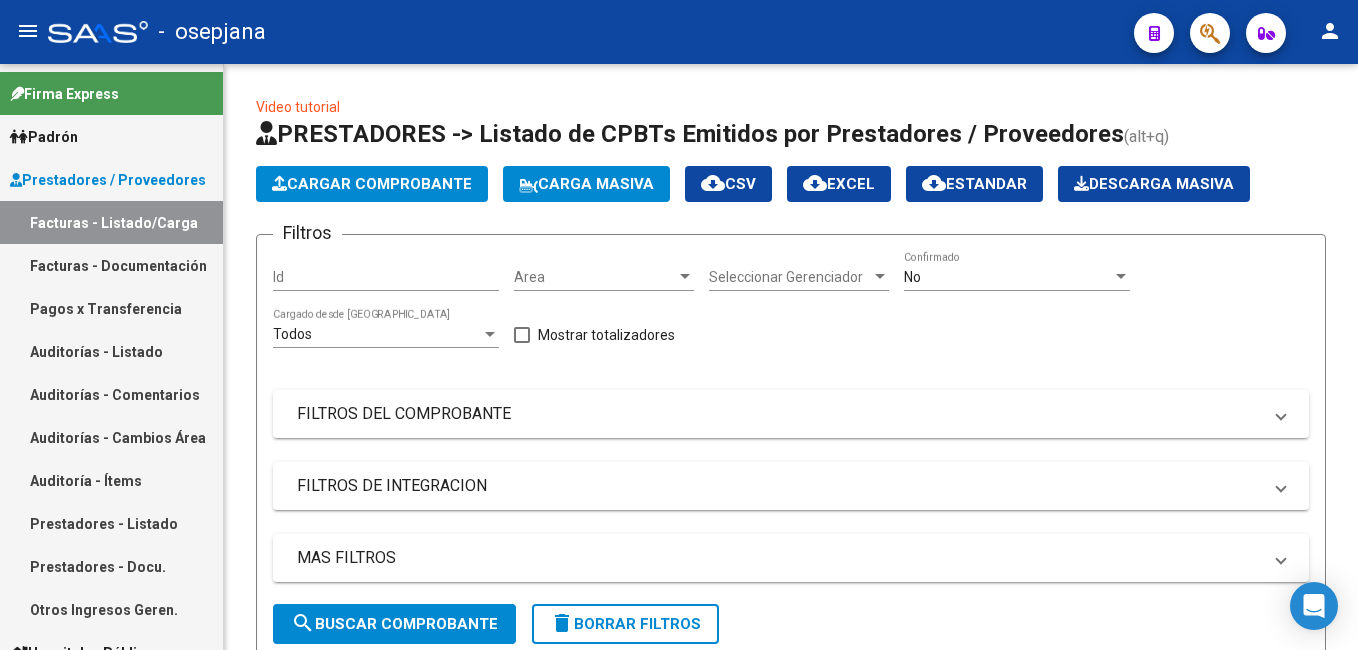 click on "Facturas - Listado/Carga" at bounding box center (111, 222) 